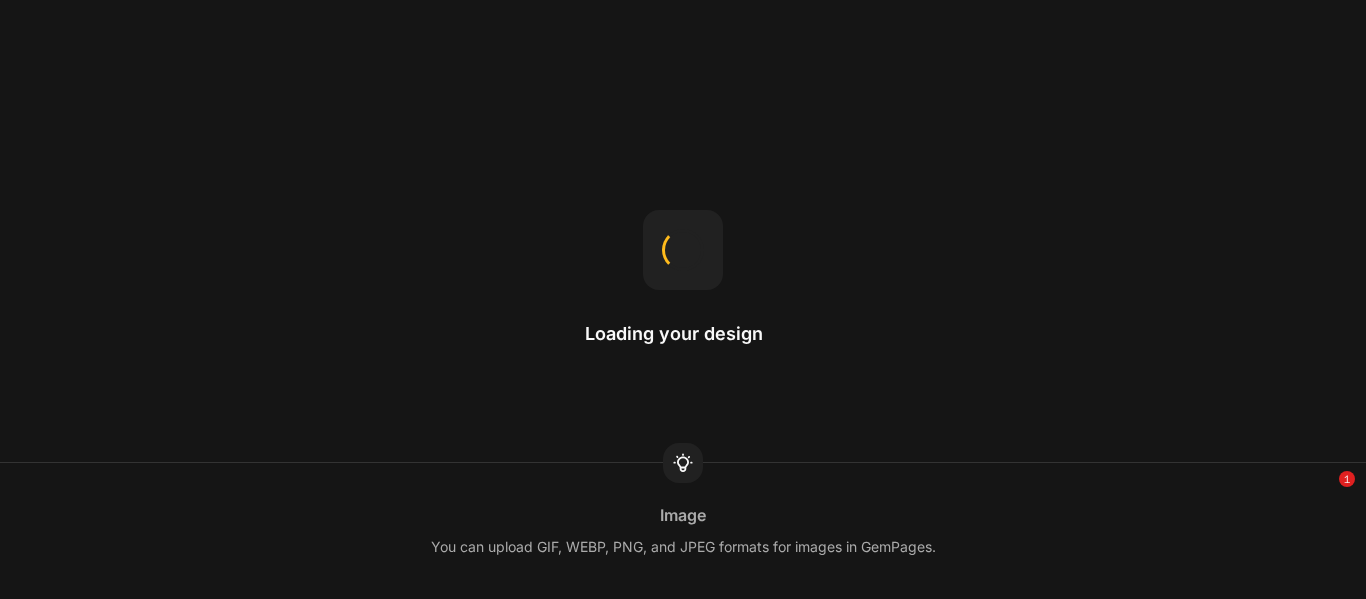 scroll, scrollTop: 0, scrollLeft: 0, axis: both 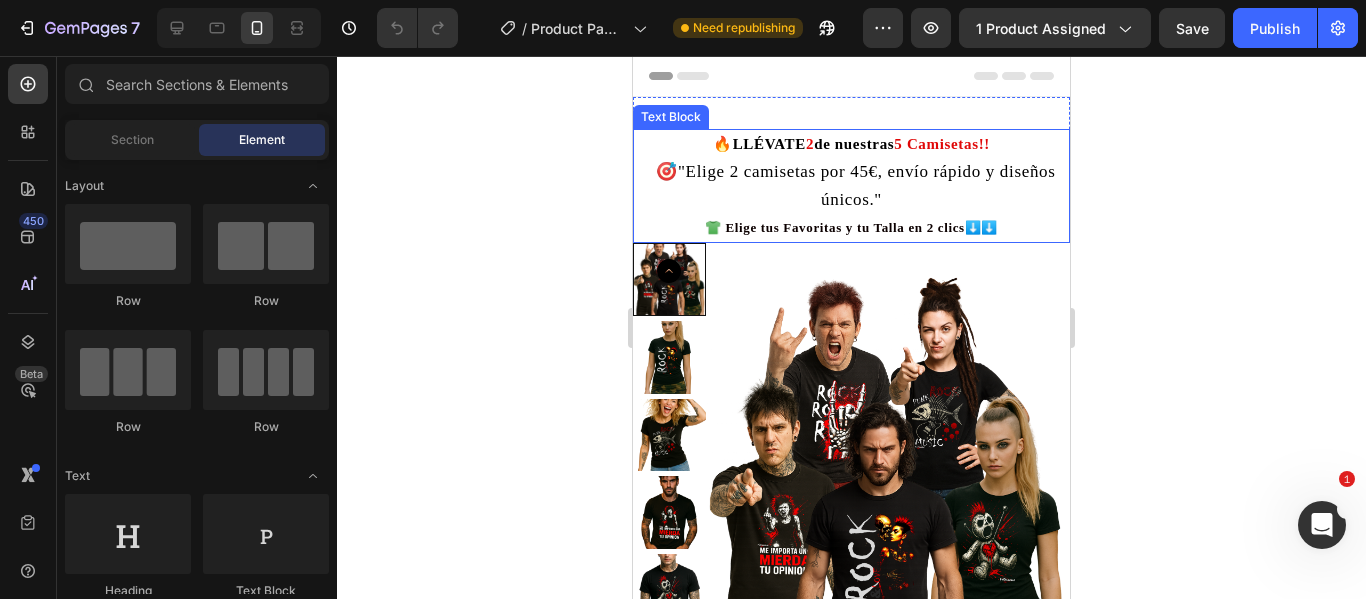 click on "2" at bounding box center (810, 144) 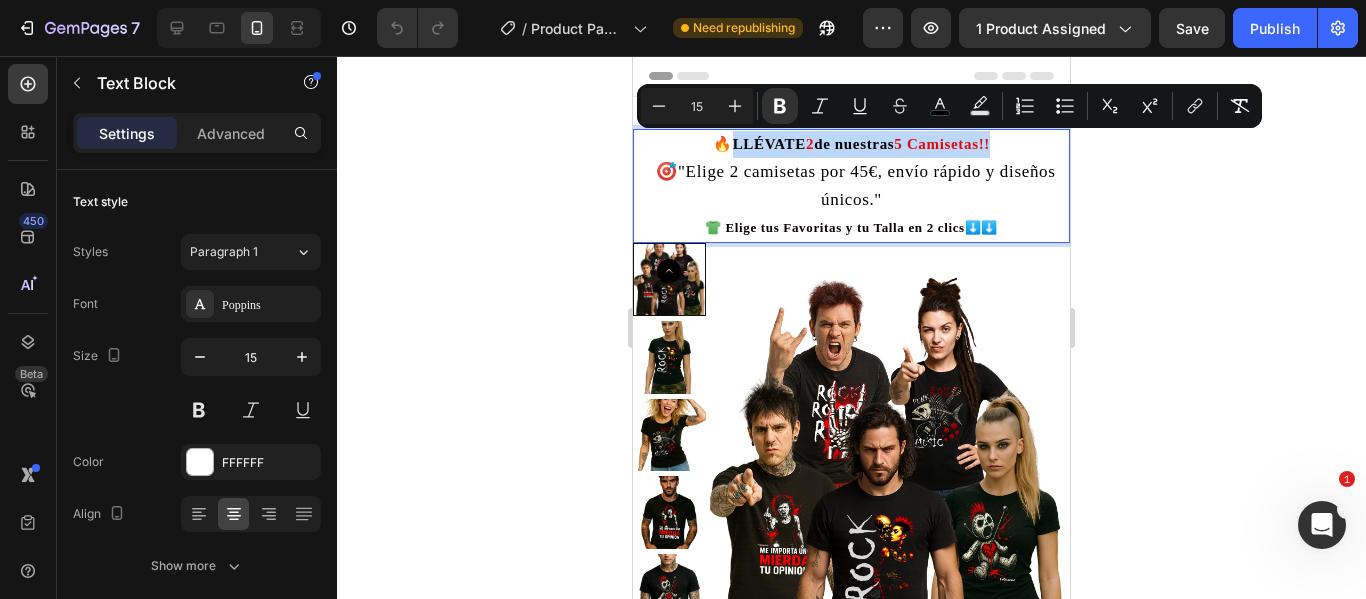 drag, startPoint x: 999, startPoint y: 143, endPoint x: 728, endPoint y: 142, distance: 271.00183 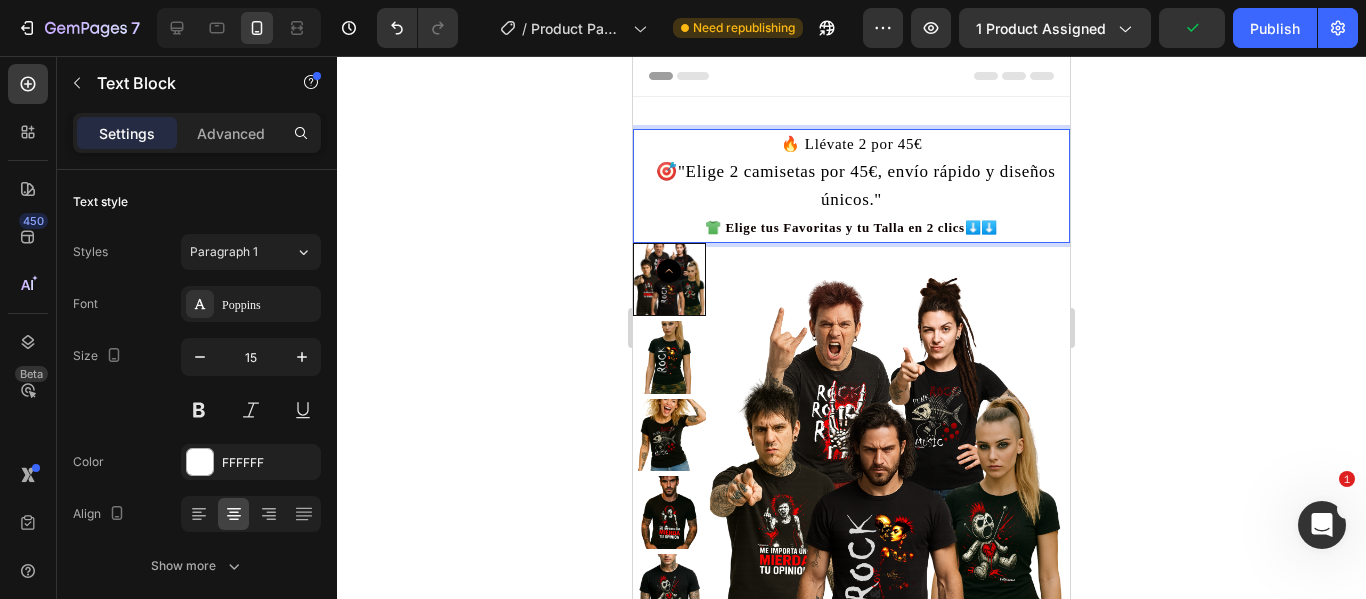 click on "🔥 Llévate 2 por 45€" at bounding box center [852, 144] 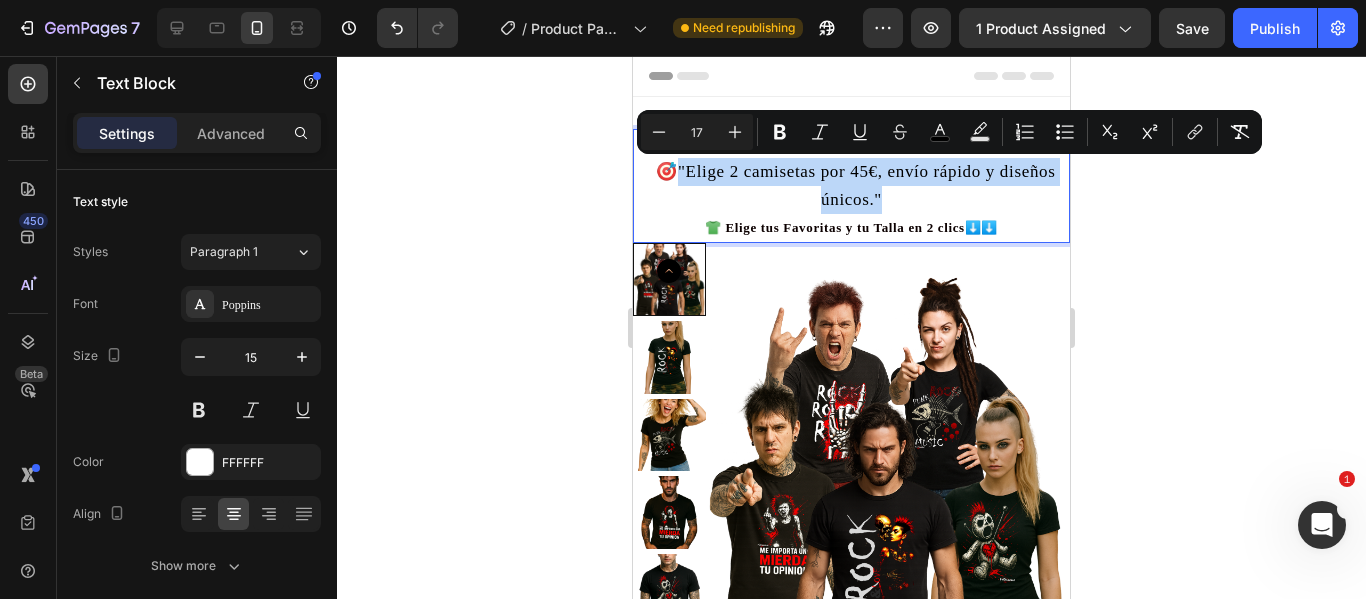 drag, startPoint x: 672, startPoint y: 172, endPoint x: 971, endPoint y: 203, distance: 300.60272 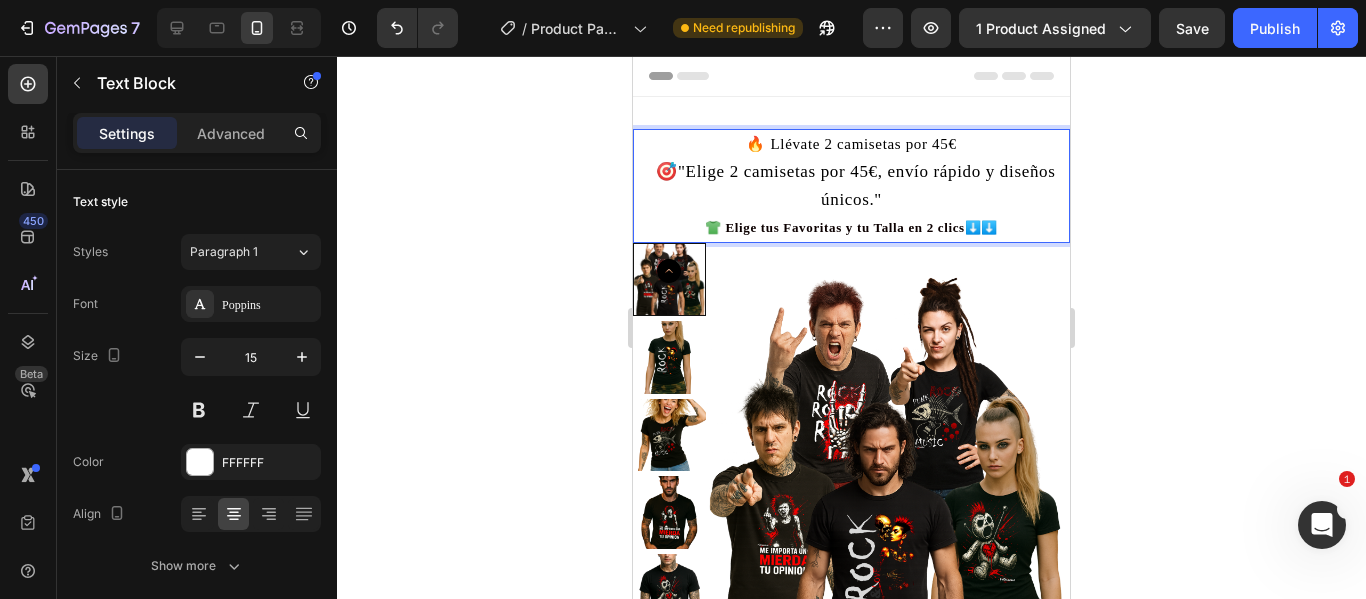 click on "🎯"Elige 2 camisetas por 45€, envío rápido y diseños únicos."" at bounding box center [855, 185] 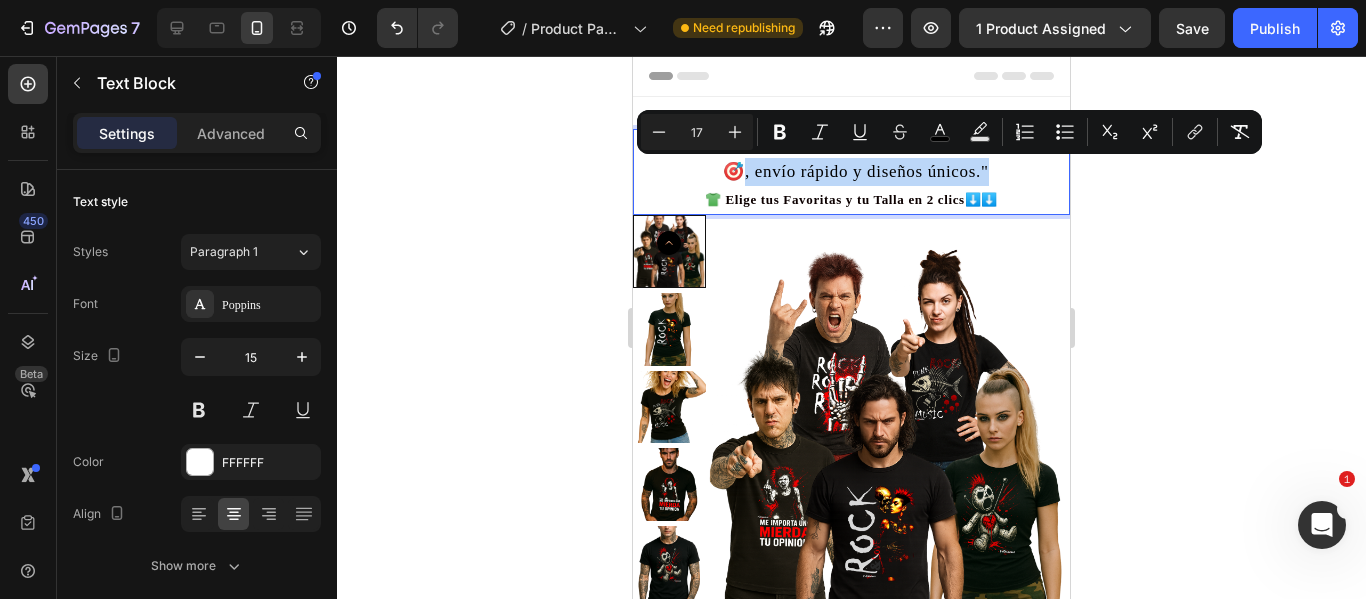 drag, startPoint x: 986, startPoint y: 169, endPoint x: 738, endPoint y: 178, distance: 248.16325 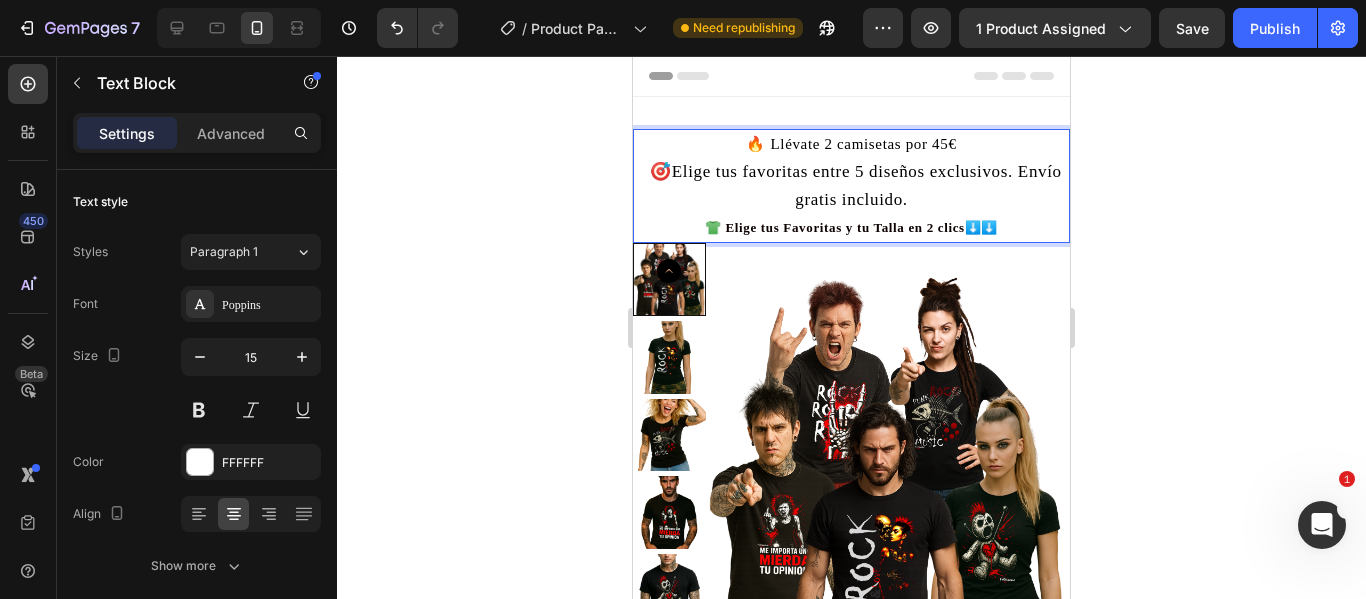 click on "🎯Elige tus favoritas entre 5 diseños exclusivos. Envío gratis incluido." at bounding box center [856, 185] 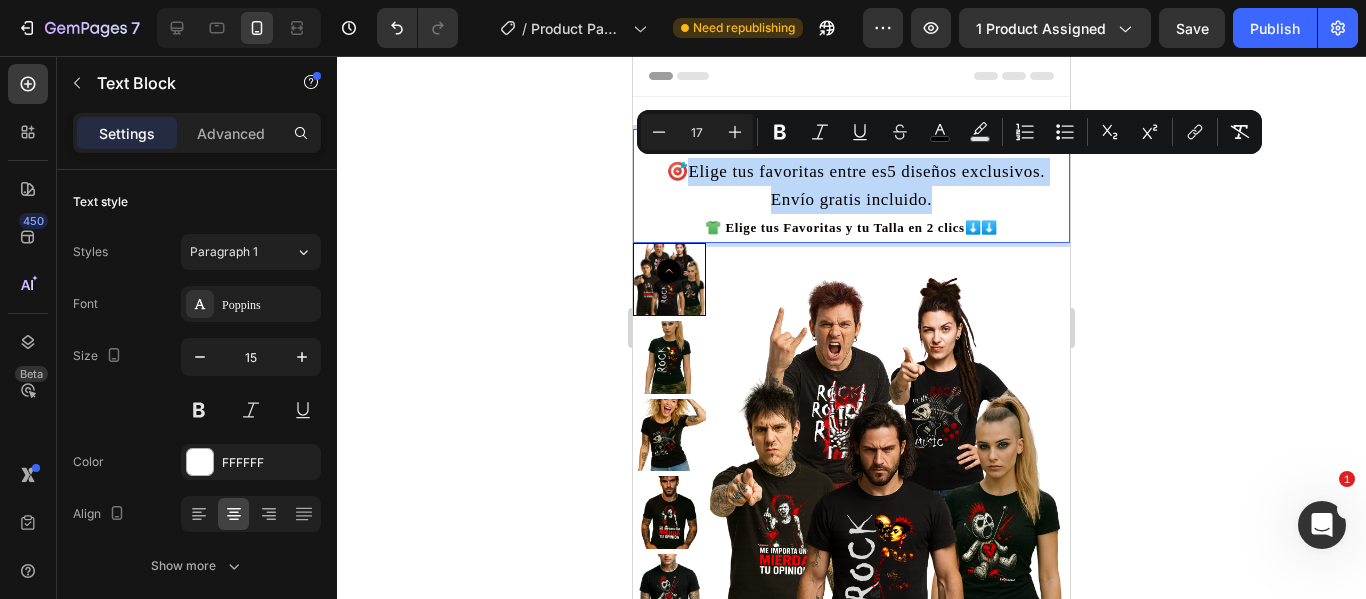 drag, startPoint x: 927, startPoint y: 203, endPoint x: 681, endPoint y: 168, distance: 248.47736 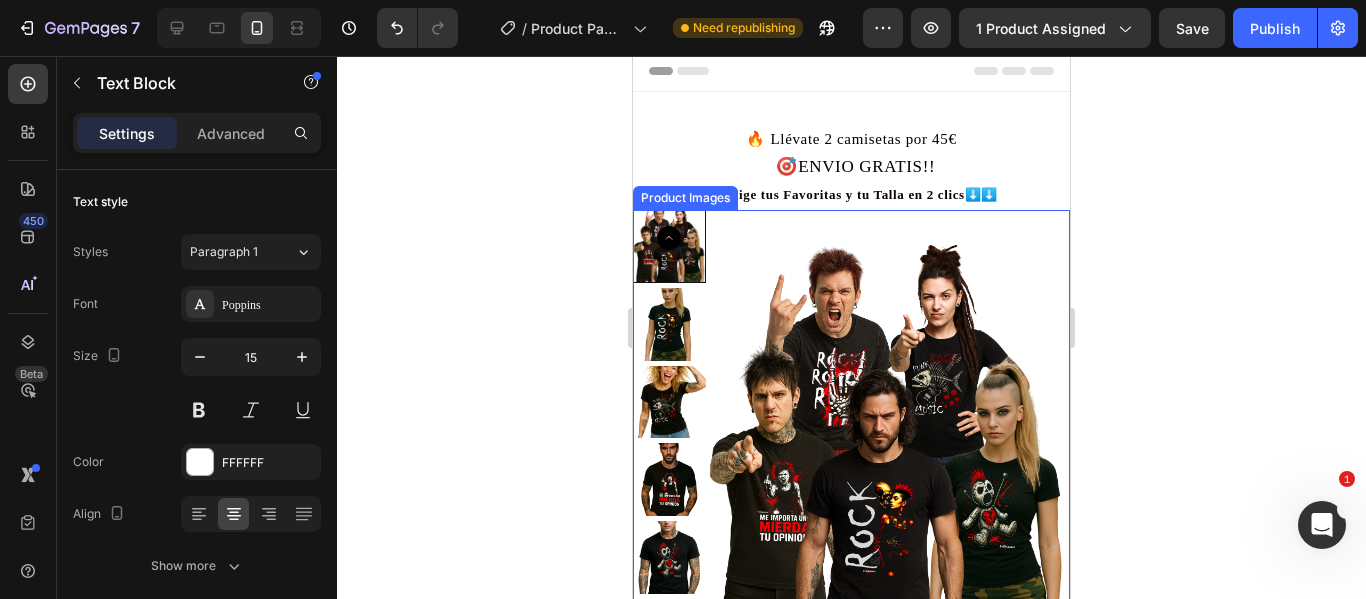 scroll, scrollTop: 0, scrollLeft: 0, axis: both 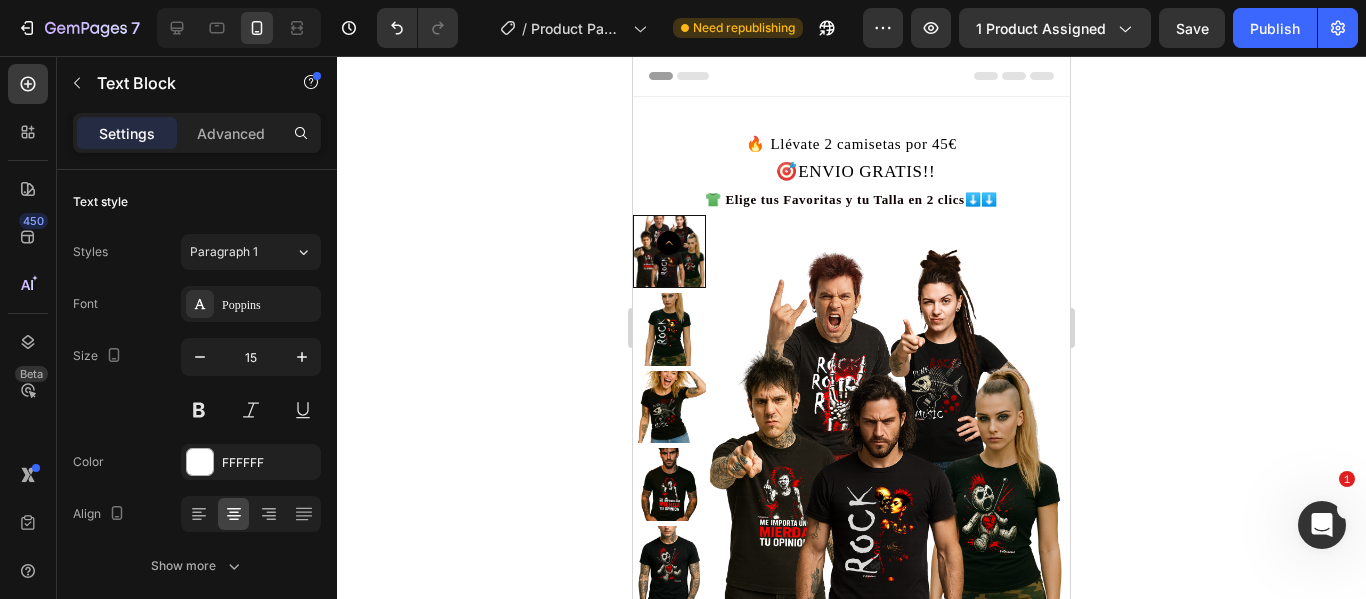 click on "🔥 Llévate 2 camisetas por 45€" at bounding box center [851, 144] 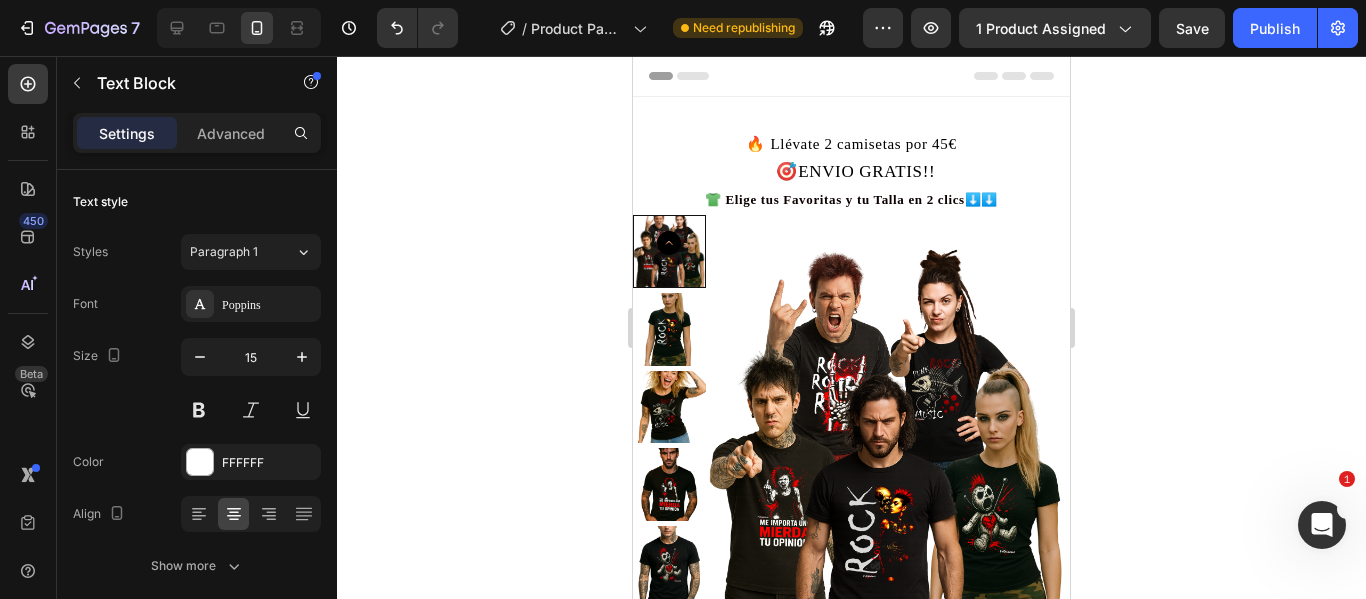 click on "🔥 Llévate 2 camisetas por 45€" at bounding box center [851, 144] 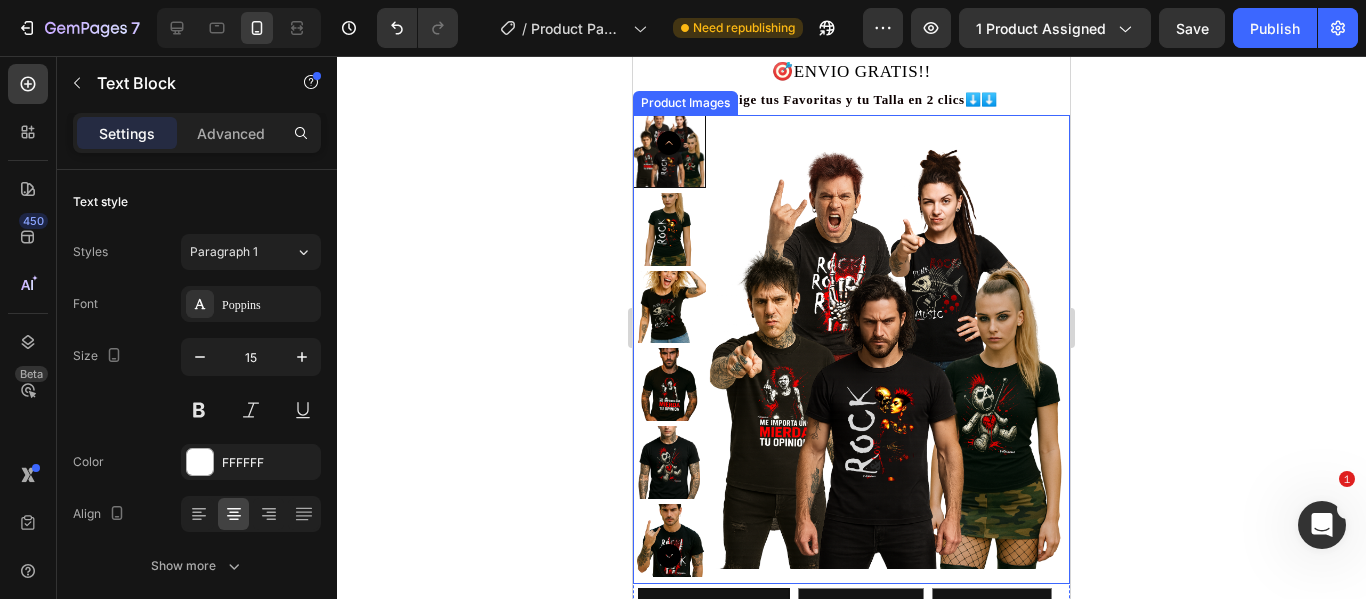scroll, scrollTop: 0, scrollLeft: 0, axis: both 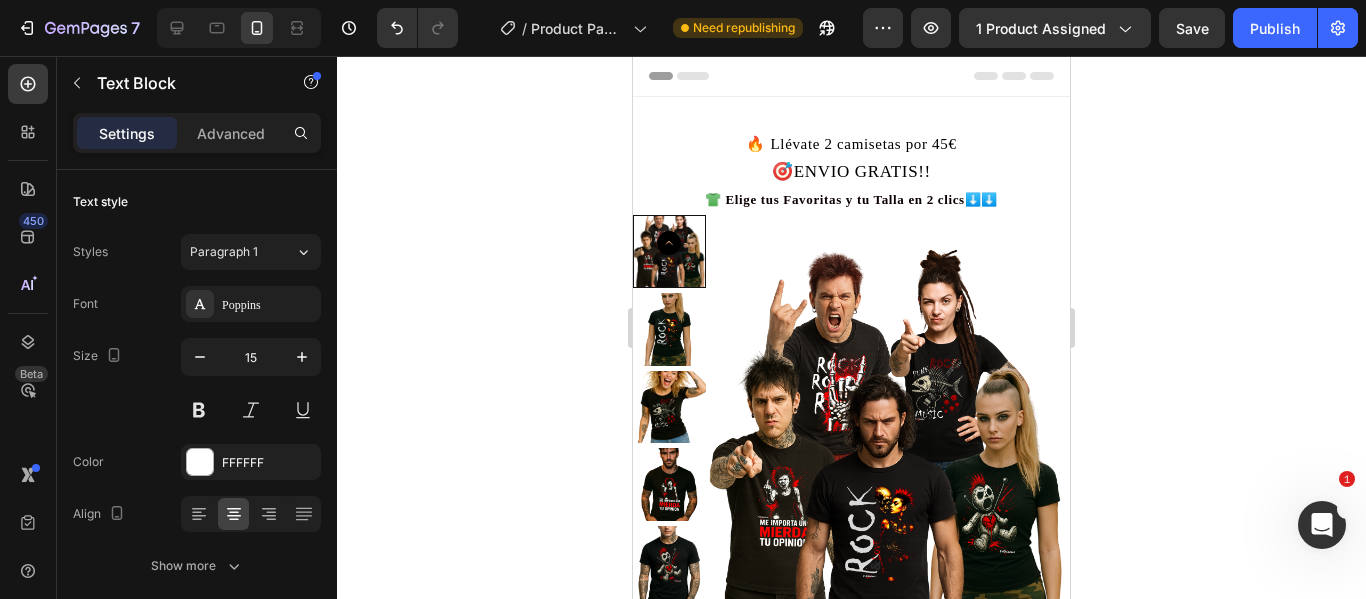click on "🎯ENVIO GRATIS!!" at bounding box center [851, 171] 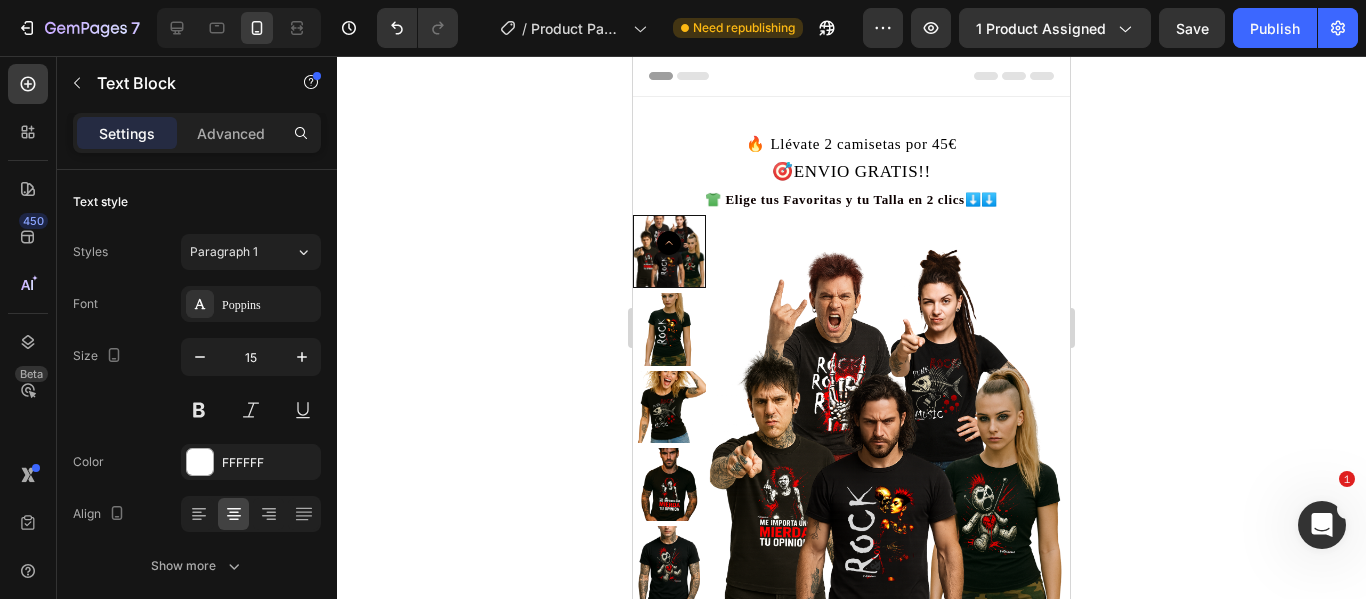 click on "🔥 Llévate 2 camisetas por 45€" at bounding box center [851, 144] 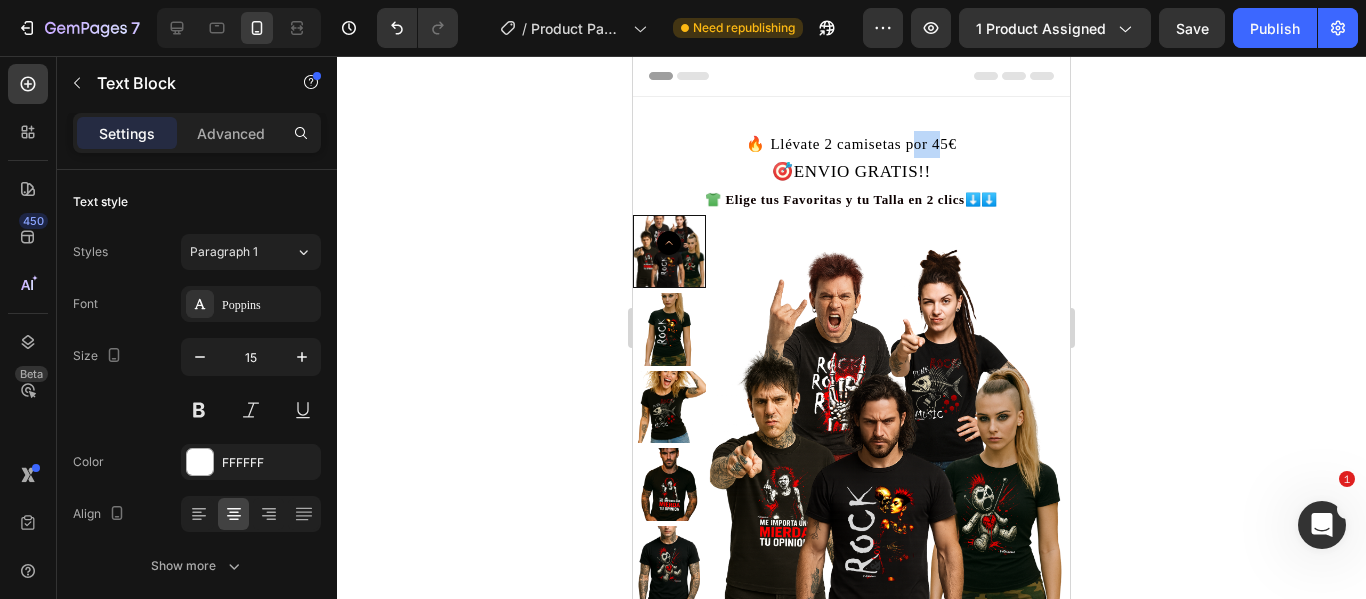 click on "🔥 Llévate 2 camisetas por 45€" at bounding box center [851, 144] 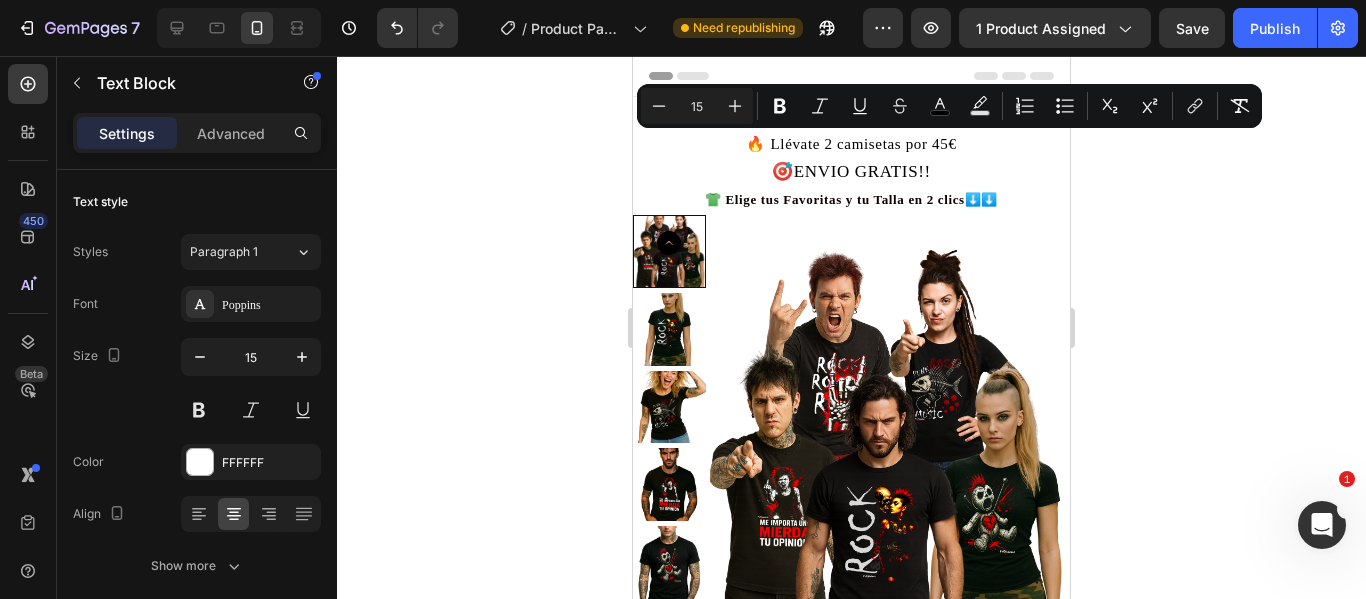 drag, startPoint x: 954, startPoint y: 157, endPoint x: 943, endPoint y: 152, distance: 12.083046 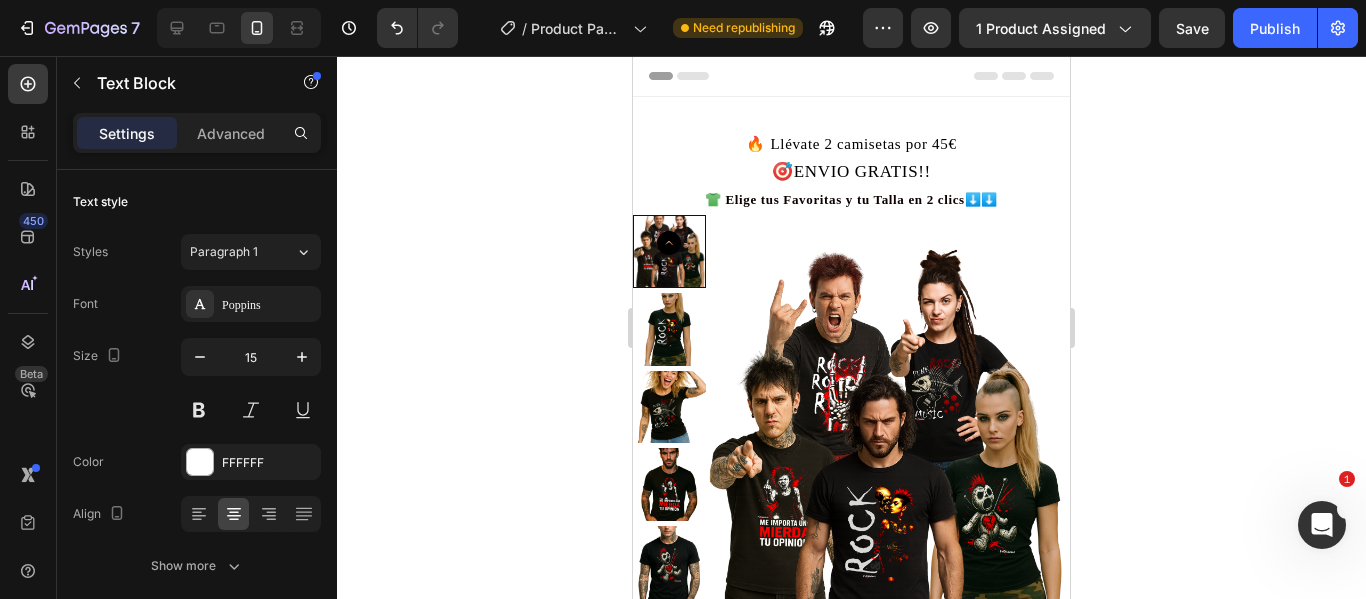 drag, startPoint x: 905, startPoint y: 148, endPoint x: 785, endPoint y: 122, distance: 122.78436 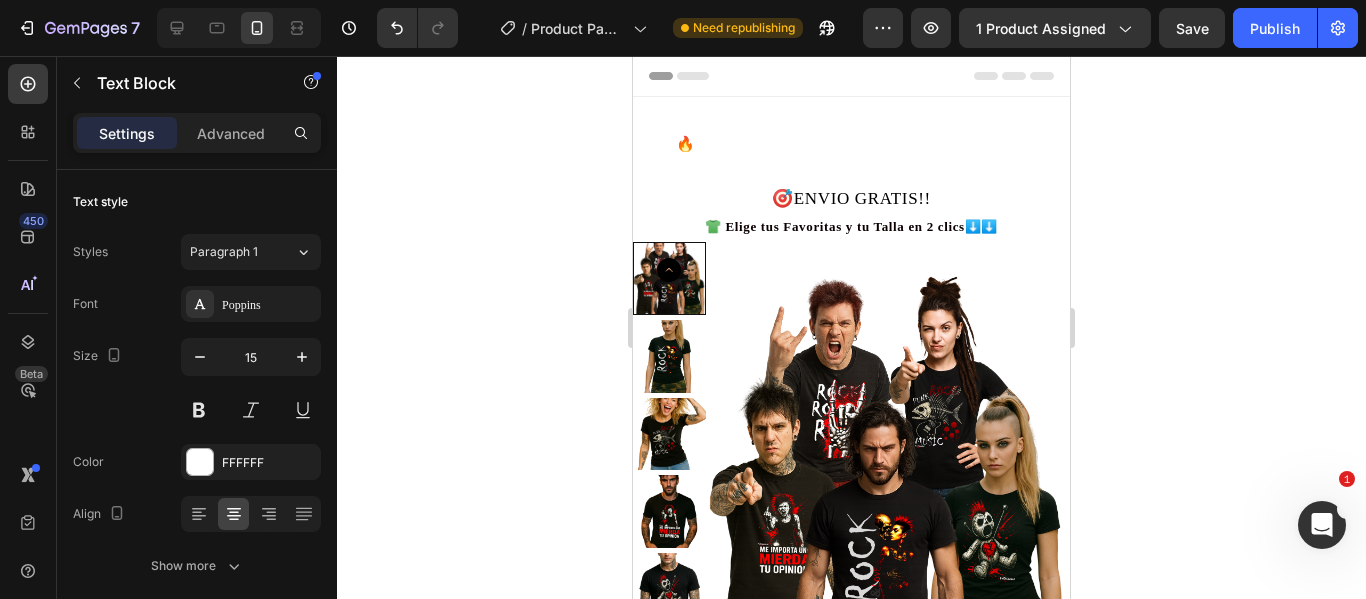 click on "2 camisetas por 45€, elige entre estos 5 diseños." at bounding box center [861, 144] 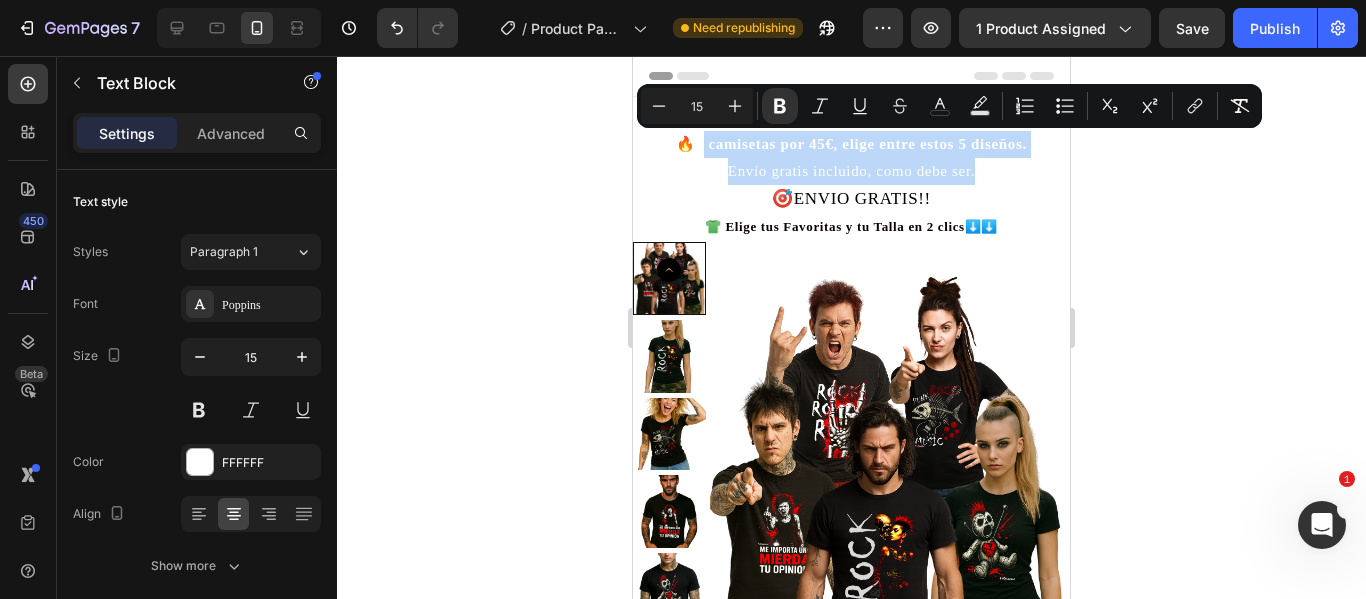 drag, startPoint x: 703, startPoint y: 145, endPoint x: 991, endPoint y: 176, distance: 289.6636 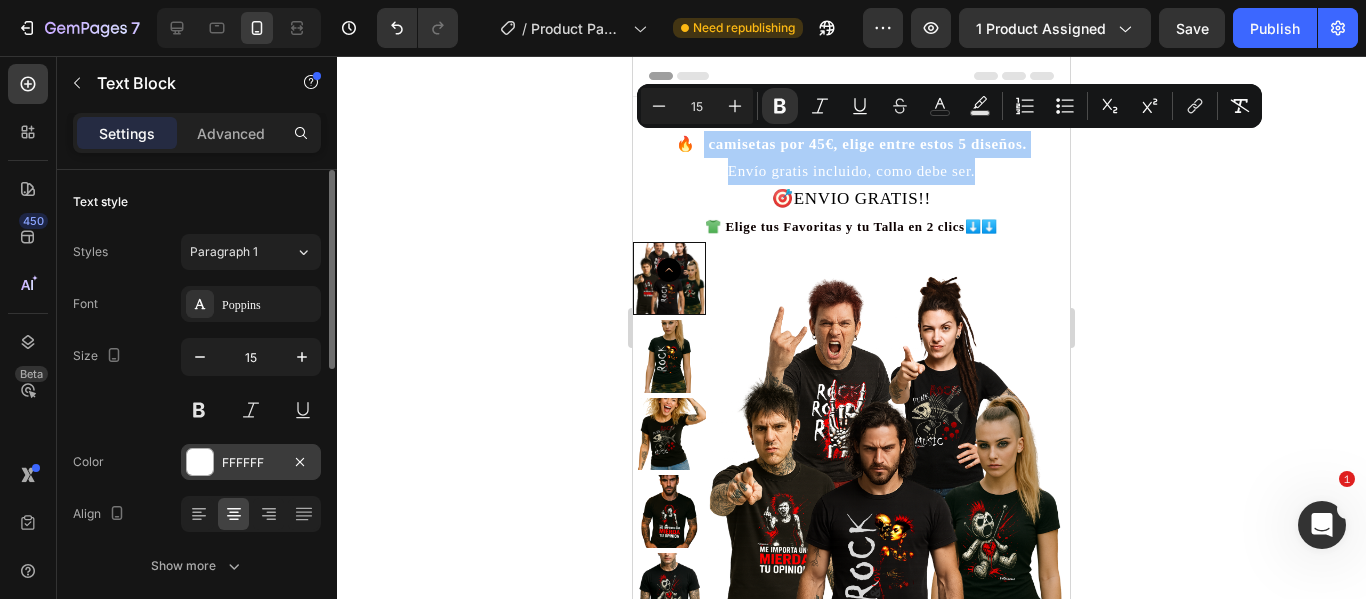 click at bounding box center [200, 462] 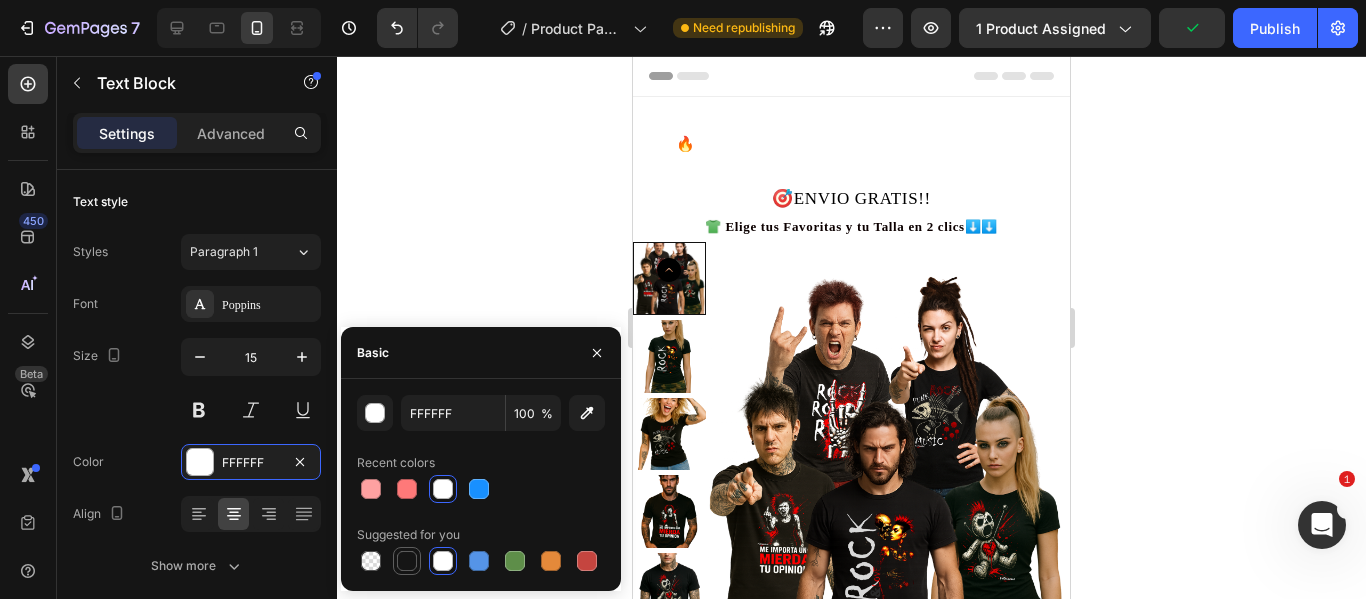 click at bounding box center (407, 561) 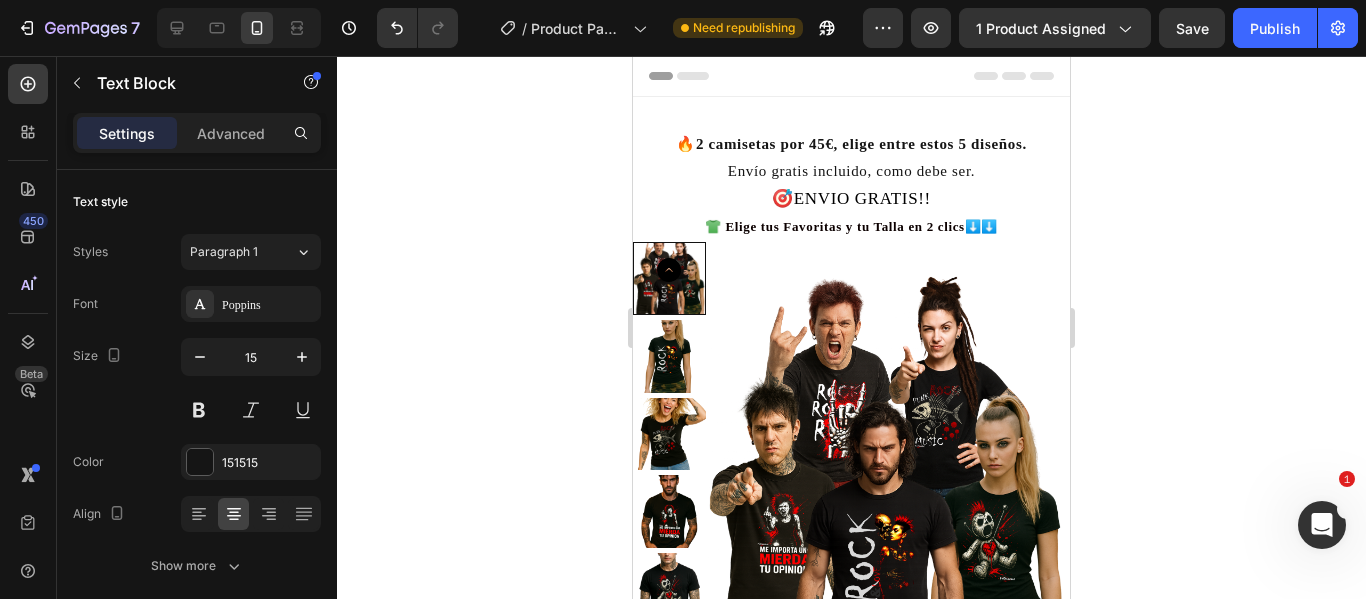 click 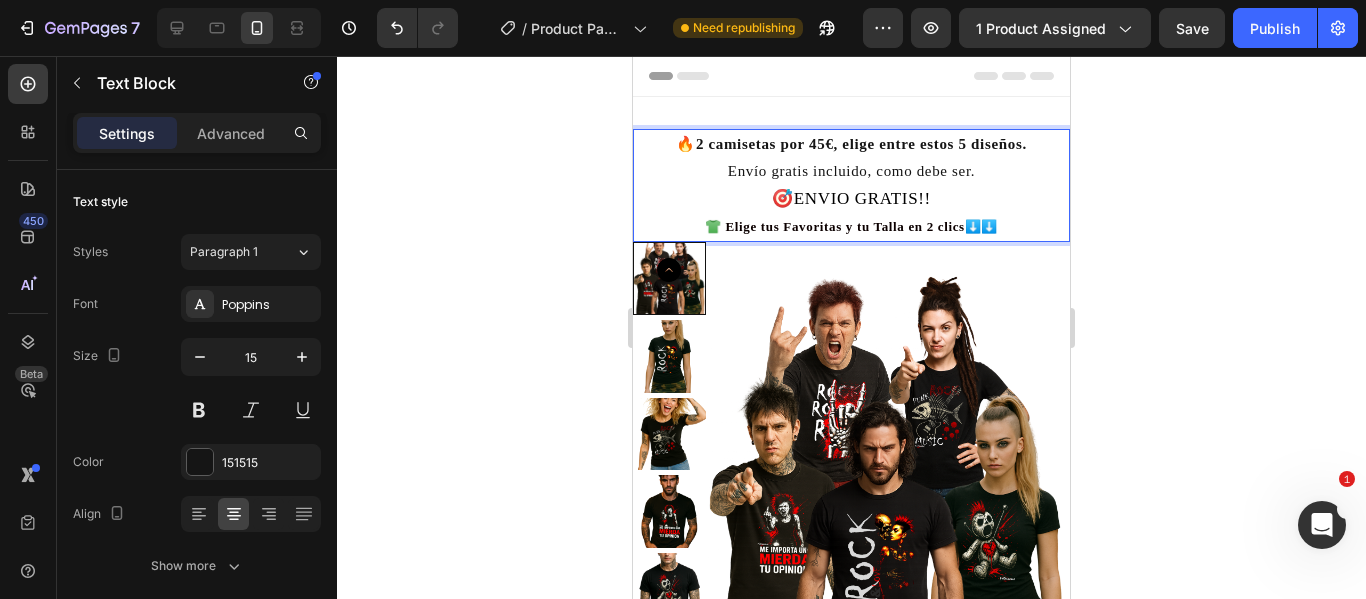 click on "🔥  2 camisetas por [PRICE], elige entre estos 5 diseños. Envío gratis incluido, como debe ser." at bounding box center (851, 158) 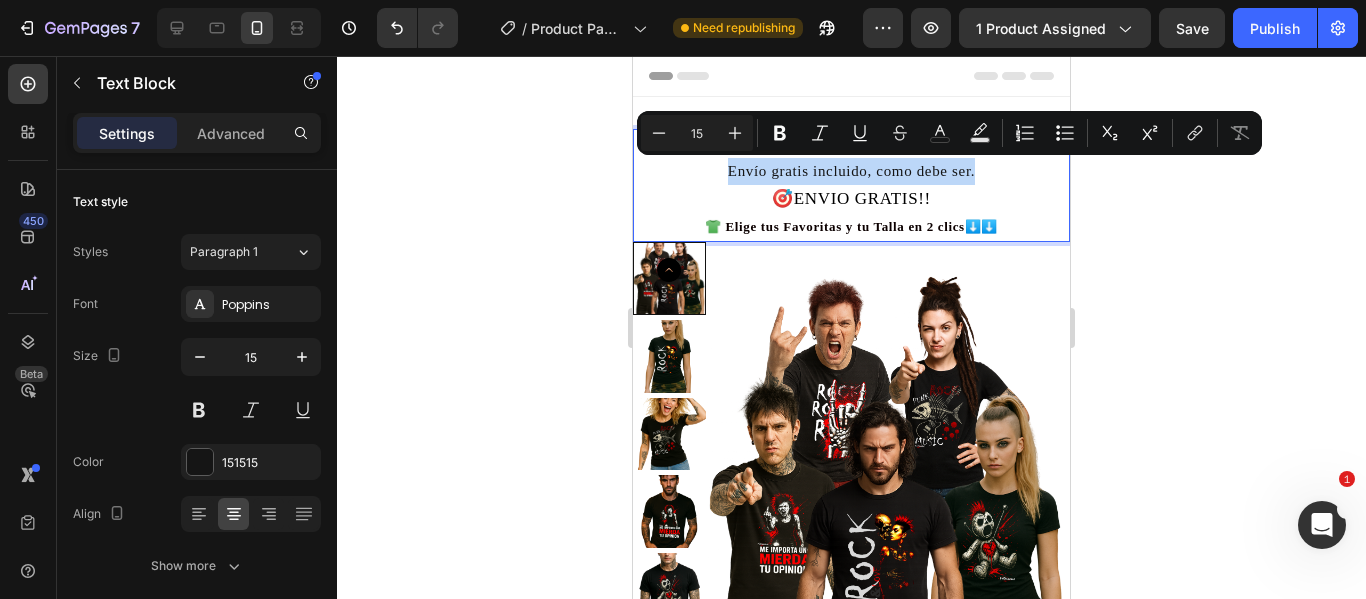 drag, startPoint x: 971, startPoint y: 179, endPoint x: 718, endPoint y: 184, distance: 253.04941 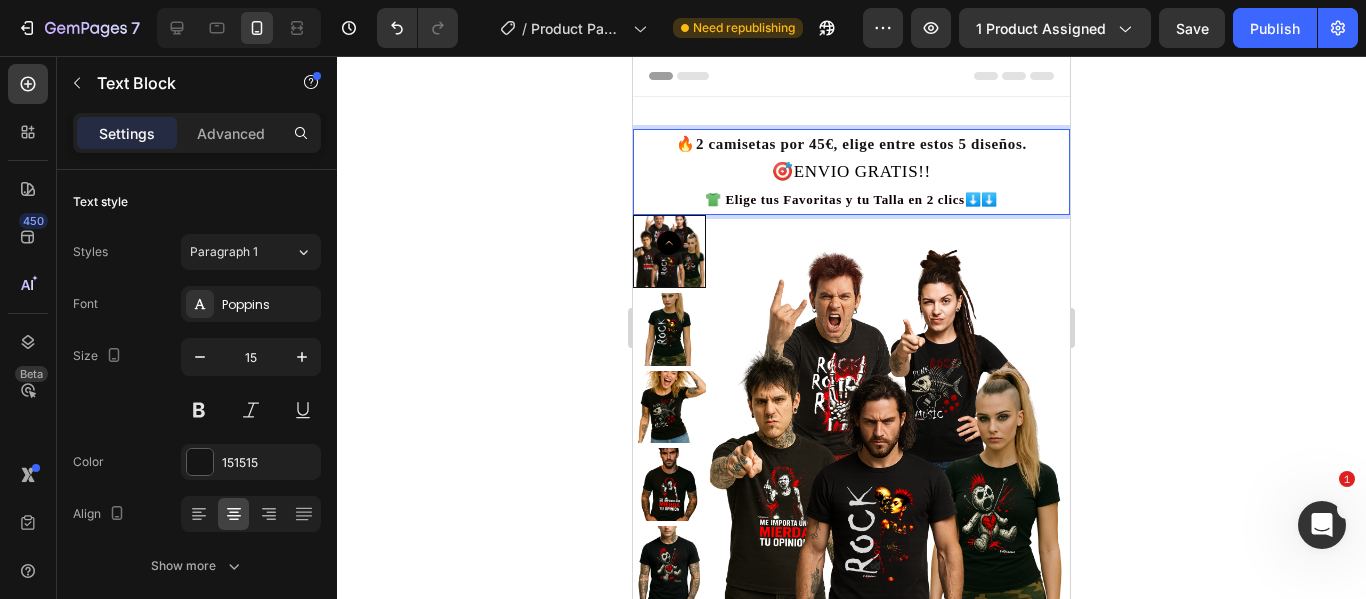 click on "🎯ENVIO GRATIS!! 👕   Elige tus Favoritas y tu Talla en 2 clics  ⬇️⬇️" at bounding box center (851, 185) 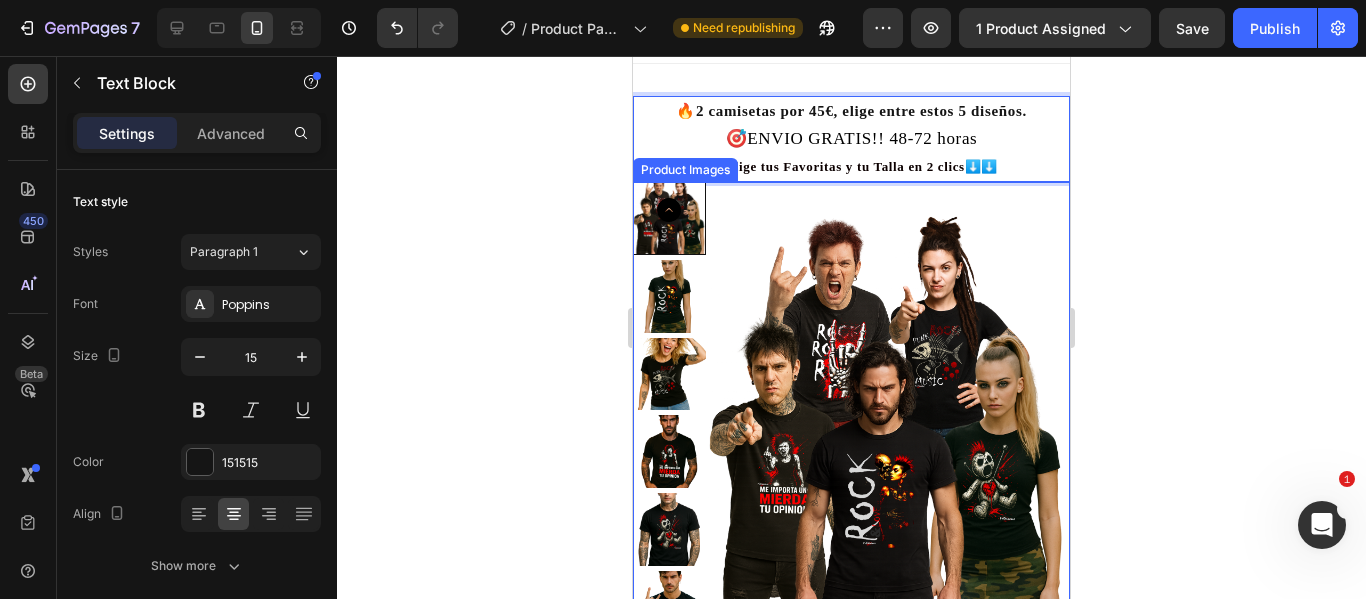 scroll, scrollTop: 0, scrollLeft: 0, axis: both 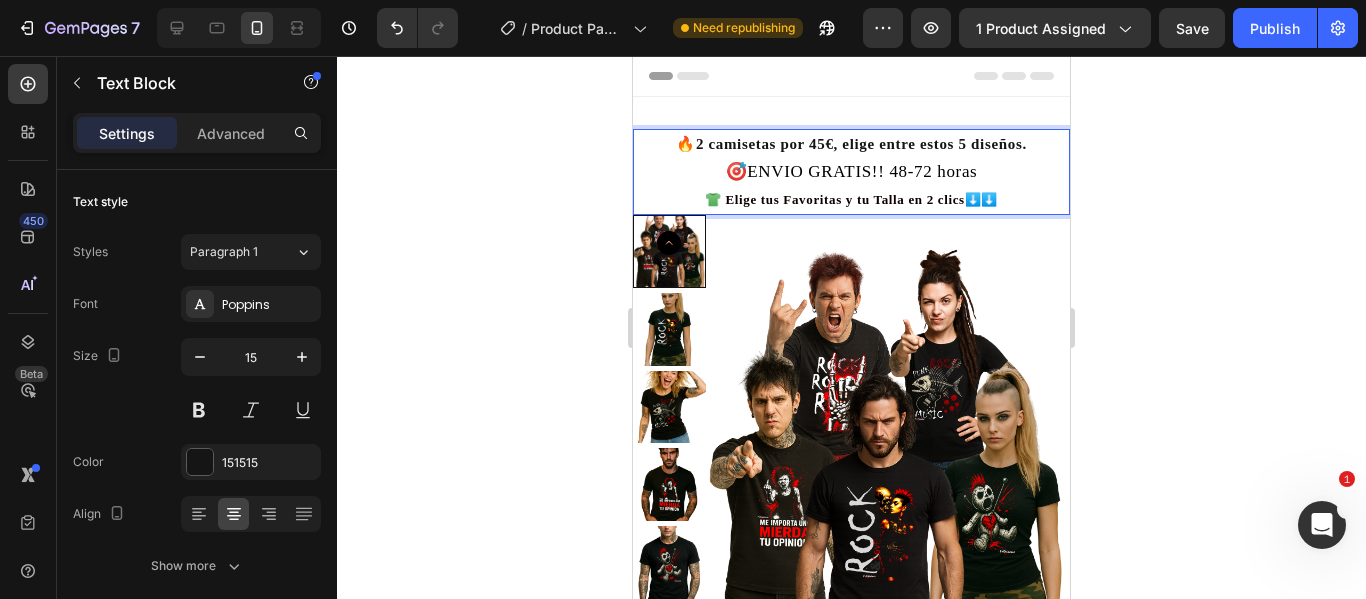 click on "Elige tus Favoritas y tu Talla en 2 clics" at bounding box center [844, 199] 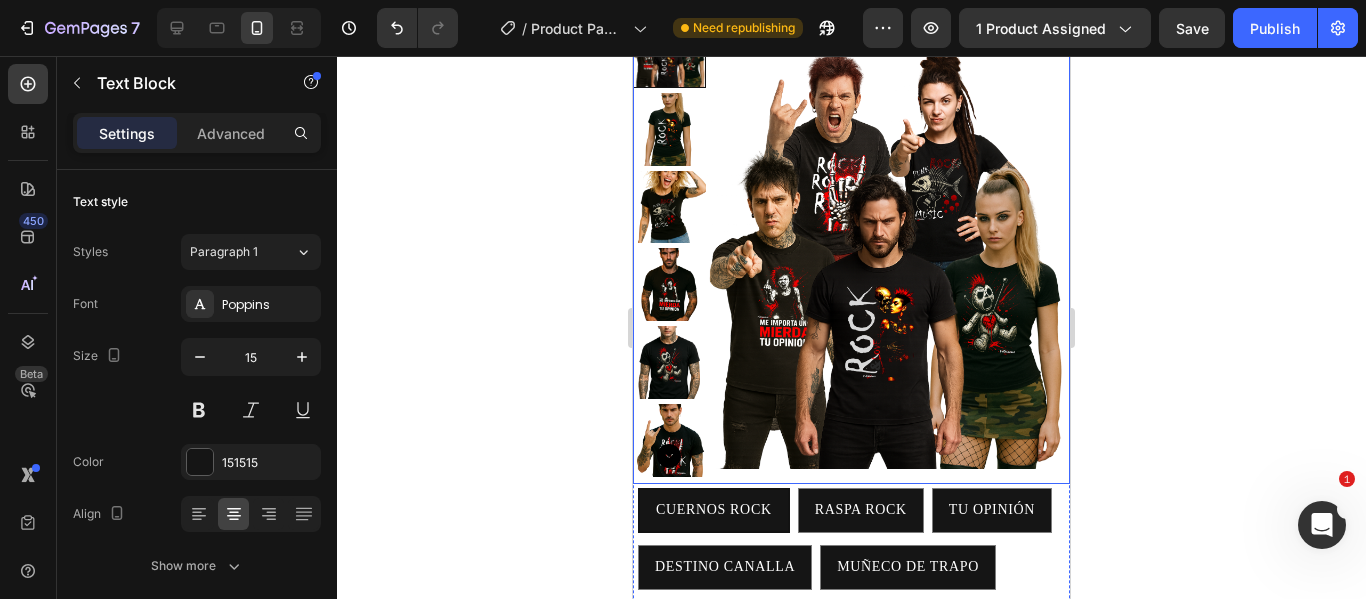 scroll, scrollTop: 400, scrollLeft: 0, axis: vertical 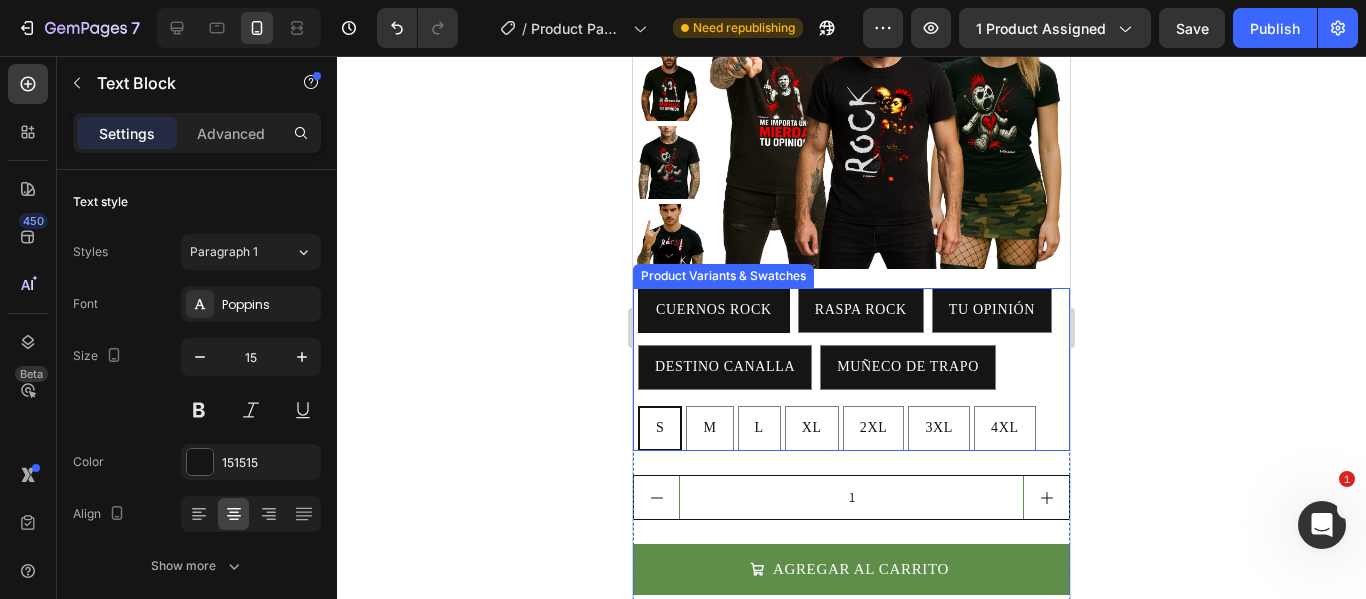 click on "CUERNOS ROCK" at bounding box center (714, 309) 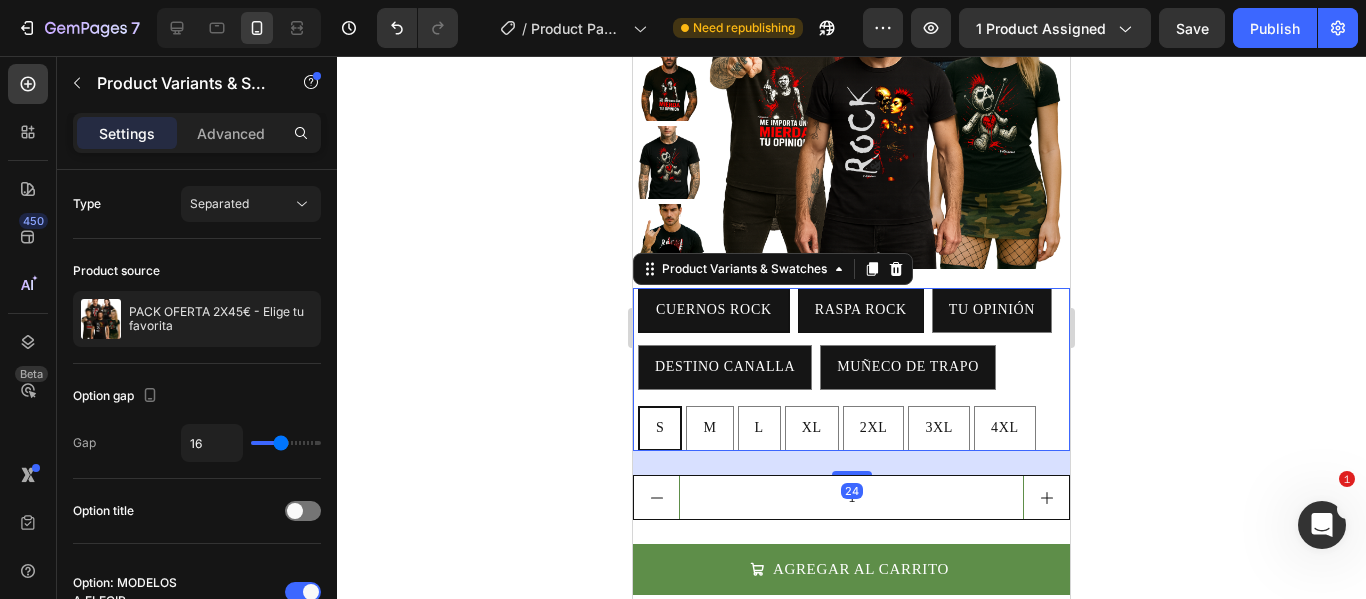 click on "RASPA ROCK" at bounding box center (861, 309) 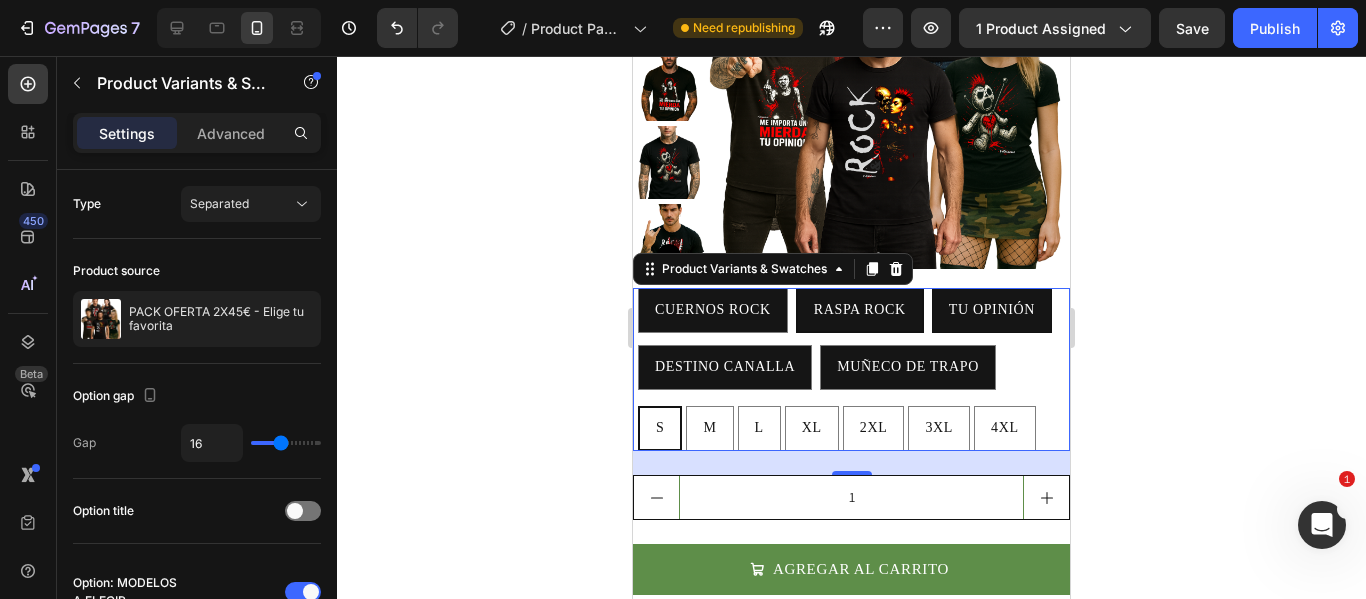click on "TU OPINIÓN" at bounding box center (992, 309) 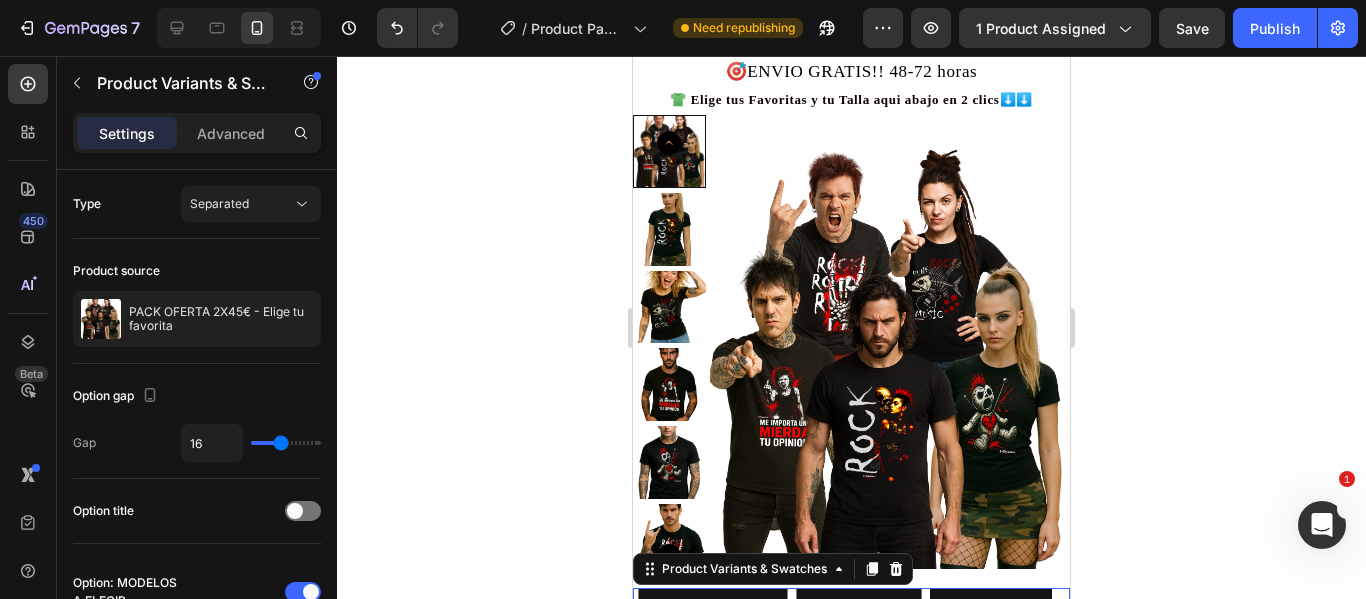 scroll, scrollTop: 0, scrollLeft: 0, axis: both 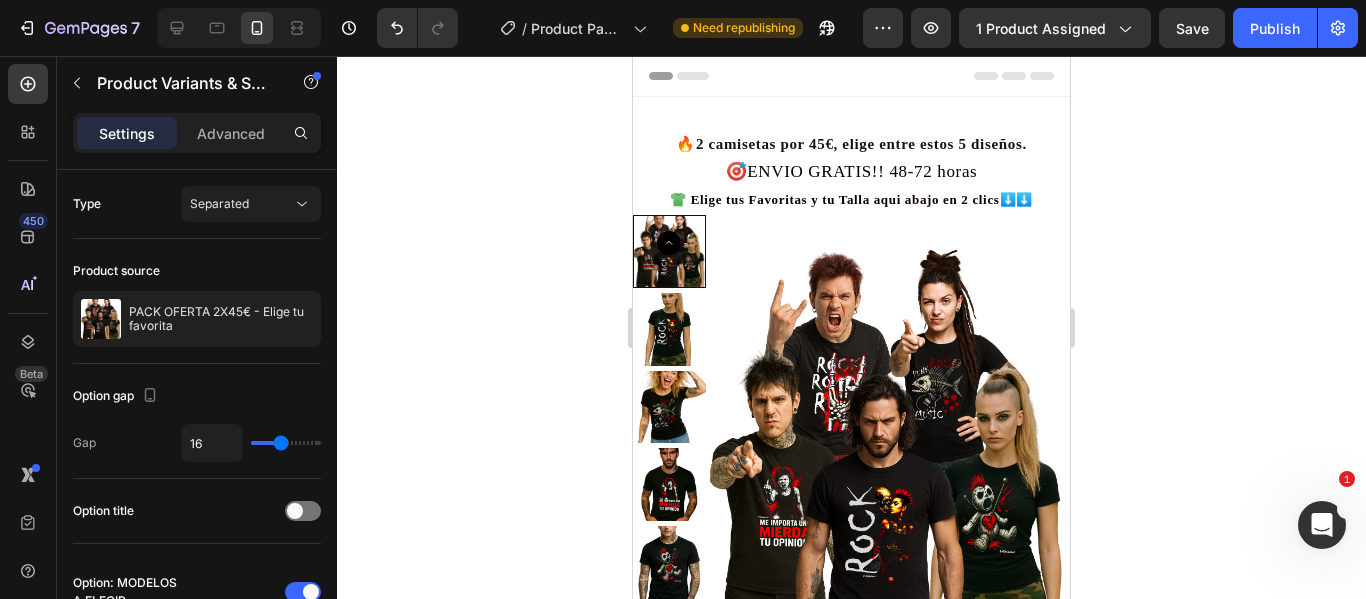 click 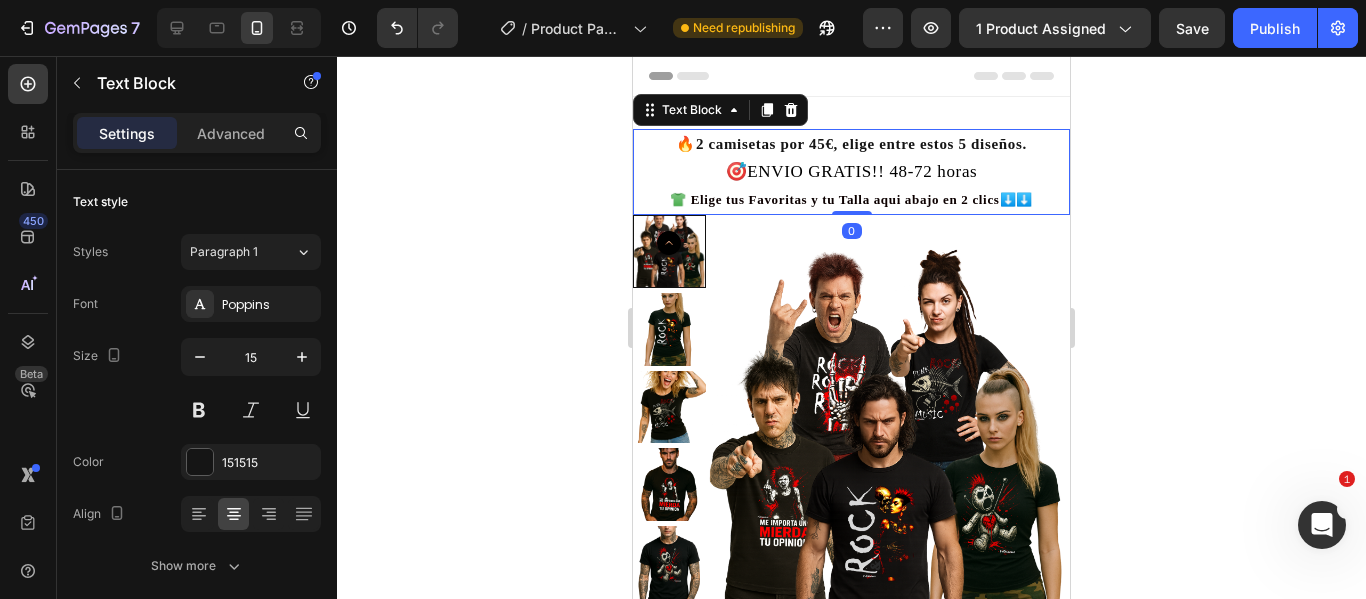 click on "🎯ENVIO GRATIS!! [TIME] 👕   Elige tus Favoritas y tu Talla aqui abajo en 2 clics  ⬇️⬇️" at bounding box center [851, 185] 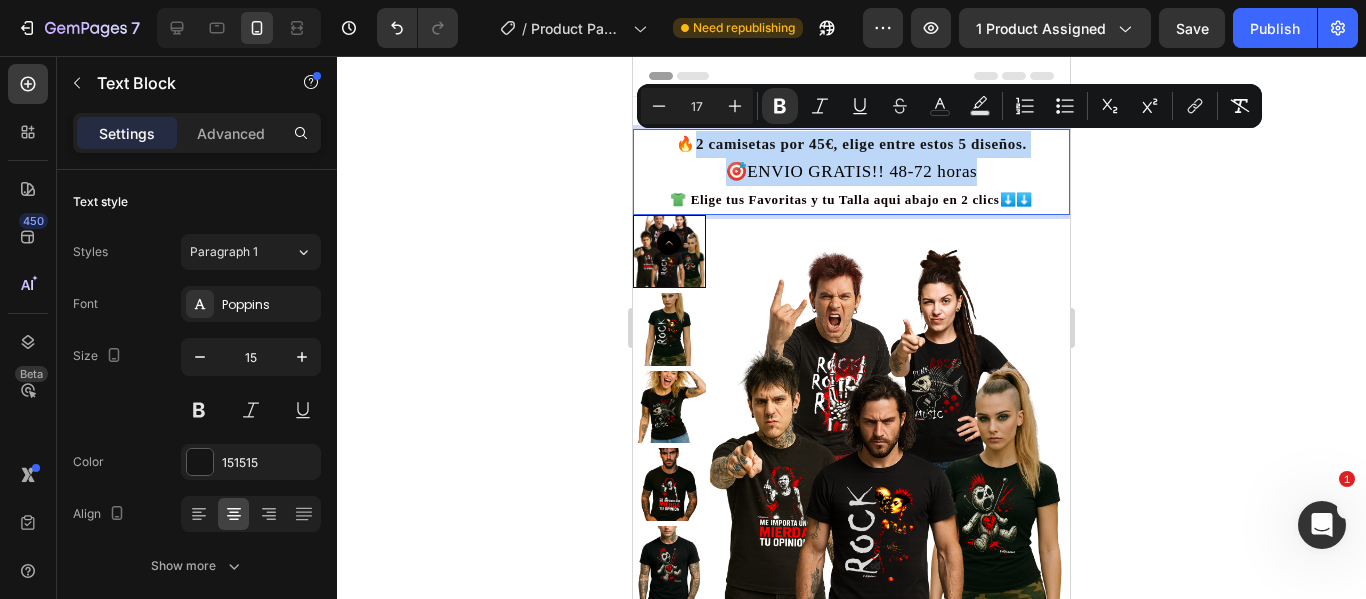drag, startPoint x: 953, startPoint y: 171, endPoint x: 696, endPoint y: 149, distance: 257.9399 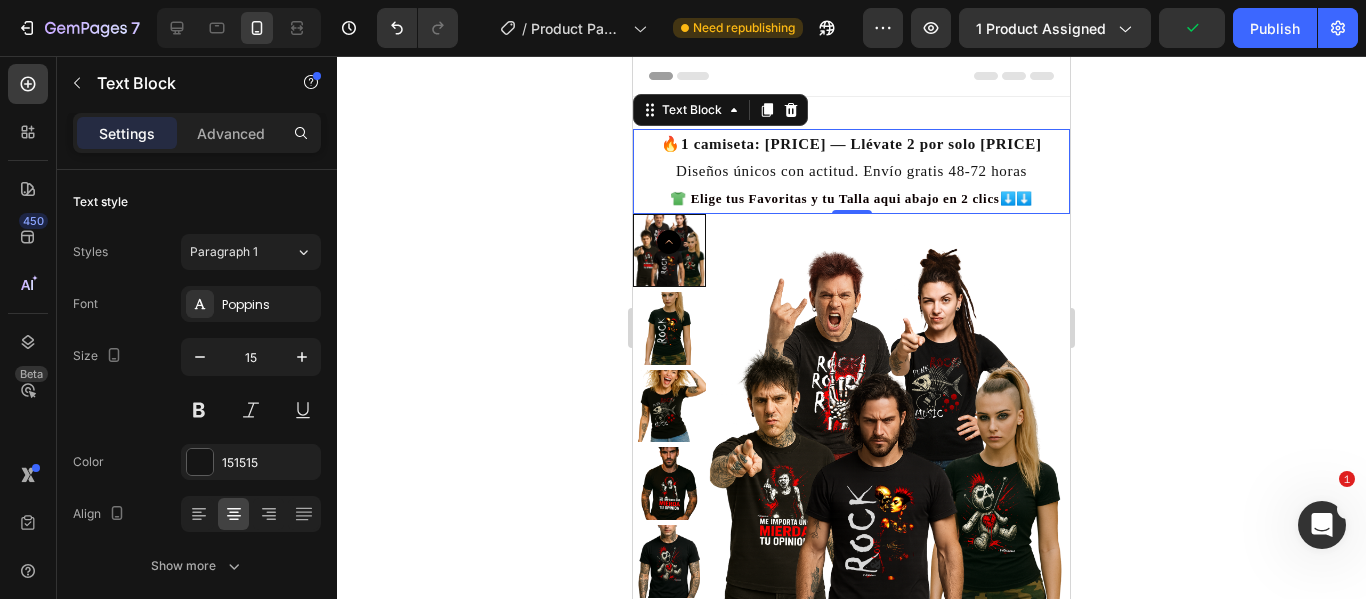click 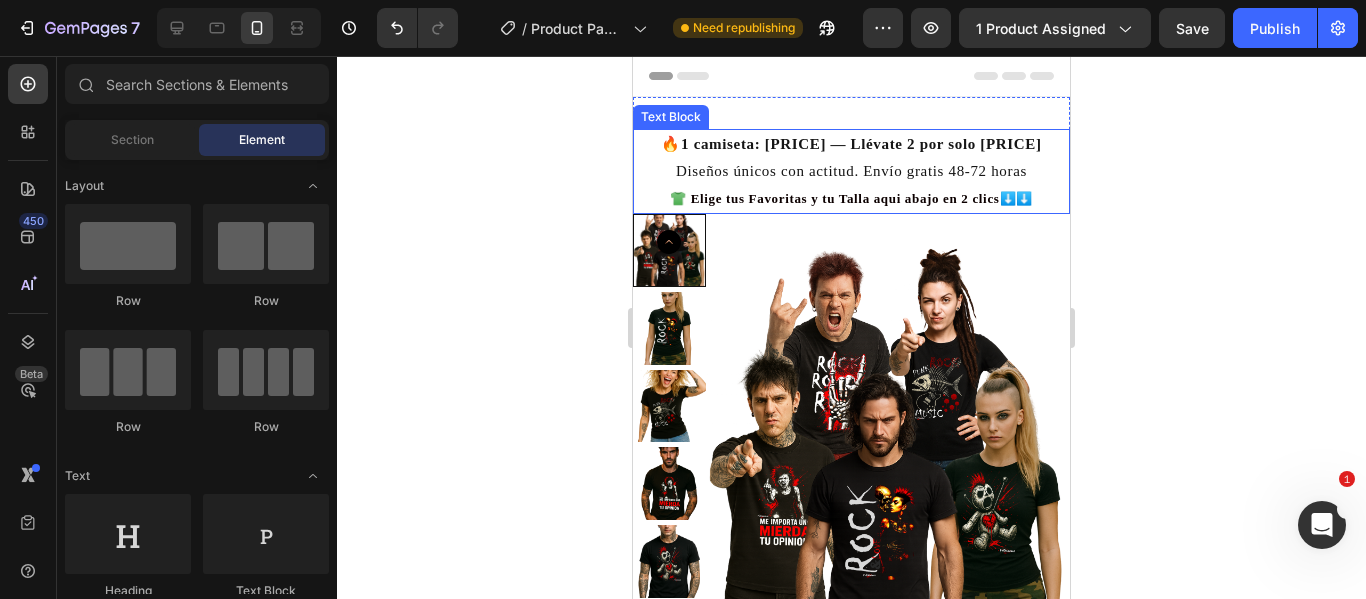 click on "Elige tus Favoritas y tu Talla aqui abajo en 2 clics" at bounding box center [845, 198] 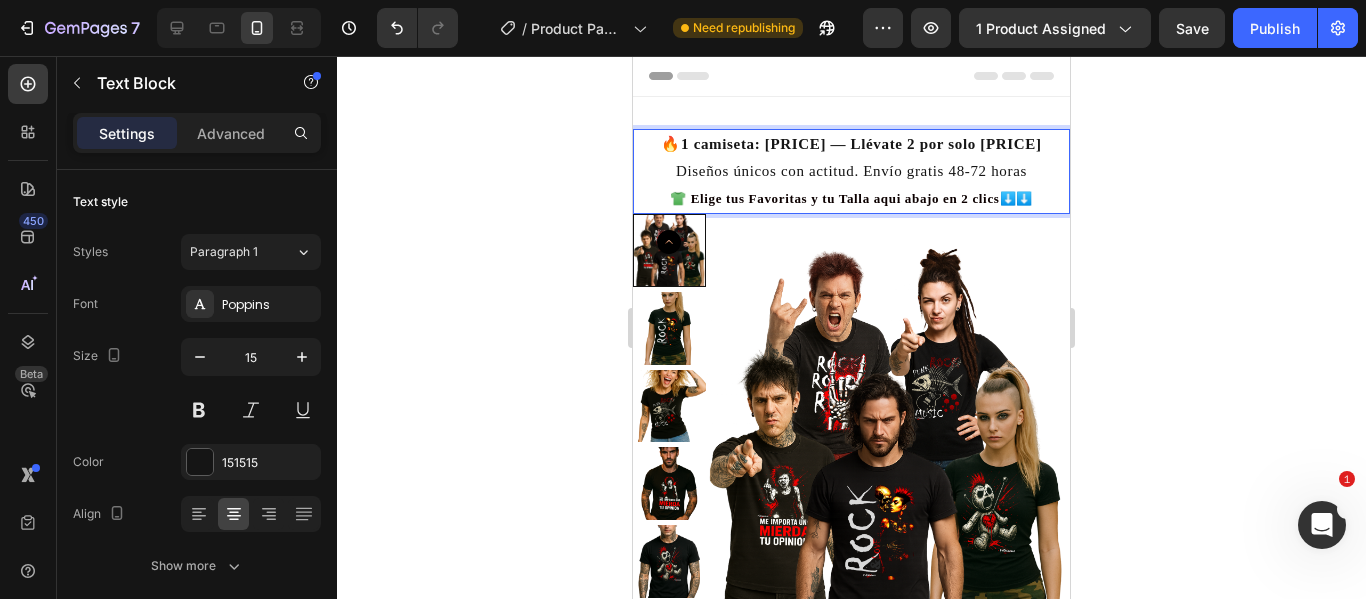 click on "Elige tus Favoritas y tu Talla aqui abajo en 2 clics" at bounding box center (845, 198) 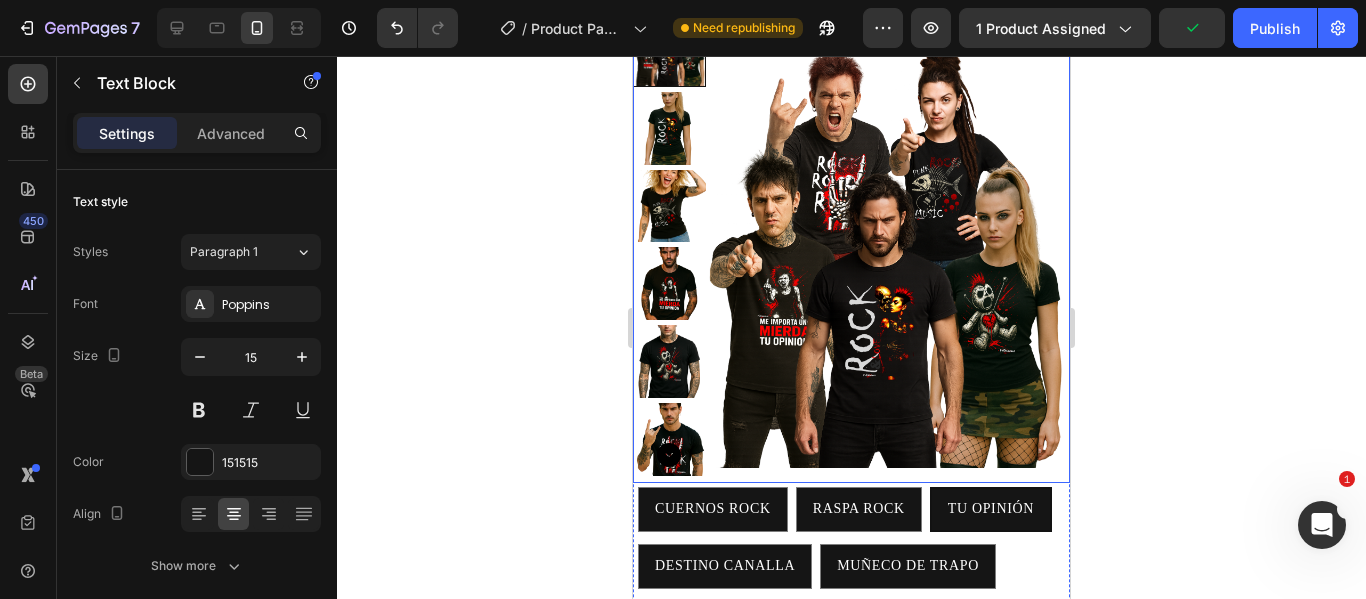 scroll, scrollTop: 0, scrollLeft: 0, axis: both 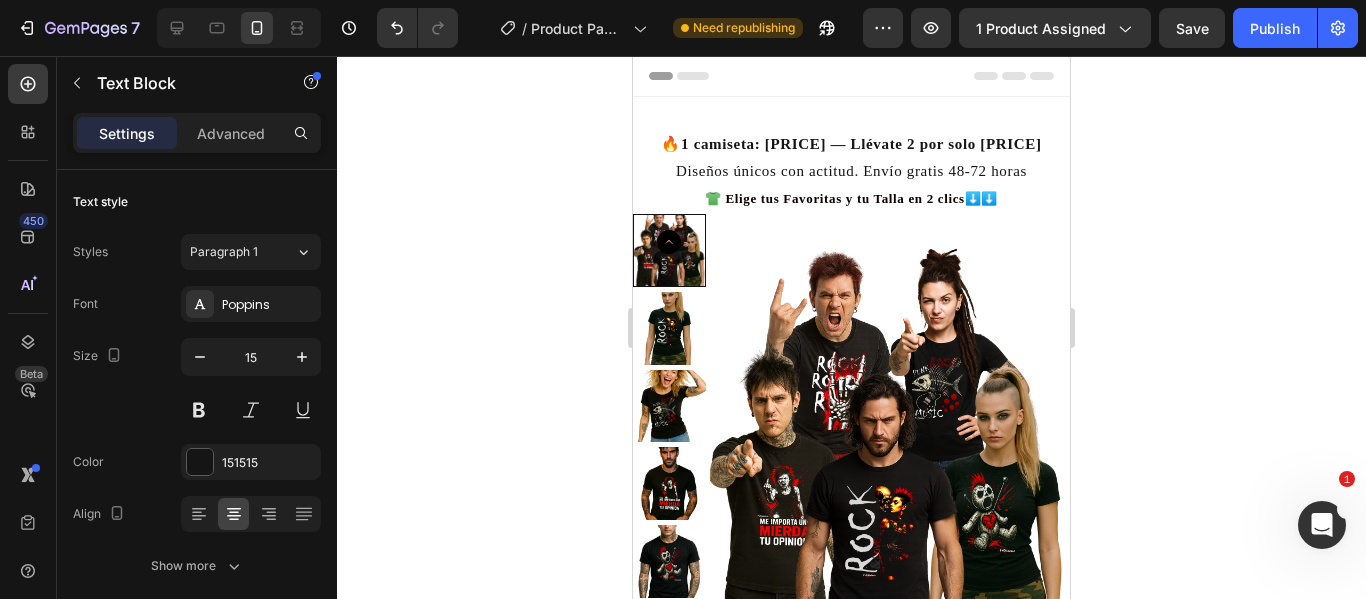 click on "🔥  1 camiseta: [PRICE] — Llévate 2 por solo [PRICE] Diseños únicos con actitud. Envío gratis [TIME] 👕   Elige tus Favoritas y tu Talla en 2 clics  ⬇️⬇️" at bounding box center [851, 171] 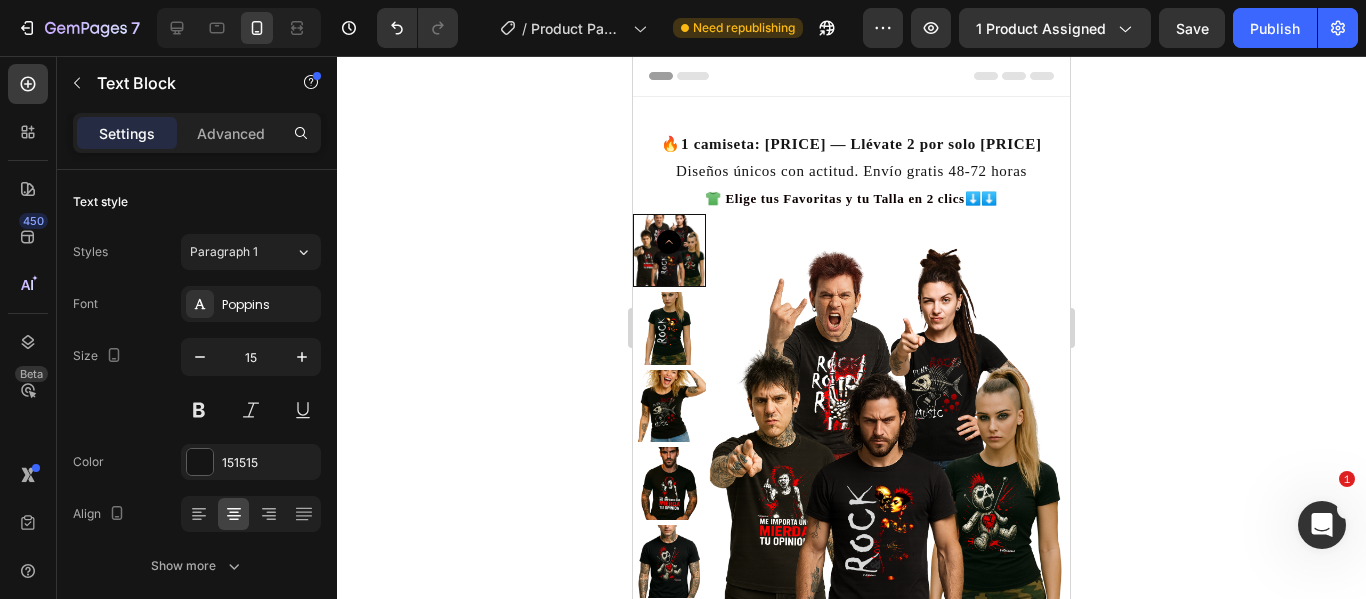 click on "🔥" at bounding box center (671, 144) 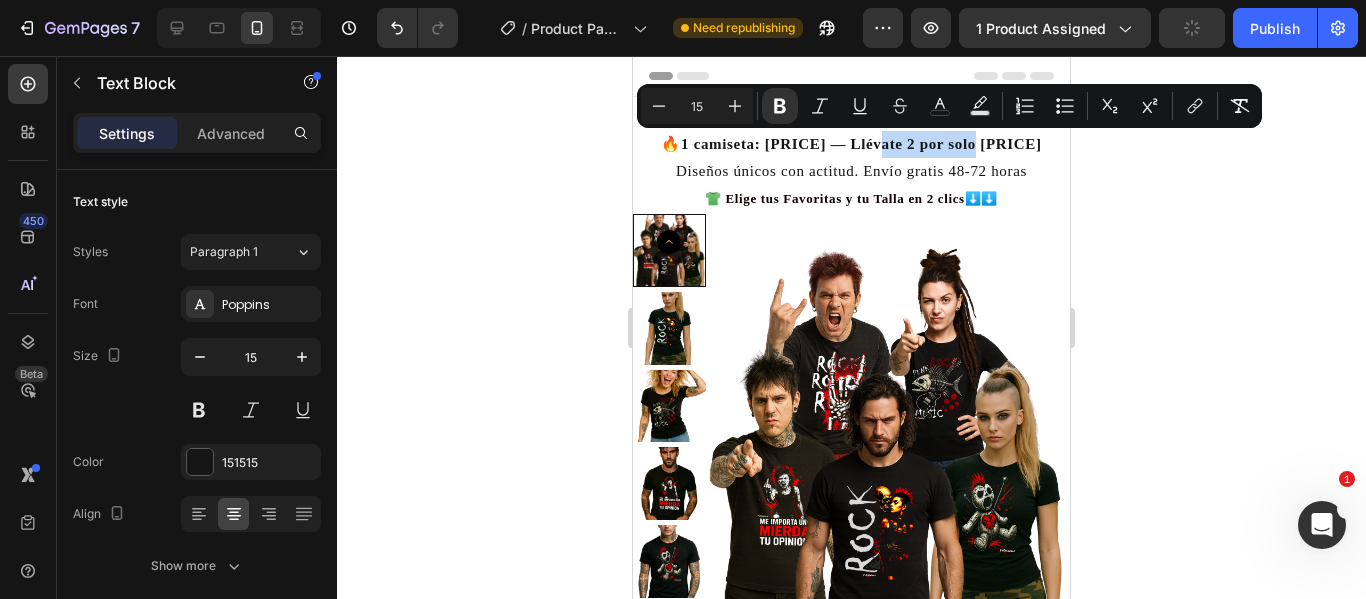 drag, startPoint x: 1002, startPoint y: 150, endPoint x: 903, endPoint y: 146, distance: 99.08077 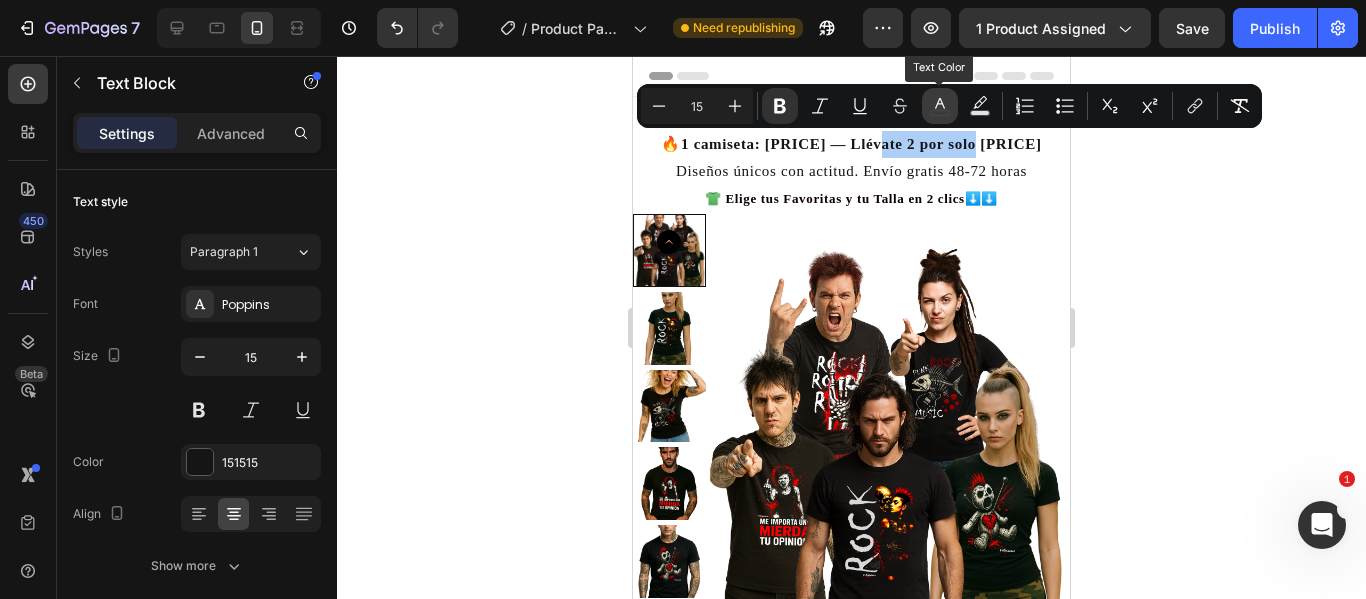 click on "color" at bounding box center (940, 106) 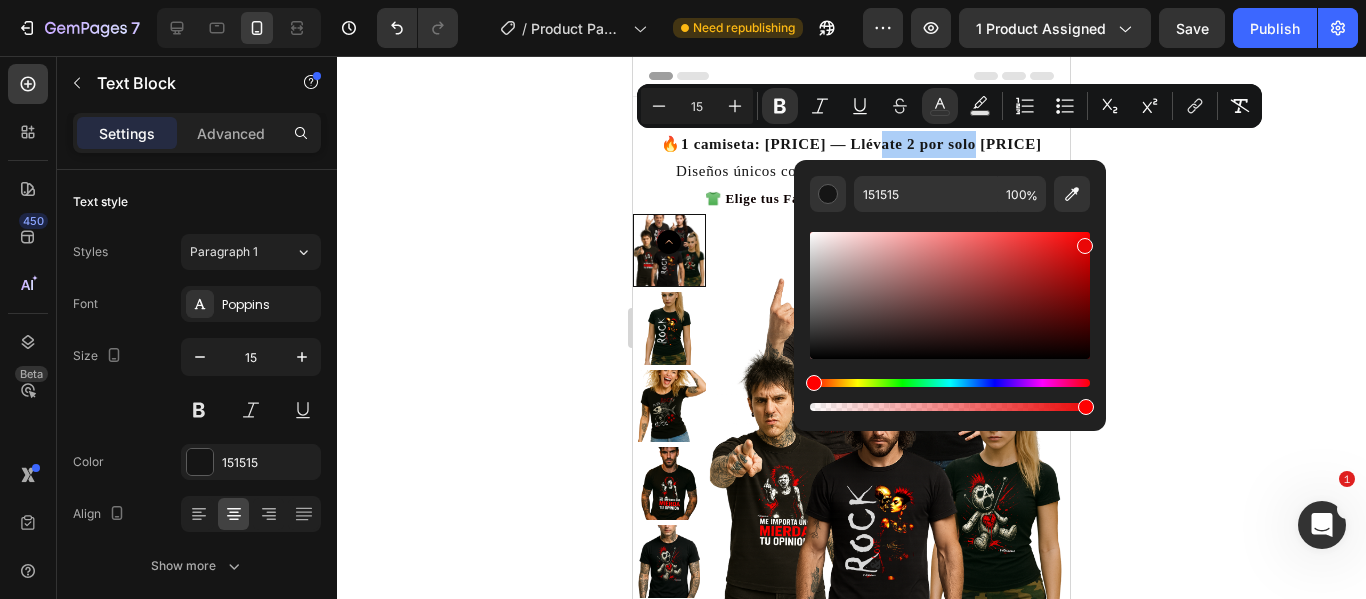 click at bounding box center [950, 295] 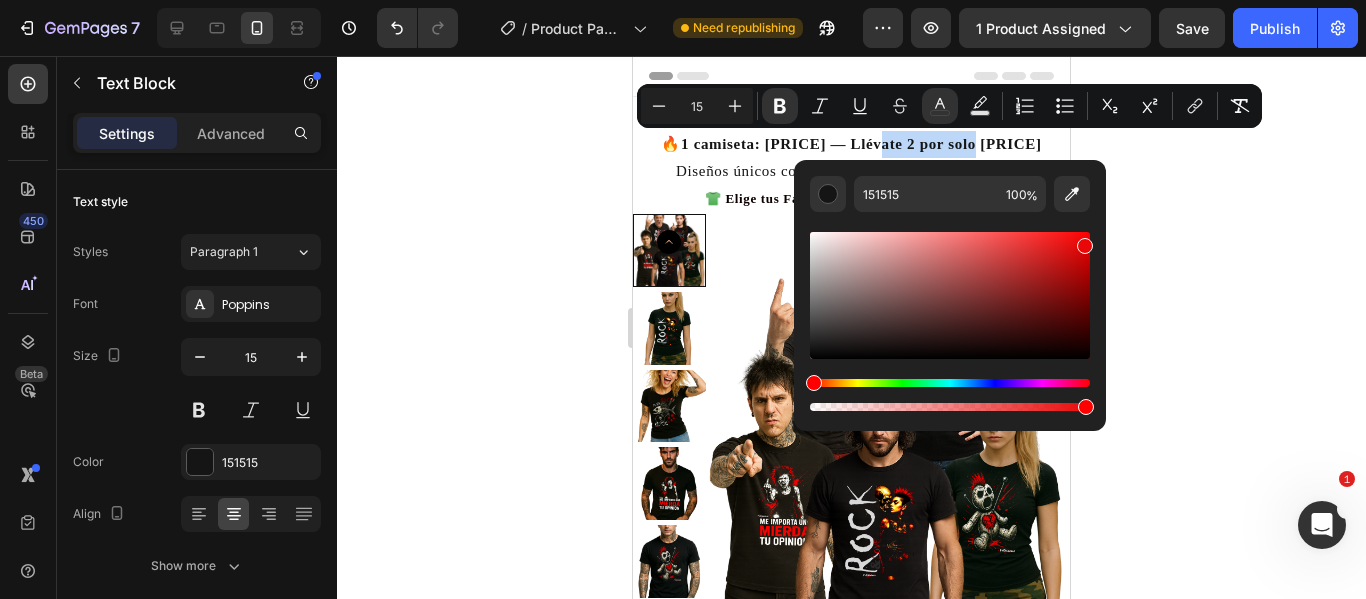 type on "EA0707" 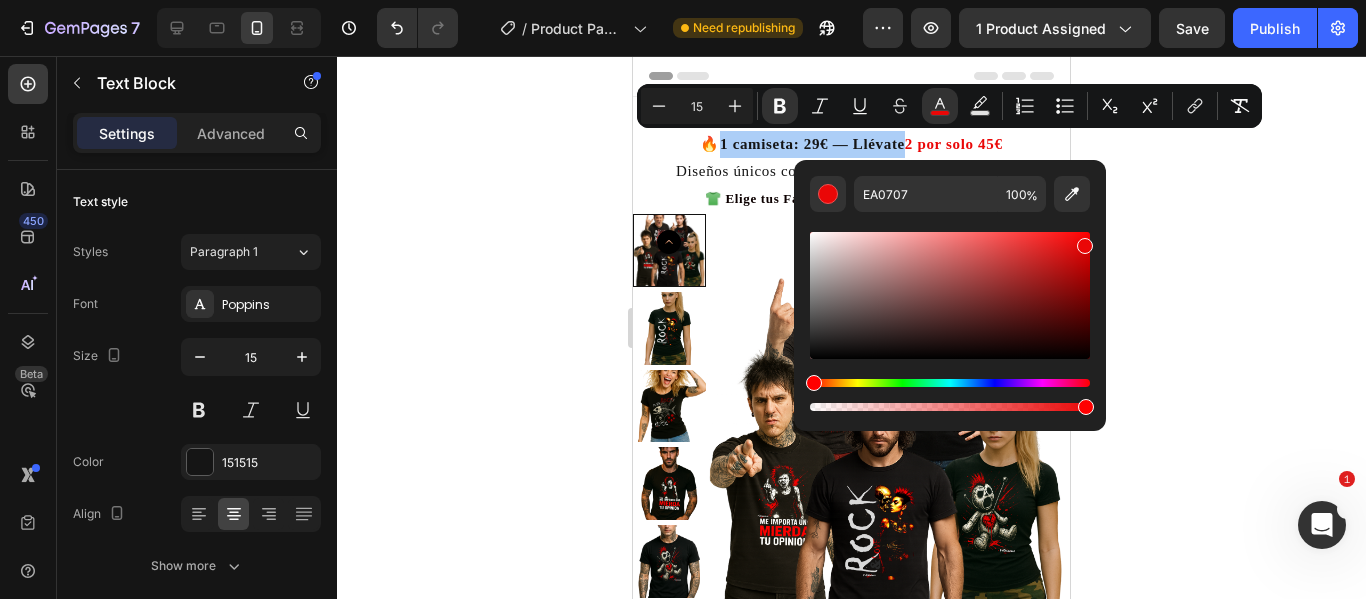 click 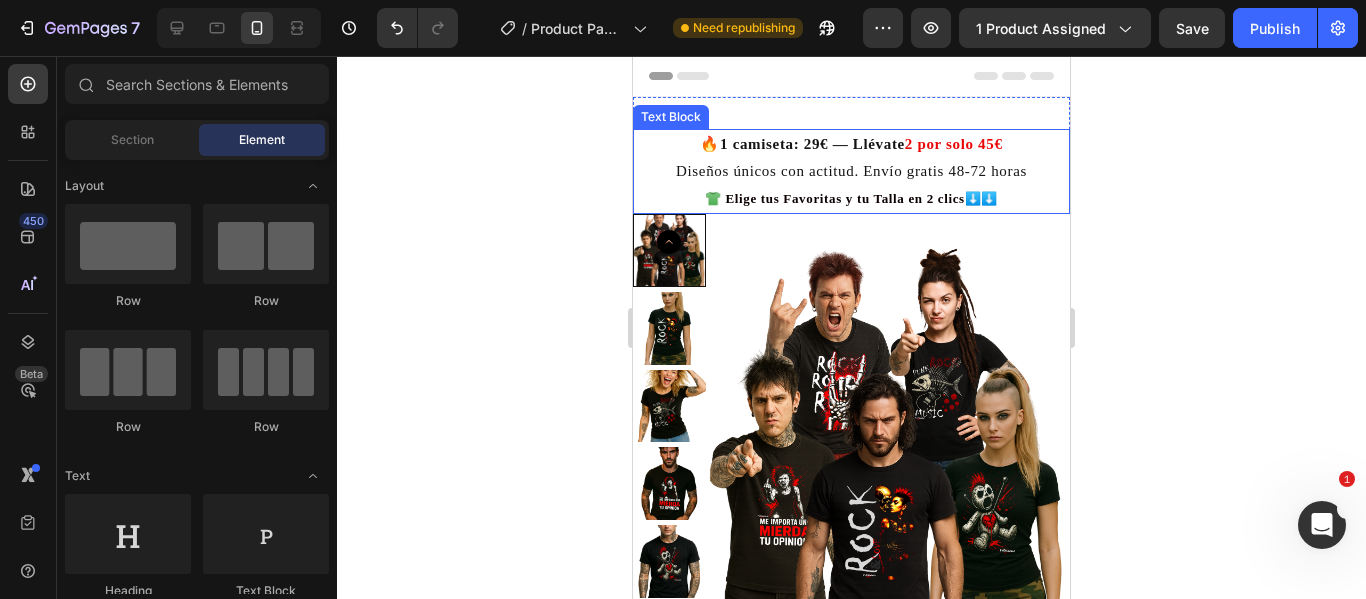 click on "2 por solo 45€" at bounding box center (954, 144) 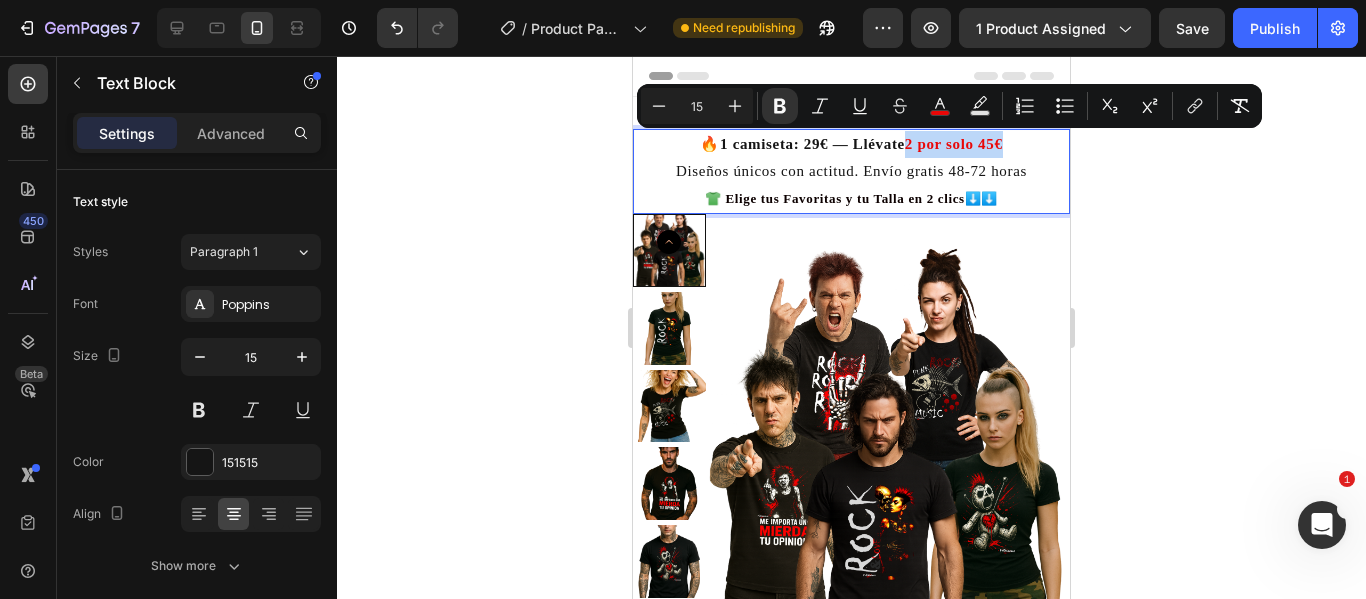 drag, startPoint x: 1005, startPoint y: 151, endPoint x: 905, endPoint y: 152, distance: 100.005 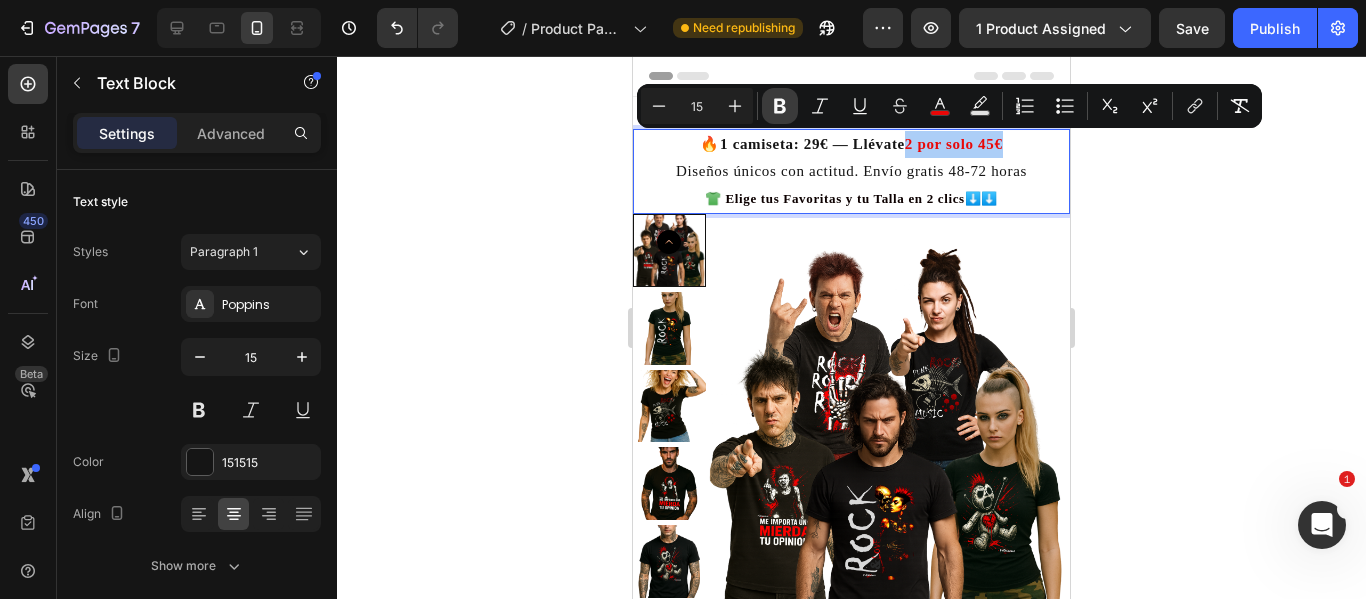 click 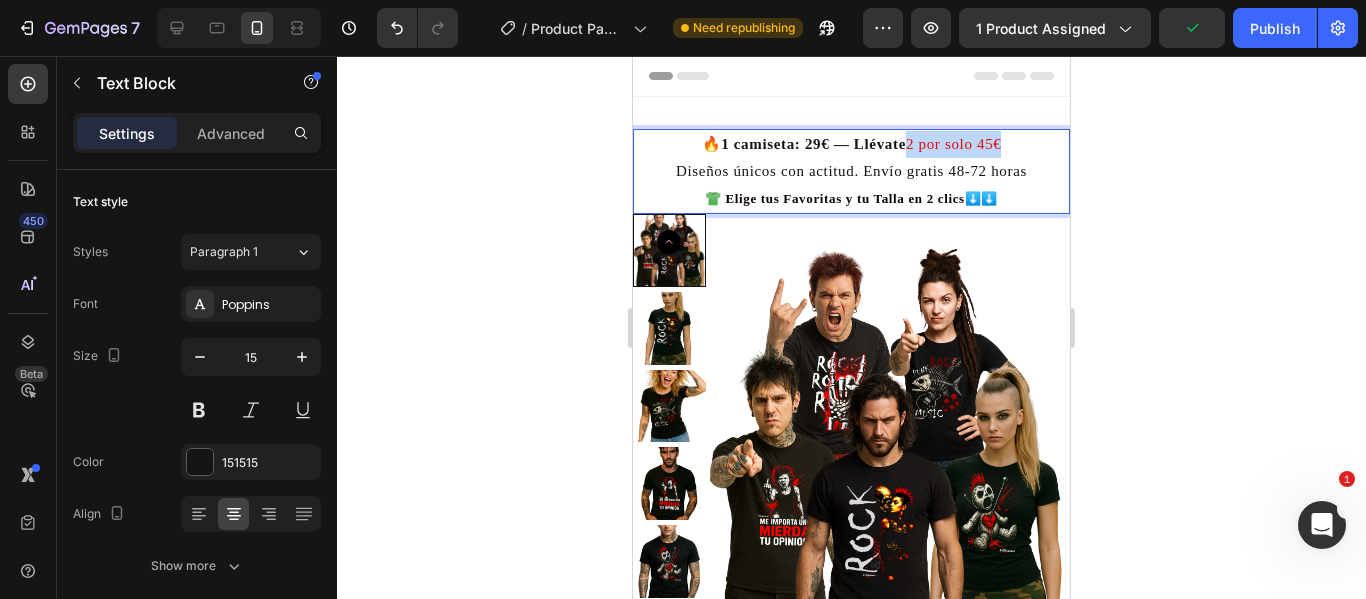 drag, startPoint x: 1003, startPoint y: 148, endPoint x: 902, endPoint y: 146, distance: 101.0198 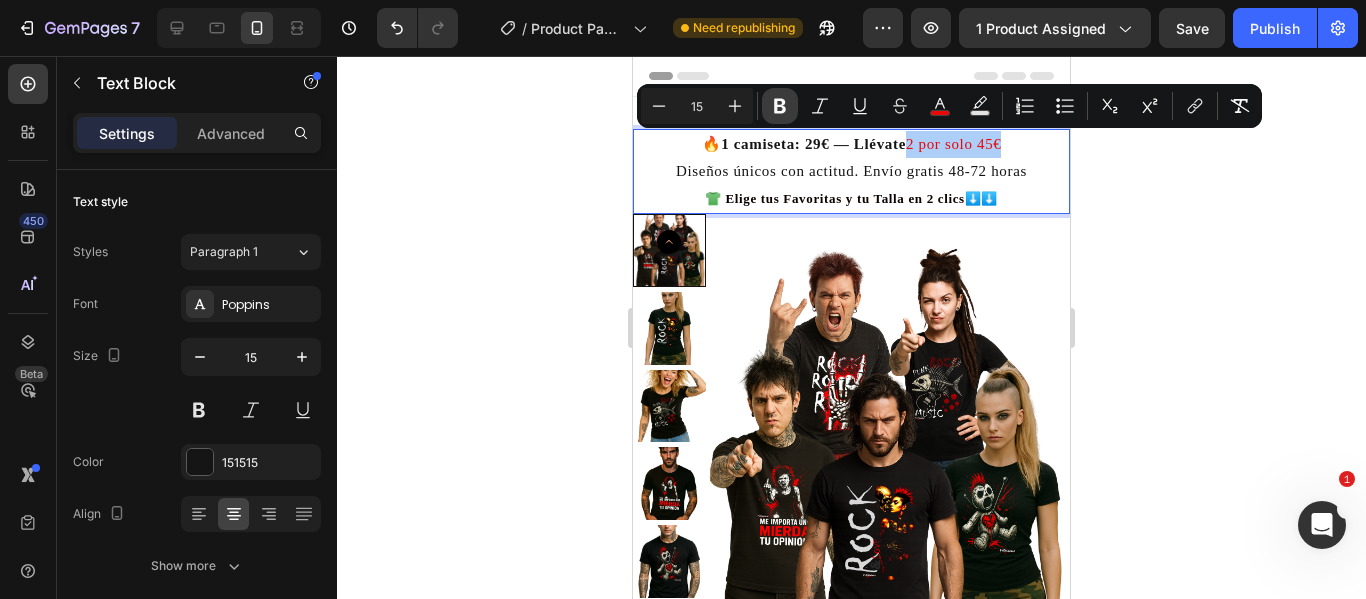 click 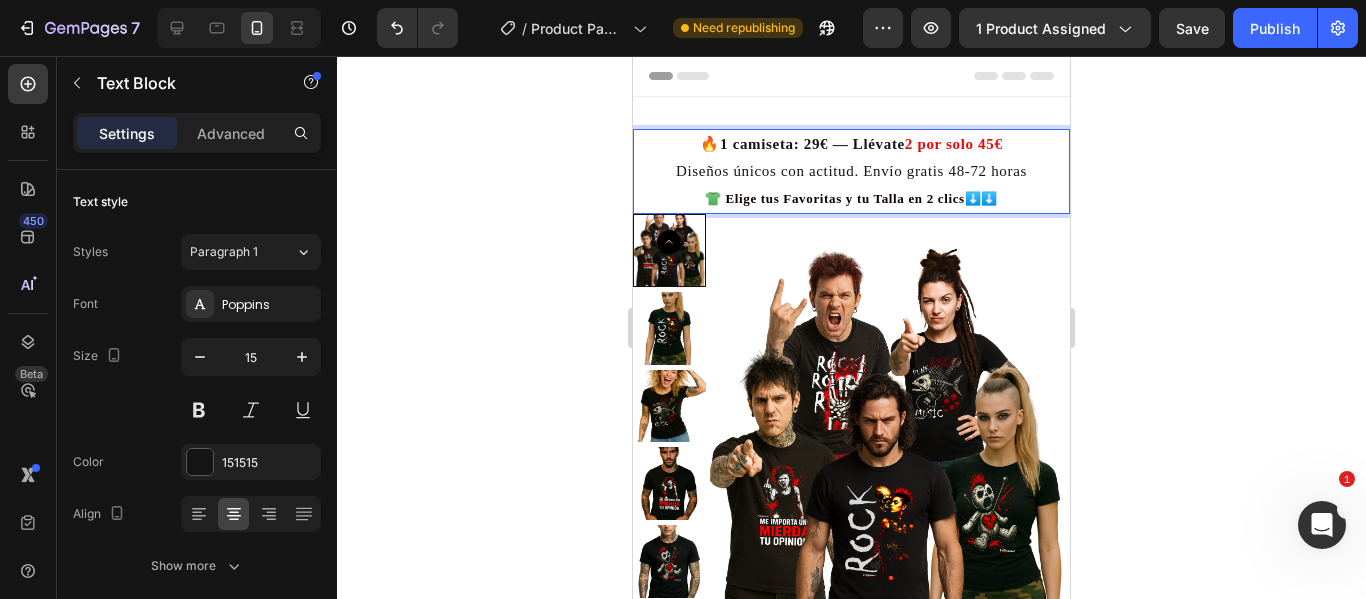 click 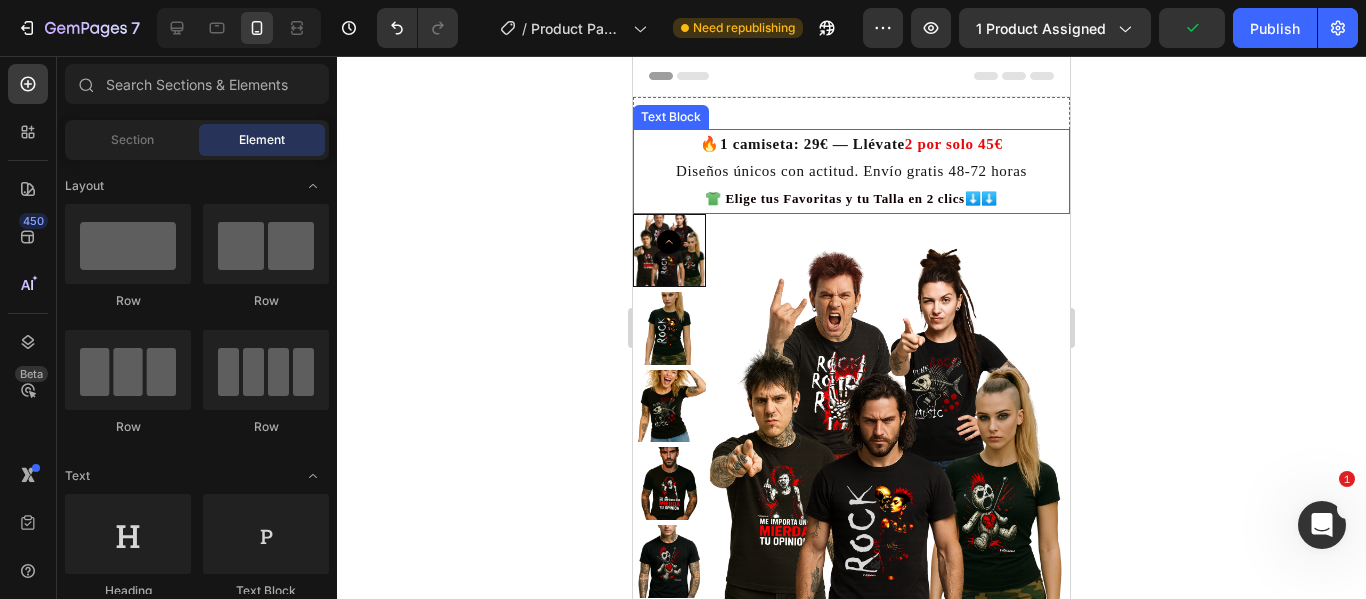 click on "🔥  1 camiseta: [PRICE] — Llévate  2 por solo [PRICE] Diseños únicos con actitud. Envío gratis [TIME] 👕   Elige tus Favoritas y tu Talla en 2 clics  ⬇️⬇️" at bounding box center [851, 171] 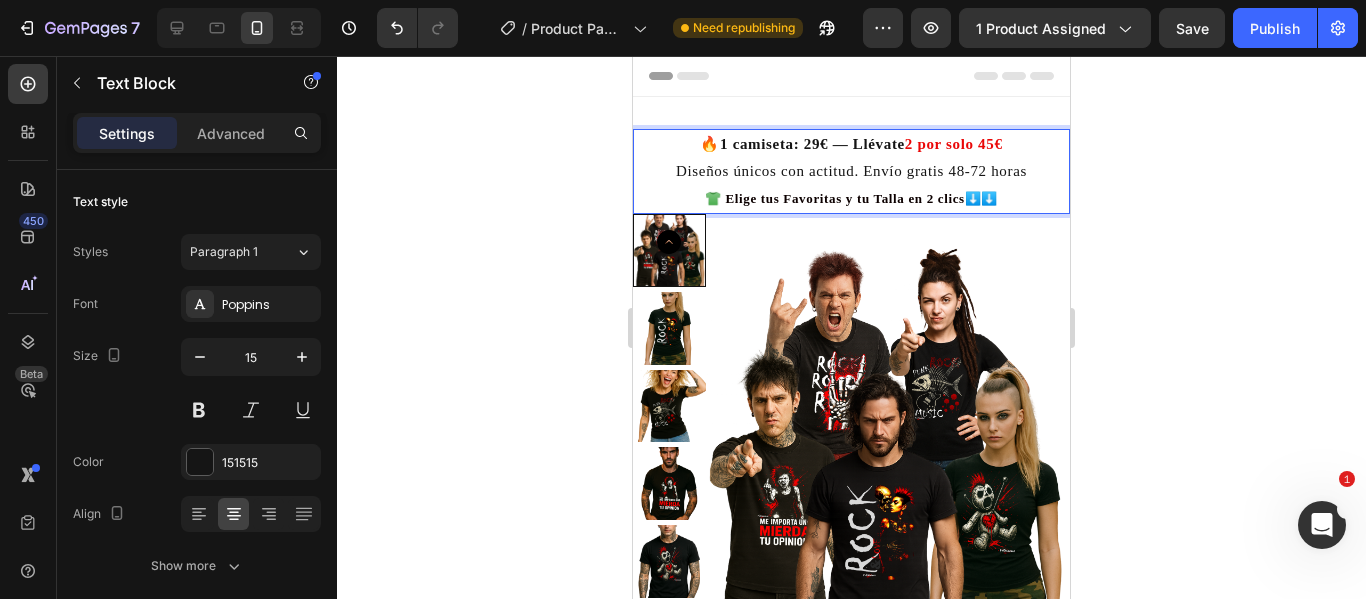 click on "🔥  1 camiseta: [PRICE] — Llévate  2 por solo [PRICE] Diseños únicos con actitud. Envío gratis [TIME] 👕   Elige tus Favoritas y tu Talla en 2 clics  ⬇️⬇️" at bounding box center [851, 171] 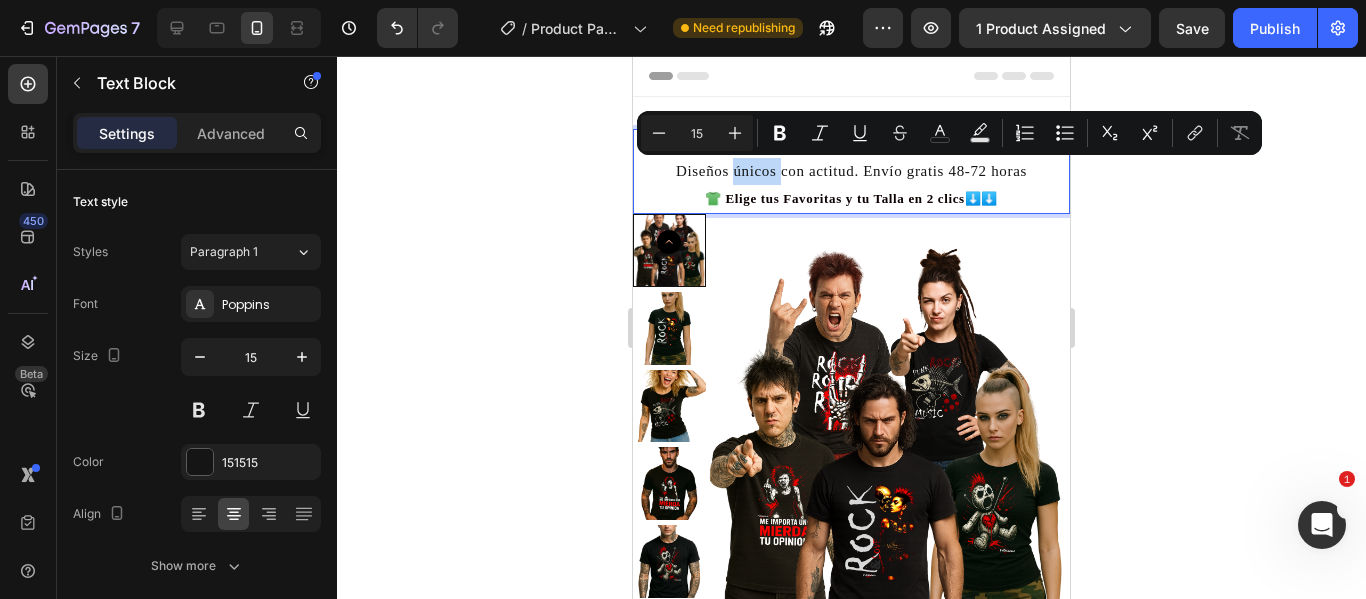 drag, startPoint x: 773, startPoint y: 172, endPoint x: 724, endPoint y: 173, distance: 49.010204 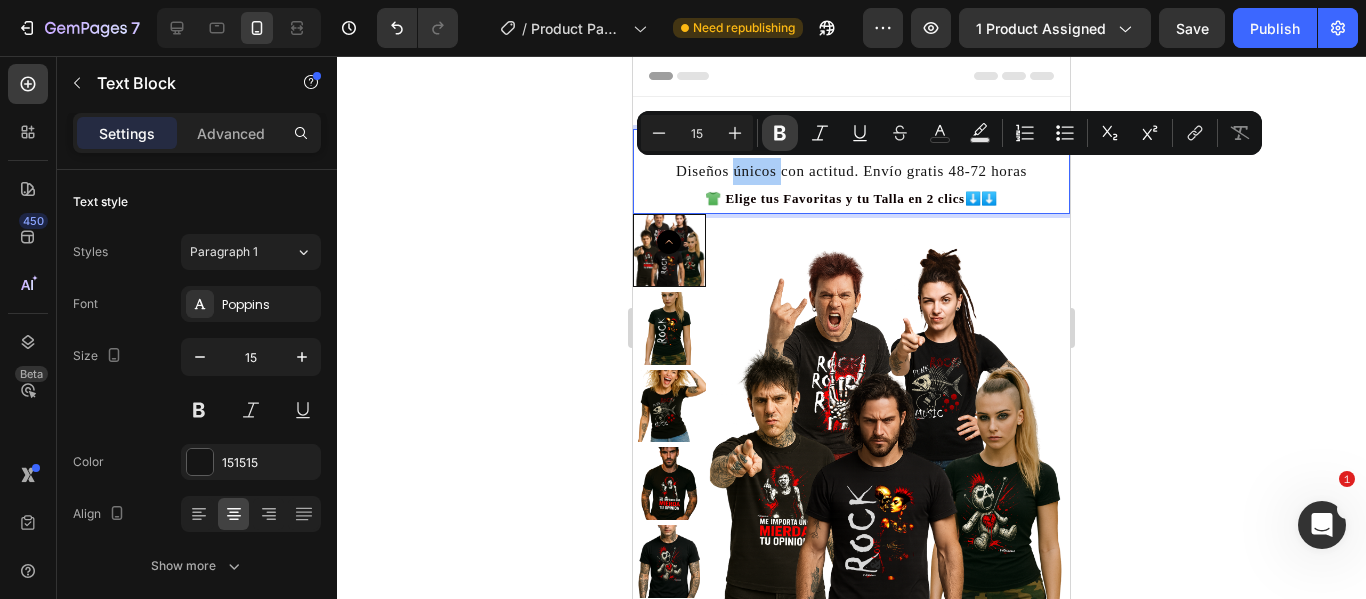click 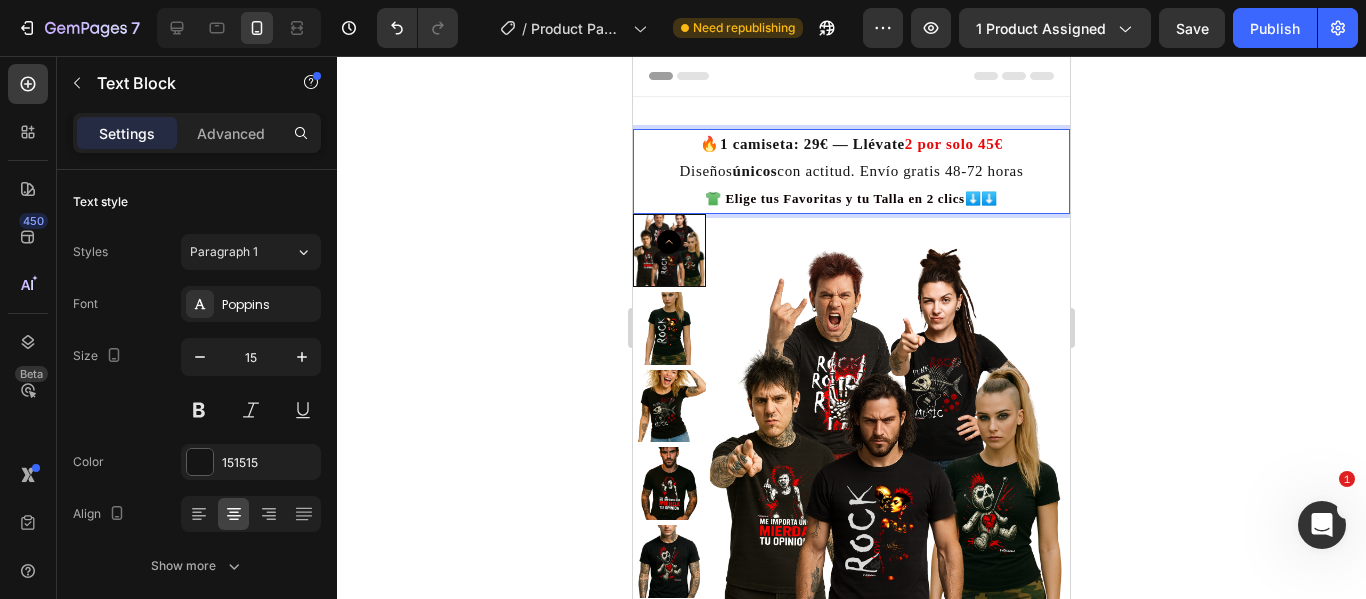 click on "🔥  1 camiseta: [PRICE] — Llévate  2 por solo [PRICE] Diseños  únicos  con actitud. Envío gratis [TIME] 👕   Elige tus Favoritas y tu Talla en 2 clics  ⬇️⬇️" at bounding box center (851, 171) 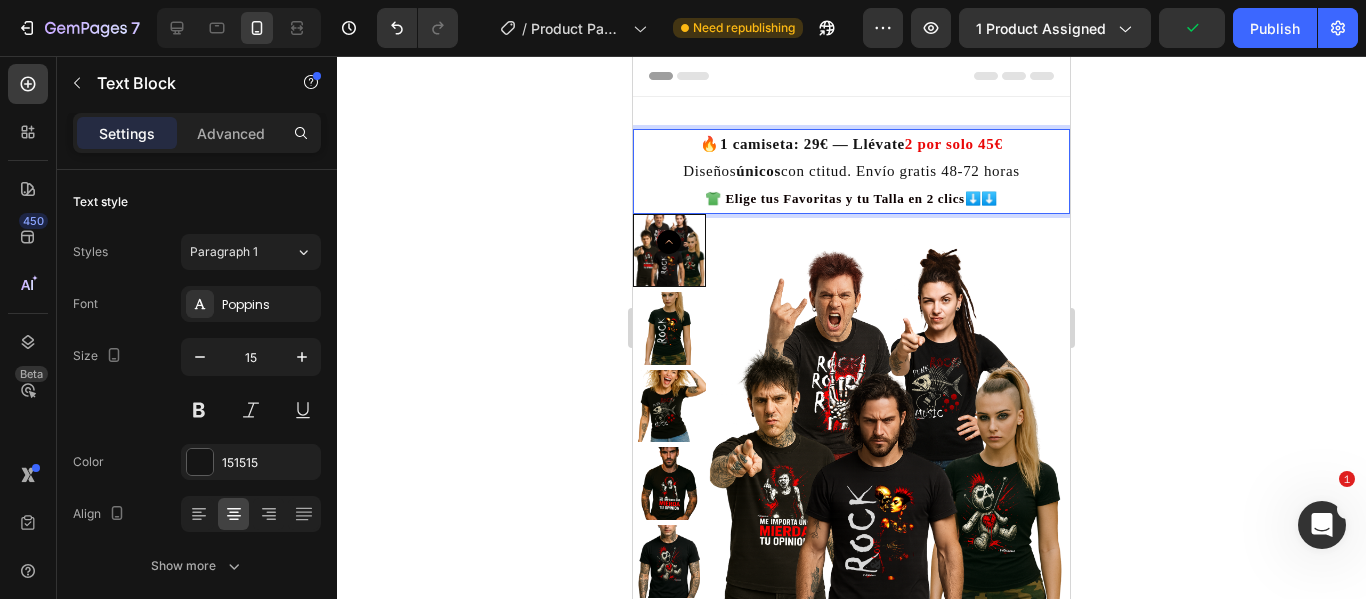 click on "🔥  1 camiseta: [PRICE] — Llévate  2 por solo [PRICE] Diseños  únicos  con ctitud. Envío gratis [TIME] 👕   Elige tus Favoritas y tu Talla en 2 clics  ⬇️⬇️" at bounding box center [851, 171] 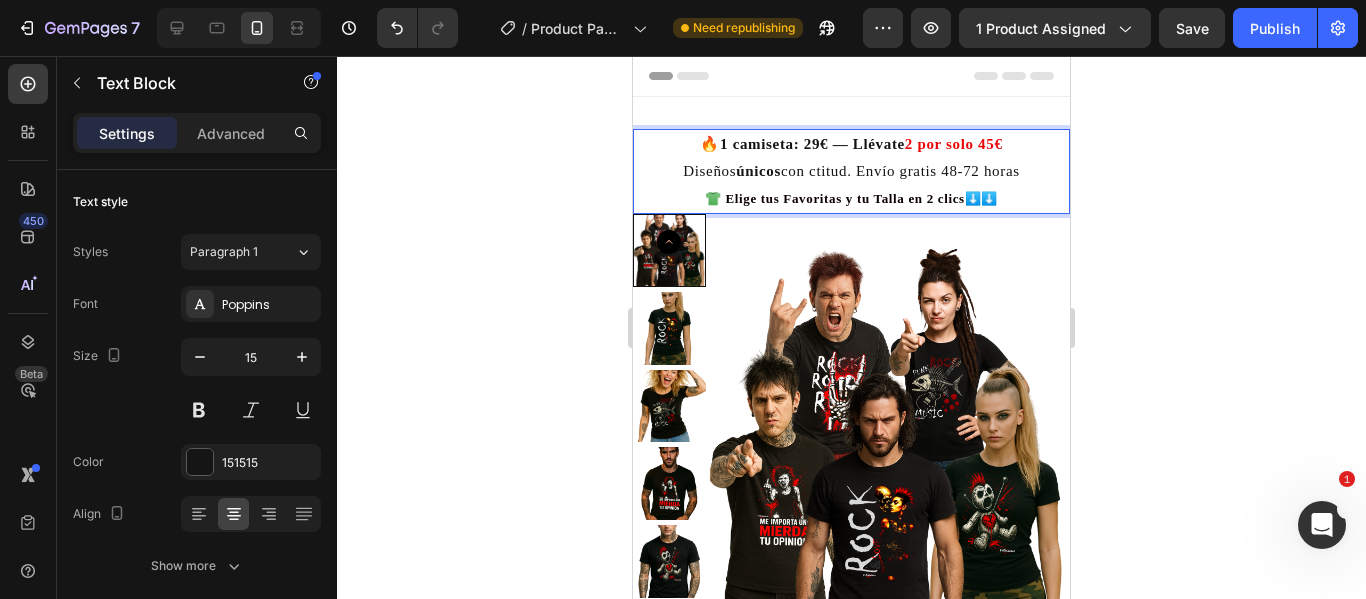 click on "🔥  1 camiseta: [PRICE] — Llévate  2 por solo [PRICE] Diseños  únicos  con ctitud. Envío gratis [TIME] 👕   Elige tus Favoritas y tu Talla en 2 clics  ⬇️⬇️" at bounding box center [851, 171] 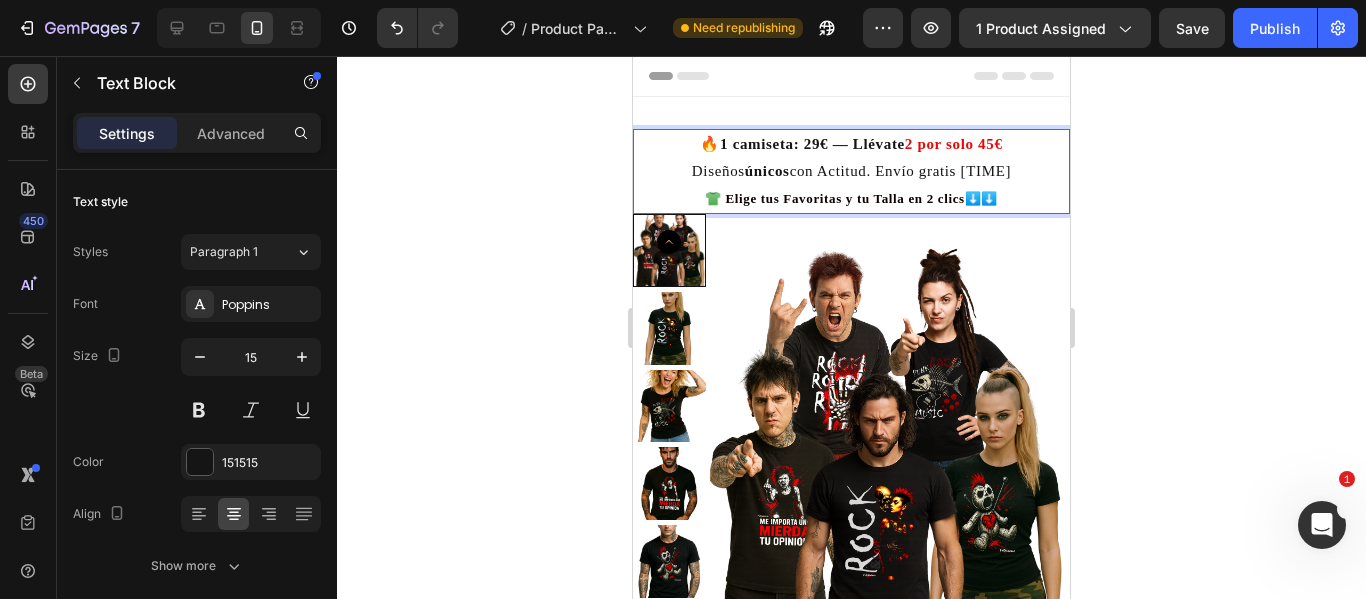 click on "🔥  1 camiseta: 29€ — Llévate  2 por solo 45€ Diseños  únicos  con Actitud. Envío gratis 48-72 horas 👕   Elige tus Favoritas y tu Talla en 2 clics  ⬇️⬇️" at bounding box center (851, 171) 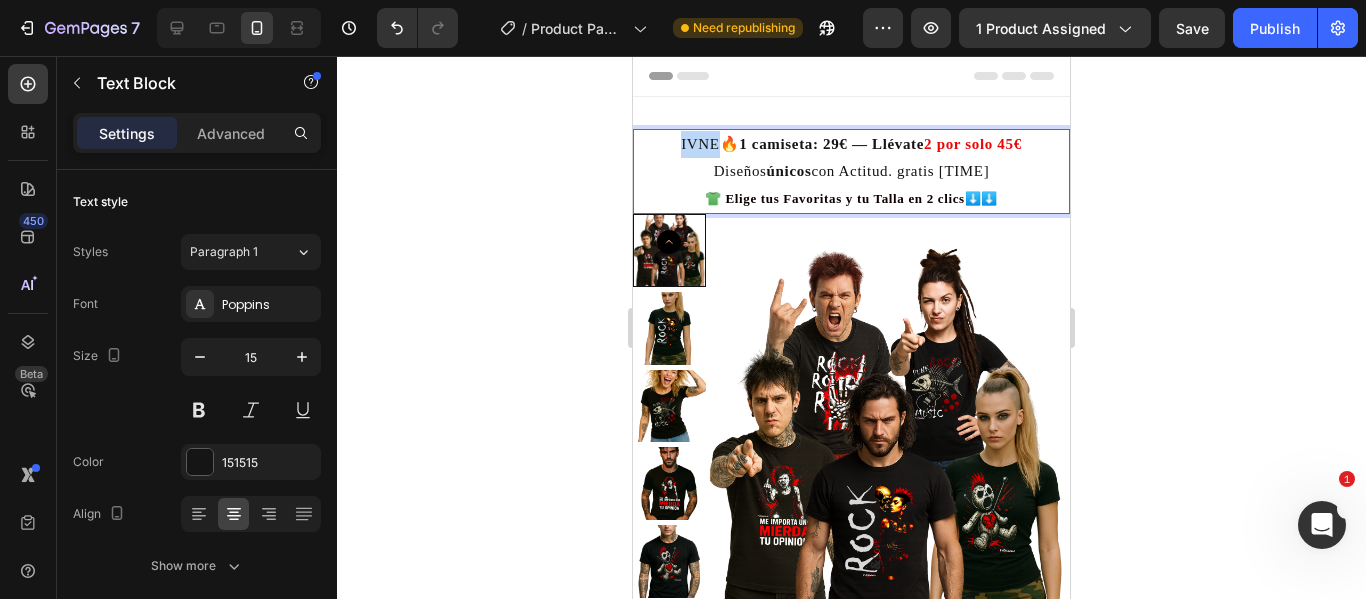 drag, startPoint x: 712, startPoint y: 143, endPoint x: 654, endPoint y: 146, distance: 58.077534 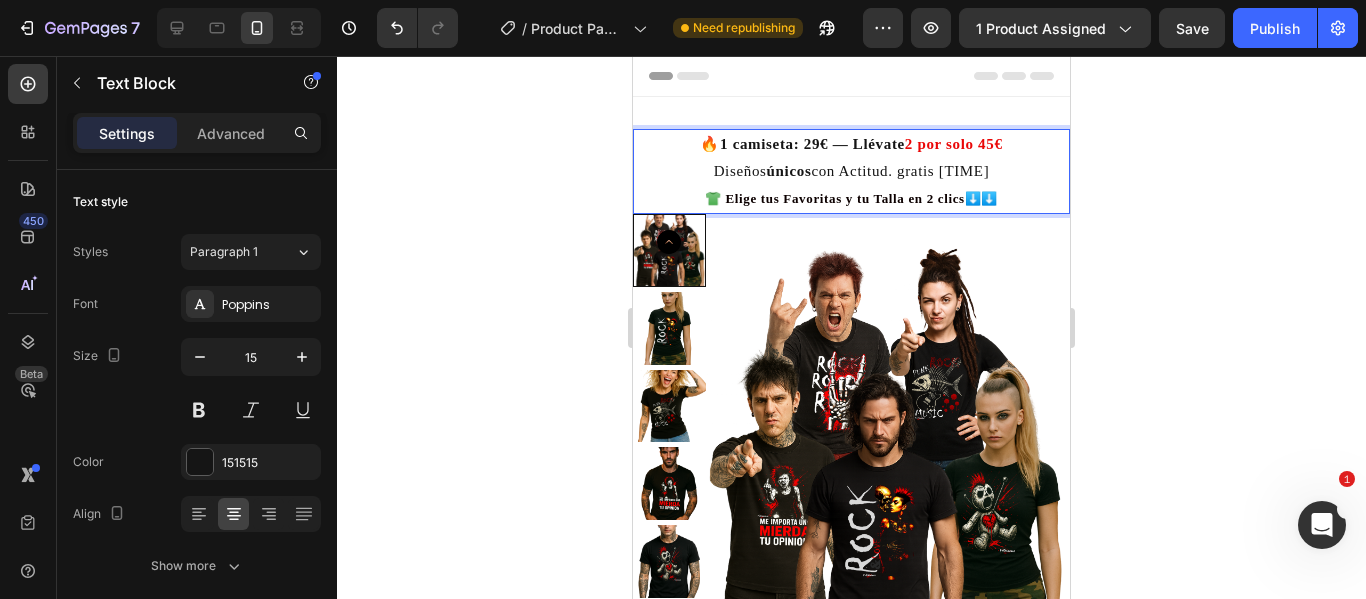 click on "🔥  1 camiseta: [PRICE] — Llévate  2 por solo [PRICE] Diseños  únicos  con Actitud.  gratis [TIME] 👕   Elige tus Favoritas y tu Talla en 2 clics  ⬇️⬇️" at bounding box center (851, 171) 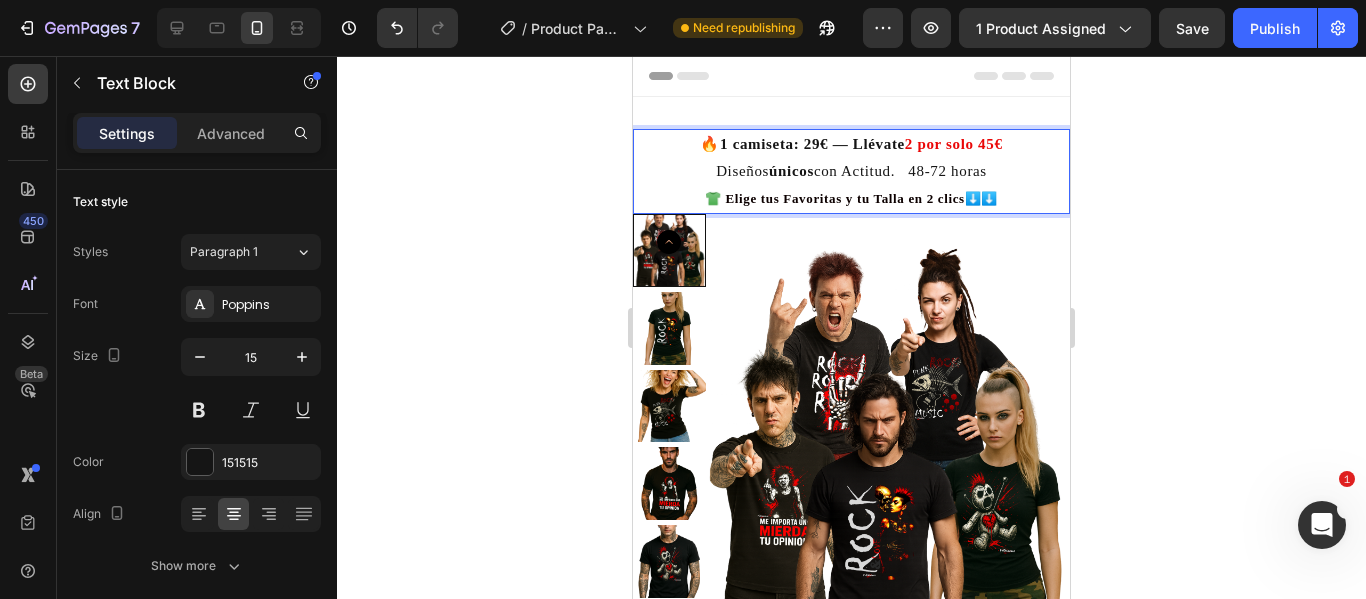 click on "🔥  1 camiseta: [PRICE] — Llévate  2 por solo [PRICE] Diseños  únicos  con Actitud.  [TIME] 👕   Elige tus Favoritas y tu Talla en 2 clics  ⬇️⬇️" at bounding box center (851, 171) 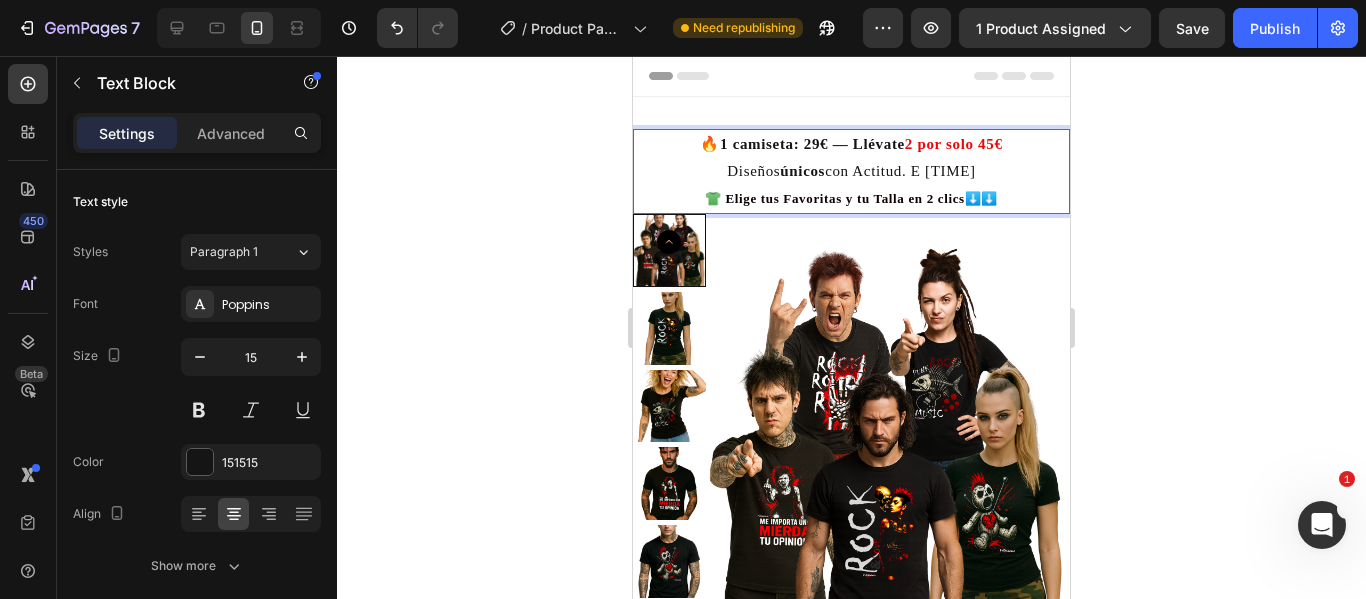 click on "🔥  1 camiseta: 29€ — Llévate  2 por solo 45€ Diseños  únicos  con Actitud.  E 48-72 horas 👕   Elige tus Favoritas y tu Talla en 2 clics  ⬇️⬇️" at bounding box center (851, 171) 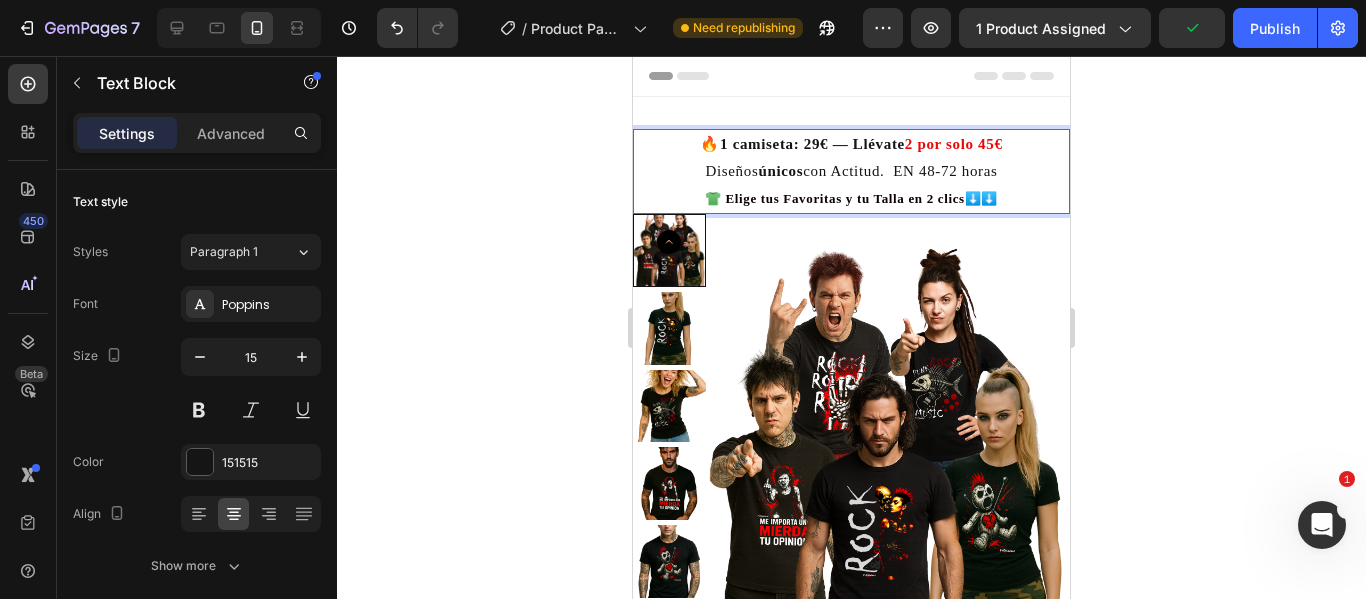 click on "🔥  1 camiseta: [PRICE] — Llévate  2 por solo [PRICE] Diseños  únicos  con Actitud.  EN [TIME] 👕   Elige tus Favoritas y tu Talla en 2 clics  ⬇️⬇️" at bounding box center (851, 171) 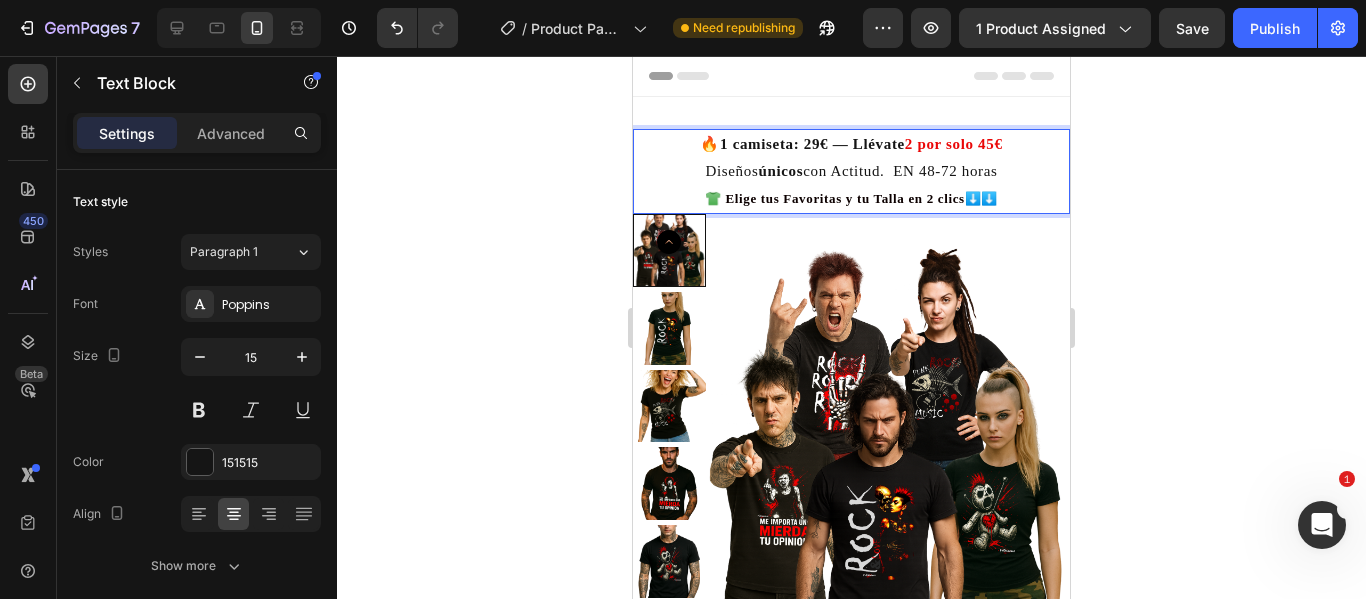 click on "🔥  1 camiseta: [PRICE] — Llévate  2 por solo [PRICE] Diseños  únicos  con Actitud.  EN [TIME] 👕   Elige tus Favoritas y tu Talla en 2 clics  ⬇️⬇️" at bounding box center [851, 171] 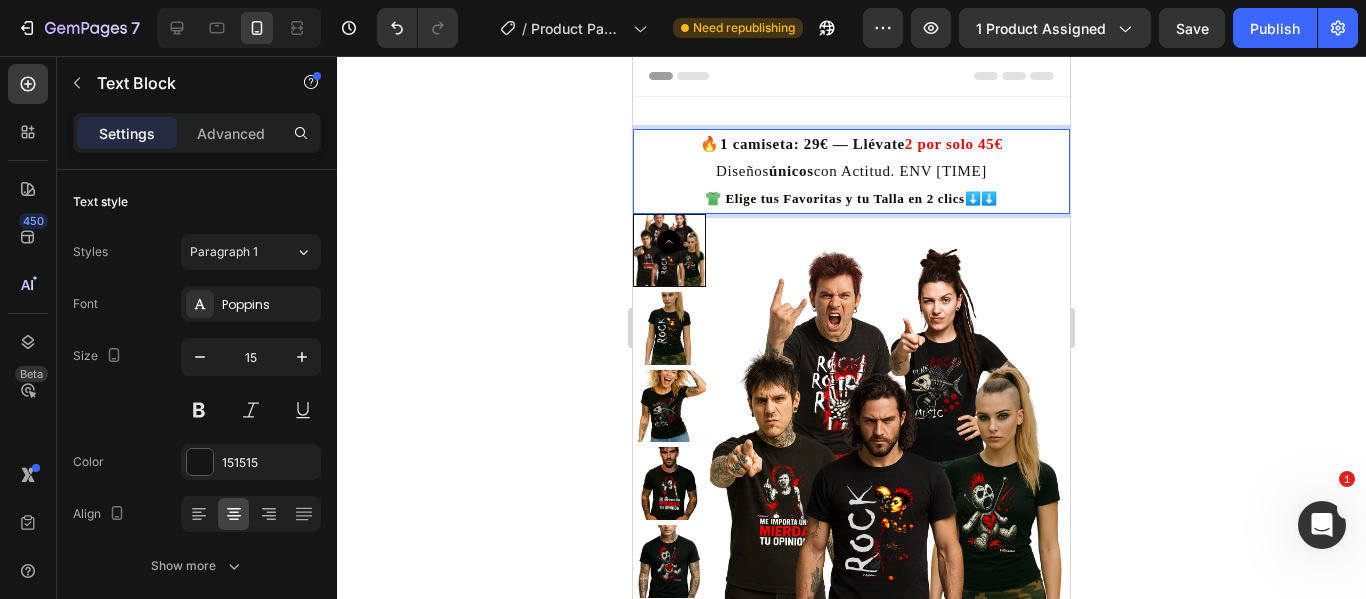 click on "🔥  1 camiseta: [PRICE] — Llévate  2 por solo [PRICE] Diseños  únicos  con Actitud.  ENV [TIME] 👕   Elige tus Favoritas y tu Talla en 2 clics  ⬇️⬇️" at bounding box center (851, 171) 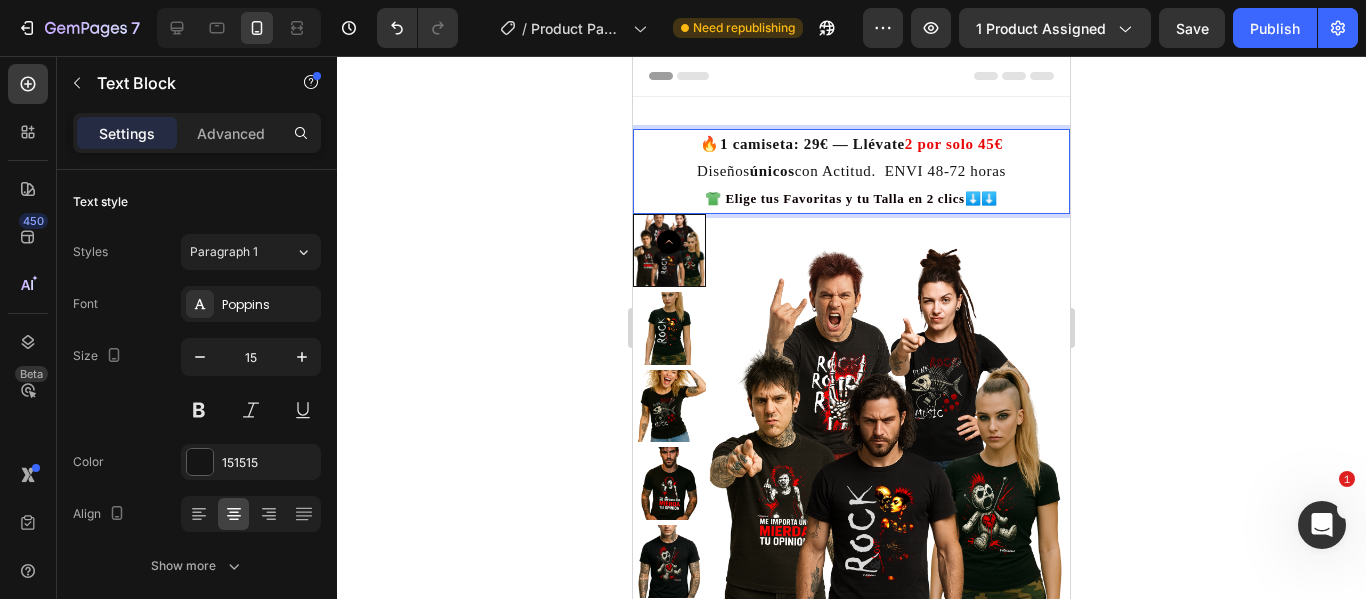 click on "🔥  1 camiseta: [PRICE] — Llévate  2 por solo [PRICE] Diseños  únicos  con Actitud.  ENVI [TIME] 👕   Elige tus Favoritas y tu Talla en 2 clics  ⬇️⬇️" at bounding box center (851, 171) 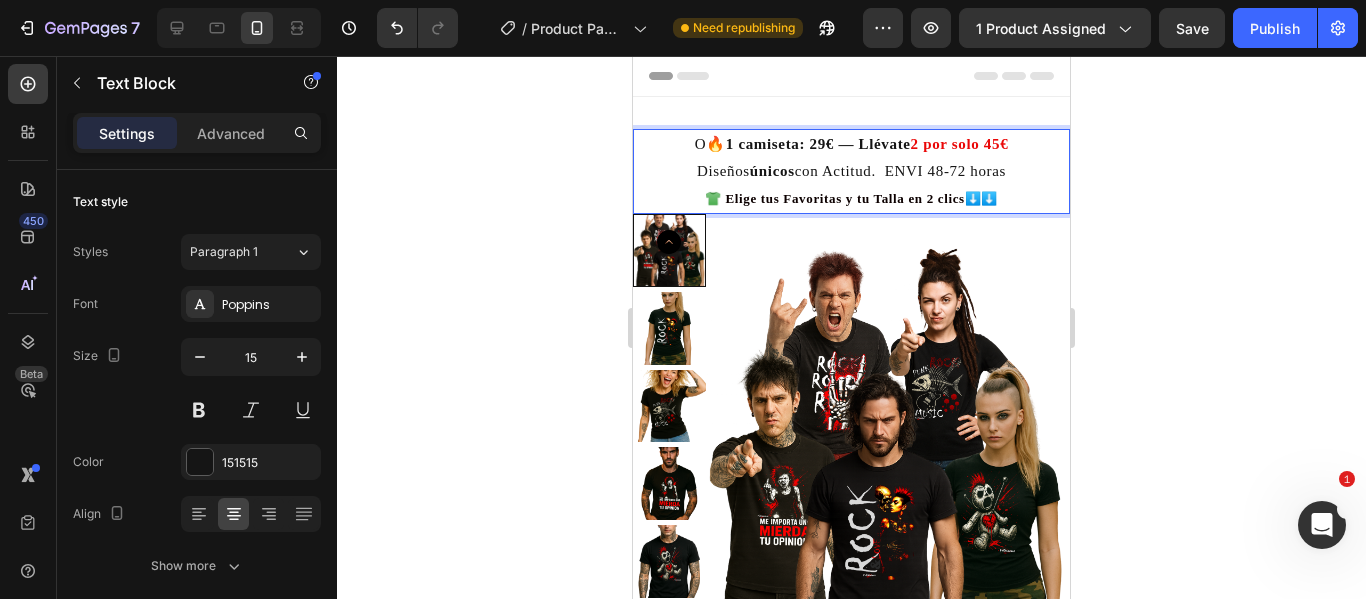 click on "🔥" at bounding box center (716, 144) 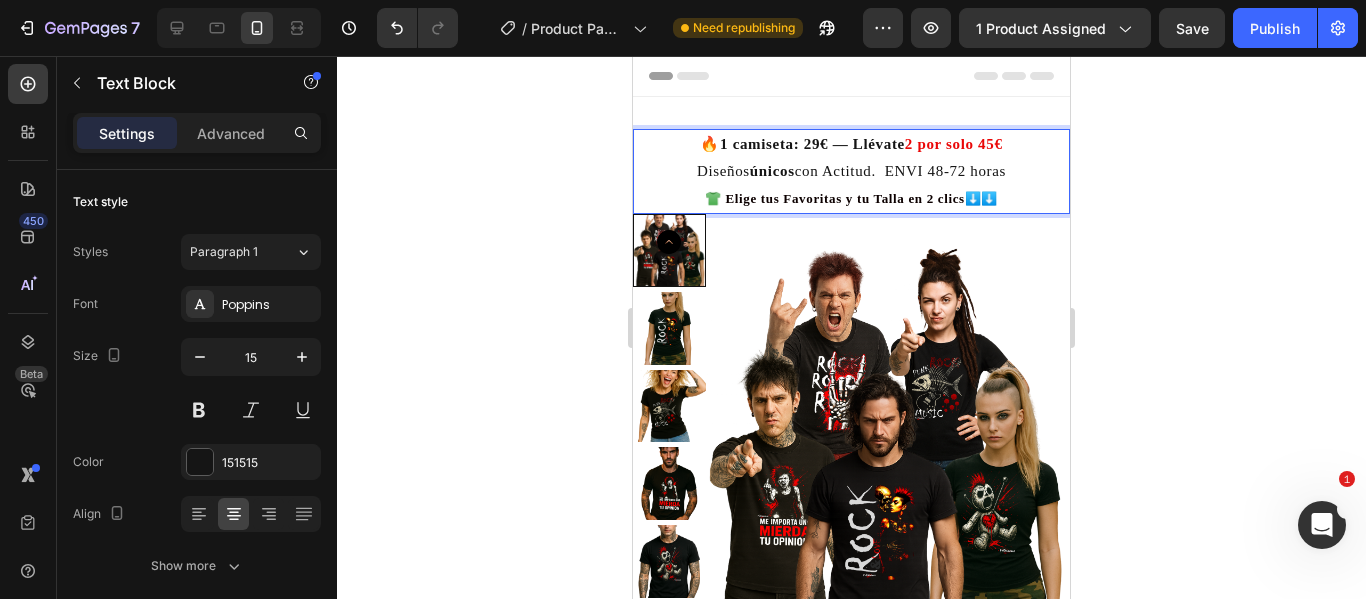 click on "🔥  1 camiseta: [PRICE] — Llévate  2 por solo [PRICE] Diseños  únicos  con Actitud.  ENVI [TIME] 👕   Elige tus Favoritas y tu Talla en 2 clics  ⬇️⬇️" at bounding box center [851, 171] 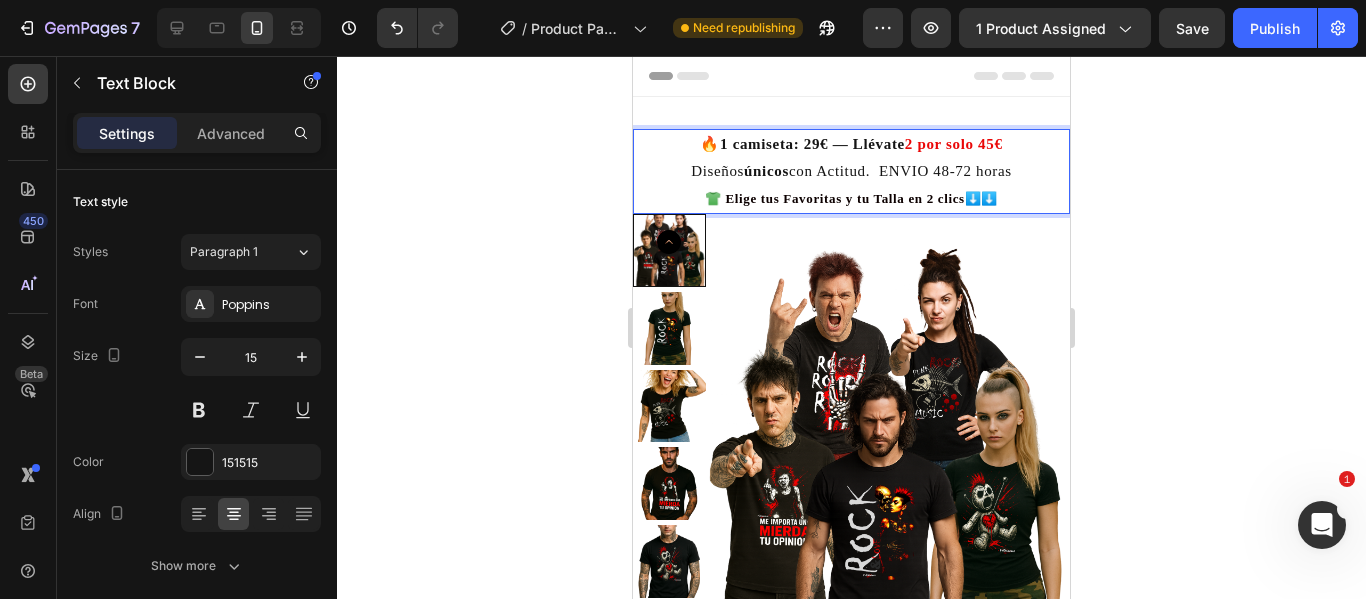 click on "🔥  1 camiseta: [PRICE] — Llévate  2 por solo [PRICE] Diseños  únicos  con Actitud.  ENVIO [TIME] 👕   Elige tus Favoritas y tu Talla en 2 clics  ⬇️⬇️" at bounding box center (851, 171) 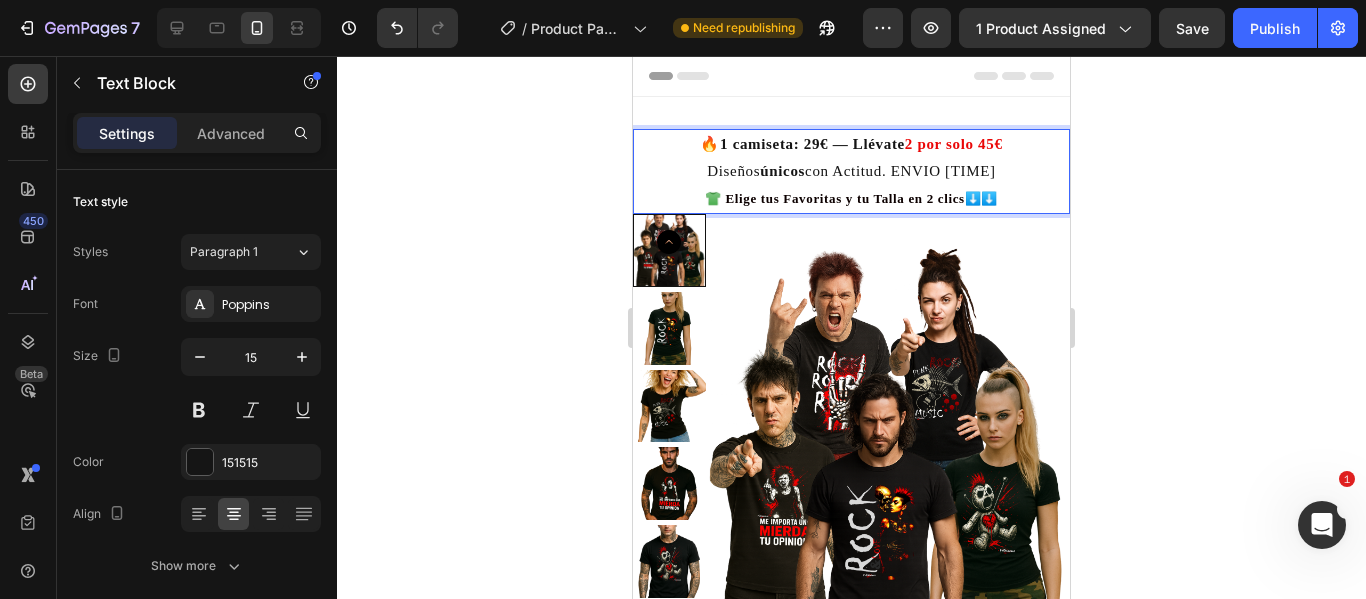 click on "🔥  1 camiseta: 29€ — Llévate  2 por solo 45€ Diseños  únicos  con Actitud.  ENVIO  48-72 horas 👕   Elige tus Favoritas y tu Talla en 2 clics  ⬇️⬇️" at bounding box center (851, 171) 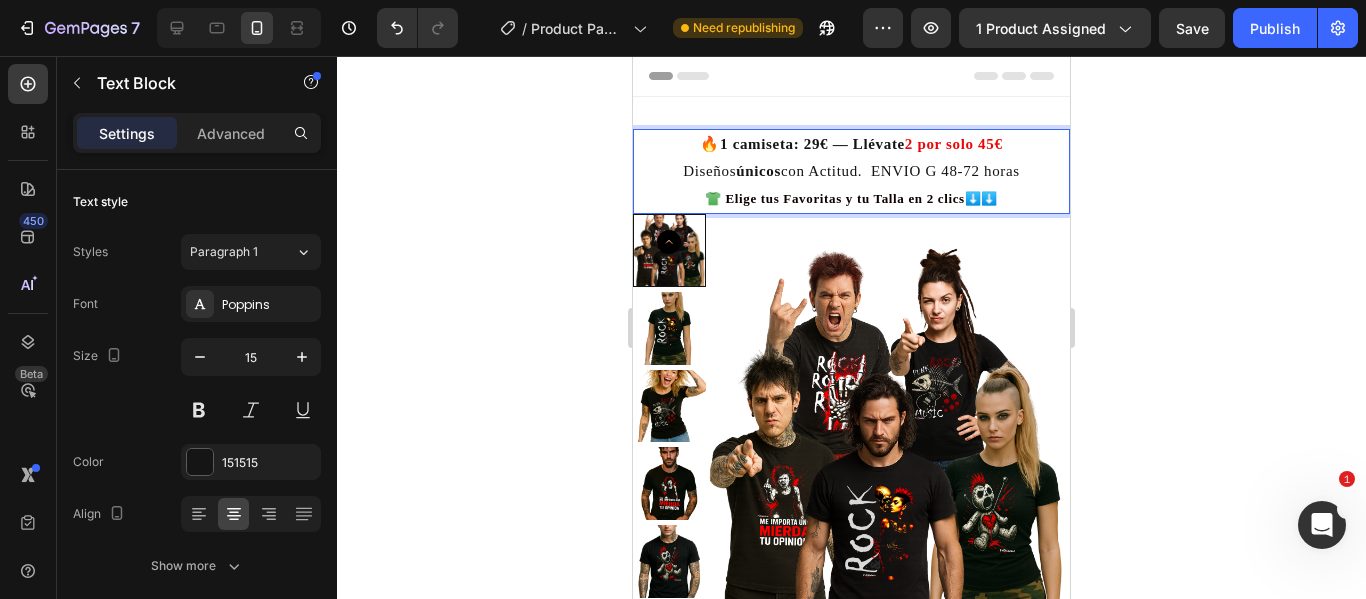 click on "🔥  1 camiseta: [PRICE] — Llévate  2 por solo [PRICE] Diseños  únicos  con Actitud.  ENVIO G [TIME] 👕   Elige tus Favoritas y tu Talla en 2 clics  ⬇️⬇️" at bounding box center [851, 171] 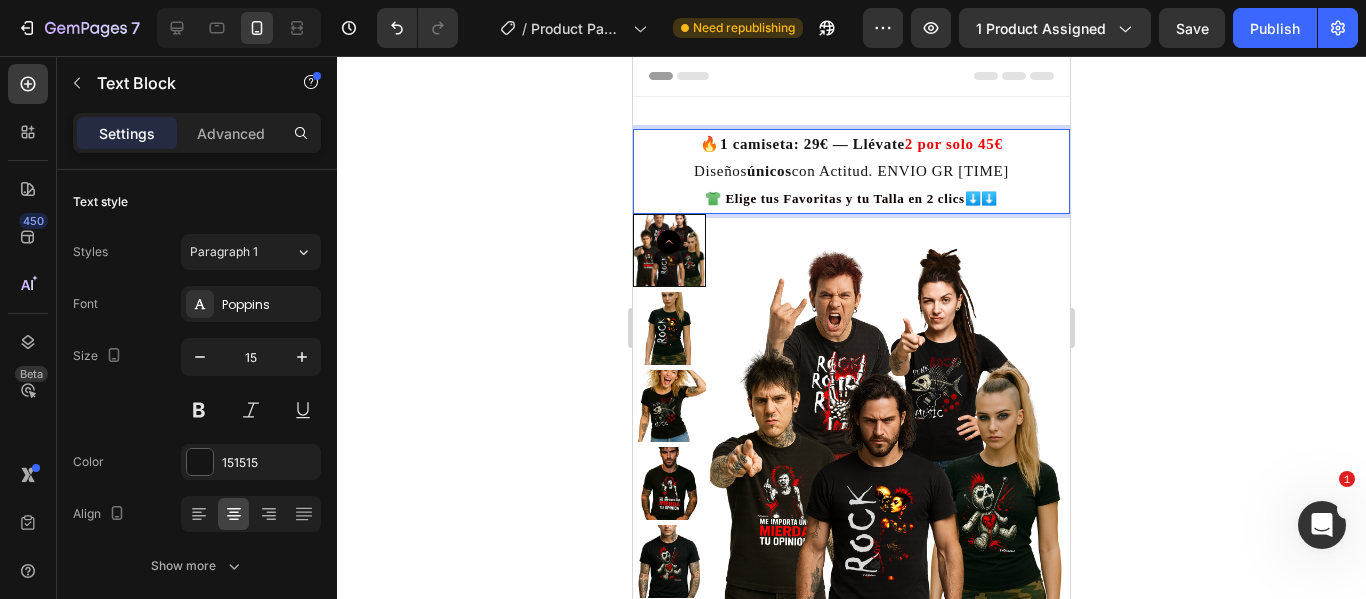 click on "🔥  1 camiseta: [PRICE] — Llévate  2 por solo [PRICE] Diseños  únicos  con Actitud.  ENVIO GR [TIME] 👕   Elige tus Favoritas y tu Talla en 2 clics  ⬇️⬇️" at bounding box center [851, 171] 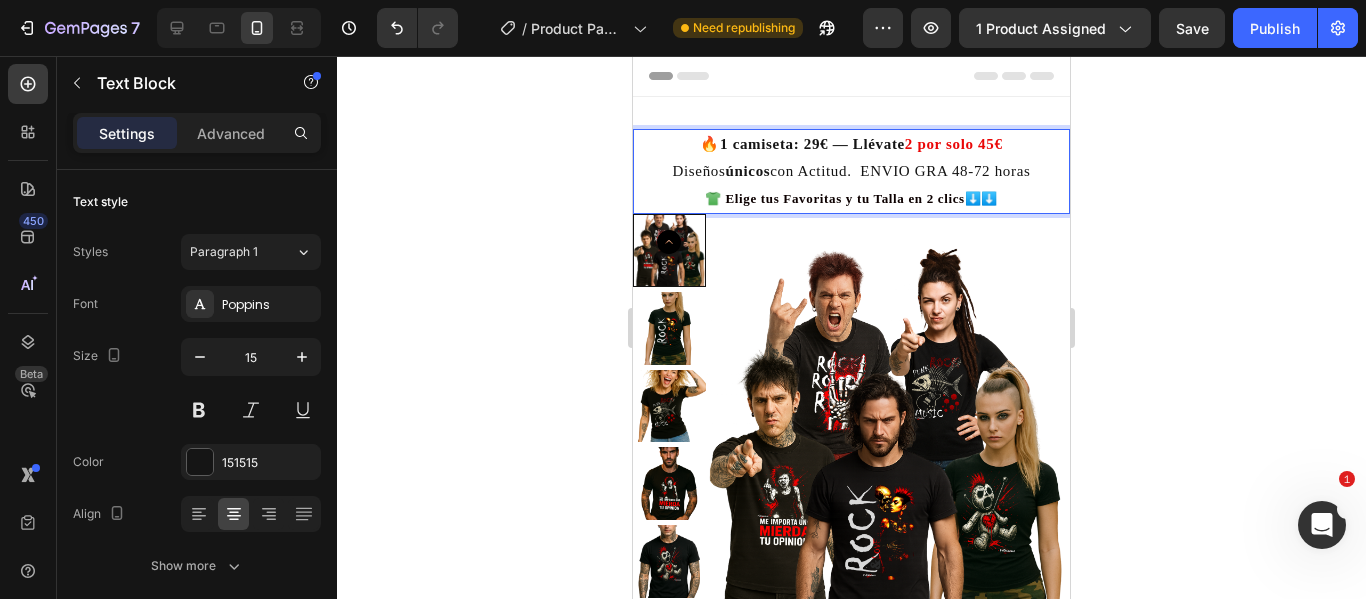 click on "🔥  1 camiseta: 29€ — Llévate  2 por solo 45€ Diseños  únicos  con Actitud.  ENVIO GRA 48-72 horas 👕   Elige tus Favoritas y tu Talla en 2 clics  ⬇️⬇️" at bounding box center (851, 171) 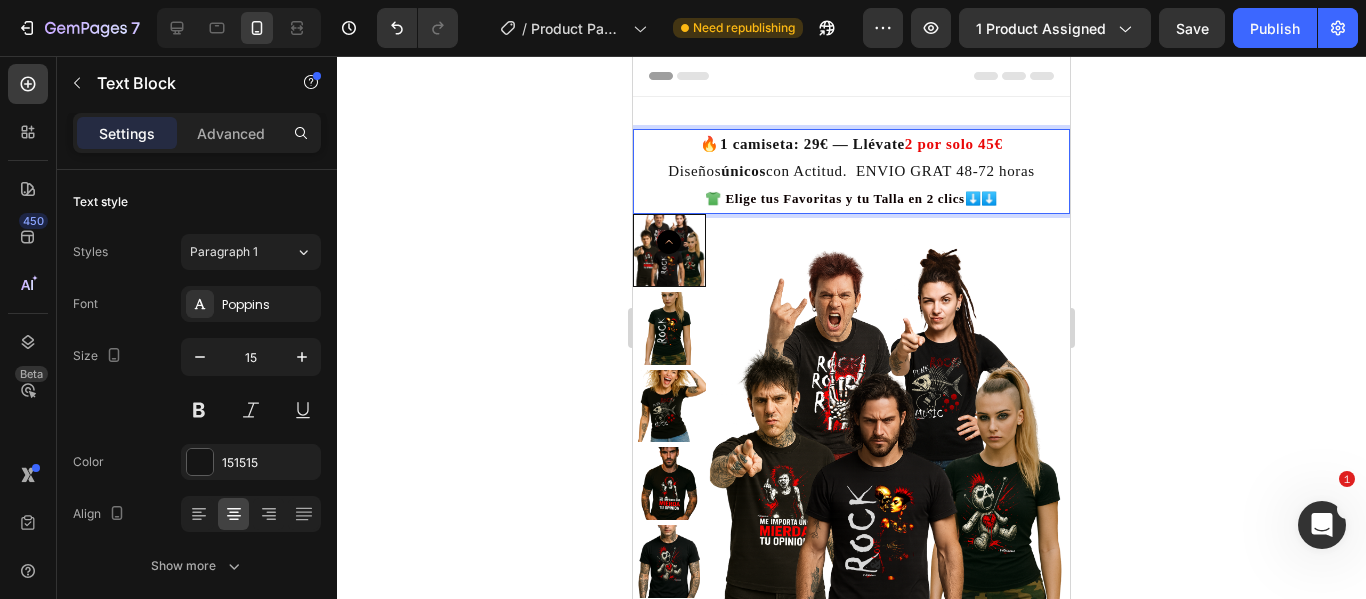 click on "🔥  1 camiseta: [PRICE] — Llévate  2 por solo [PRICE] Diseños  únicos  con Actitud.  ENVIO GRAT [TIME] 👕   Elige tus Favoritas y tu Talla en 2 clics  ⬇️⬇️" at bounding box center [851, 171] 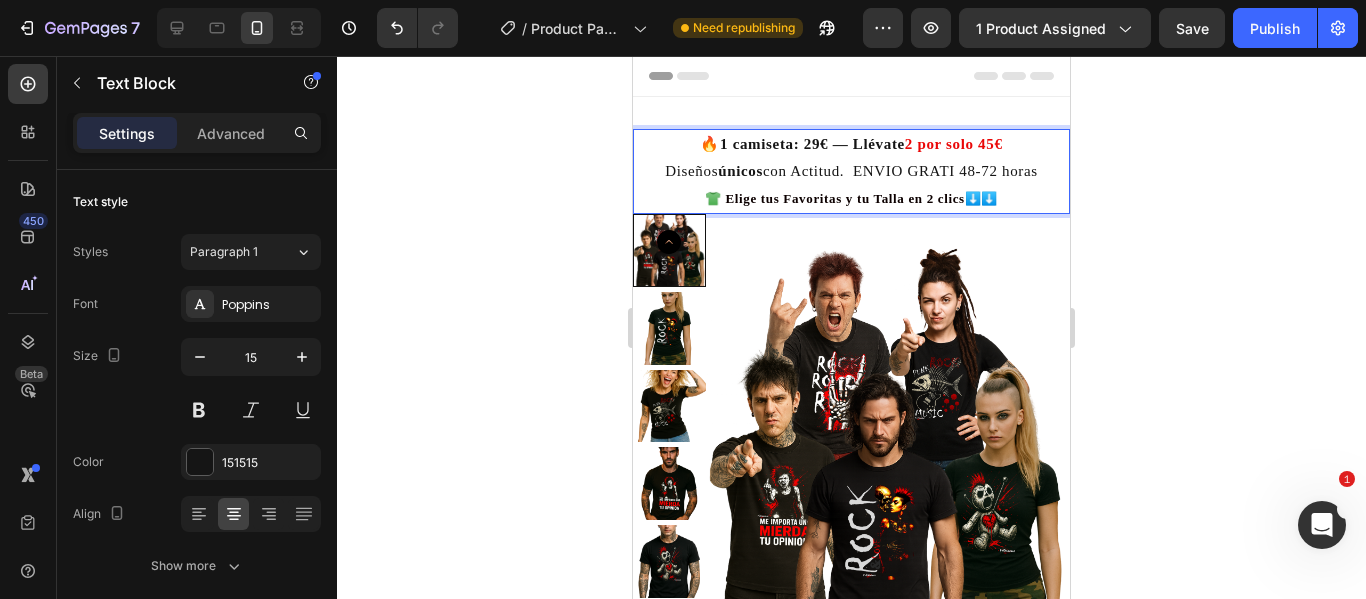 click on "🔥  1 camiseta: 29€ — Llévate  2 por solo 45€ Diseños  únicos  con Actitud.  ENVIO GRATI 48-72 horas 👕   Elige tus Favoritas y tu Talla en 2 clics  ⬇️⬇️" at bounding box center (851, 171) 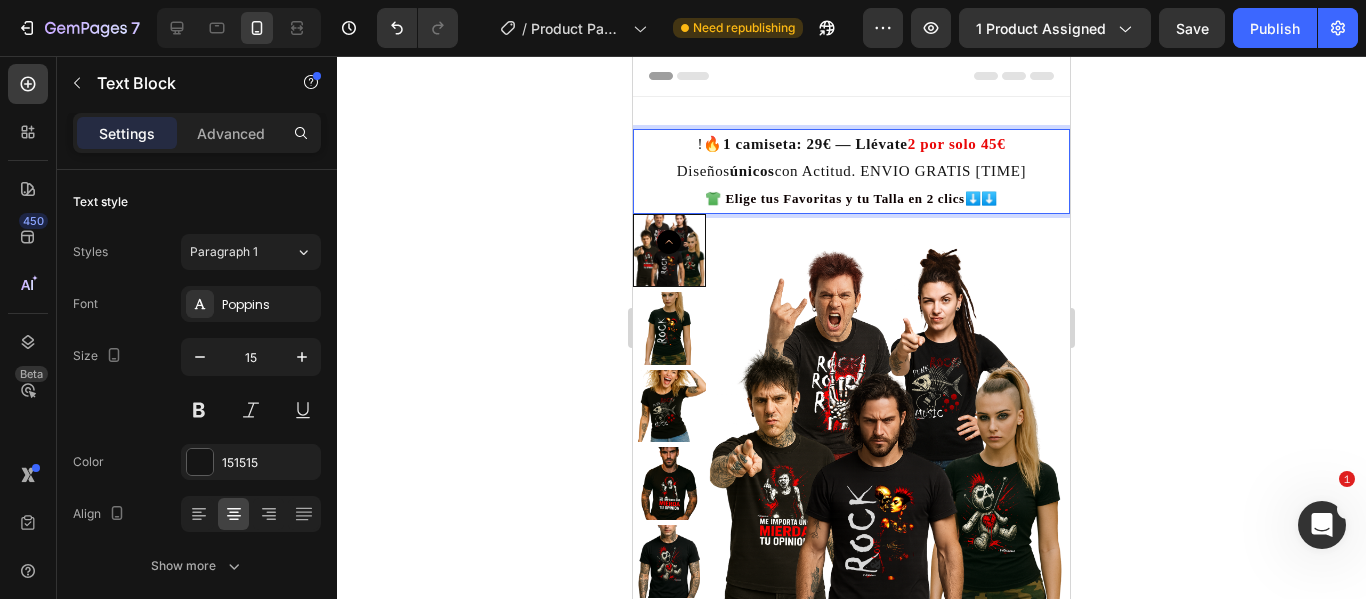 click on "🔥" at bounding box center [713, 144] 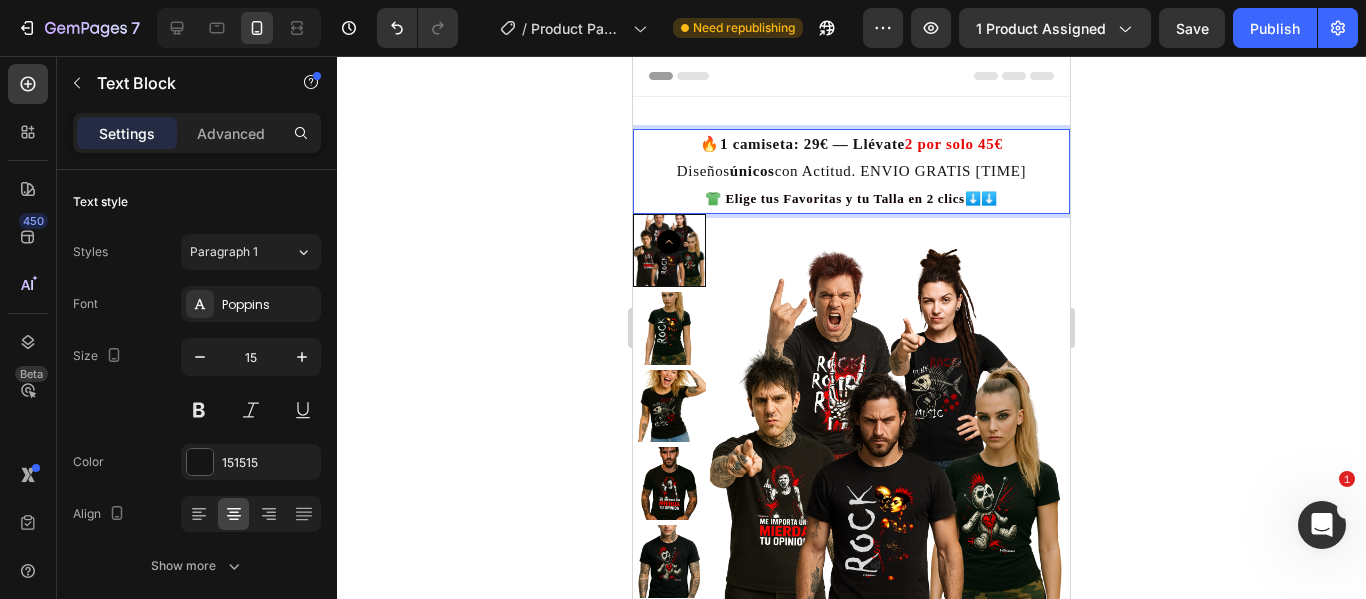 click on "🔥  1 camiseta: [PRICE] — Llévate  2 por solo [PRICE] Diseños  únicos  con Actitud.  ENVIO GRATIS [TIME] 👕   Elige tus Favoritas y tu Talla en 2 clics  ⬇️⬇️" at bounding box center [851, 171] 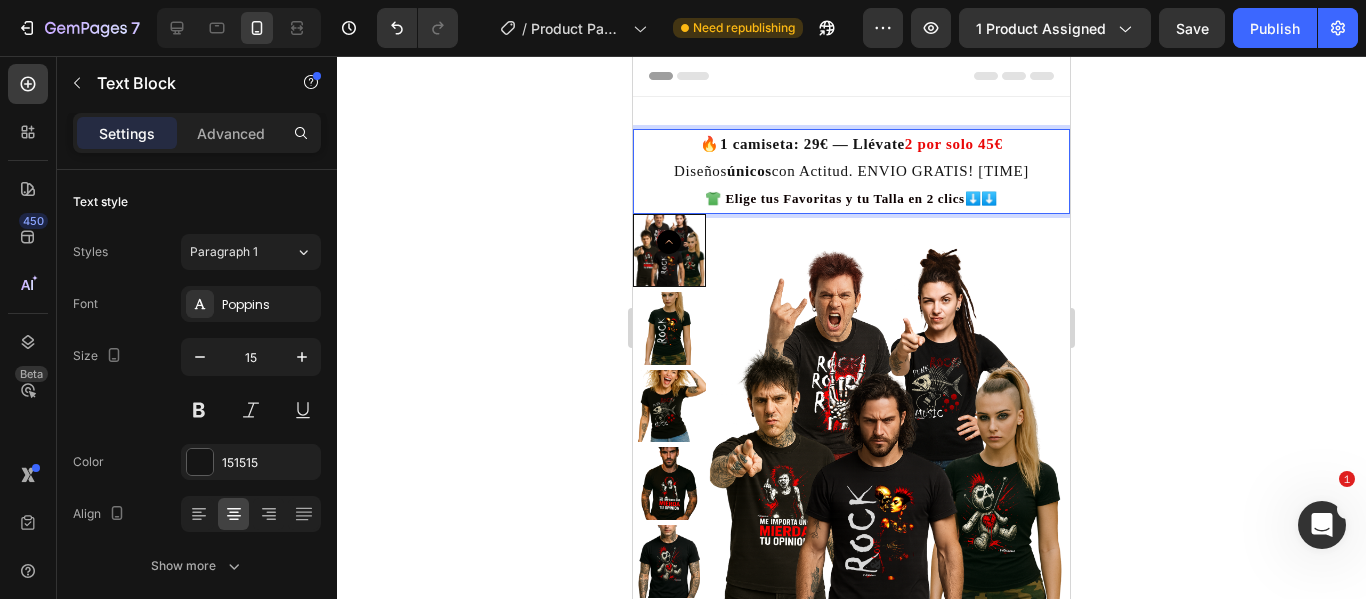 click on "🔥  1 camiseta: [PRICE] — Llévate  2 por solo [PRICE] Diseños  únicos  con Actitud.  ENVIO GRATIS! [TIME] 👕   Elige tus Favoritas y tu Talla en 2 clics  ⬇️⬇️" at bounding box center [851, 171] 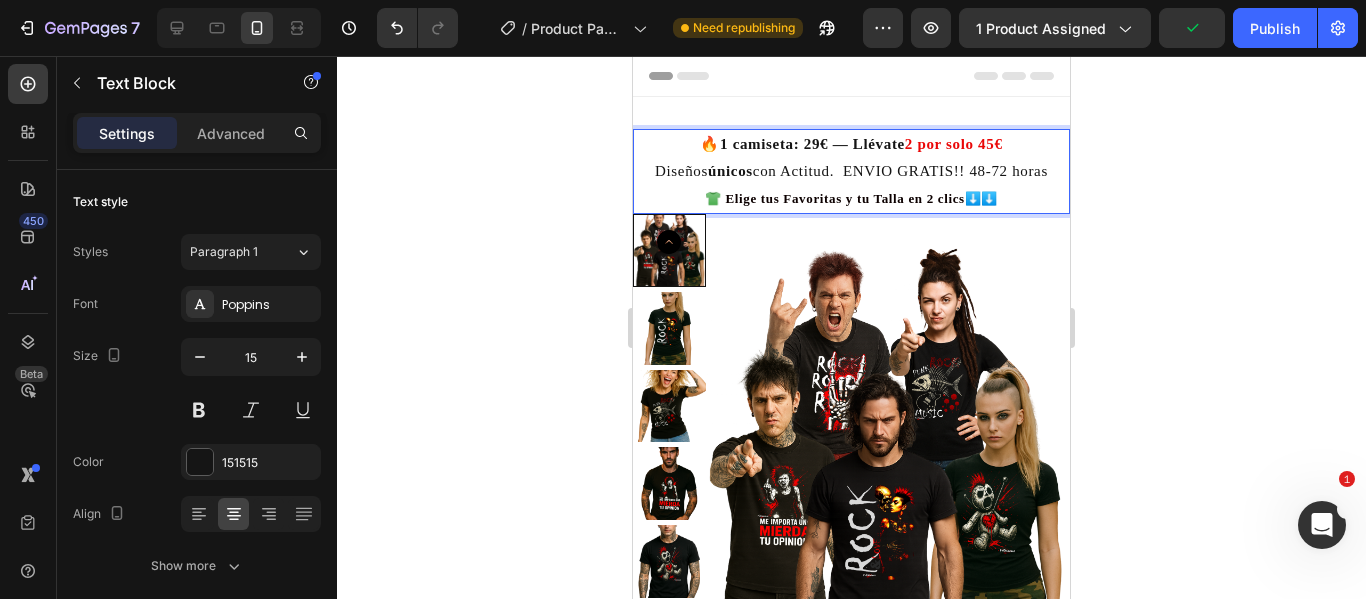 click on "🔥  1 camiseta: 29€ — Llévate  2 por solo 45€ Diseños  únicos  con Actitud.  ENVIO GRATIS!! 48-72 horas 👕   Elige tus Favoritas y tu Talla en 2 clics  ⬇️⬇️" at bounding box center [851, 171] 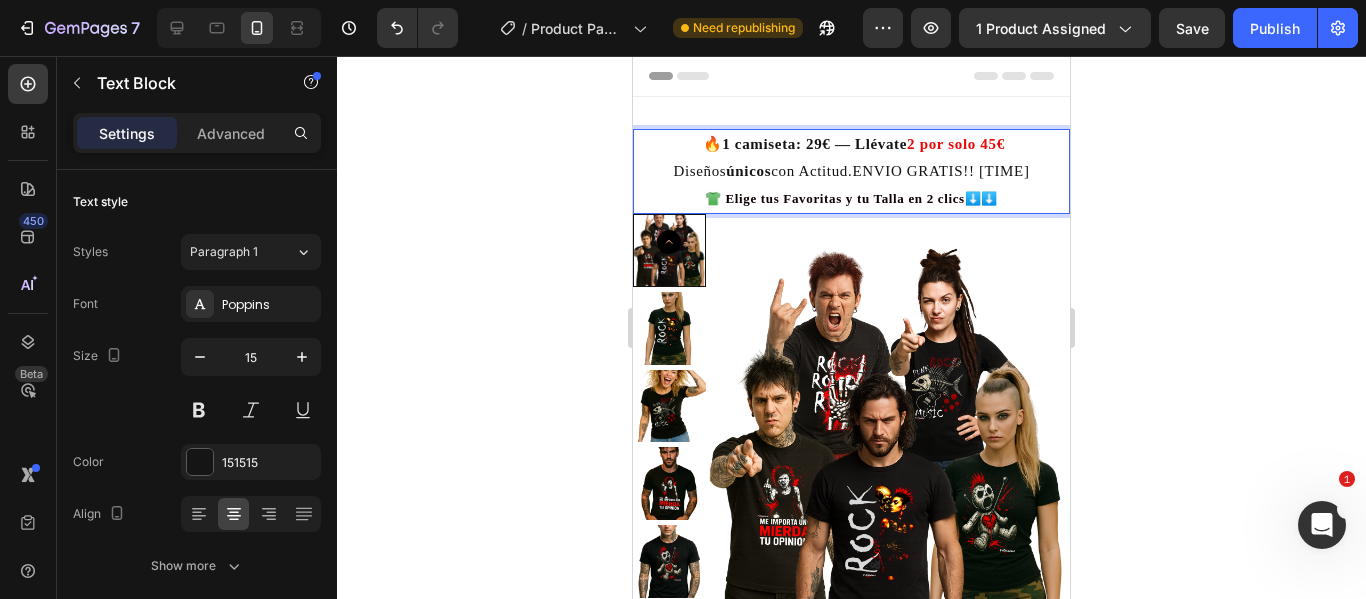 click on "🔥  1 camiseta: 29€ — Llévate  2 por solo 45€ Diseños  únicos  con Actitud.ENVIO GRATIS!! 48-72 horas 👕   Elige tus Favoritas y tu Talla en 2 clics  ⬇️⬇️" at bounding box center (851, 171) 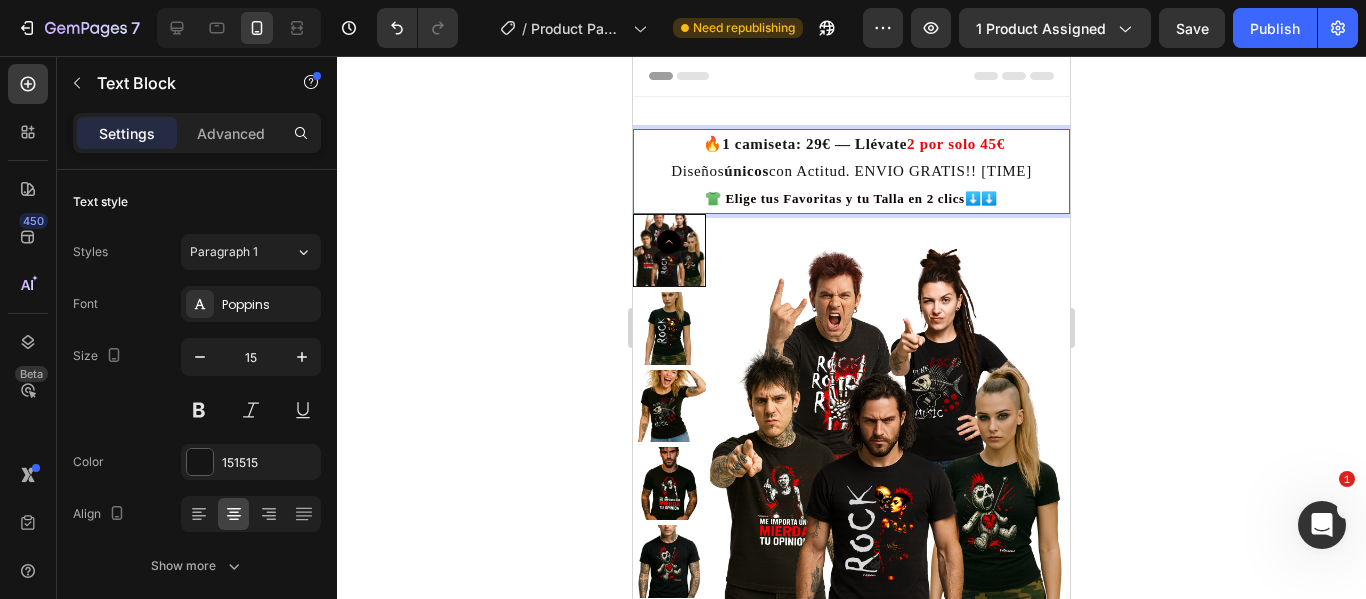 click on "🔥  1 camiseta: [PRICE] — Llévate  2 por solo [PRICE] Diseños  únicos  con Actitud. ENVIO GRATIS!! [TIME] 👕   Elige tus Favoritas y tu Talla en 2 clics  ⬇️⬇️" at bounding box center (851, 171) 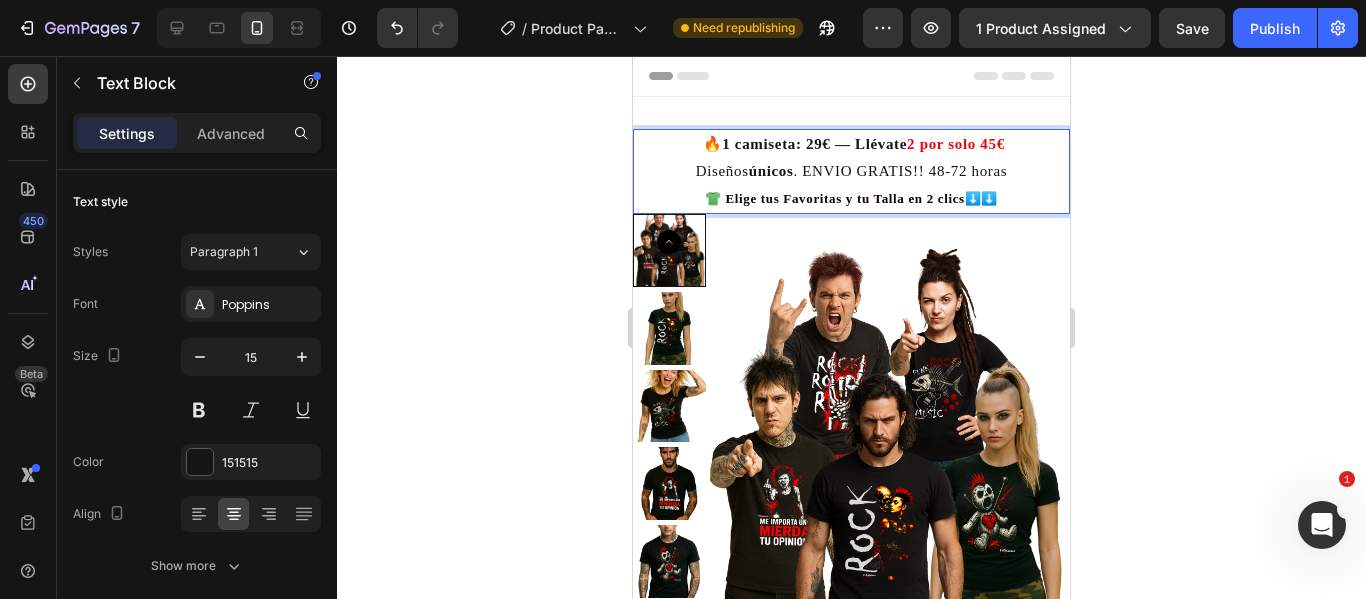 click on "únicos" at bounding box center [771, 171] 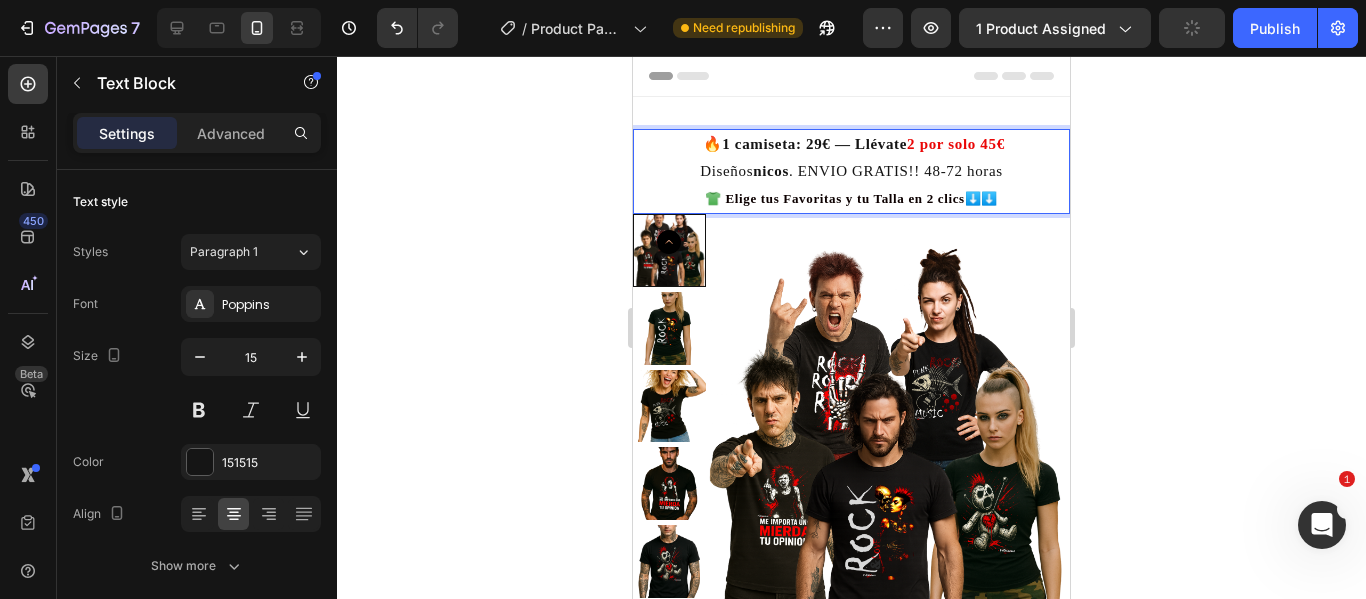 click on "nicos" at bounding box center (771, 171) 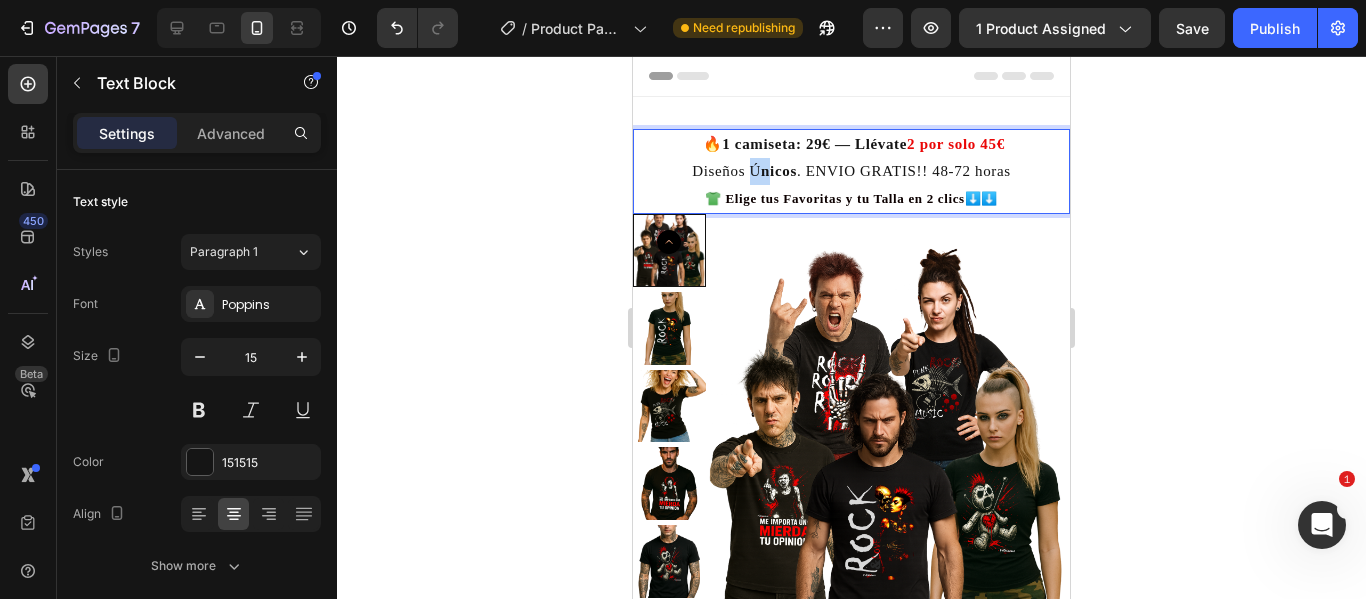 drag, startPoint x: 744, startPoint y: 167, endPoint x: 760, endPoint y: 177, distance: 18.867962 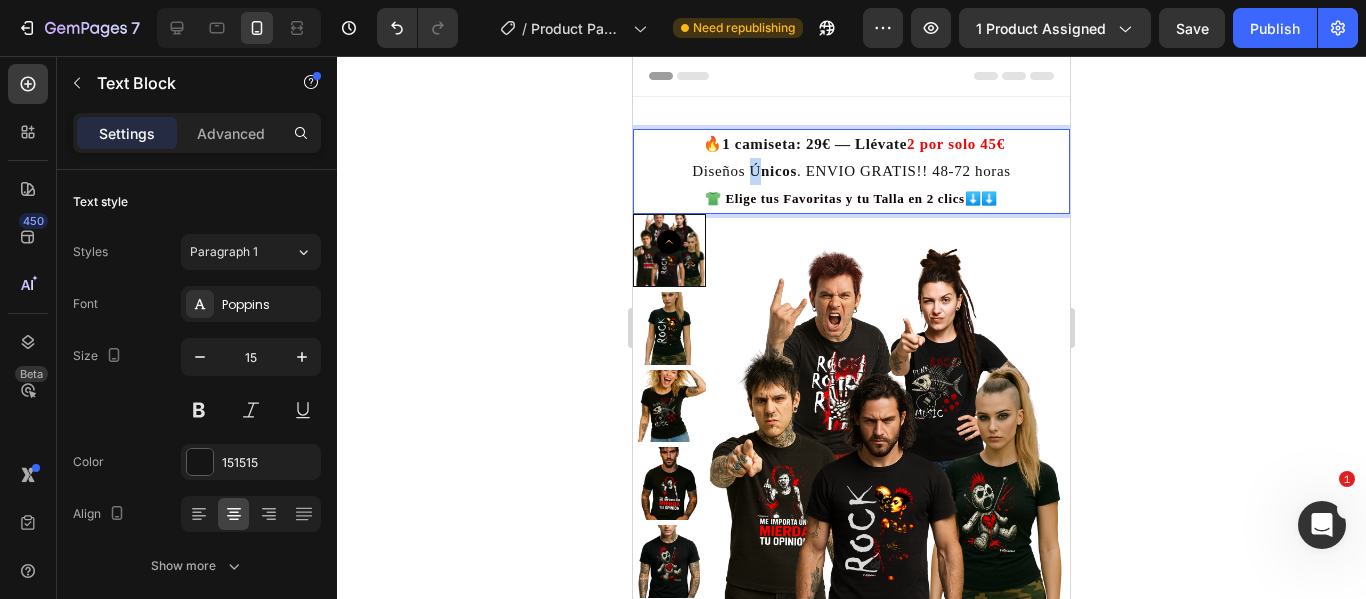 click on "🔥  1 camiseta: 29€ — Llévate  2 por solo 45€ Diseños Ú nicos . ENVIO GRATIS!! 48-72 horas 👕   Elige tus Favoritas y tu Talla en 2 clics  ⬇️⬇️" at bounding box center (851, 171) 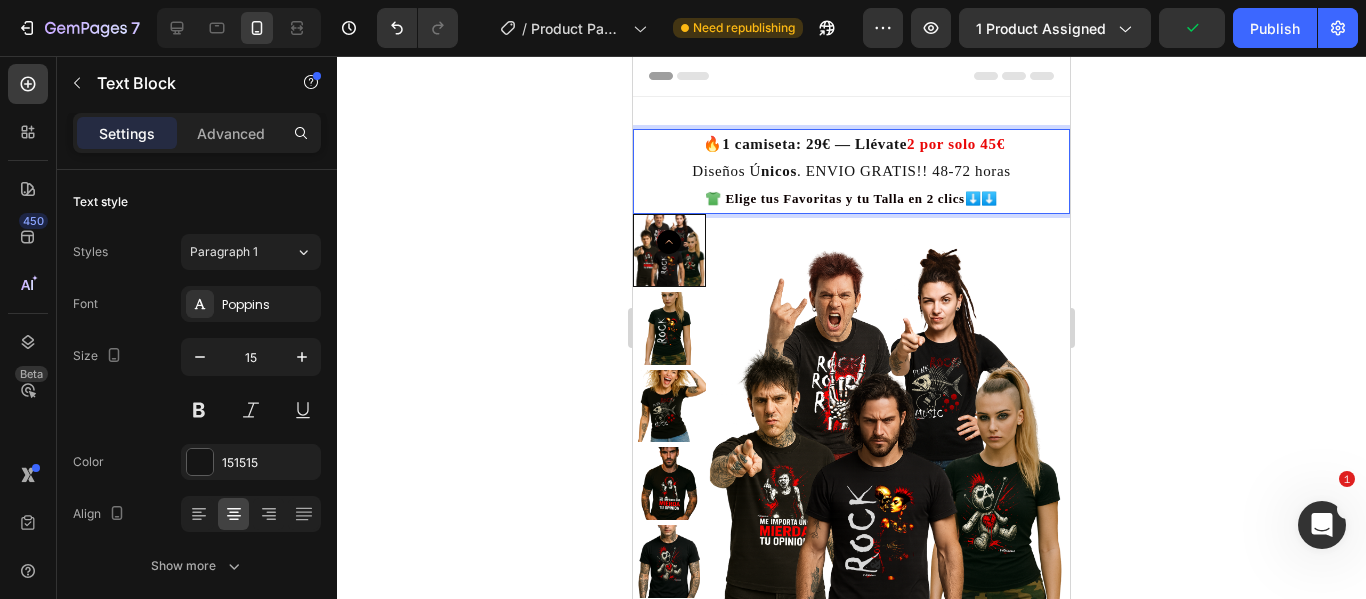 click on "🔥  1 camiseta: 29€ — Llévate  2 por solo 45€ Diseños Ú nicos . ENVIO GRATIS!! 48-72 horas 👕   Elige tus Favoritas y tu Talla en 2 clics  ⬇️⬇️" at bounding box center [851, 171] 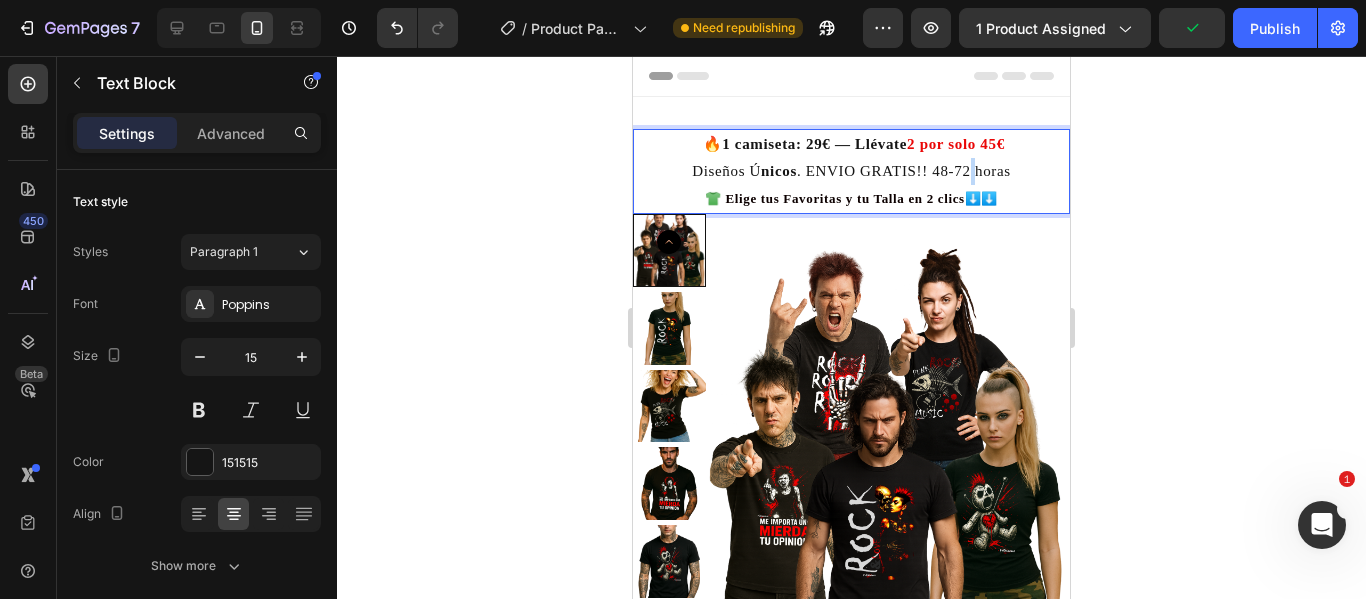 click on "🔥  1 camiseta: 29€ — Llévate  2 por solo 45€ Diseños Ú nicos . ENVIO GRATIS!! 48-72 horas 👕   Elige tus Favoritas y tu Talla en 2 clics  ⬇️⬇️" at bounding box center (851, 171) 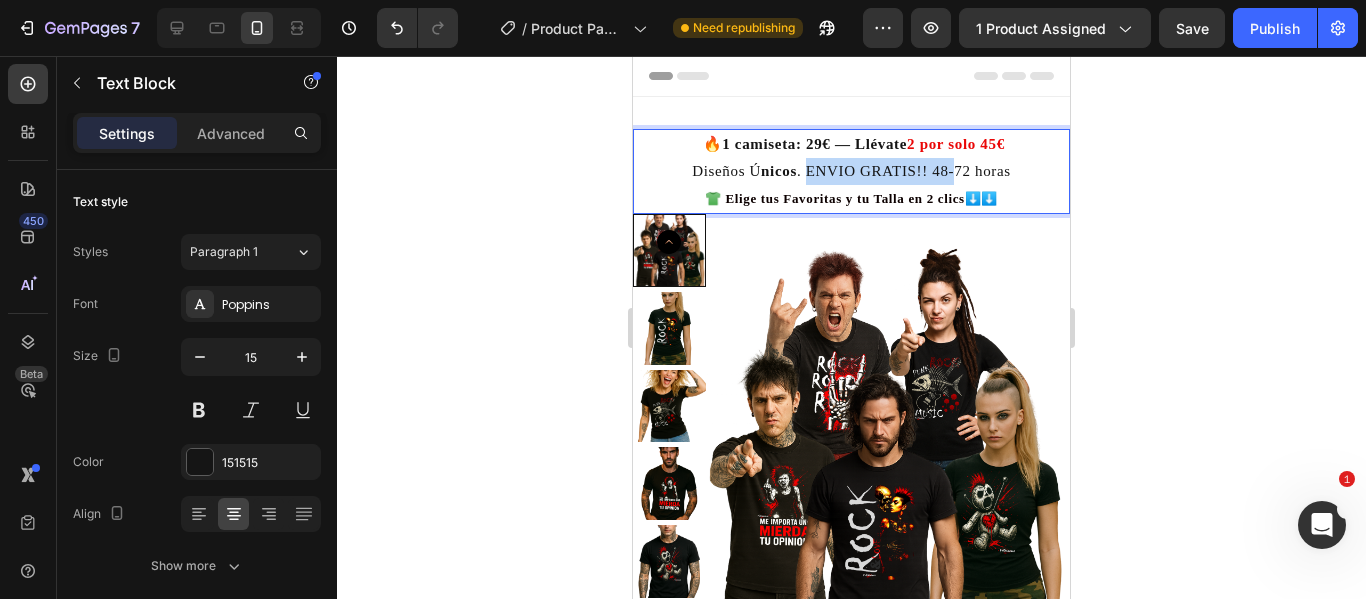 drag, startPoint x: 946, startPoint y: 163, endPoint x: 804, endPoint y: 164, distance: 142.00352 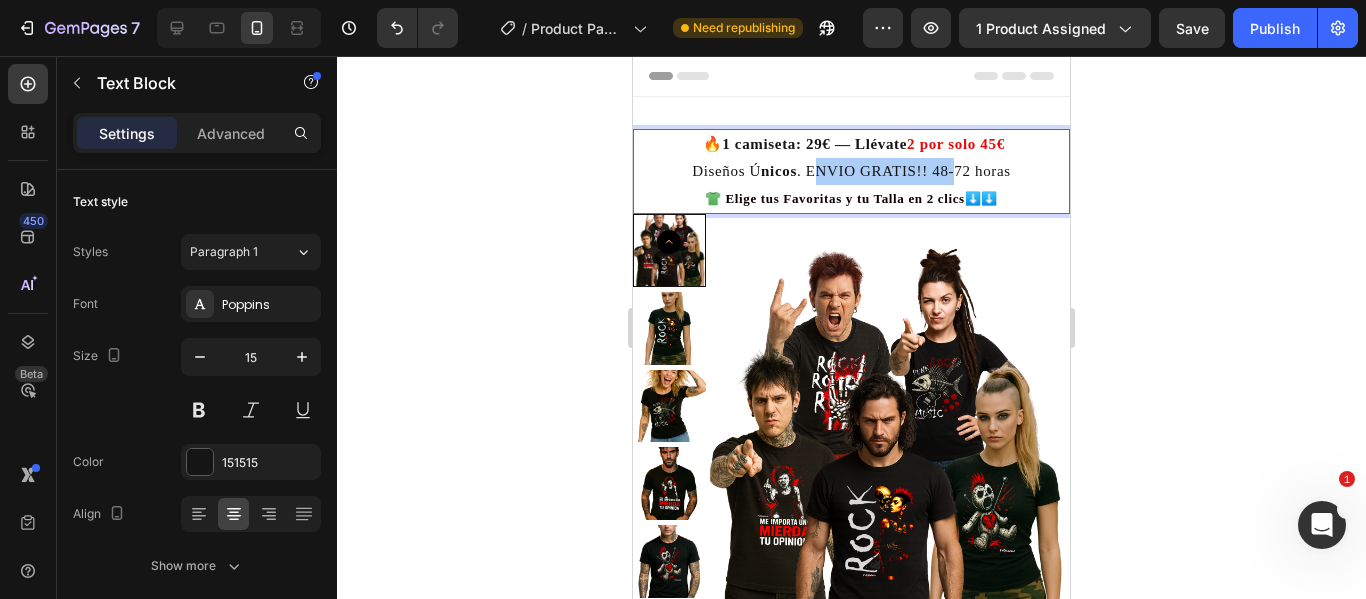 click 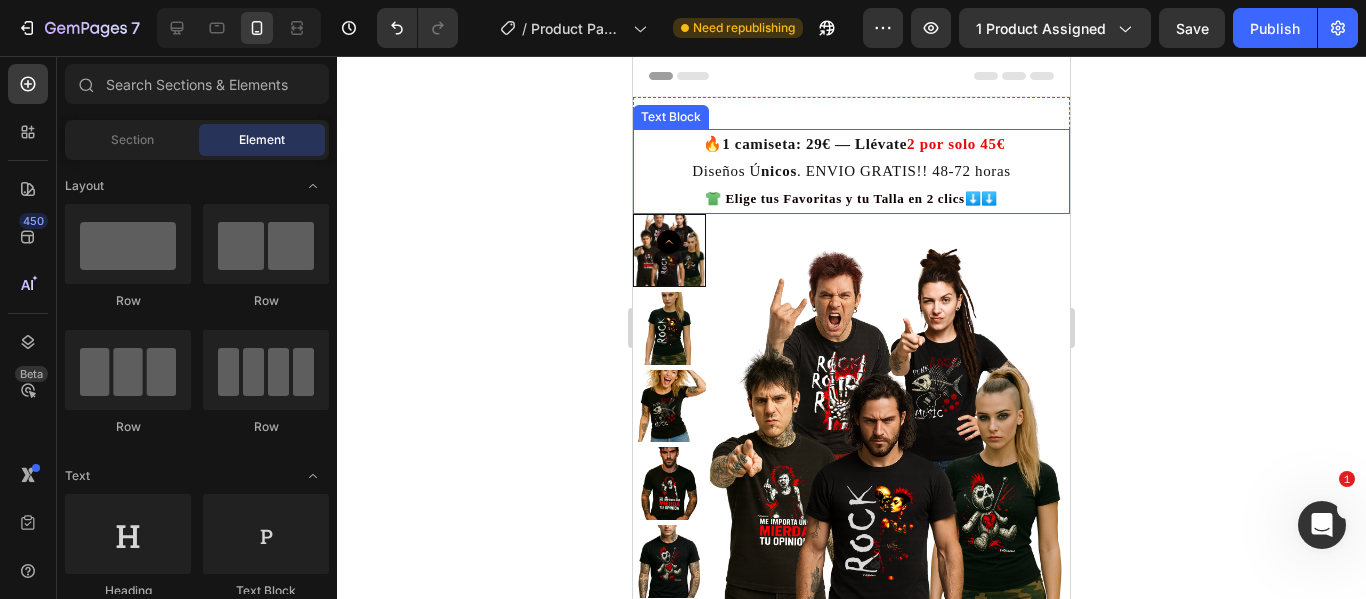 click on "🔥  1 camiseta: 29€ — Llévate  2 por solo 45€ Diseños Ú nicos . ENVIO GRATIS!! 48-72 horas 👕   Elige tus Favoritas y tu Talla en 2 clics  ⬇️⬇️" at bounding box center [851, 171] 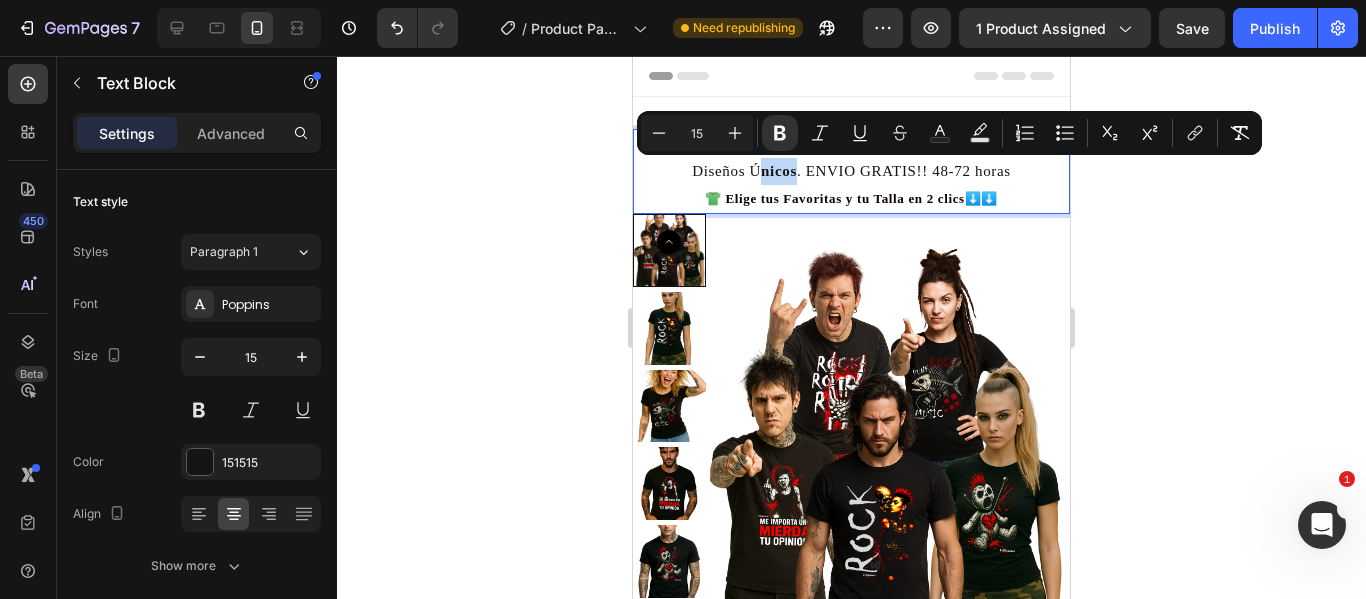 drag, startPoint x: 788, startPoint y: 171, endPoint x: 750, endPoint y: 165, distance: 38.470768 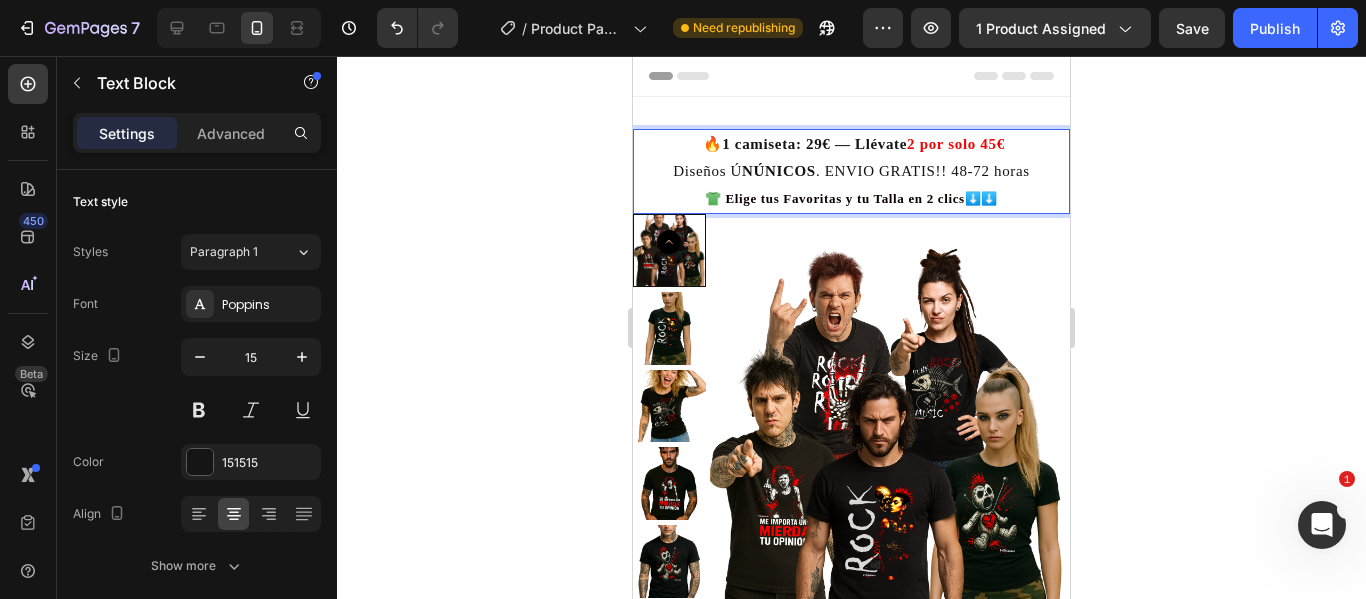 click on "NÚNICOS" at bounding box center [779, 171] 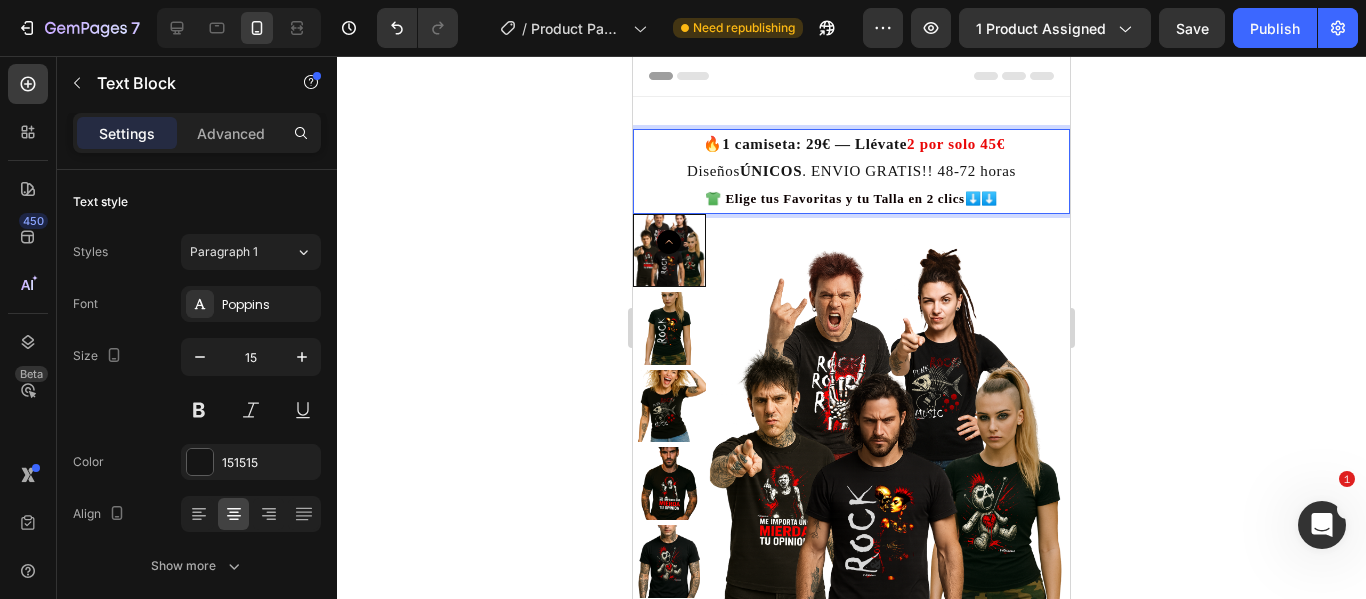 click on "🔥  1 camiseta: [PRICE] — Llévate  2 por solo [PRICE] Diseños  ÚNICOS . ENVIO GRATIS!! [TIME] 👕   Elige tus Favoritas y tu Talla en 2 clics  ⬇️⬇️" at bounding box center (851, 171) 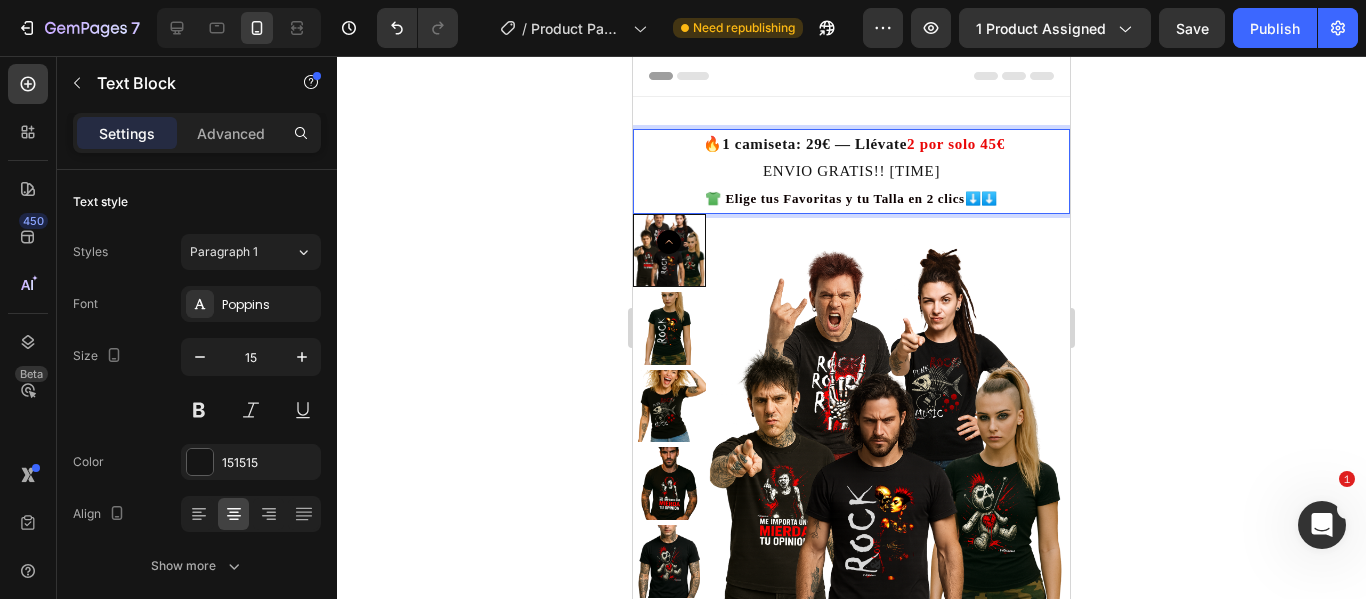 click on "Elige tus Favoritas y tu Talla en 2 clics" at bounding box center [844, 198] 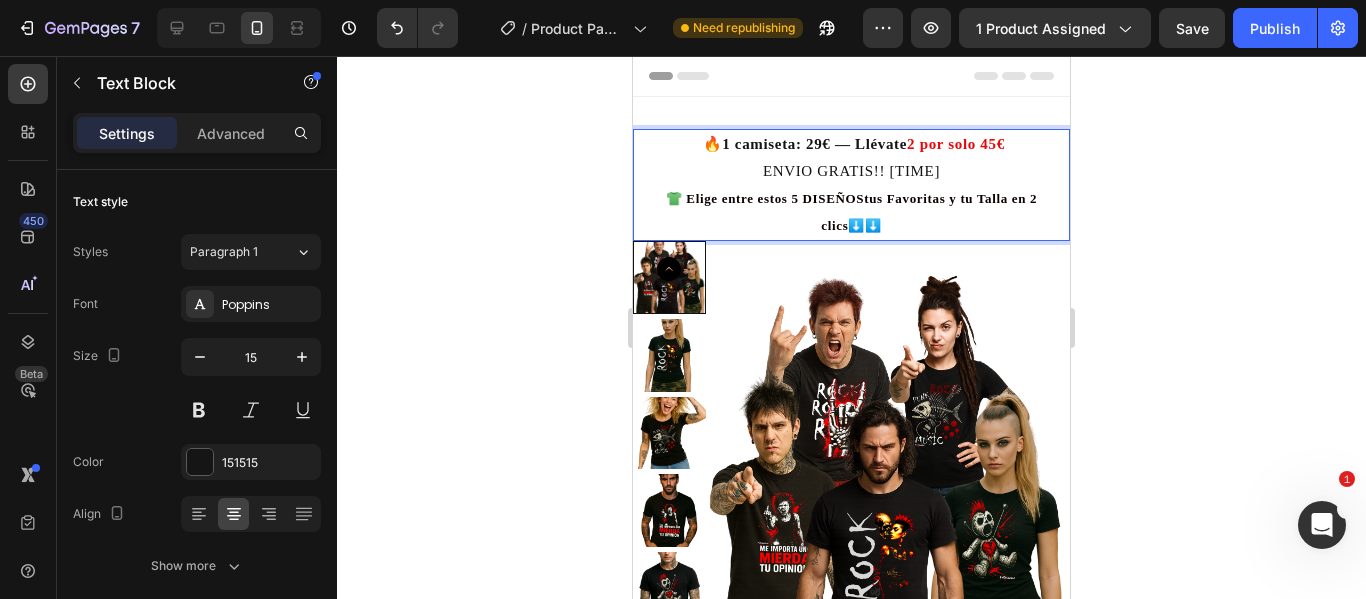 click on "Elige entre estos 5 DISEÑOStus Favoritas y tu Talla en 2 clics" at bounding box center [861, 212] 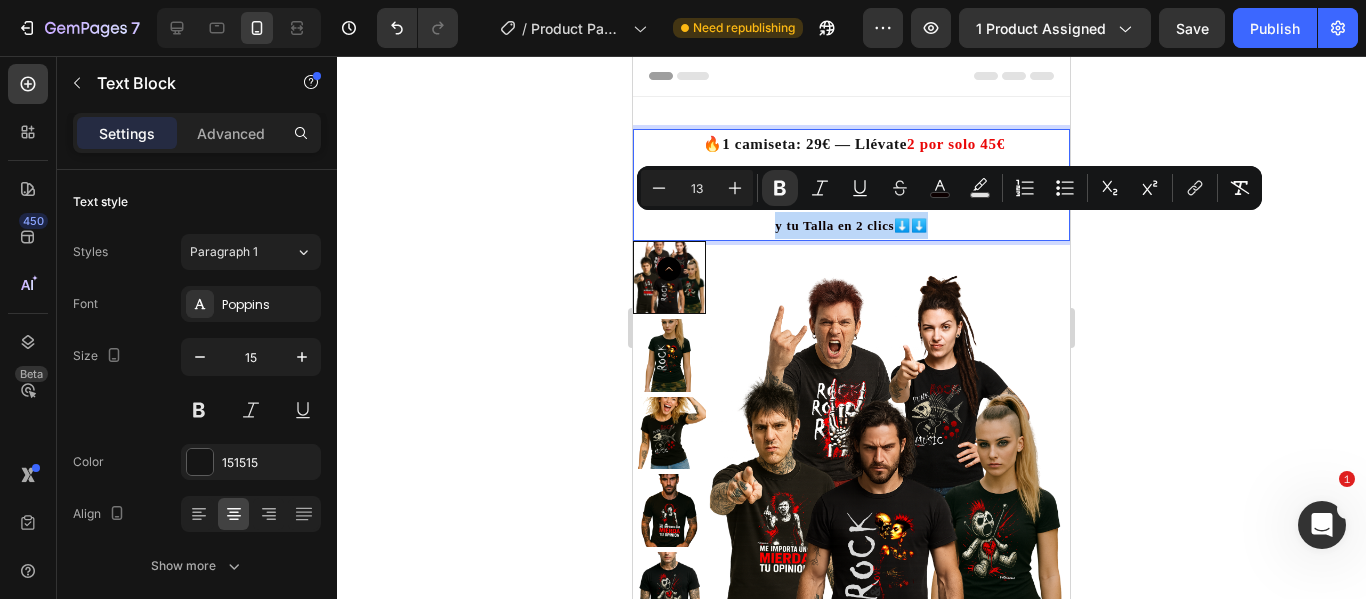 drag, startPoint x: 754, startPoint y: 228, endPoint x: 927, endPoint y: 220, distance: 173.18488 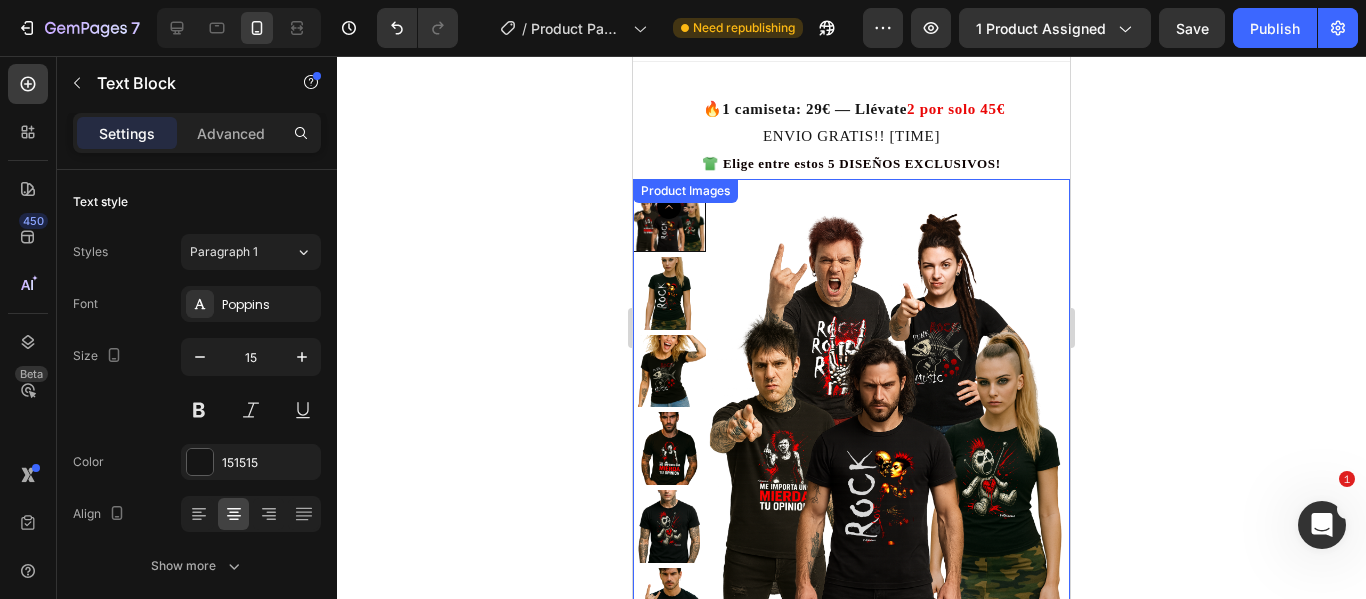 scroll, scrollTop: 0, scrollLeft: 0, axis: both 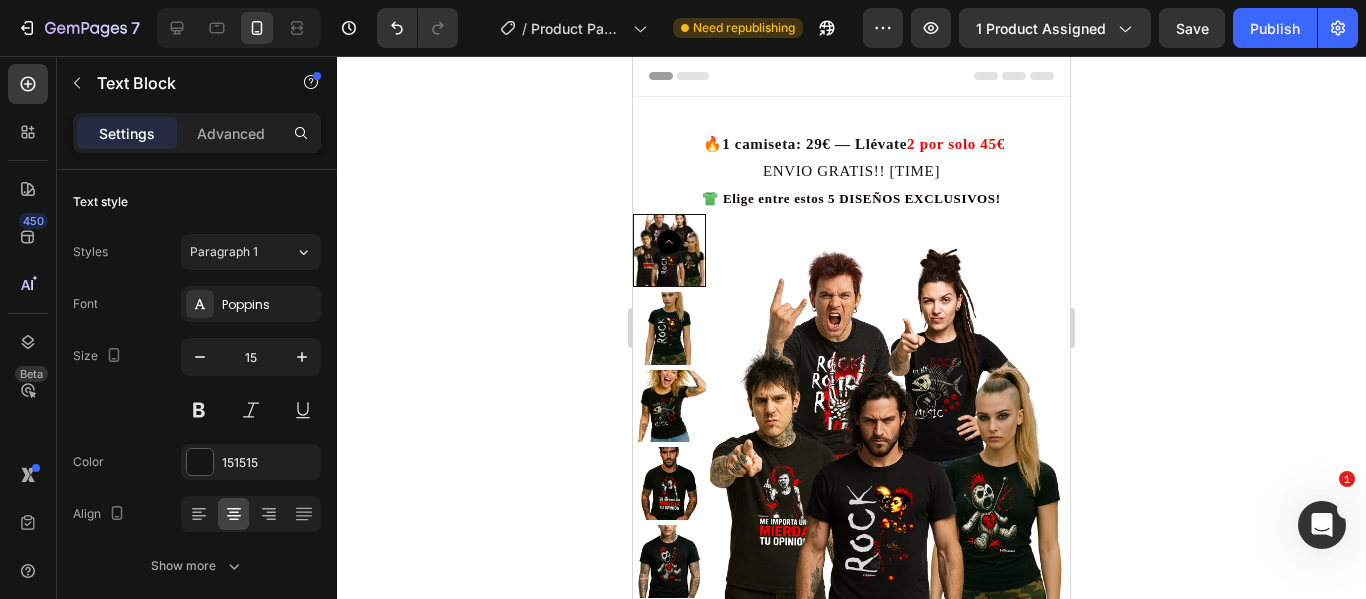 click on "1 camiseta: 29€ — Llévate" at bounding box center [814, 144] 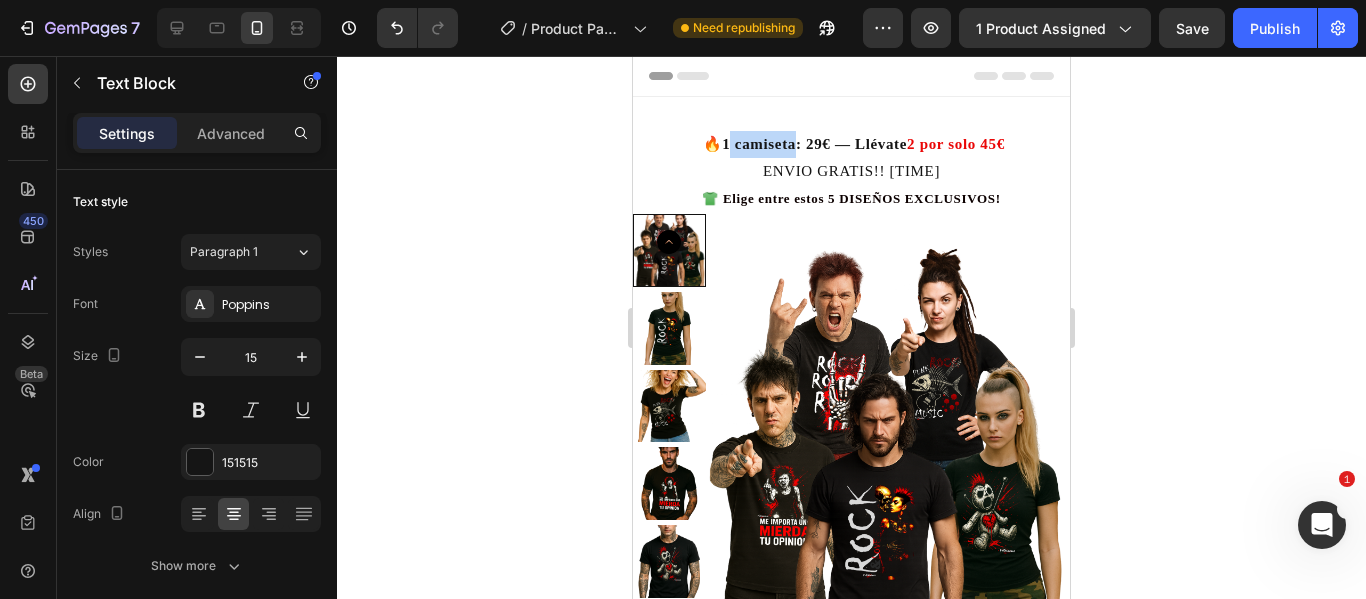 drag, startPoint x: 791, startPoint y: 144, endPoint x: 725, endPoint y: 145, distance: 66.007576 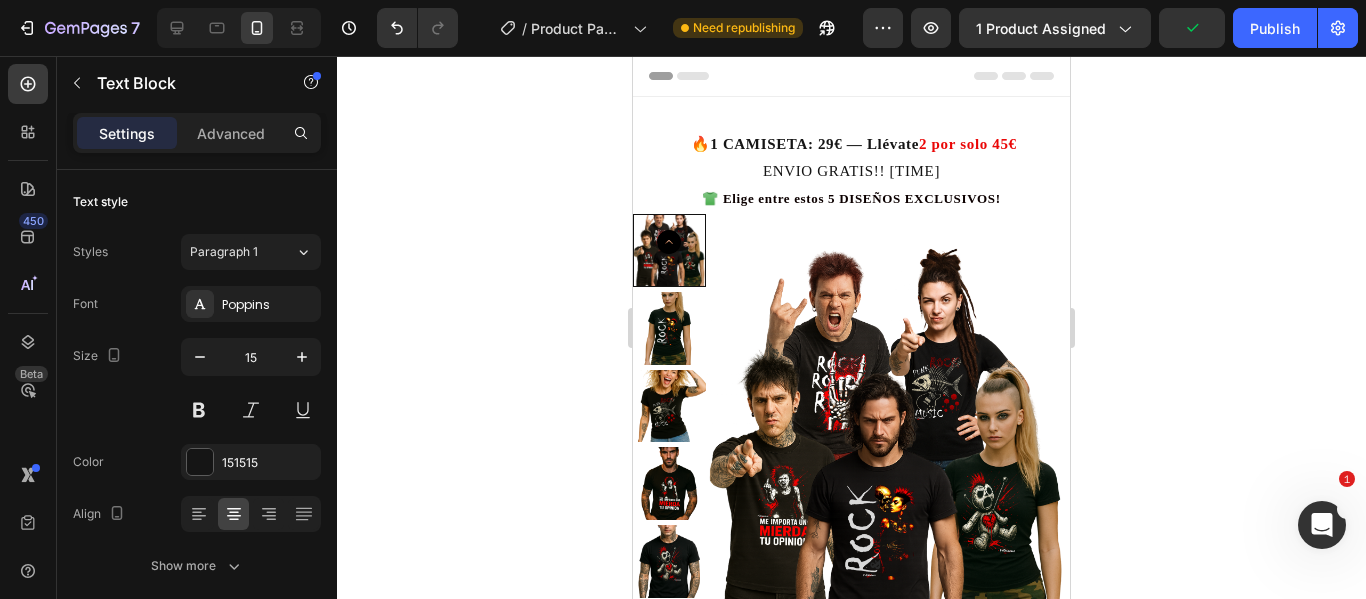 click on "1 CAMISETA: 29€ — Llévate" at bounding box center (814, 144) 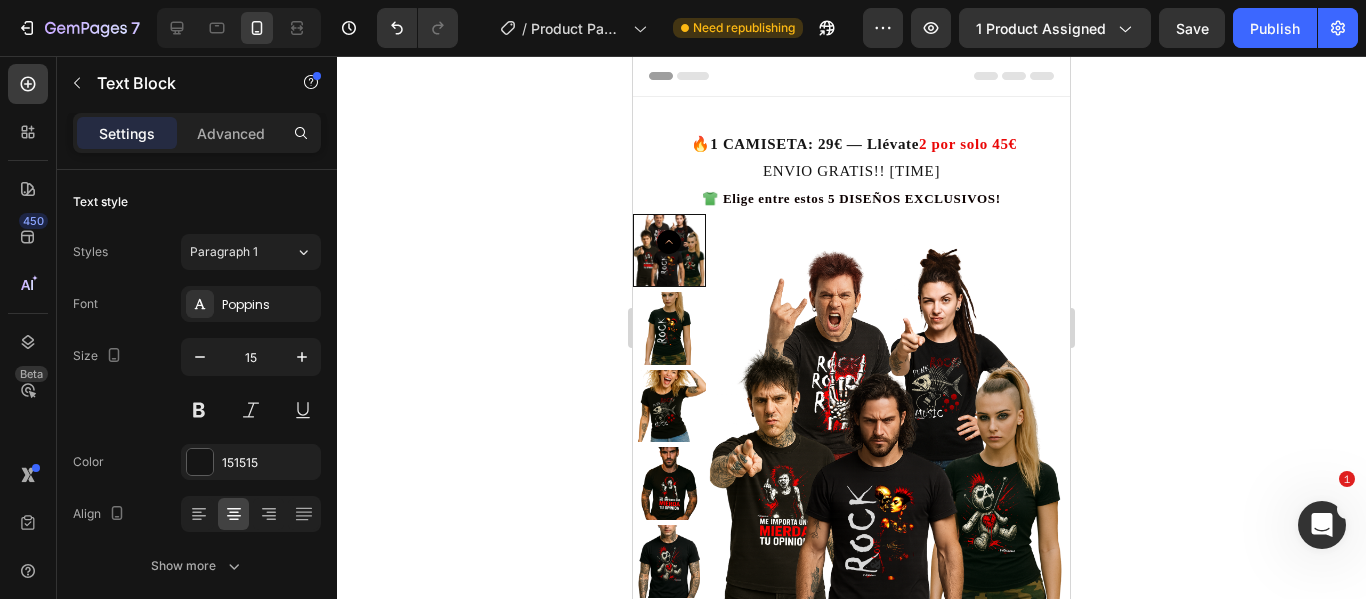 click 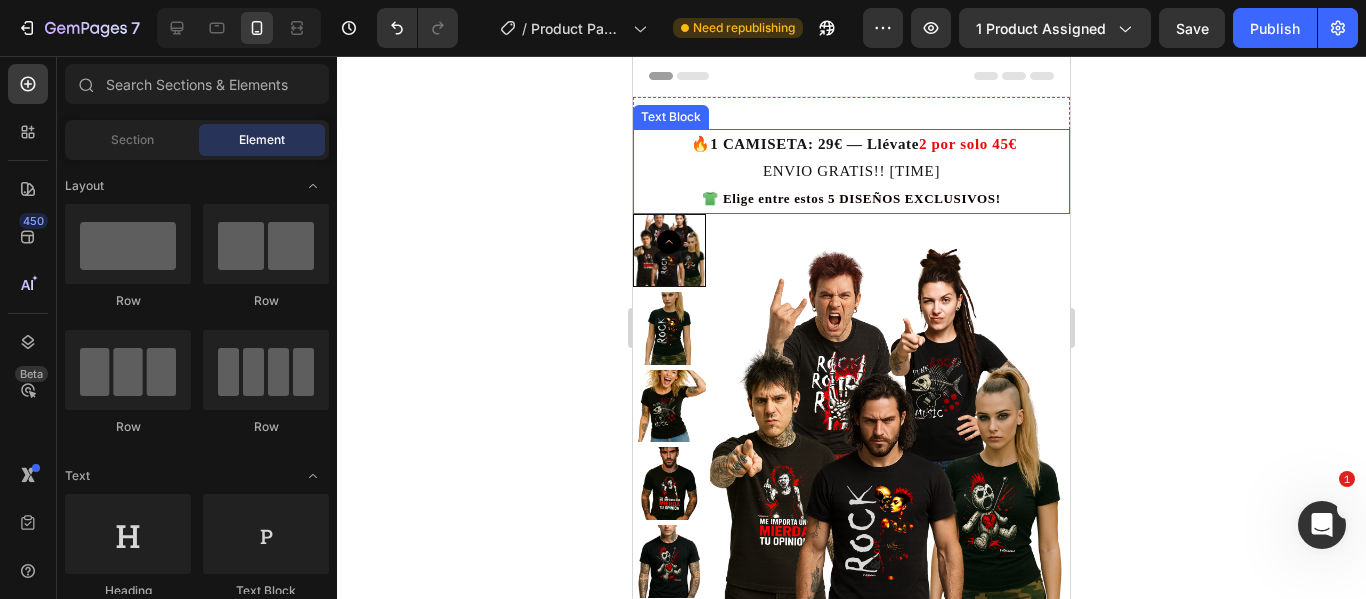 click on "👕" at bounding box center [710, 198] 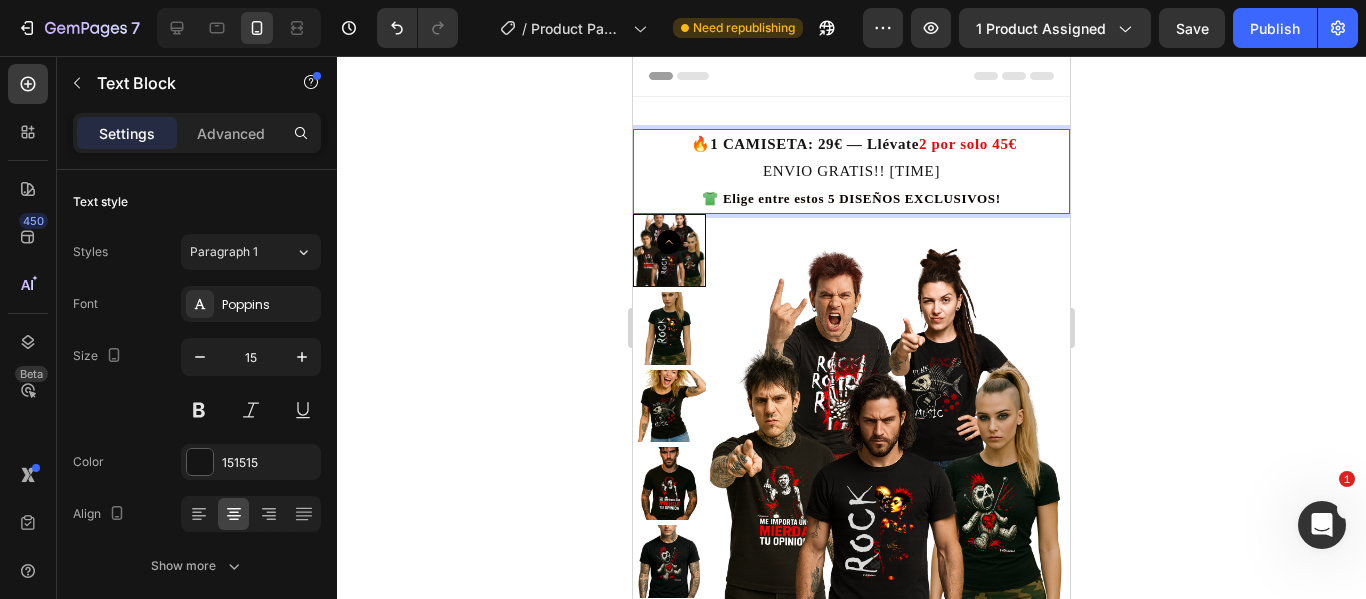 click on "ENVIO GRATIS!! [TIME] 👕   Elige entre estos 5 DISEÑOS EXCLUSIVOS!" at bounding box center (851, 185) 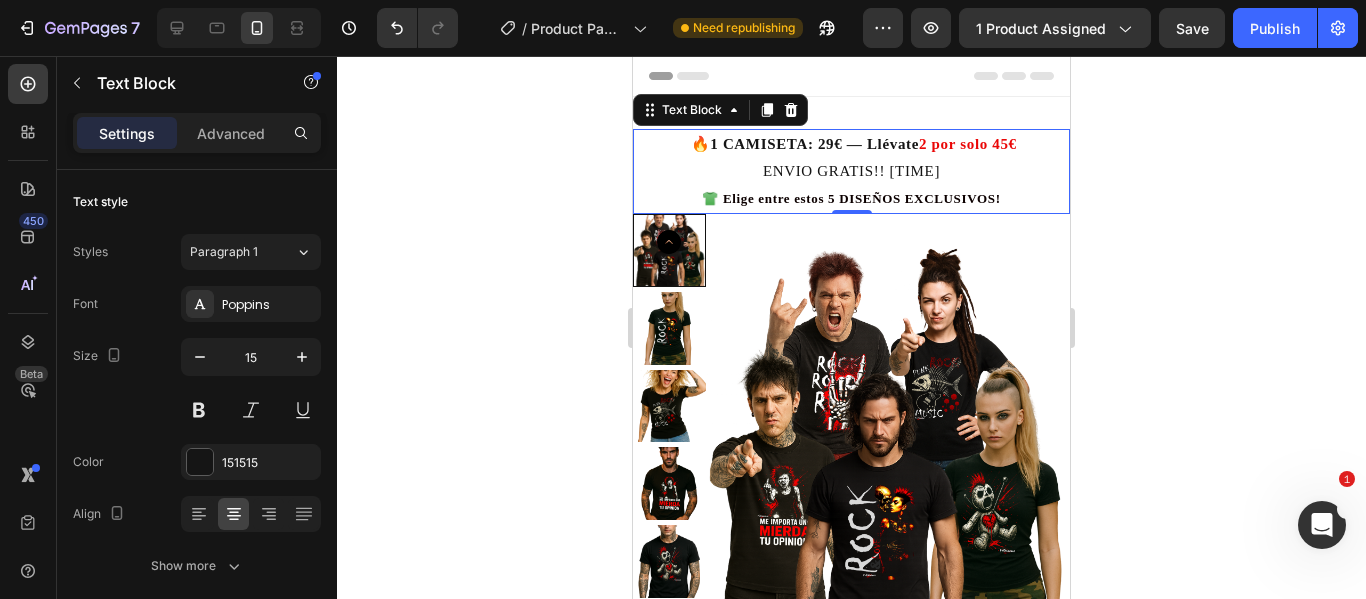 click 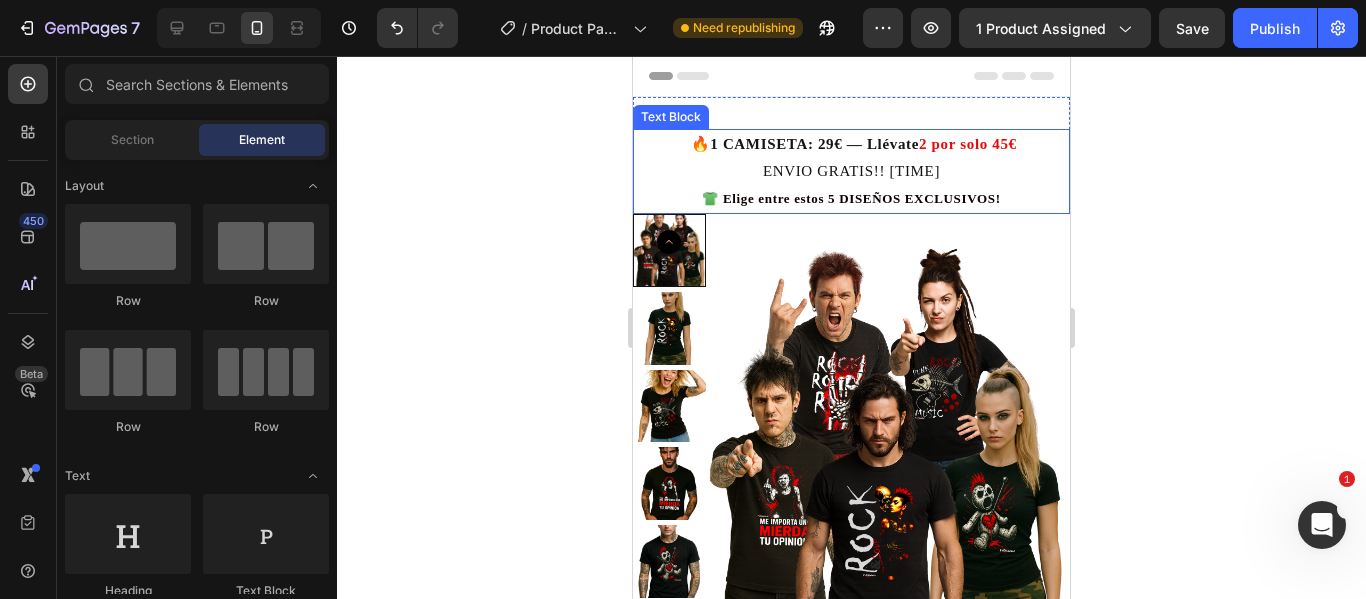 click on "ENVIO GRATIS!! [TIME] 👕   Elige entre estos 5 DISEÑOS EXCLUSIVOS!" at bounding box center (851, 185) 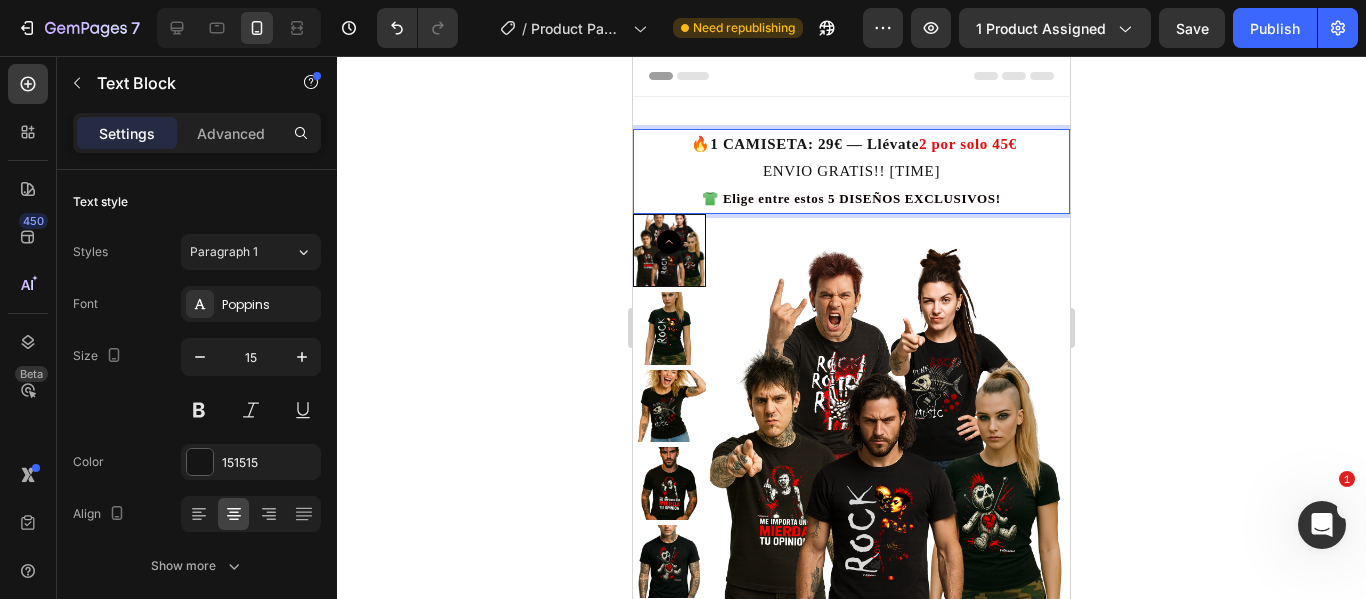 click on "ENVIO GRATIS!! [TIME] 👕   Elige entre estos 5 DISEÑOS EXCLUSIVOS!" at bounding box center (851, 185) 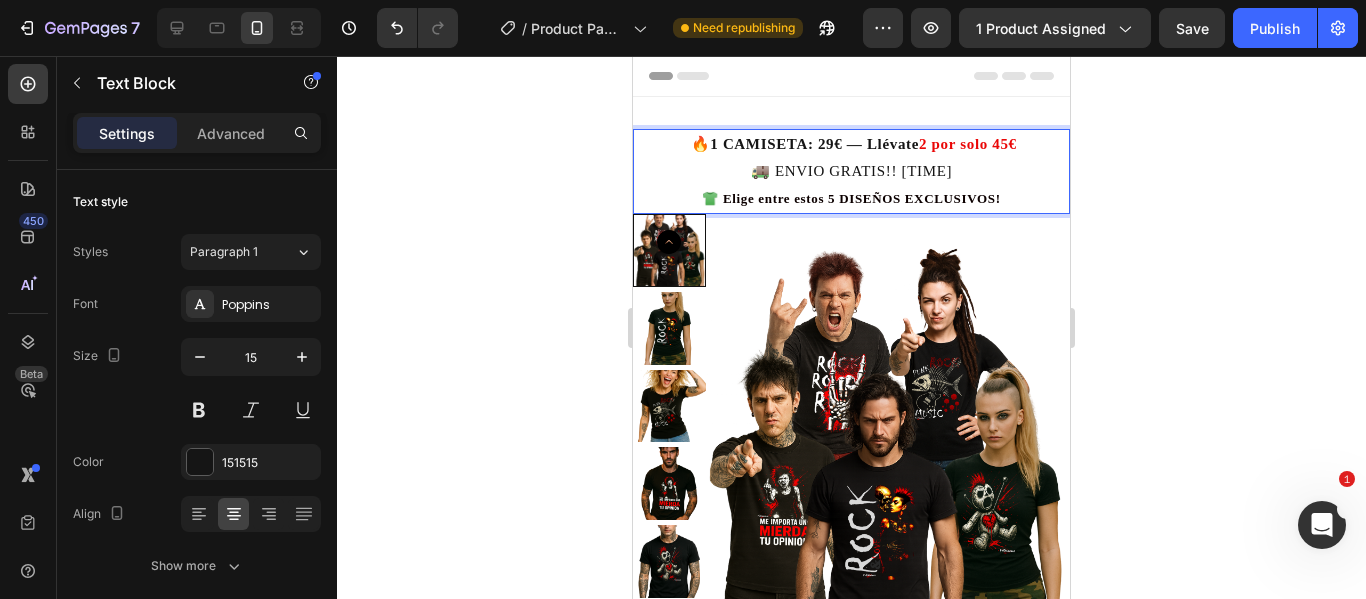 click 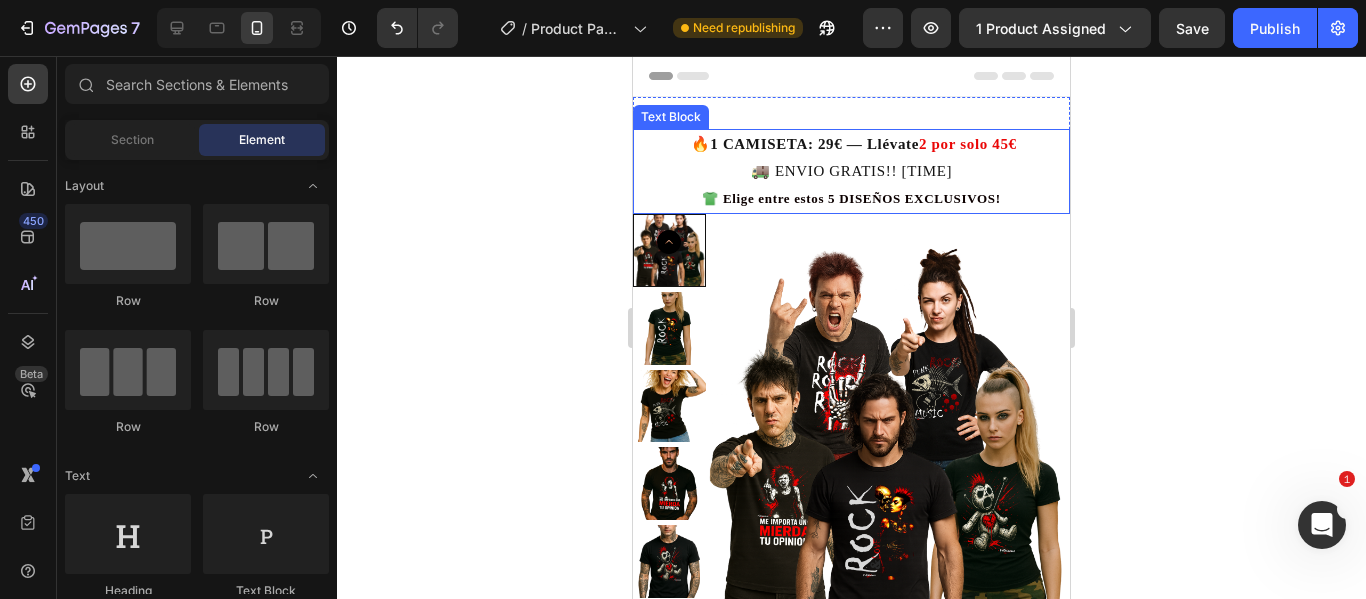 click on "🚚 ENVIO GRATIS!! 48-72 horas 👕   Elige entre estos 5 DISEÑOS EXCLUSIVOS!" at bounding box center (851, 185) 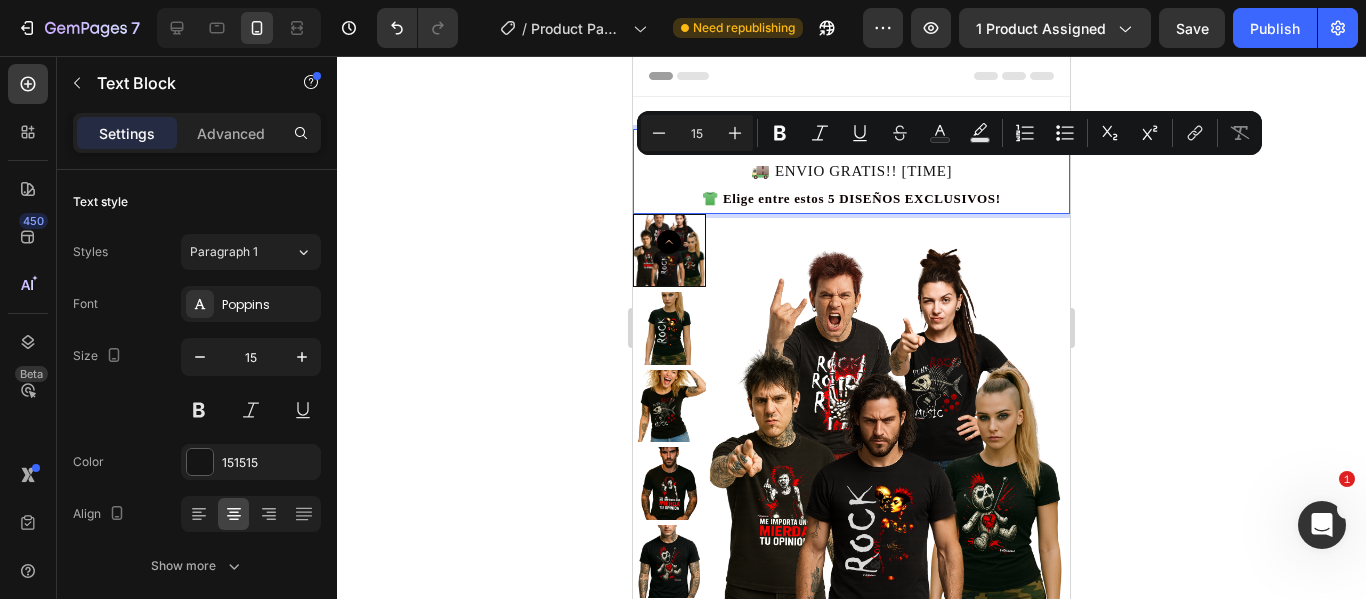 drag, startPoint x: 980, startPoint y: 176, endPoint x: 729, endPoint y: 173, distance: 251.01793 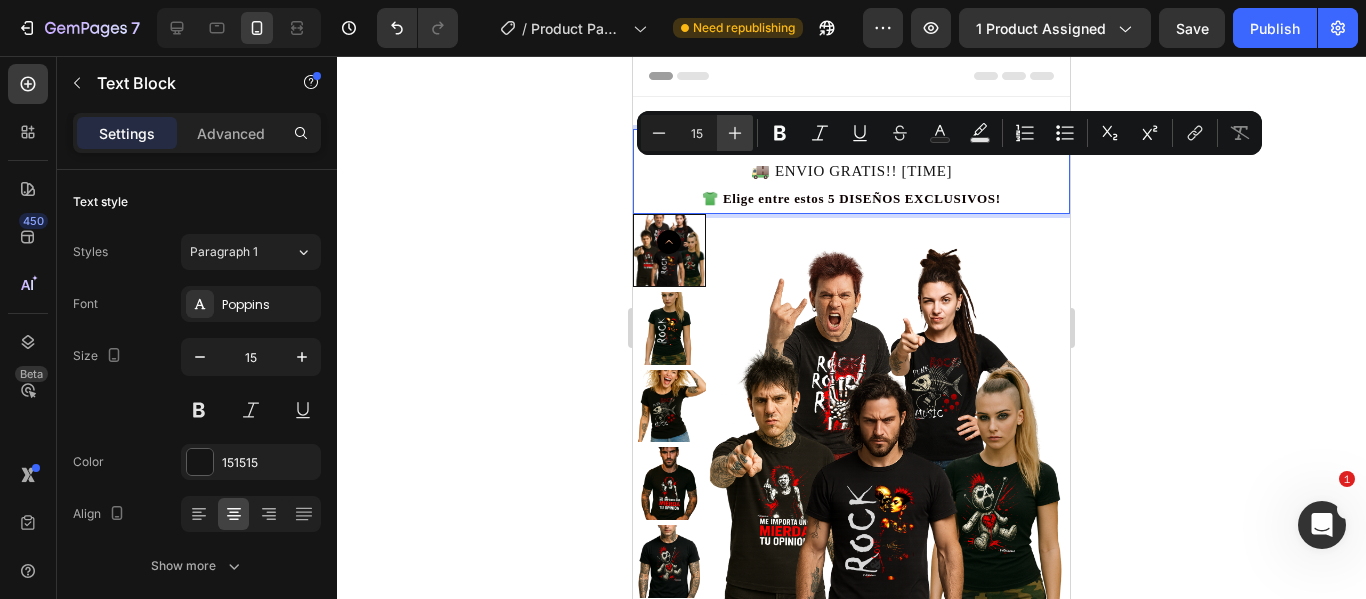 click 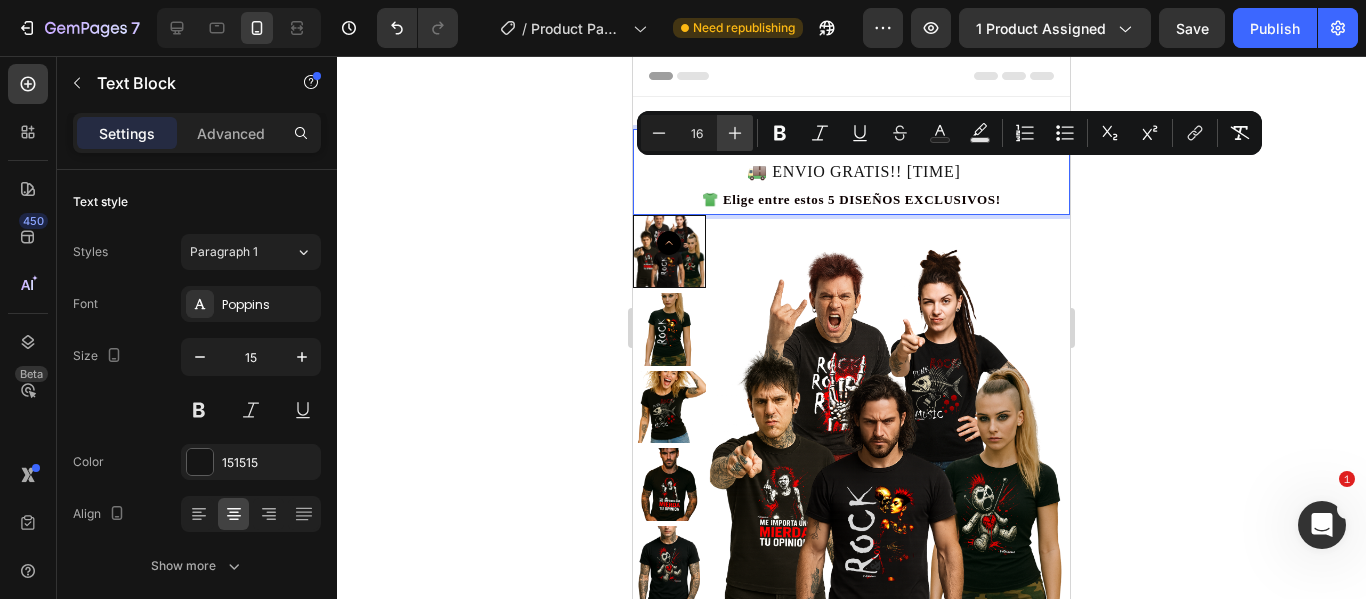 click 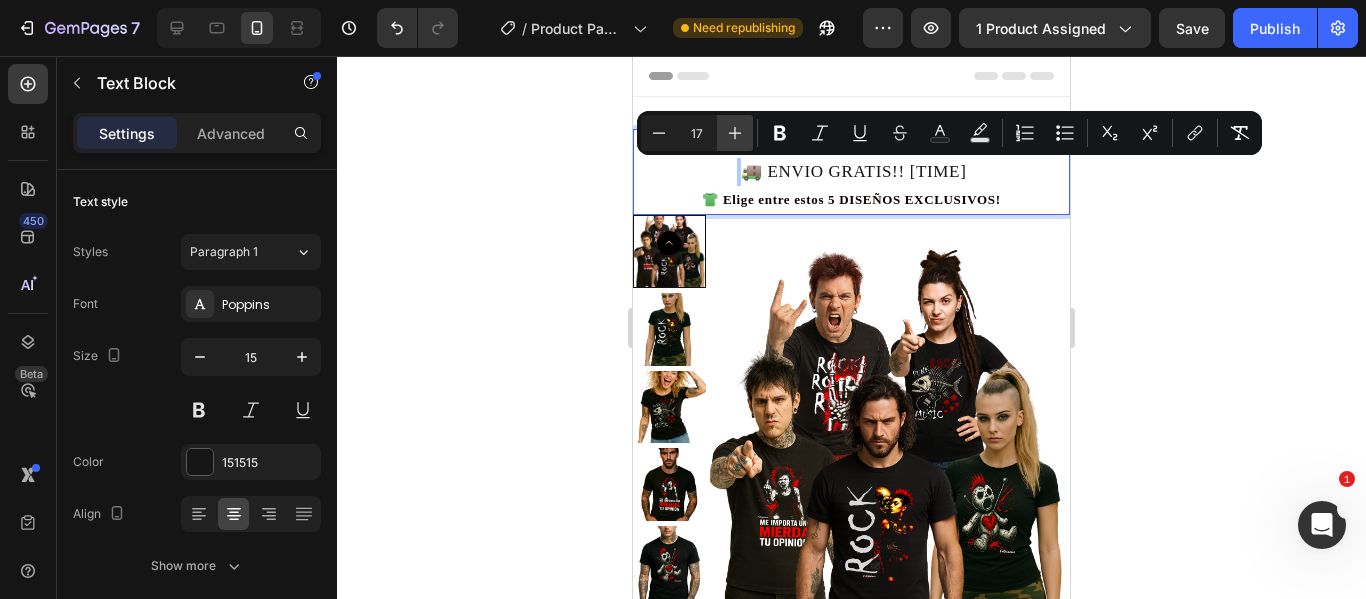 click 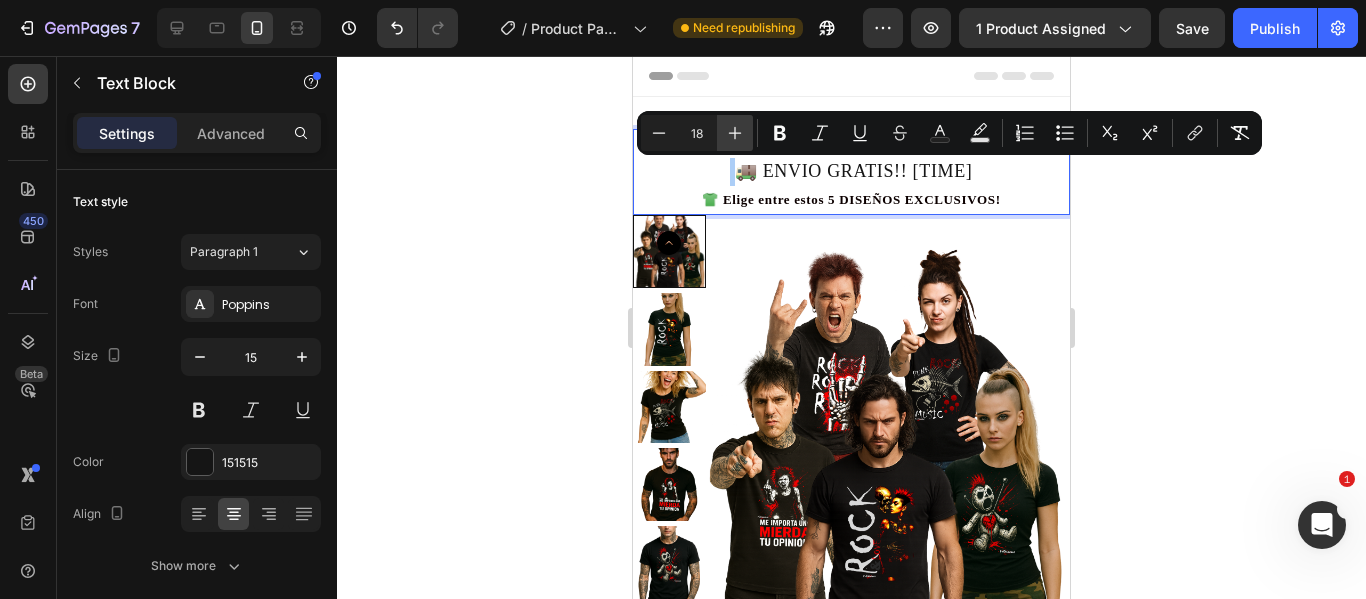 click 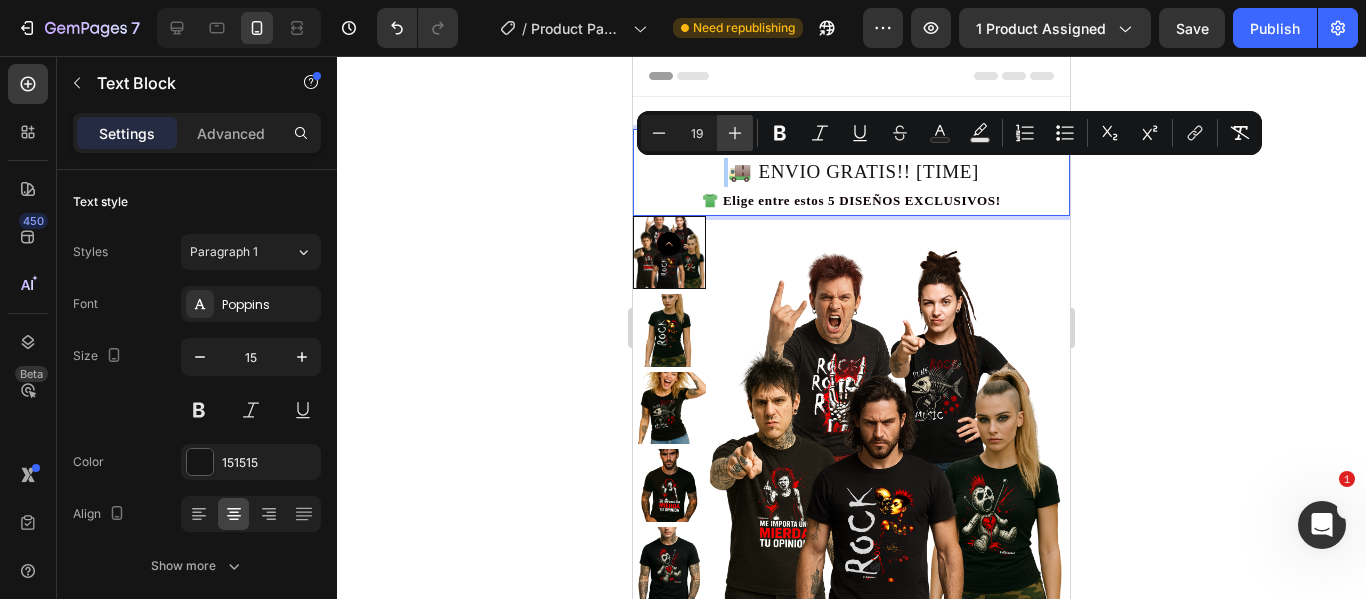 click 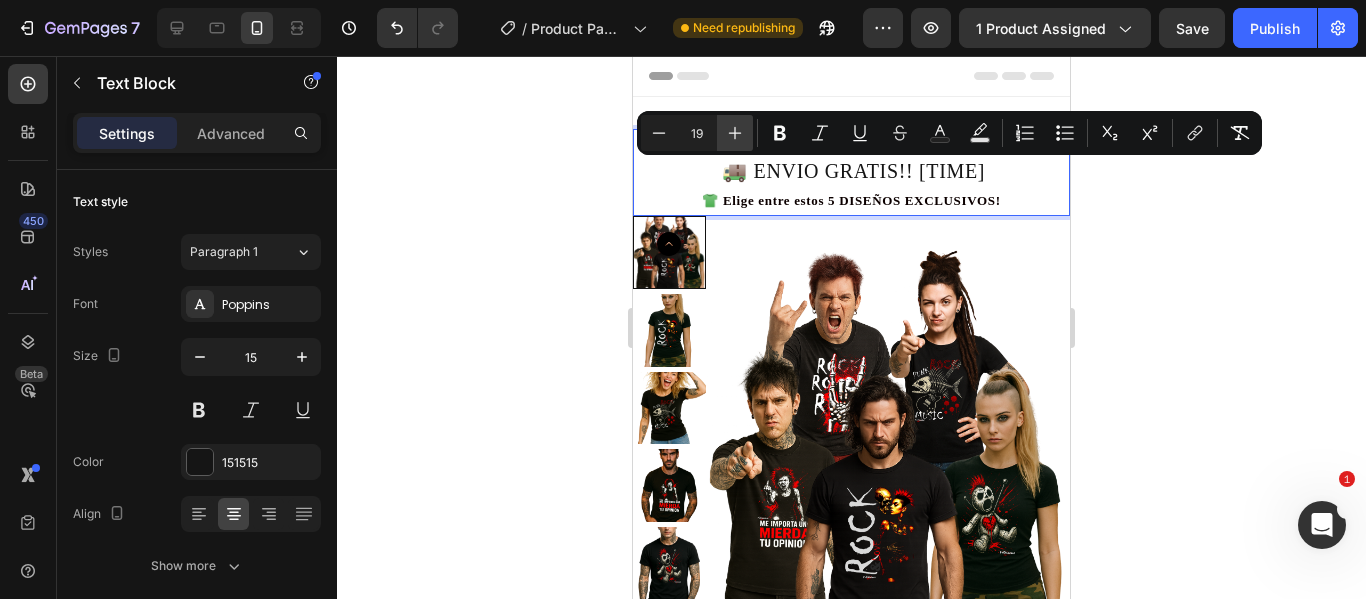 type on "20" 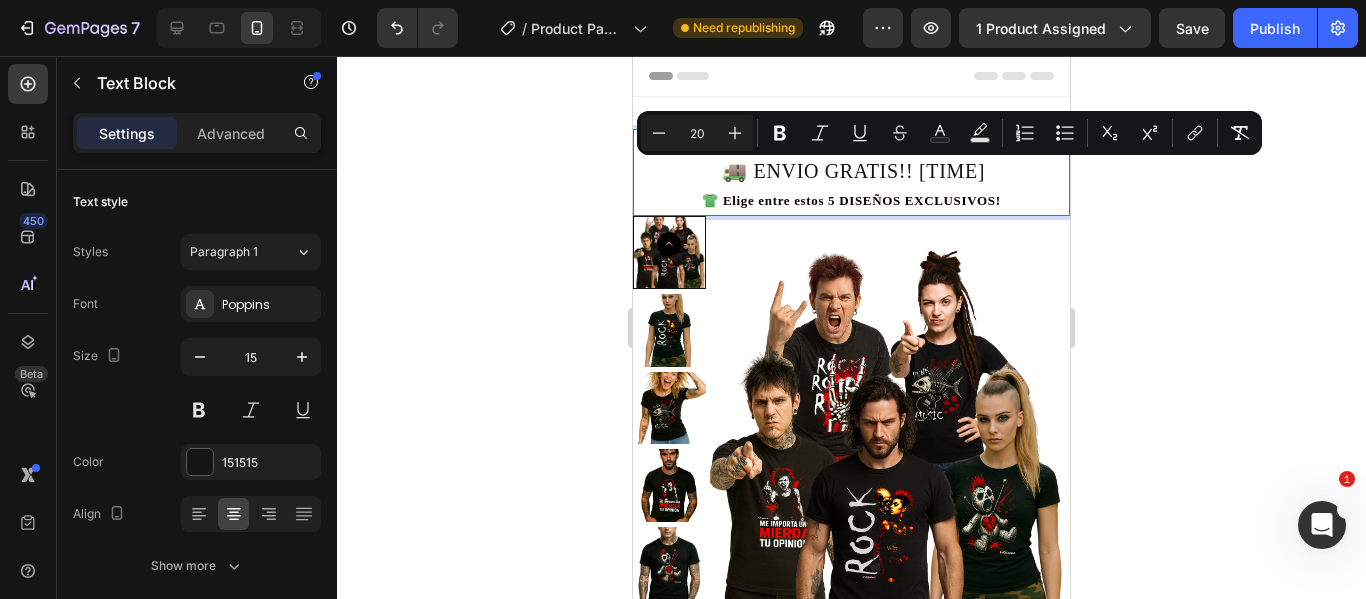 click 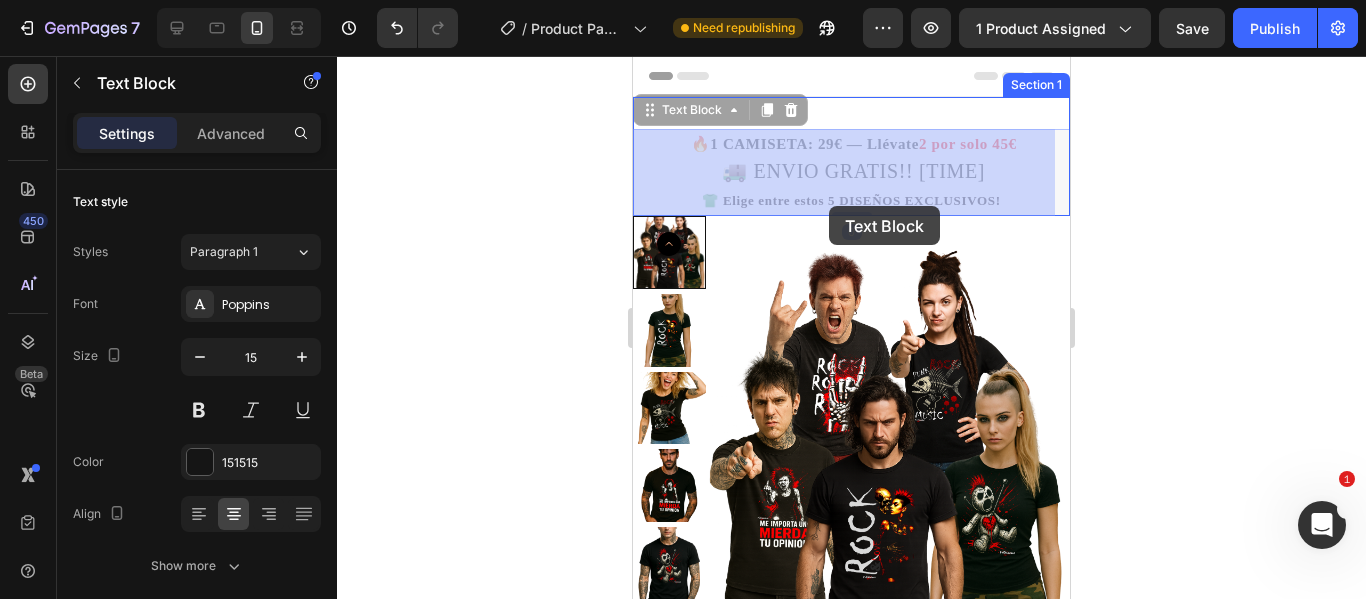 drag, startPoint x: 819, startPoint y: 200, endPoint x: 834, endPoint y: 210, distance: 18.027756 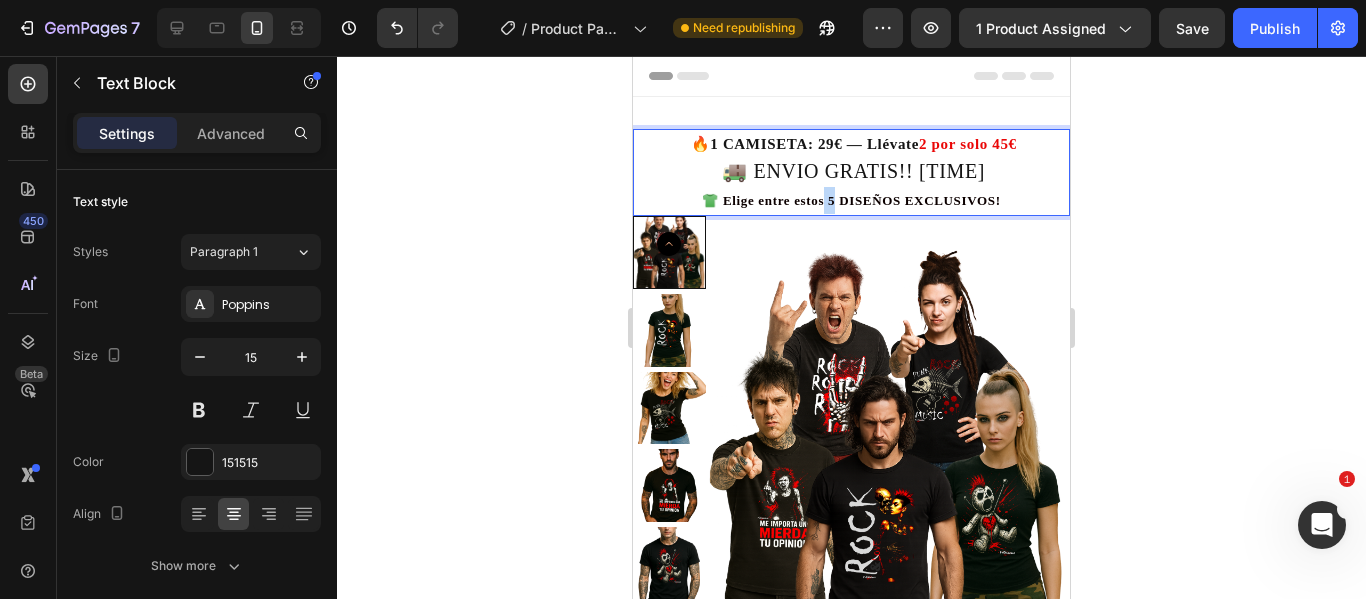 drag, startPoint x: 829, startPoint y: 194, endPoint x: 819, endPoint y: 195, distance: 10.049875 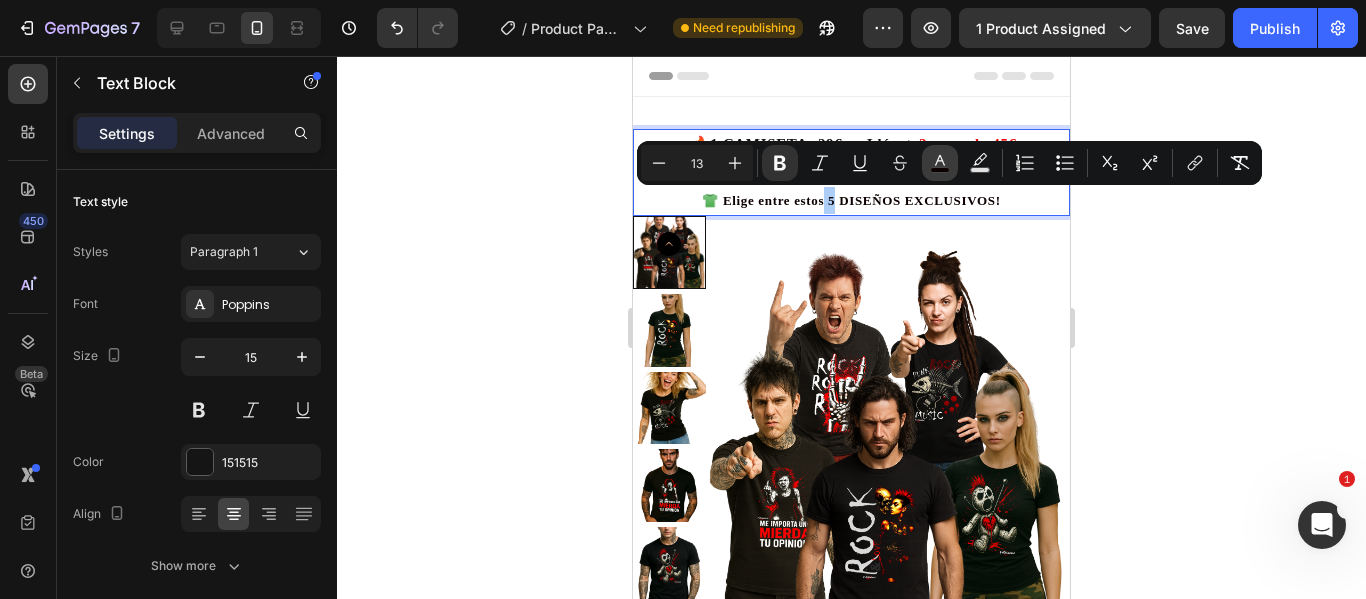 click on "color" at bounding box center [940, 163] 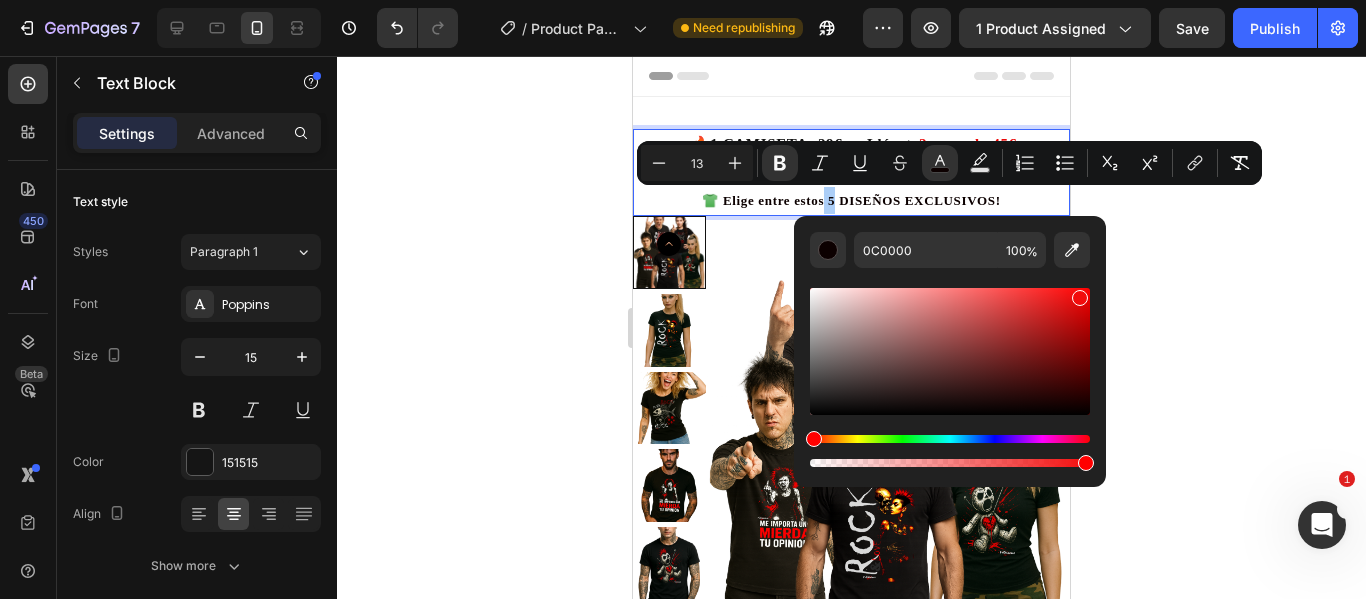 click at bounding box center (950, 351) 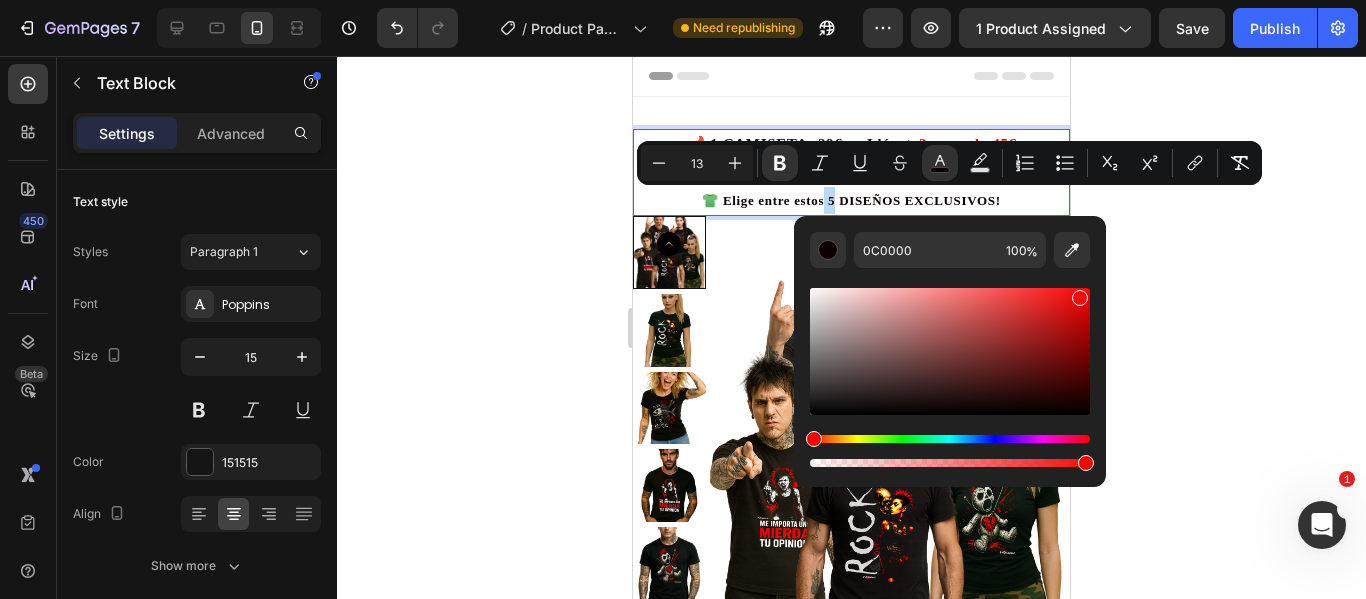 type on "F20C0C" 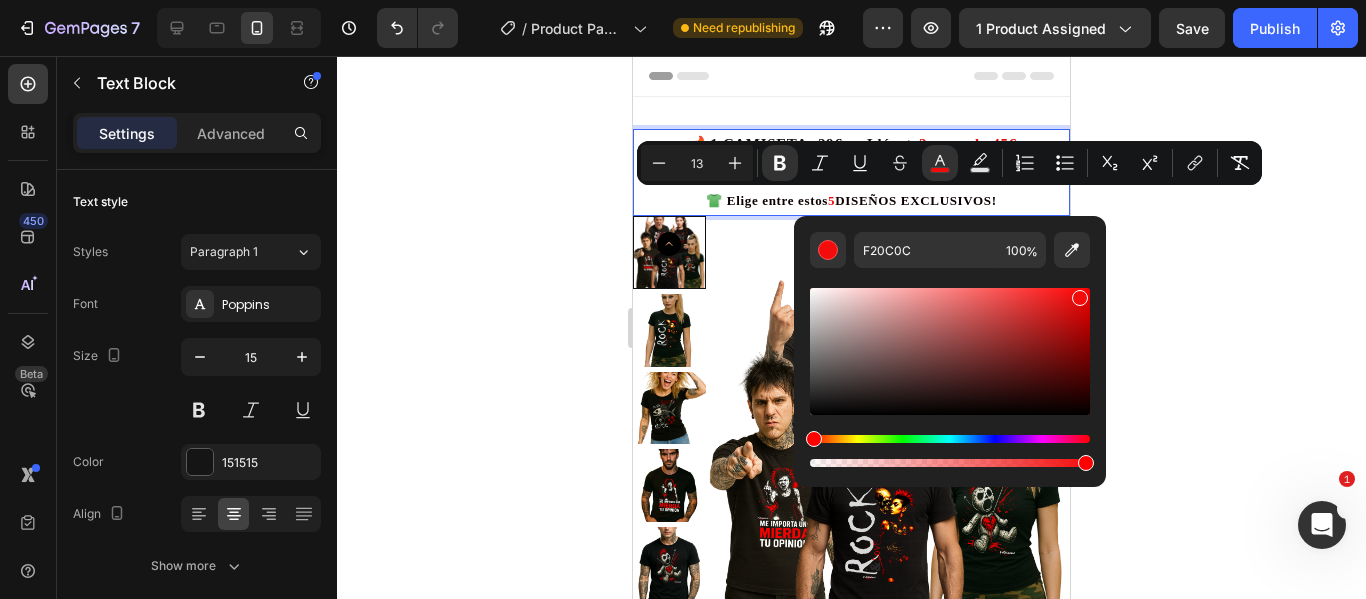 click 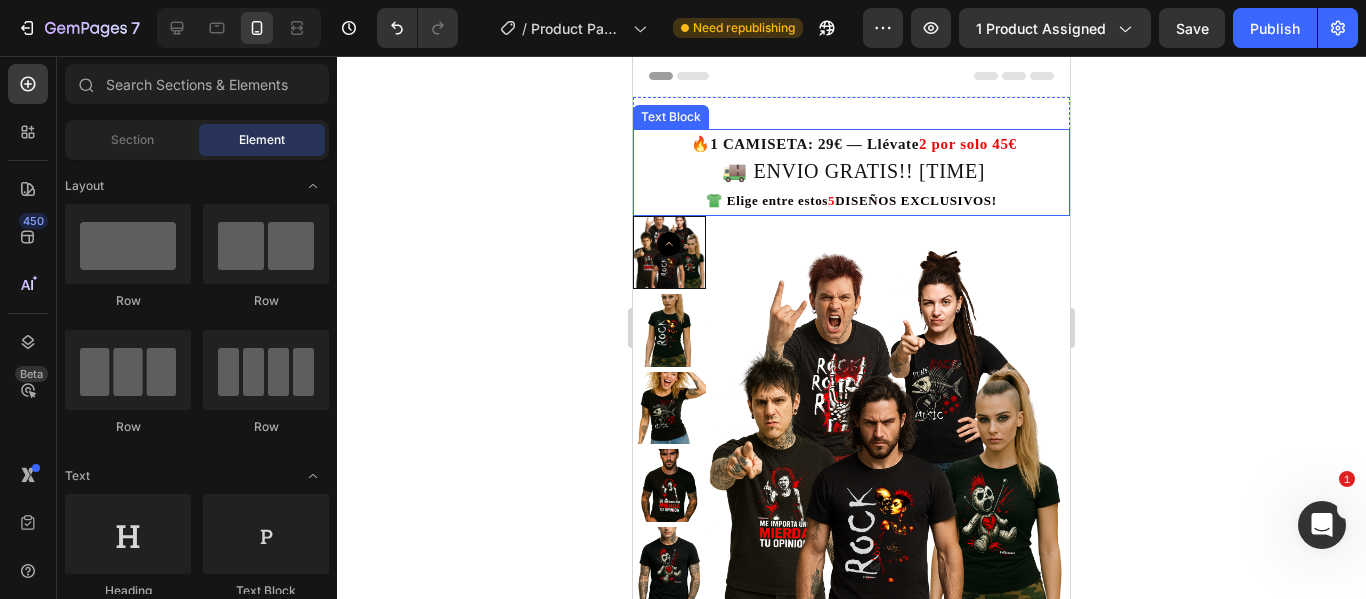 click on "1 CAMISETA: 29€ — Llévate" at bounding box center (814, 144) 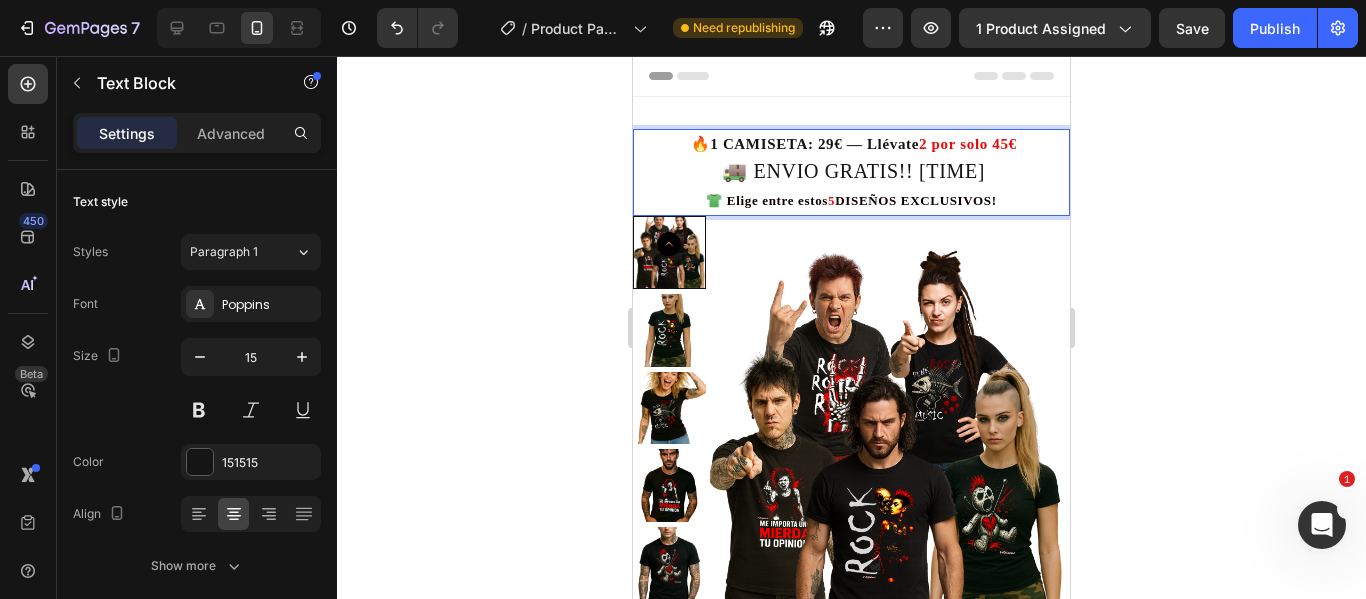click on "1 CAMISETA: 29€ — Llévate" at bounding box center (814, 144) 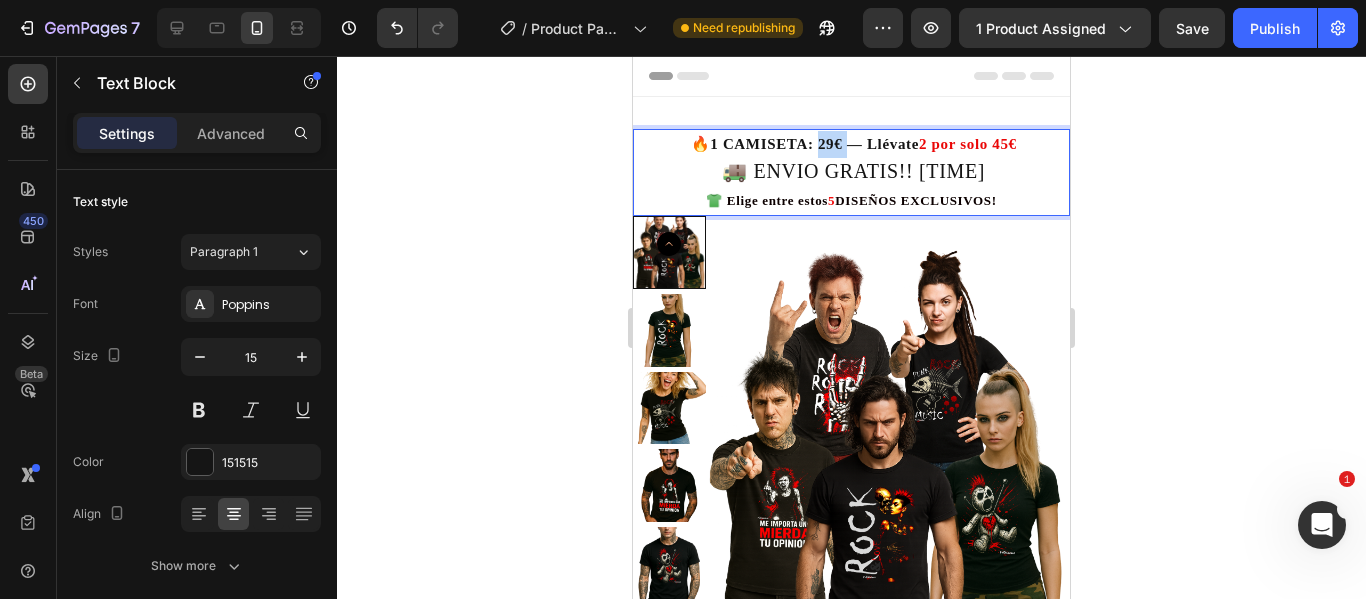 drag, startPoint x: 838, startPoint y: 149, endPoint x: 810, endPoint y: 152, distance: 28.160255 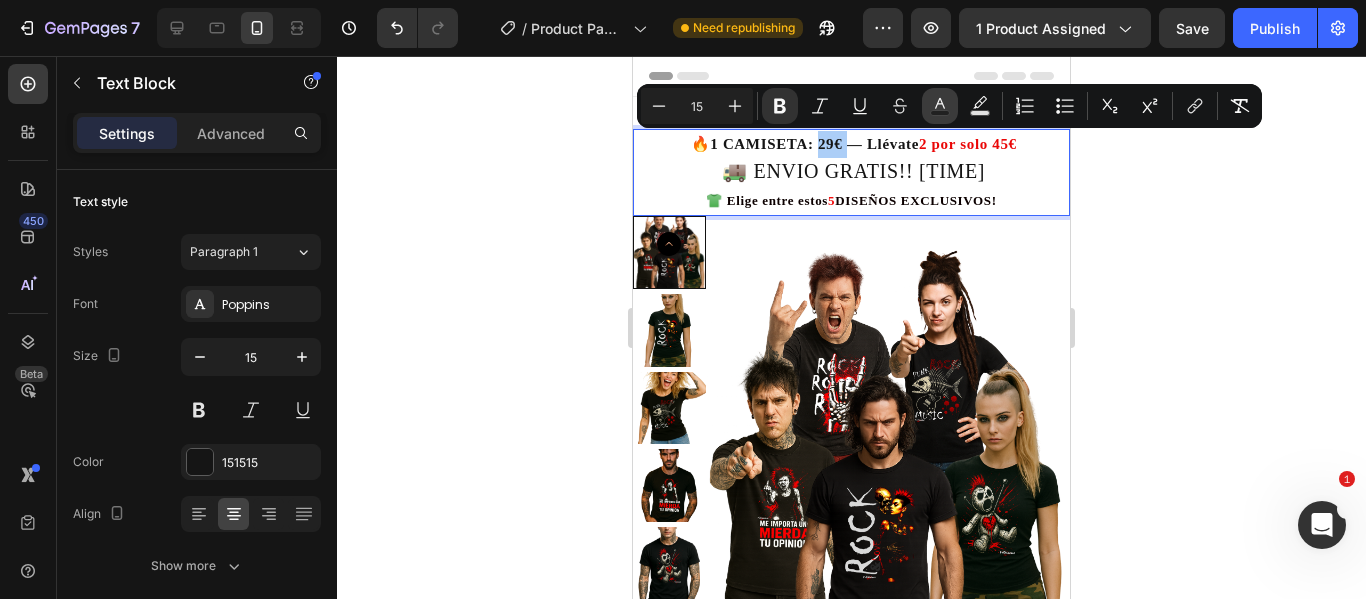 click 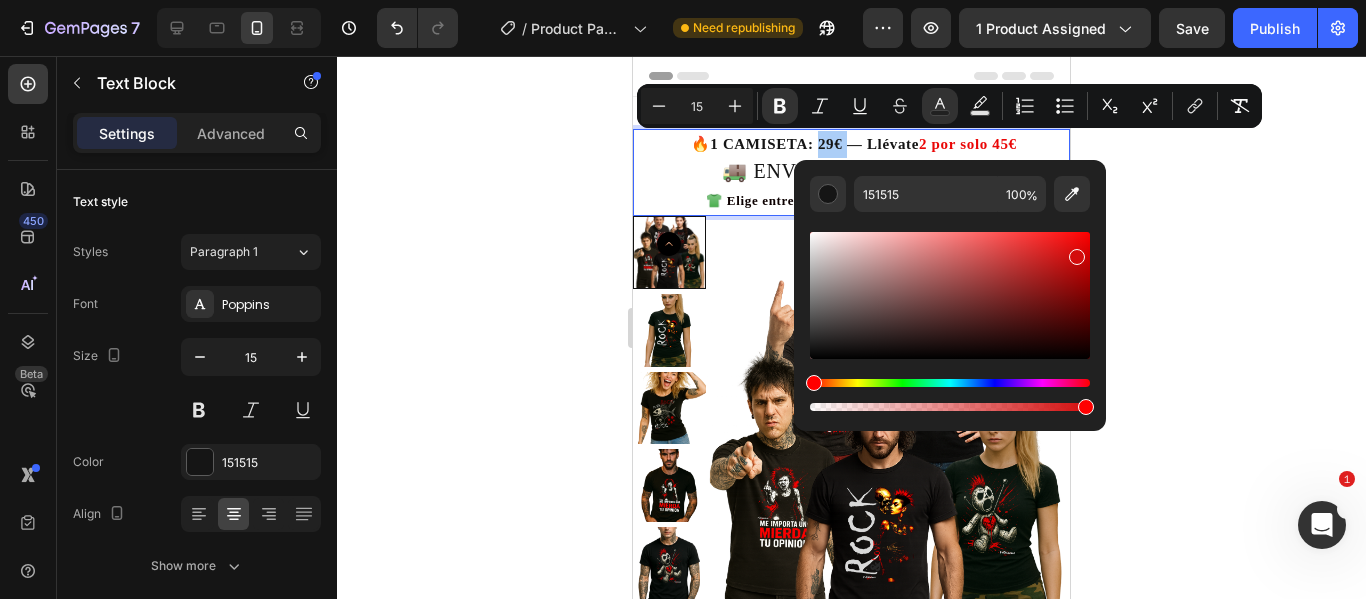 click at bounding box center (950, 295) 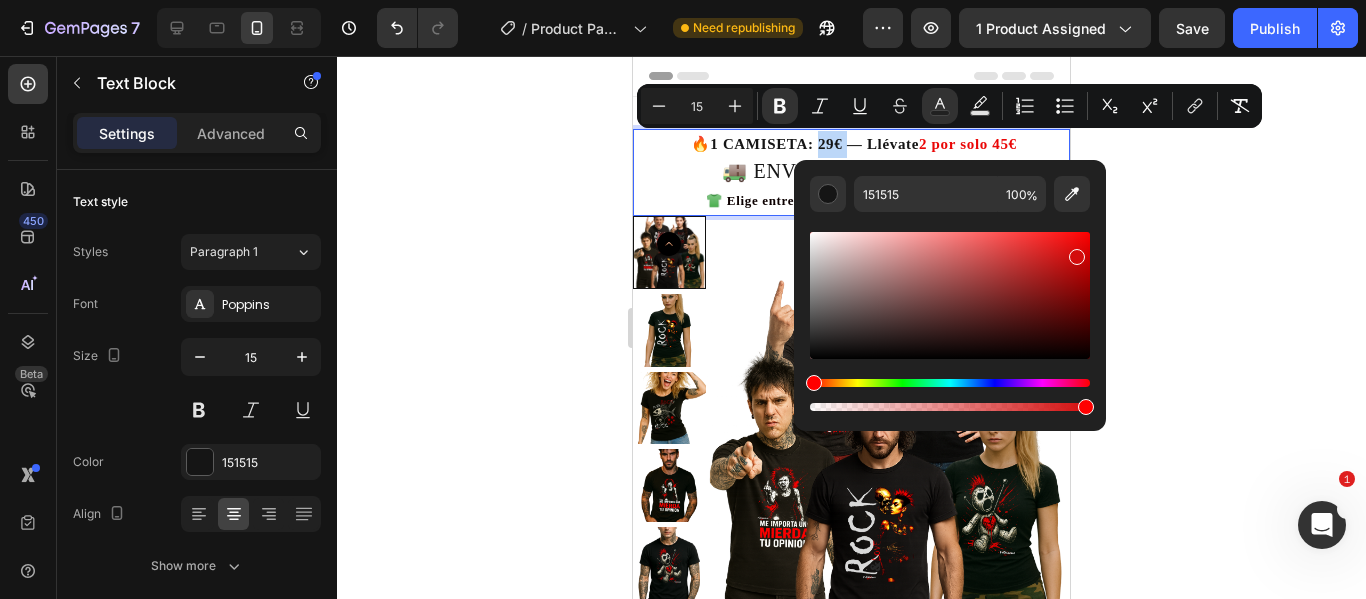 type on "D30C0C" 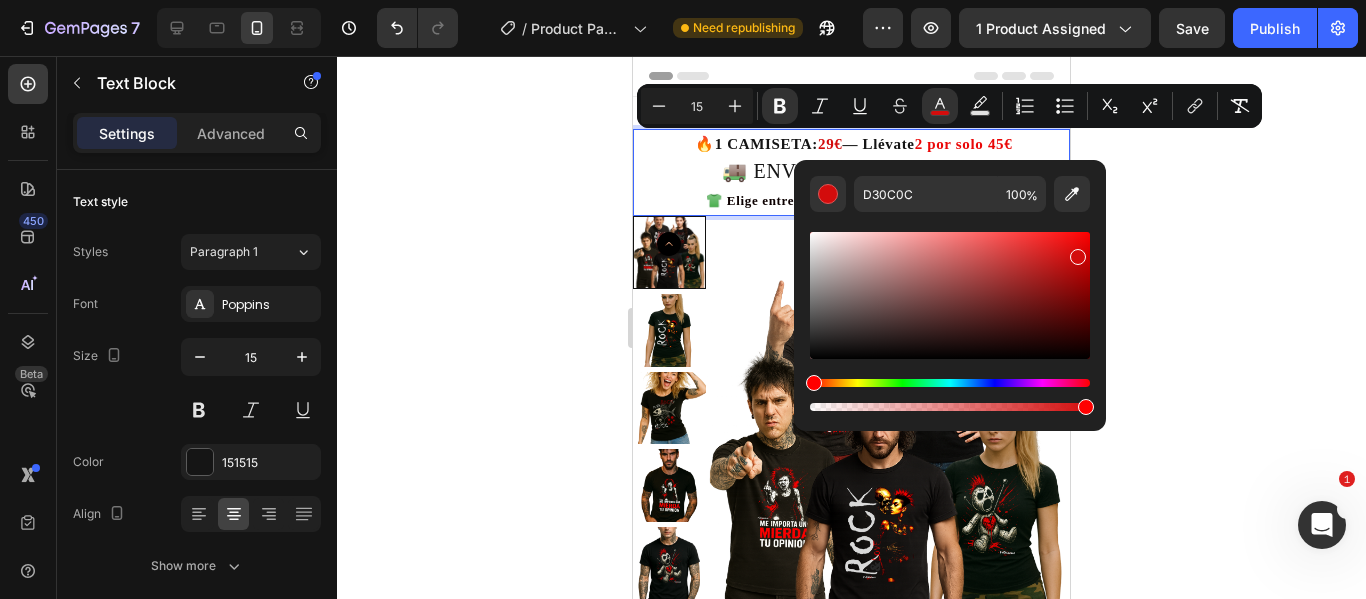 click 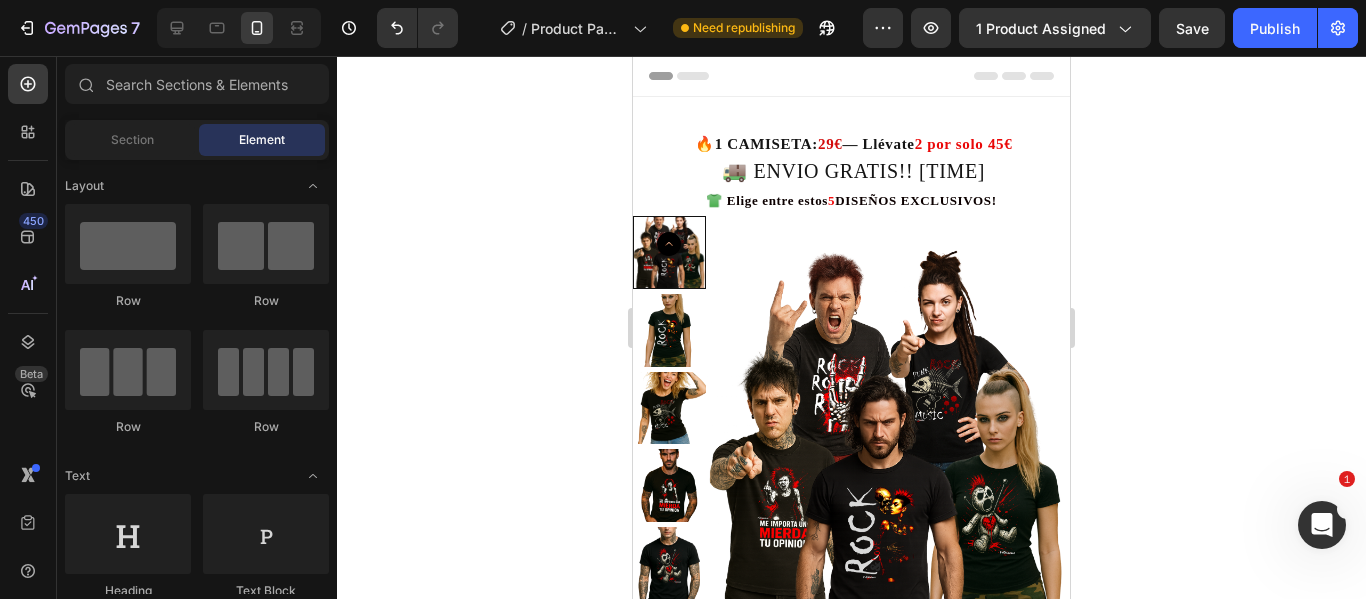 click 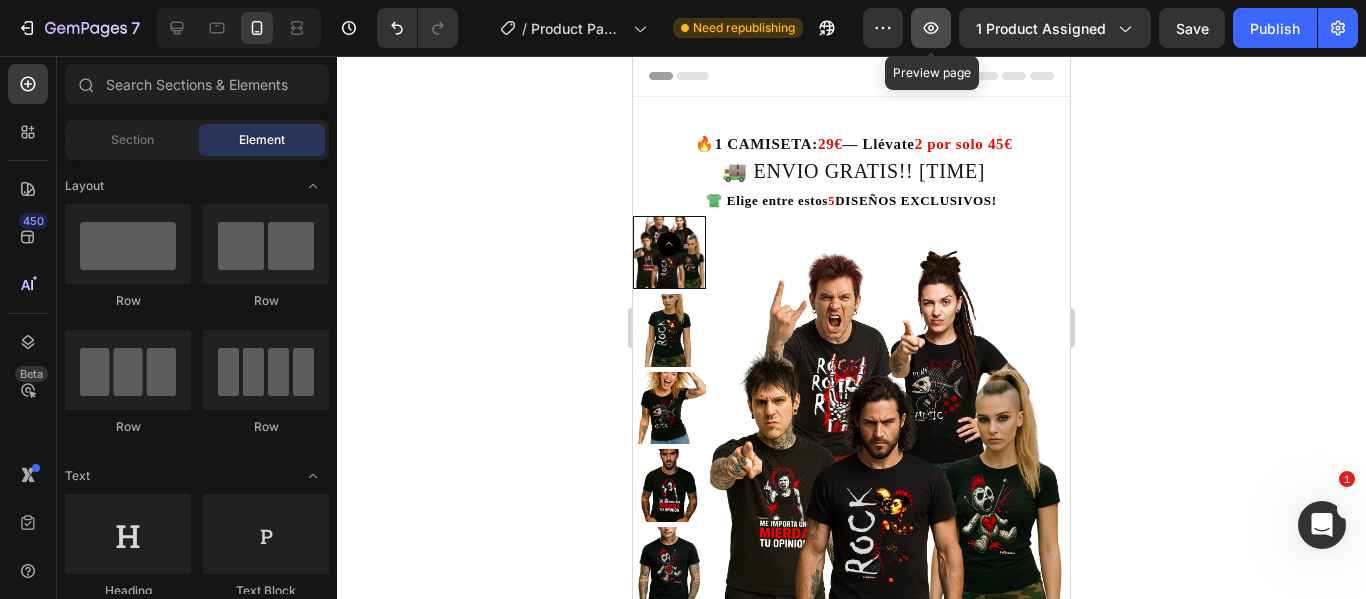 click 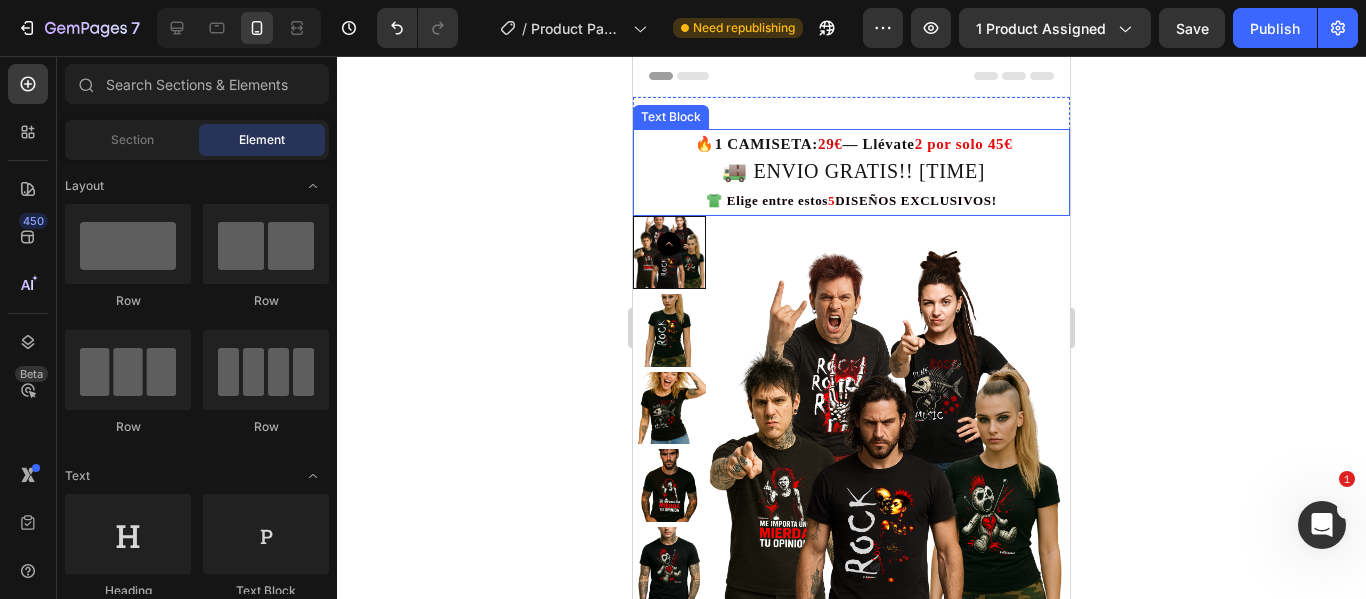 click on "🚚 ENVIO GRATIS!! [TIME]" at bounding box center (853, 171) 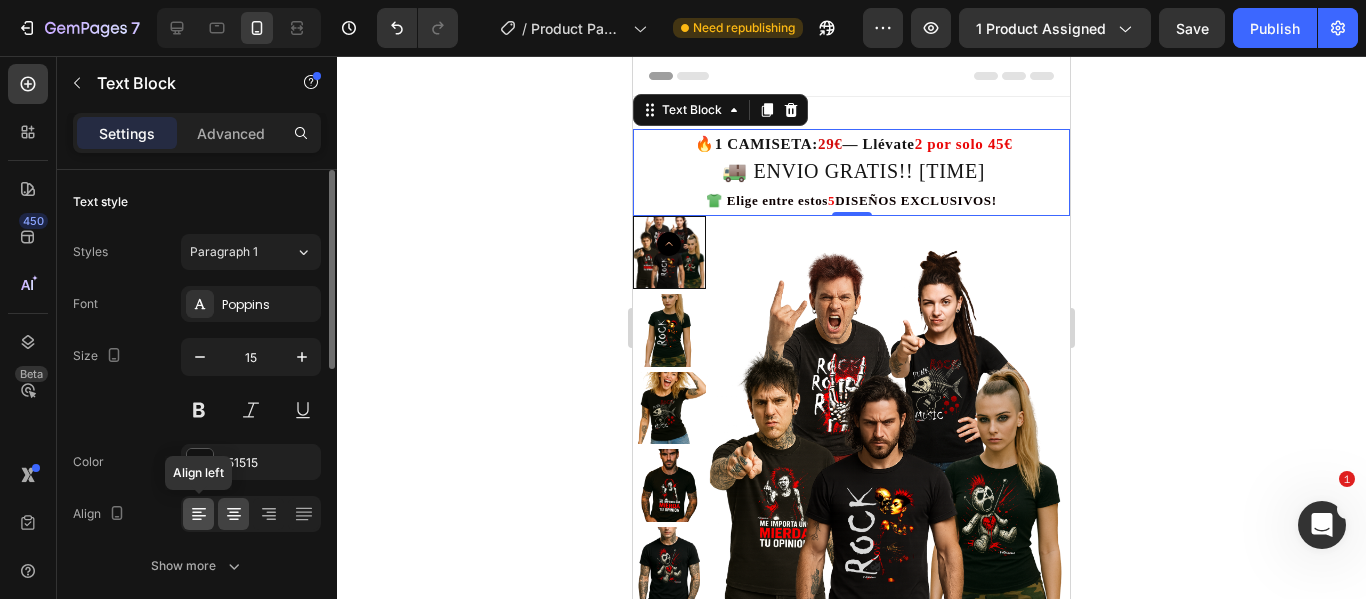 click 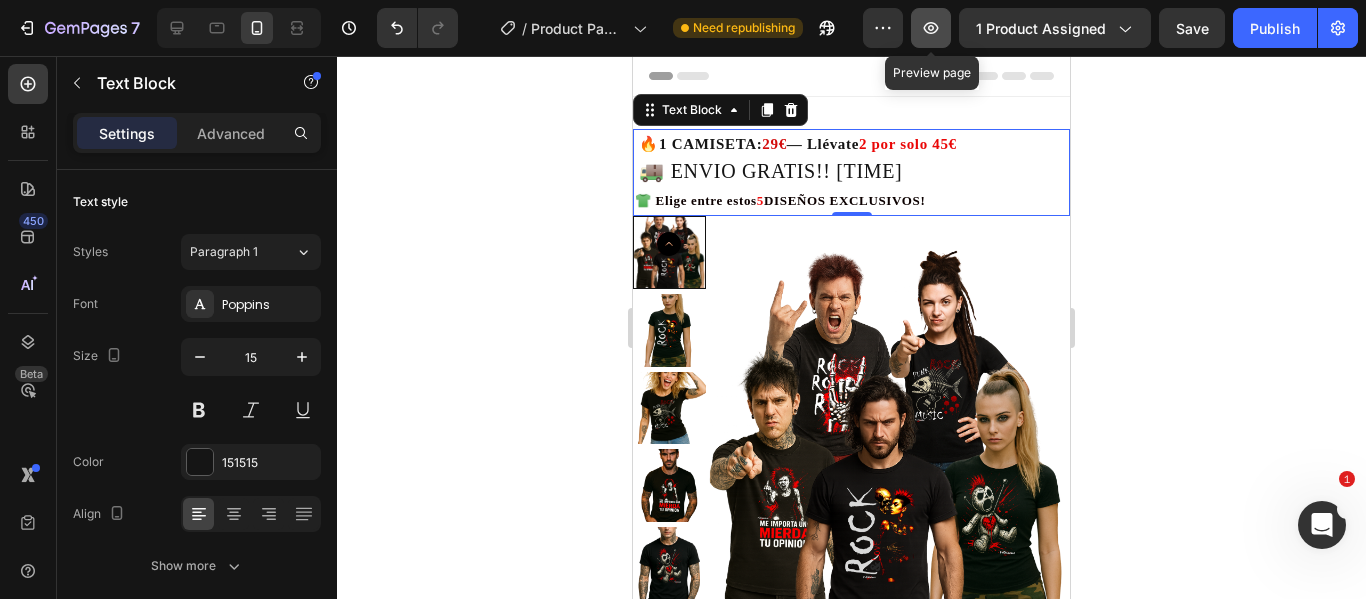 click 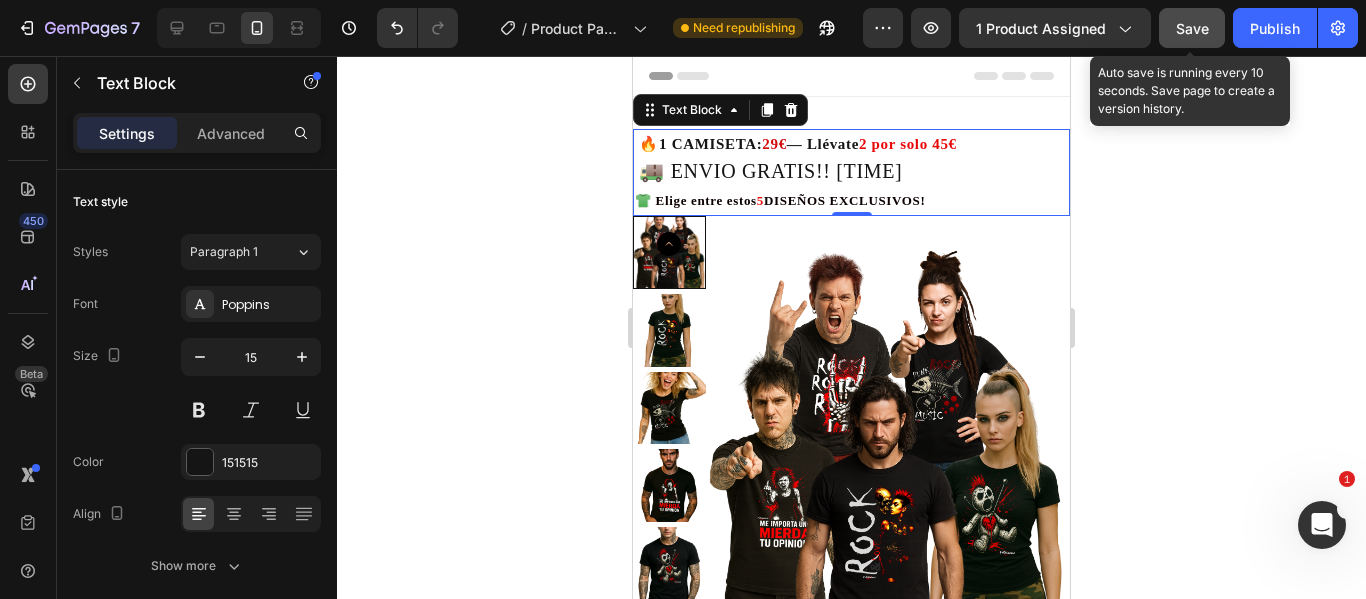 click on "Save" at bounding box center [1192, 28] 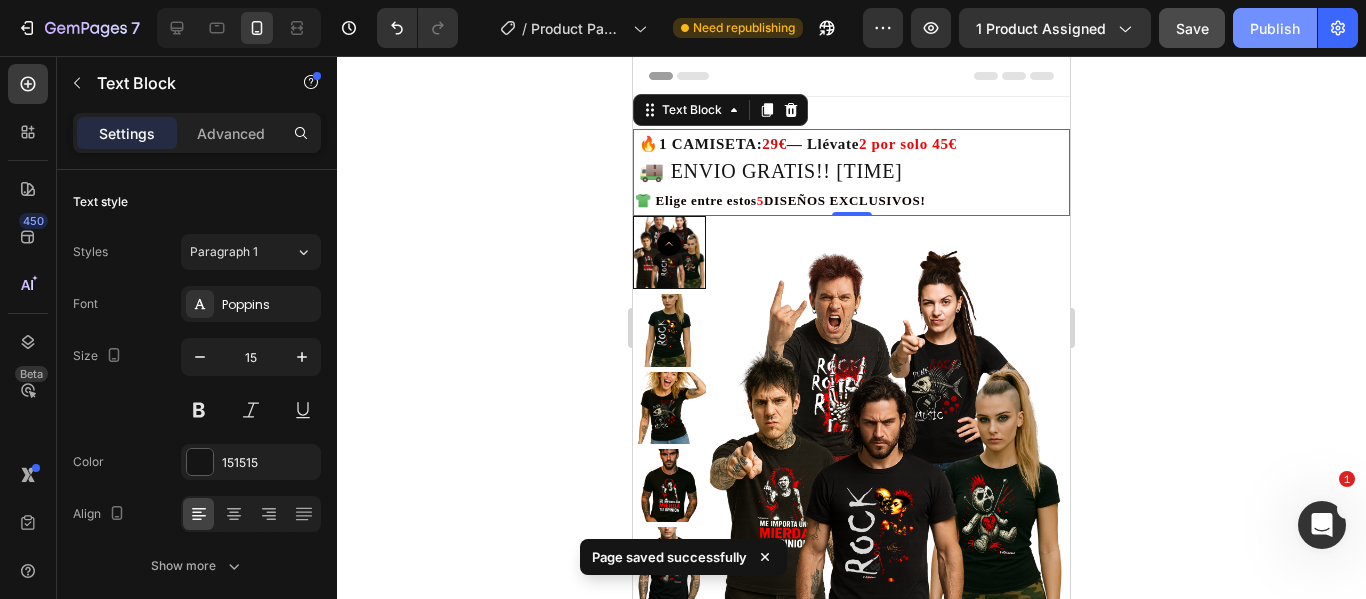 click on "Publish" at bounding box center [1275, 28] 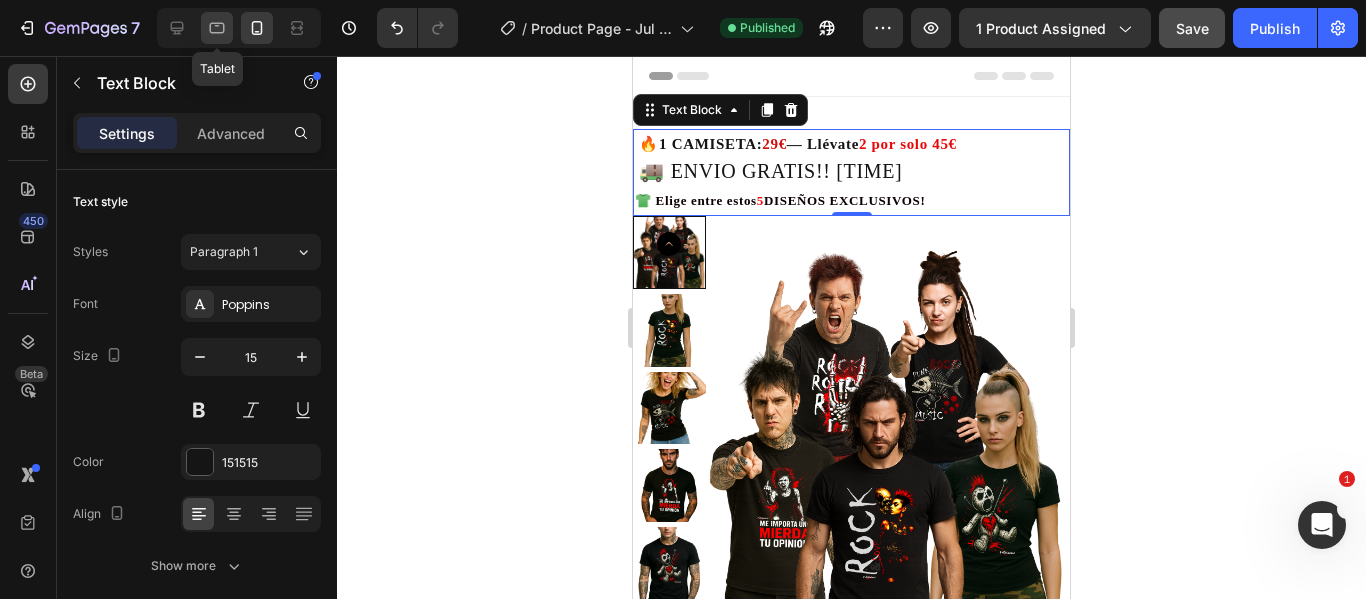 click 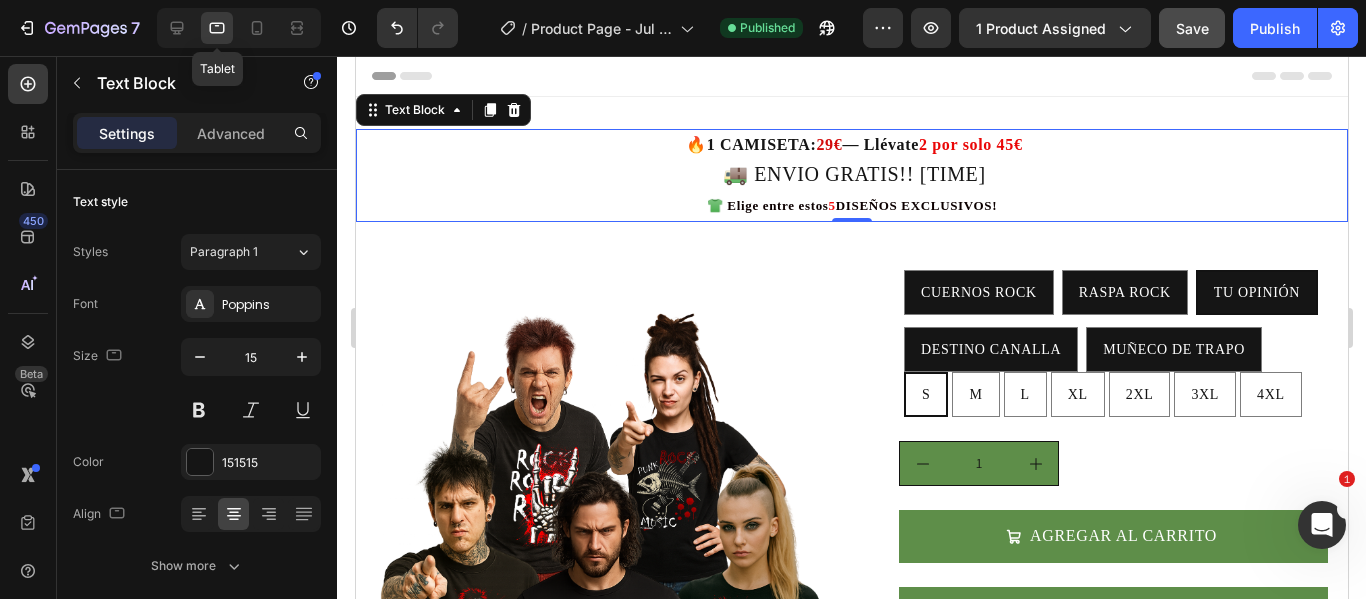 type on "16" 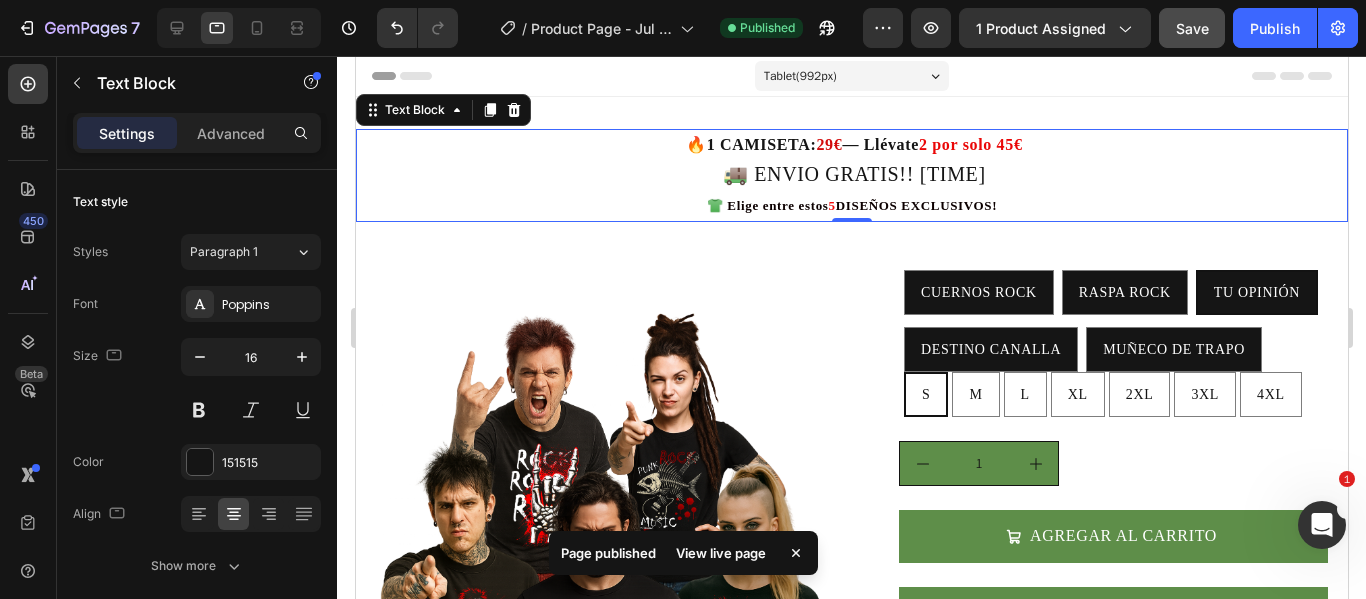 scroll, scrollTop: 3, scrollLeft: 0, axis: vertical 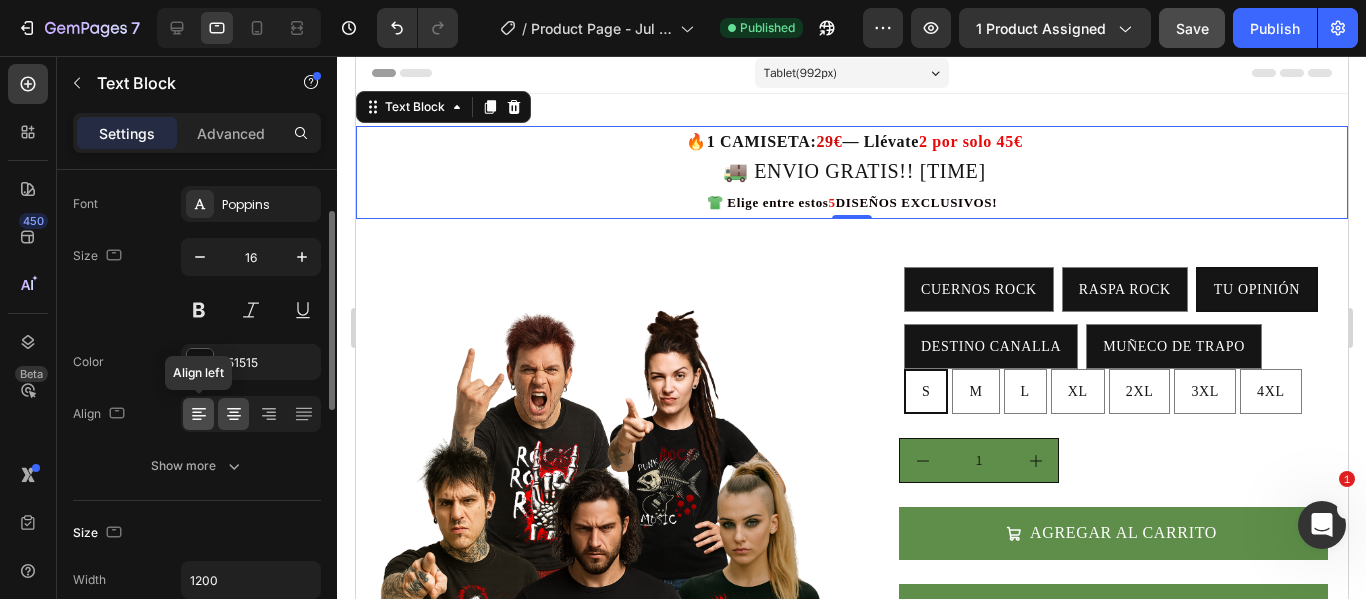 click 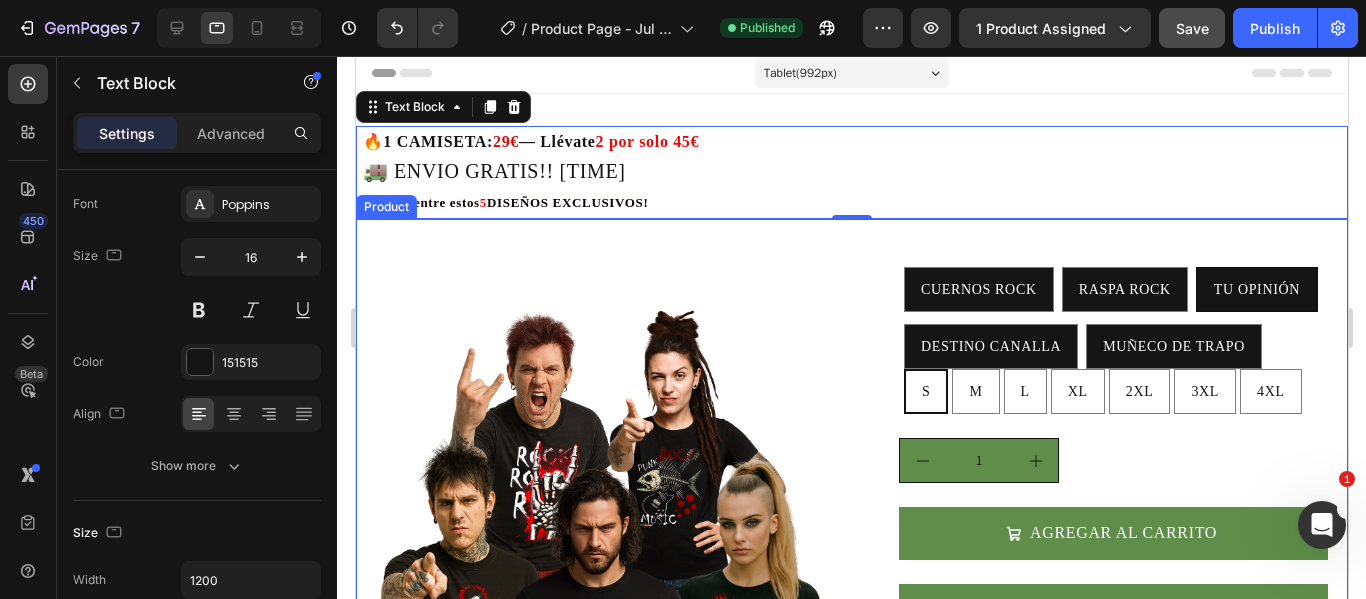click on "Product Images Text Block CUERNOS ROCK CUERNOS ROCK CUERNOS ROCK RASPA ROCK RASPA ROCK RASPA ROCK TU OPINIÓN TU OPINIÓN TU OPINIÓN DESTINO CANALLA DESTINO CANALLA DESTINO CANALLA MUÑECO DE TRAPO MUÑECO DE TRAPO MUÑECO DE TRAPO S S S M M M L L L XL XL XL 2XL 2XL 2XL 3XL 3XL 3XL 4XL 4XL 4XL Product Variants & Swatches
1
Product Quantity
AGREGAR AL CARRITO Add to Cart COMPRAR AHORA Dynamic Checkout
✅ Envío 48-72h desde España
✅ 2 camisetas por solo 45€ (la segunda con 30% descuento)
✅ Diseños canallas que no verás en Zara
✅ Garantía de 60 días. Sin preguntas.
Custom Code Icon Icon Icon Icon Icon Icon List (1349 Reviews) Text Block Row Kaching Bundles Kaching Bundles
Icon Sale Ends In 2 Hours | Limited Time Offer Text Block Row Add to cart Add to Cart
Icon Free Shipping Text Block
Icon Money-Back Text Block
Icon Easy Returns Text Block" at bounding box center [851, 850] 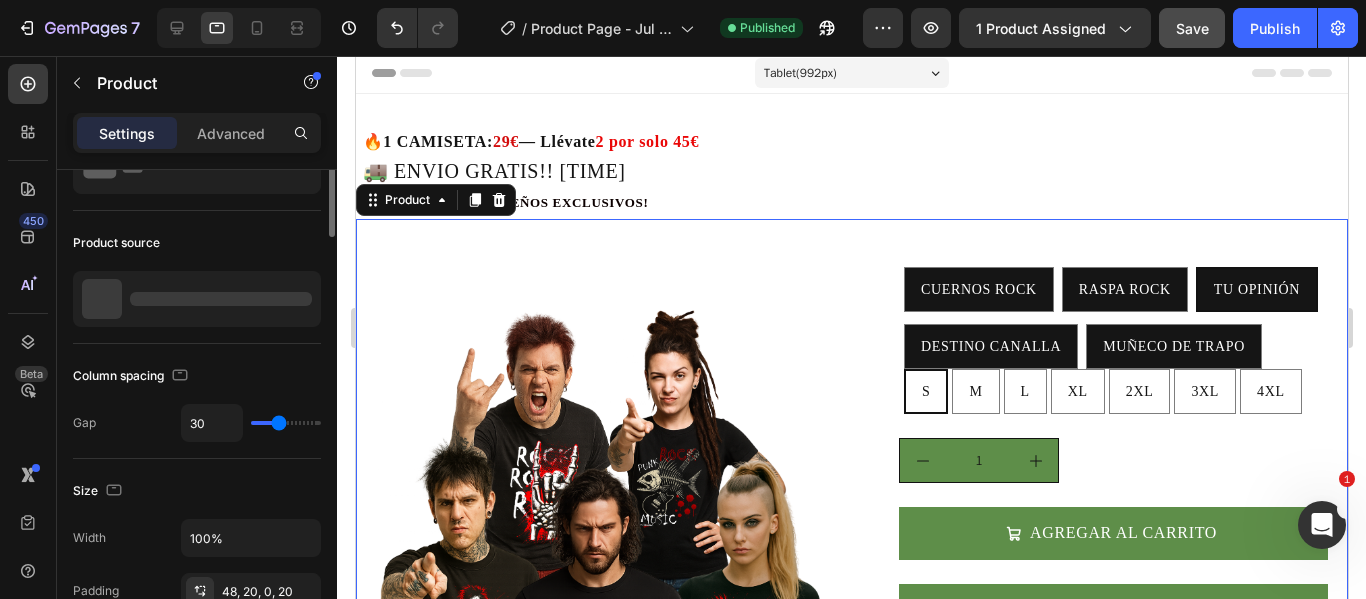 scroll, scrollTop: 0, scrollLeft: 0, axis: both 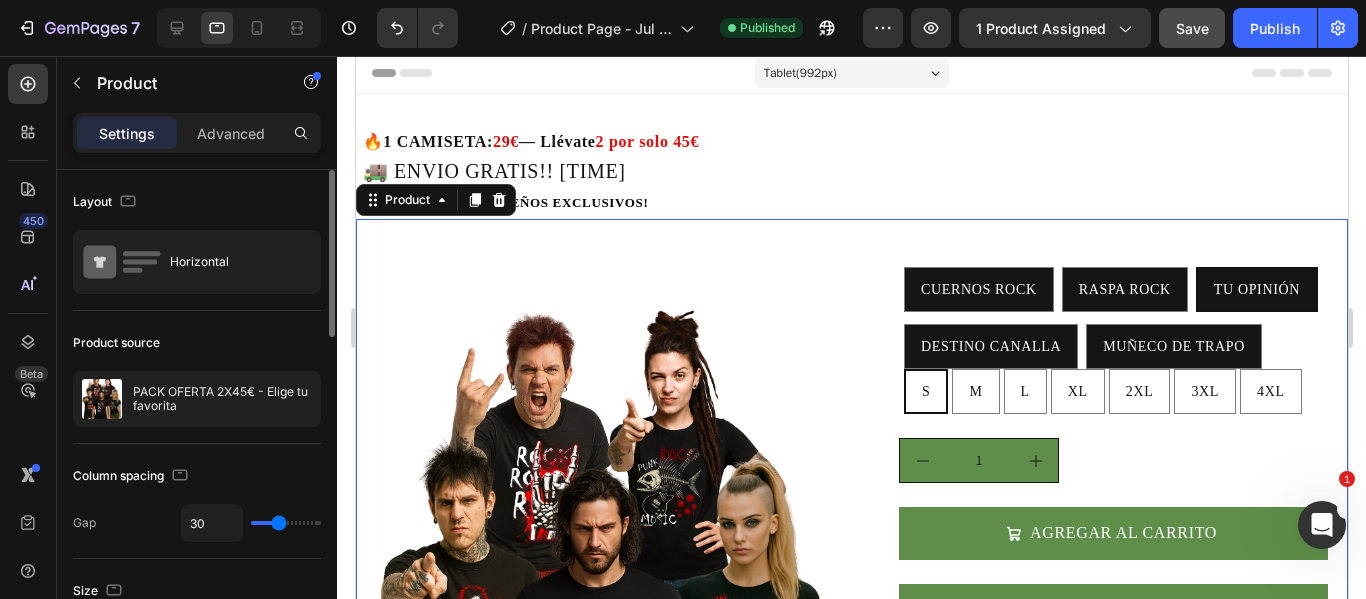 click on "Product Images Text Block CUERNOS ROCK CUERNOS ROCK CUERNOS ROCK RASPA ROCK RASPA ROCK RASPA ROCK TU OPINIÓN TU OPINIÓN TU OPINIÓN DESTINO CANALLA DESTINO CANALLA DESTINO CANALLA MUÑECO DE TRAPO MUÑECO DE TRAPO MUÑECO DE TRAPO S S S M M M L L L XL XL XL 2XL 2XL 2XL 3XL 3XL 3XL 4XL 4XL 4XL Product Variants & Swatches
1
Product Quantity
AGREGAR AL CARRITO Add to Cart COMPRAR AHORA Dynamic Checkout
✅ Envío 48-72h desde España
✅ 2 camisetas por solo 45€ (la segunda con 30% descuento)
✅ Diseños canallas que no verás en Zara
✅ Garantía de 60 días. Sin preguntas.
Custom Code Icon Icon Icon Icon Icon Icon List (1349 Reviews) Text Block Row Kaching Bundles Kaching Bundles
Icon Sale Ends In 2 Hours | Limited Time Offer Text Block Row Add to cart Add to Cart
Icon Free Shipping Text Block
Icon Money-Back Text Block
Icon Easy Returns Text Block" at bounding box center [851, 850] 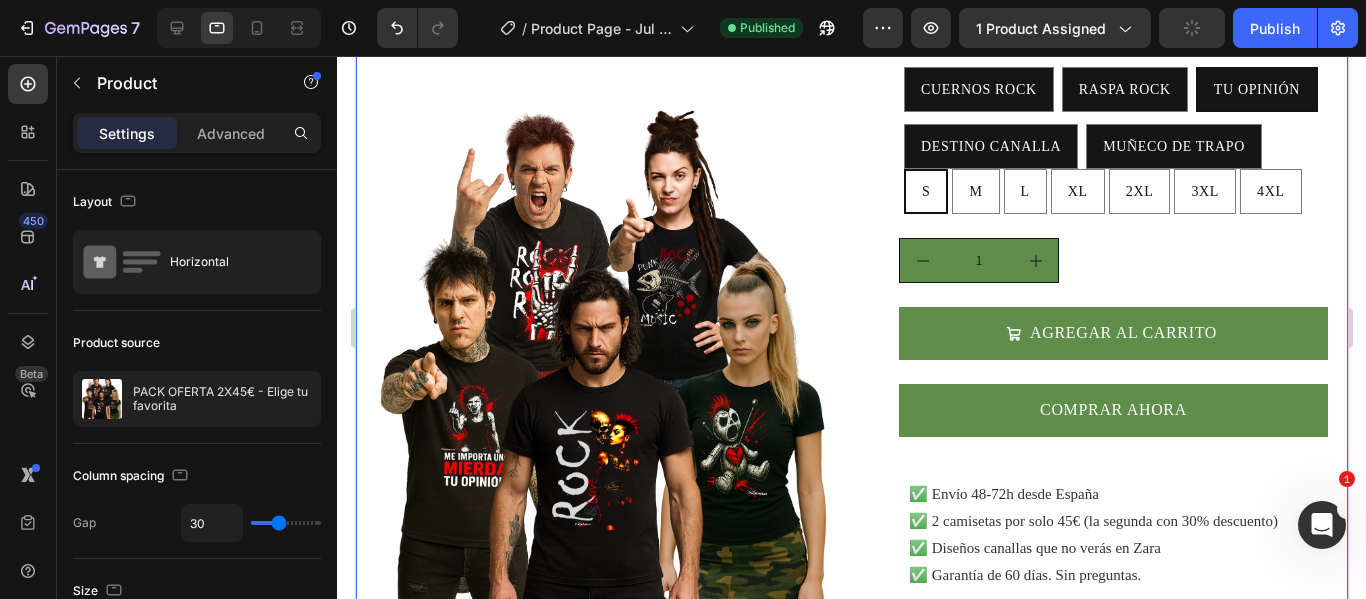 scroll, scrollTop: 3, scrollLeft: 0, axis: vertical 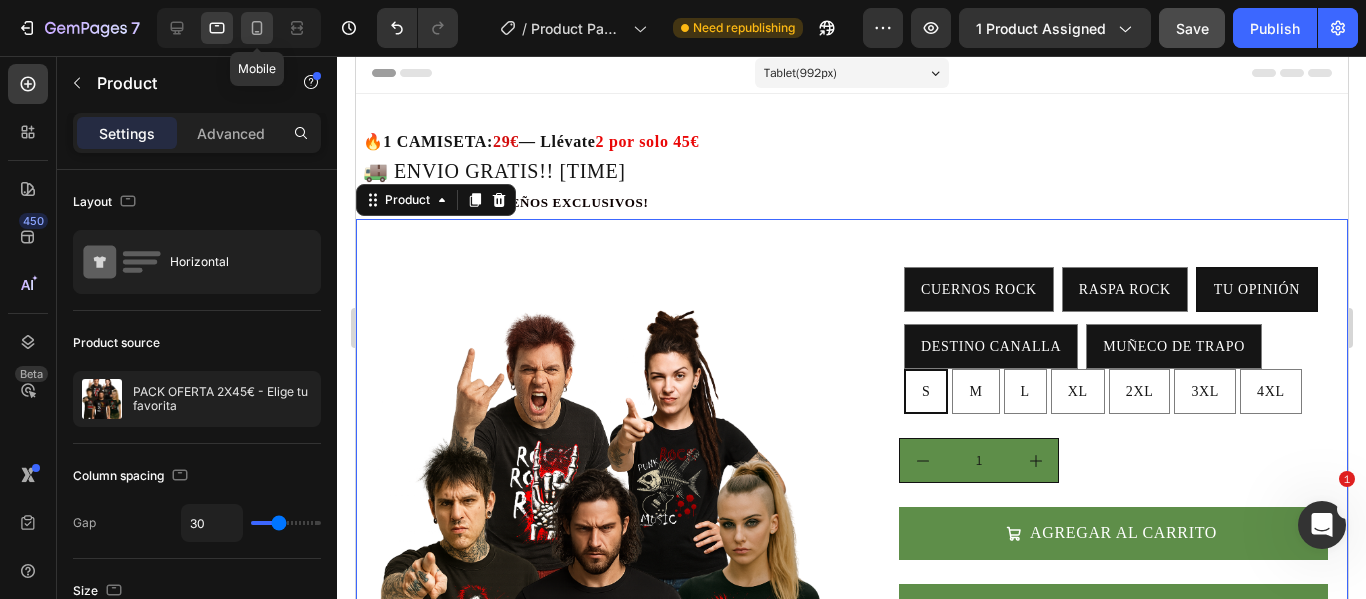 click 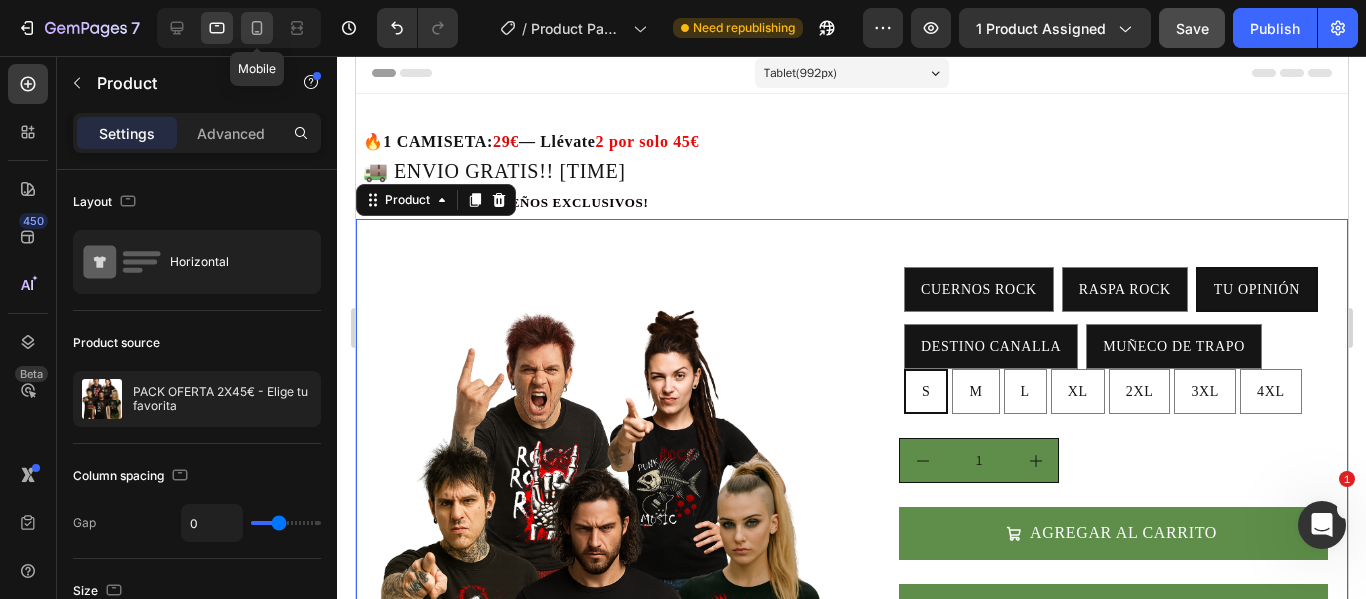 type on "0" 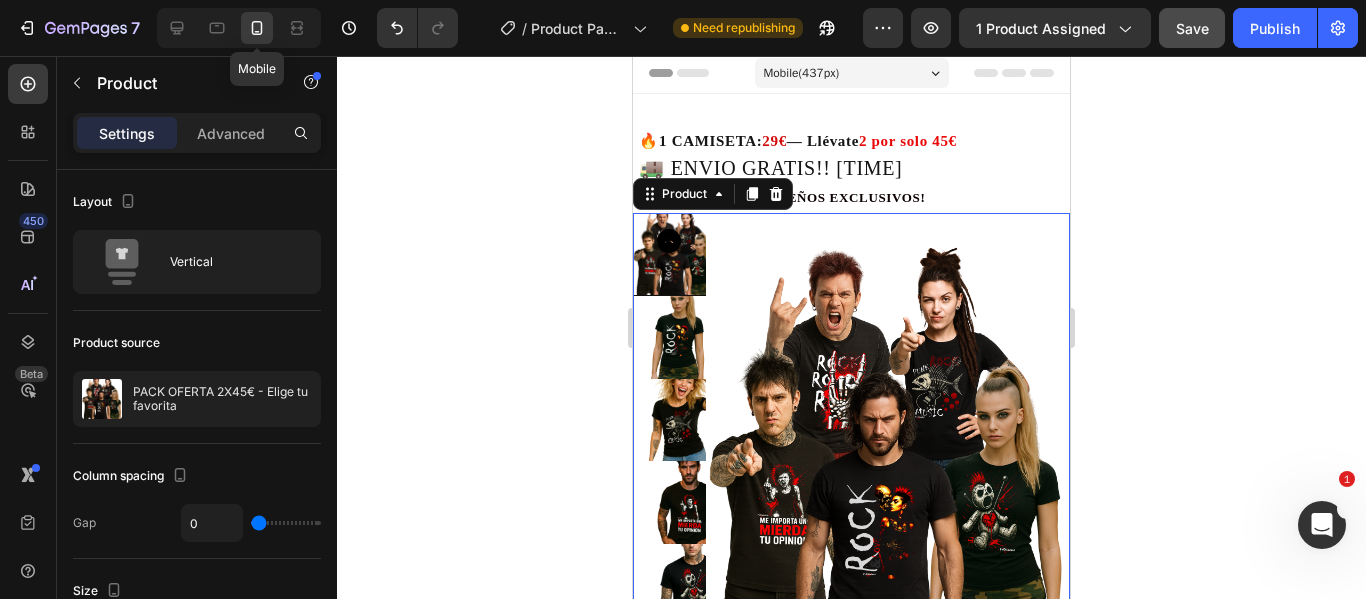 click 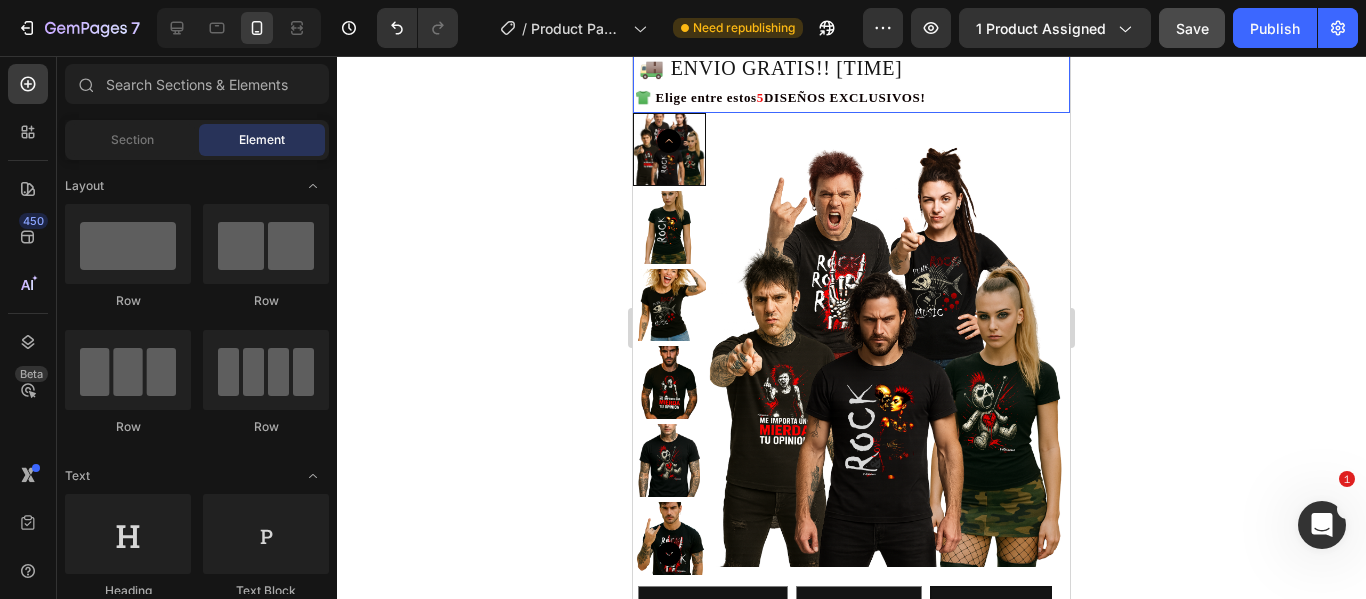 scroll, scrollTop: 203, scrollLeft: 0, axis: vertical 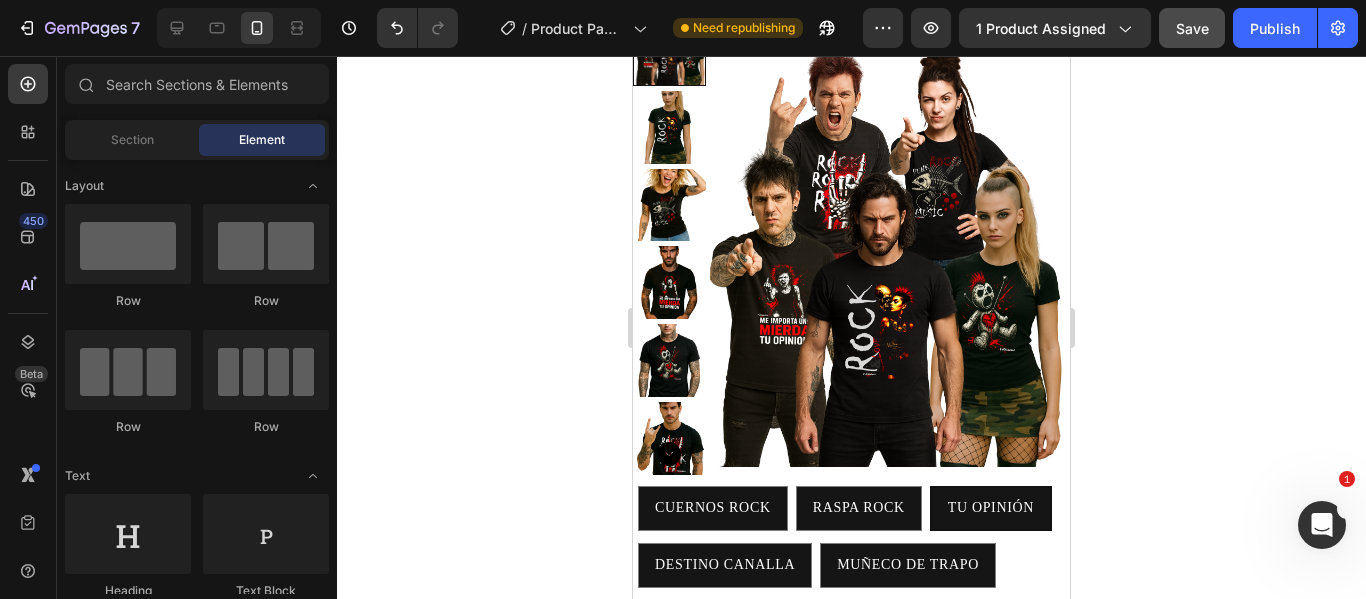 click 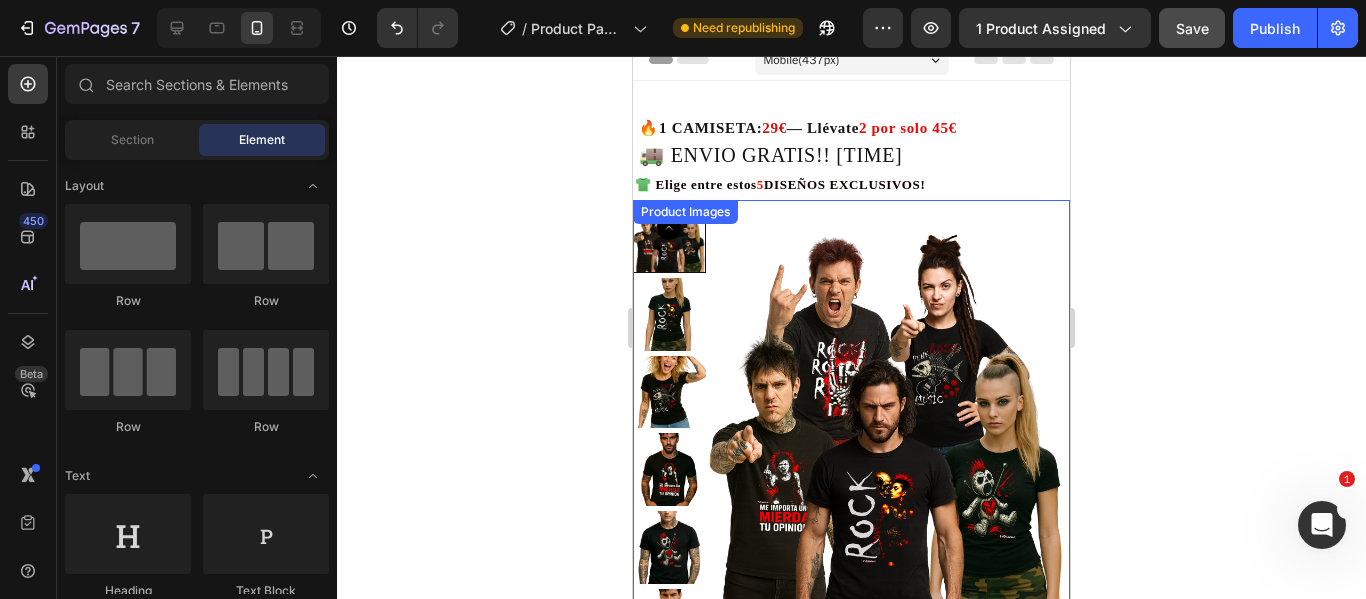 scroll, scrollTop: 0, scrollLeft: 0, axis: both 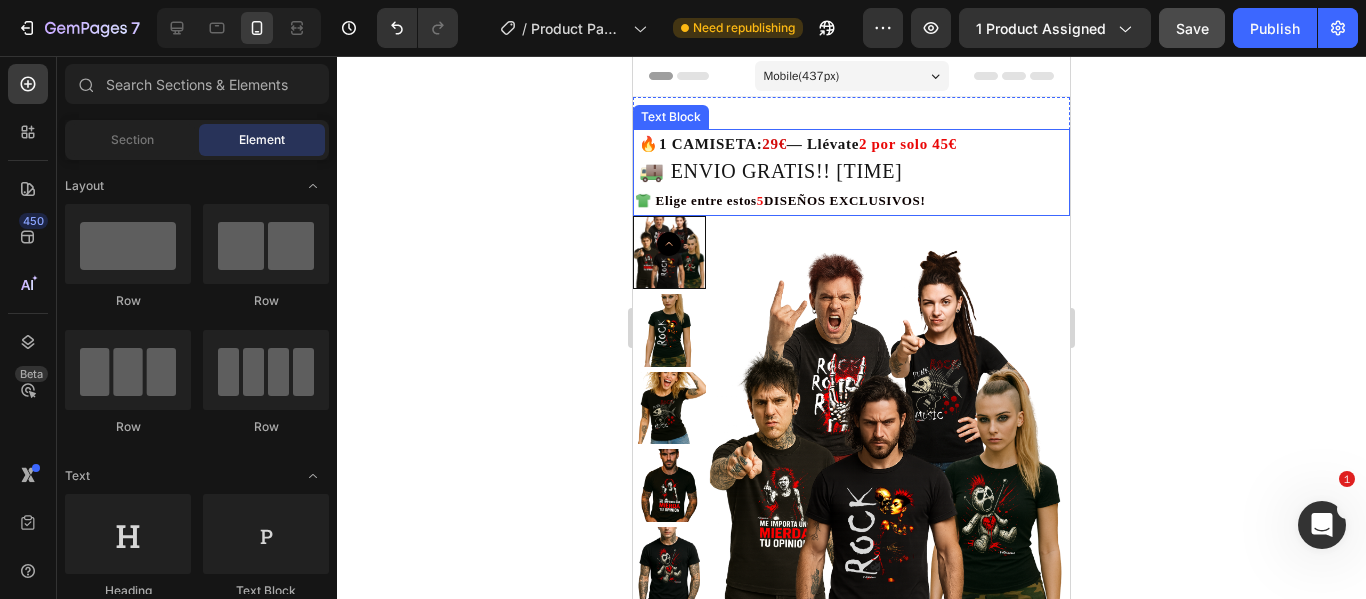click on "DISEÑOS EXCLUSIVOS!" at bounding box center (844, 200) 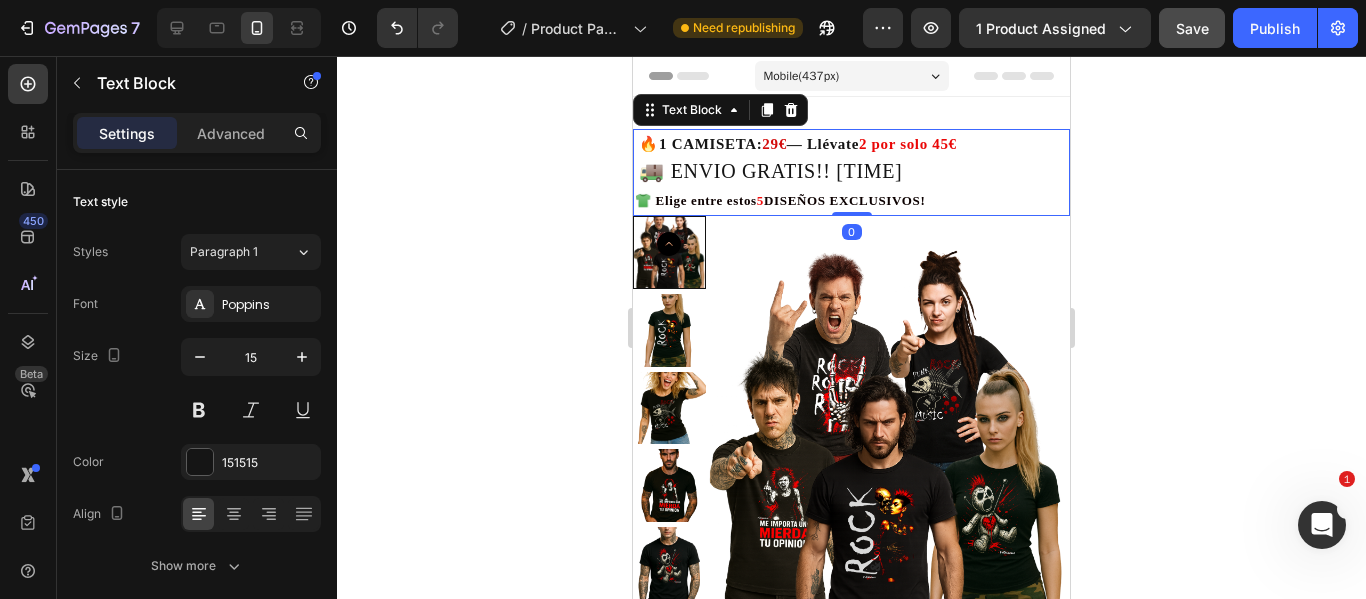 click on "DISEÑOS EXCLUSIVOS!" at bounding box center (844, 200) 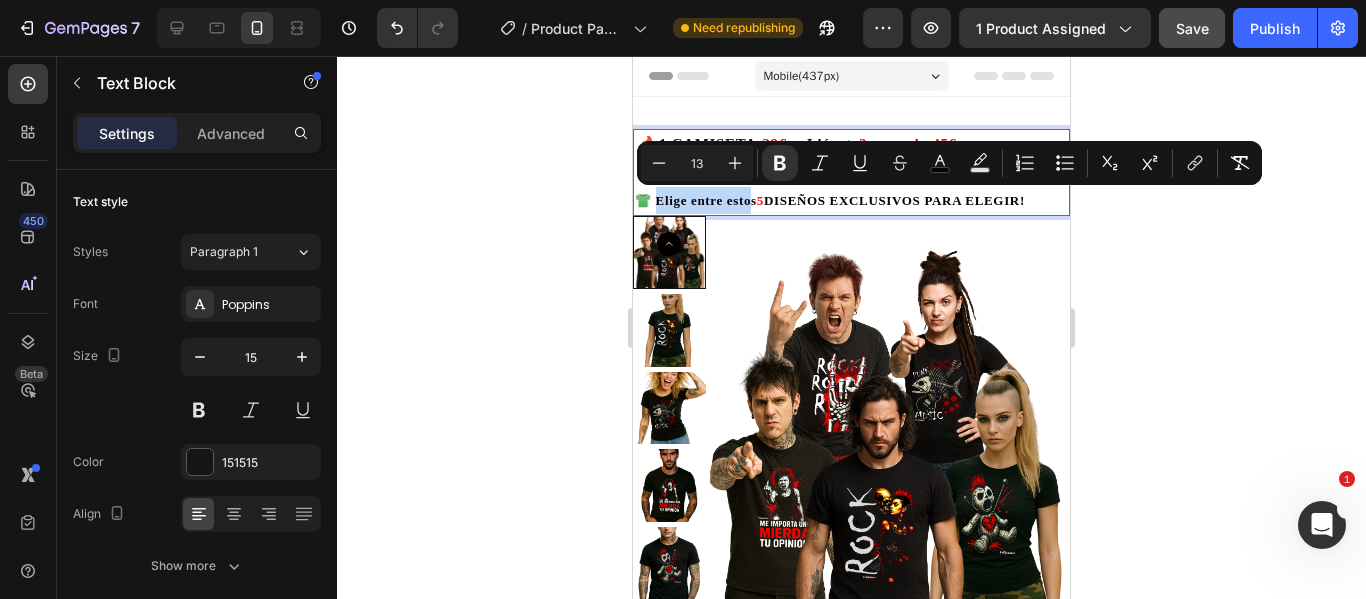 drag, startPoint x: 755, startPoint y: 200, endPoint x: 660, endPoint y: 190, distance: 95.524864 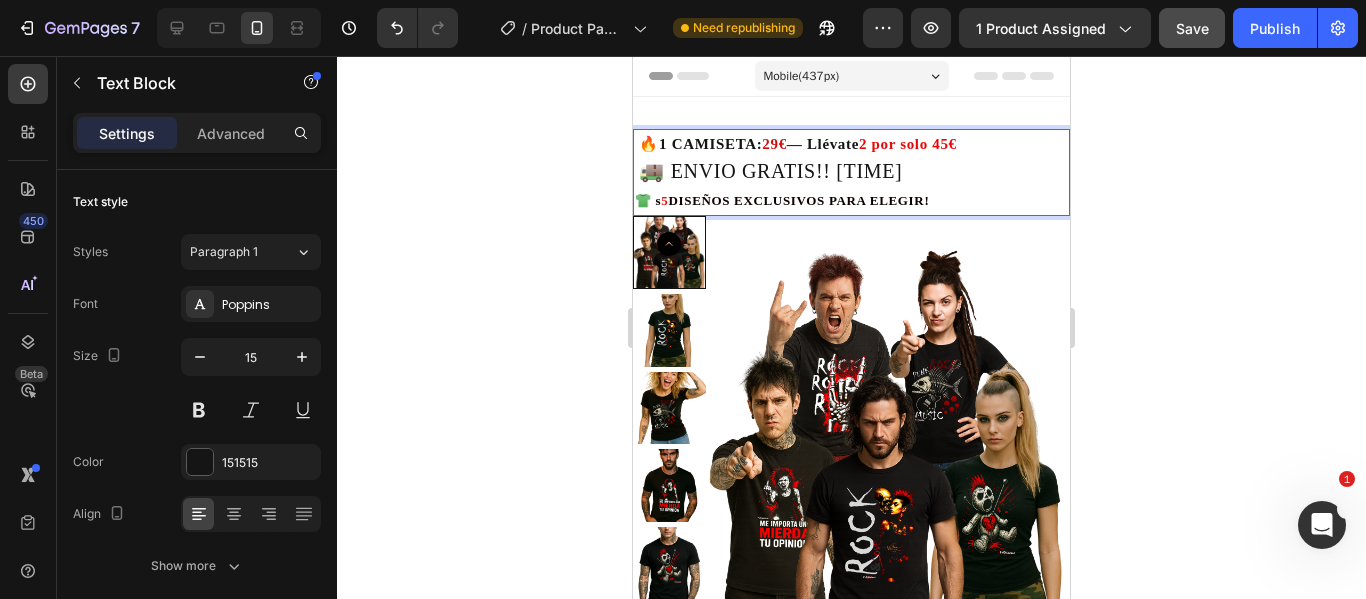 click on "5" at bounding box center (664, 200) 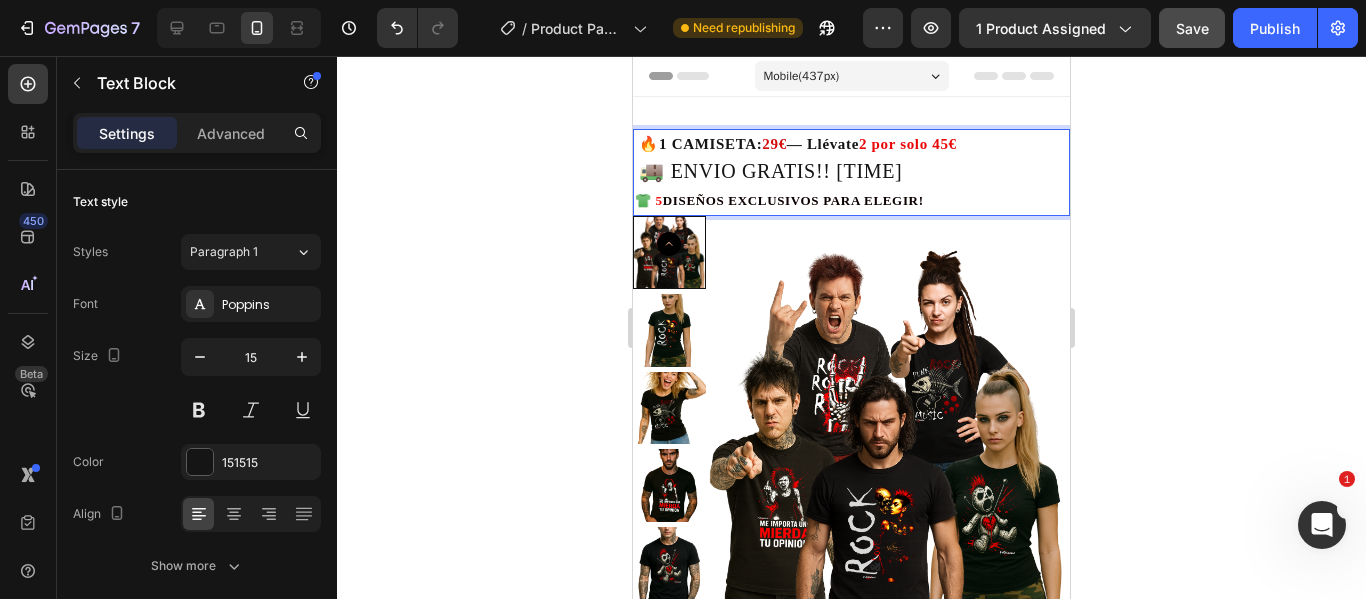 click on "👕" at bounding box center (643, 200) 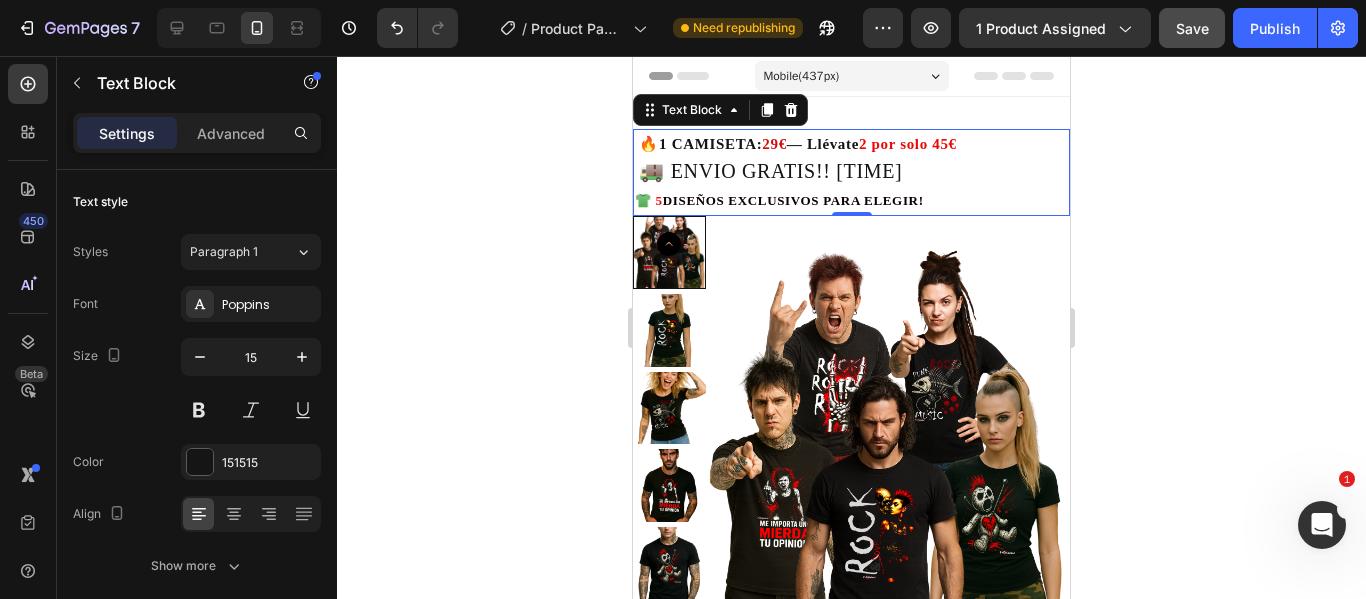 drag, startPoint x: 1170, startPoint y: 169, endPoint x: 1145, endPoint y: 190, distance: 32.649654 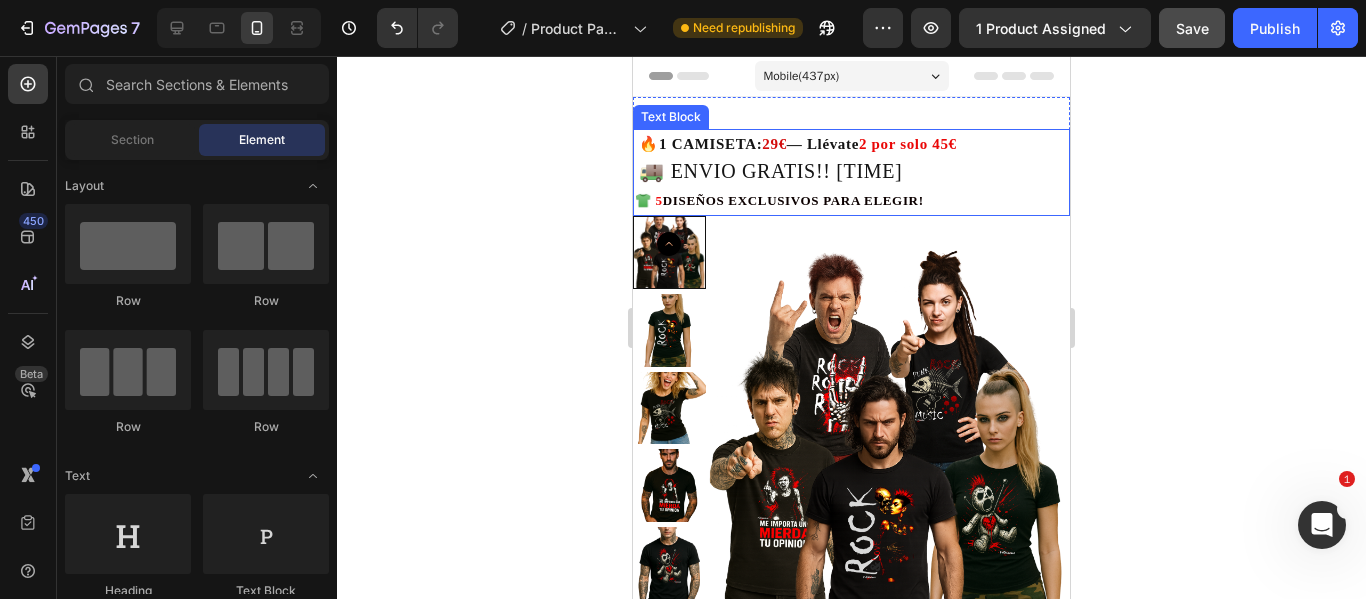click on "5" at bounding box center [659, 200] 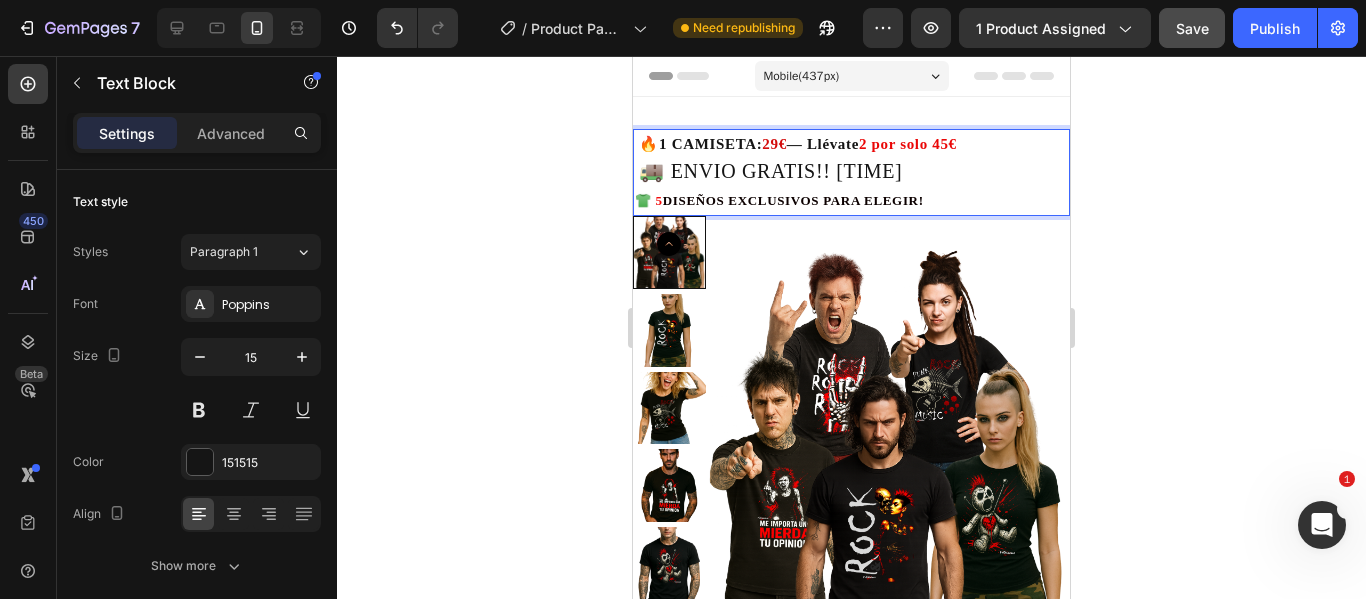 click on "5" at bounding box center [659, 200] 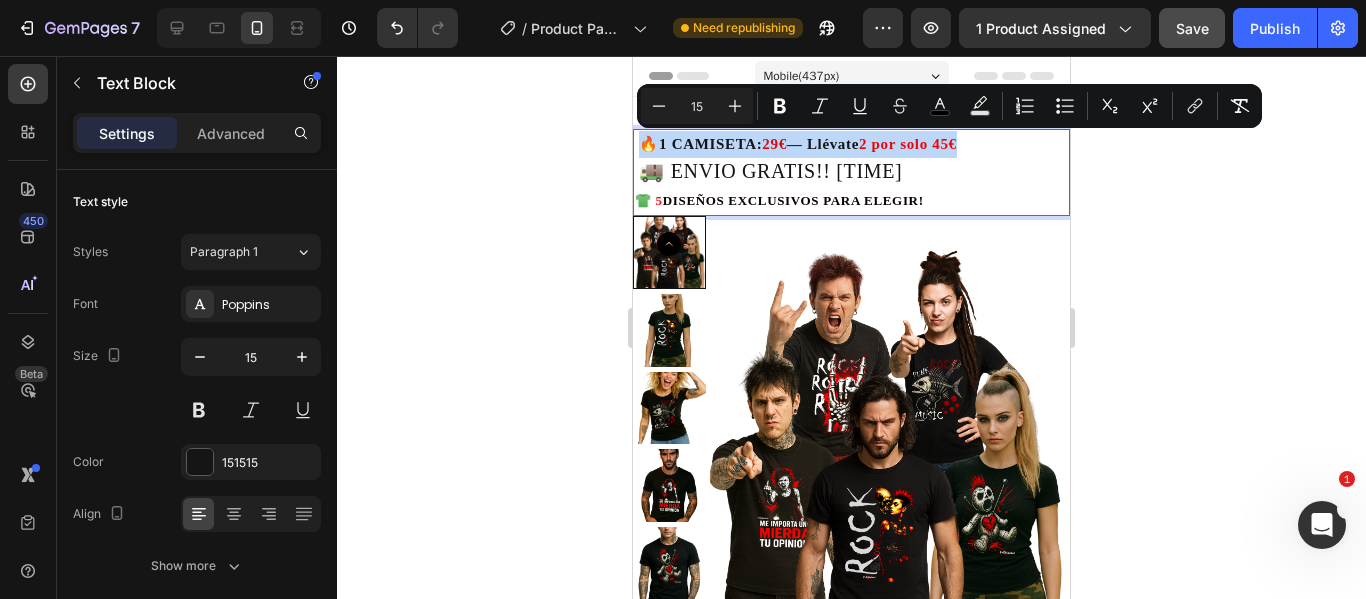 drag, startPoint x: 983, startPoint y: 151, endPoint x: 639, endPoint y: 130, distance: 344.64038 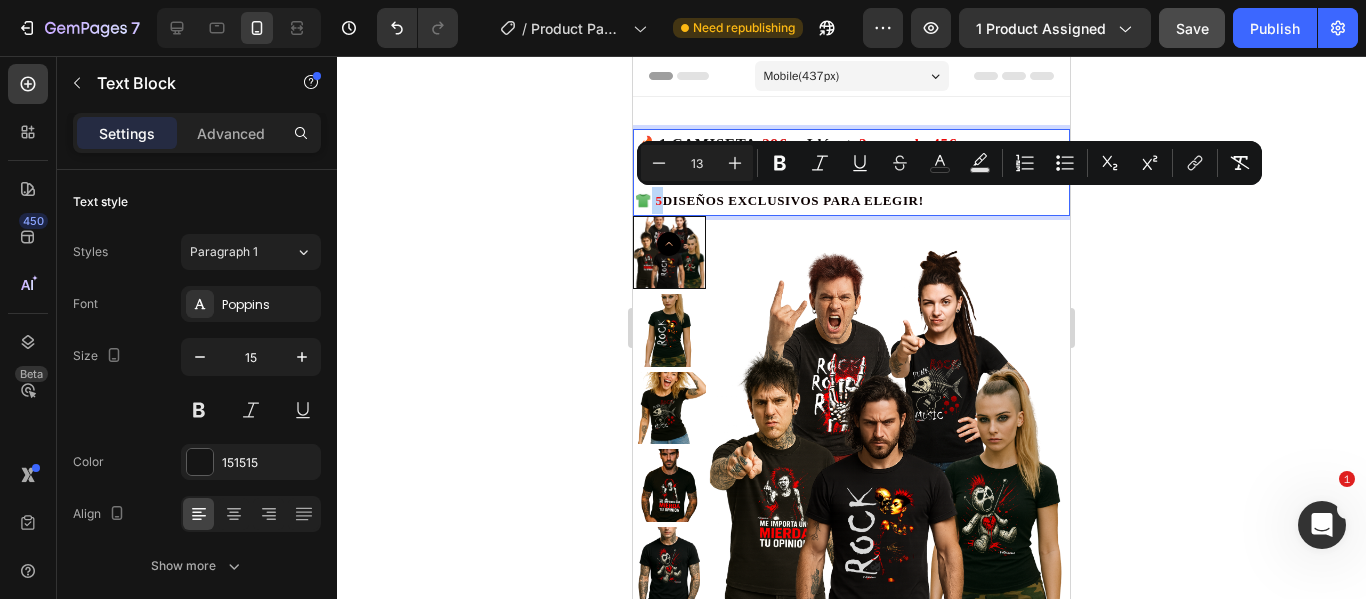 drag, startPoint x: 668, startPoint y: 194, endPoint x: 648, endPoint y: 203, distance: 21.931713 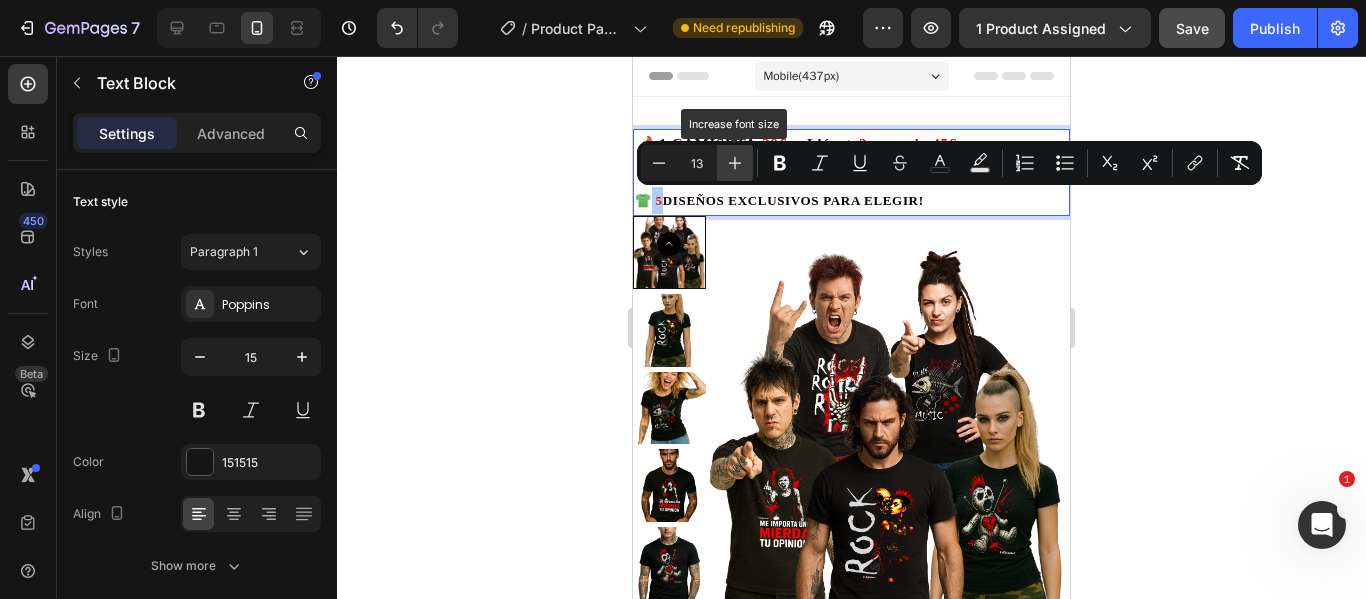 click 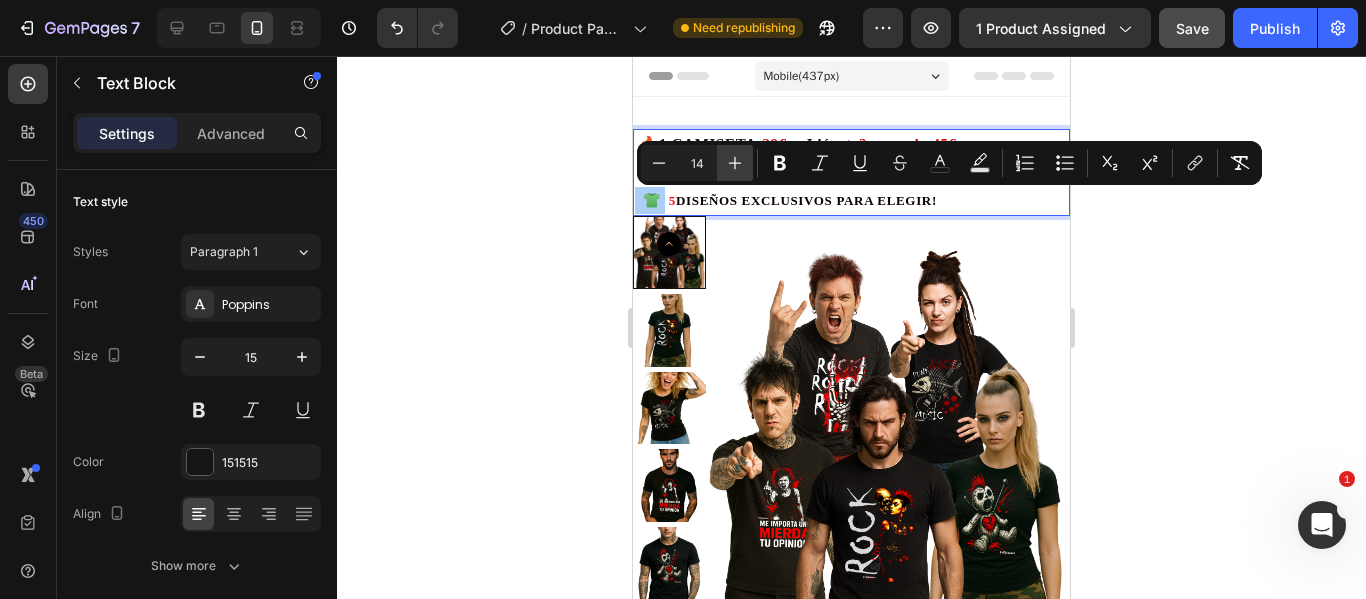 click 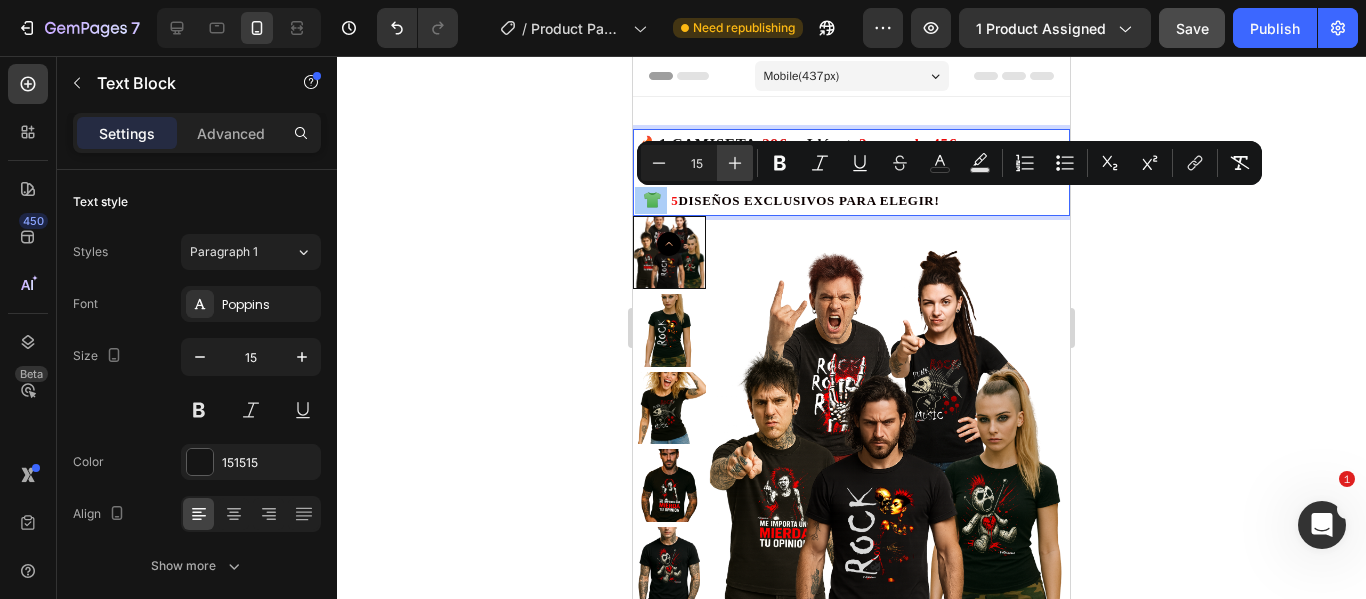 click 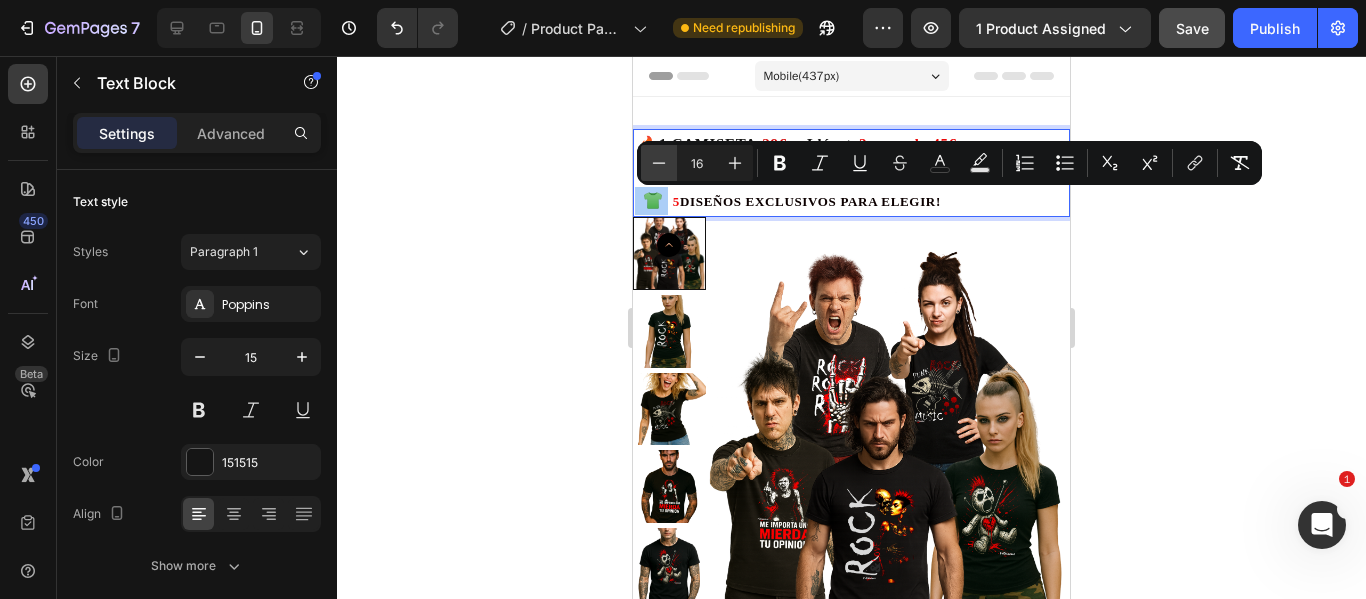 click 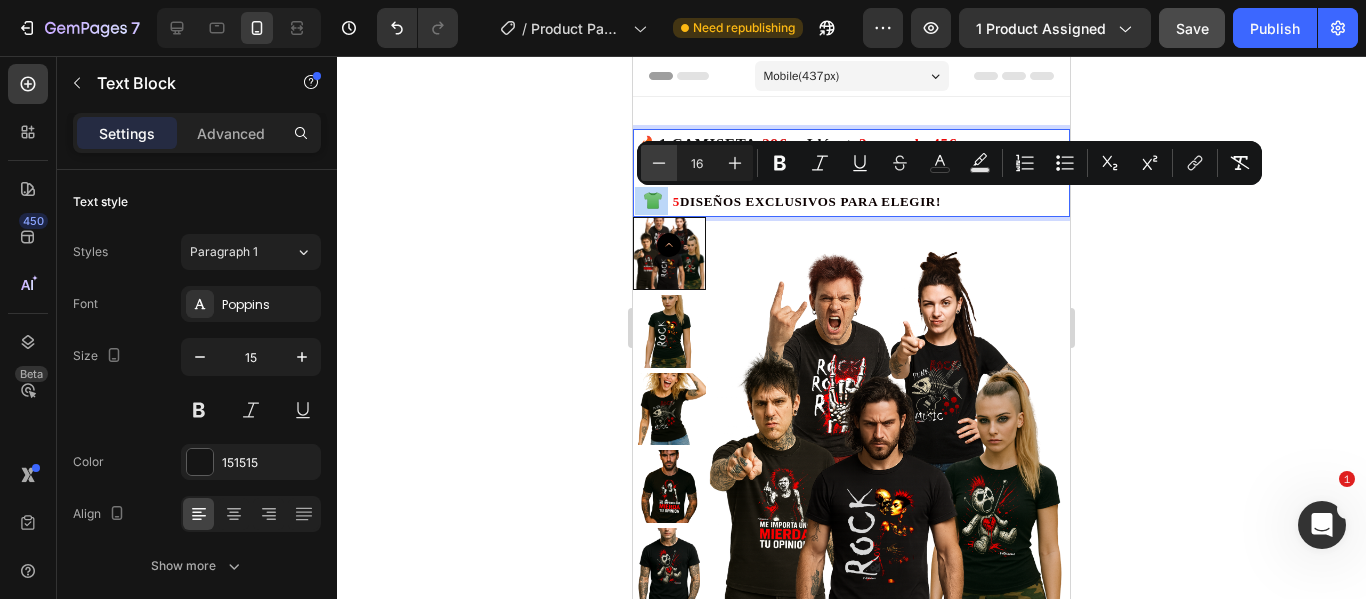type on "15" 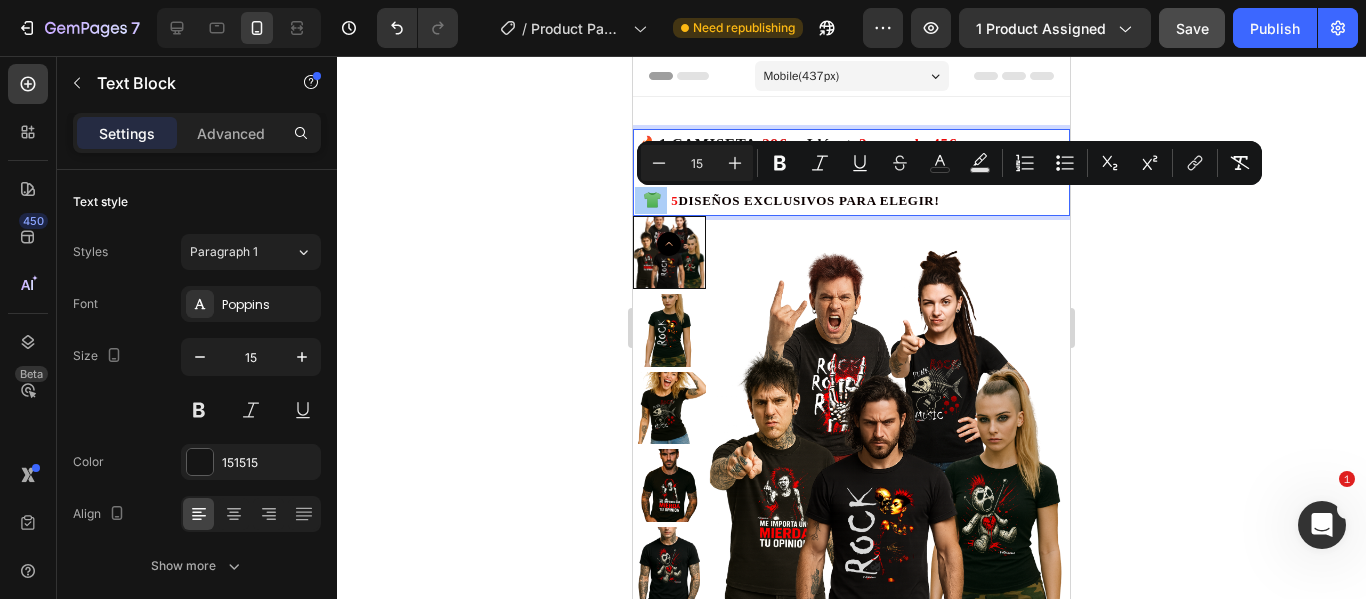 click 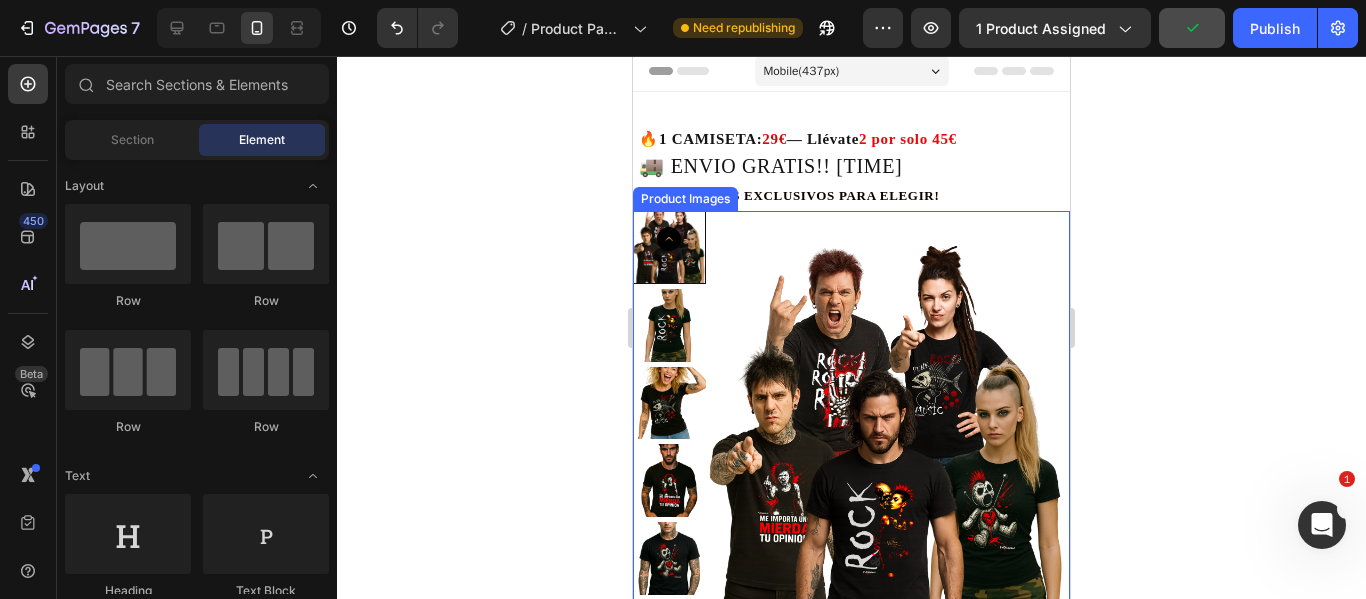 scroll, scrollTop: 0, scrollLeft: 0, axis: both 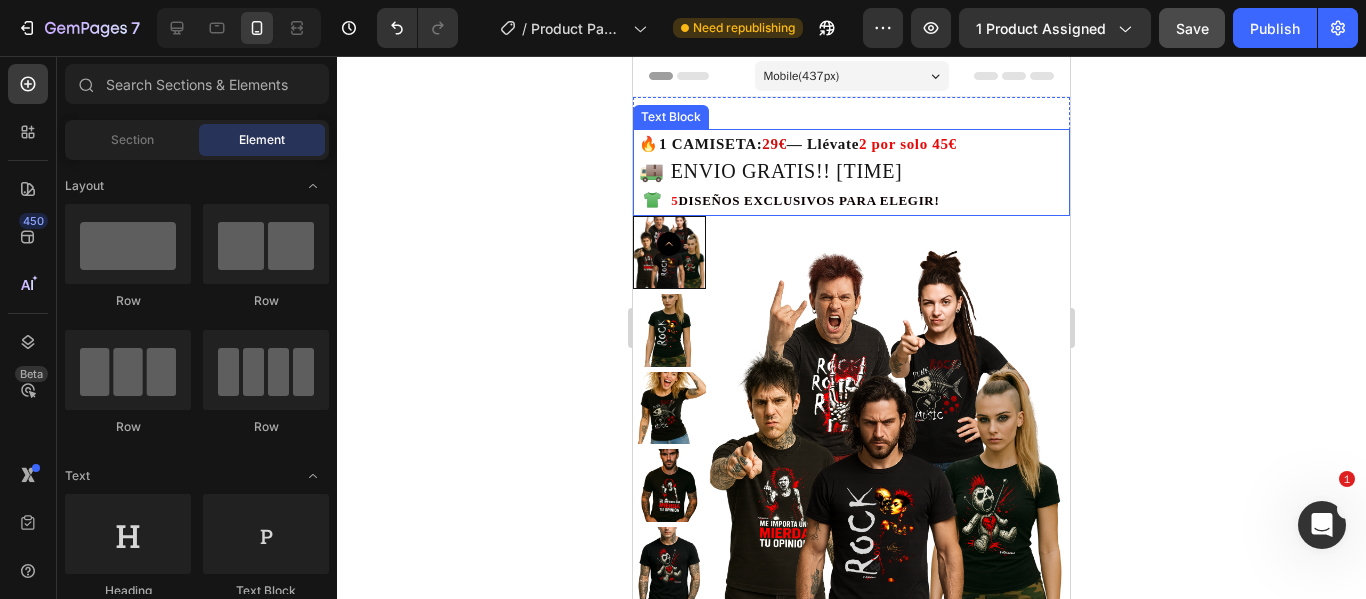 click on "1 CAMISETA:" at bounding box center (710, 144) 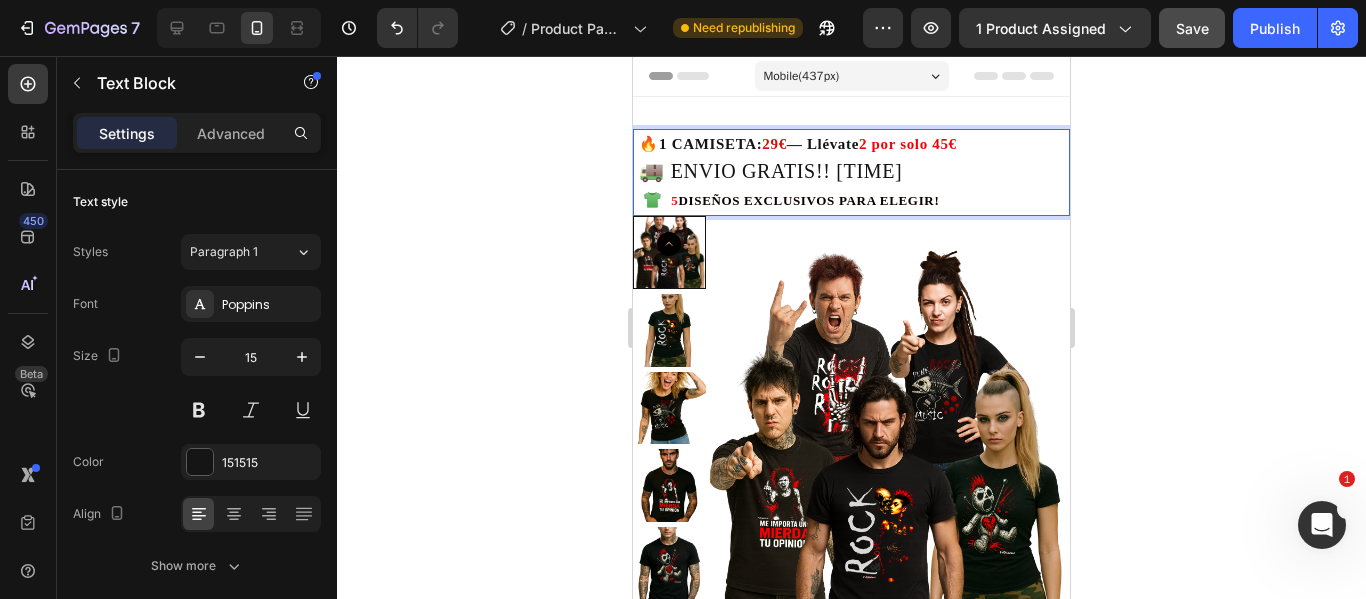 click on "1 CAMISETA:" at bounding box center (710, 144) 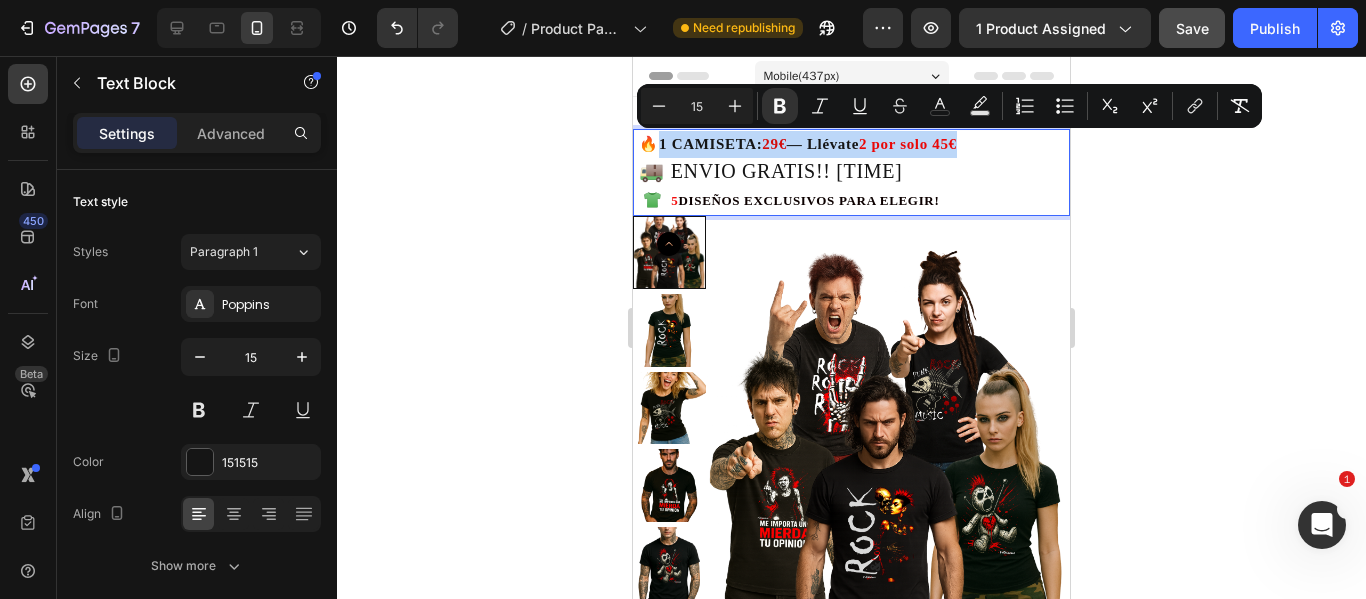 drag, startPoint x: 984, startPoint y: 148, endPoint x: 665, endPoint y: 139, distance: 319.12692 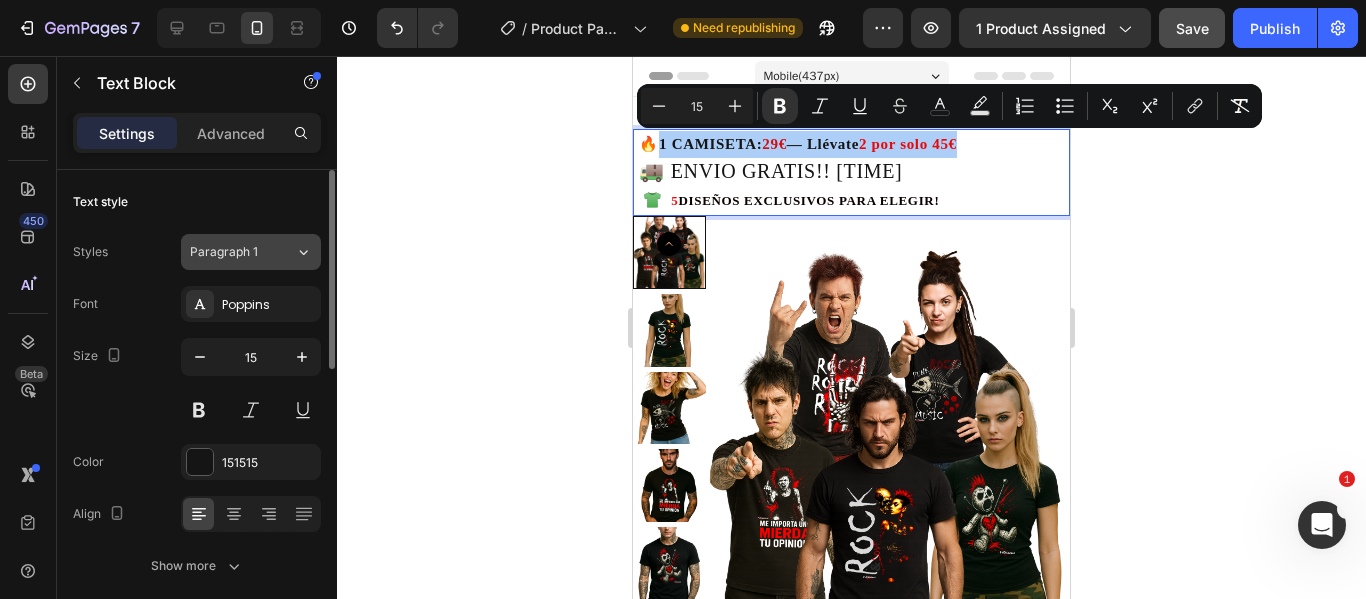 click on "Paragraph 1" 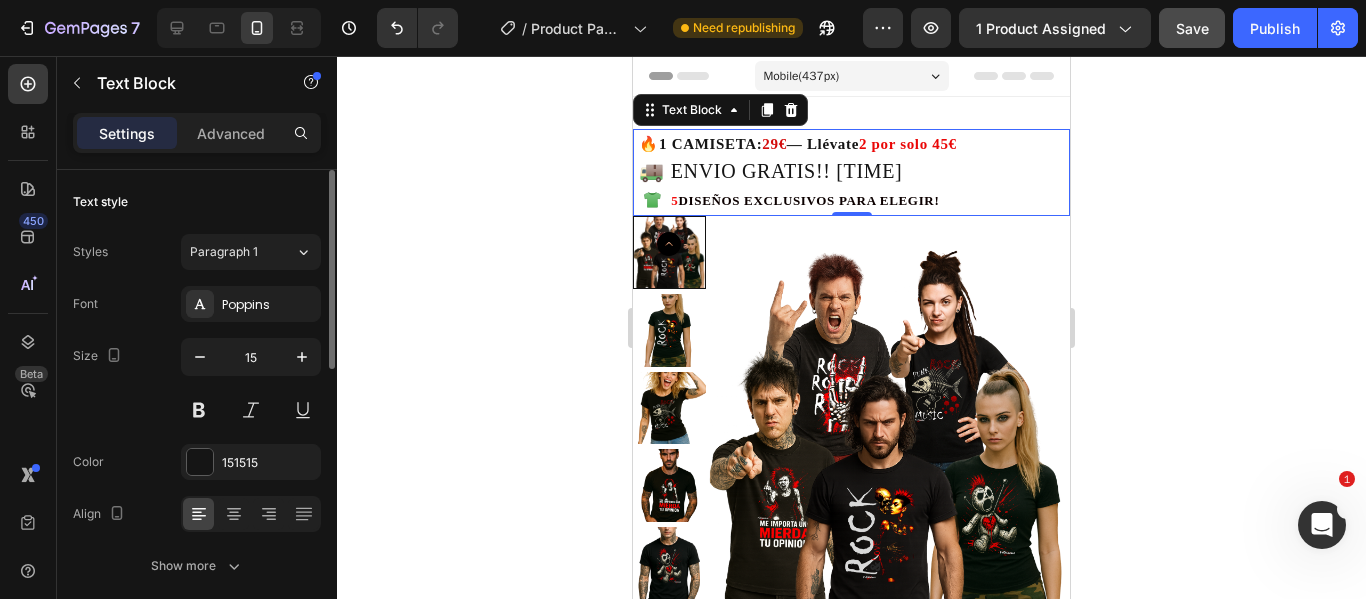 click on "Text style" at bounding box center [197, 202] 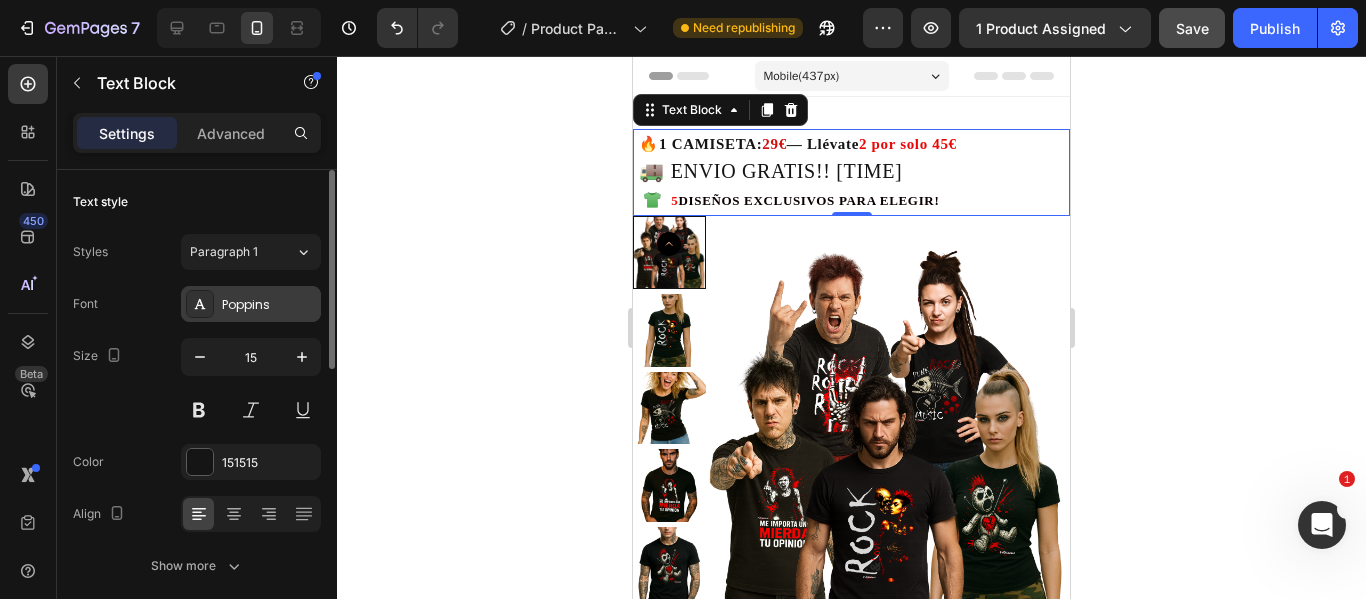 click on "Poppins" at bounding box center [269, 305] 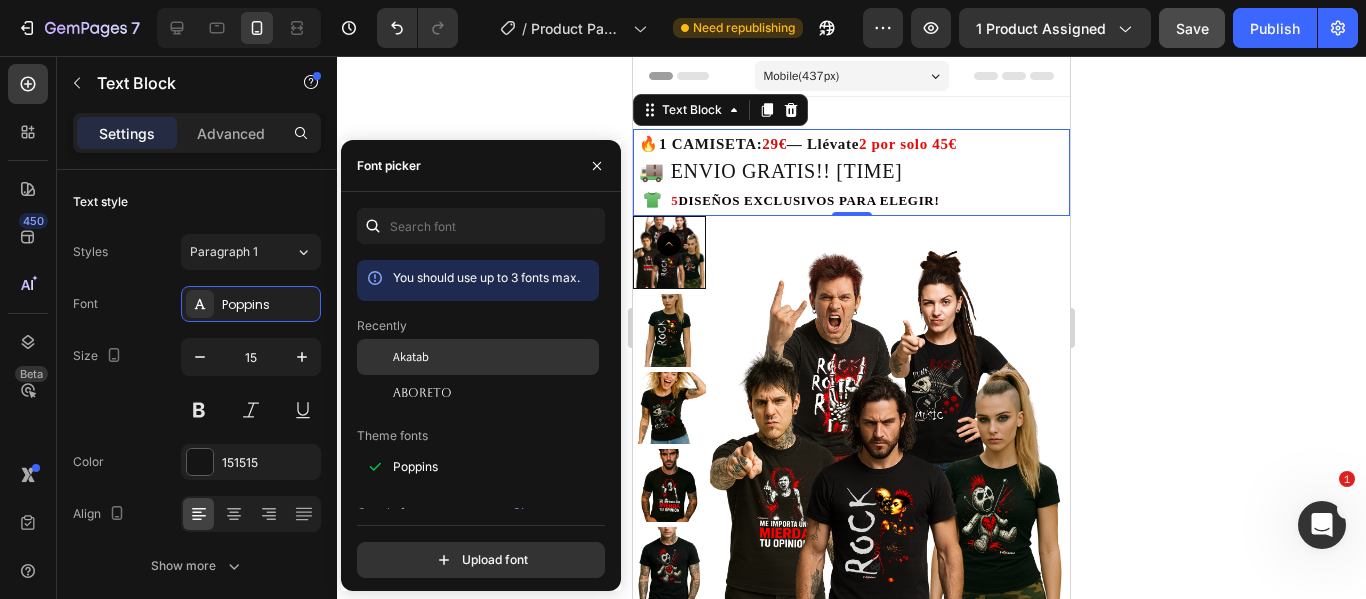 click on "Akatab" at bounding box center (411, 357) 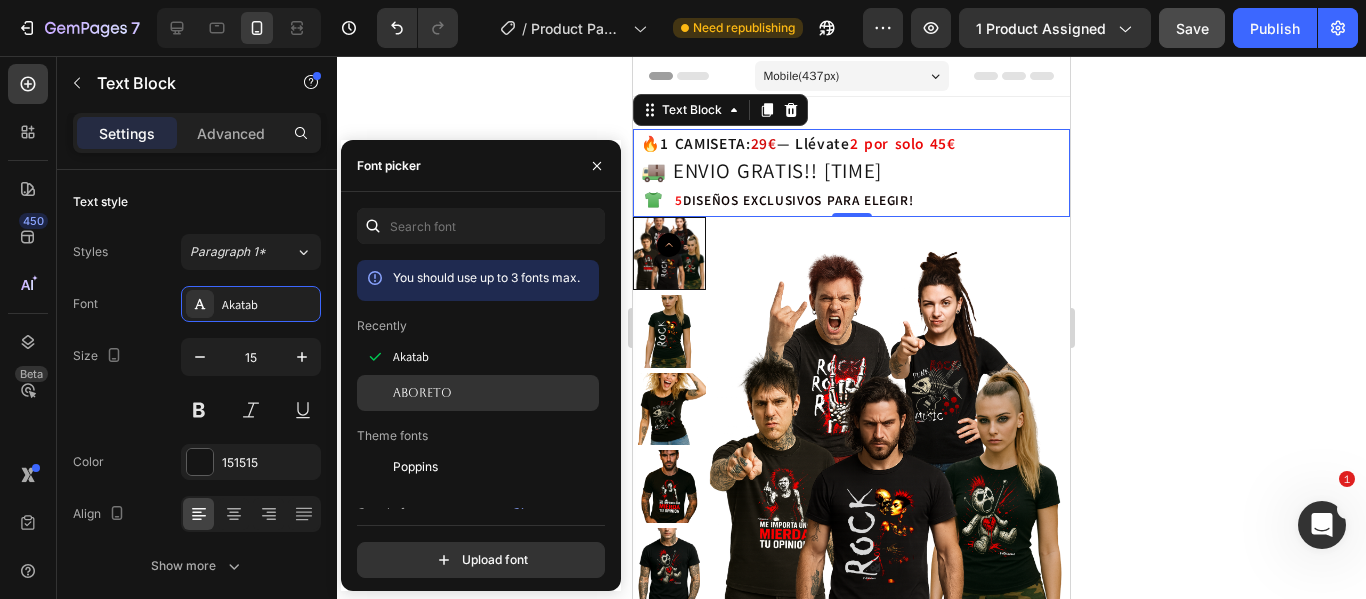 click on "Aboreto" at bounding box center [422, 393] 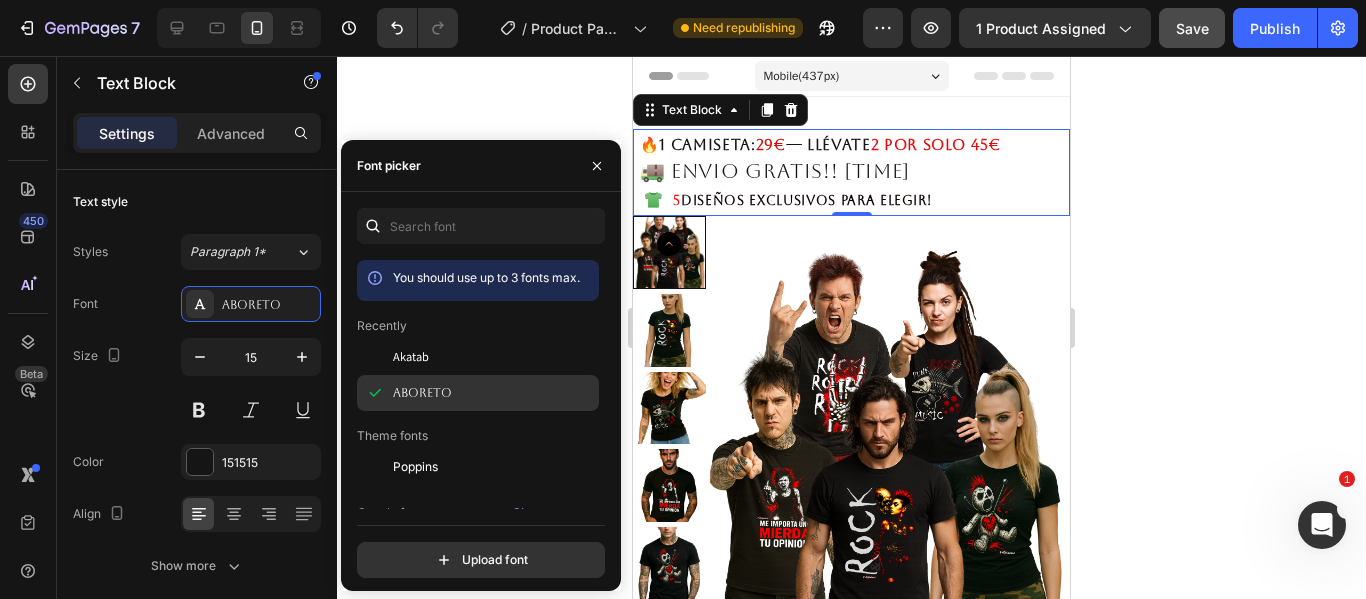 scroll, scrollTop: 100, scrollLeft: 0, axis: vertical 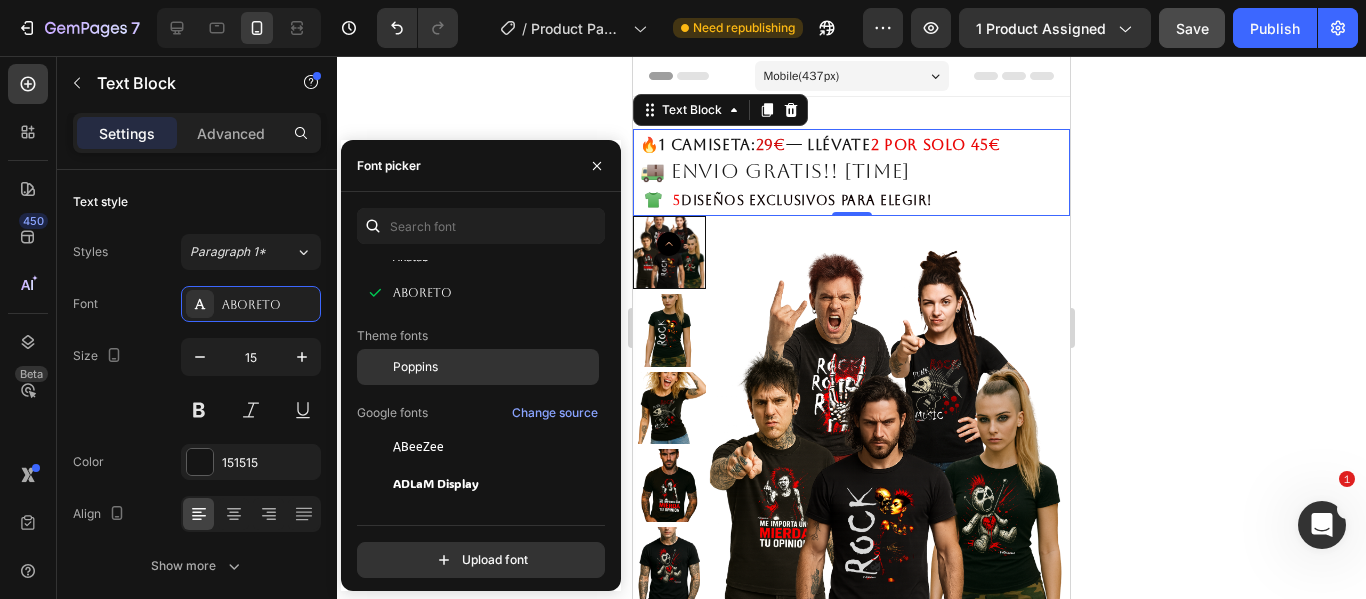 click on "Poppins" at bounding box center (415, 367) 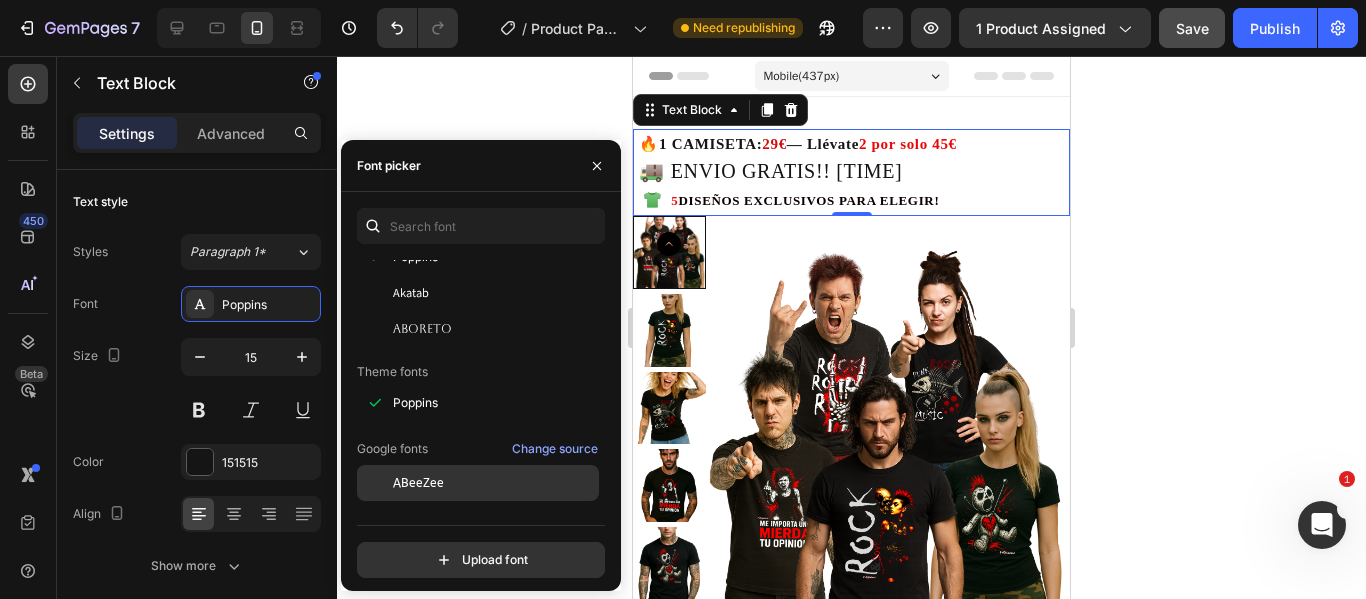 click on "ABeeZee" 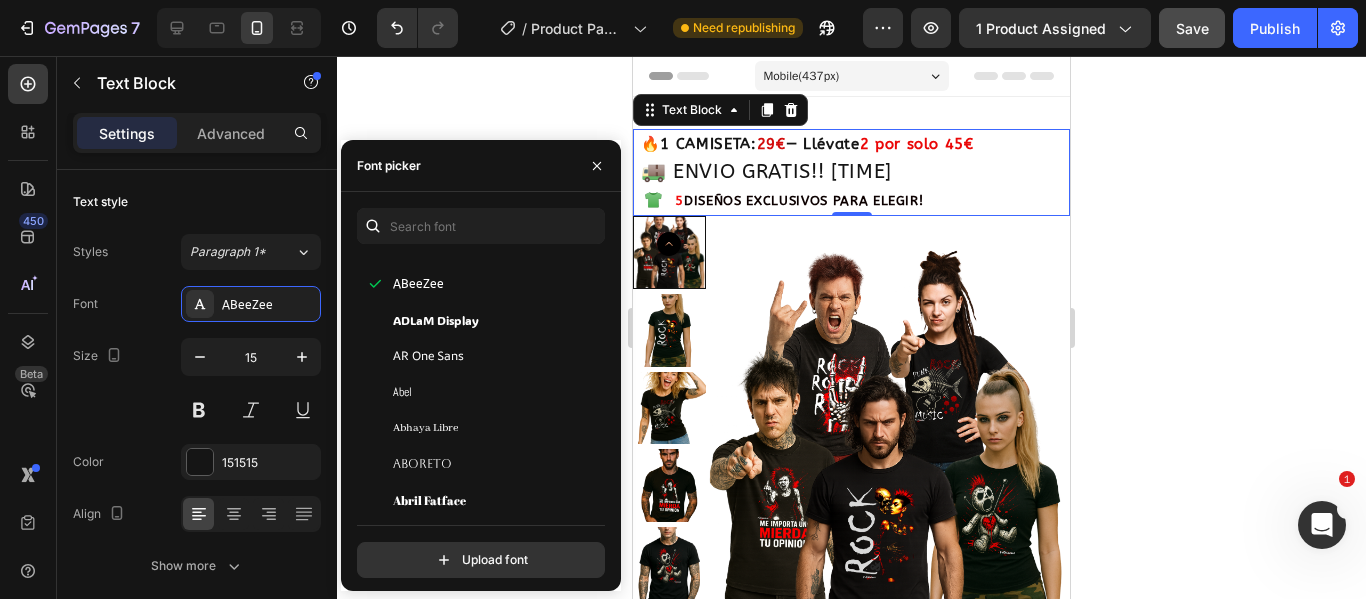 scroll, scrollTop: 300, scrollLeft: 0, axis: vertical 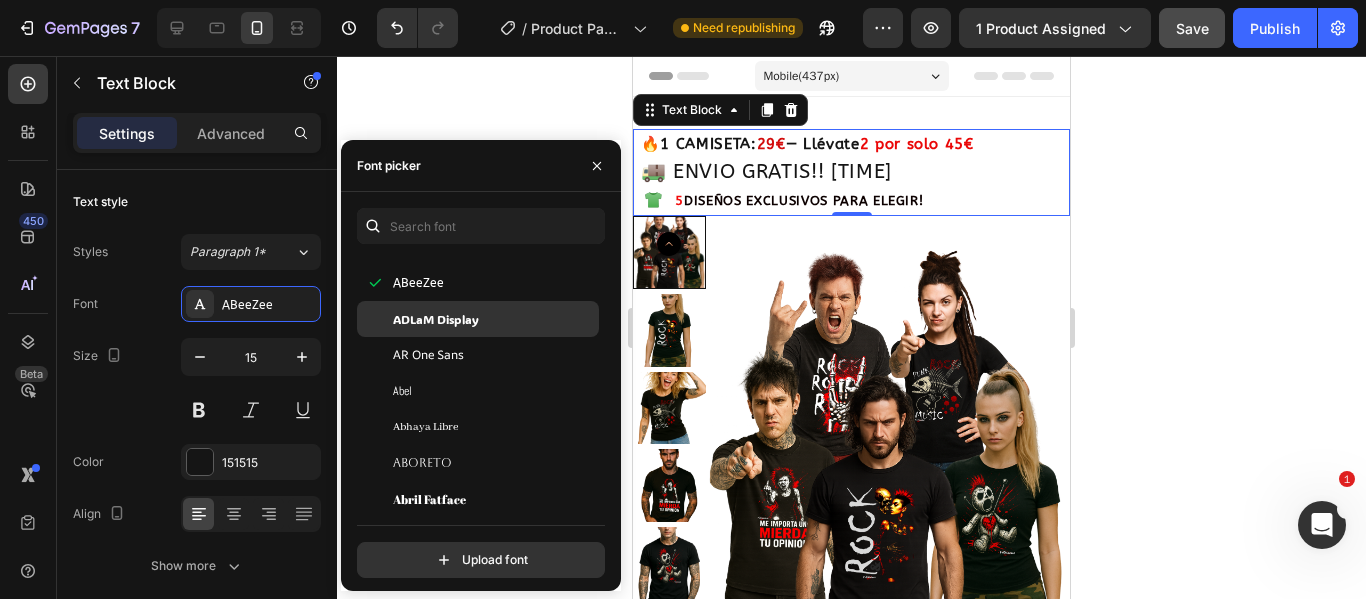 click on "ADLaM Display" at bounding box center (436, 319) 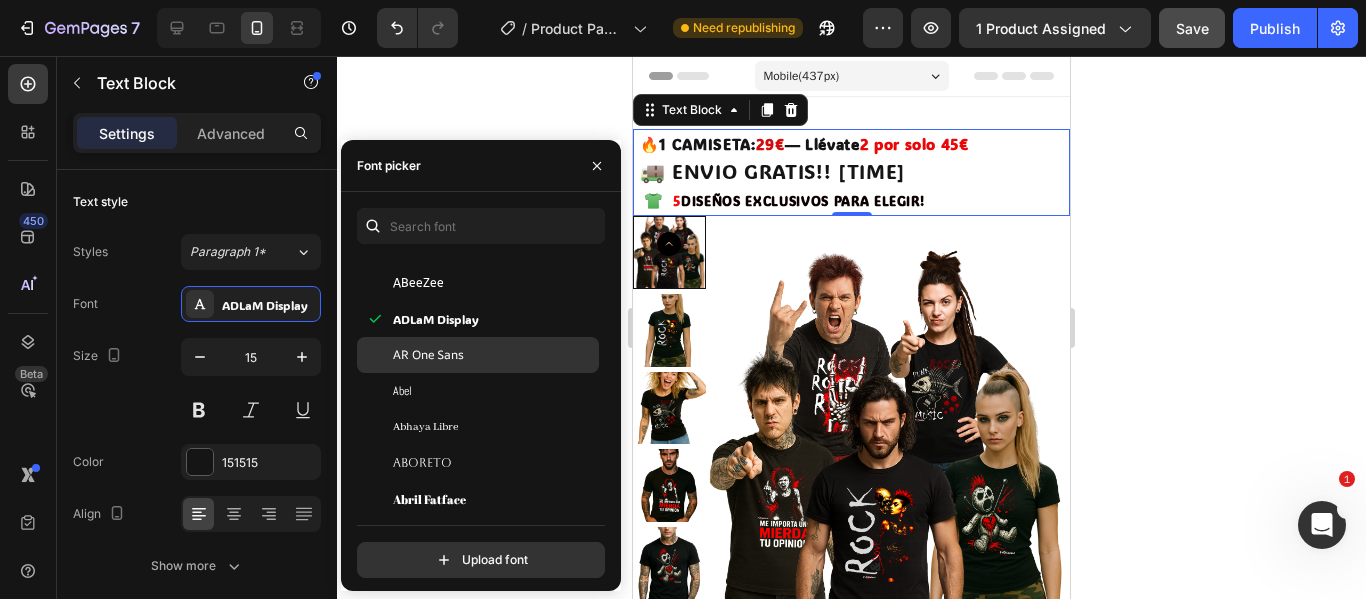 click on "AR One Sans" at bounding box center [428, 355] 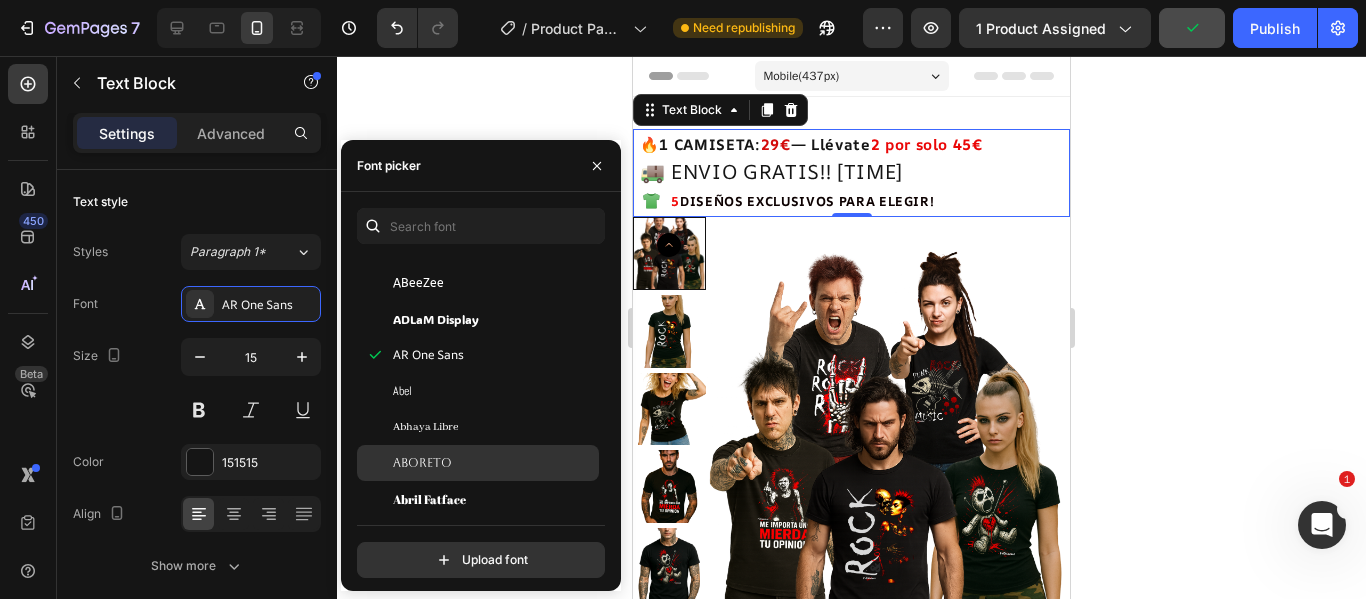 click on "Aboreto" at bounding box center (422, 463) 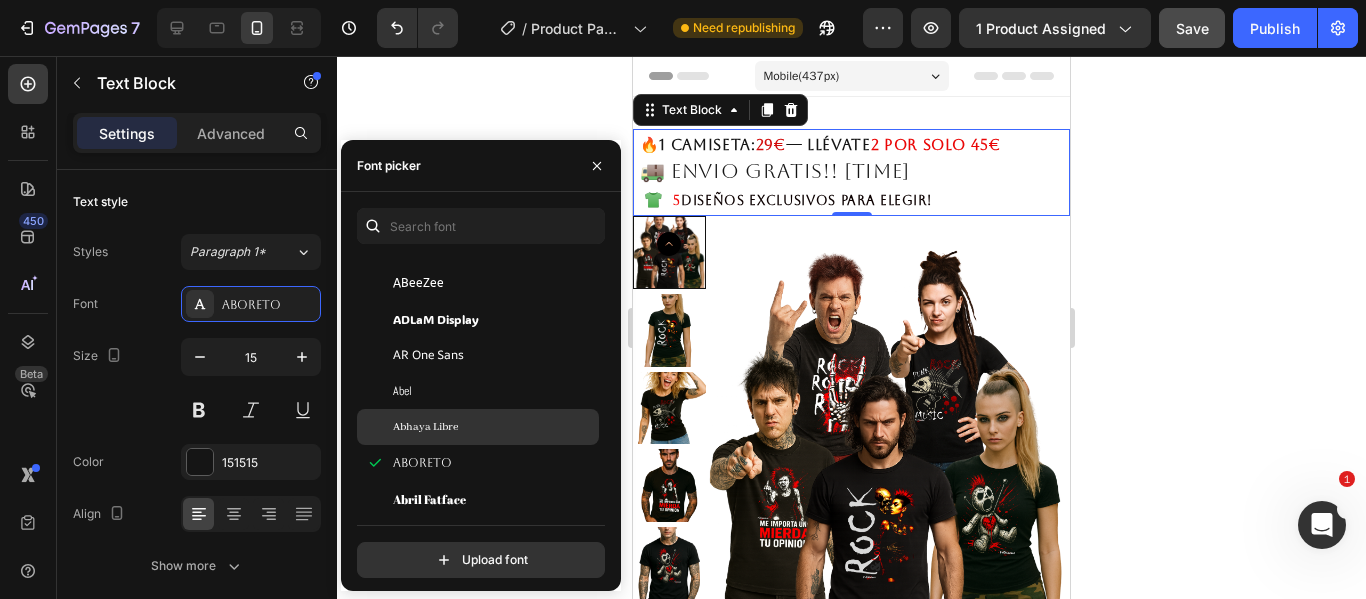 click on "Abhaya Libre" at bounding box center [425, 427] 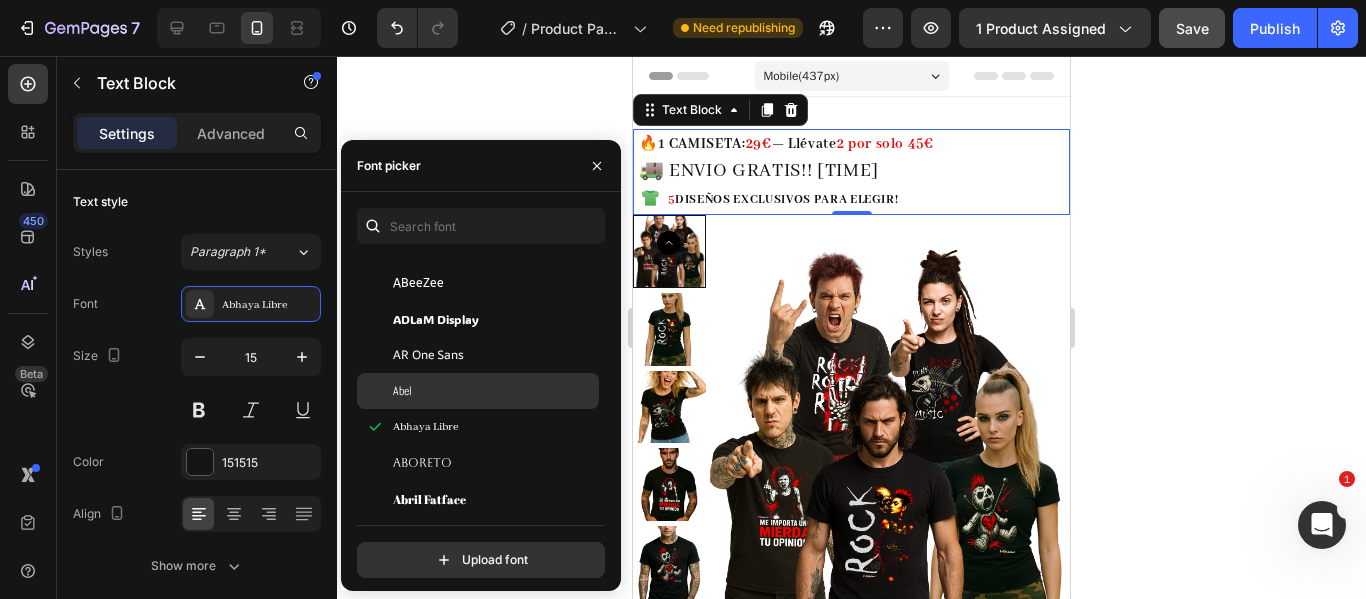 click on "Abel" at bounding box center (494, 391) 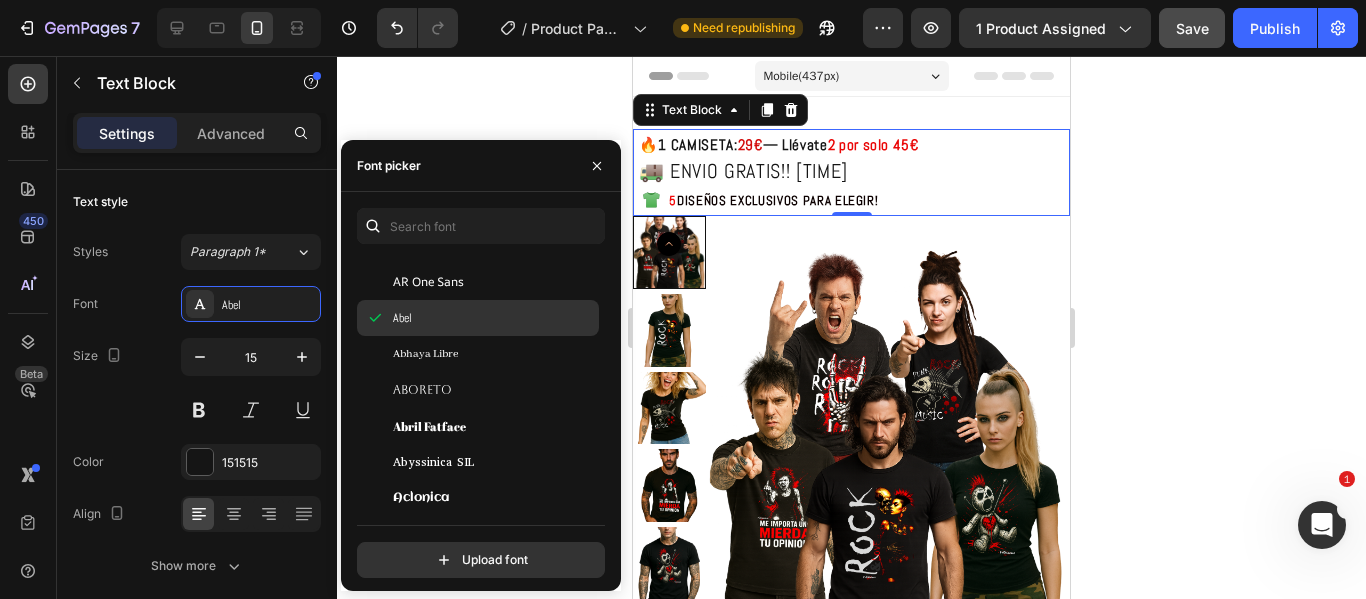 scroll, scrollTop: 400, scrollLeft: 0, axis: vertical 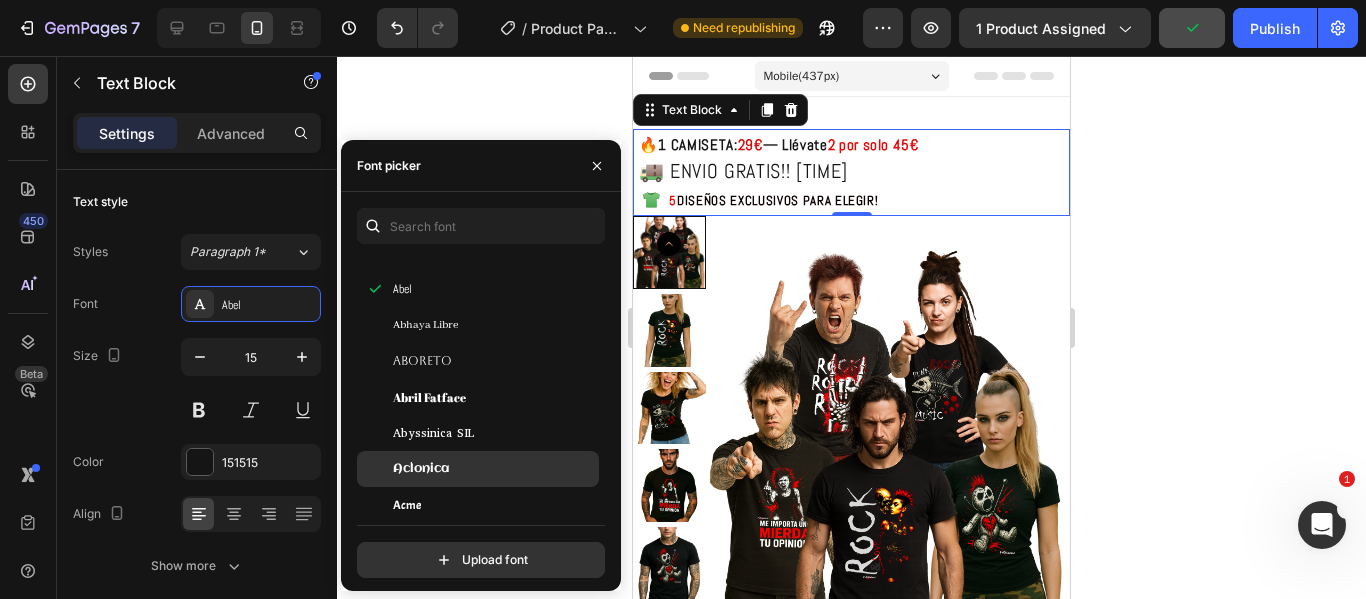 click on "Aclonica" 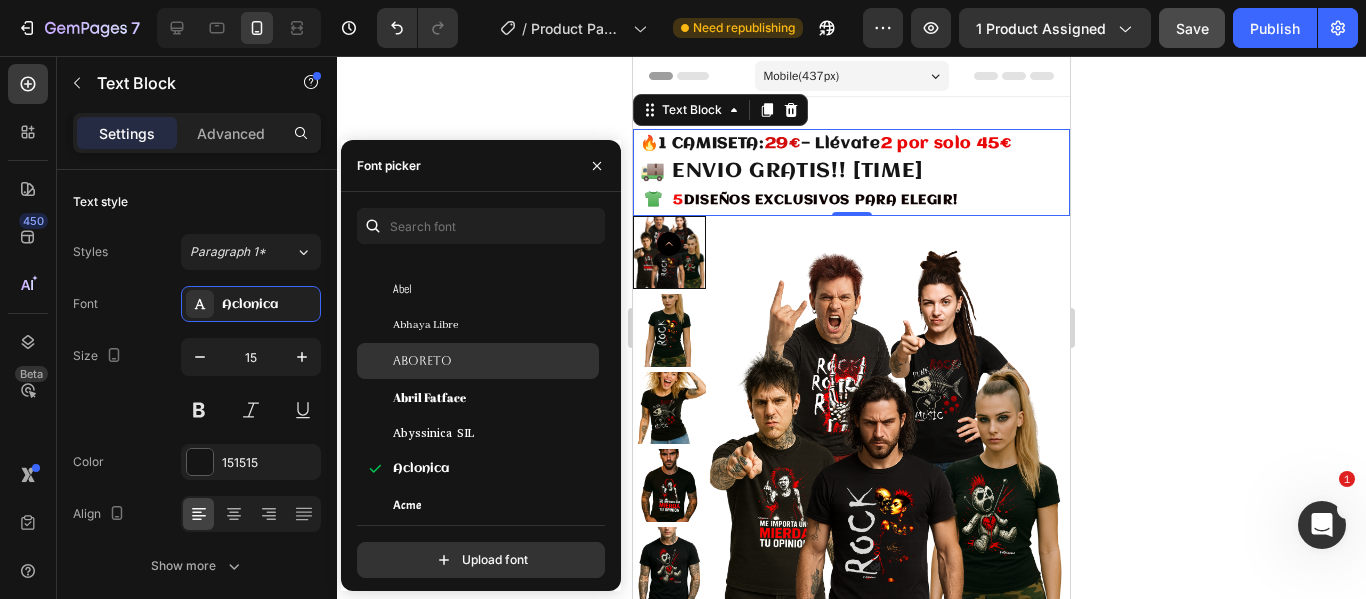 scroll, scrollTop: 500, scrollLeft: 0, axis: vertical 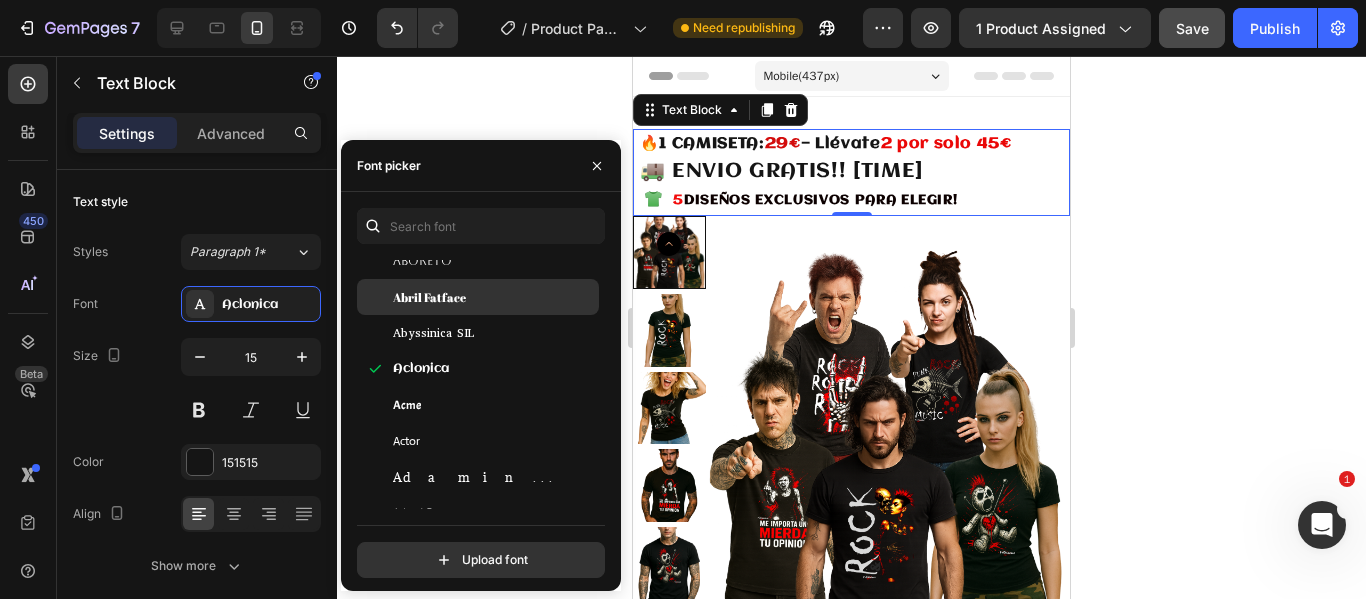 click on "Abril Fatface" at bounding box center (429, 297) 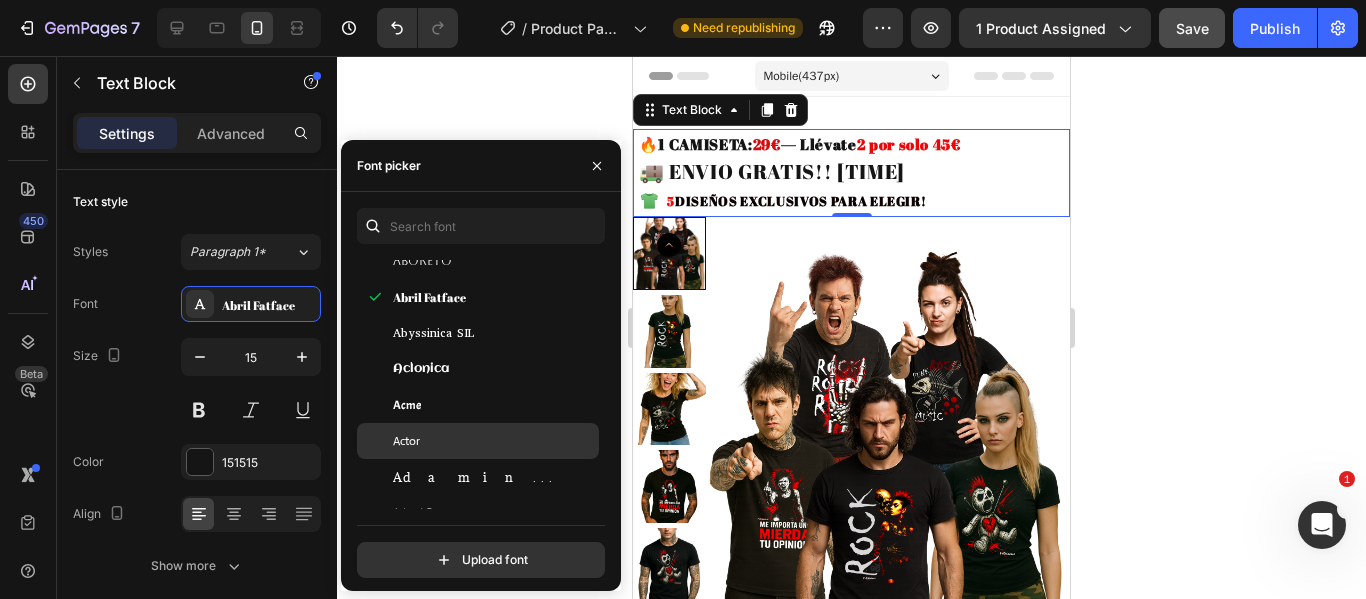 click on "Actor" at bounding box center [494, 441] 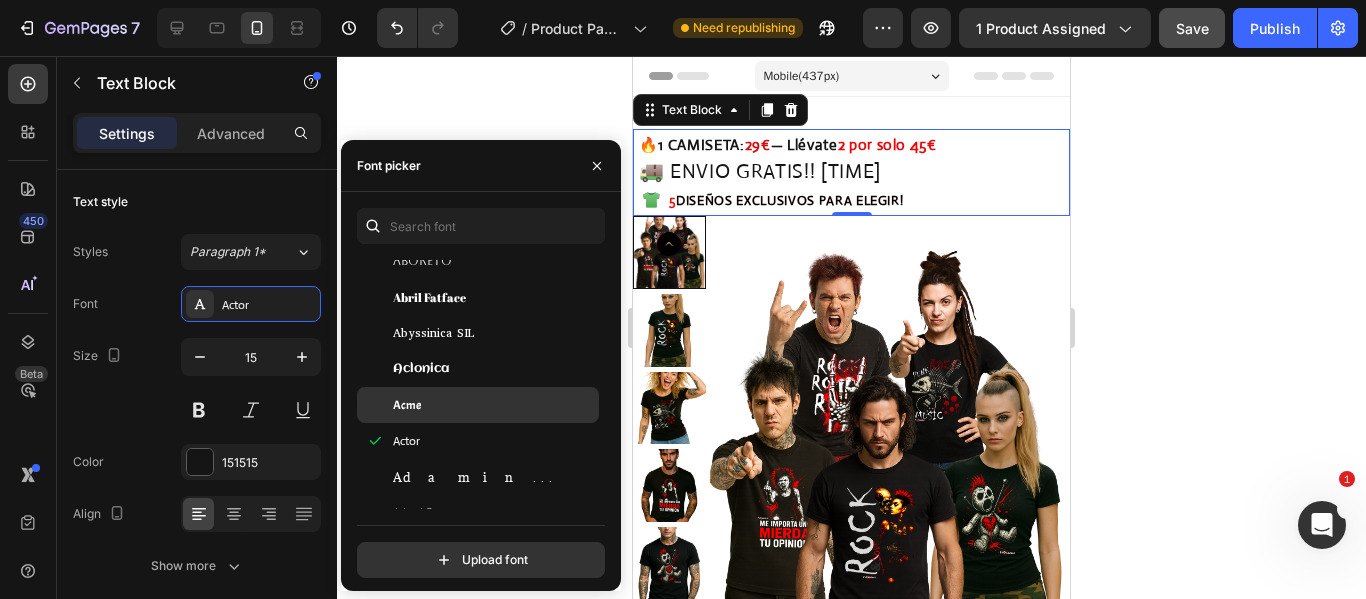 scroll, scrollTop: 600, scrollLeft: 0, axis: vertical 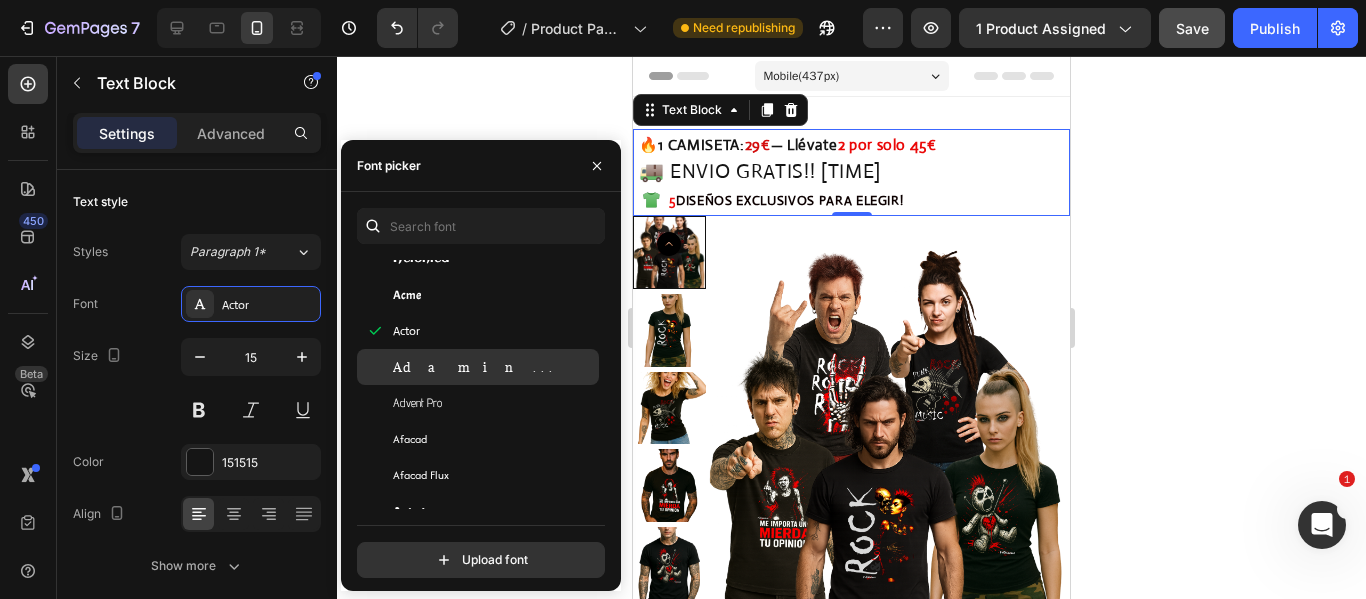 click on "Adamina" at bounding box center (476, 367) 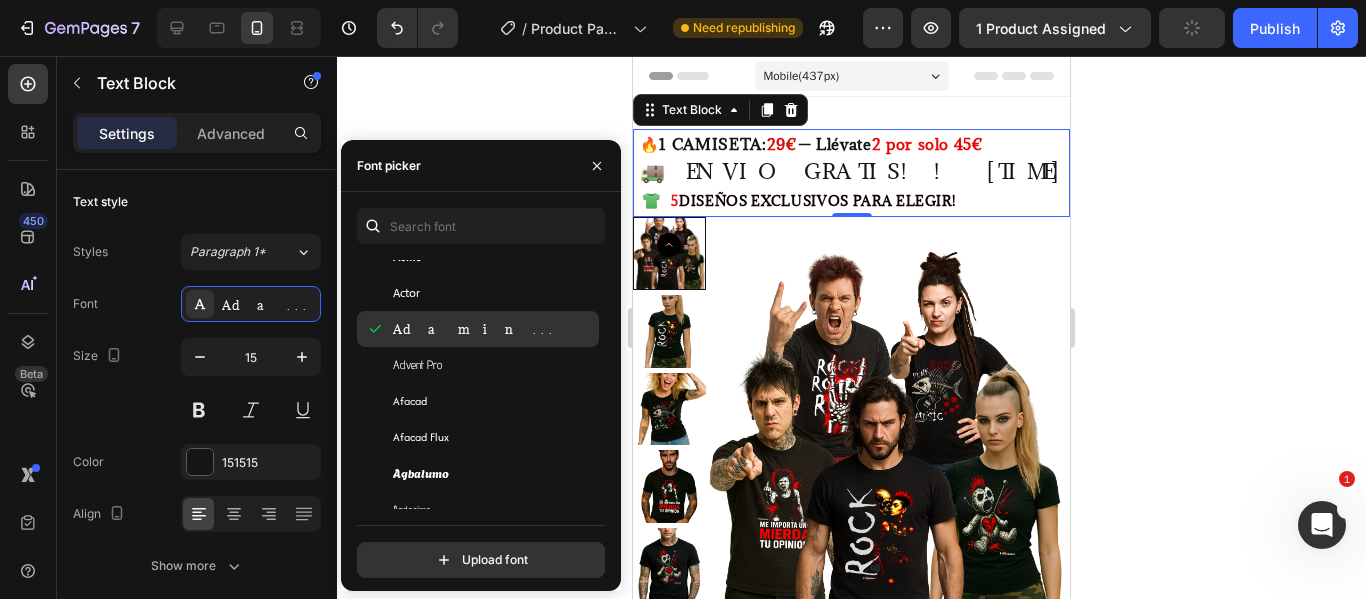 scroll, scrollTop: 700, scrollLeft: 0, axis: vertical 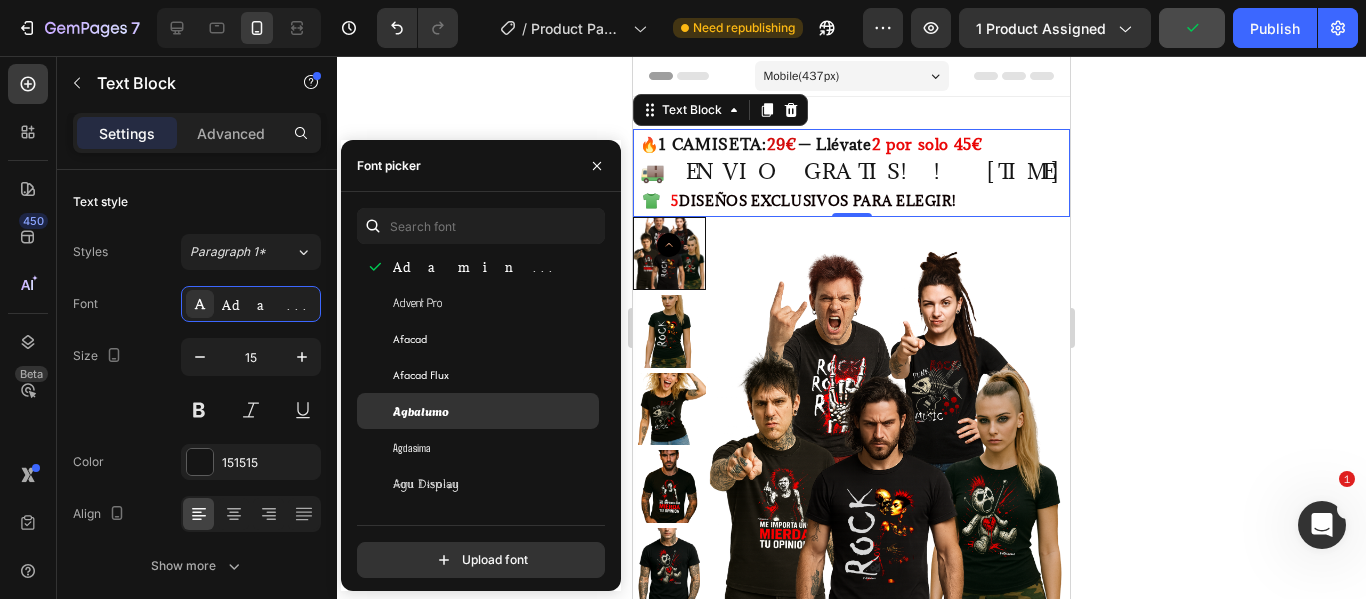 click on "Agbalumo" at bounding box center (421, 411) 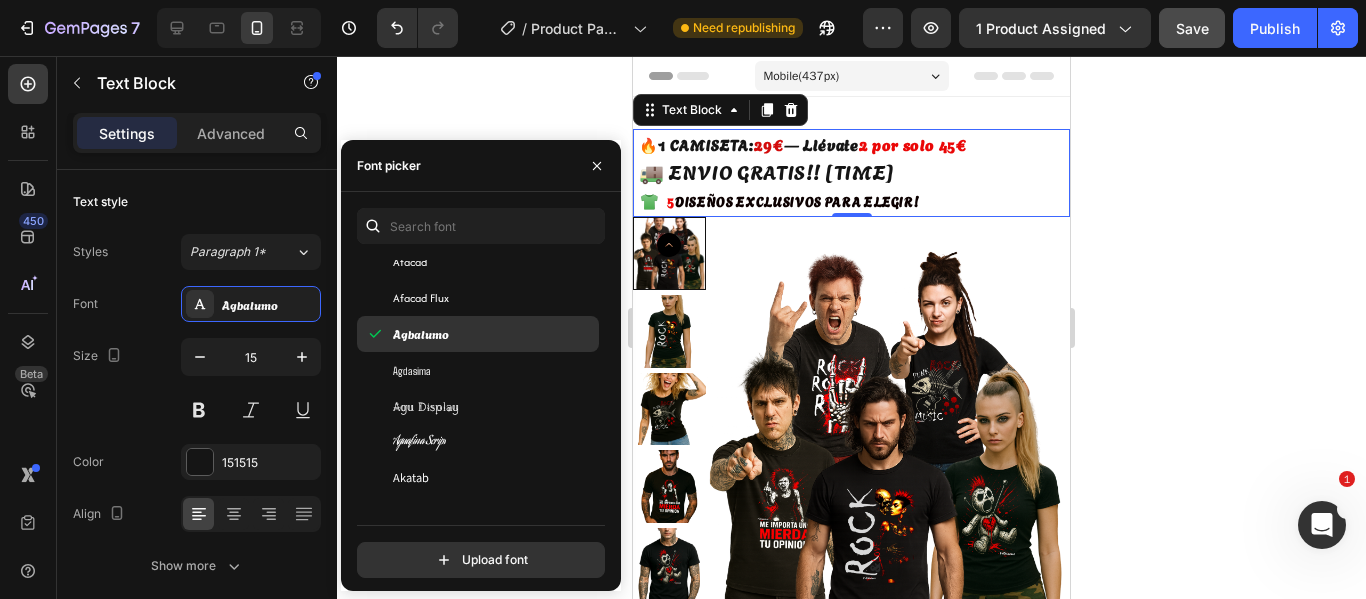 scroll, scrollTop: 900, scrollLeft: 0, axis: vertical 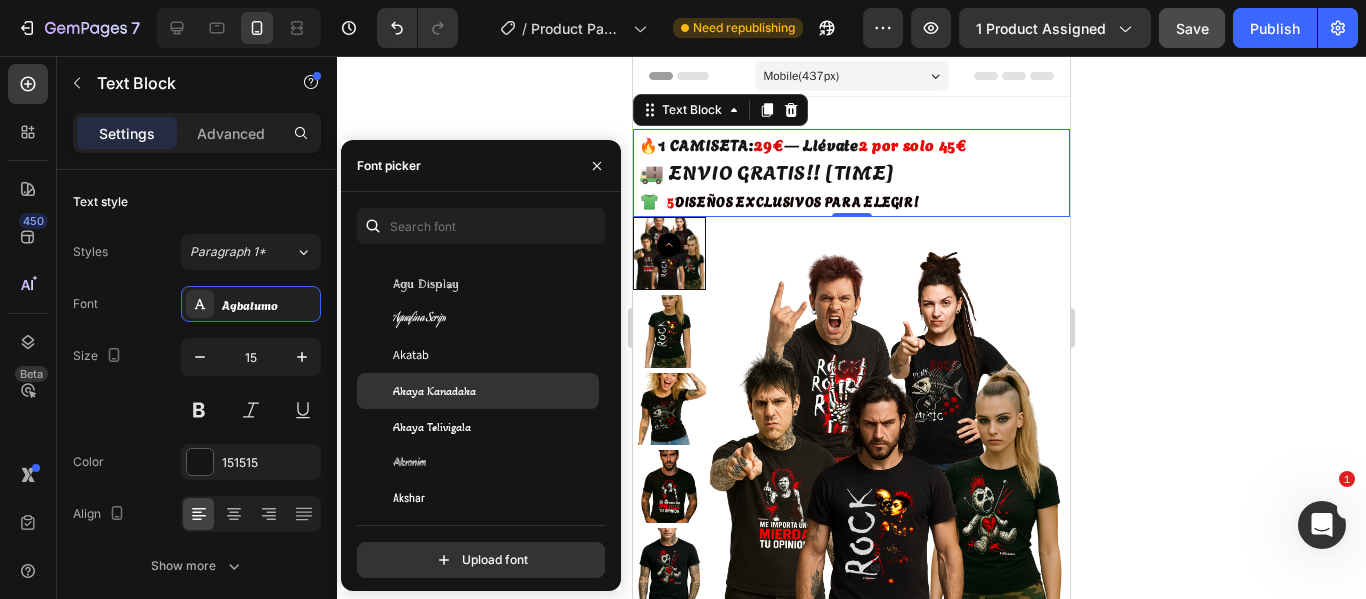 click on "Akaya Kanadaka" at bounding box center (434, 391) 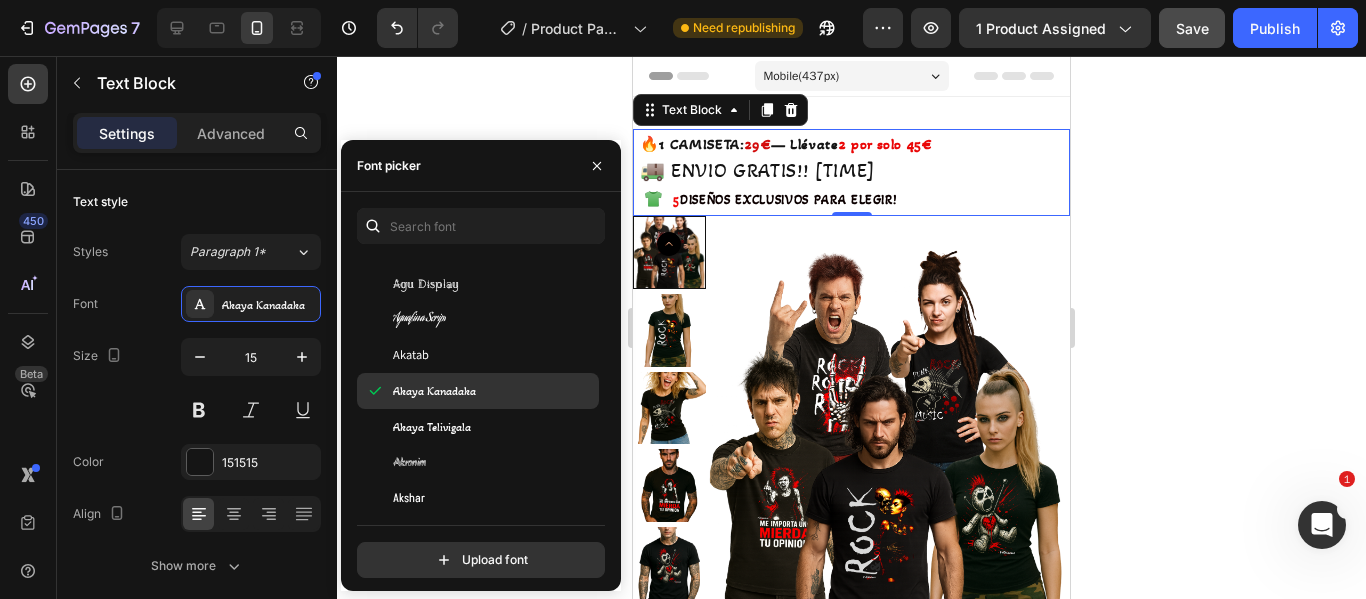scroll, scrollTop: 1000, scrollLeft: 0, axis: vertical 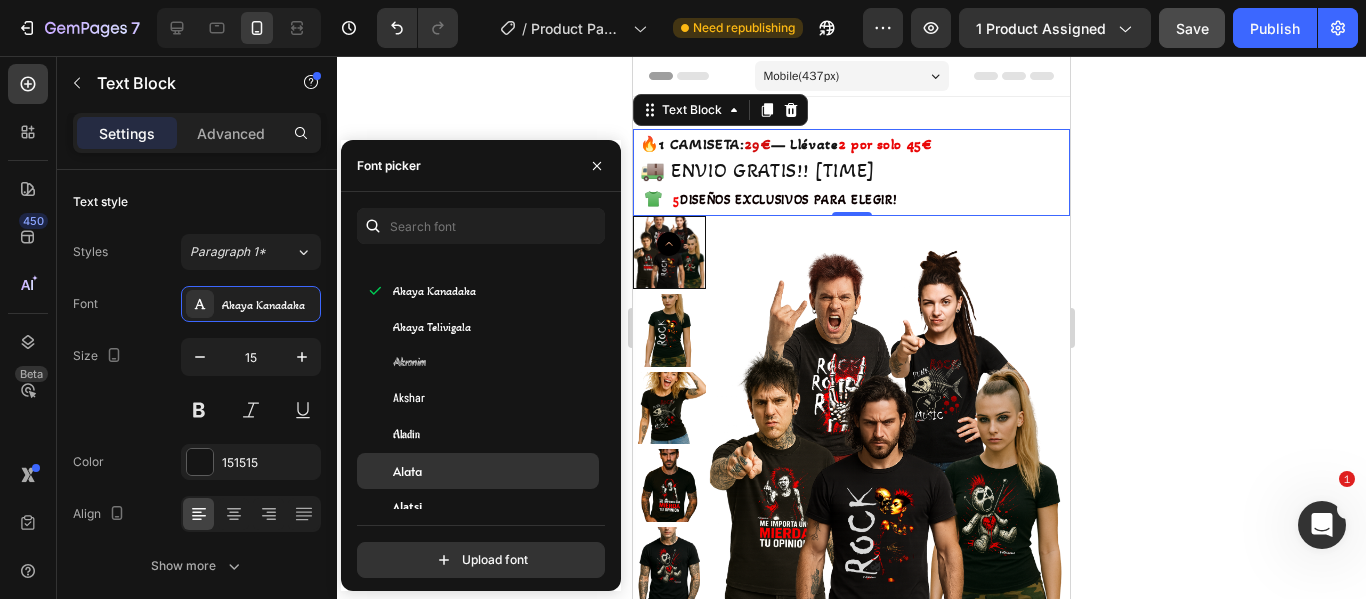 click on "Alata" at bounding box center (494, 471) 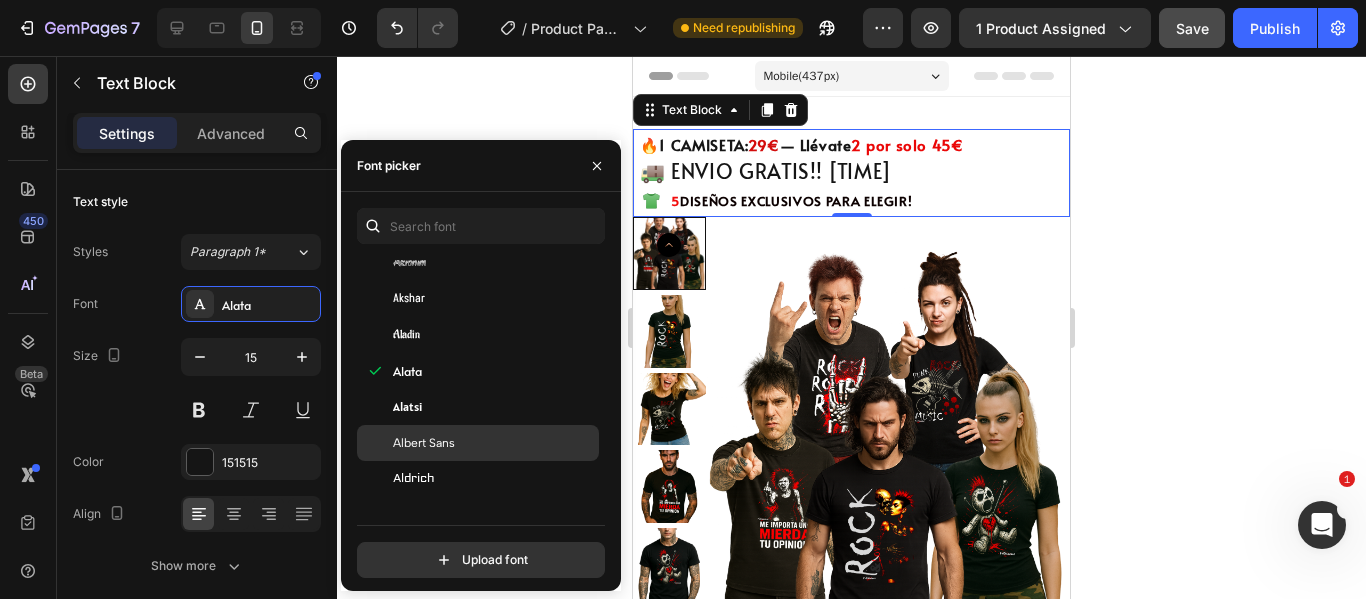 scroll, scrollTop: 1200, scrollLeft: 0, axis: vertical 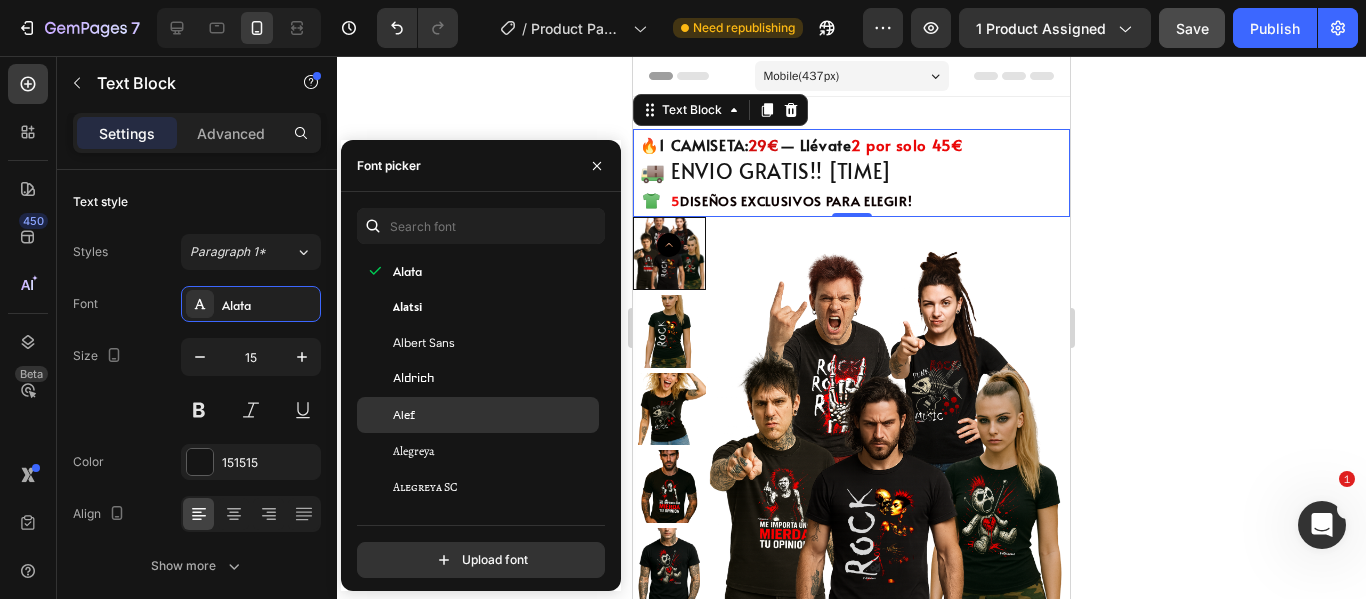 click on "Alef" at bounding box center [494, 415] 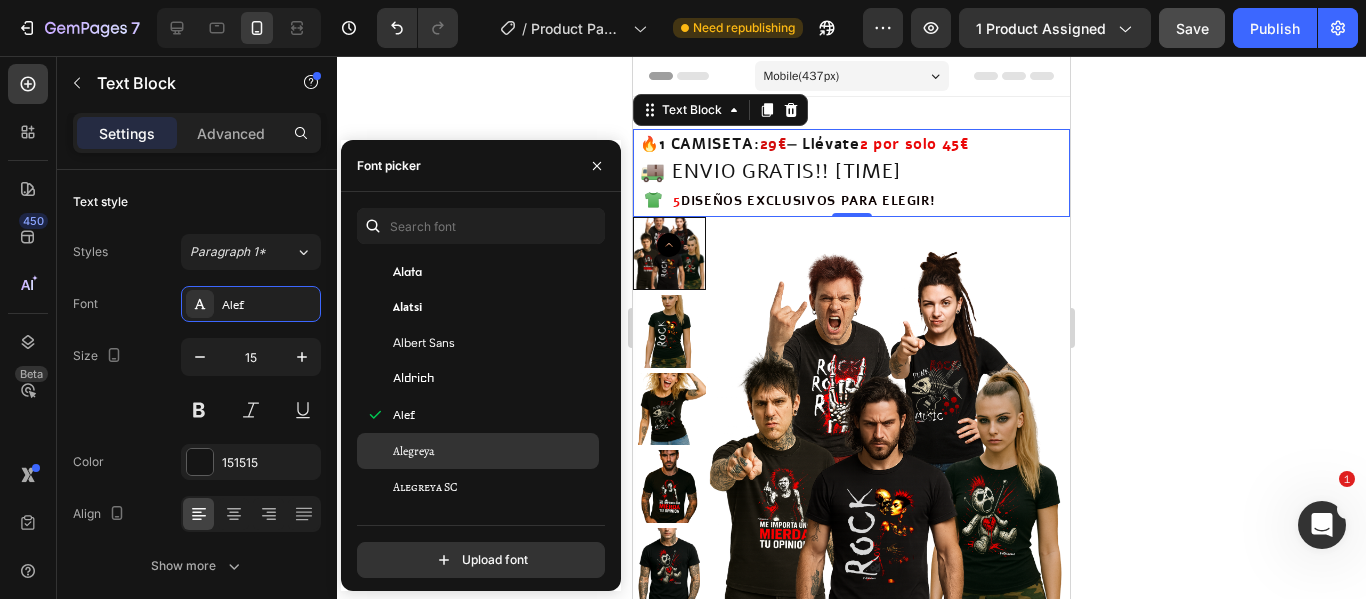 click on "Alegreya" at bounding box center [494, 451] 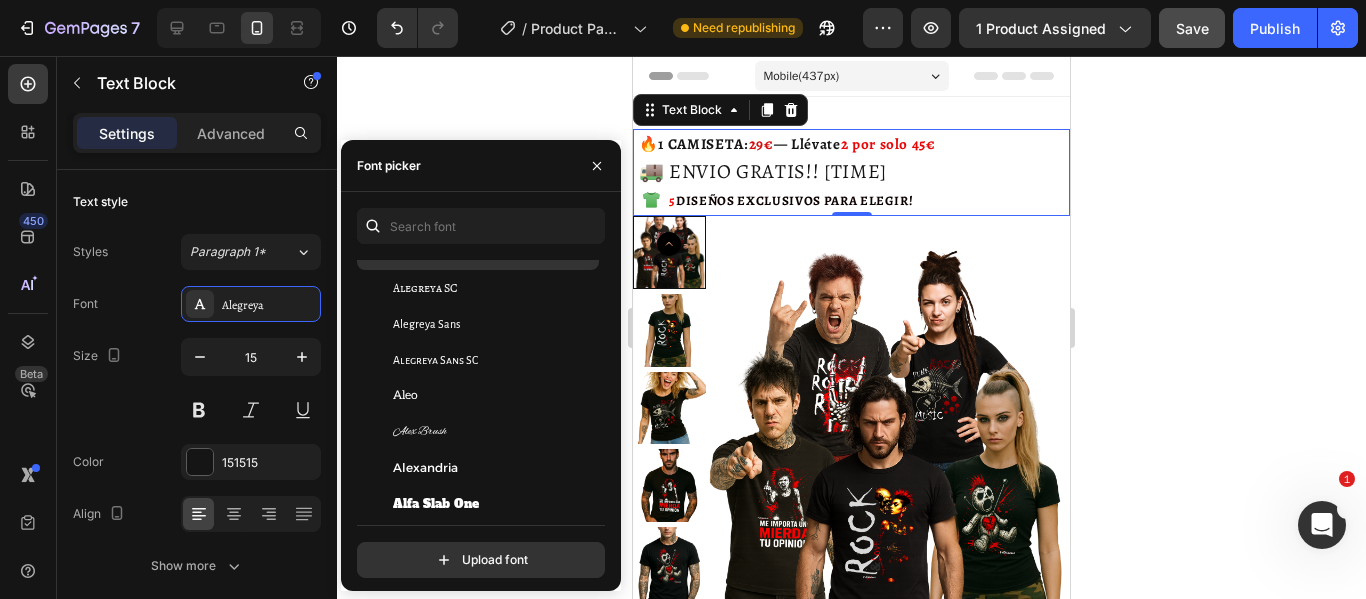 scroll, scrollTop: 1400, scrollLeft: 0, axis: vertical 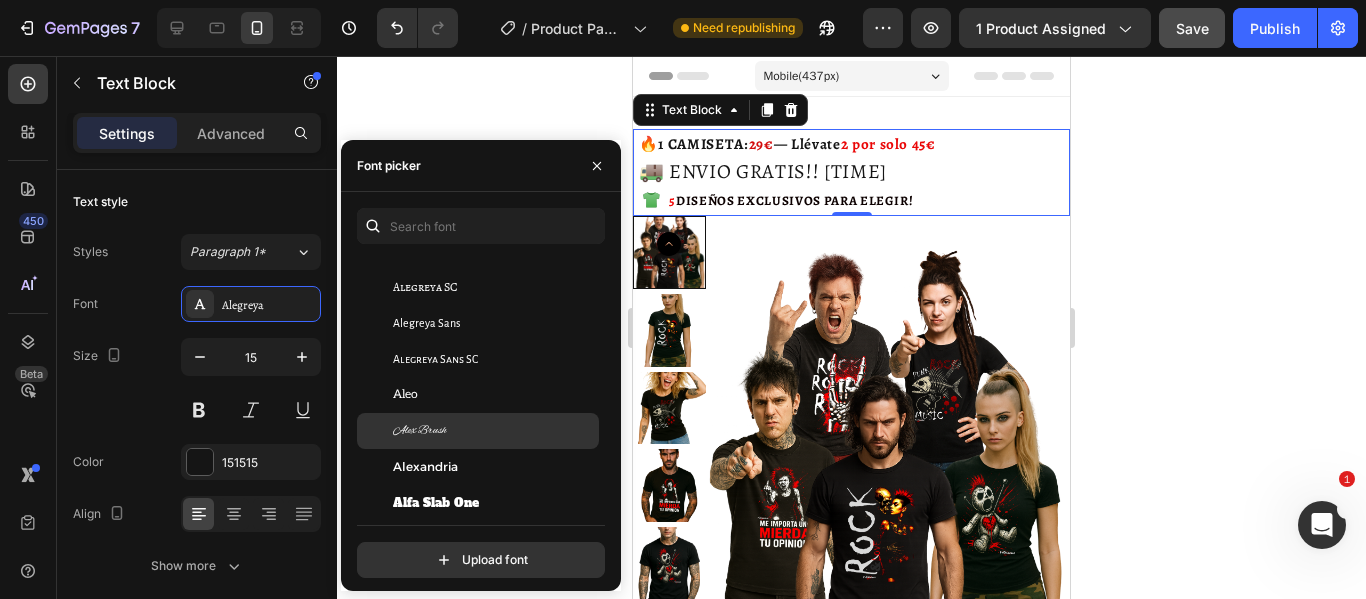 click on "Alex Brush" at bounding box center [420, 431] 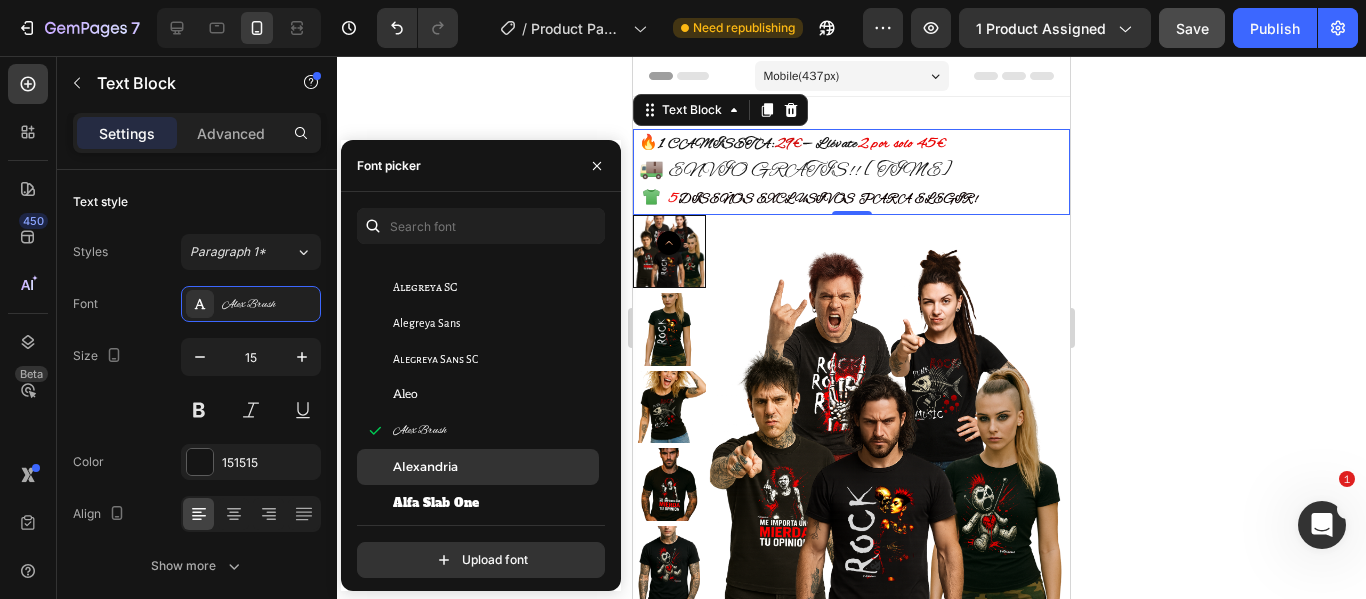 click on "Alexandria" at bounding box center (425, 467) 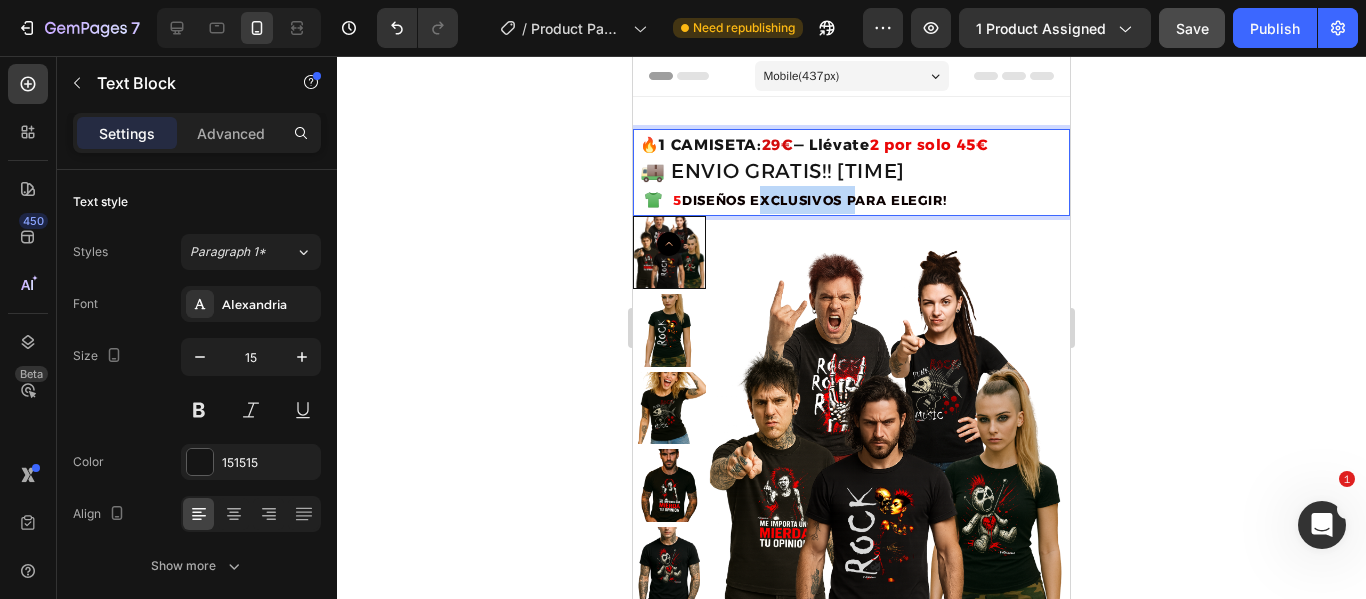click on "DISEÑOS EXCLUSIVOS PARA ELEGIR!" at bounding box center (814, 200) 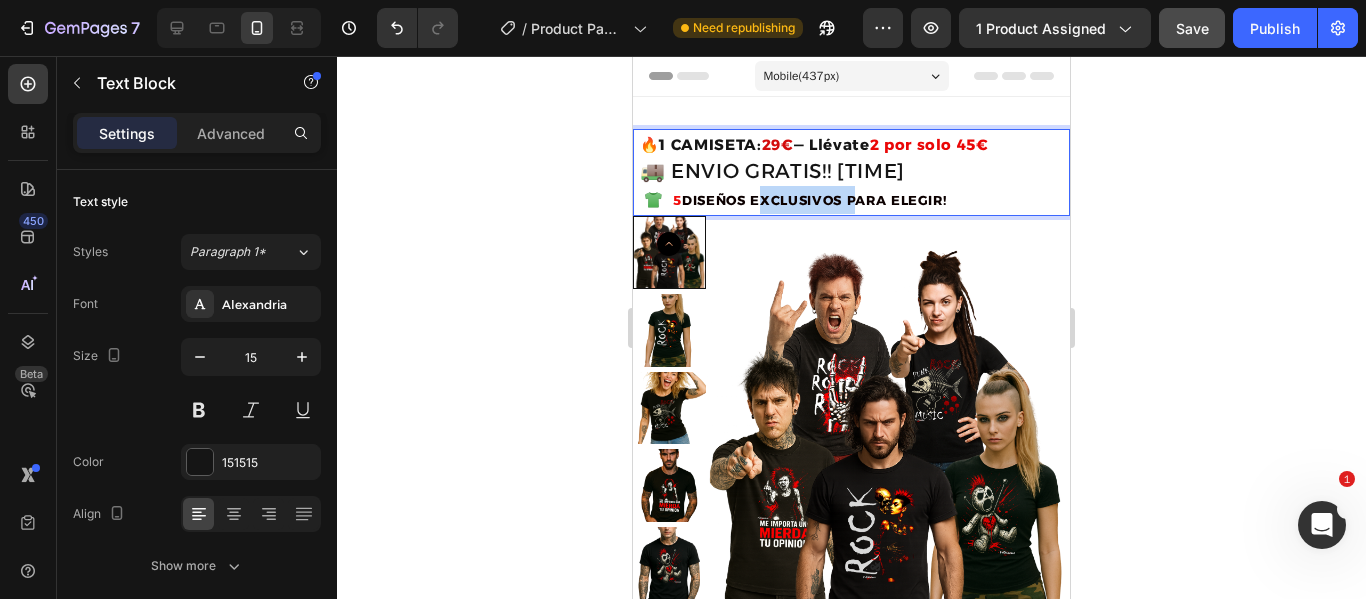 drag, startPoint x: 961, startPoint y: 204, endPoint x: 678, endPoint y: 201, distance: 283.0159 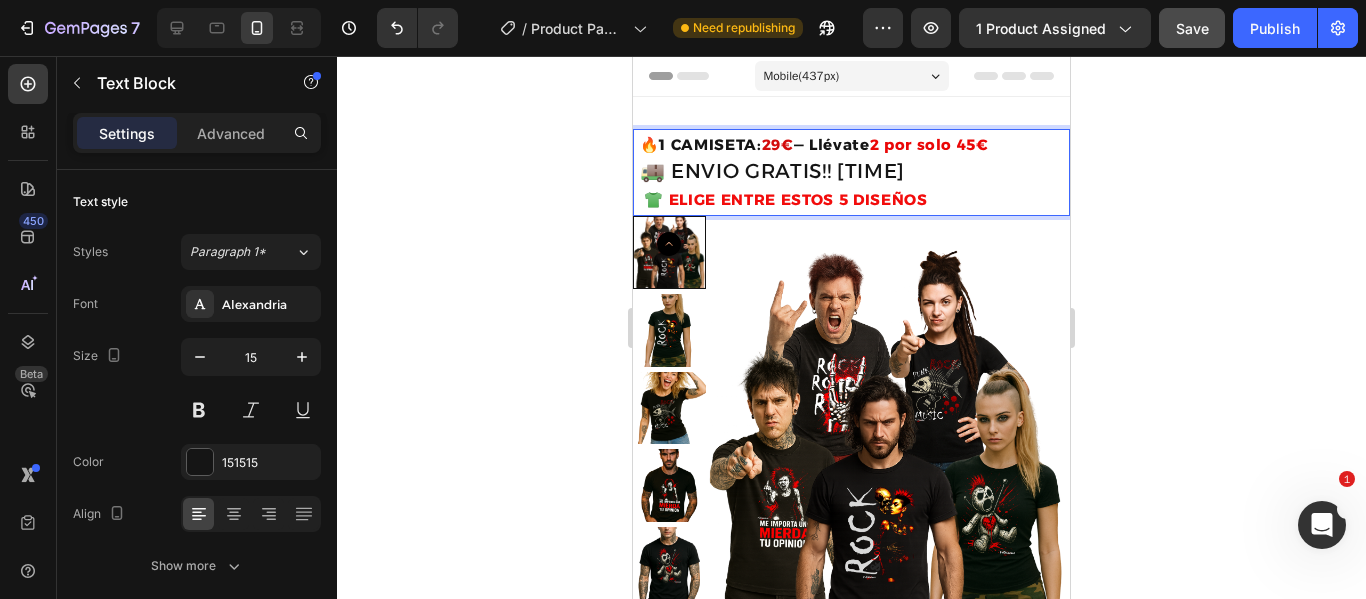 drag, startPoint x: 941, startPoint y: 194, endPoint x: 678, endPoint y: 205, distance: 263.22995 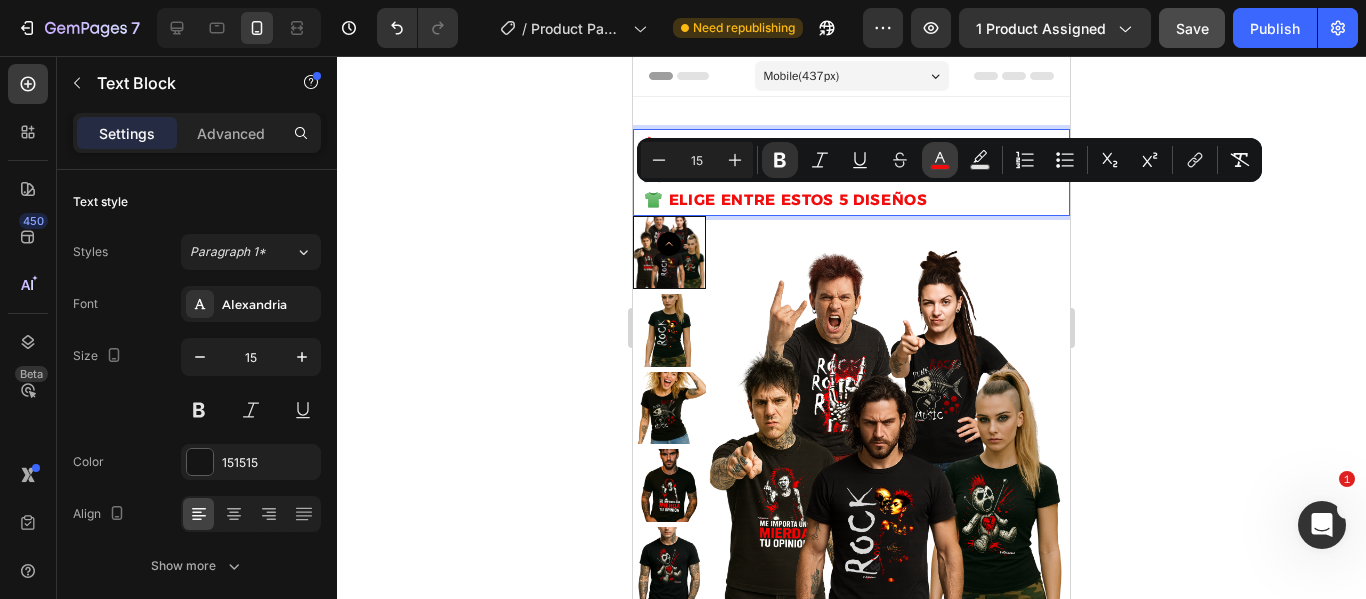 click 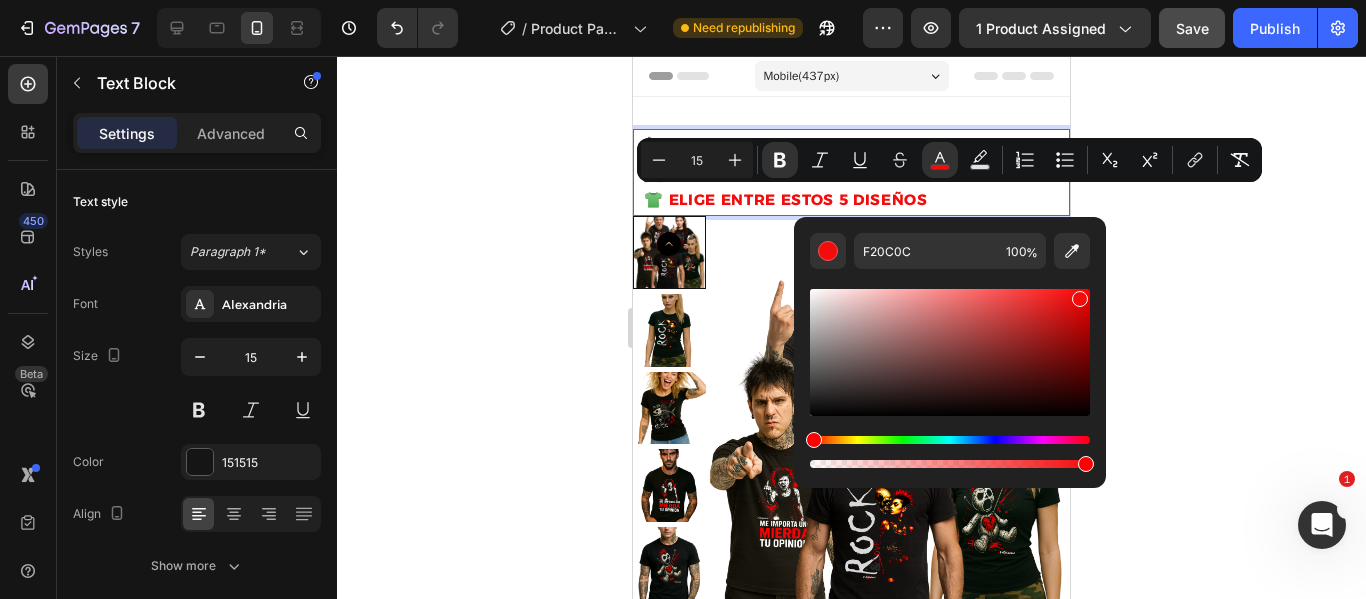 click at bounding box center (950, 352) 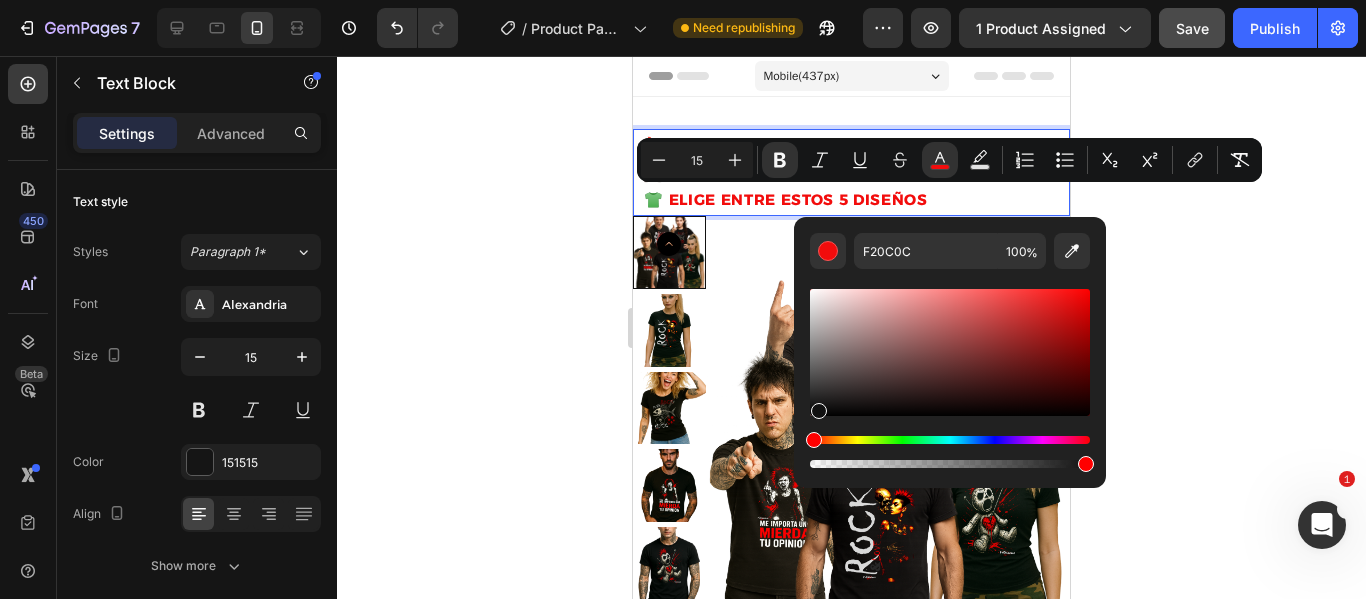 type on "111111" 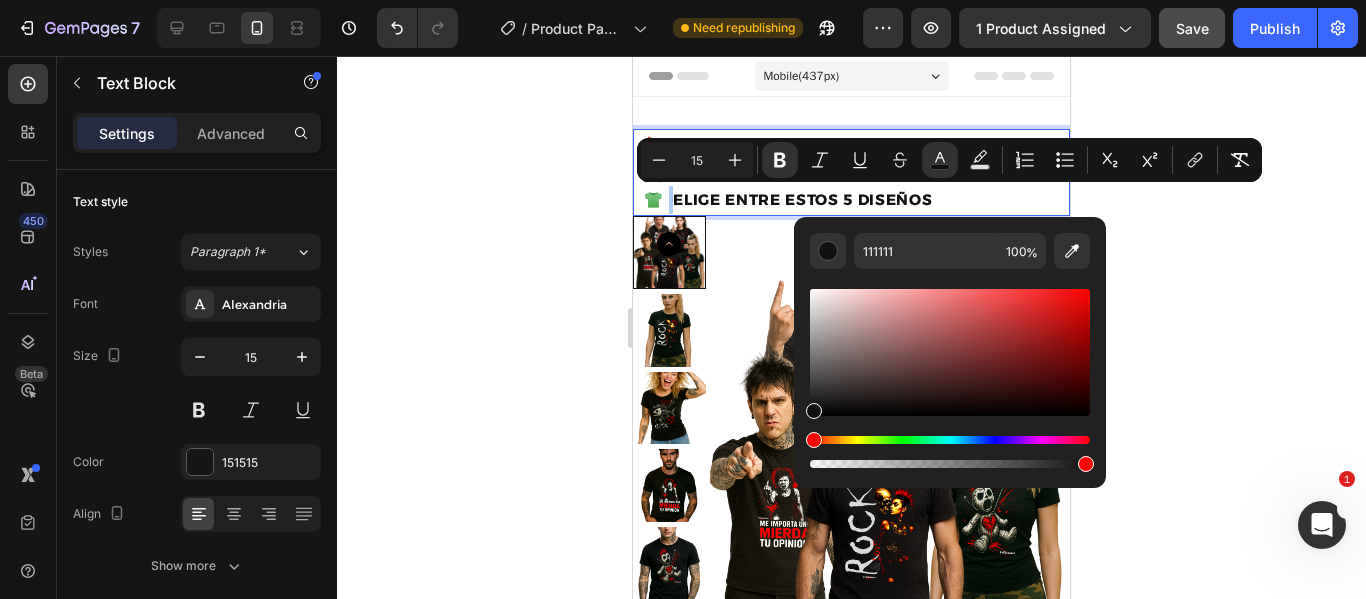 click 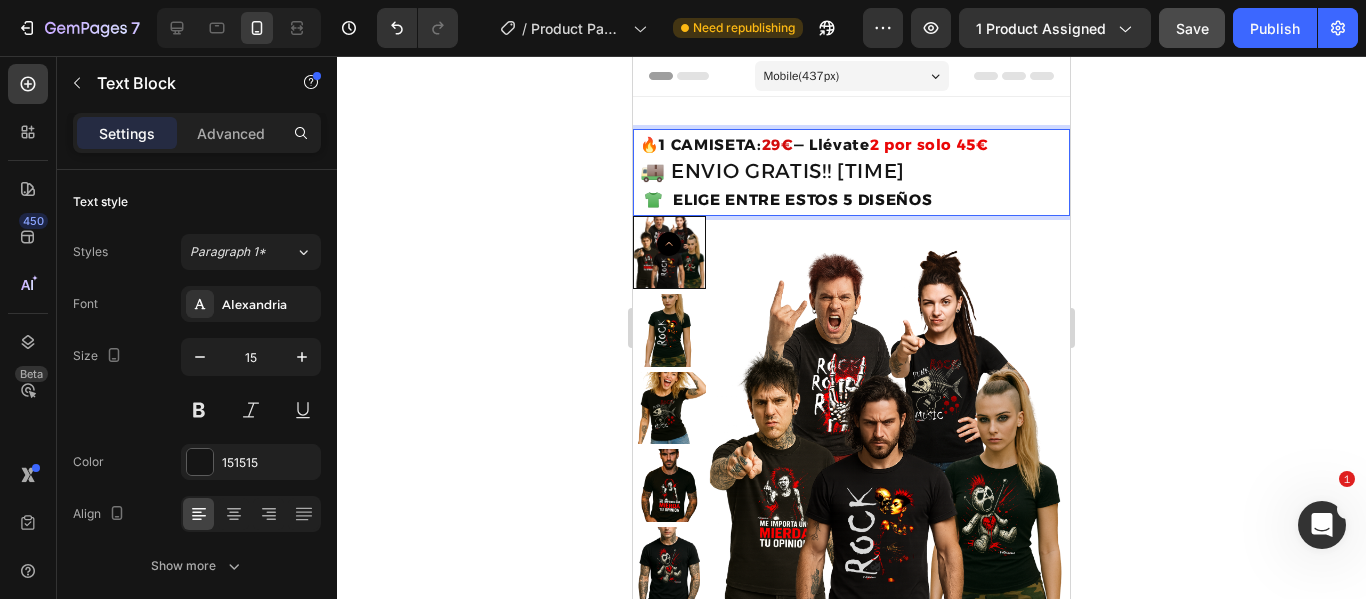 click on "ELIGE ENTRE ESTOS 5 DISEÑOS" at bounding box center (802, 199) 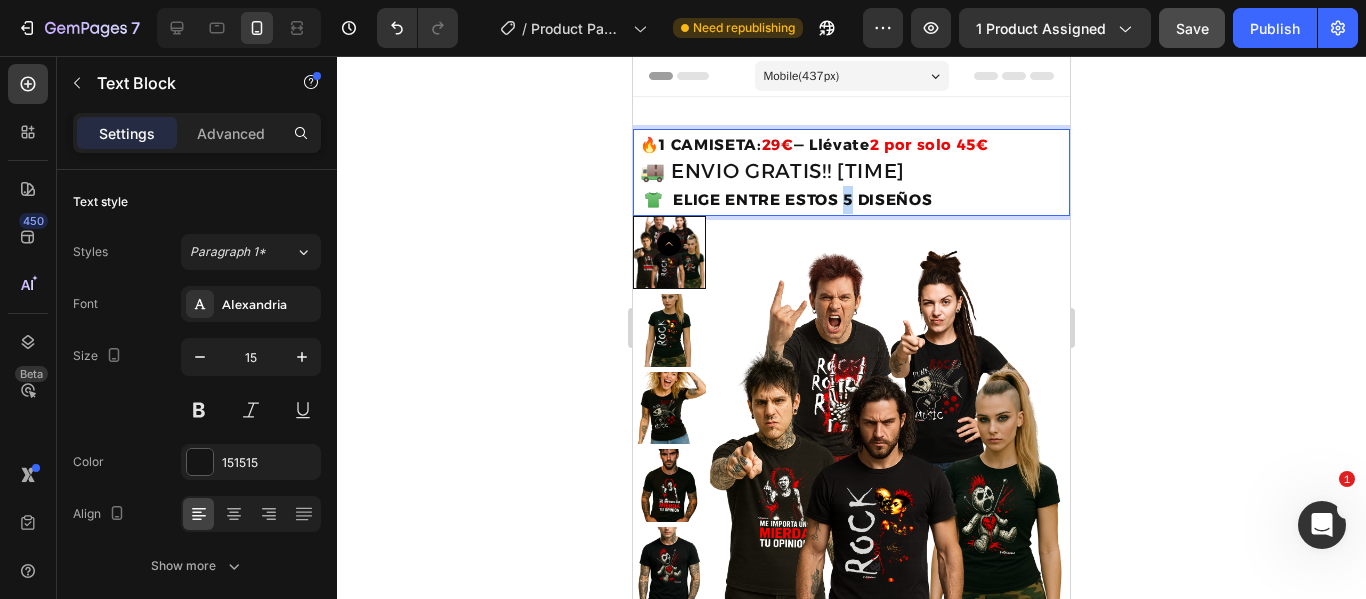 click on "ELIGE ENTRE ESTOS 5 DISEÑOS" at bounding box center [802, 199] 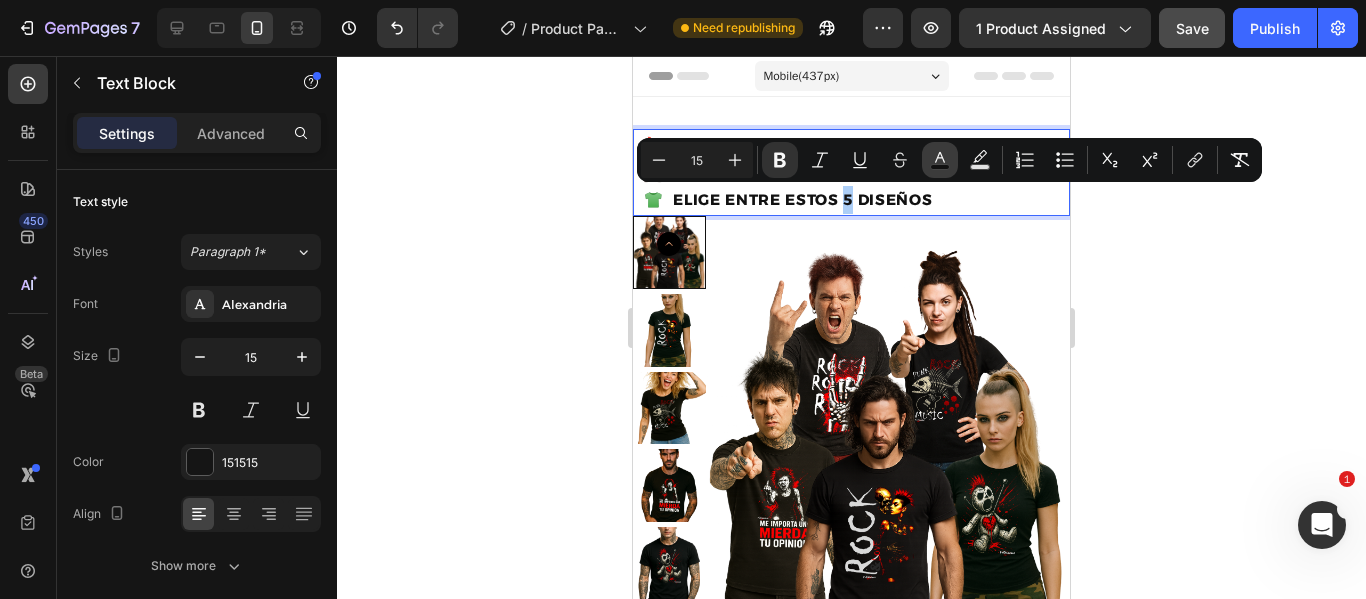 click 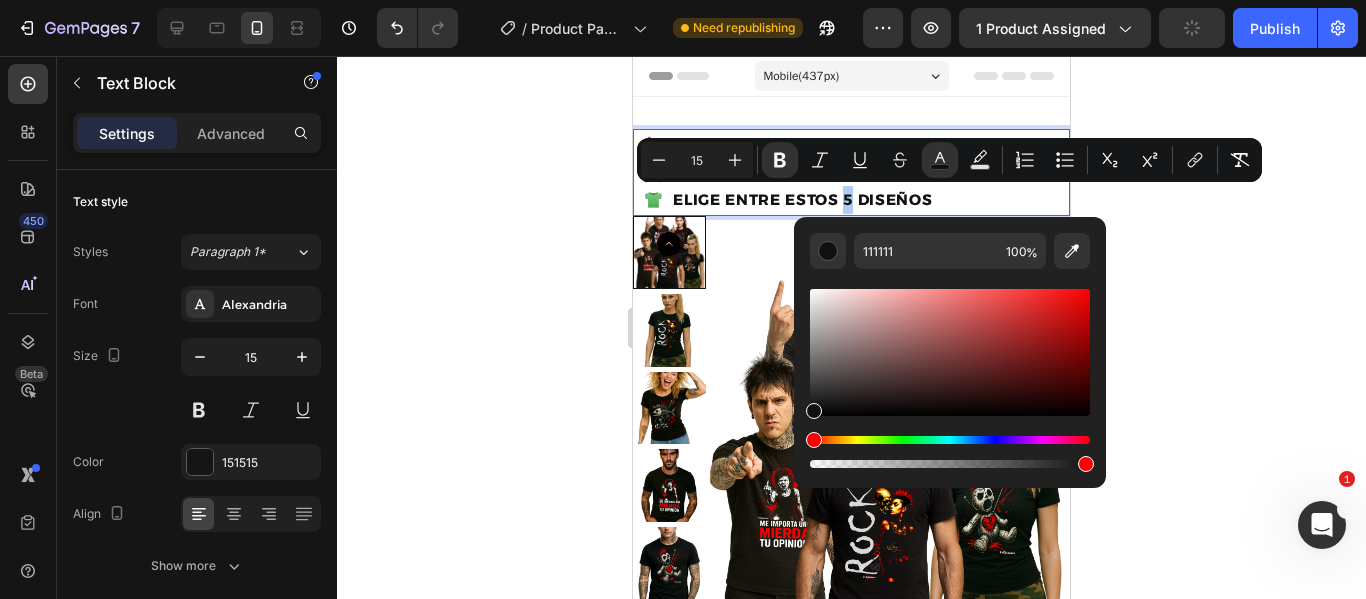 click at bounding box center [950, 352] 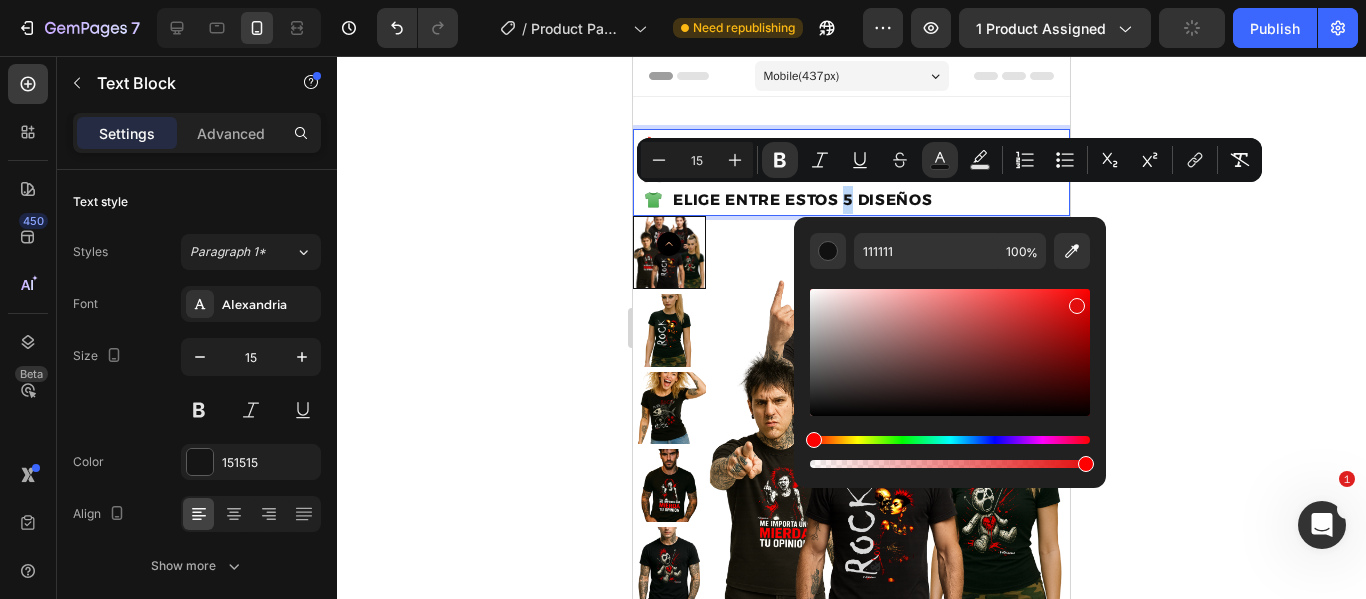 type on "E20D0D" 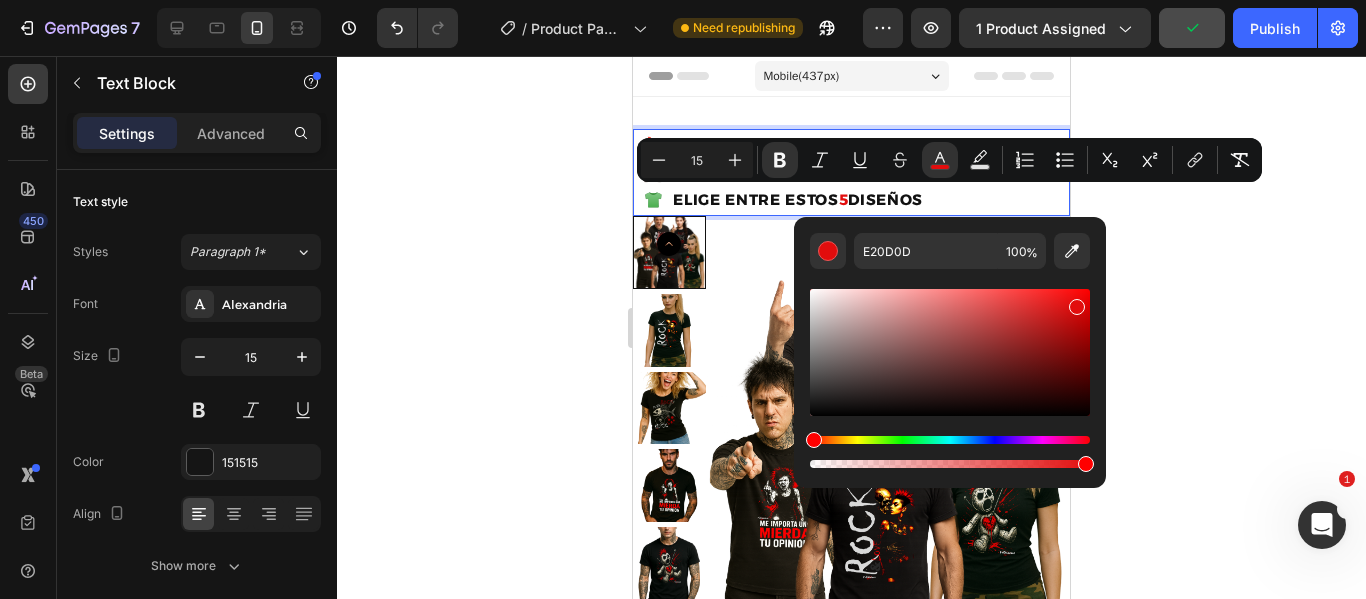 click 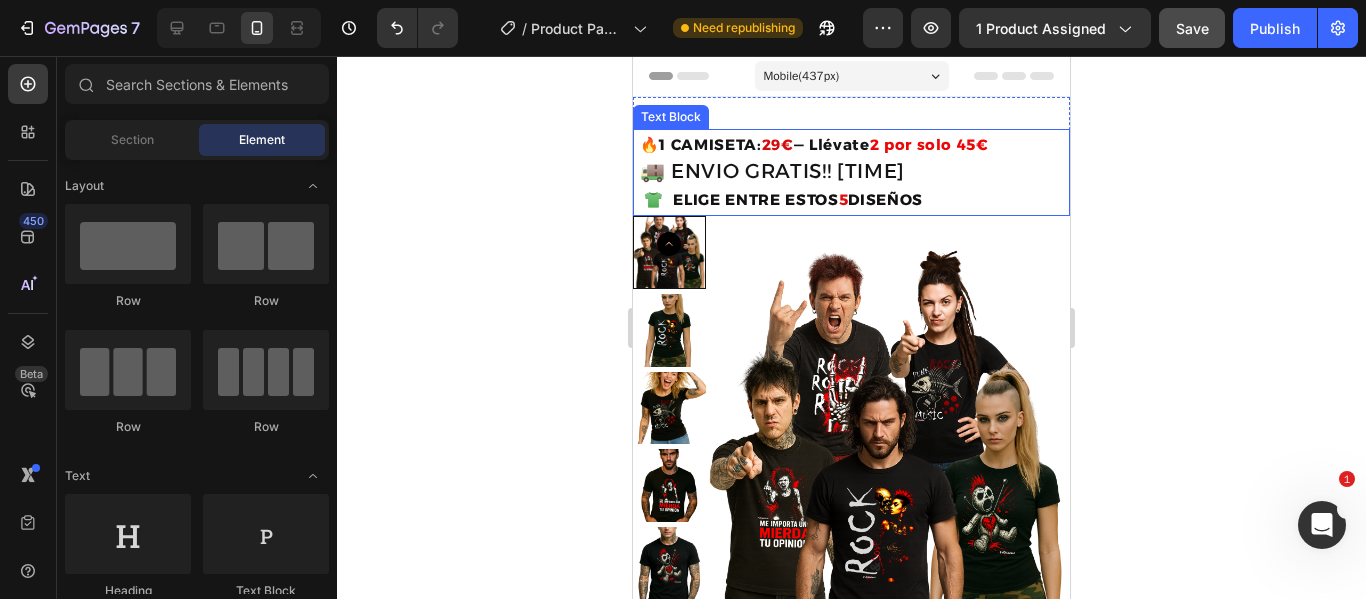 click on "DISEÑOS" at bounding box center (885, 199) 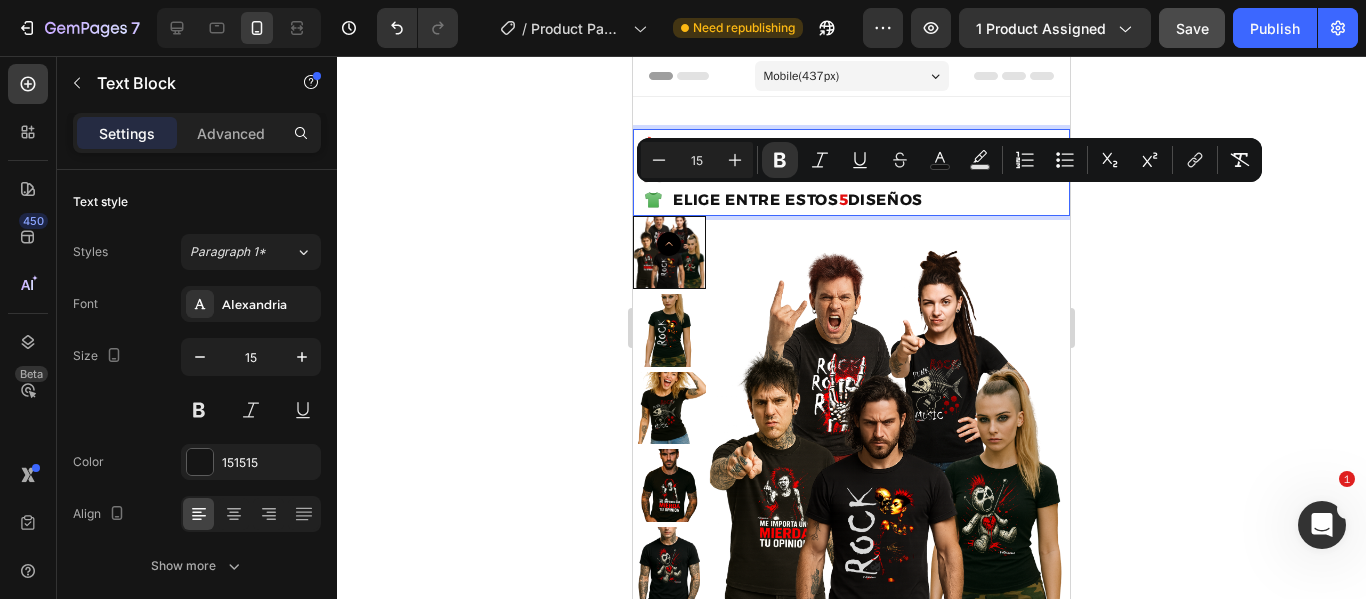 drag, startPoint x: 942, startPoint y: 203, endPoint x: 673, endPoint y: 206, distance: 269.01672 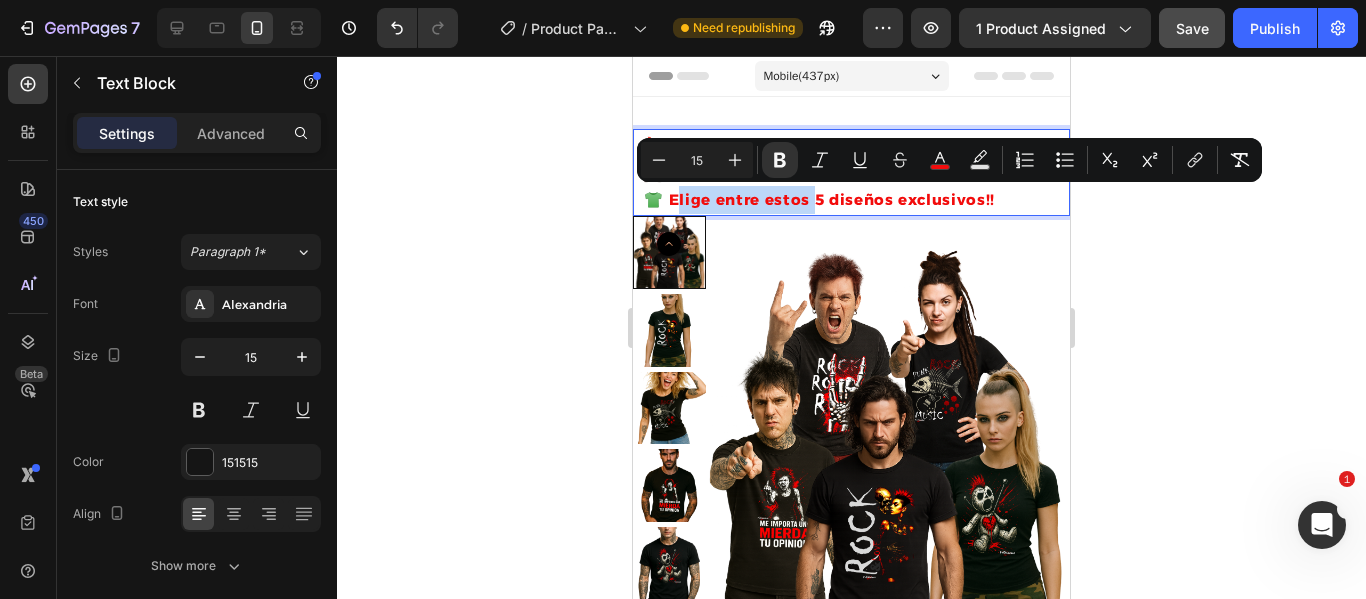 drag, startPoint x: 815, startPoint y: 204, endPoint x: 674, endPoint y: 202, distance: 141.01419 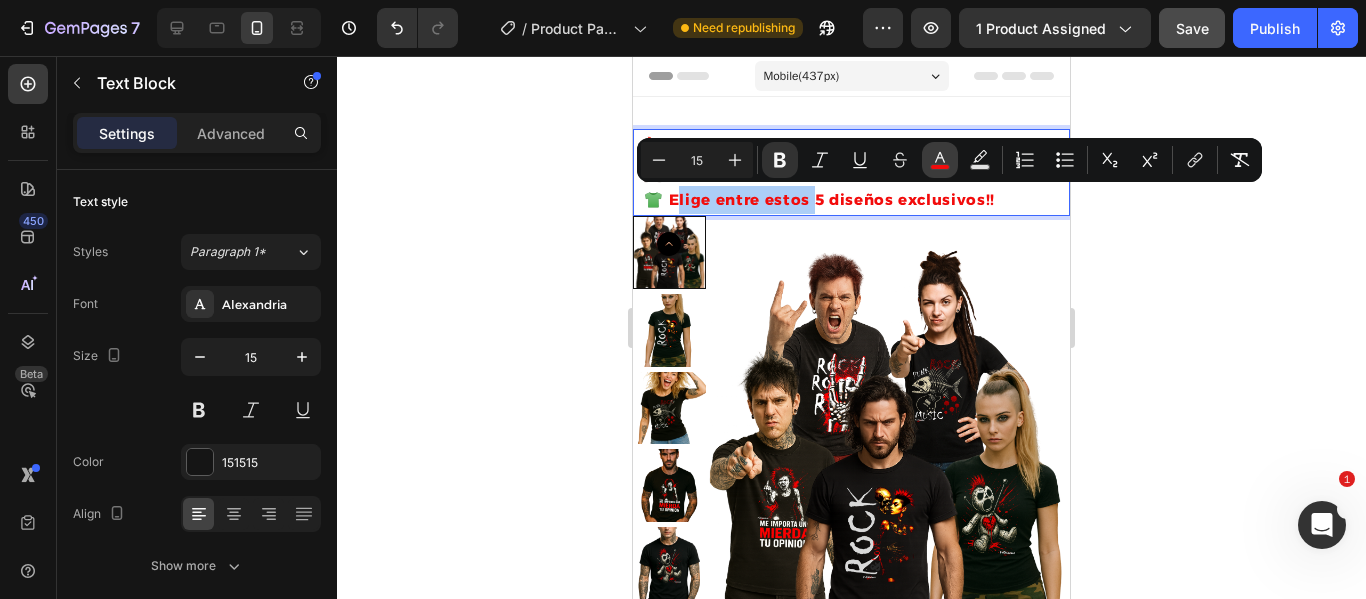 click 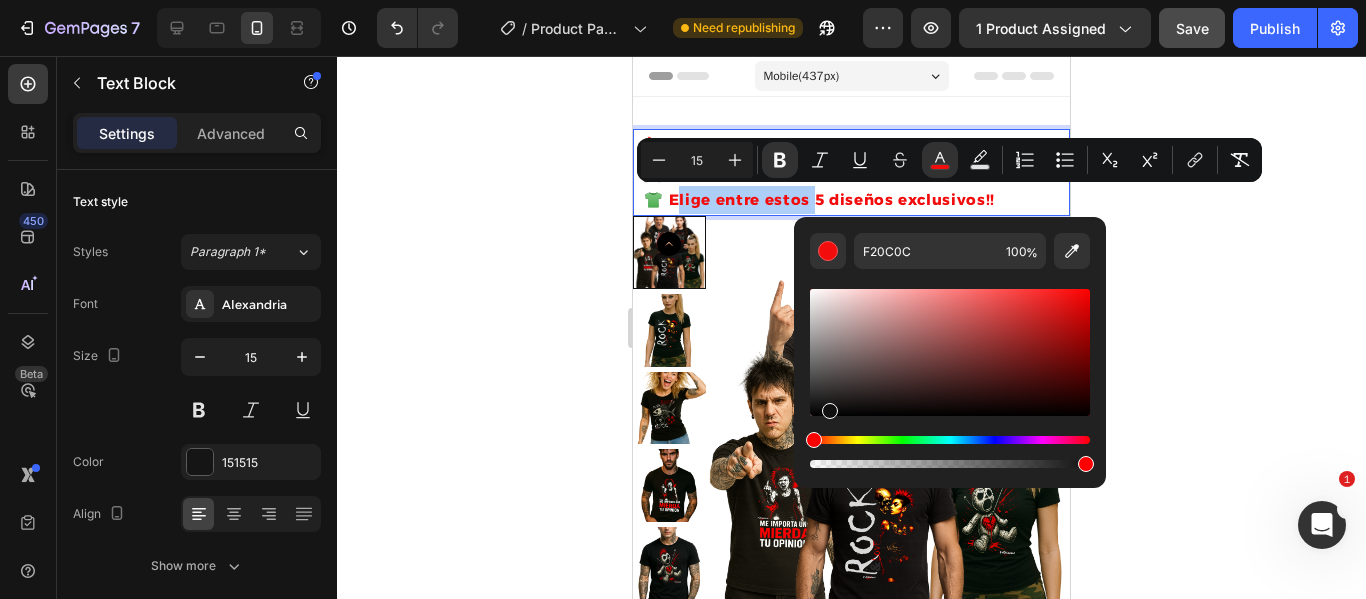 click at bounding box center (950, 352) 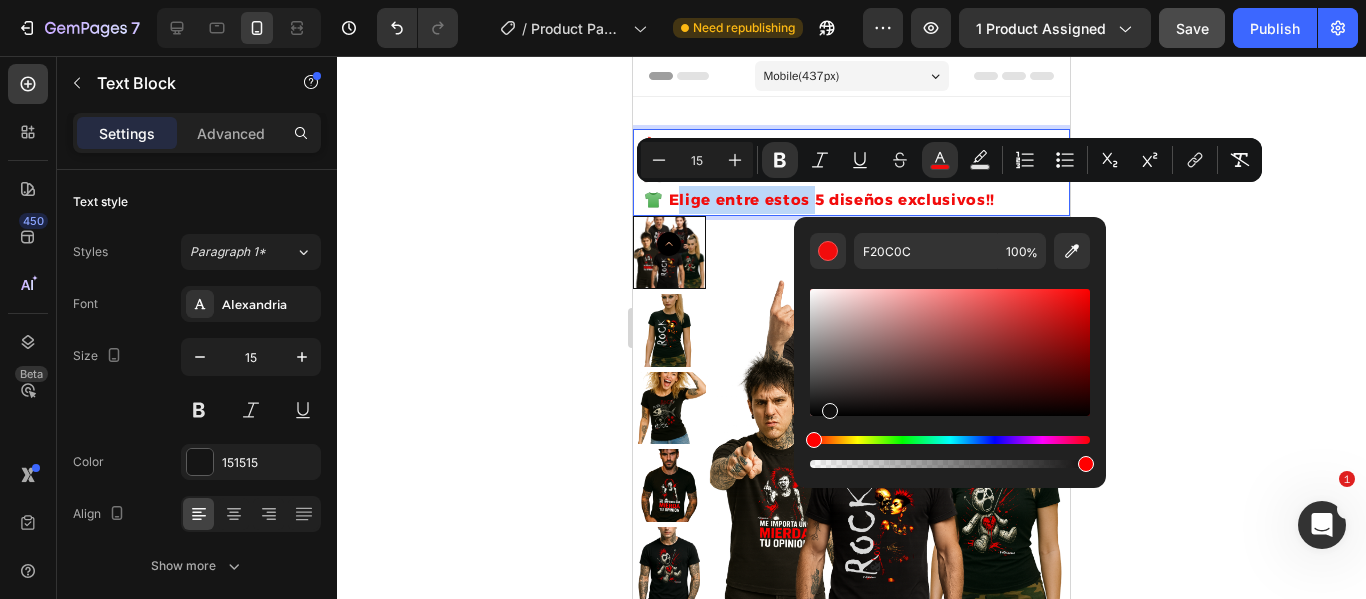 type on "111010" 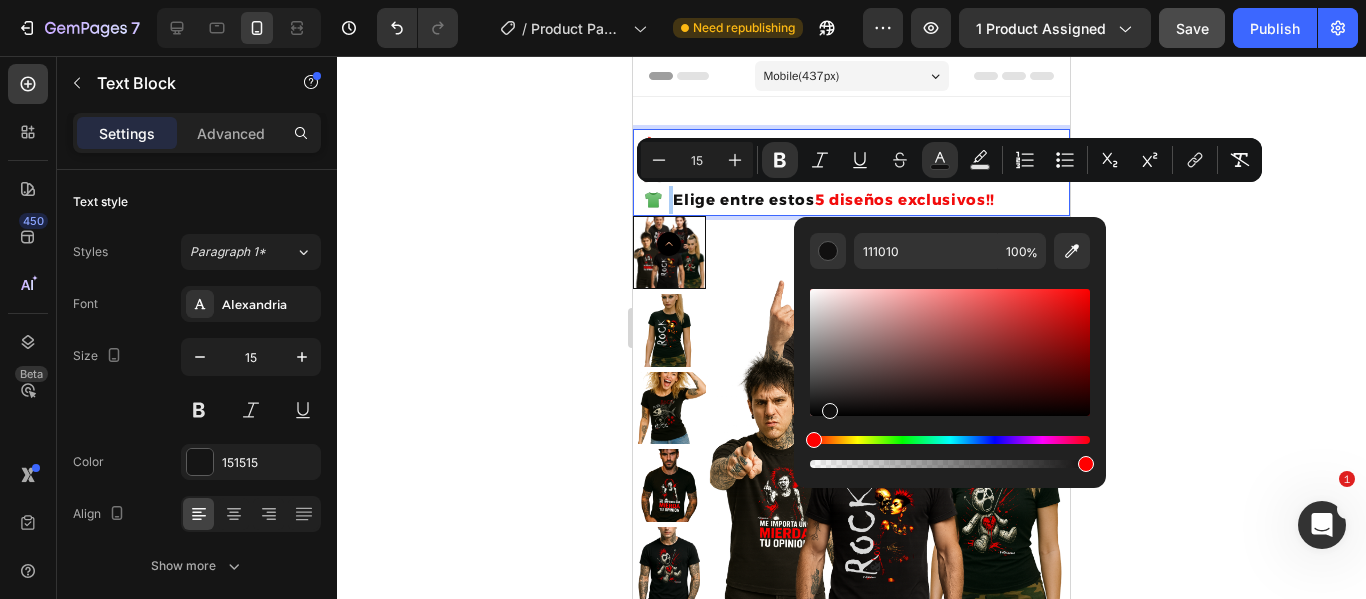 click 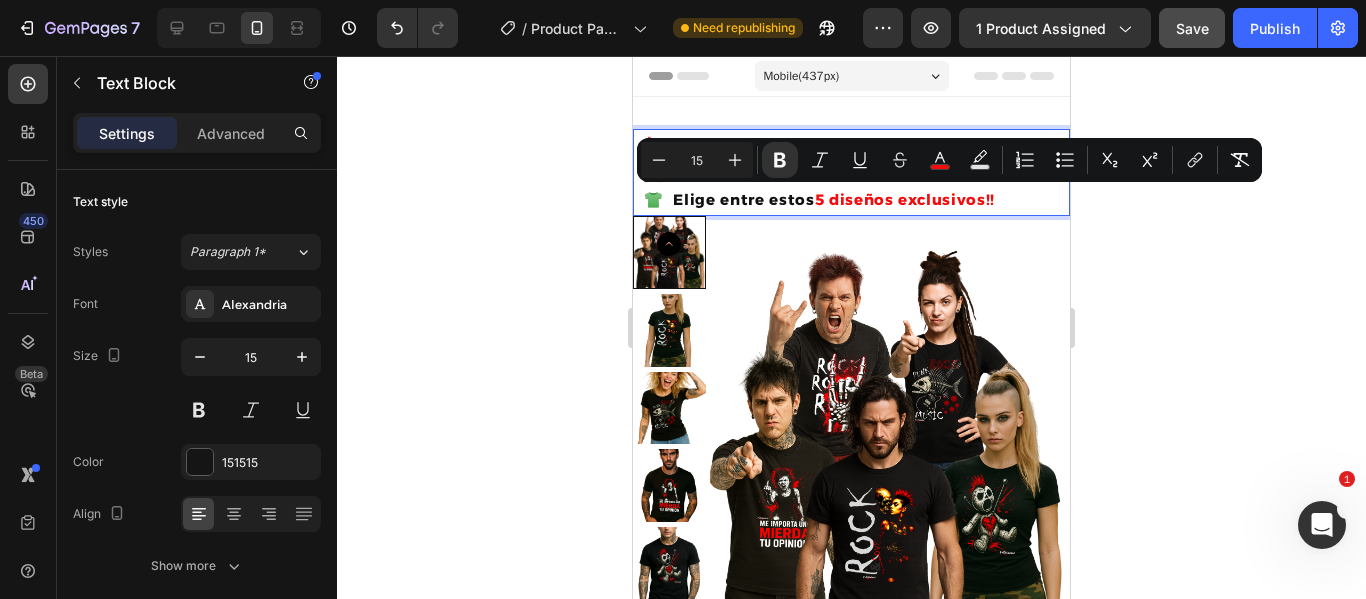 drag, startPoint x: 999, startPoint y: 198, endPoint x: 836, endPoint y: 198, distance: 163 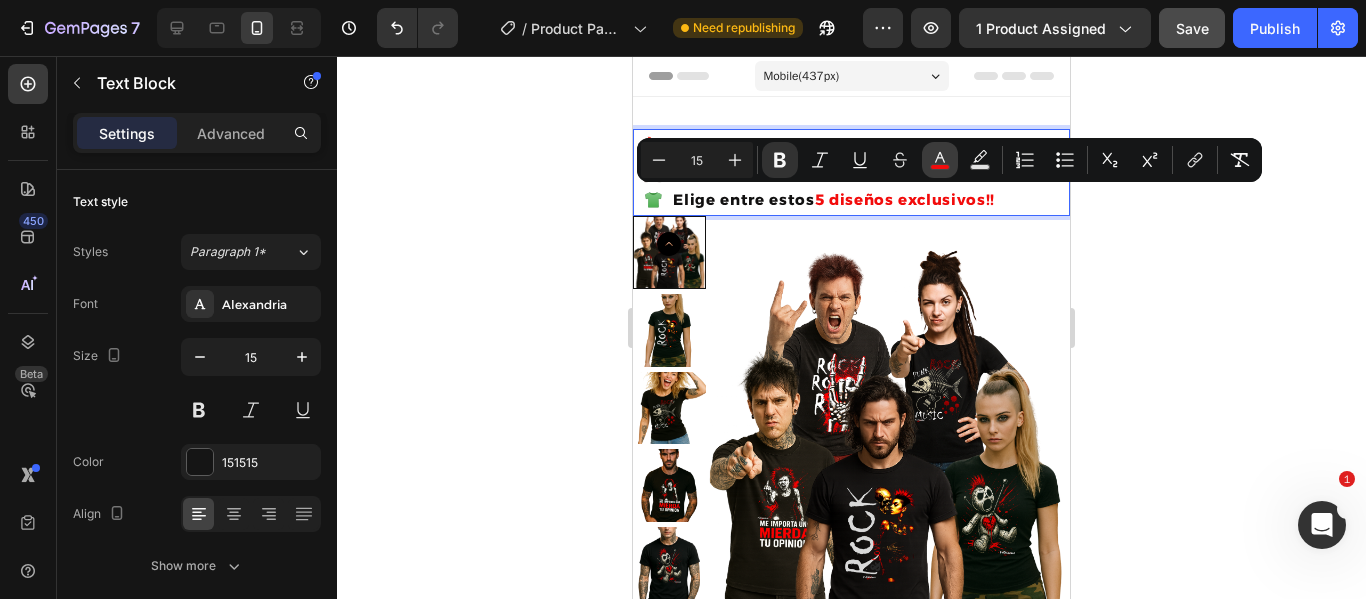 click 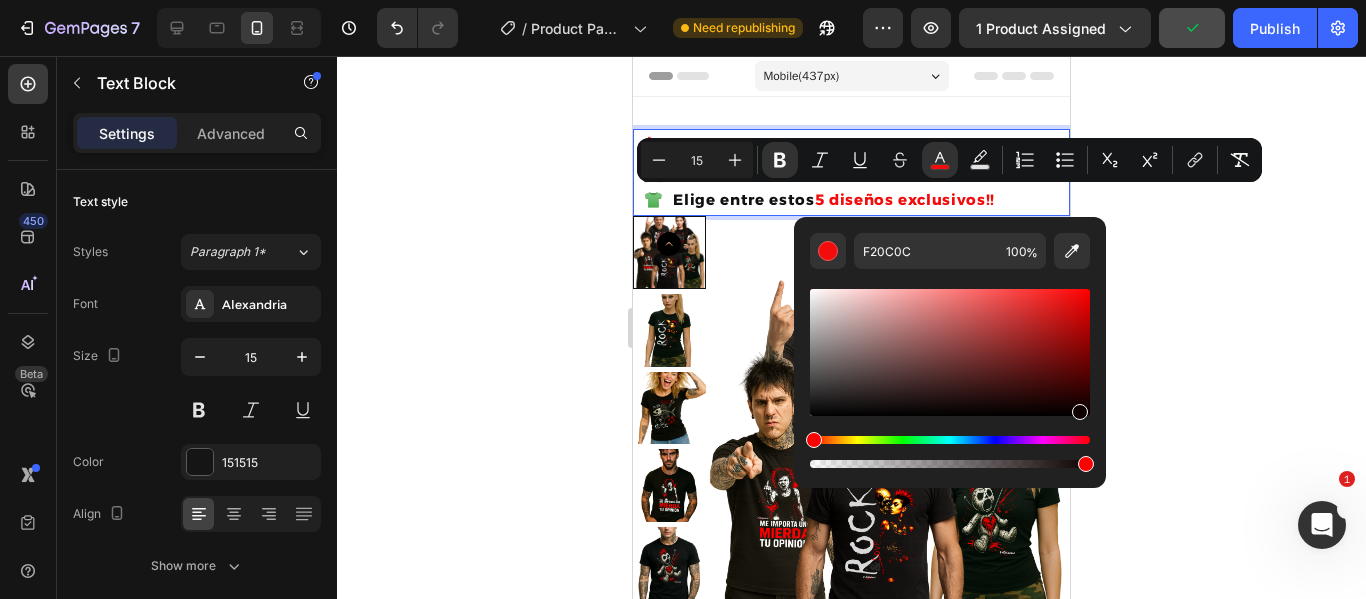 click at bounding box center [950, 352] 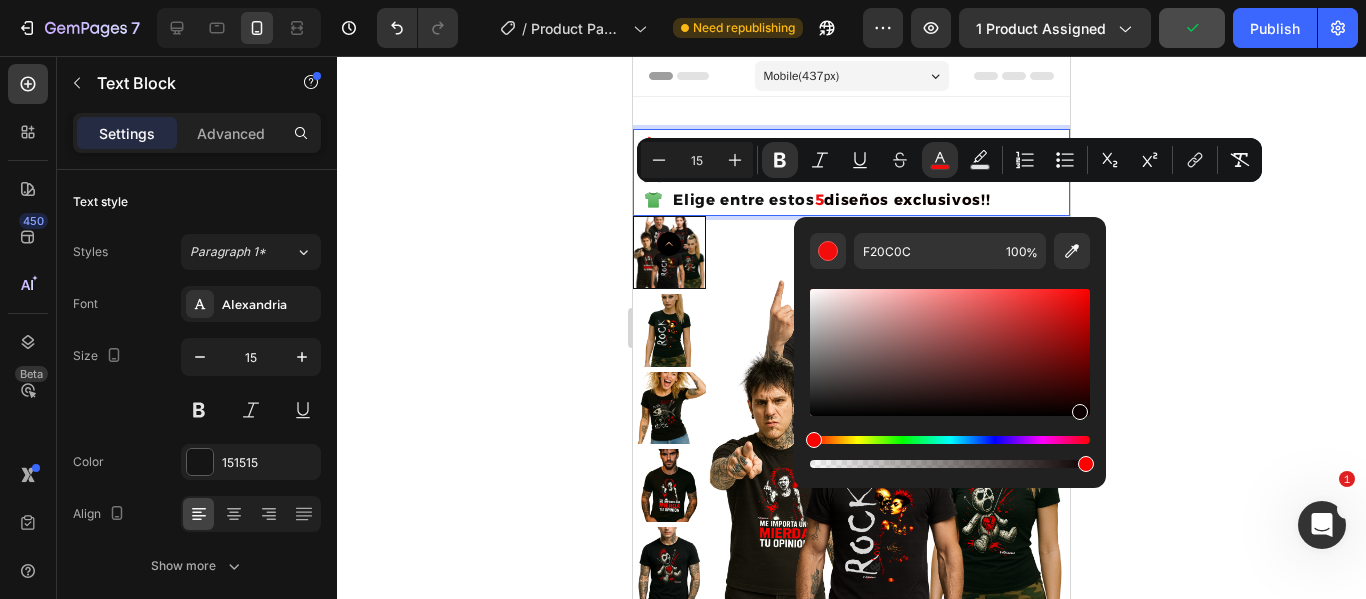type on "0C0000" 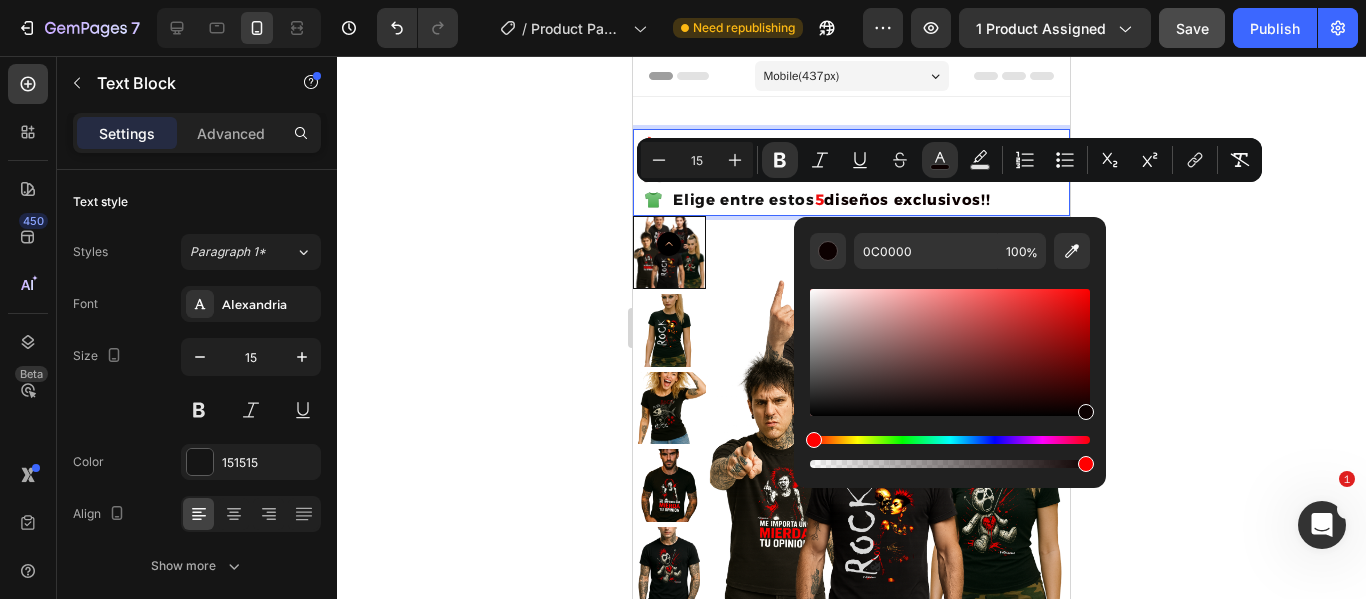 click 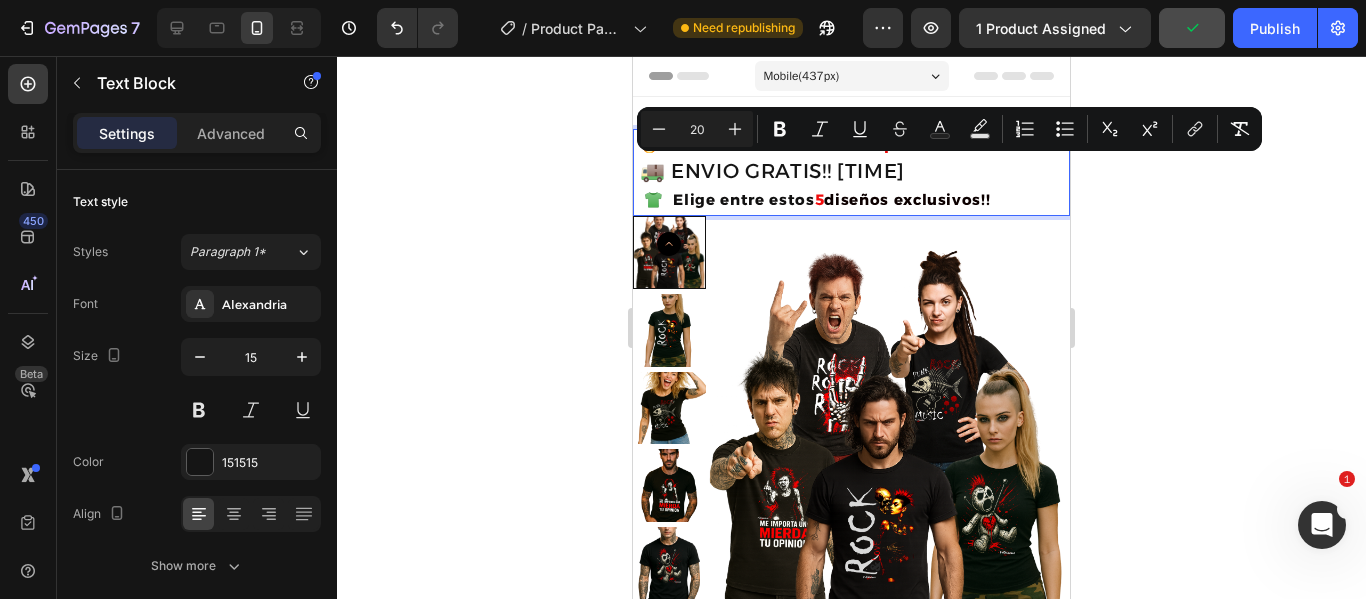 drag, startPoint x: 986, startPoint y: 173, endPoint x: 638, endPoint y: 162, distance: 348.1738 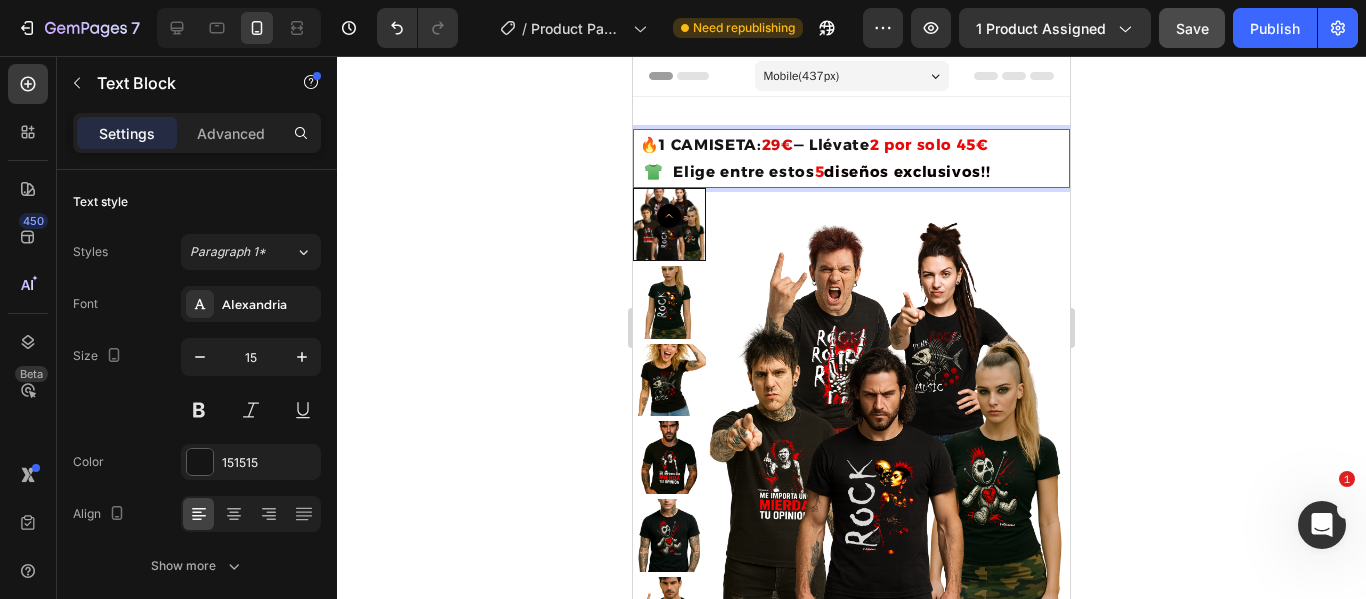 click 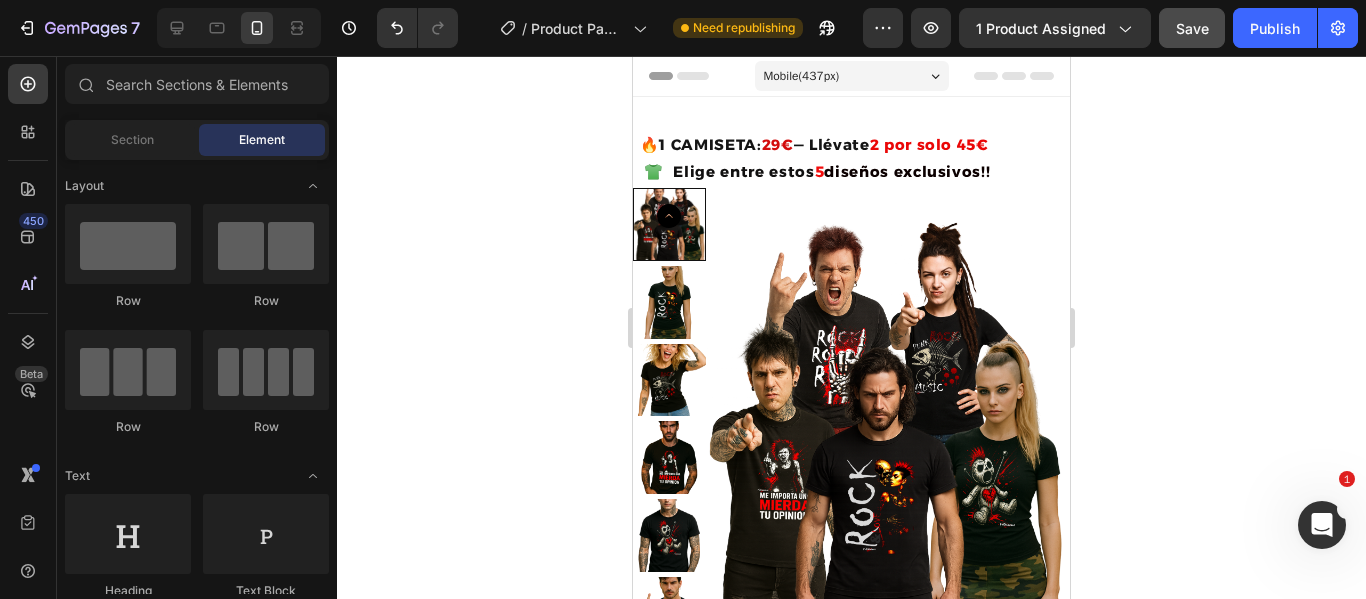 click 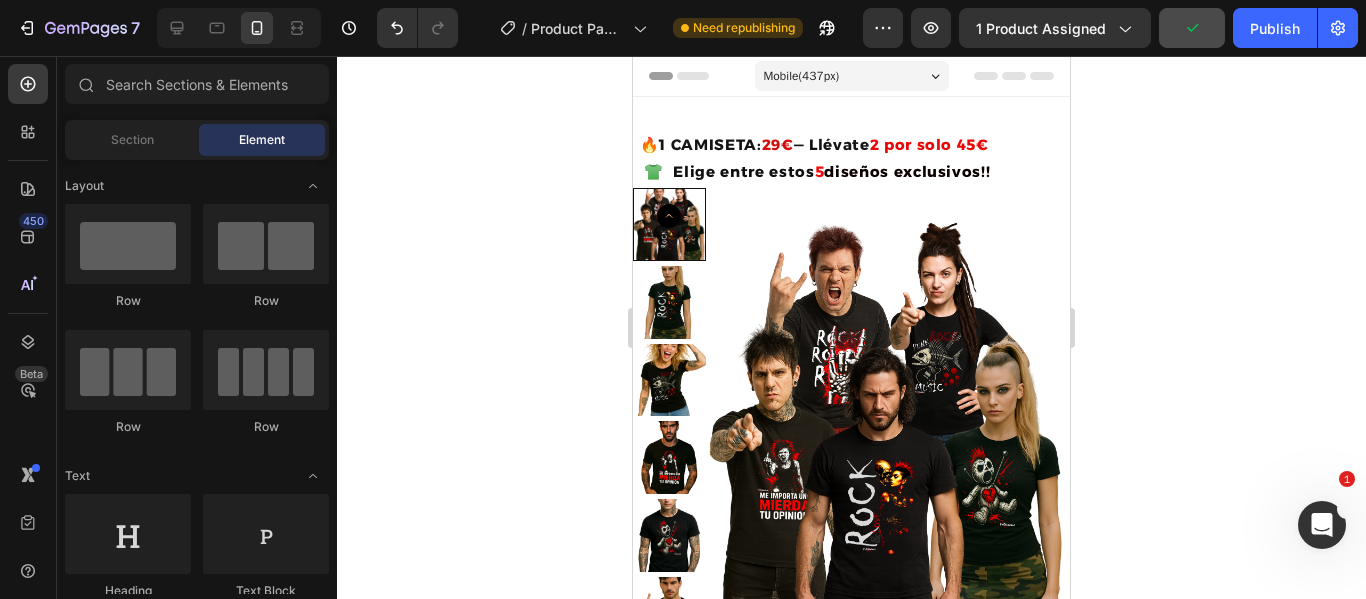 click 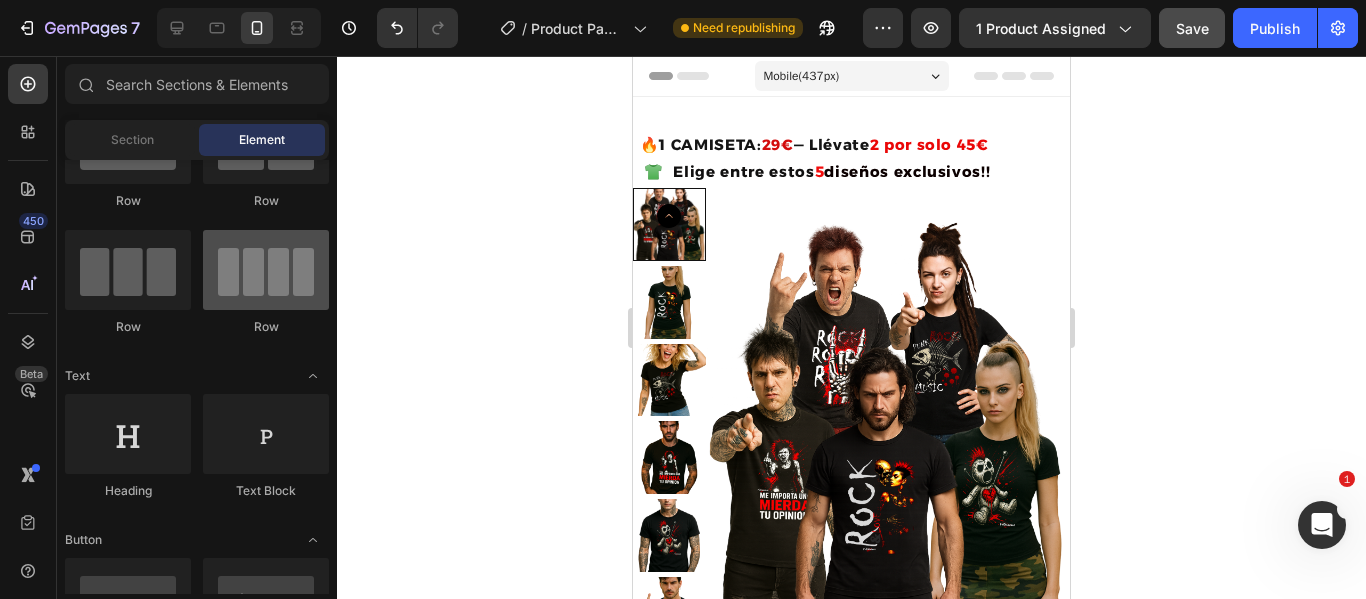 scroll, scrollTop: 0, scrollLeft: 0, axis: both 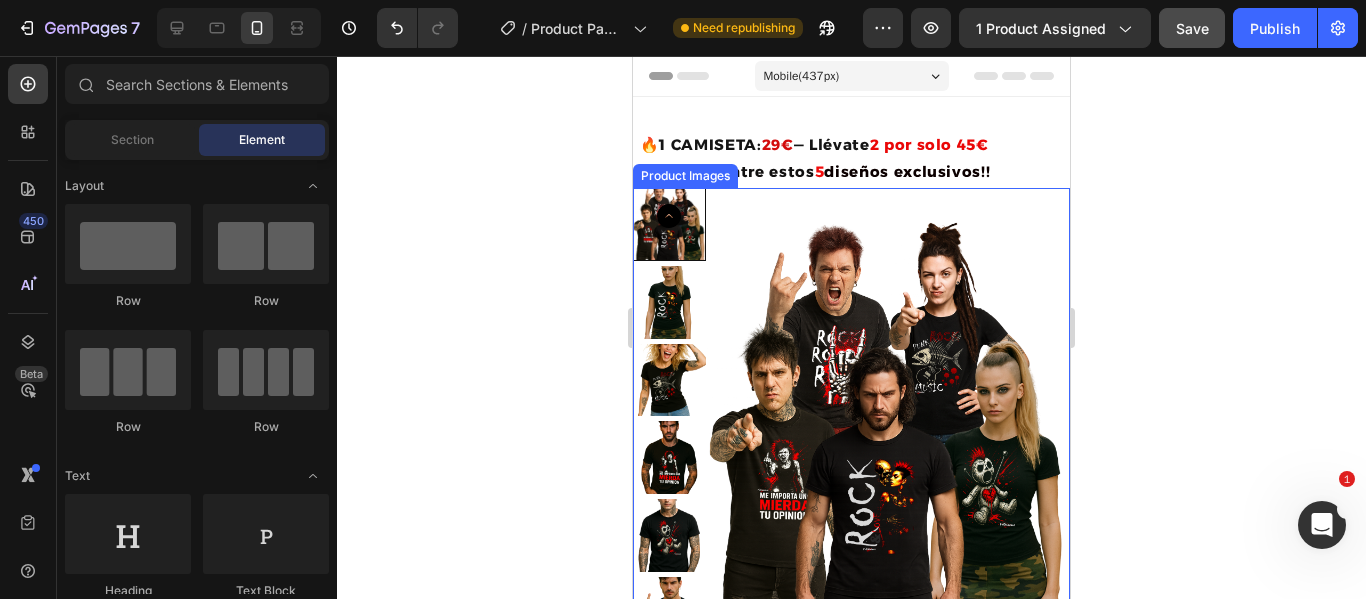 click at bounding box center (888, 431) 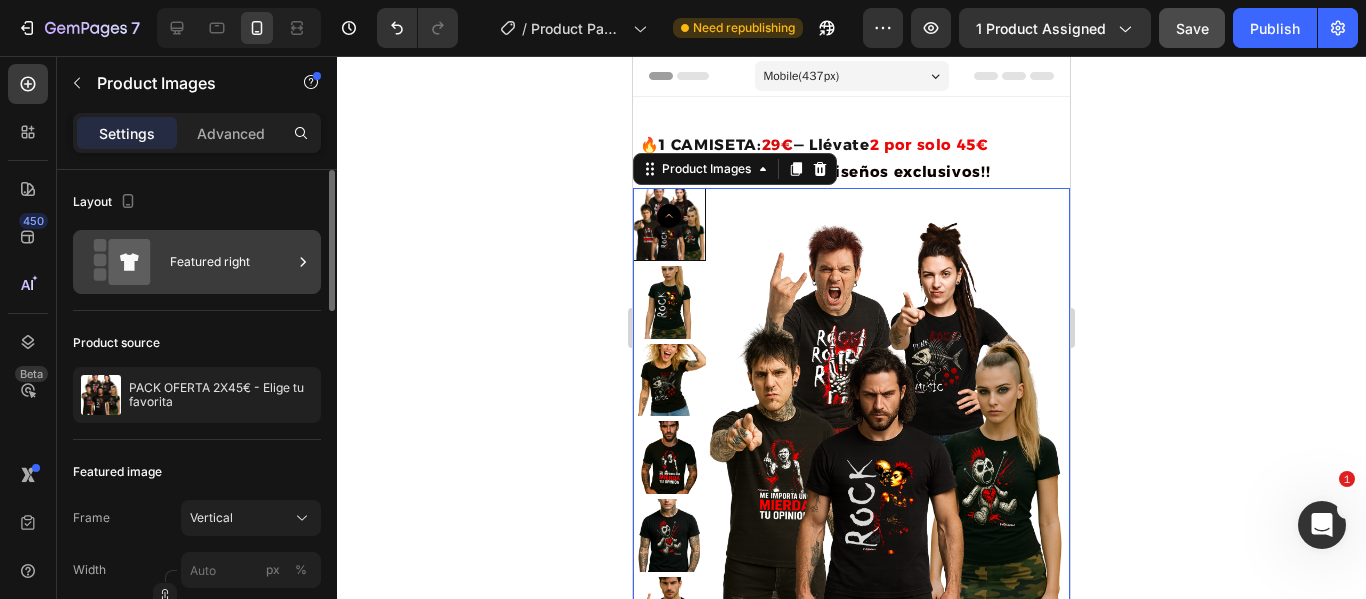 click 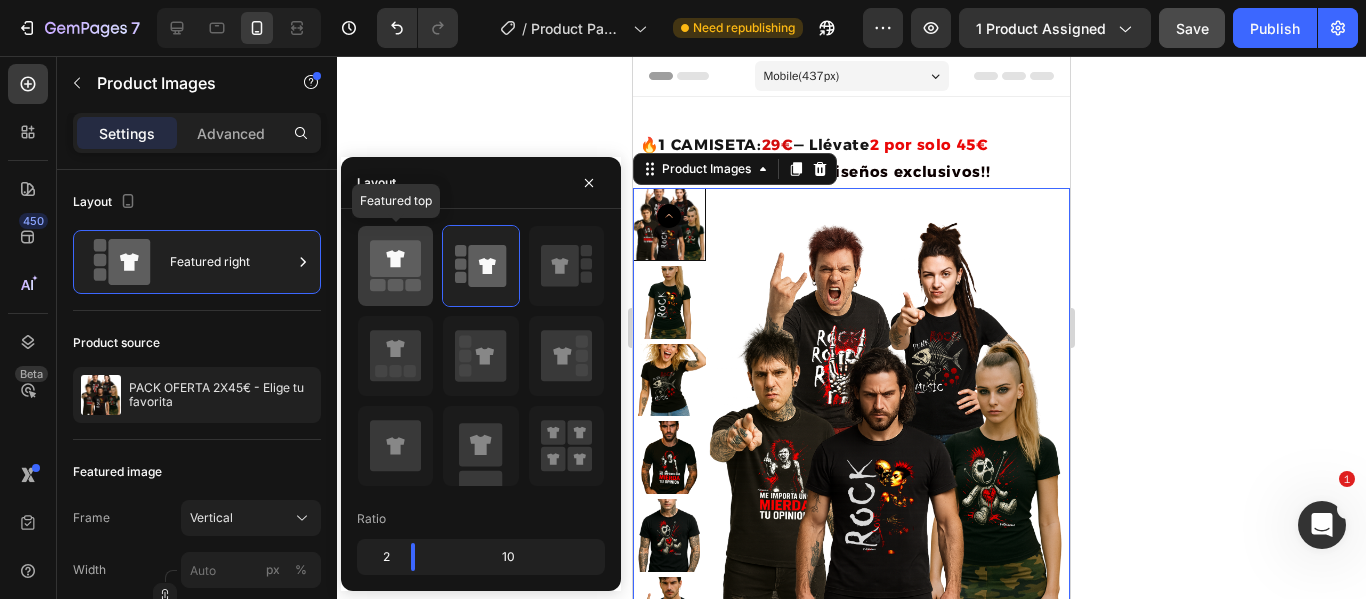 click 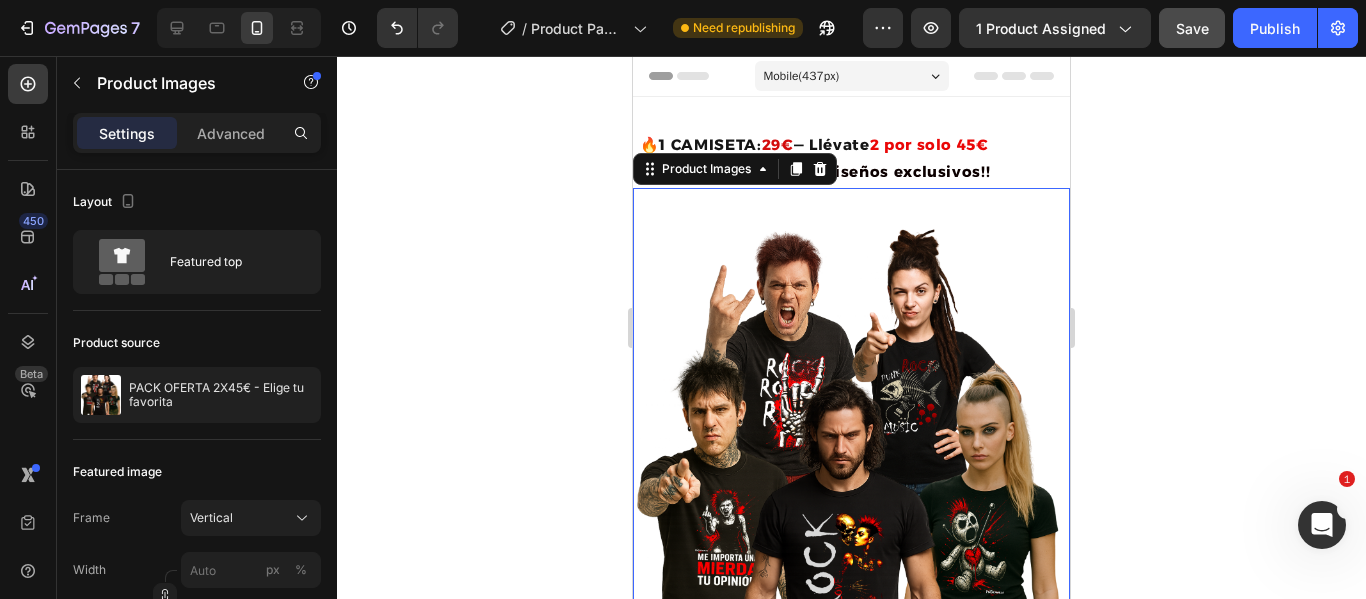 click 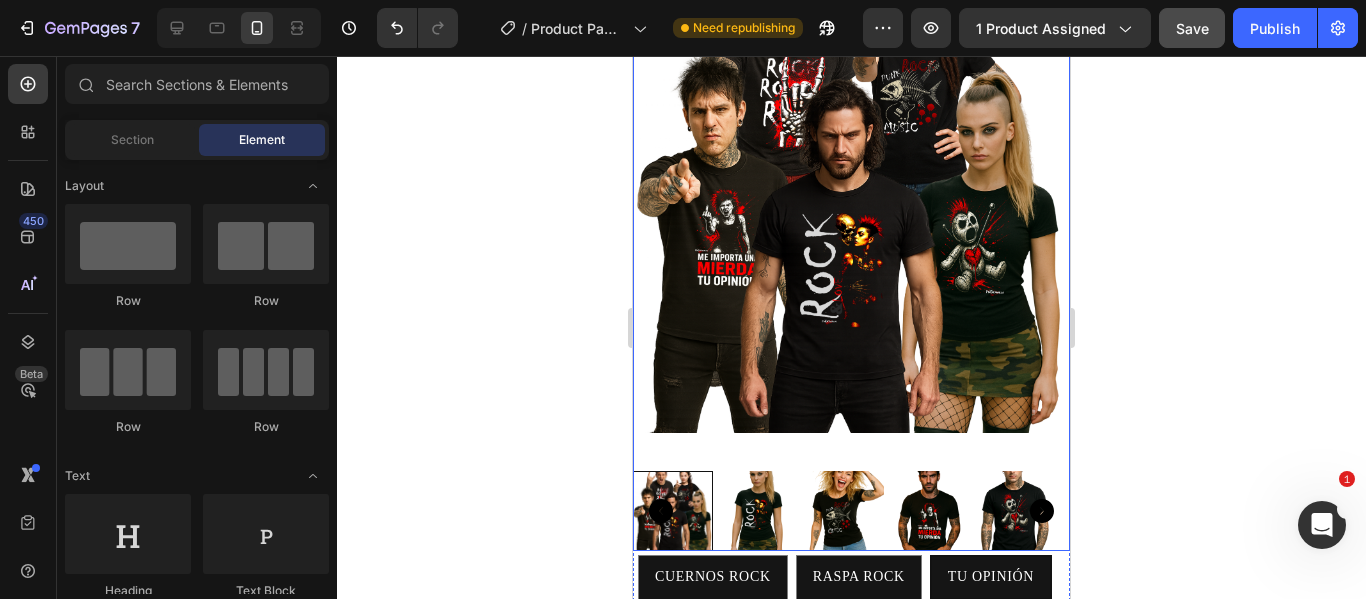 scroll, scrollTop: 400, scrollLeft: 0, axis: vertical 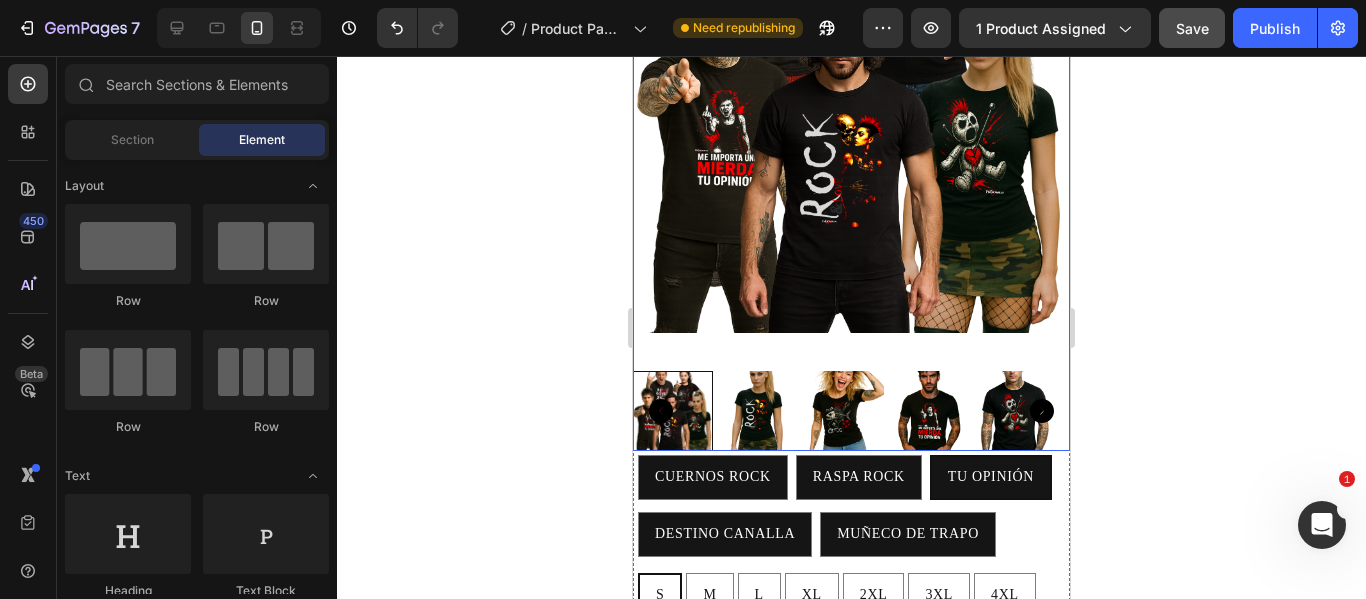 click at bounding box center (929, 411) 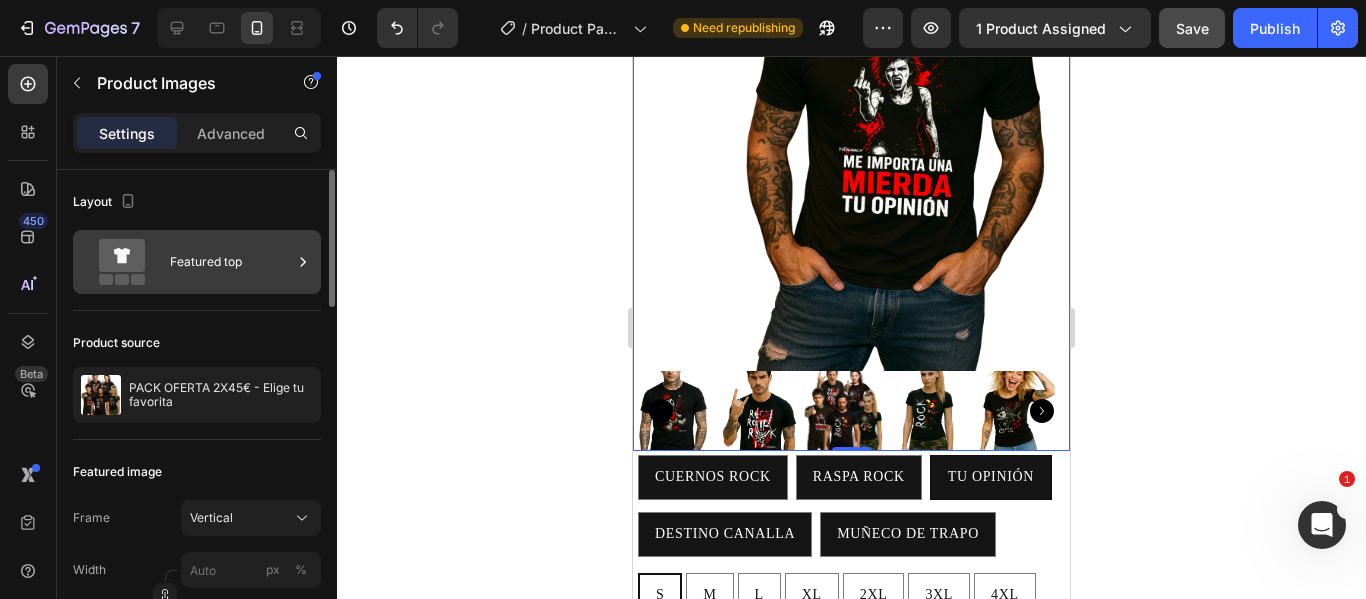 click on "Featured top" at bounding box center (231, 262) 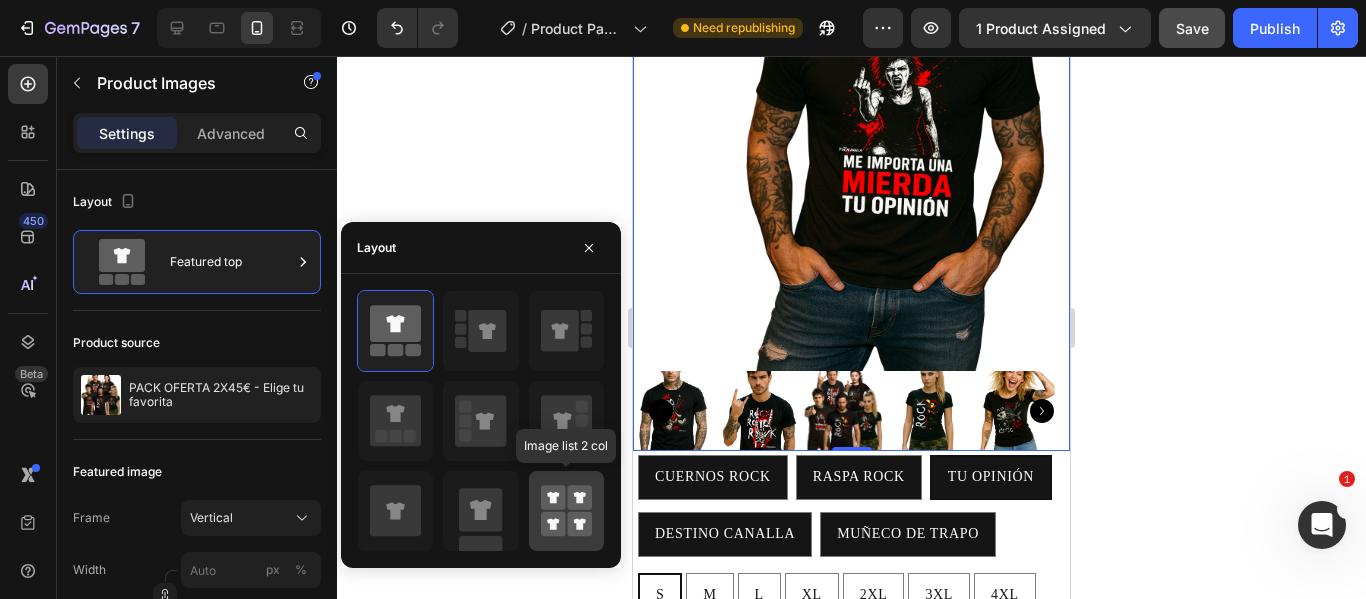 click 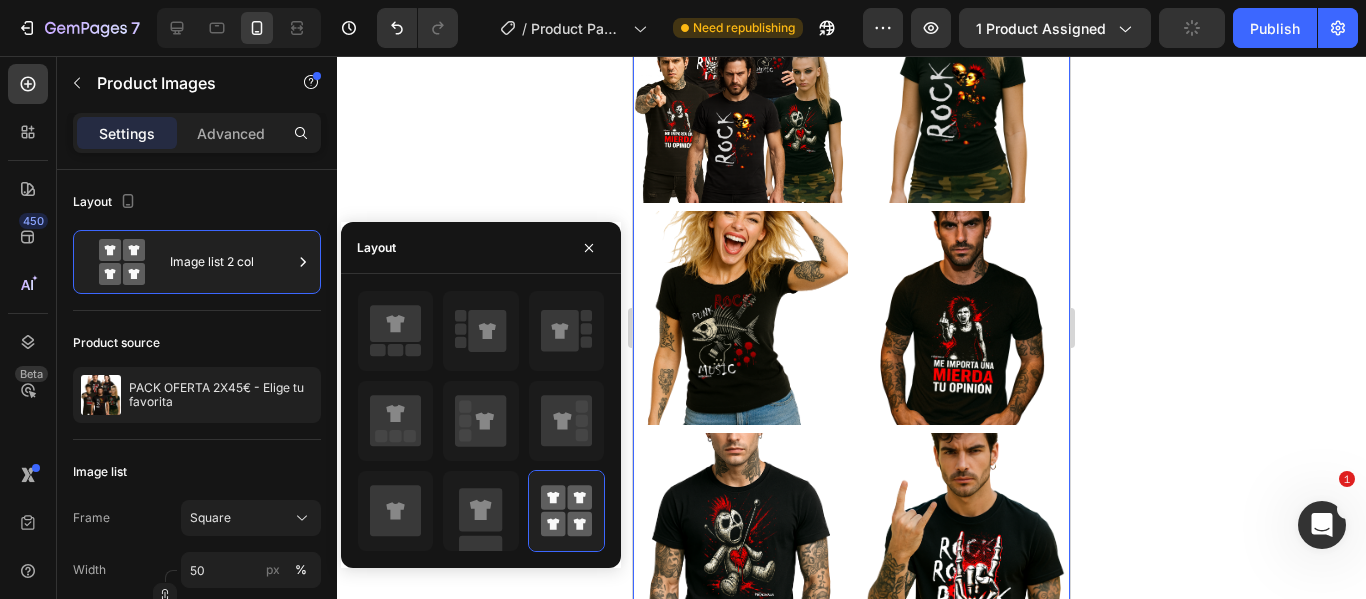 scroll, scrollTop: 0, scrollLeft: 0, axis: both 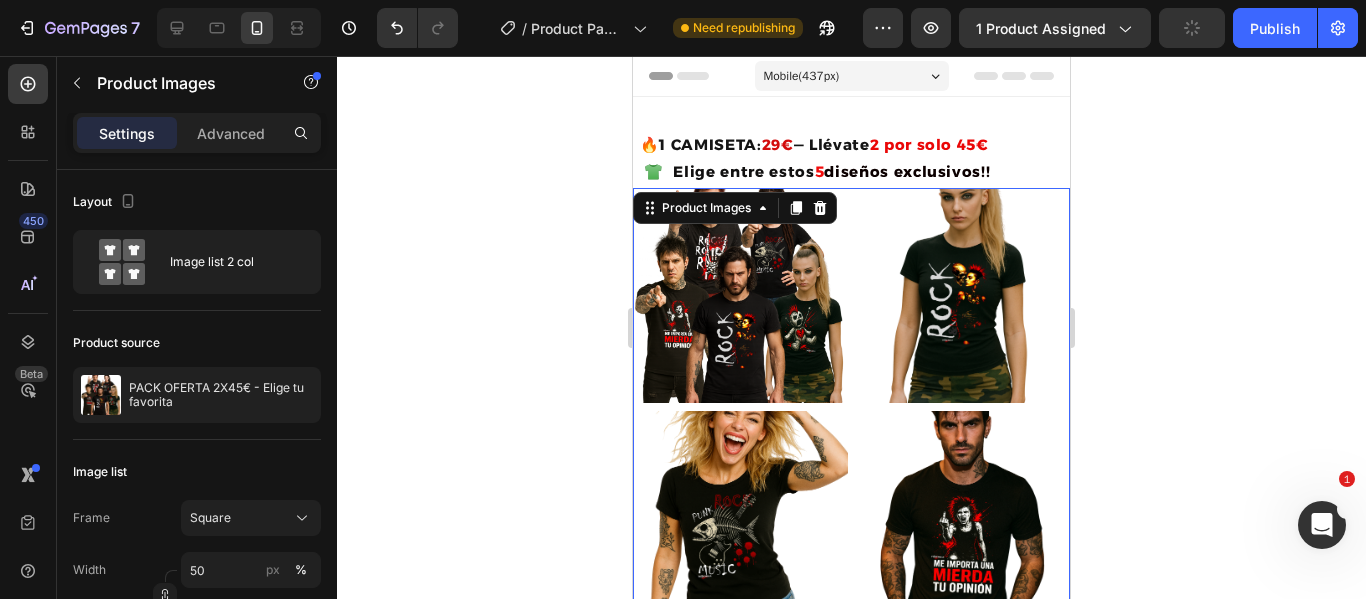 click 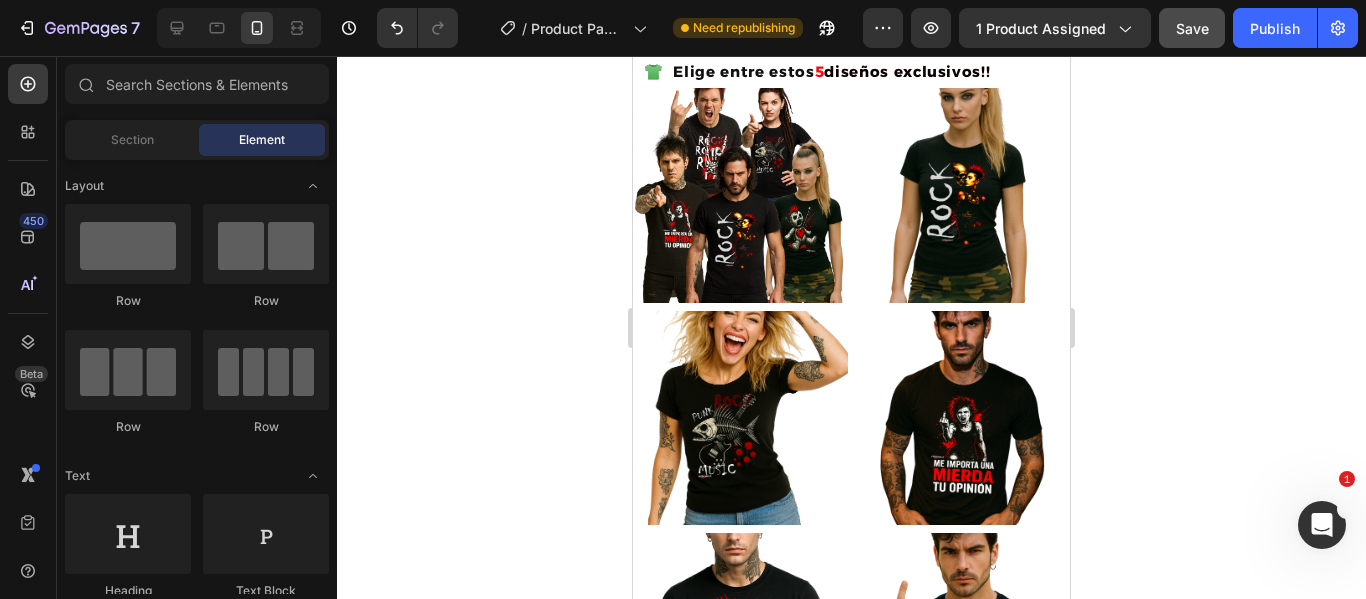 scroll, scrollTop: 200, scrollLeft: 0, axis: vertical 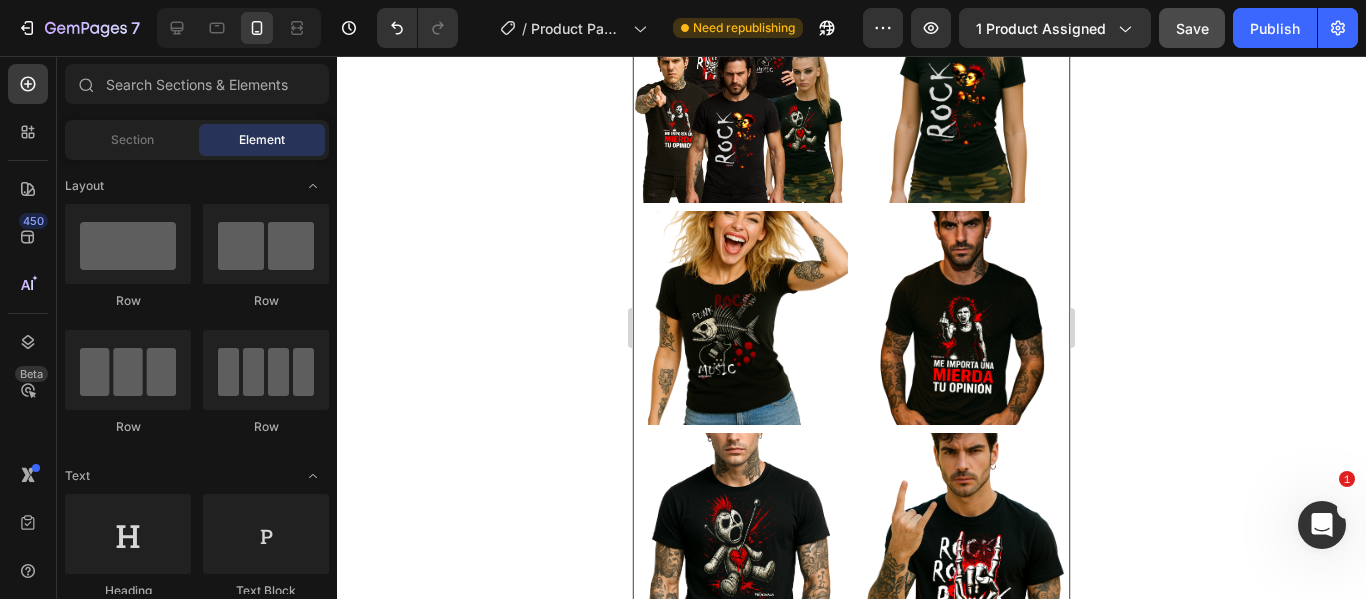 click at bounding box center [963, 318] 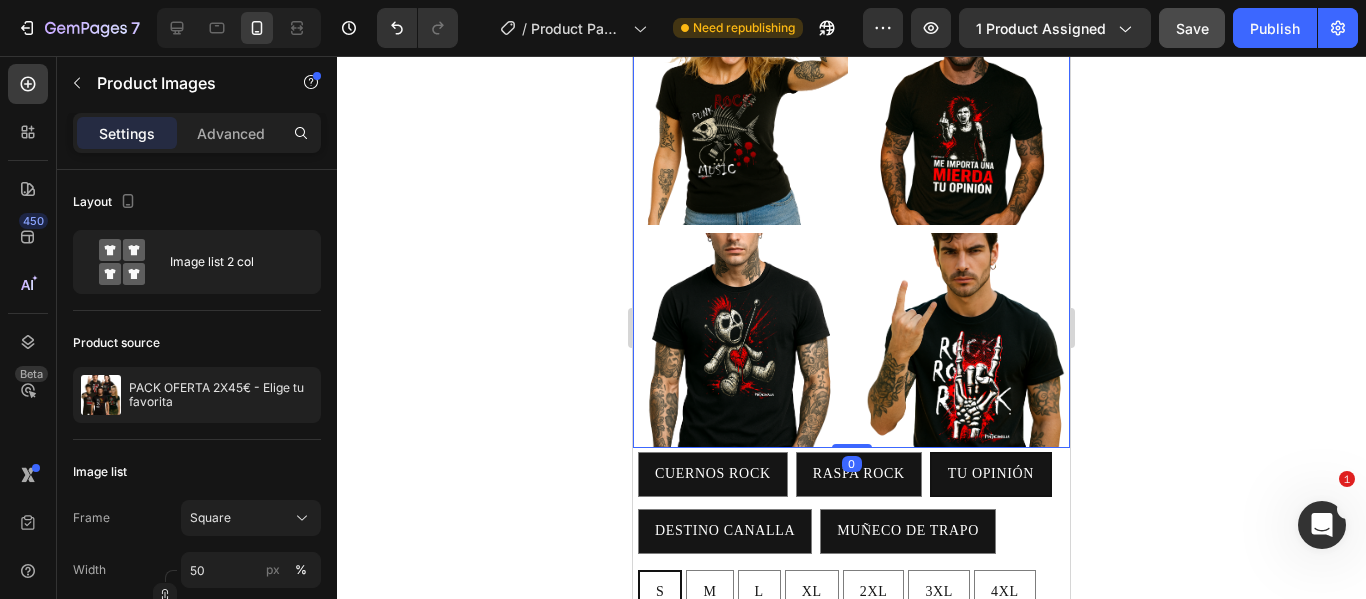 scroll, scrollTop: 500, scrollLeft: 0, axis: vertical 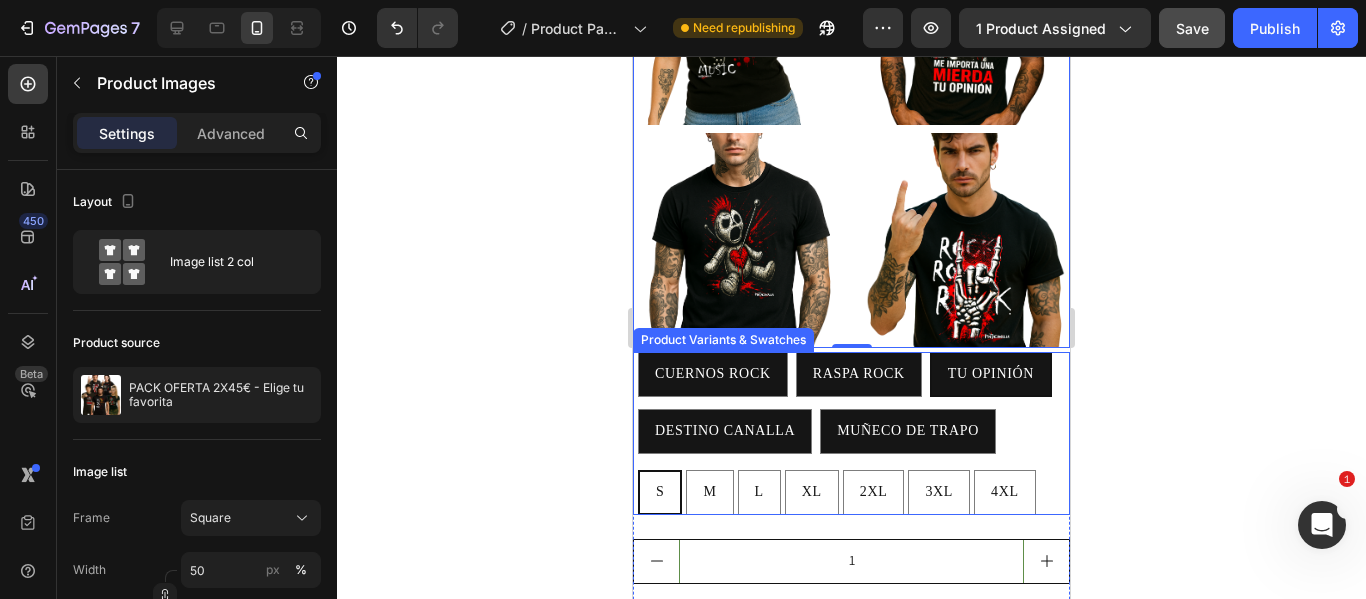 click on "TU OPINIÓN" at bounding box center (991, 373) 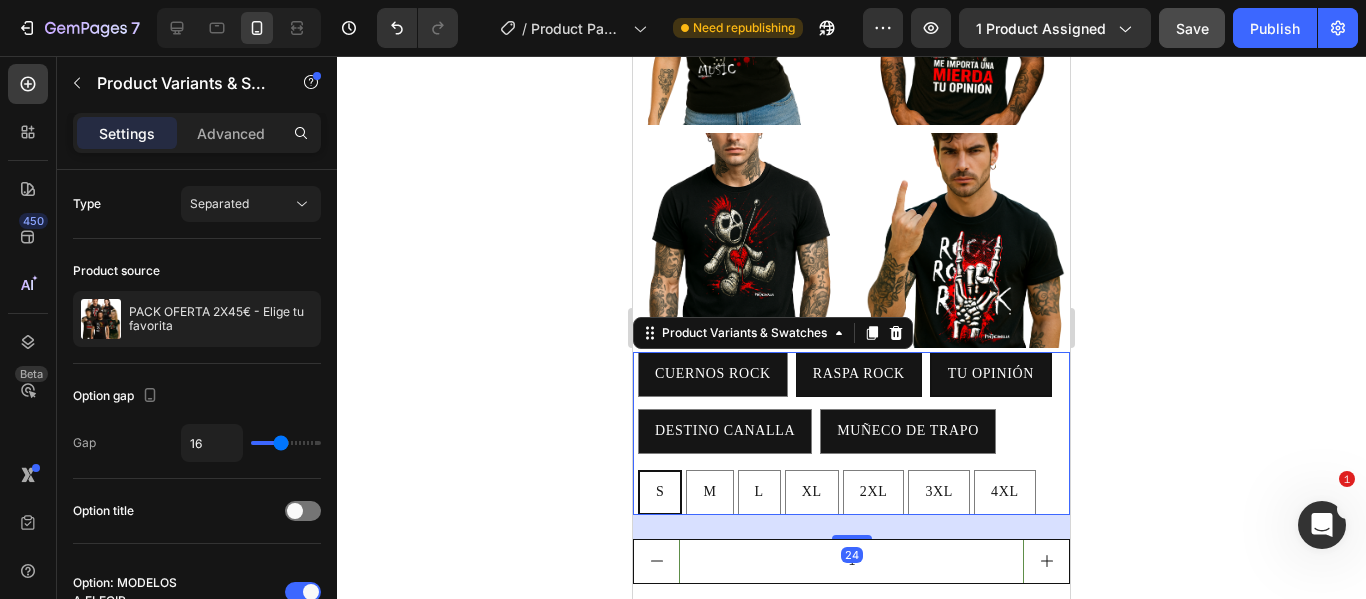 click on "RASPA ROCK" at bounding box center (859, 373) 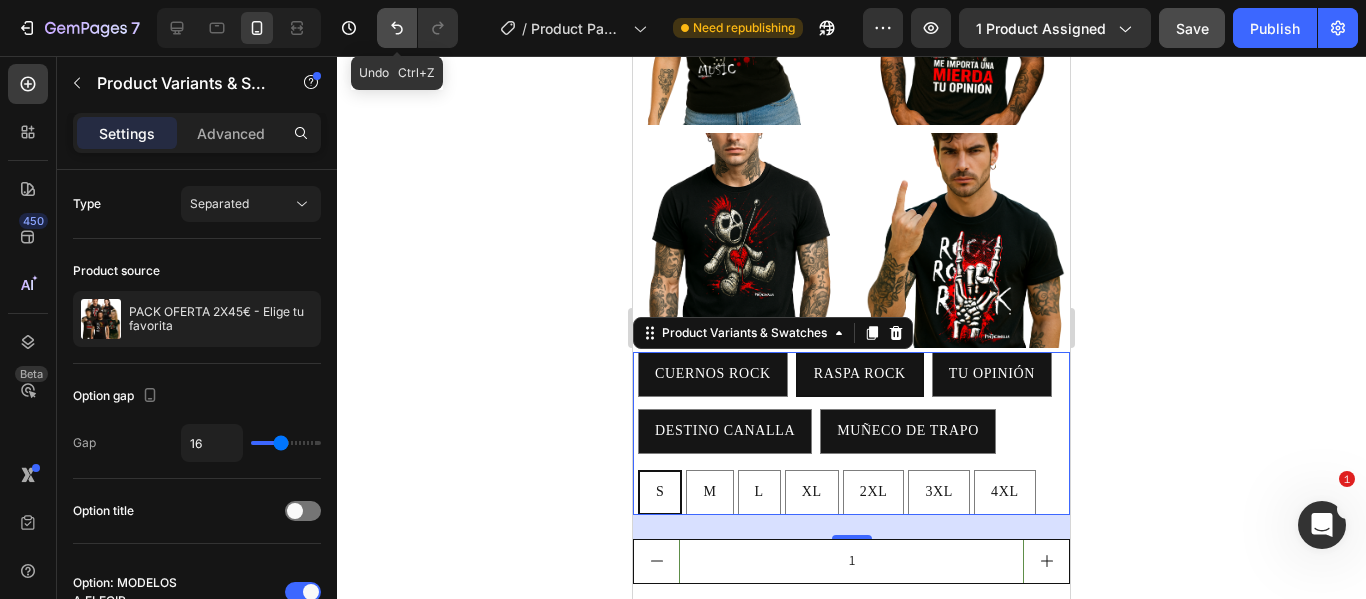 click 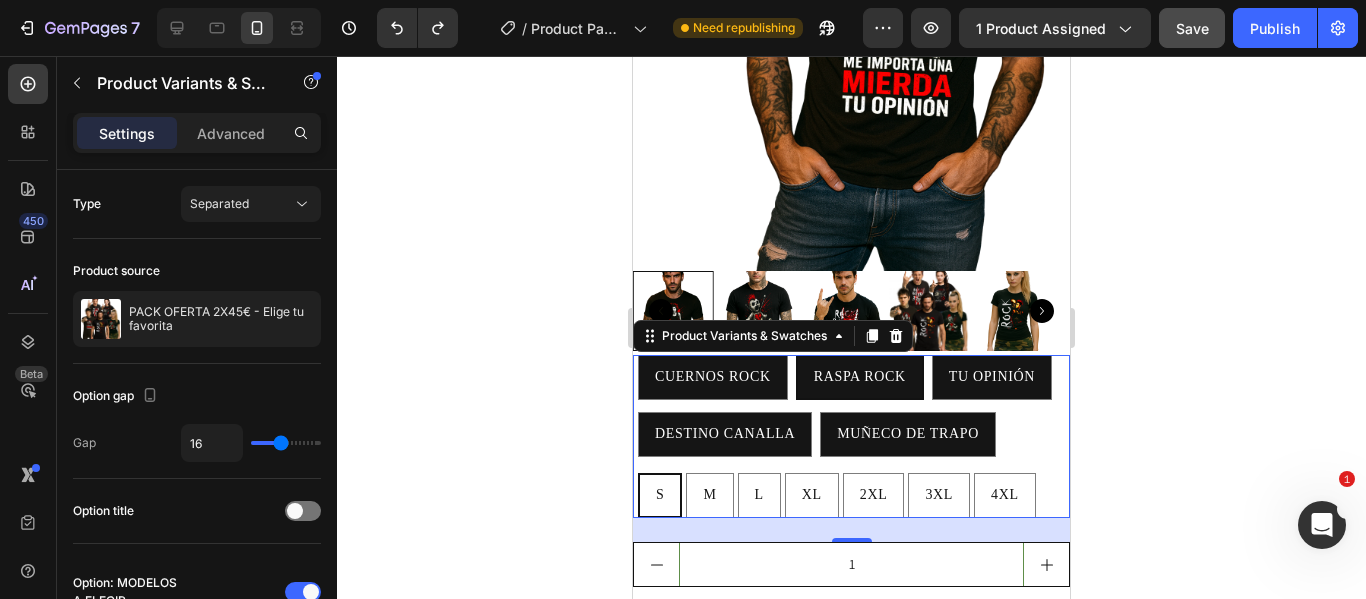 click 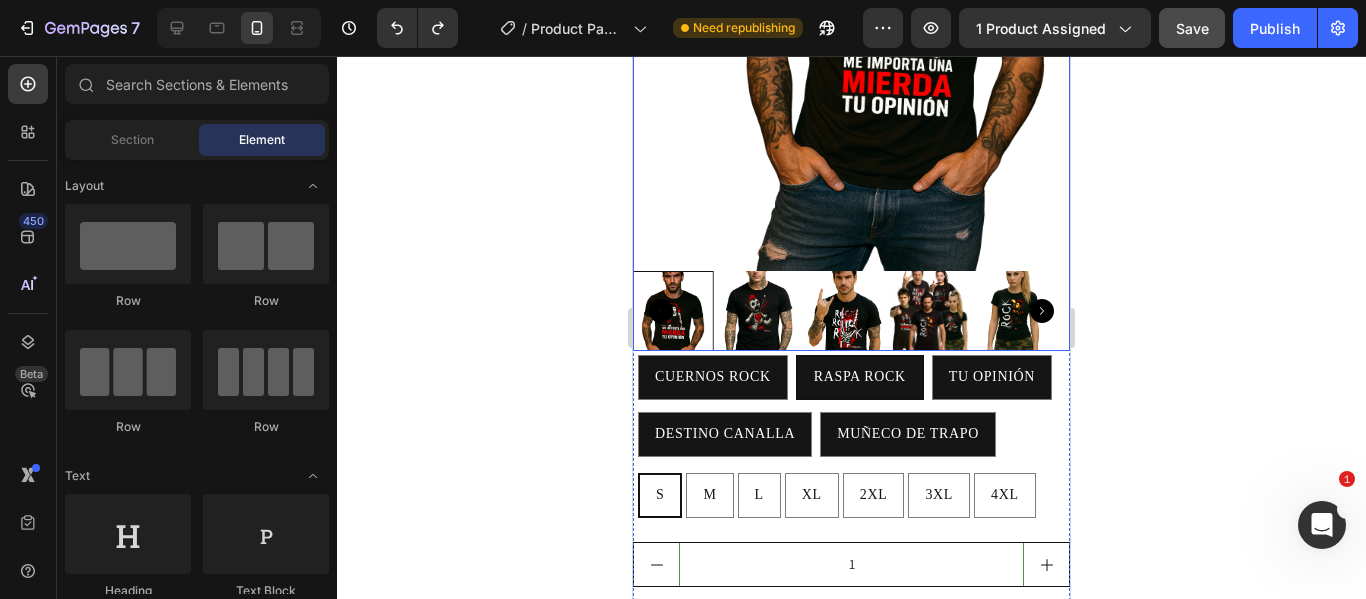 click at bounding box center (1015, 311) 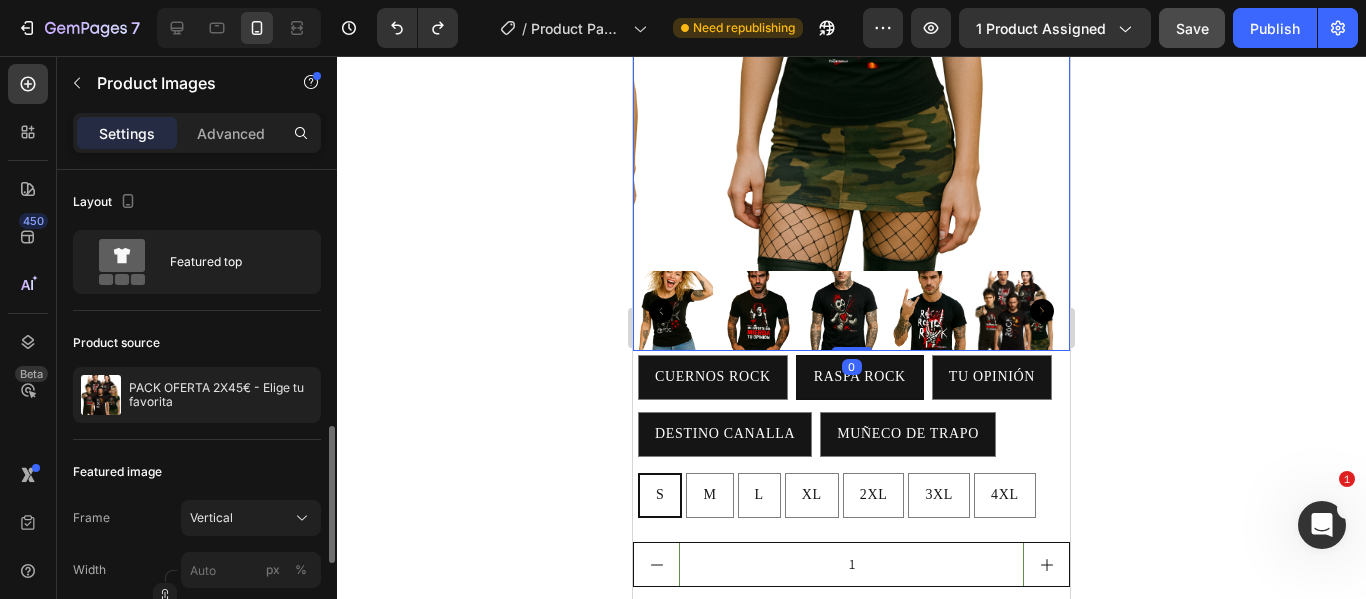 scroll, scrollTop: 300, scrollLeft: 0, axis: vertical 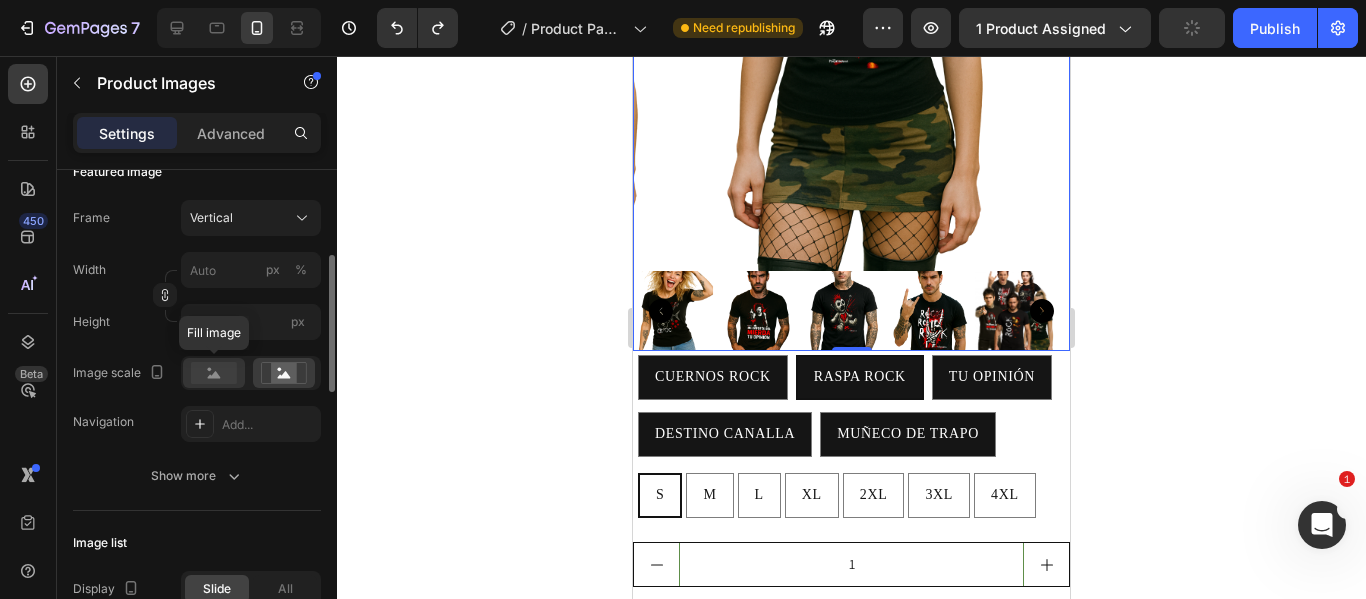 click 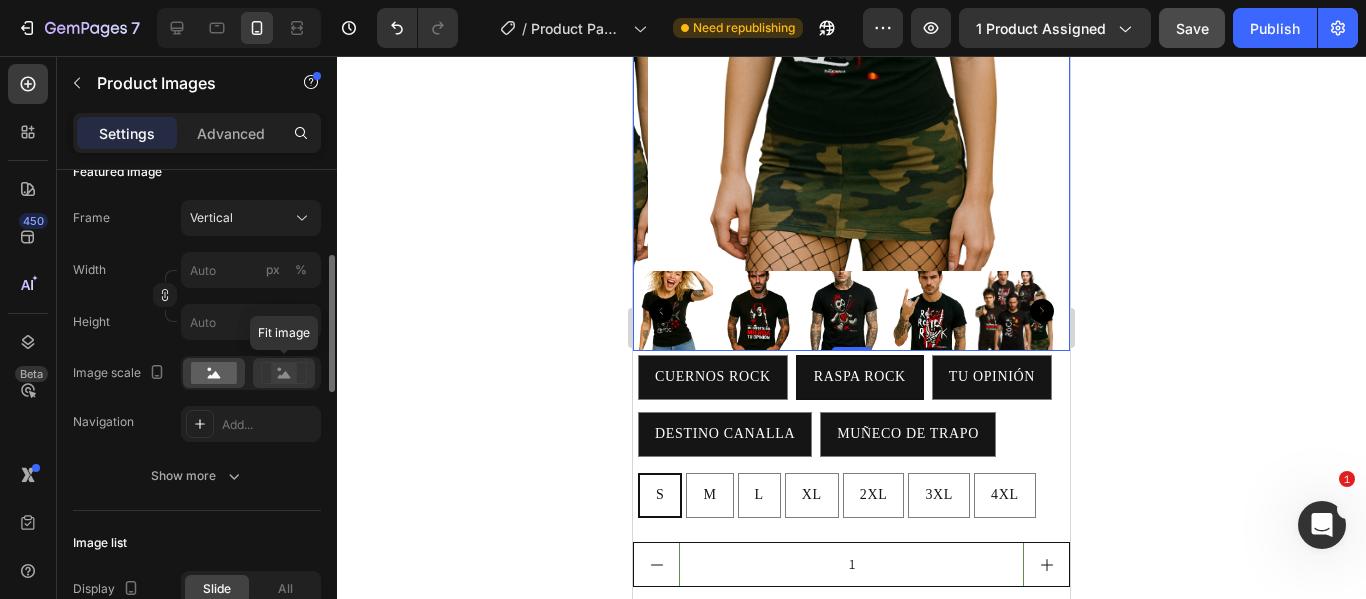 click 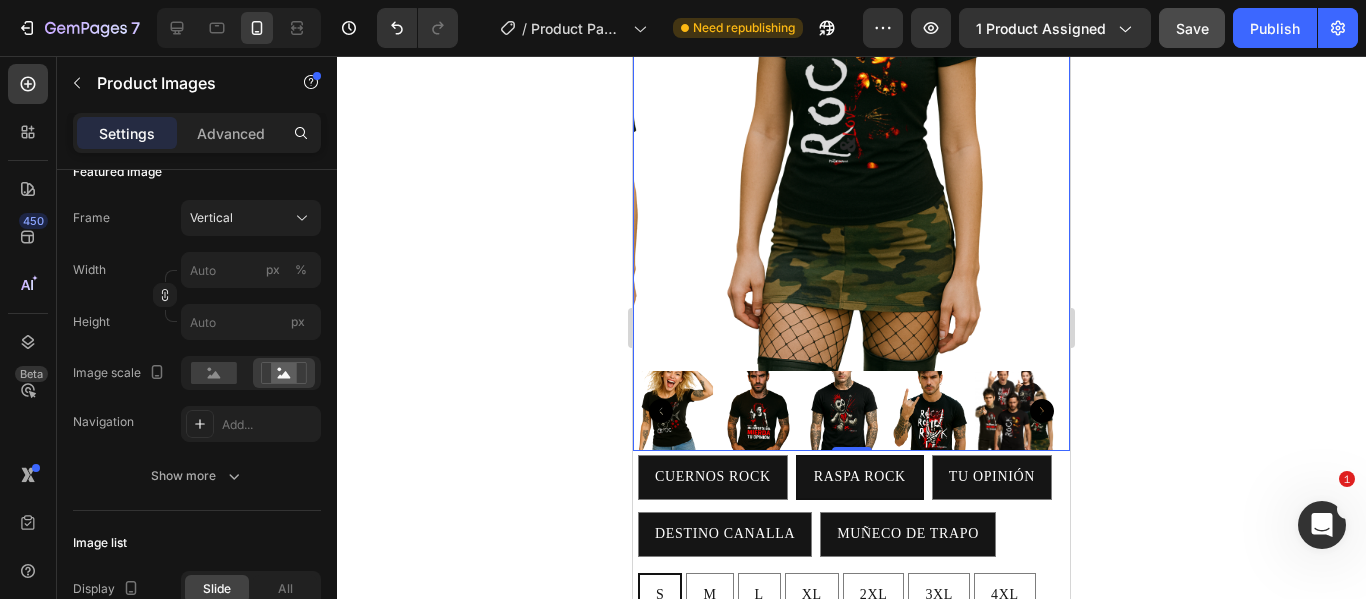 scroll, scrollTop: 500, scrollLeft: 0, axis: vertical 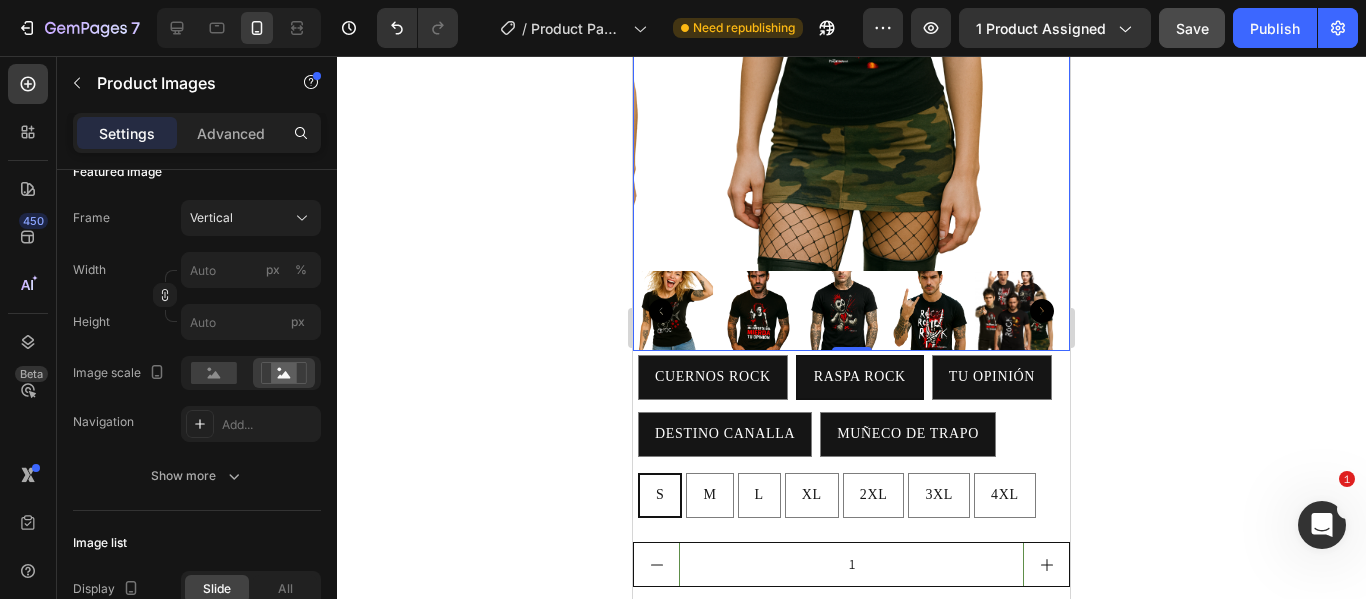 click at bounding box center [844, 311] 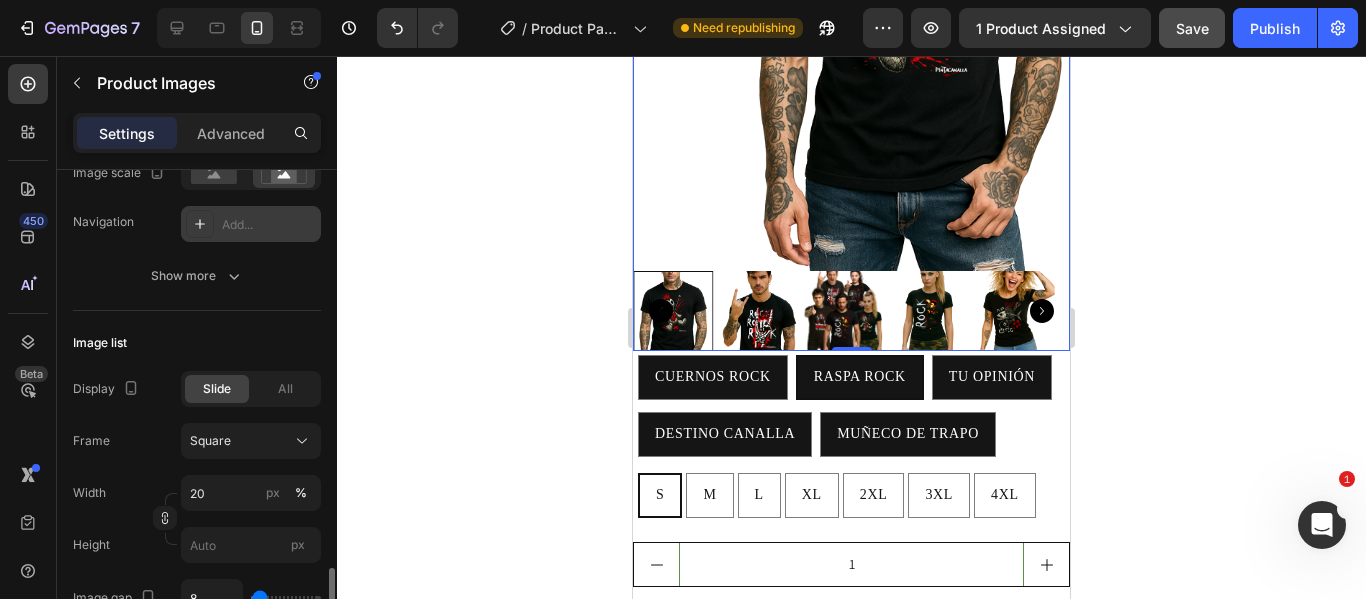 scroll, scrollTop: 700, scrollLeft: 0, axis: vertical 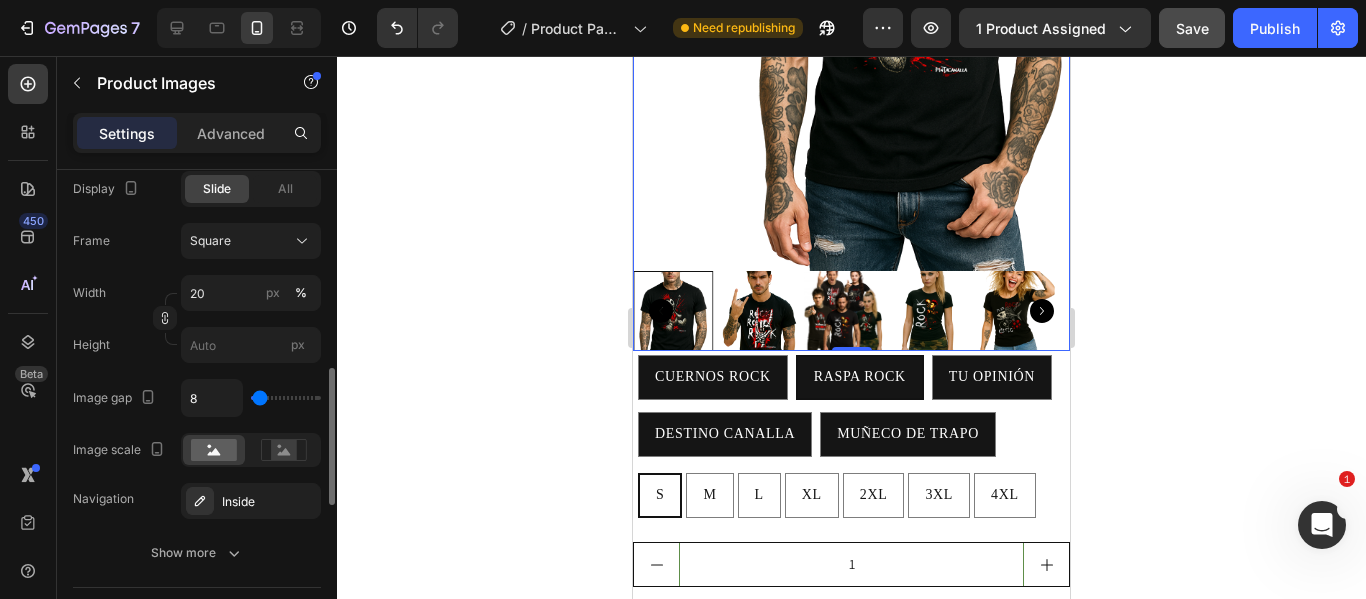 drag, startPoint x: 267, startPoint y: 394, endPoint x: 287, endPoint y: 403, distance: 21.931713 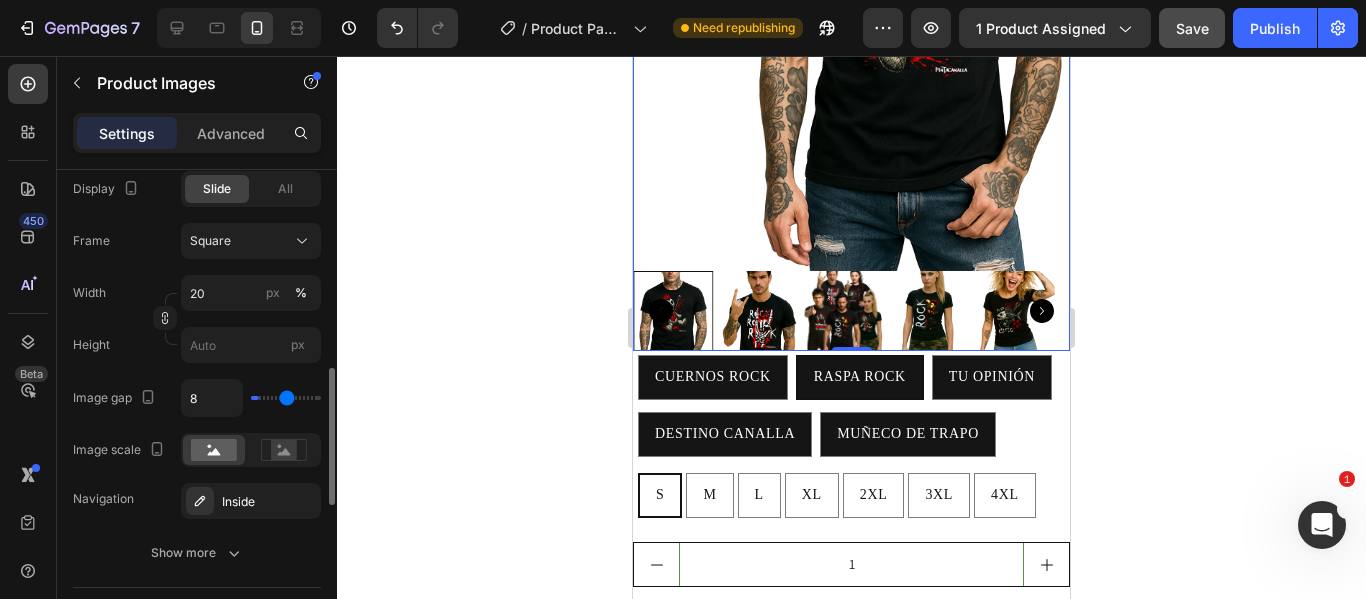 click at bounding box center (286, 398) 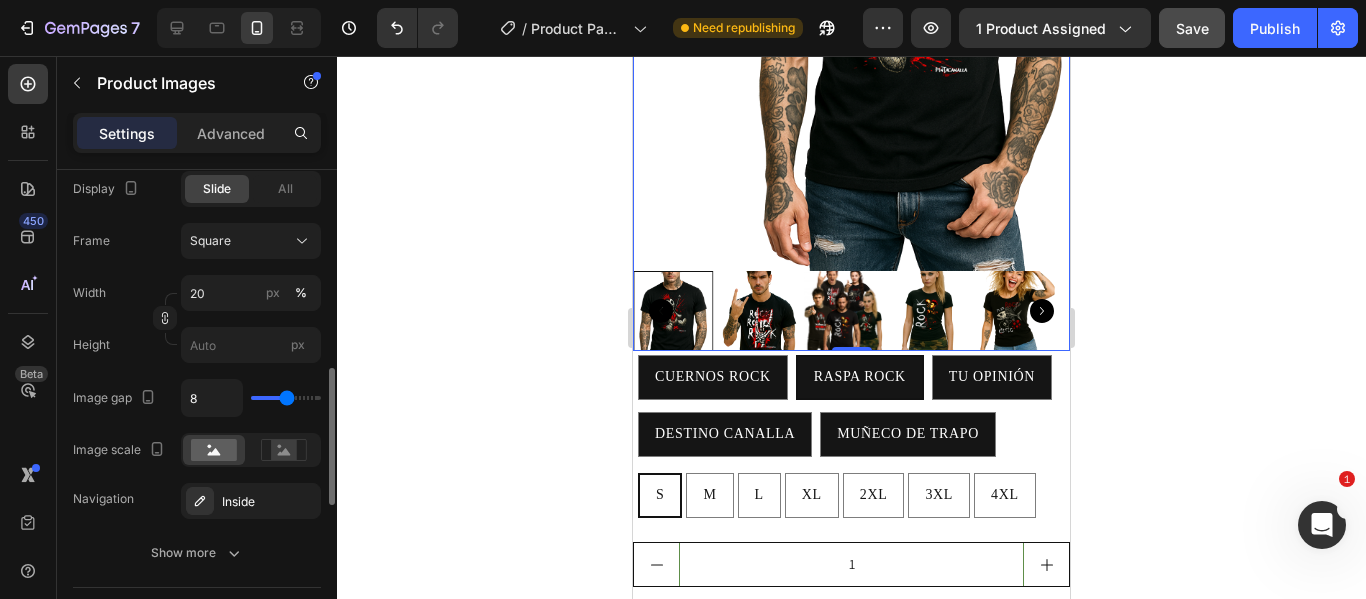 type on "259" 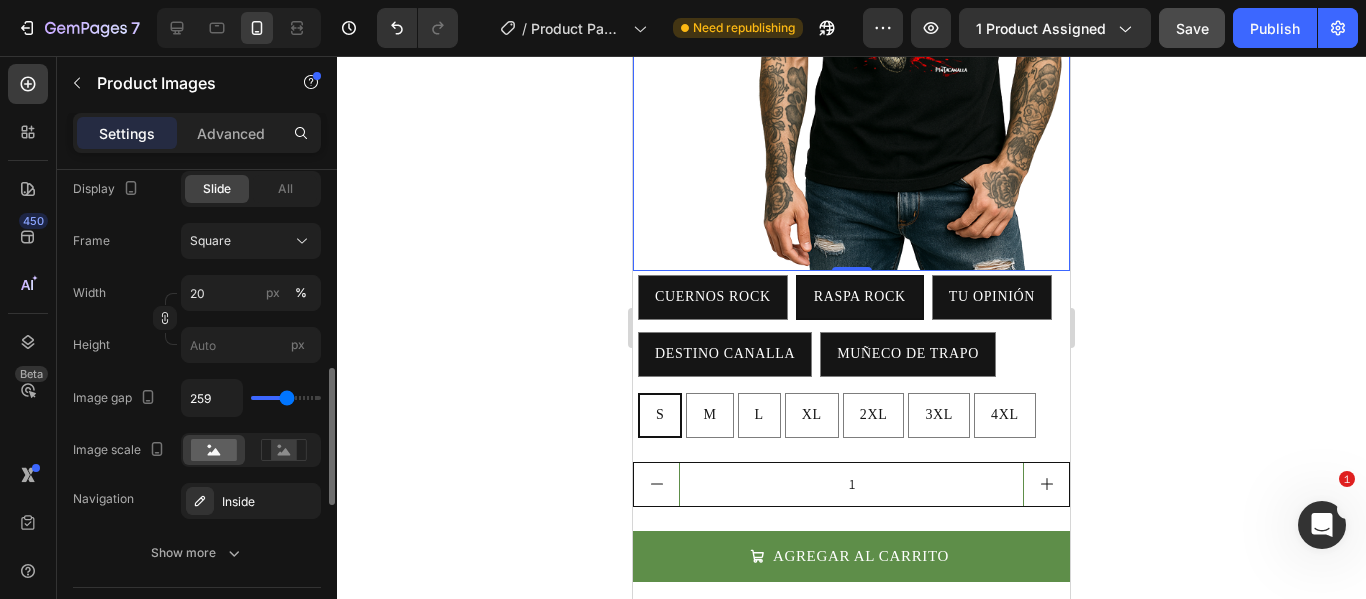 drag, startPoint x: 287, startPoint y: 403, endPoint x: 266, endPoint y: 392, distance: 23.70654 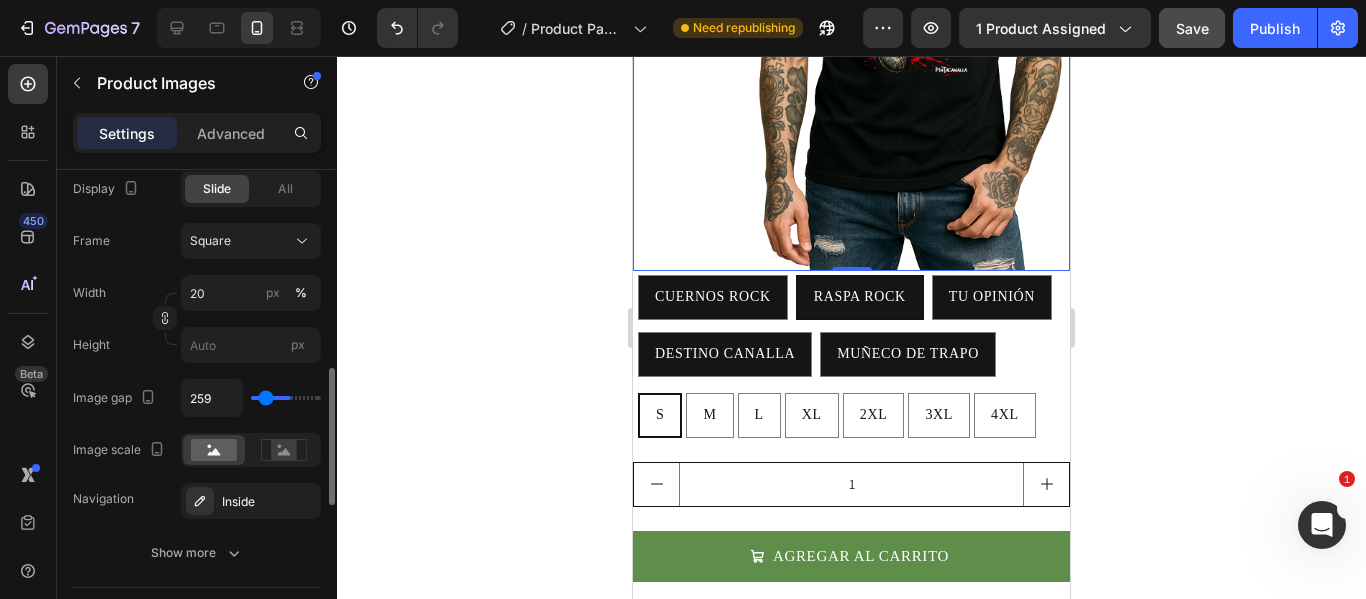 click at bounding box center [286, 398] 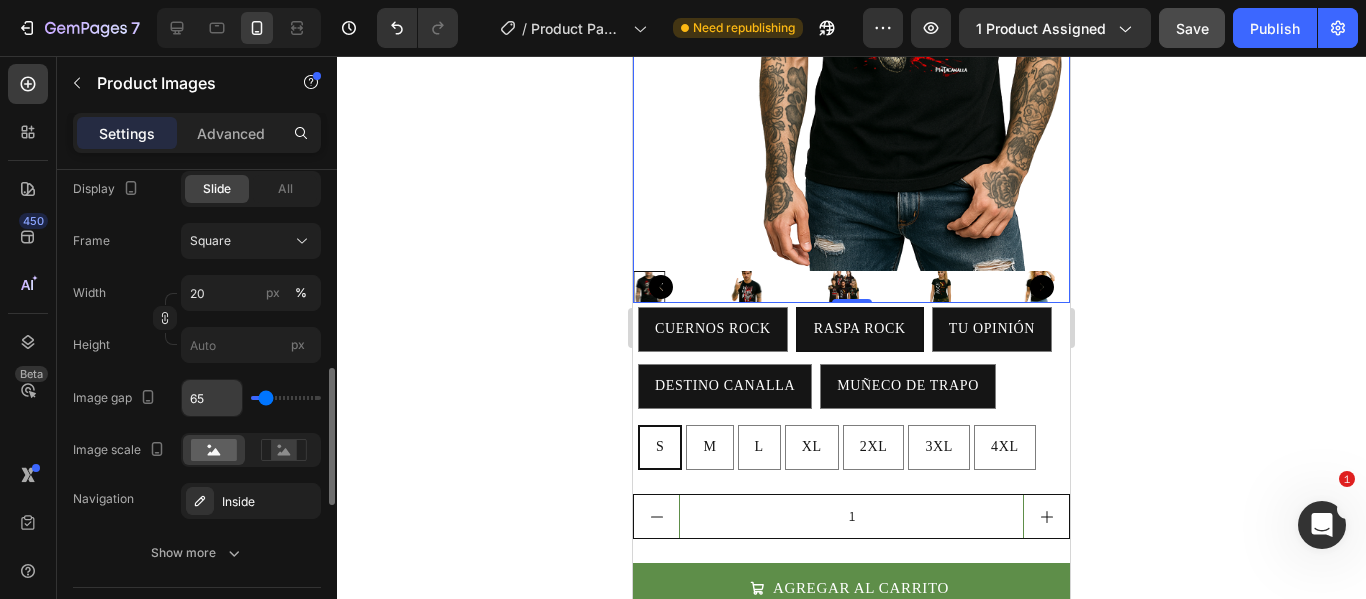 drag, startPoint x: 266, startPoint y: 392, endPoint x: 227, endPoint y: 397, distance: 39.319206 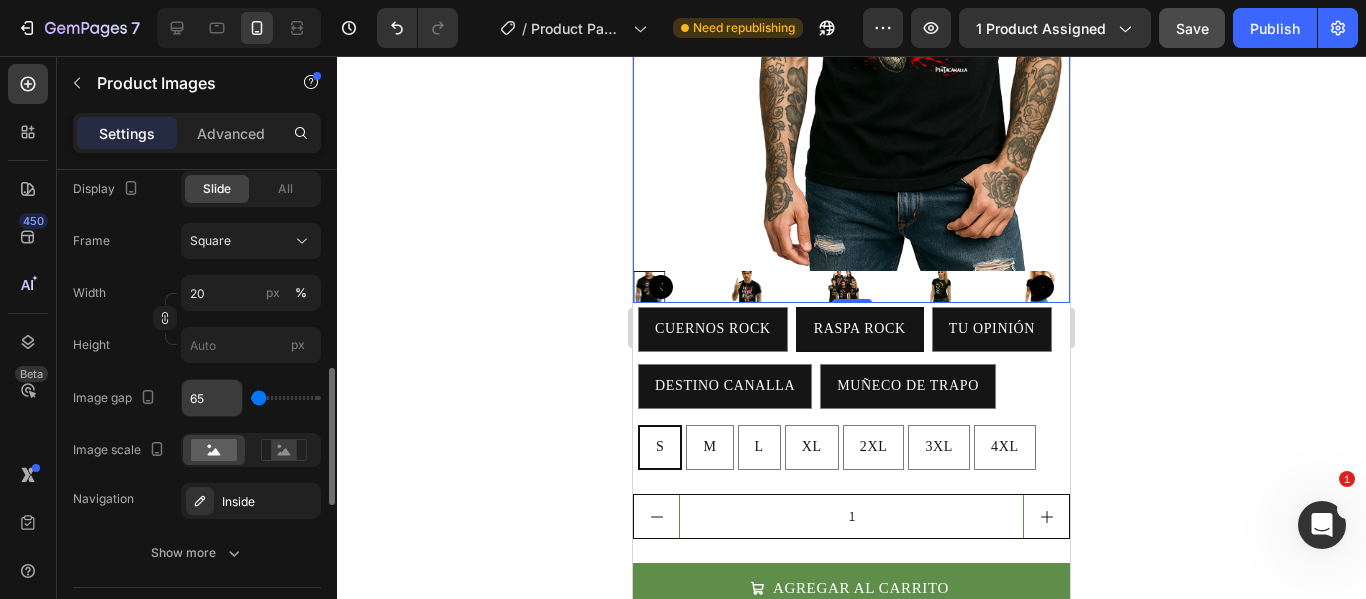 click at bounding box center [286, 398] 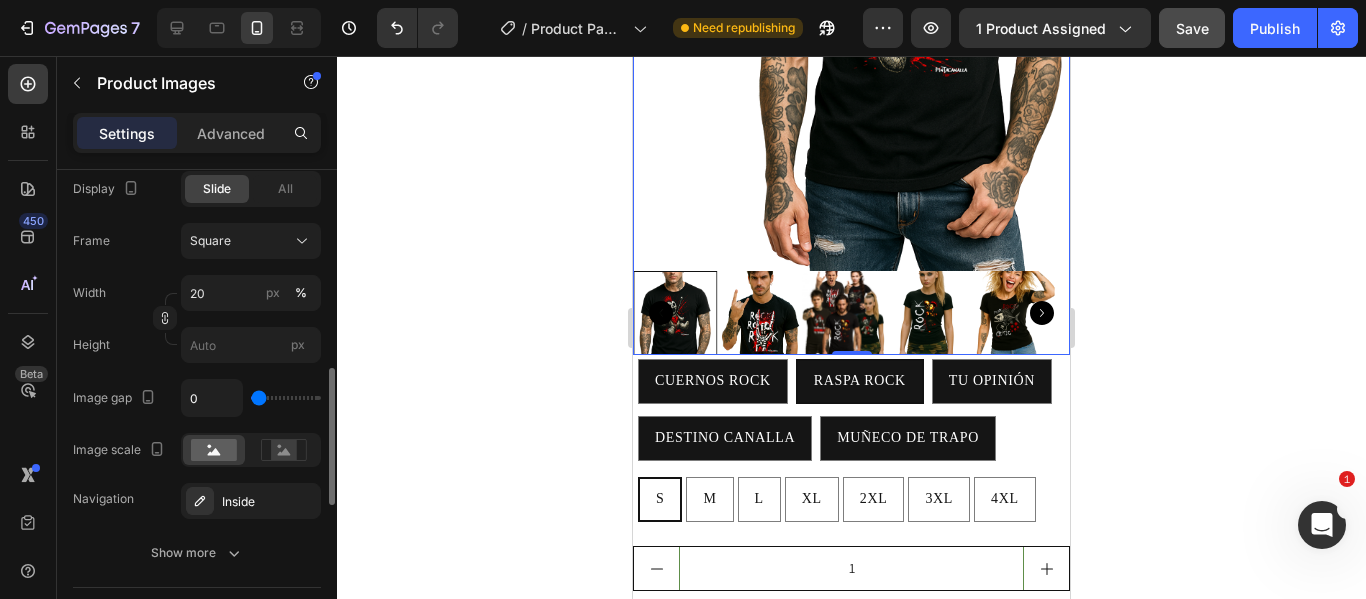 type on "74" 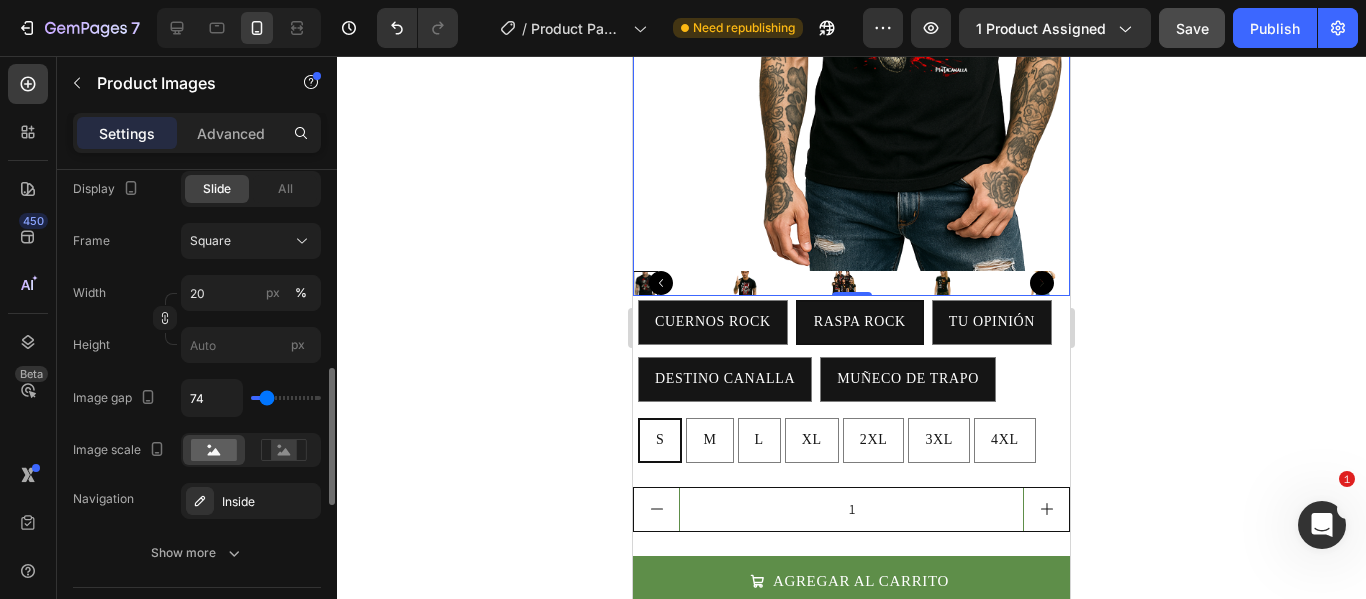 type on "28" 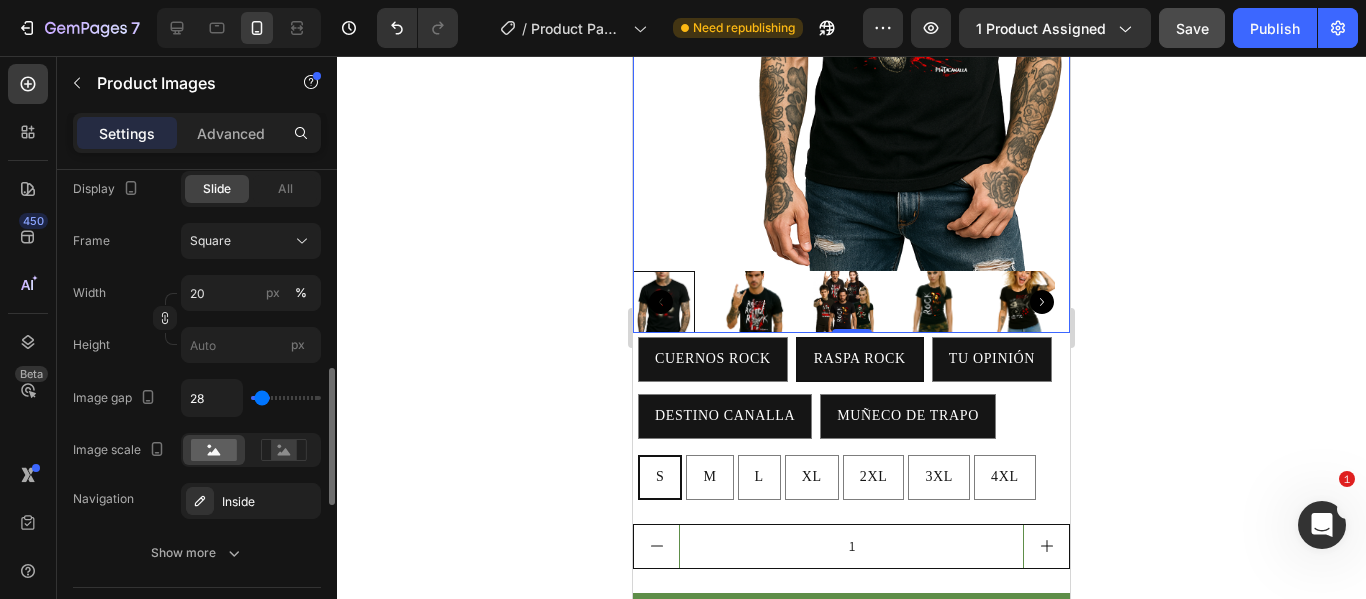 type on "93" 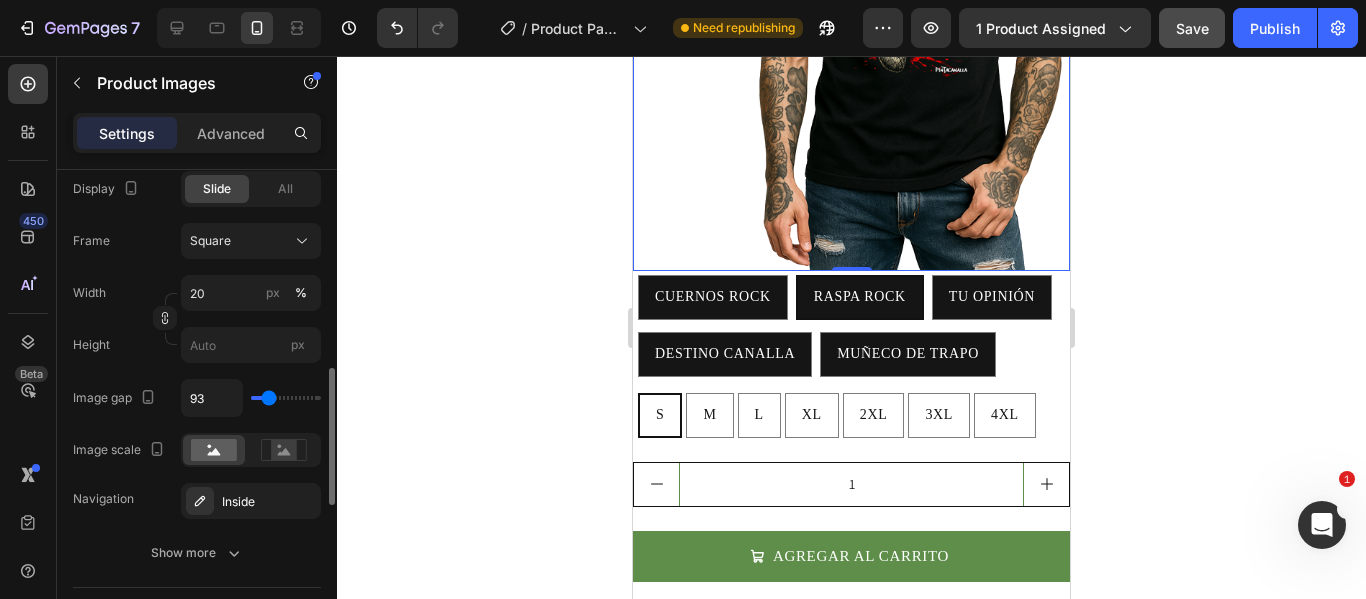 type on "120" 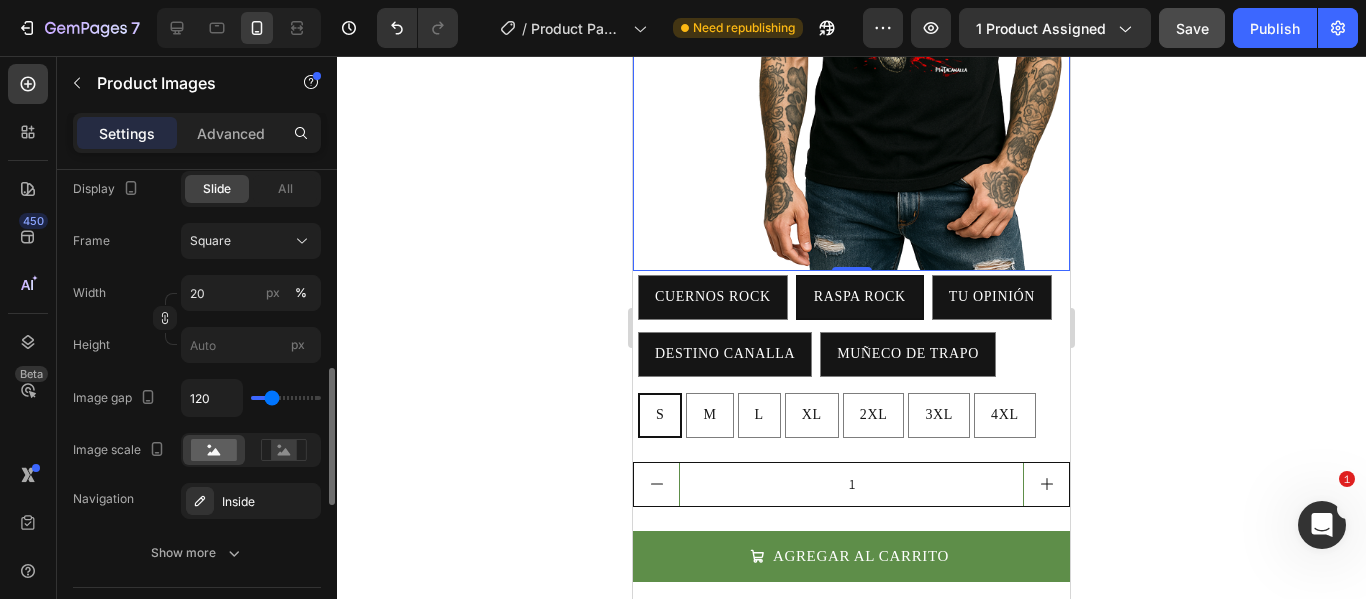type on "83" 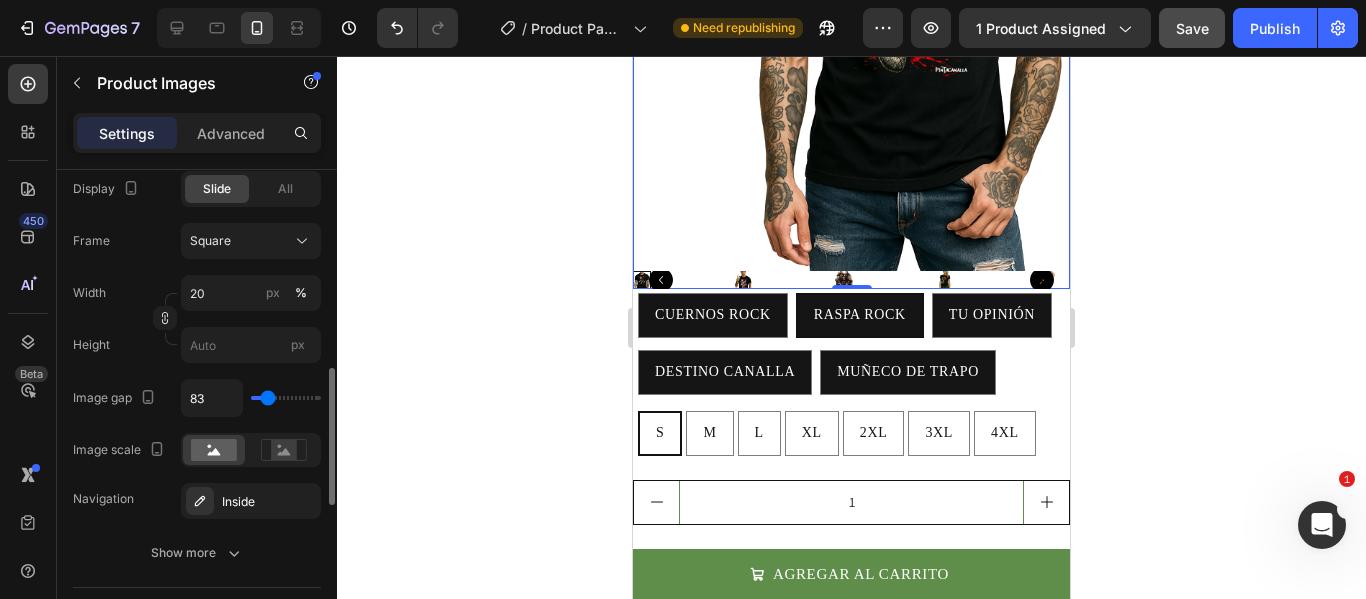 type on "0" 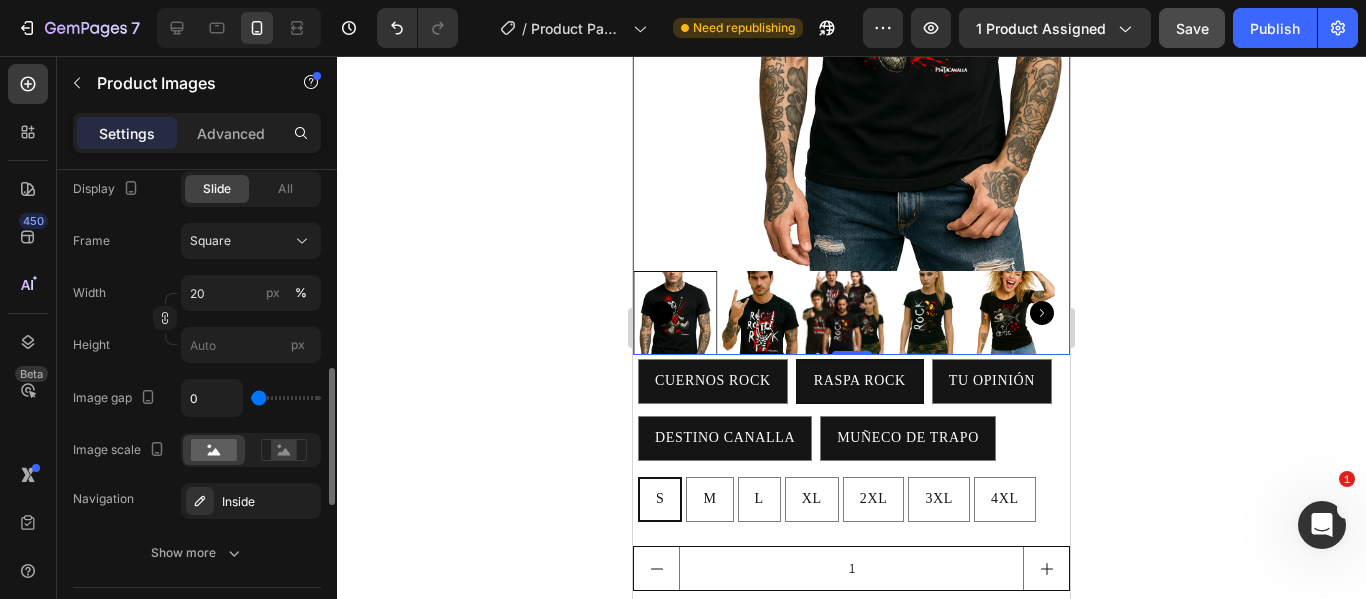 type on "19" 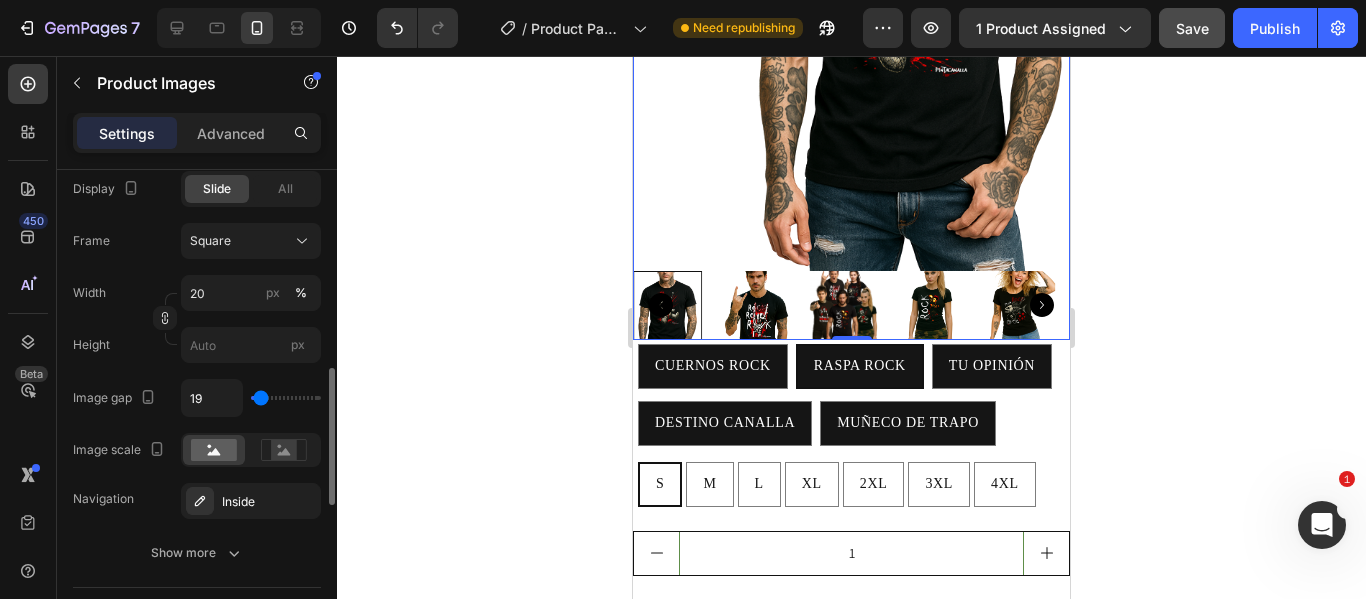 type on "19" 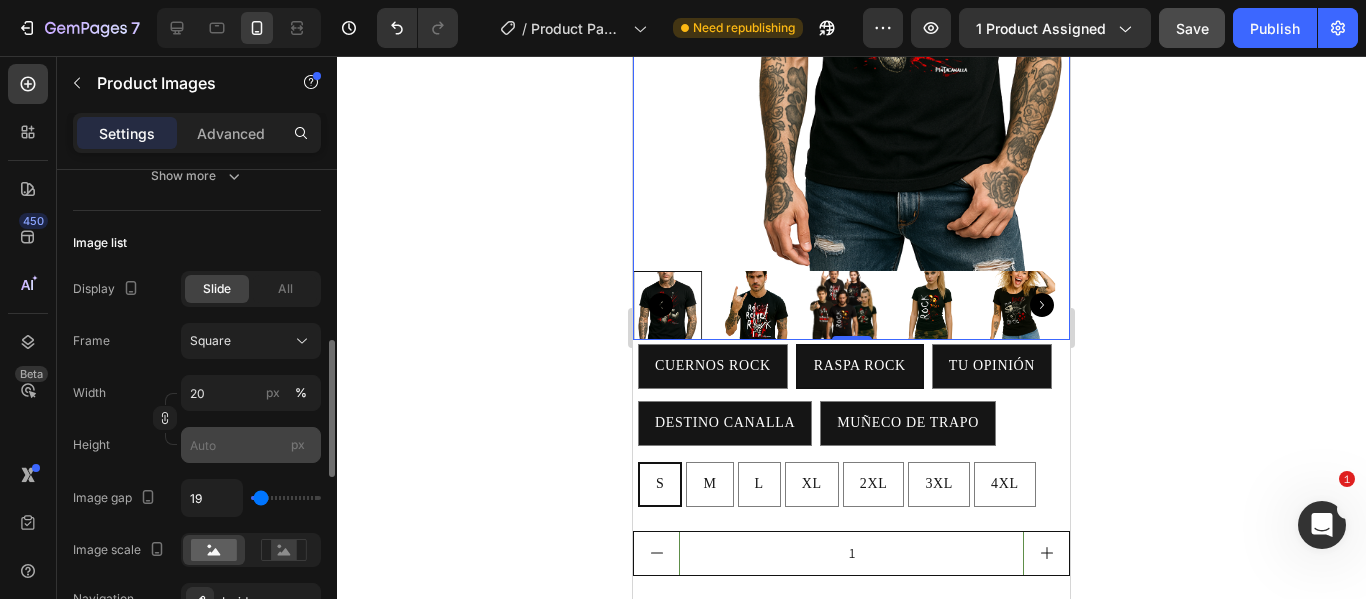 scroll, scrollTop: 500, scrollLeft: 0, axis: vertical 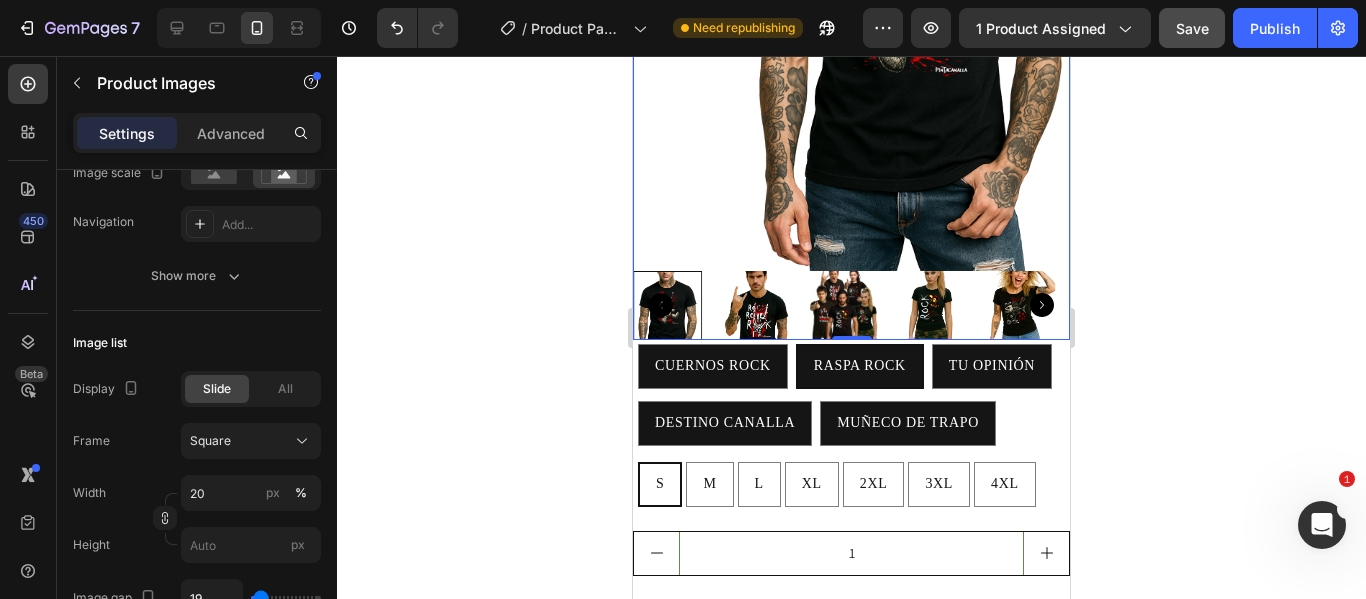 click 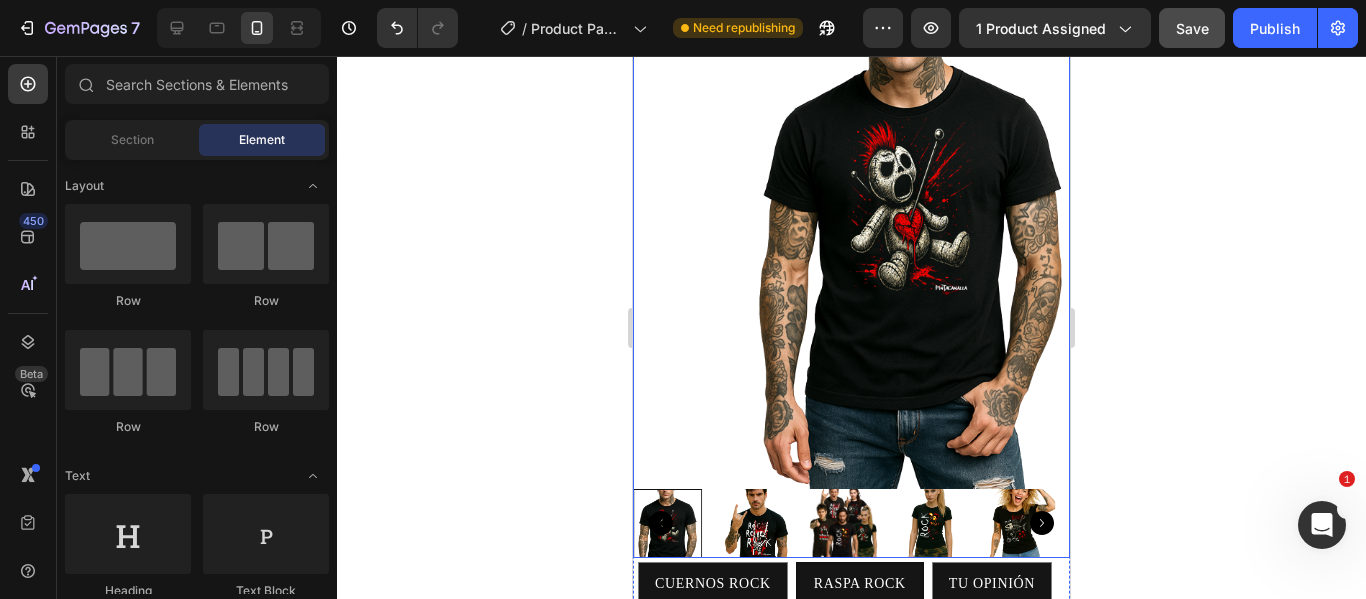 scroll, scrollTop: 300, scrollLeft: 0, axis: vertical 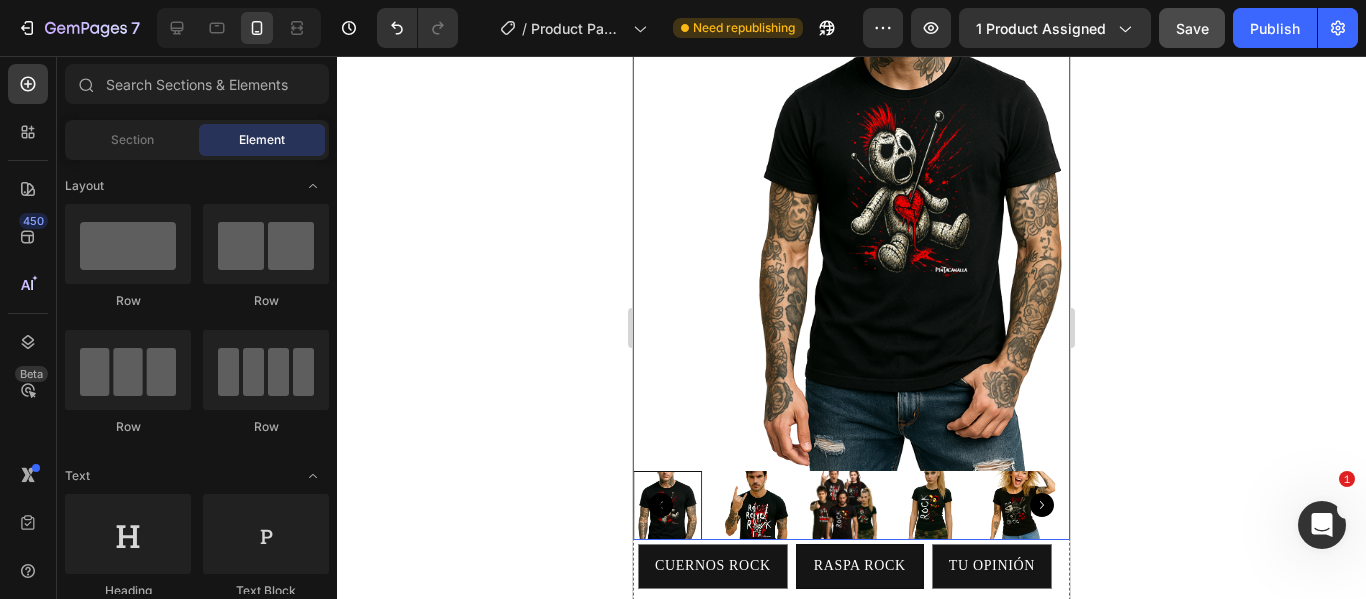click at bounding box center [843, 505] 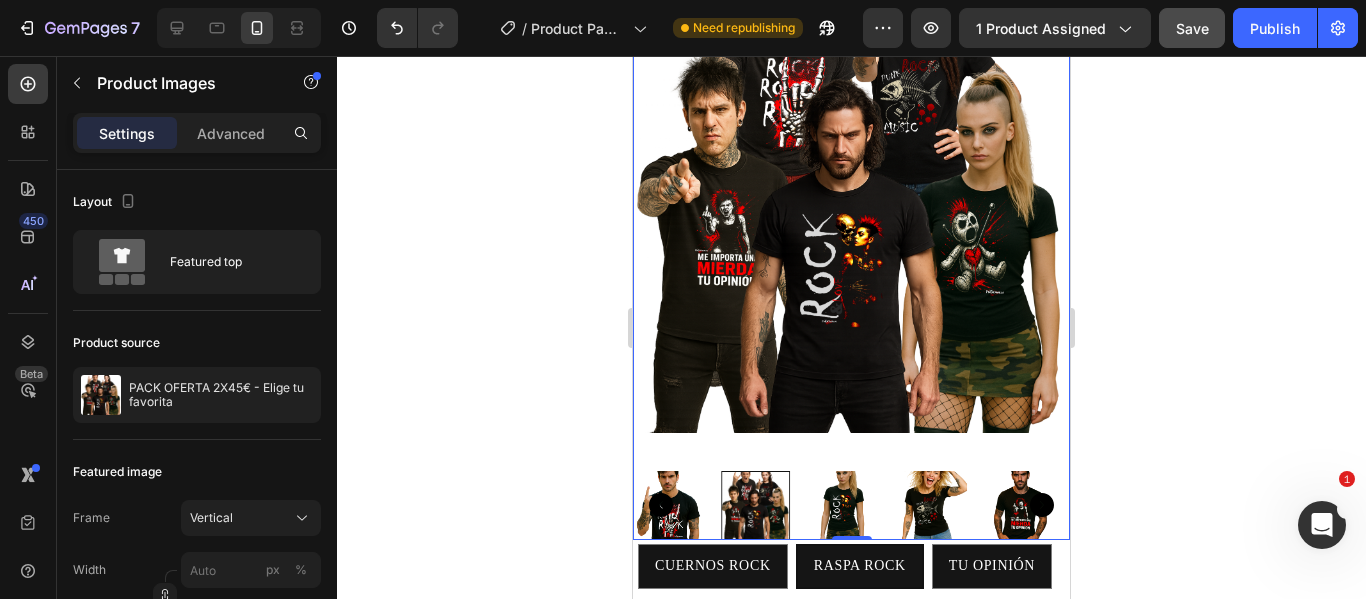 click at bounding box center [843, 505] 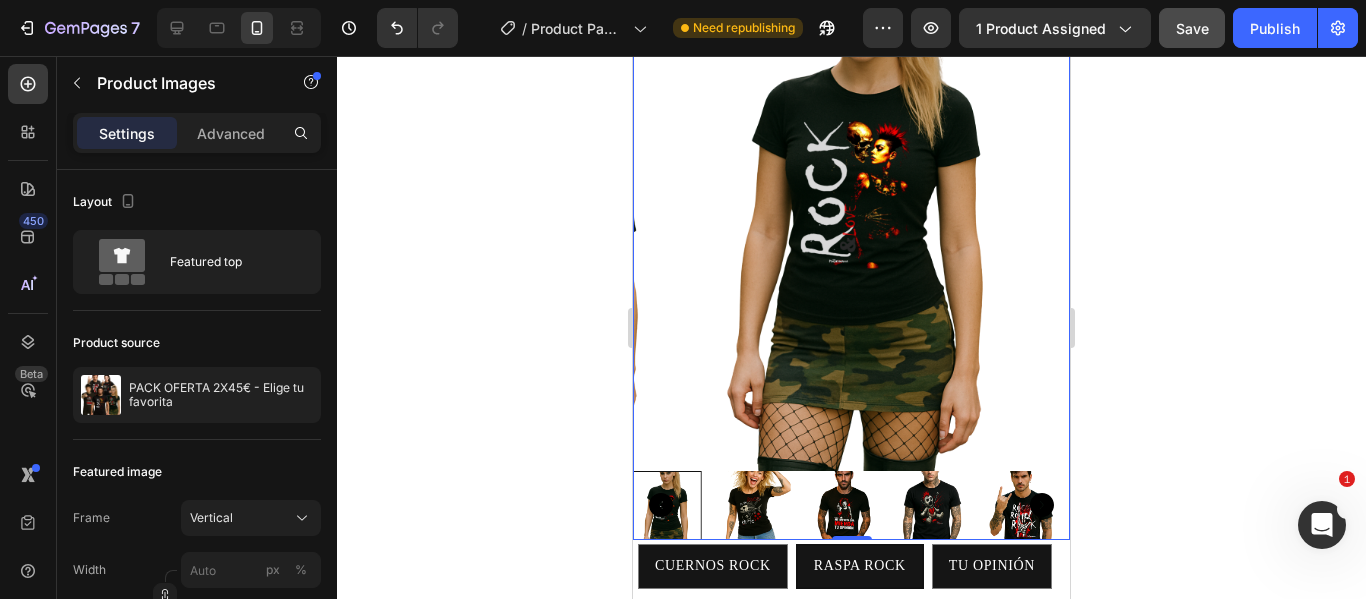 click at bounding box center (755, 505) 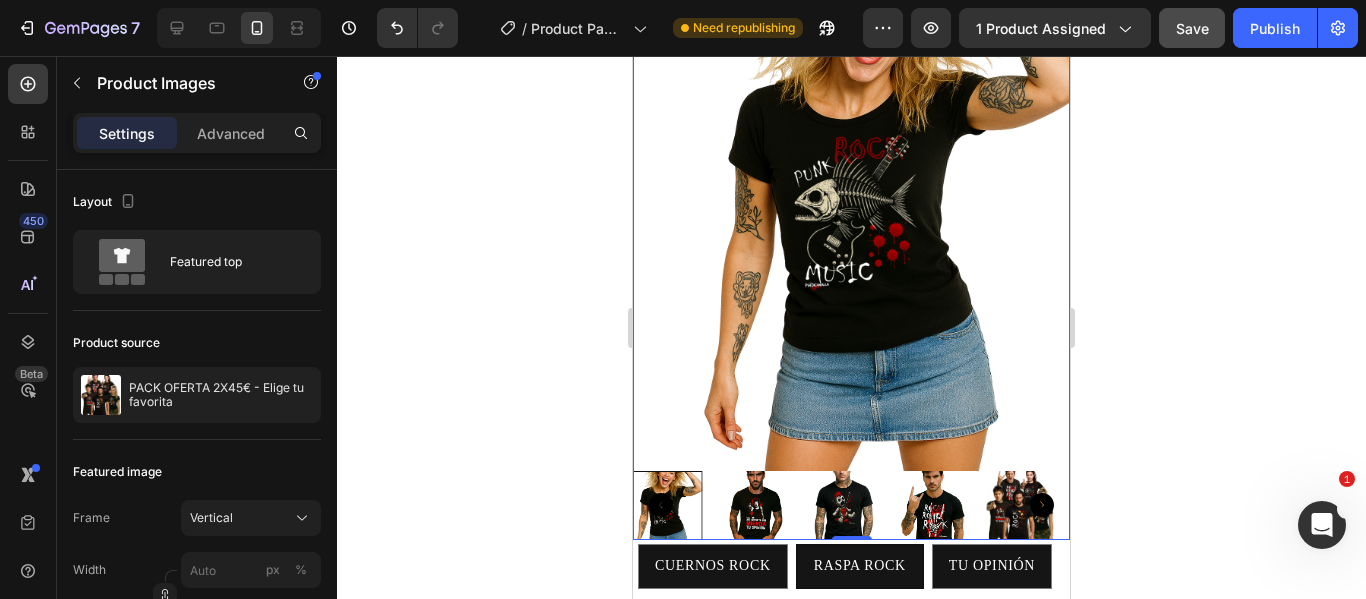 click 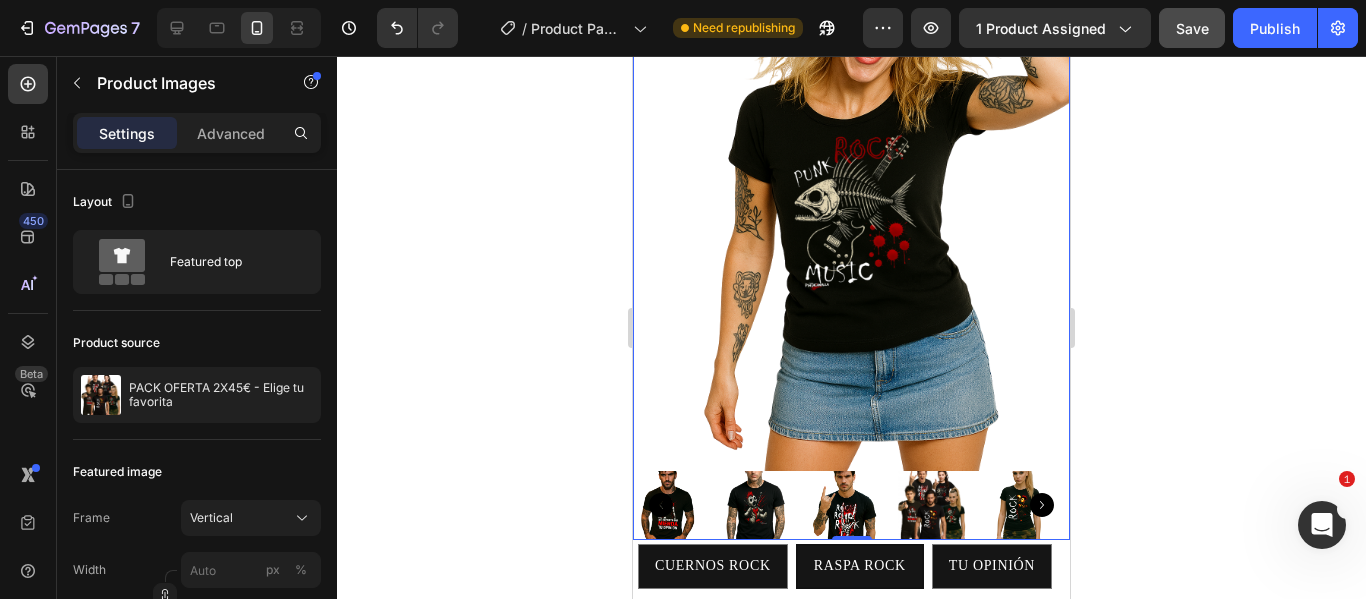 click at bounding box center [932, 505] 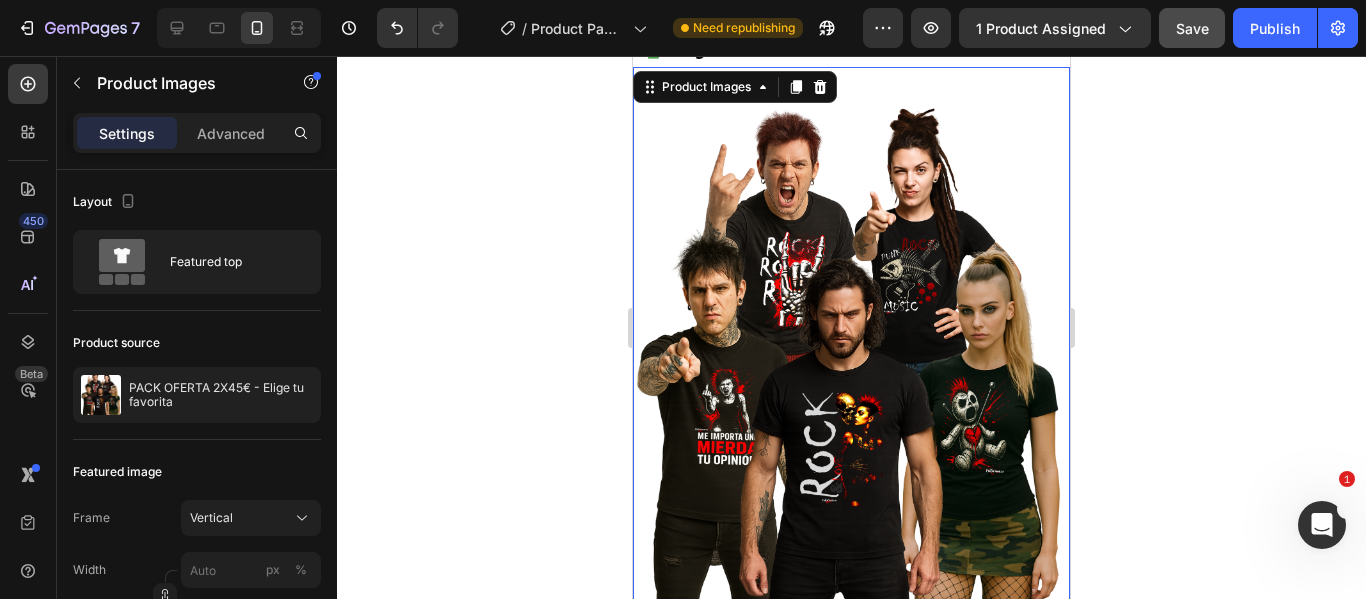 scroll, scrollTop: 100, scrollLeft: 0, axis: vertical 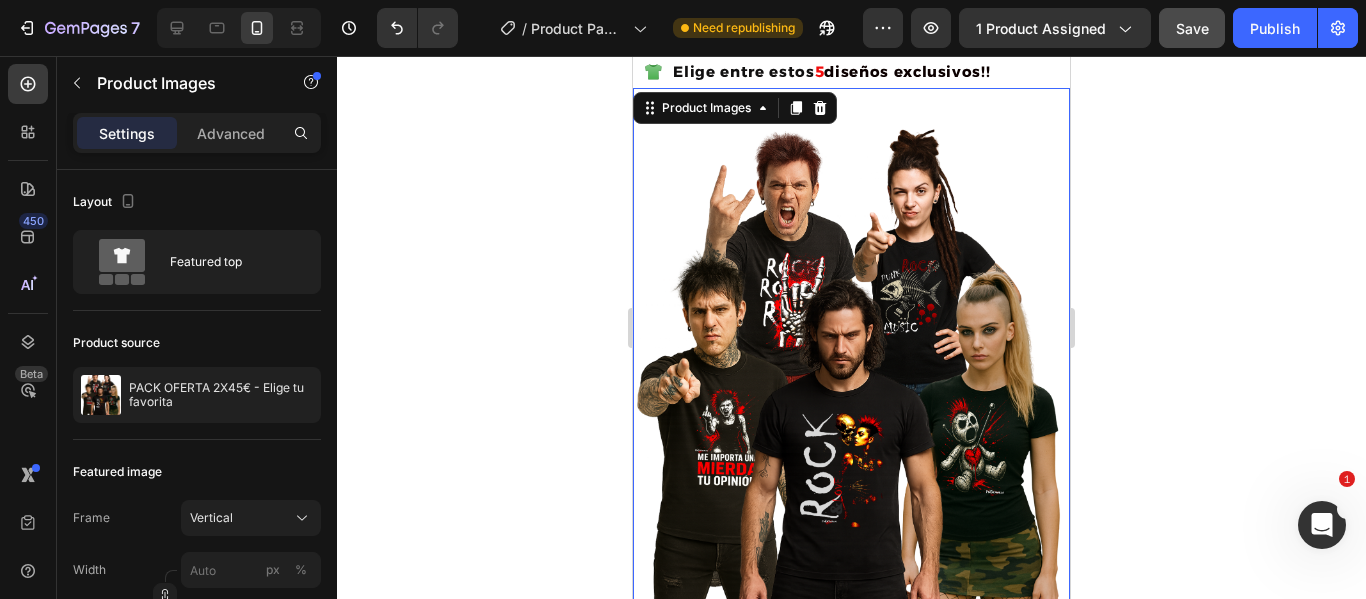 click 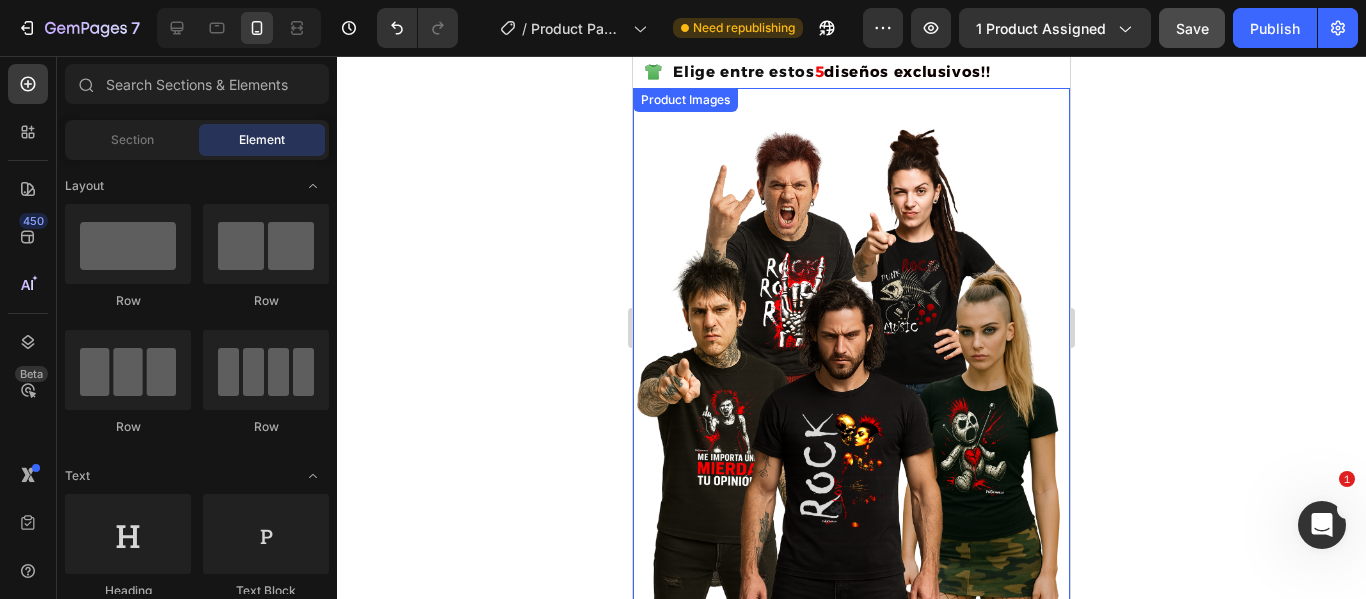 scroll, scrollTop: 0, scrollLeft: 0, axis: both 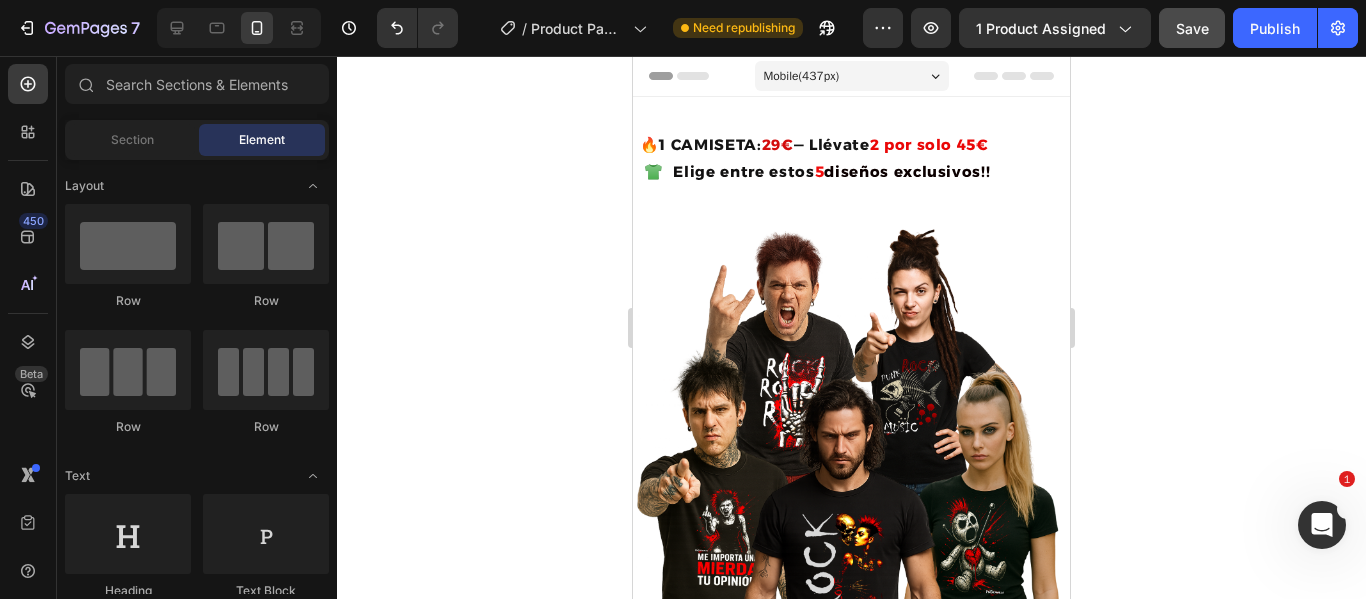 click 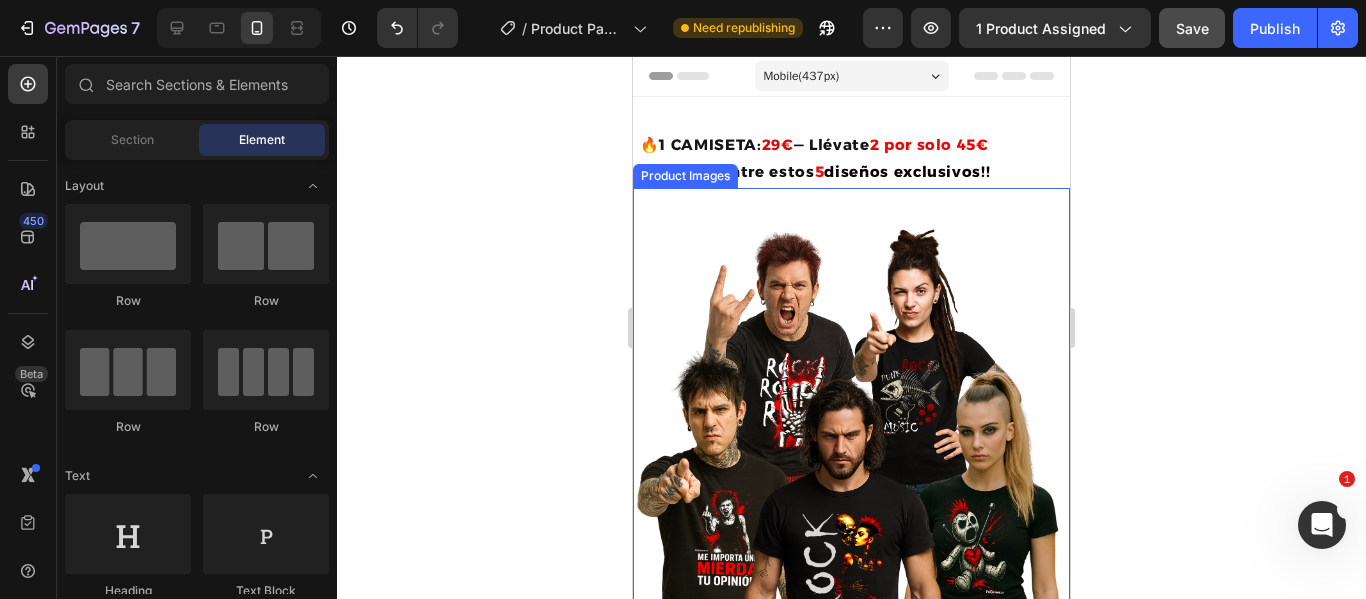 click at bounding box center [851, 479] 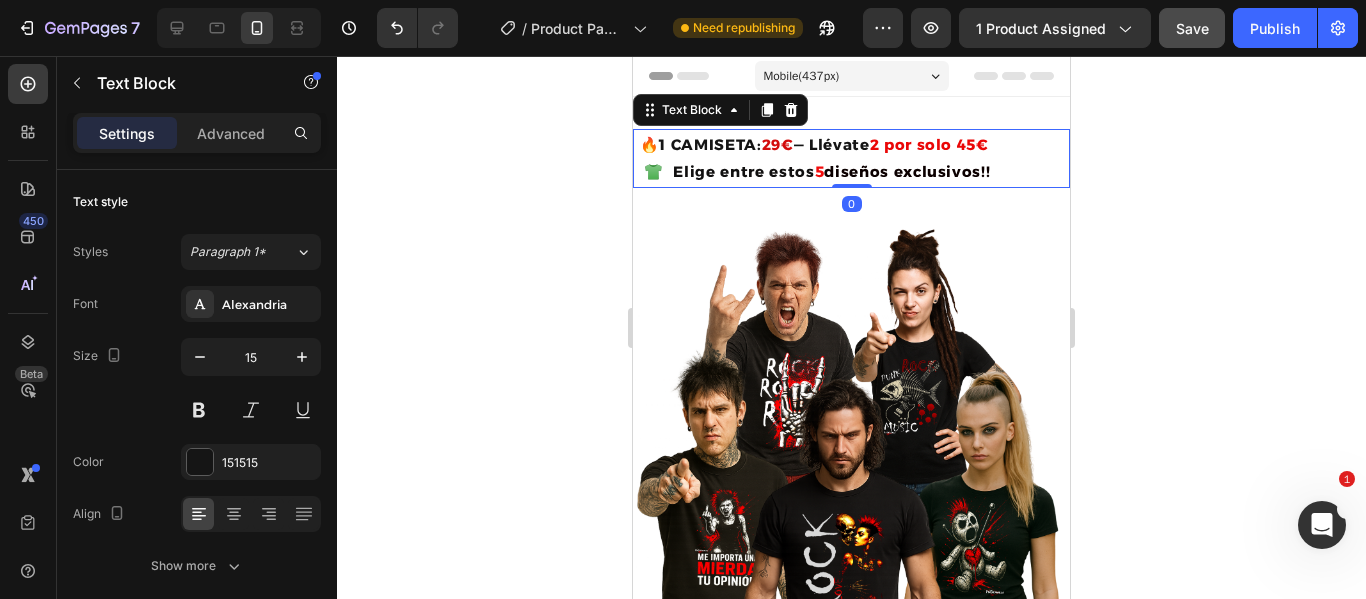 drag, startPoint x: 847, startPoint y: 185, endPoint x: 853, endPoint y: 137, distance: 48.373547 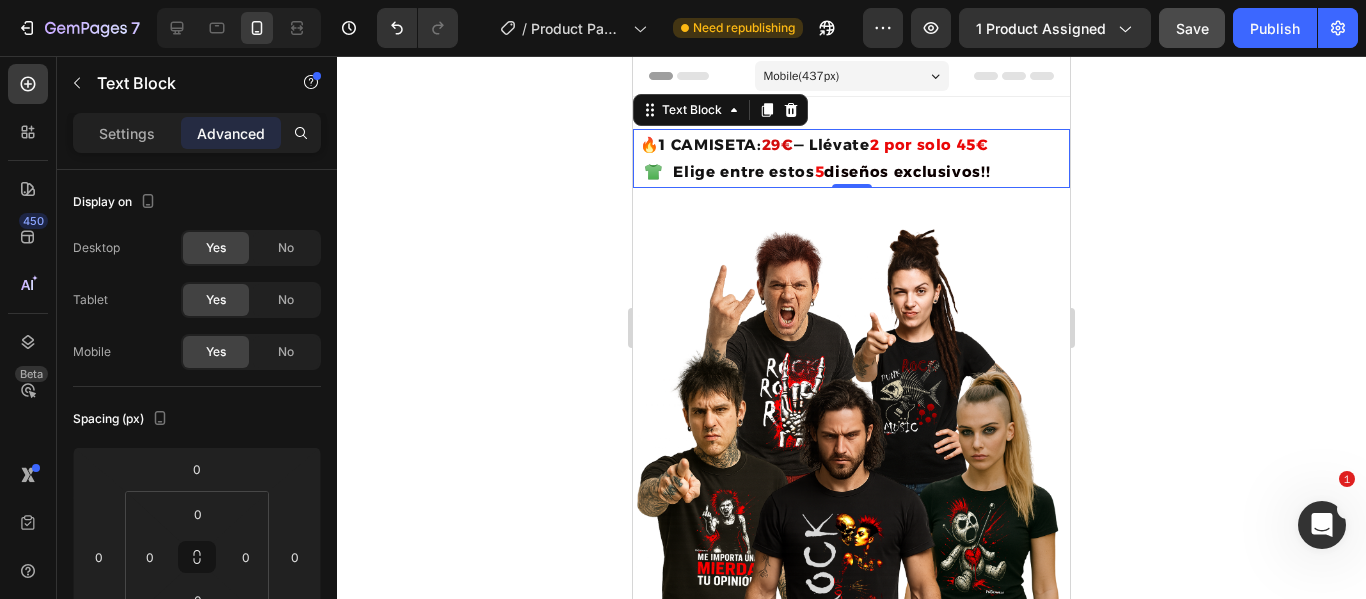 click 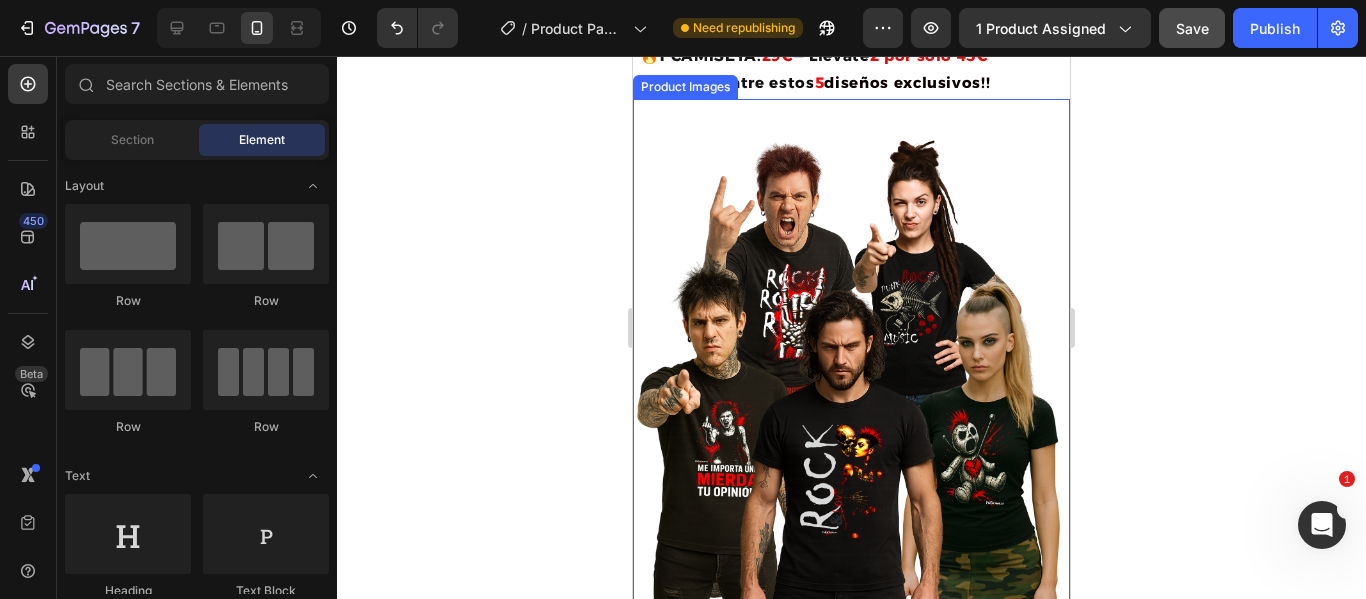 scroll, scrollTop: 100, scrollLeft: 0, axis: vertical 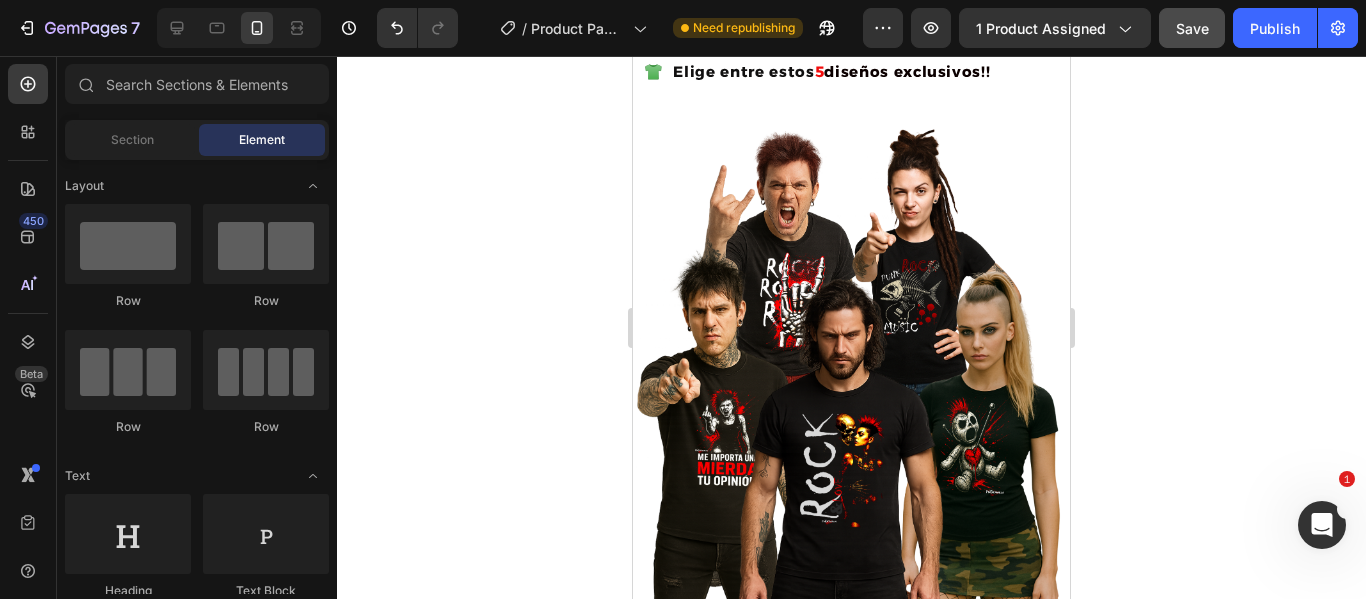 click 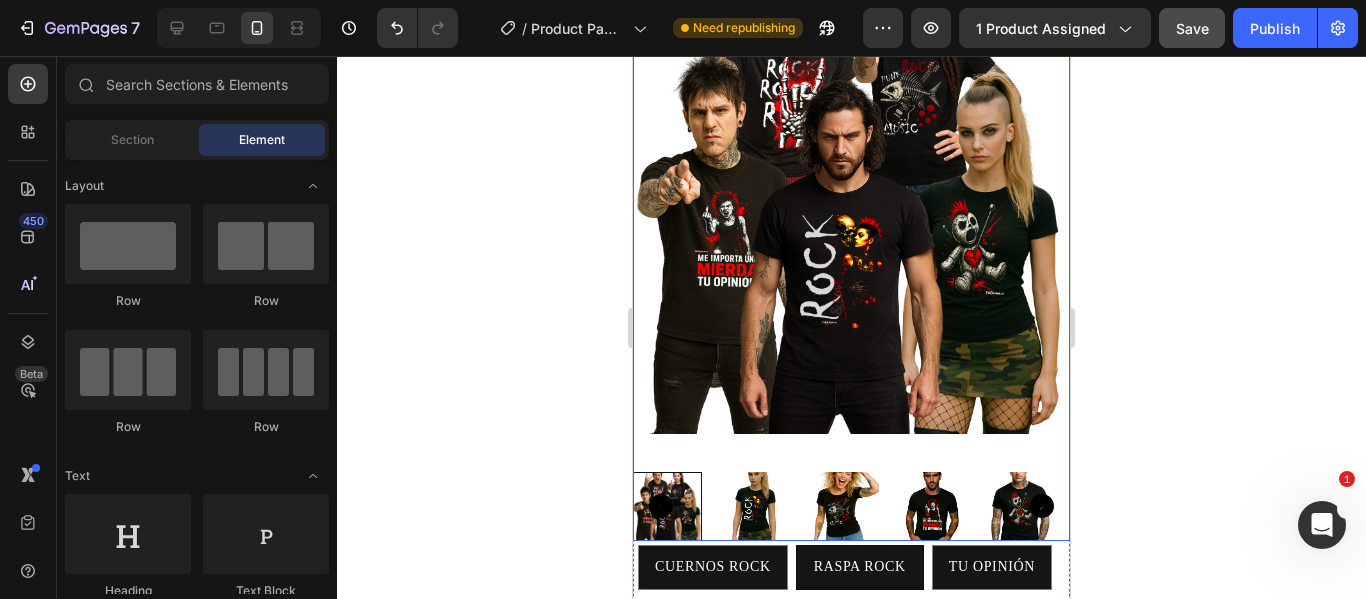 scroll, scrollTop: 300, scrollLeft: 0, axis: vertical 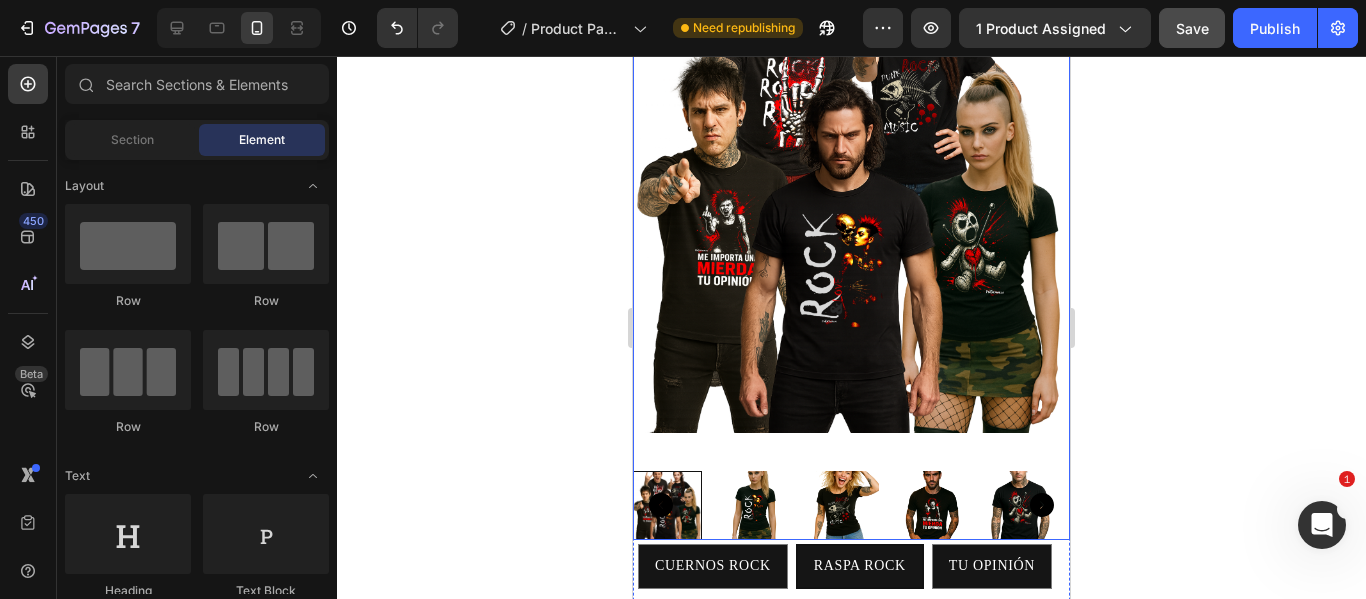 click at bounding box center [843, 505] 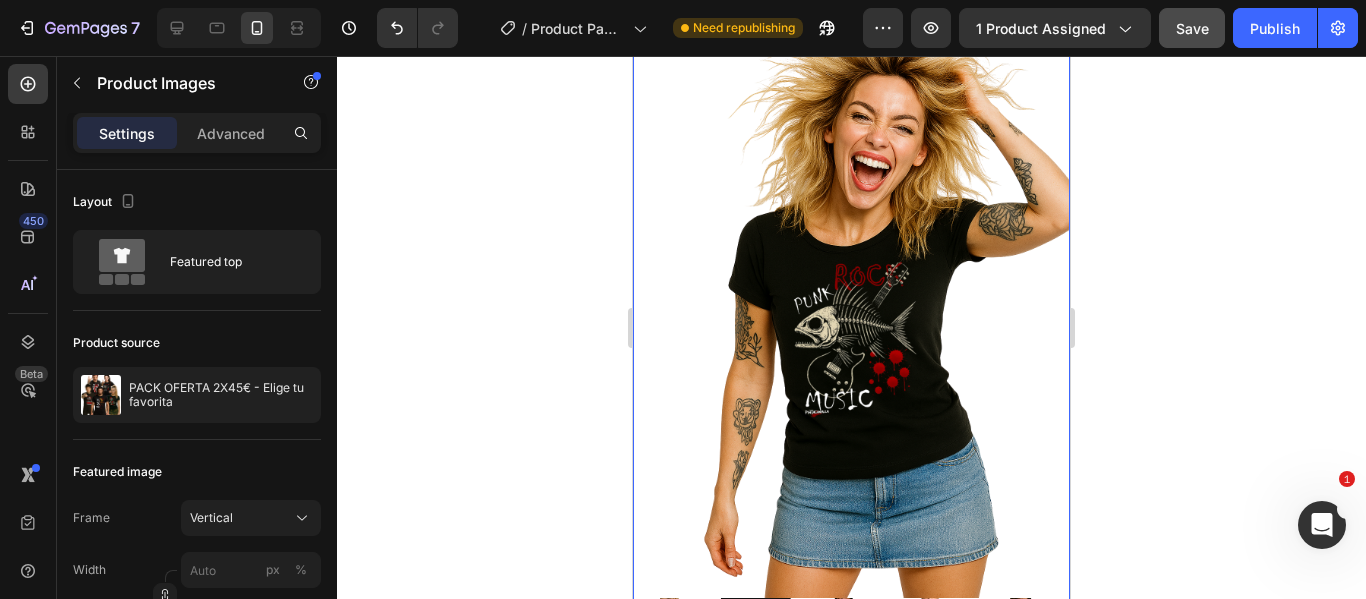 scroll, scrollTop: 0, scrollLeft: 0, axis: both 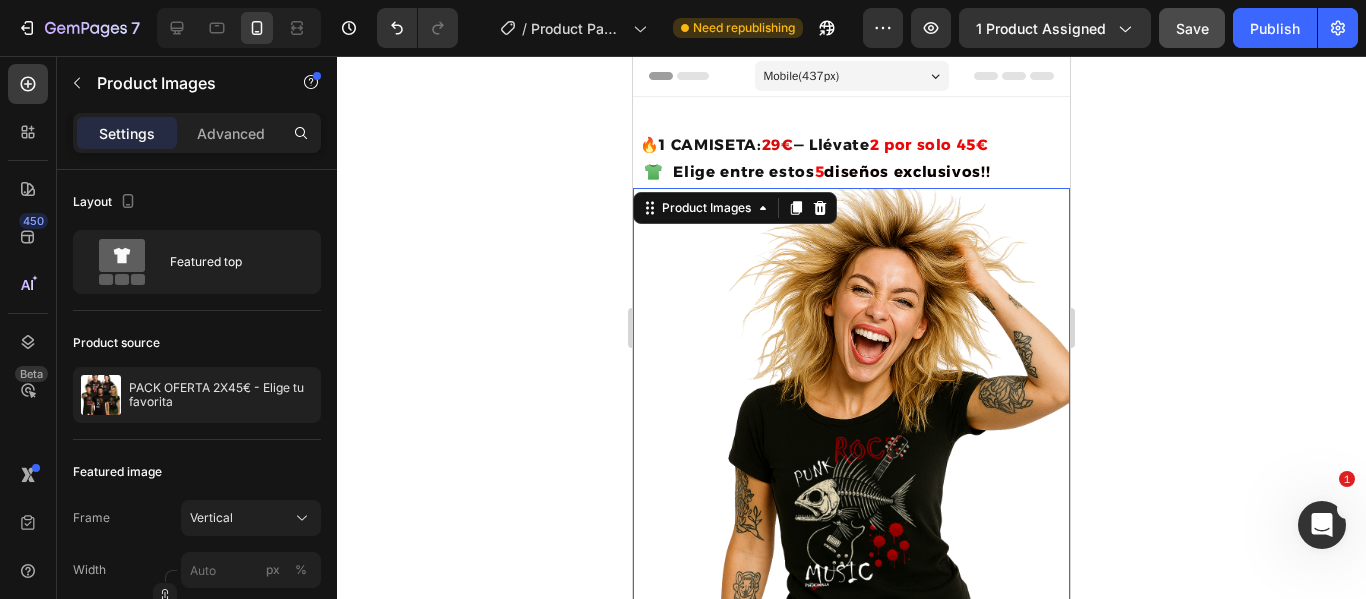 click 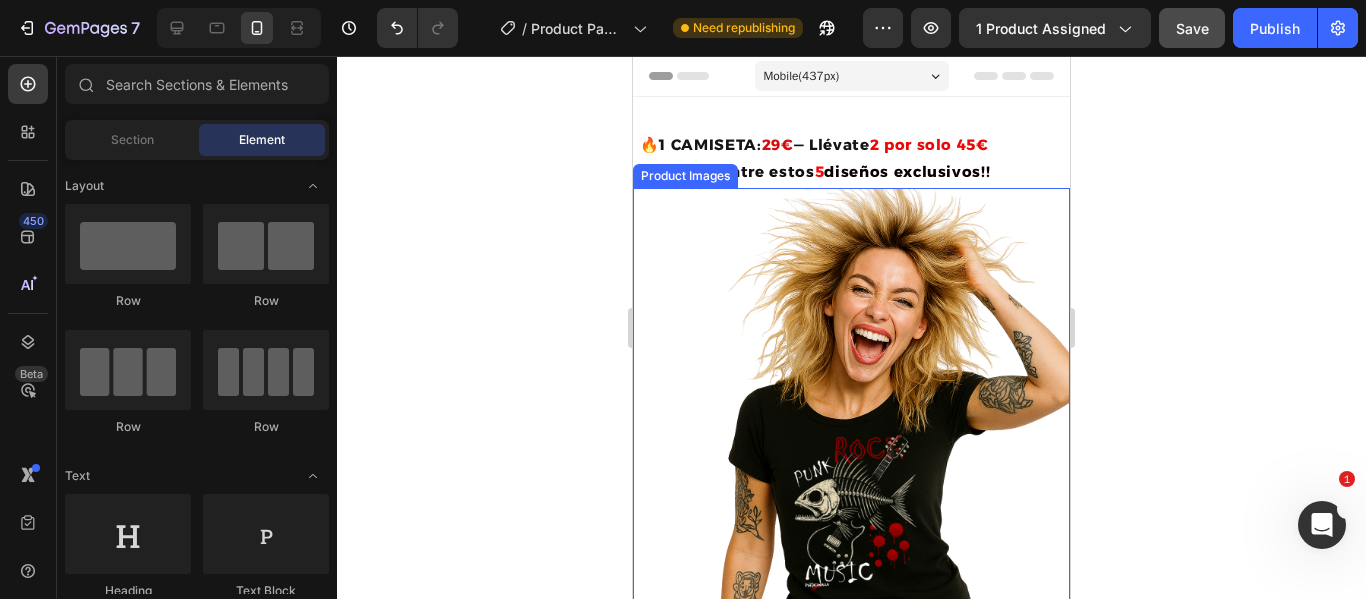 scroll, scrollTop: 300, scrollLeft: 0, axis: vertical 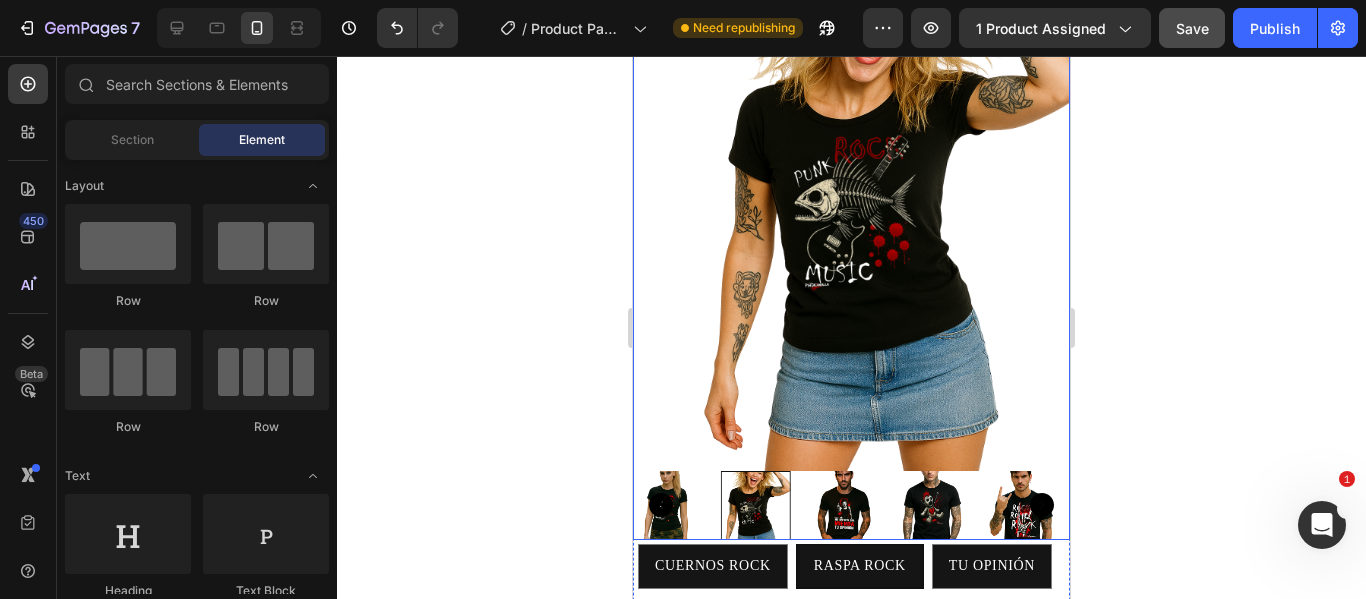 click 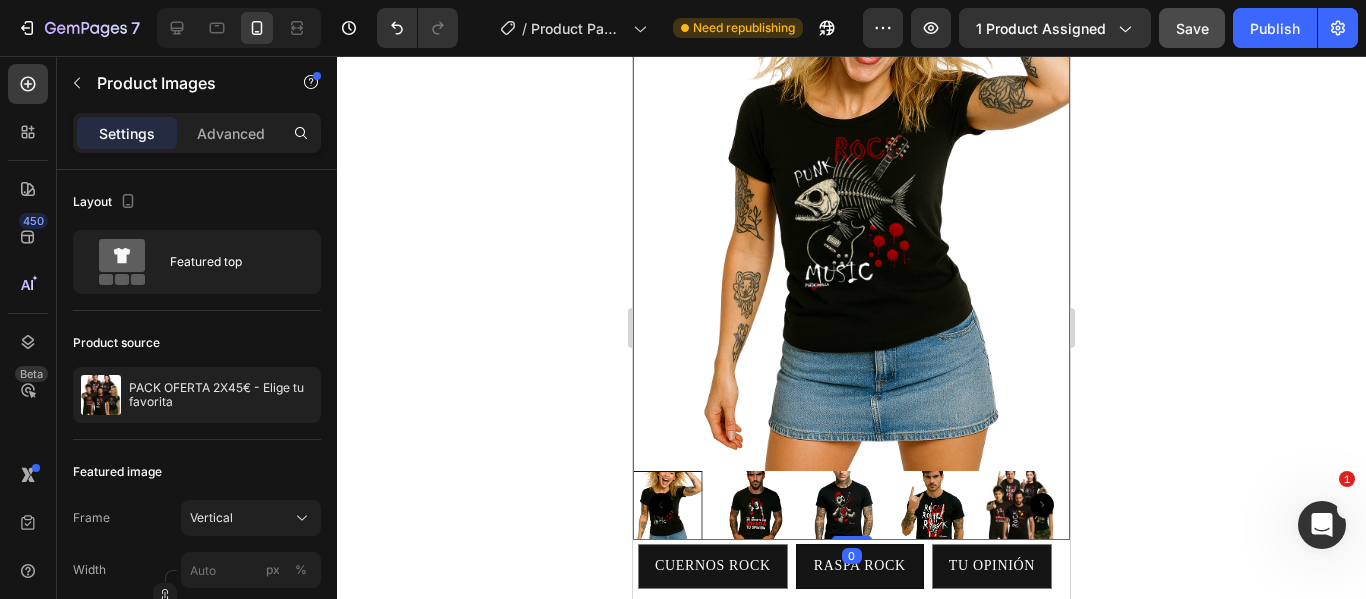 click 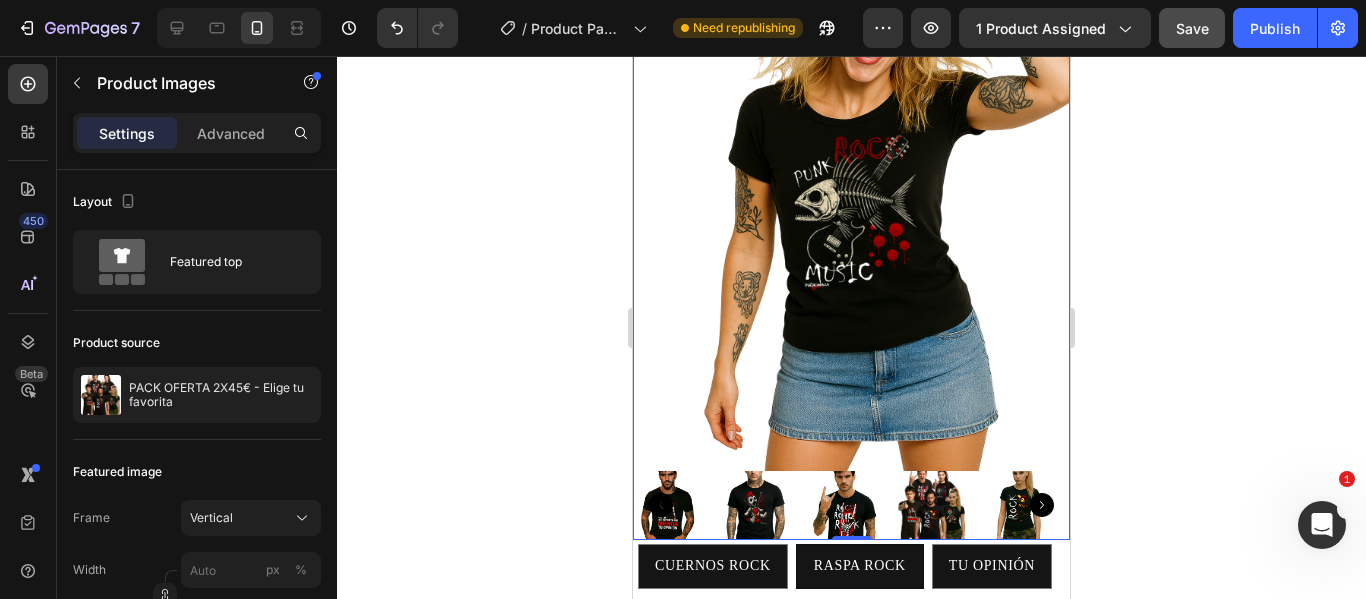 click 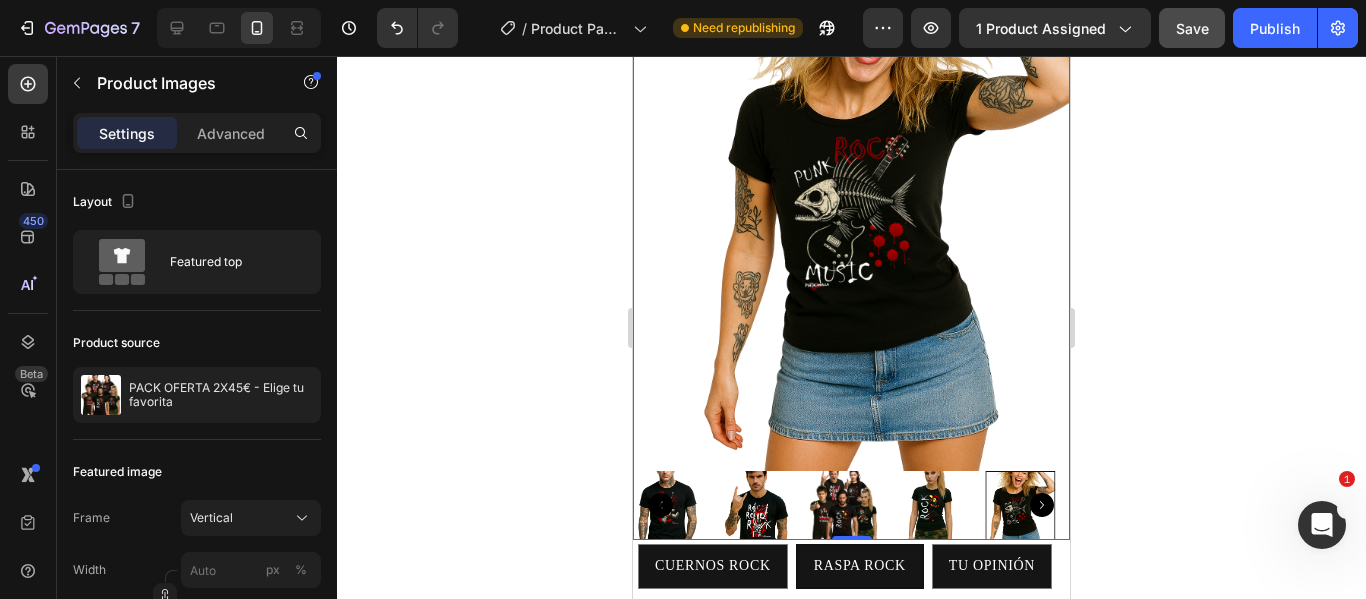 click 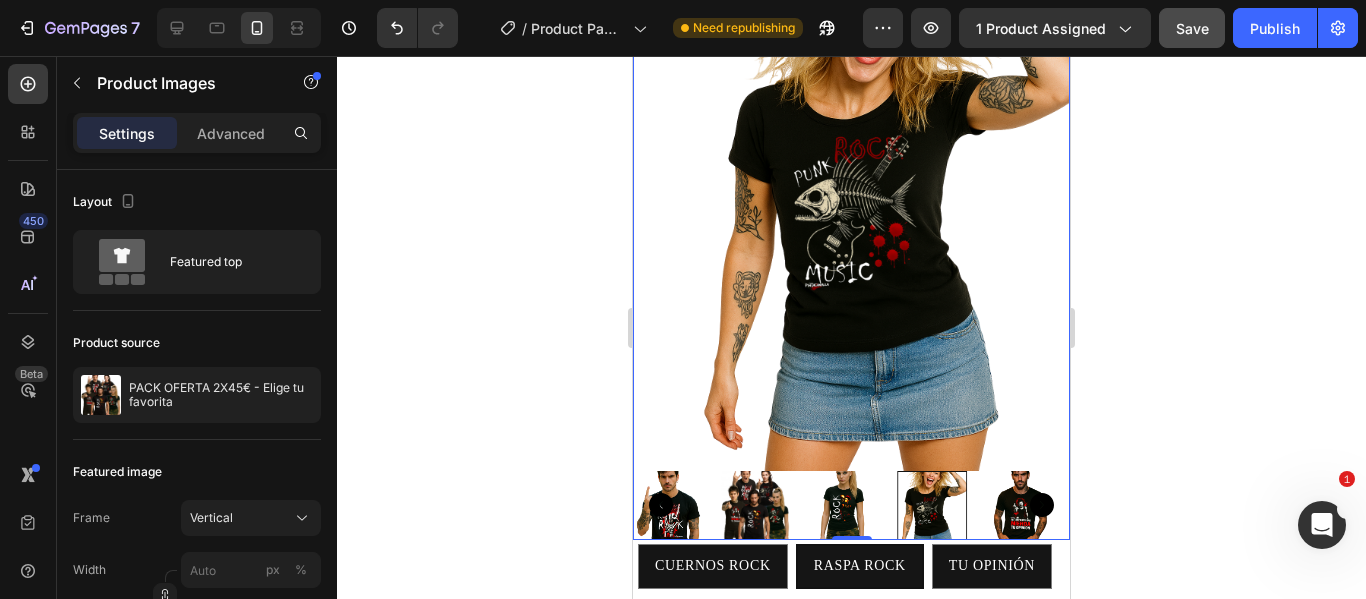click at bounding box center (755, 505) 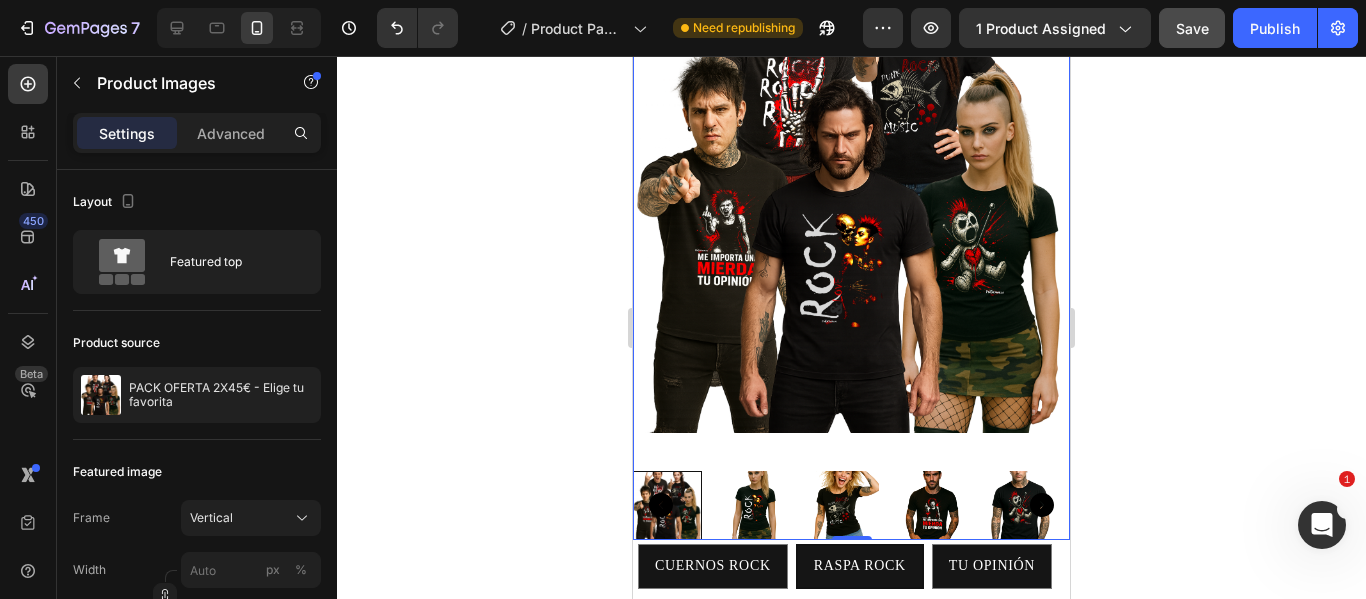 drag, startPoint x: 1156, startPoint y: 338, endPoint x: 423, endPoint y: 343, distance: 733.017 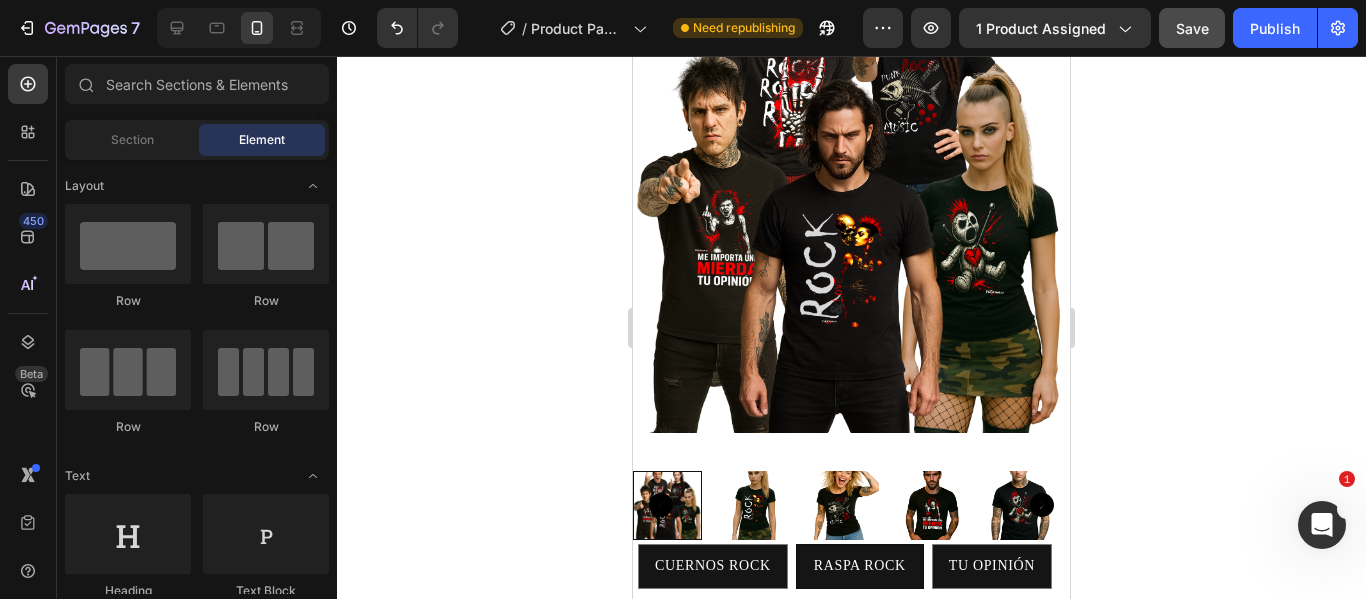click 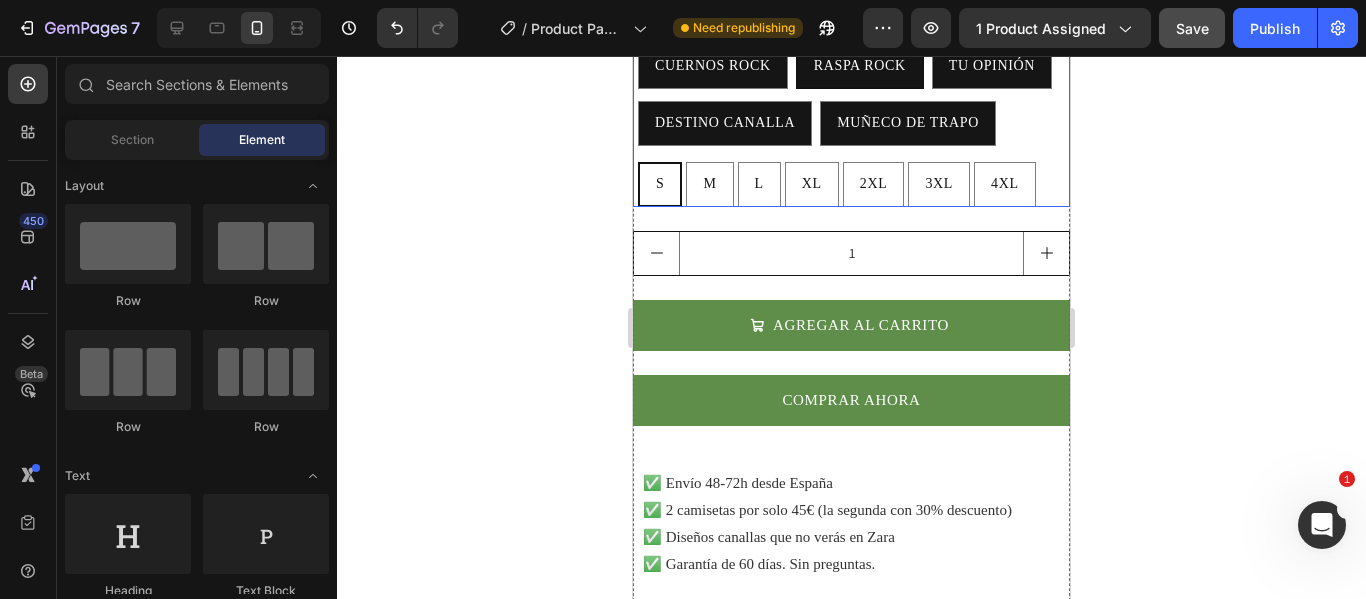 scroll, scrollTop: 1000, scrollLeft: 0, axis: vertical 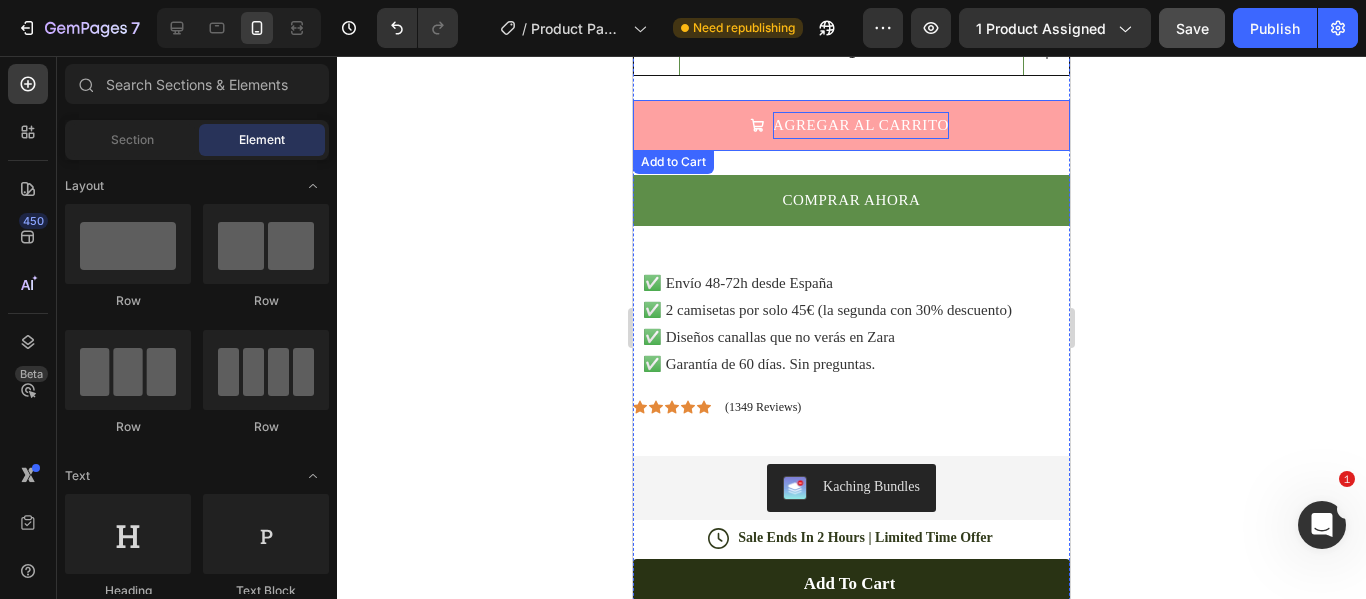 click on "AGREGAR AL CARRITO" at bounding box center (861, 125) 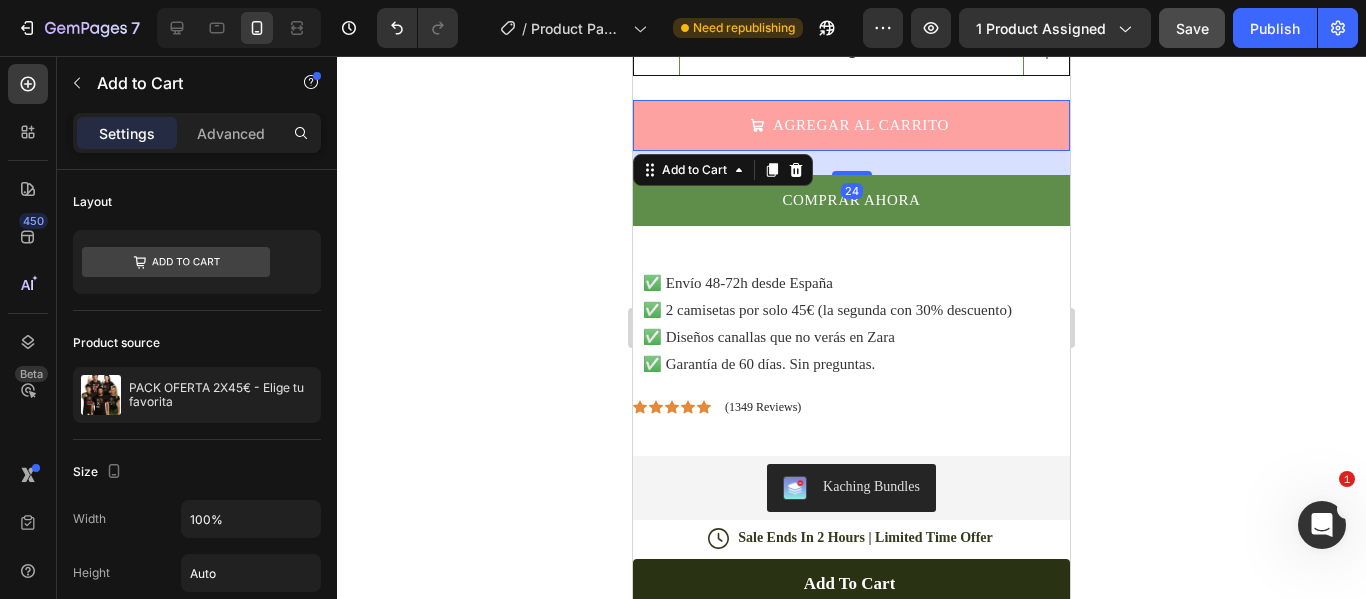click on "AGREGAR AL CARRITO" at bounding box center (851, 125) 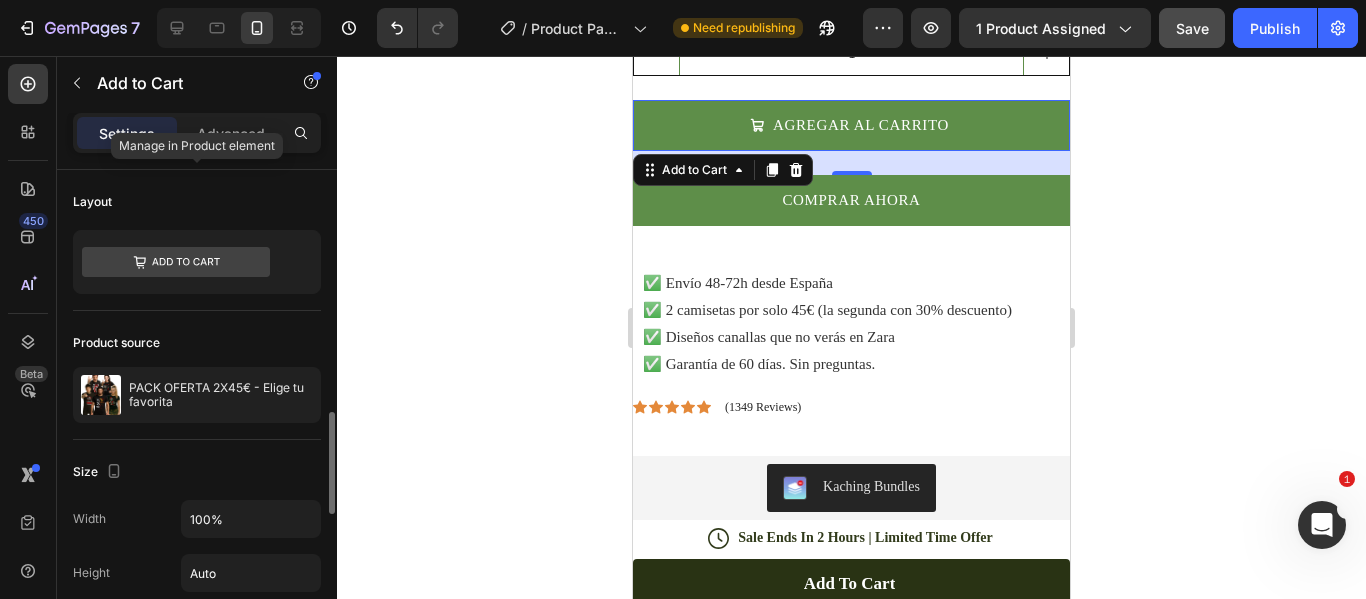 scroll, scrollTop: 300, scrollLeft: 0, axis: vertical 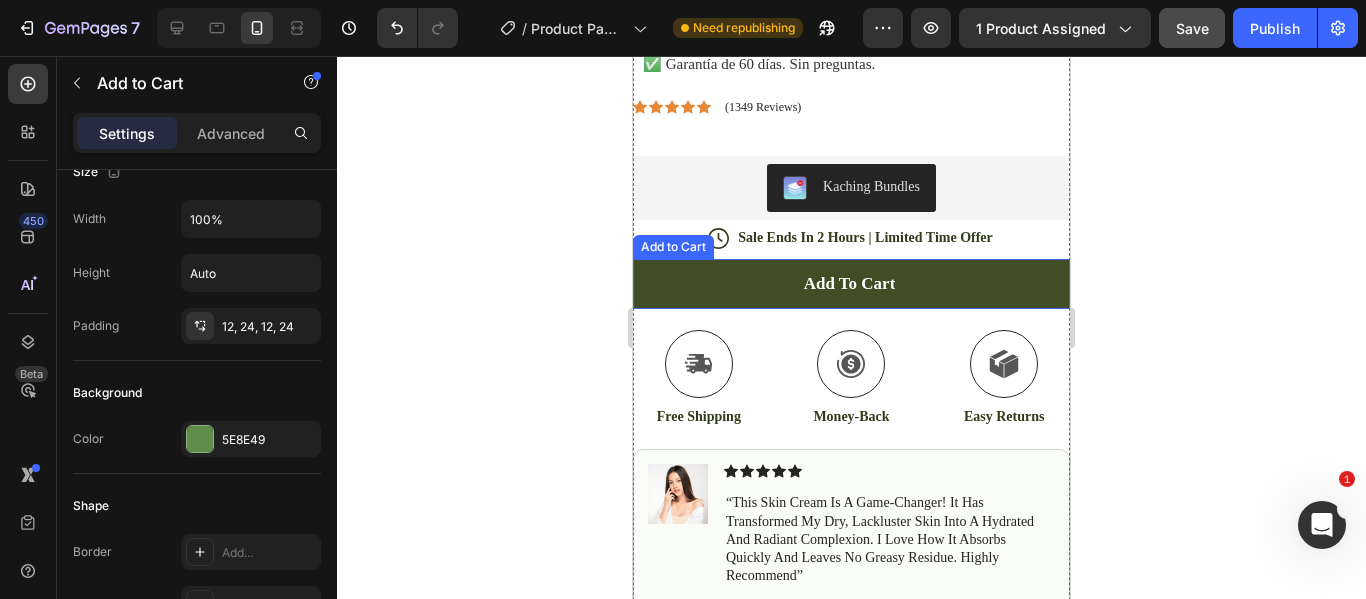 click on "Add to cart" at bounding box center (851, 284) 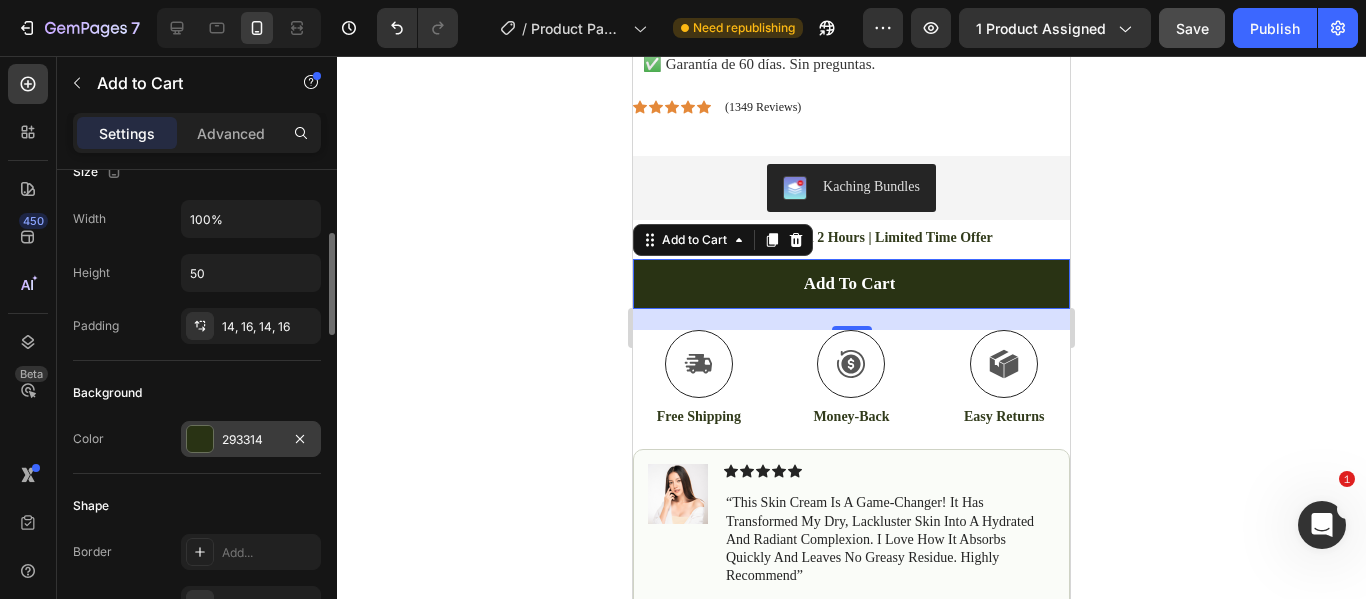click at bounding box center (200, 439) 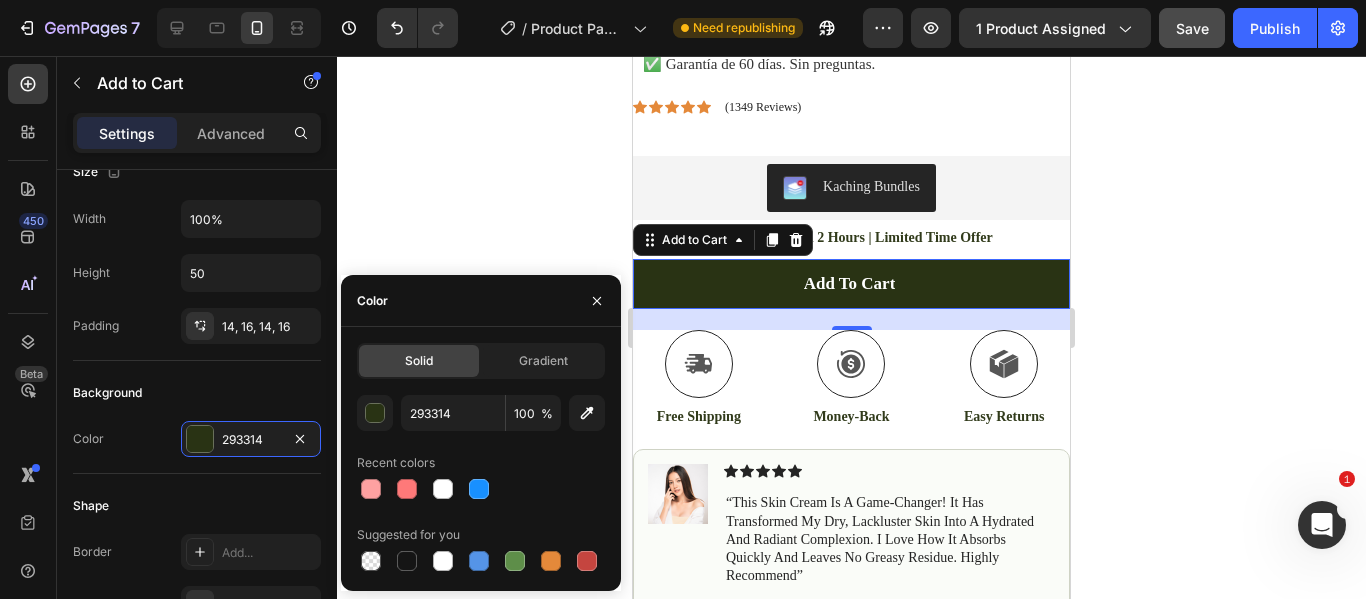 click 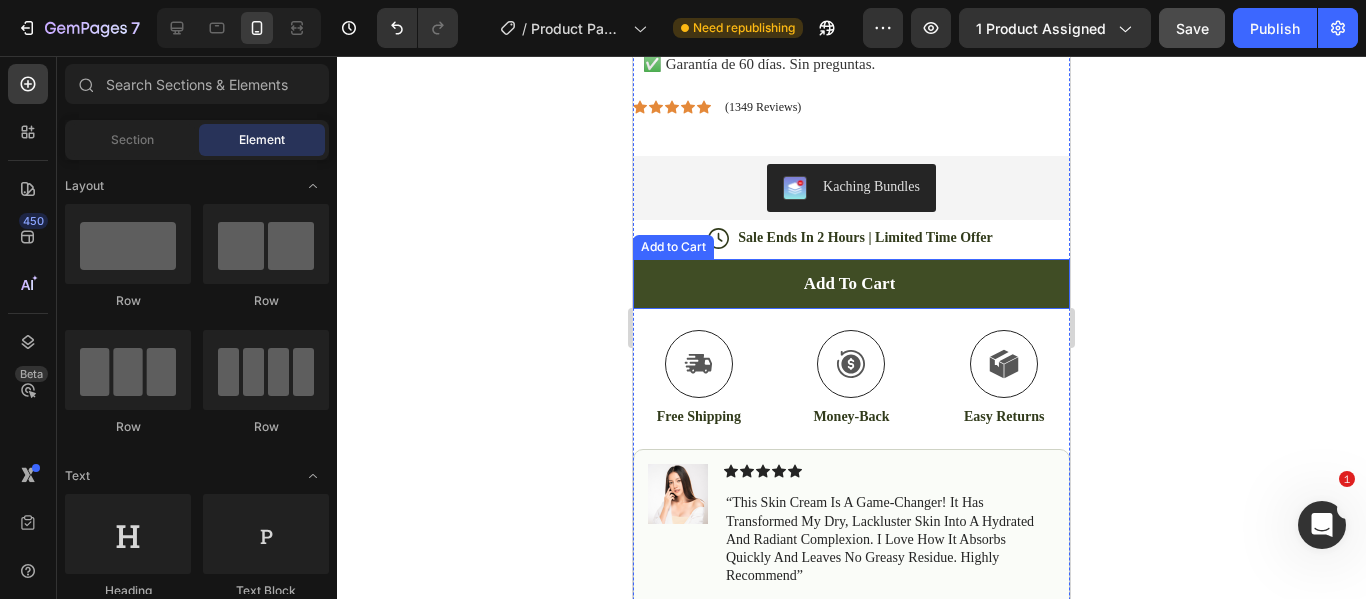 scroll, scrollTop: 1200, scrollLeft: 0, axis: vertical 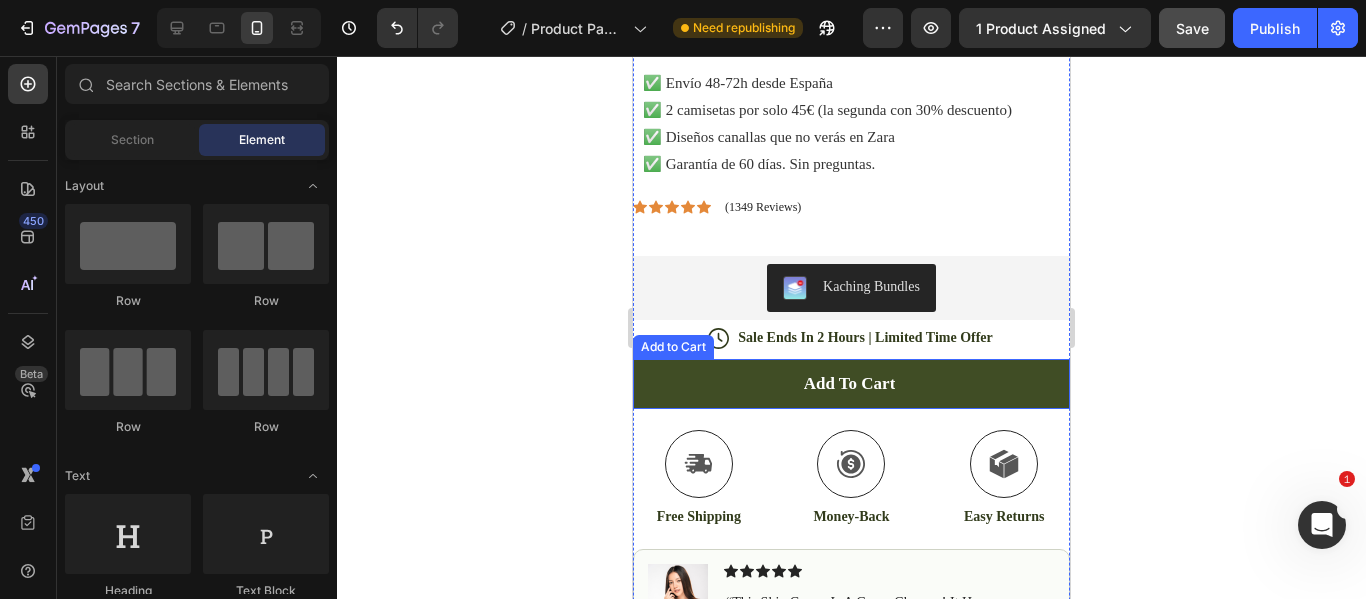 click on "Add to cart" at bounding box center (851, 384) 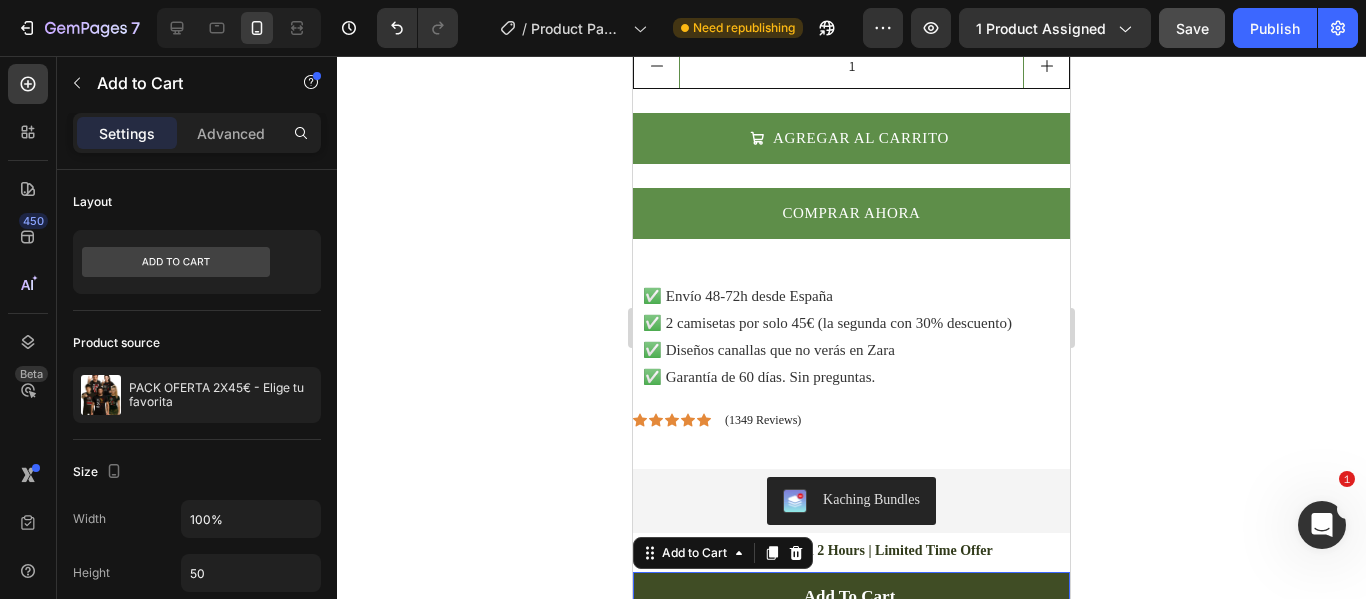 scroll, scrollTop: 900, scrollLeft: 0, axis: vertical 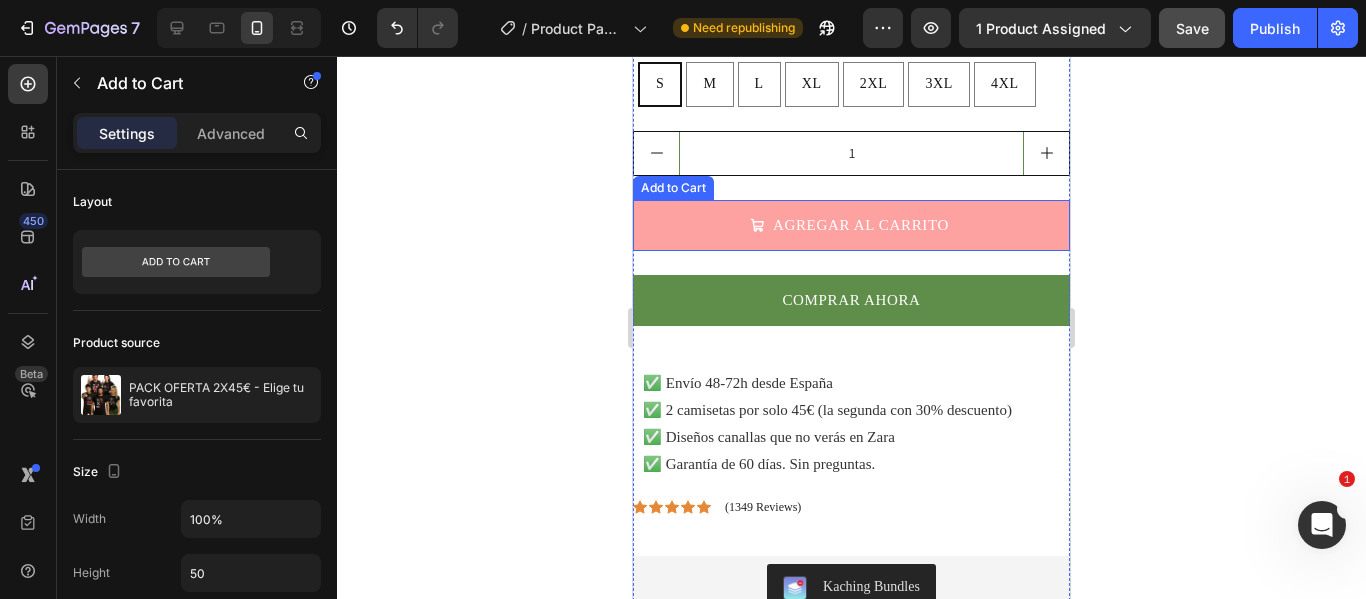 click on "AGREGAR AL CARRITO" at bounding box center (851, 225) 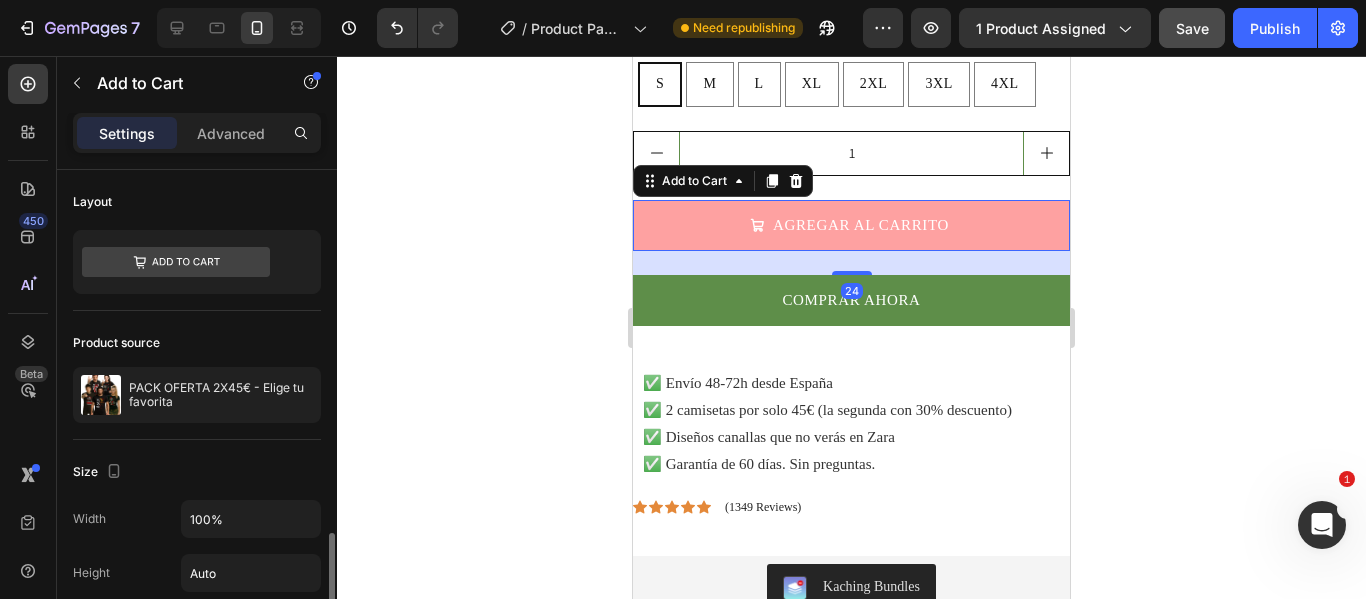 scroll, scrollTop: 300, scrollLeft: 0, axis: vertical 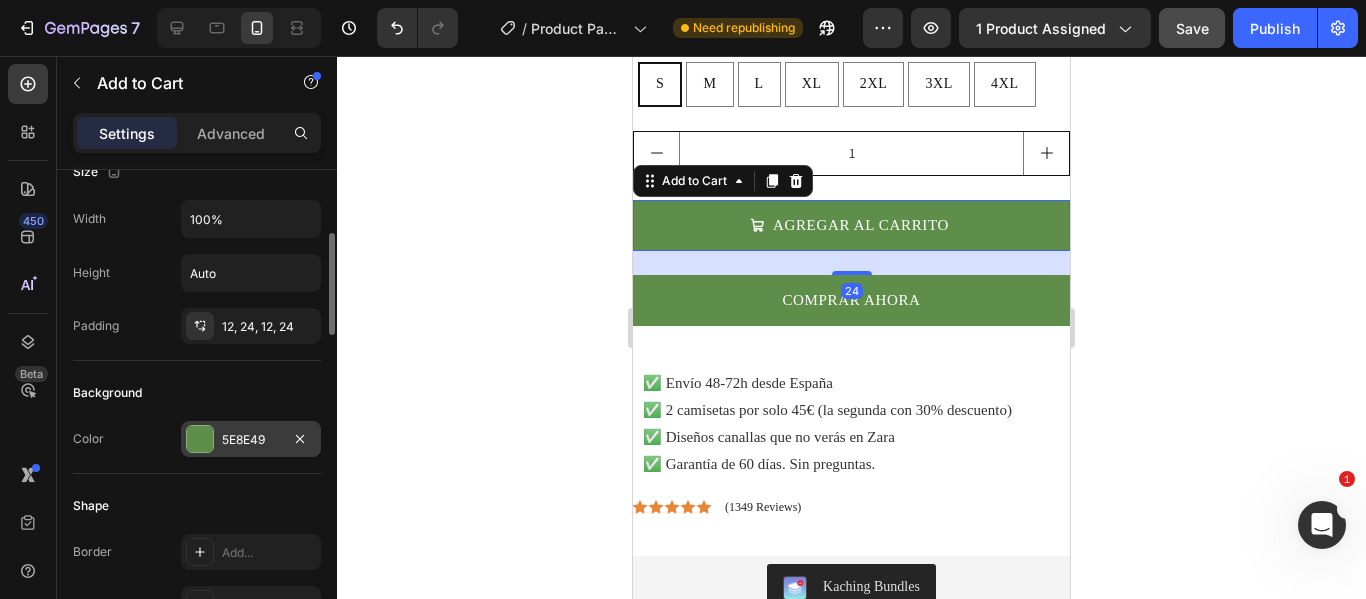 click at bounding box center (200, 439) 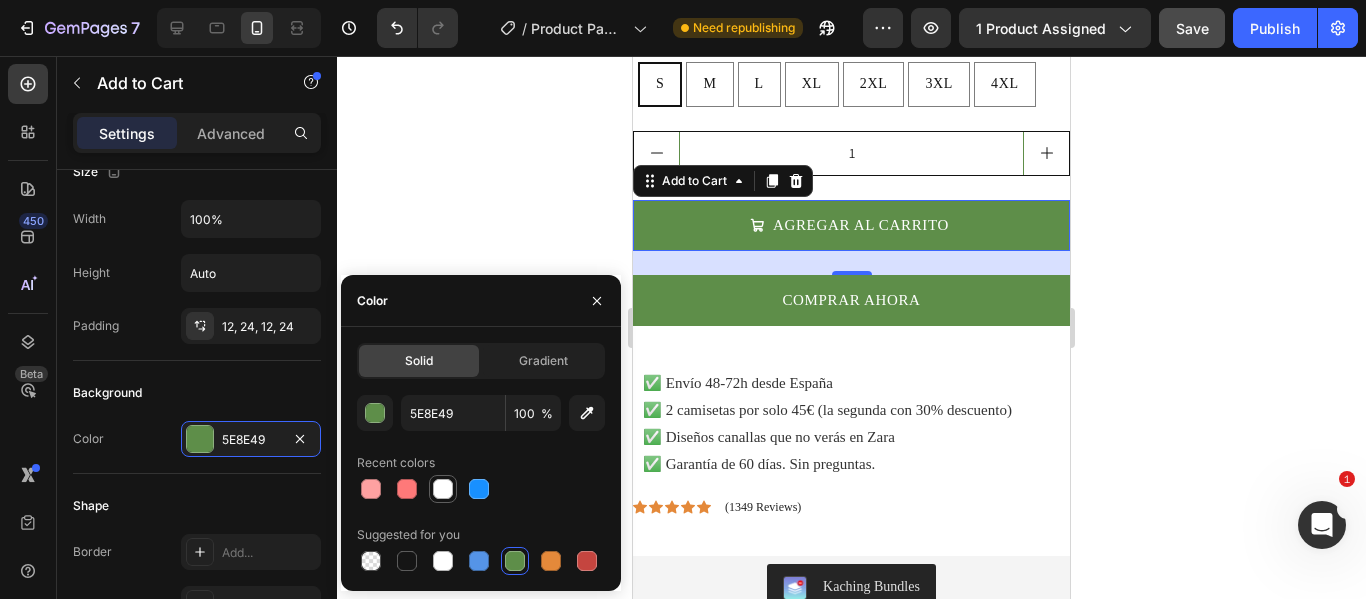 click at bounding box center [443, 489] 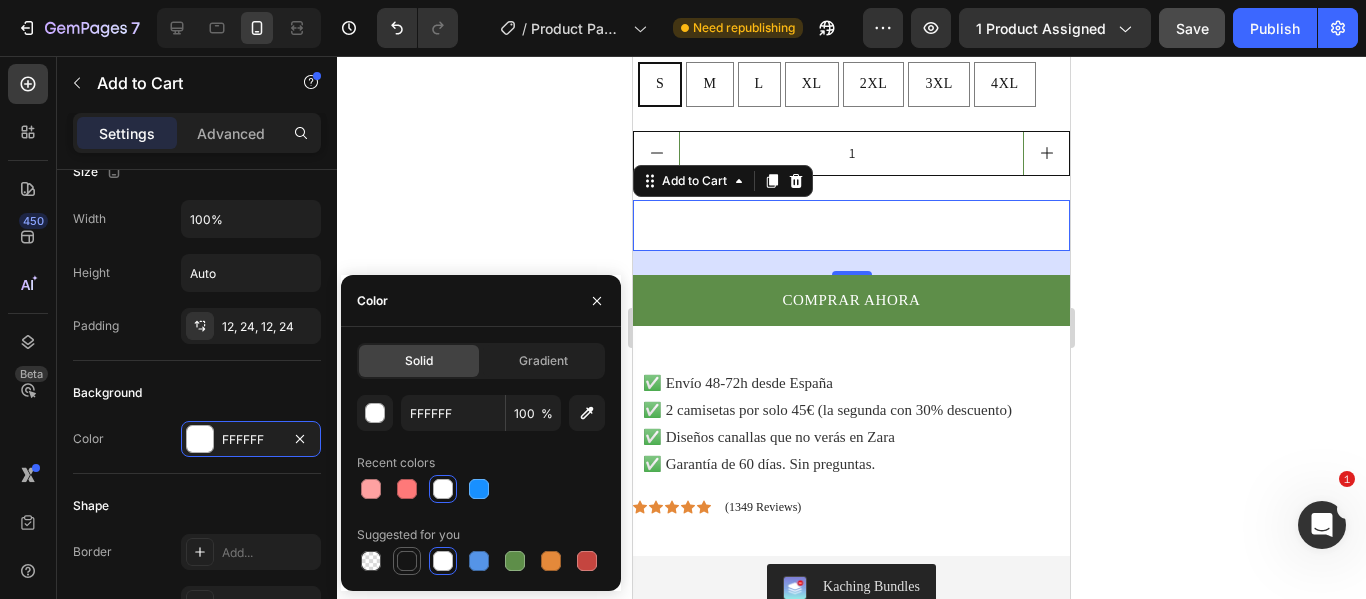 click at bounding box center (407, 561) 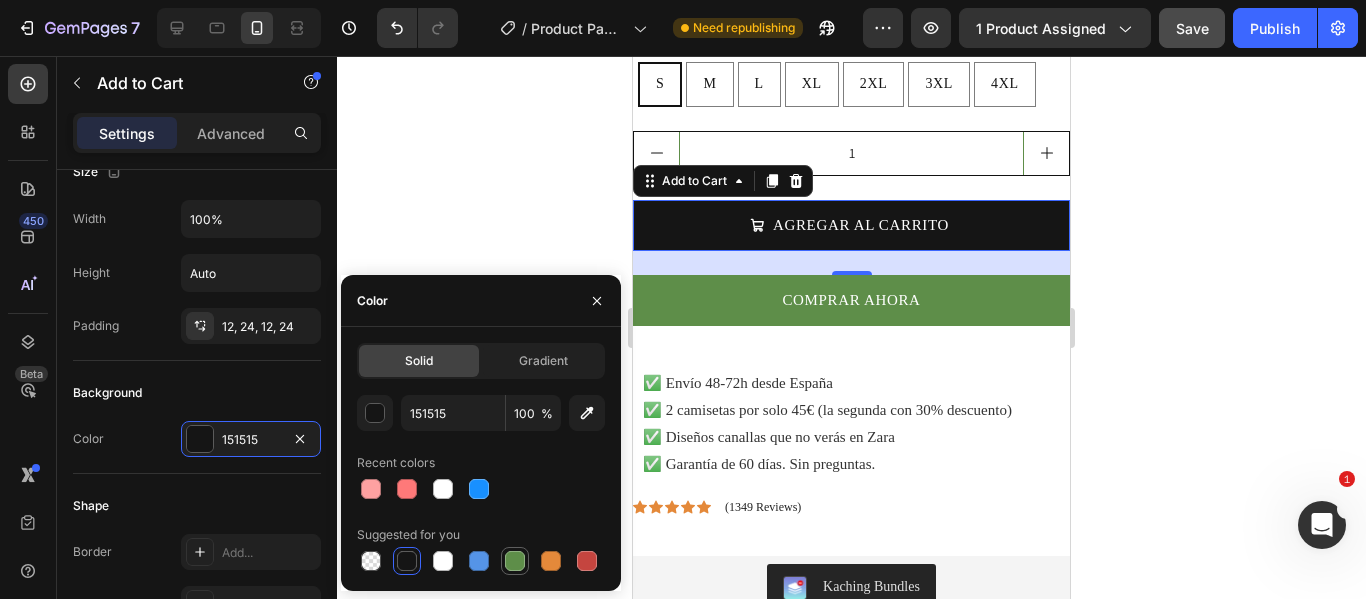 click at bounding box center [515, 561] 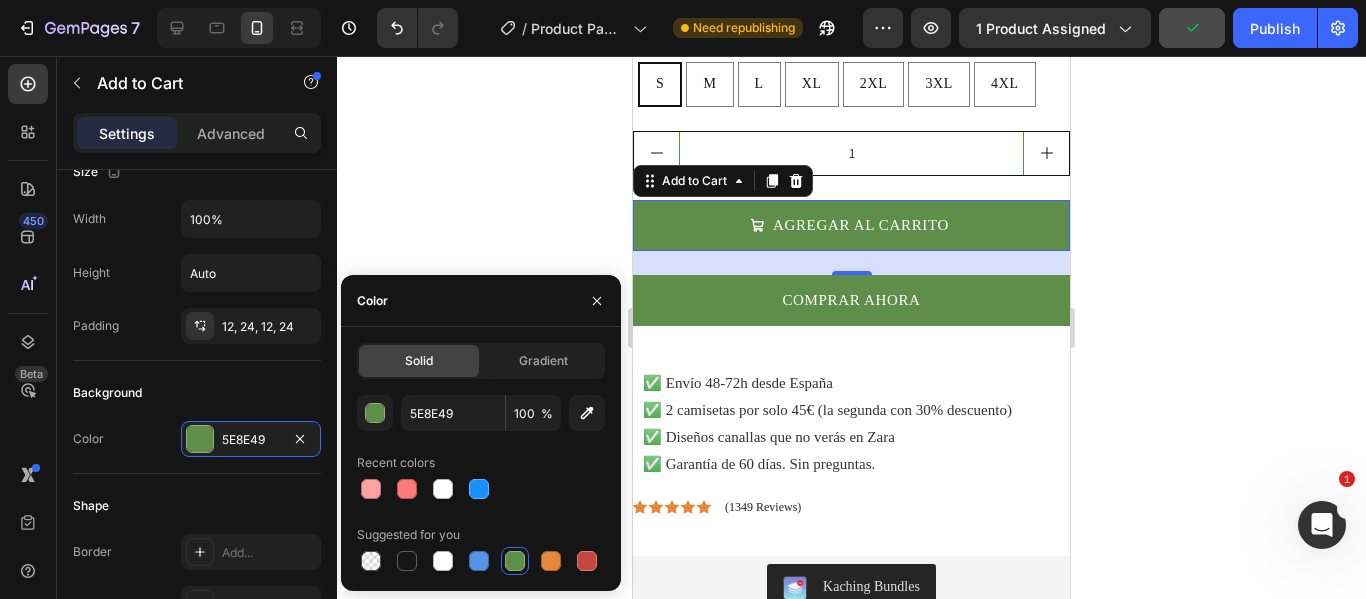 click 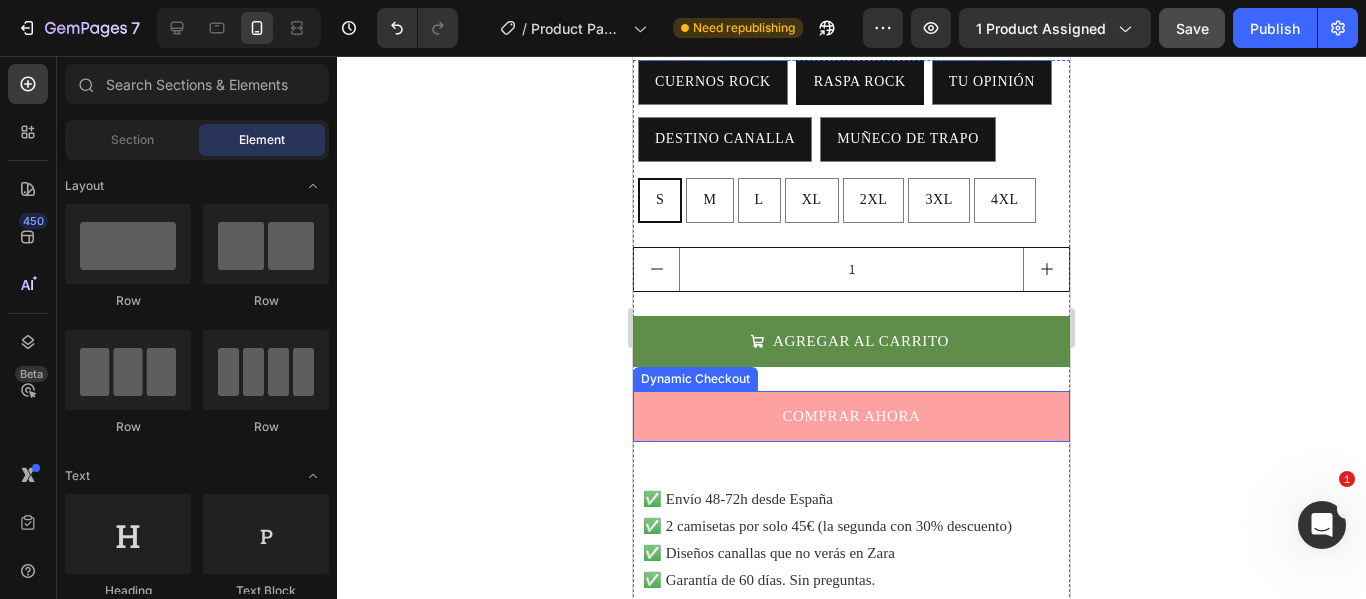 scroll, scrollTop: 700, scrollLeft: 0, axis: vertical 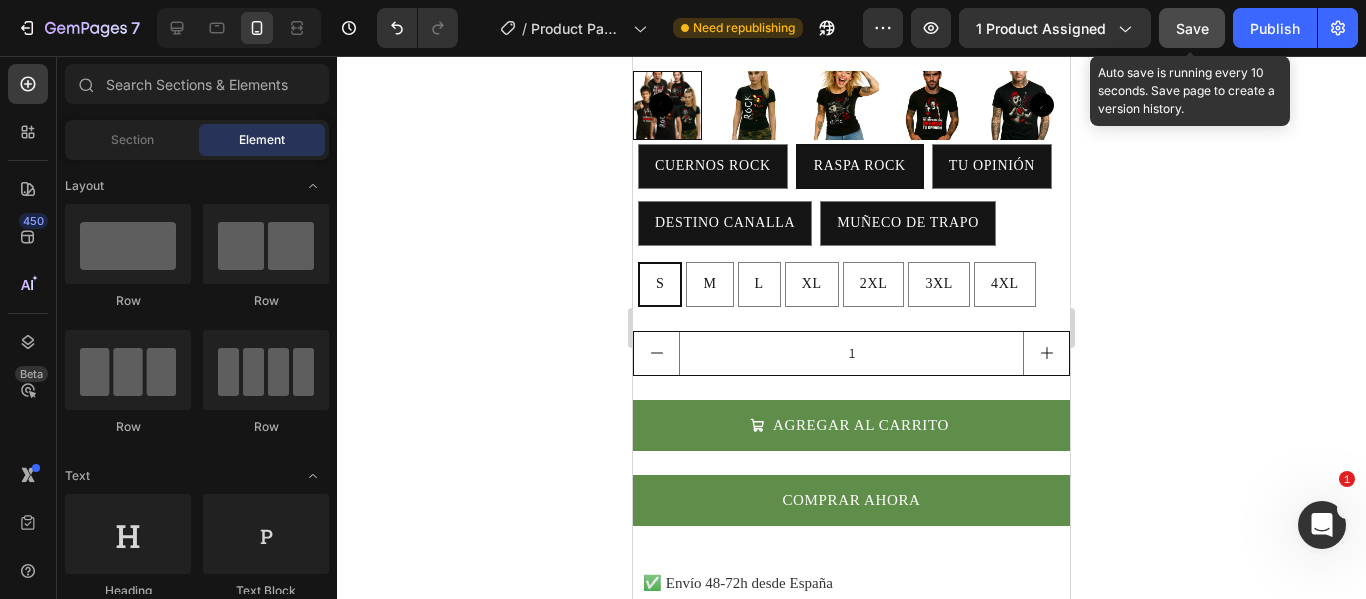 click on "Save" 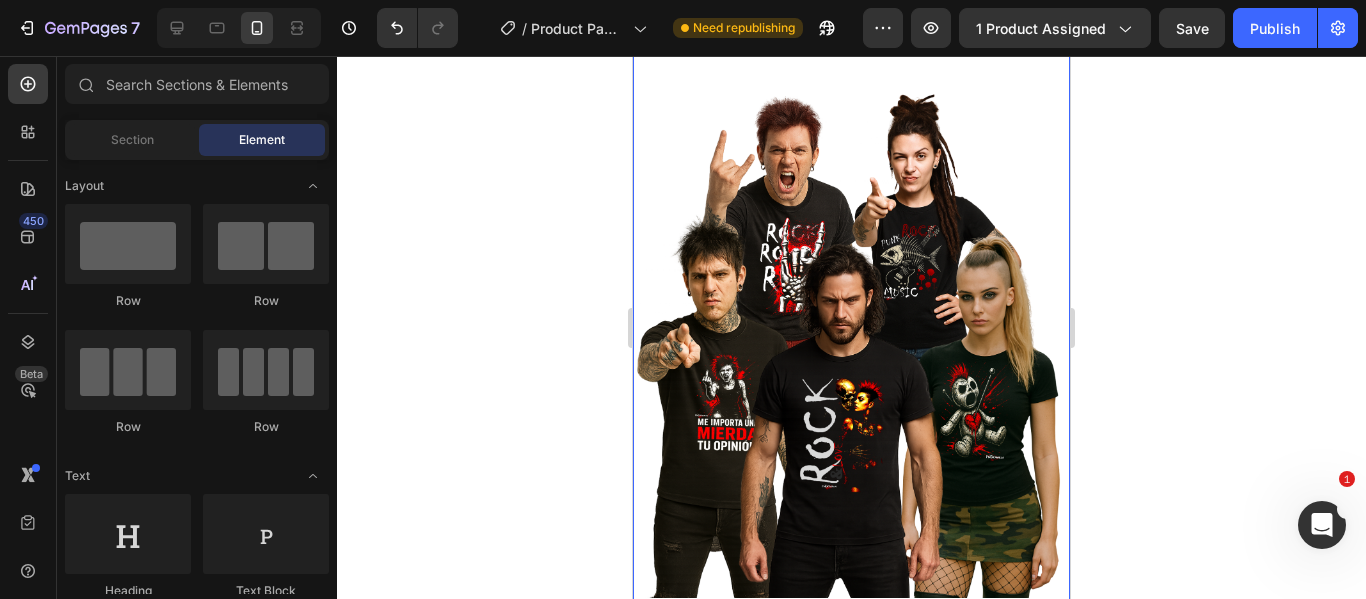 scroll, scrollTop: 100, scrollLeft: 0, axis: vertical 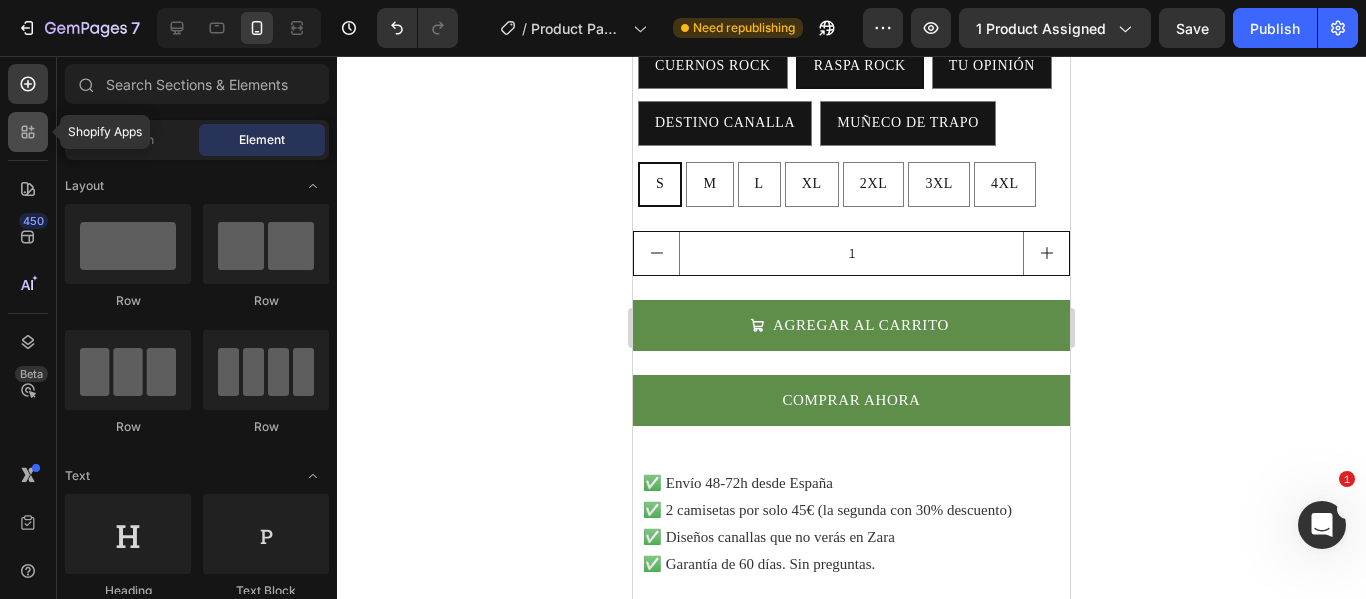 click 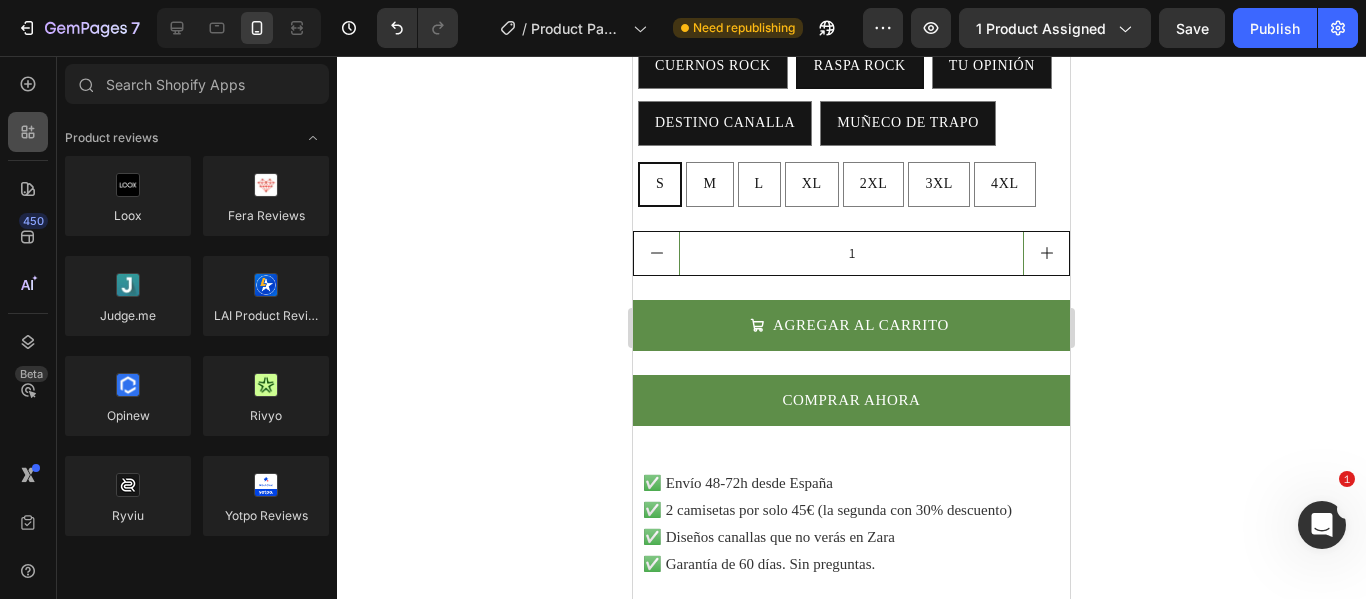 click 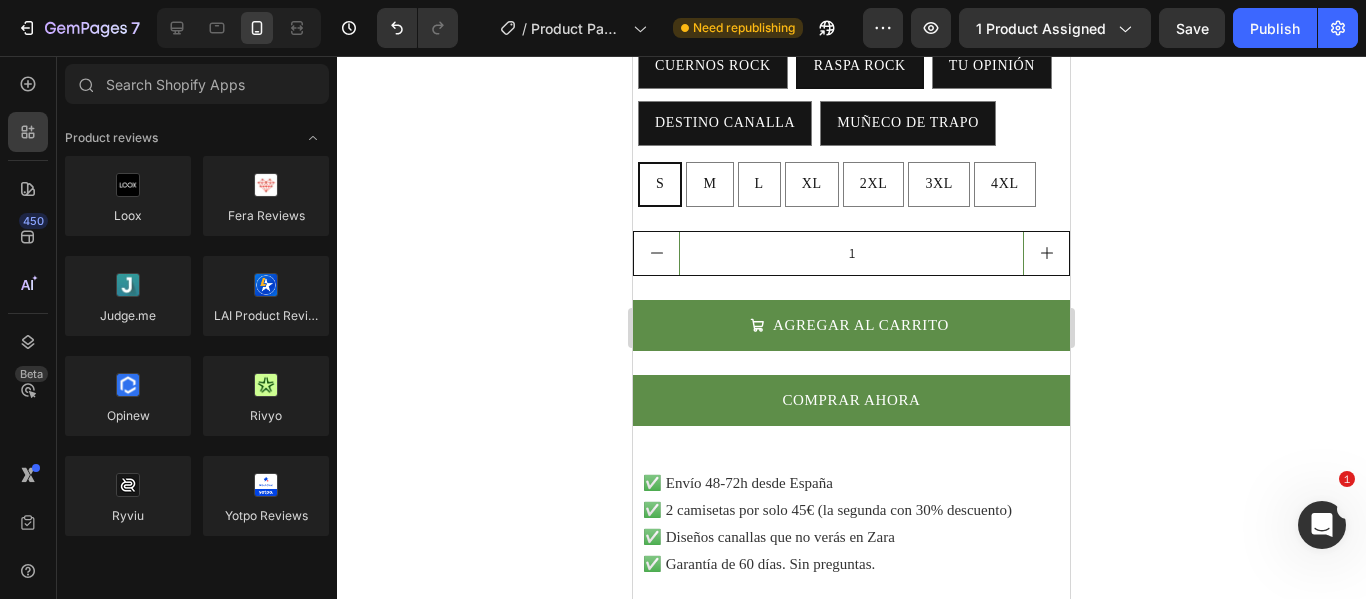click 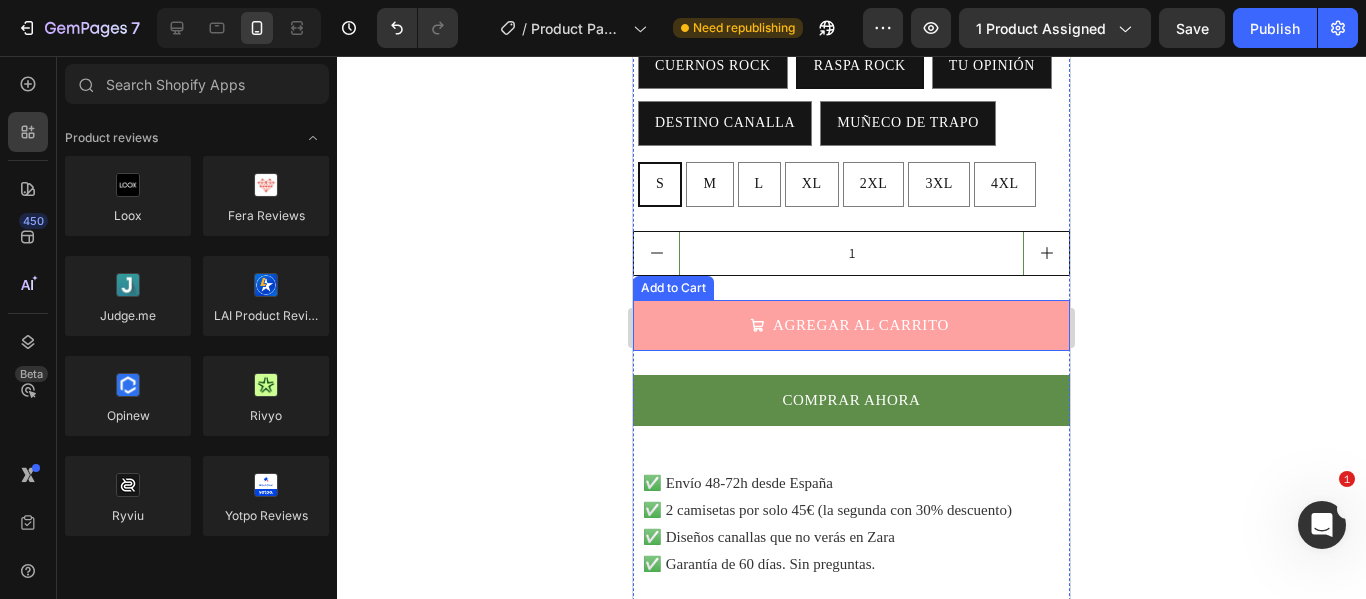 click on "AGREGAR AL CARRITO" at bounding box center (851, 325) 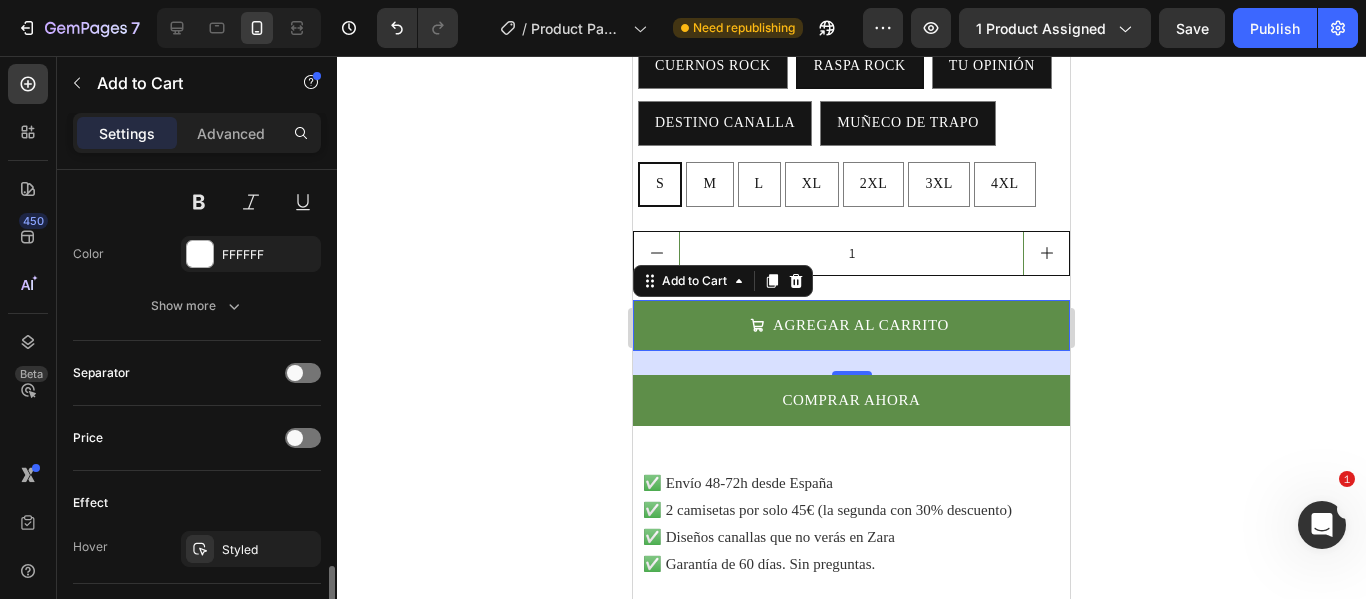scroll, scrollTop: 1400, scrollLeft: 0, axis: vertical 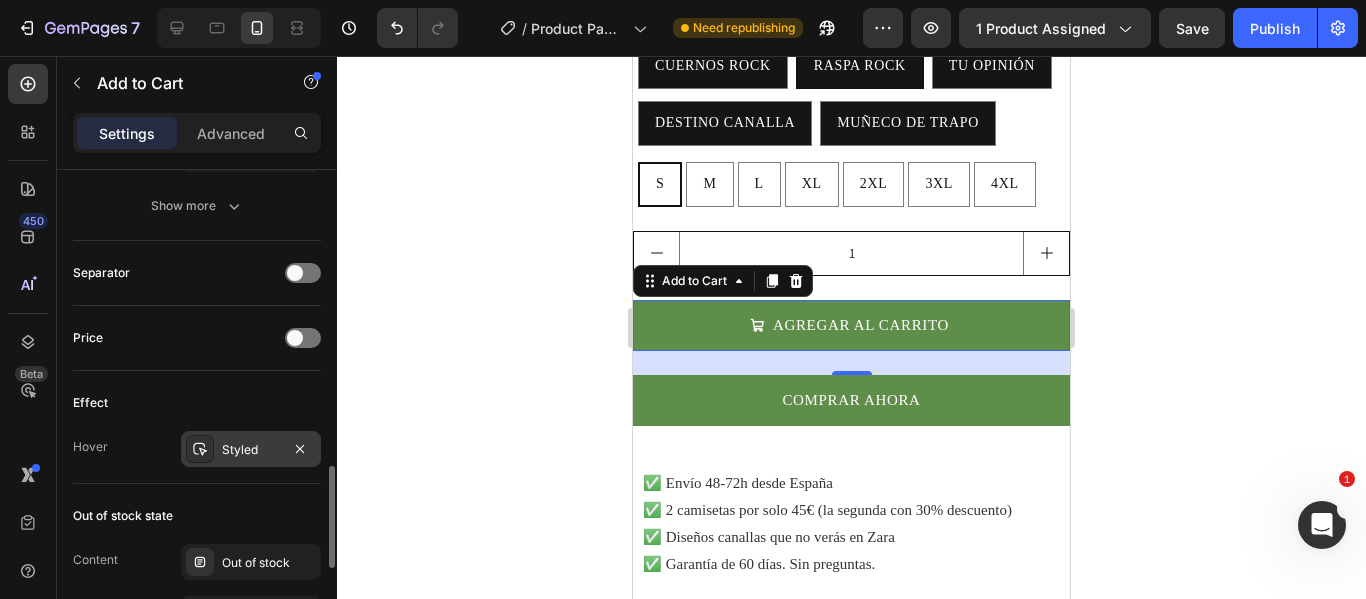 click on "Styled" at bounding box center [251, 450] 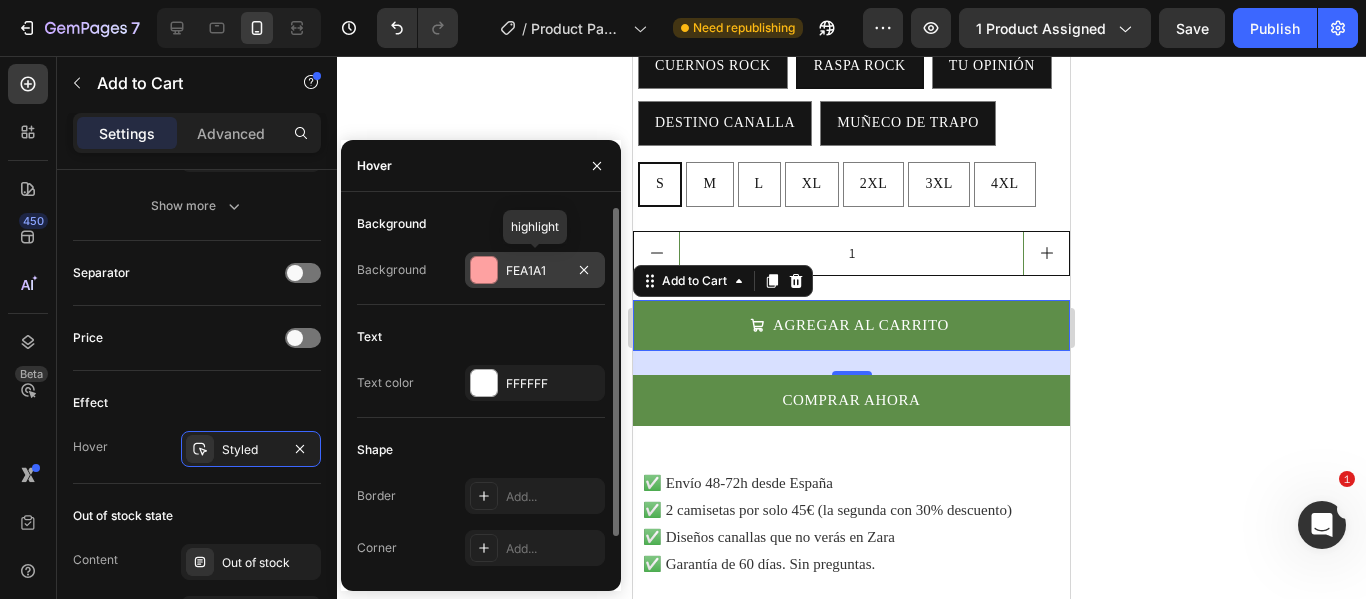 click at bounding box center [484, 270] 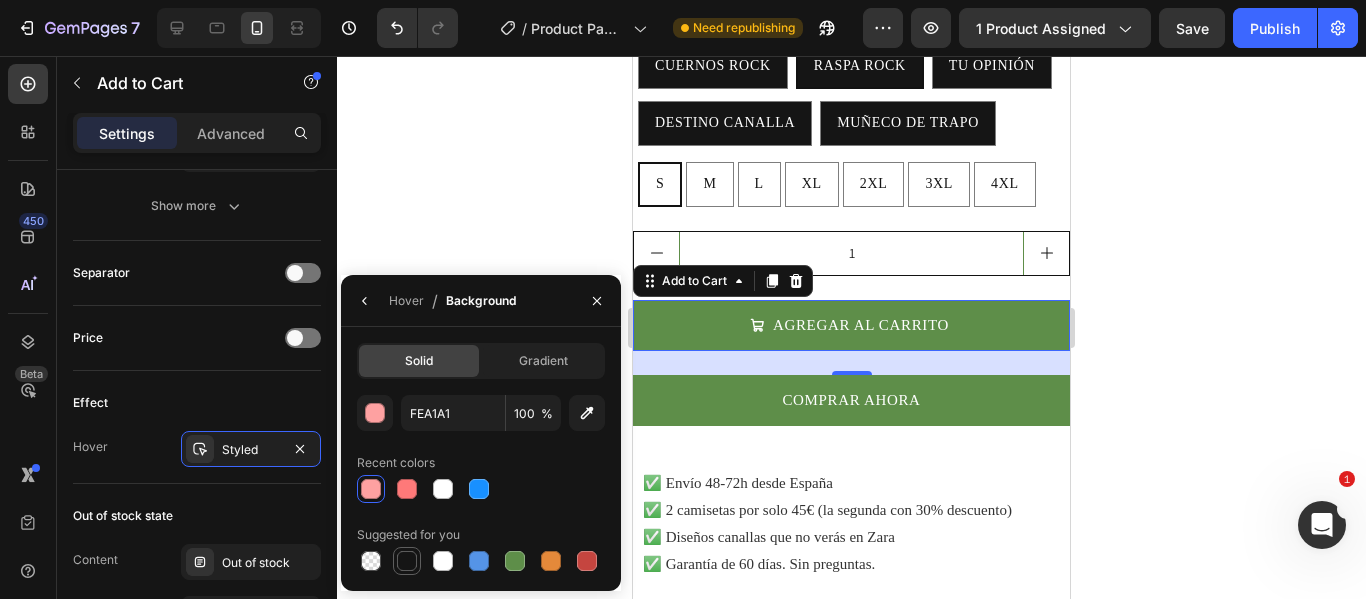 click at bounding box center (407, 561) 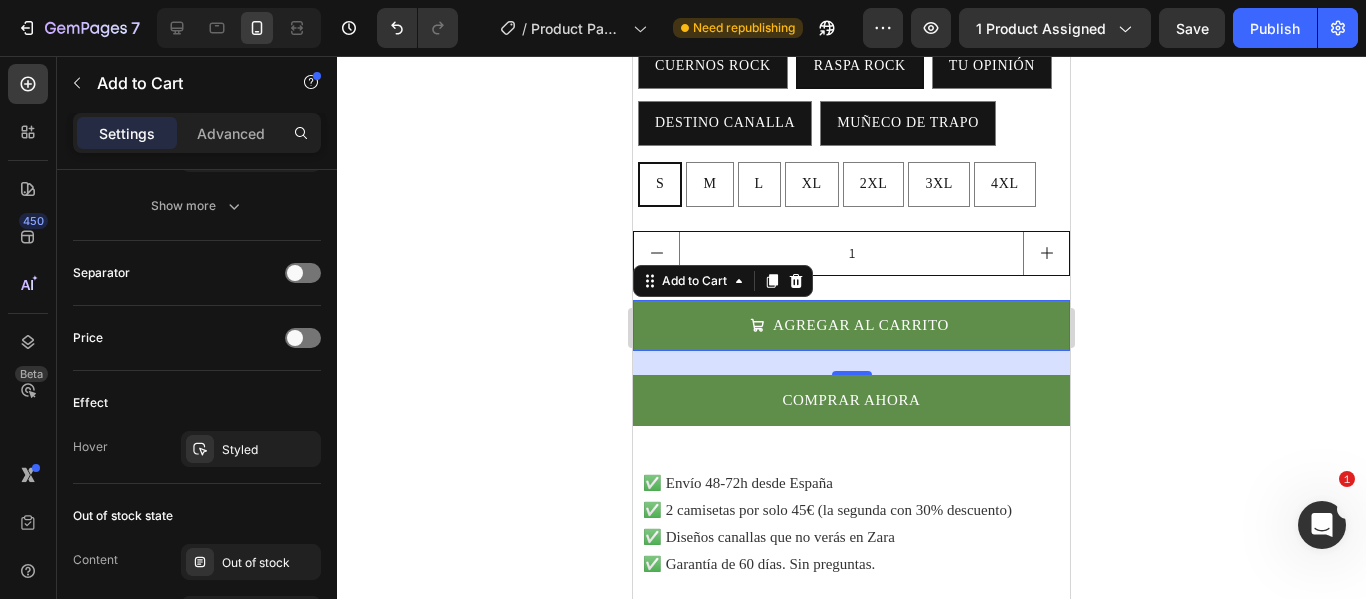 click 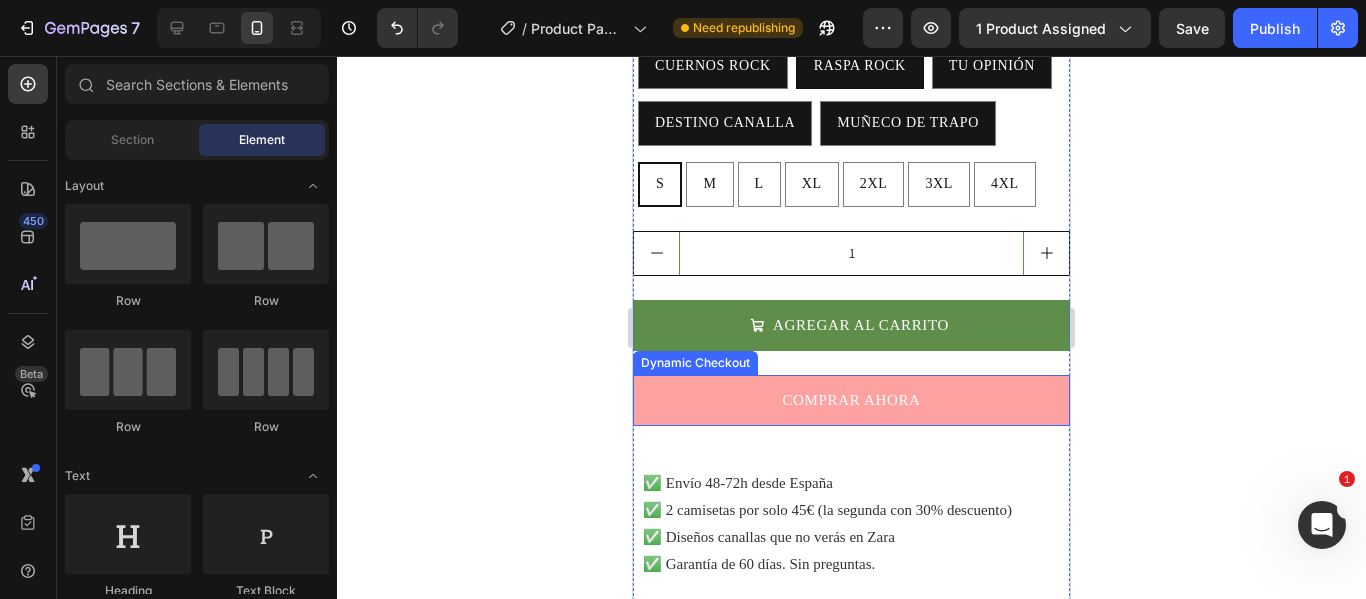 click on "COMPRAR AHORA" at bounding box center (851, 400) 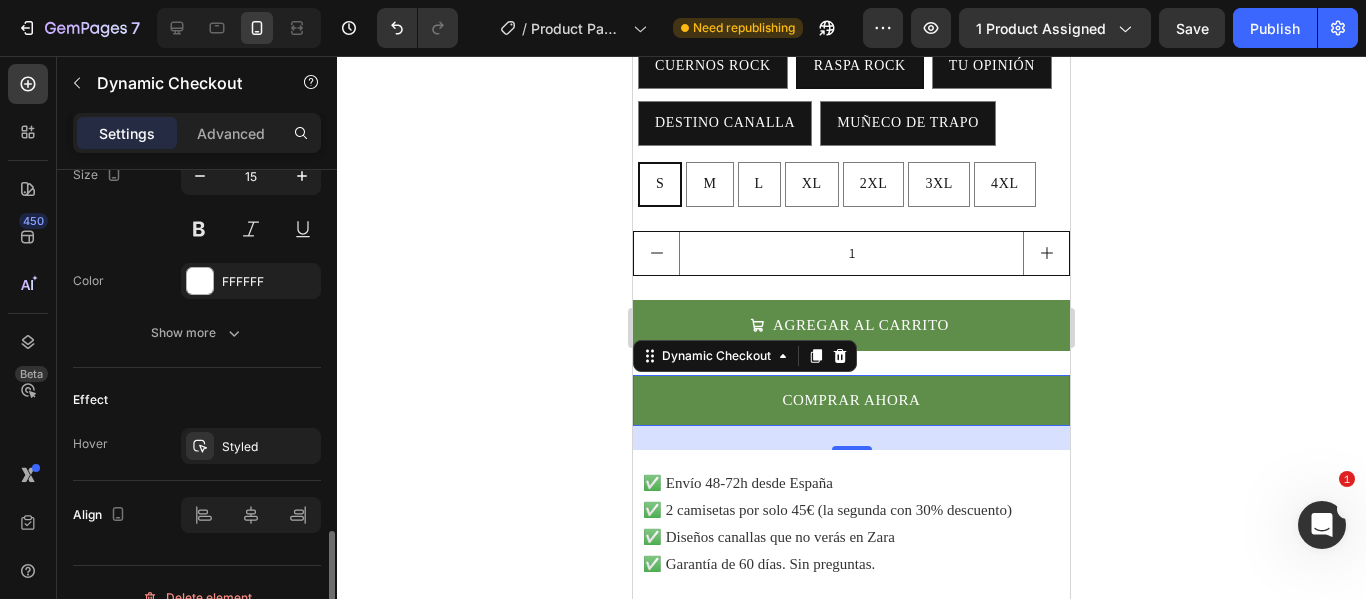 scroll, scrollTop: 1030, scrollLeft: 0, axis: vertical 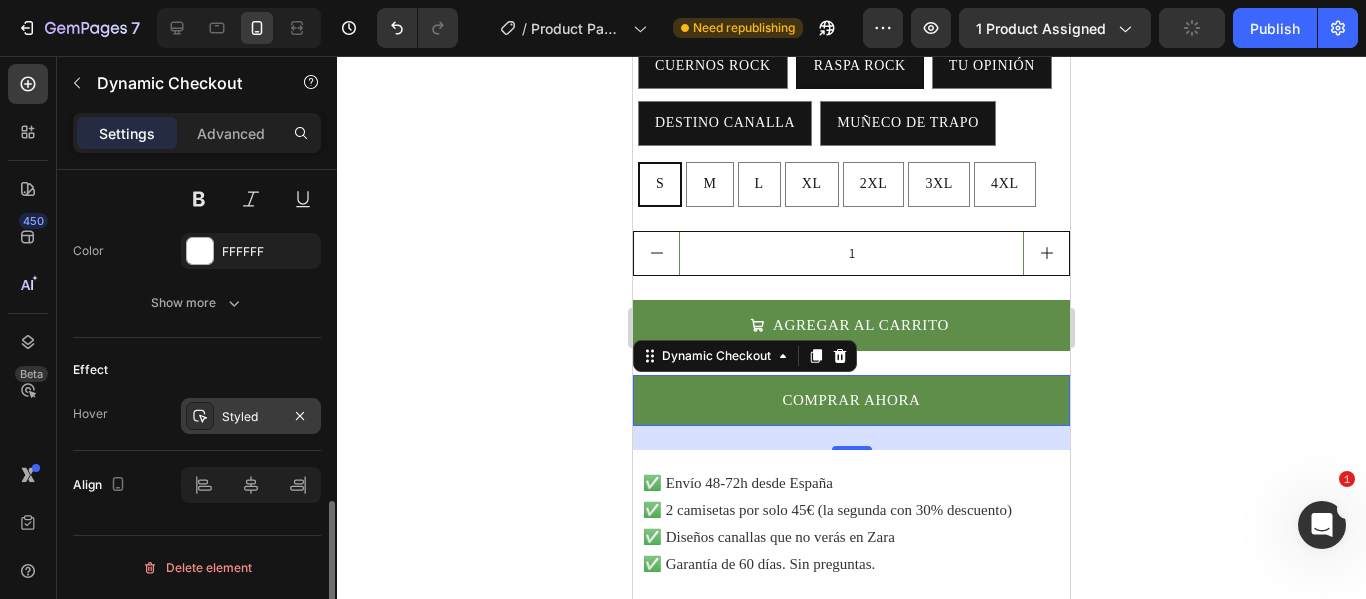 click on "Styled" at bounding box center [251, 417] 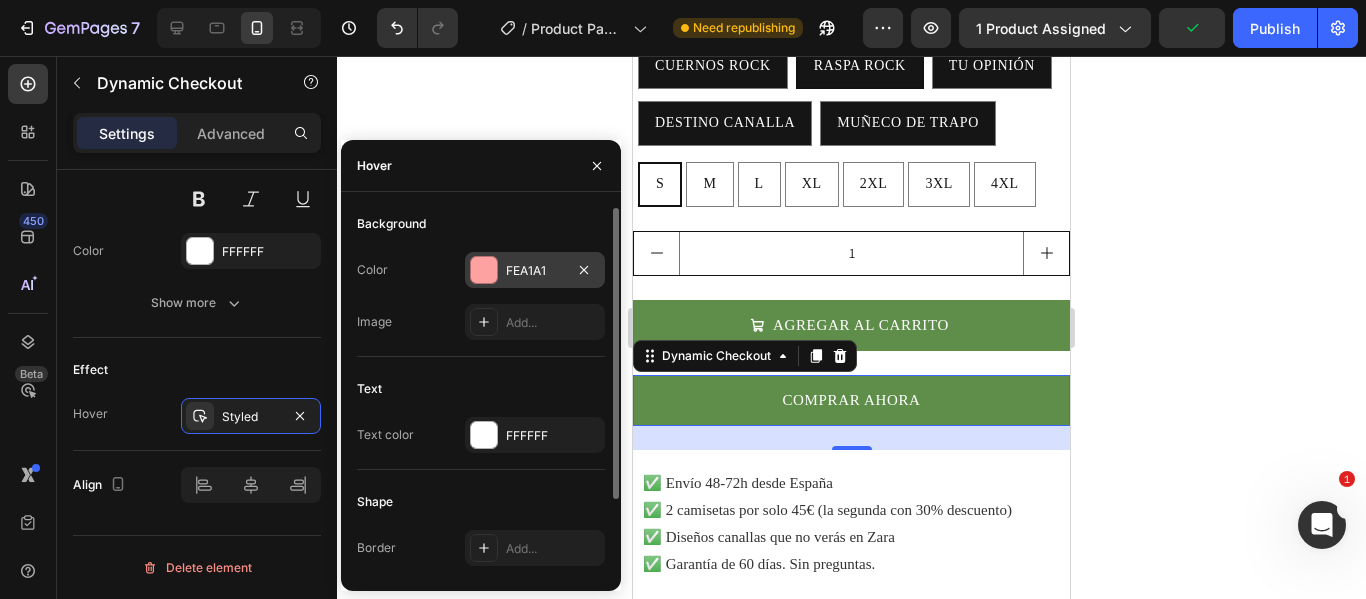 click at bounding box center (484, 270) 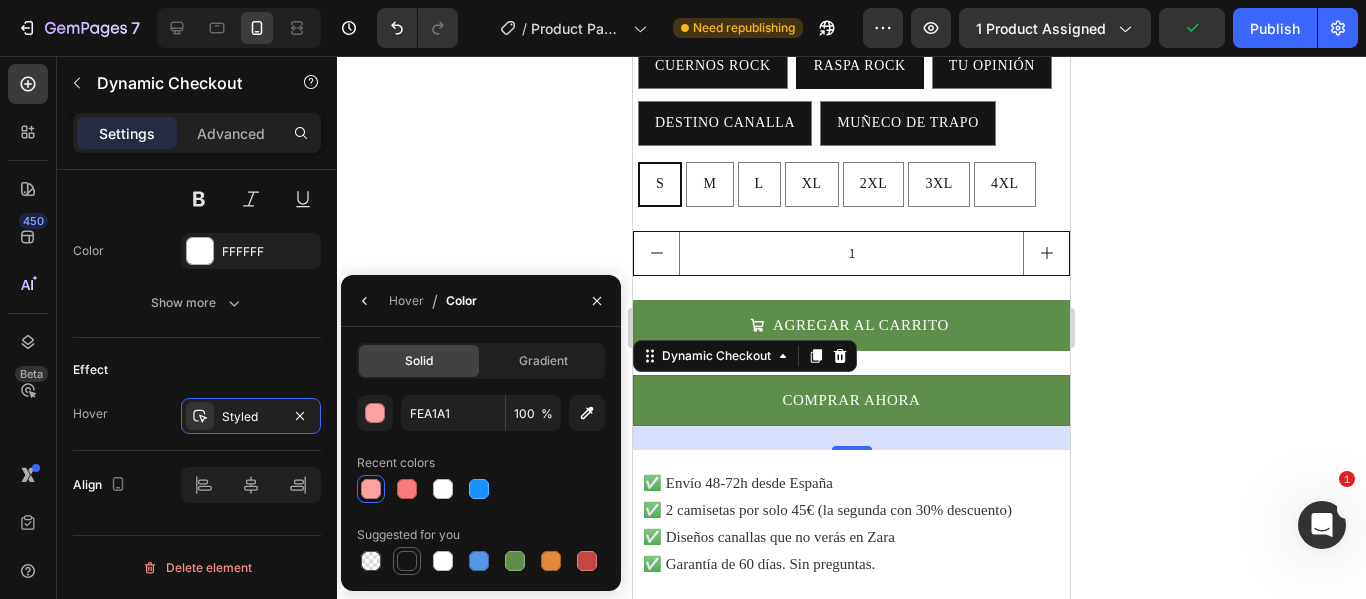 click at bounding box center [407, 561] 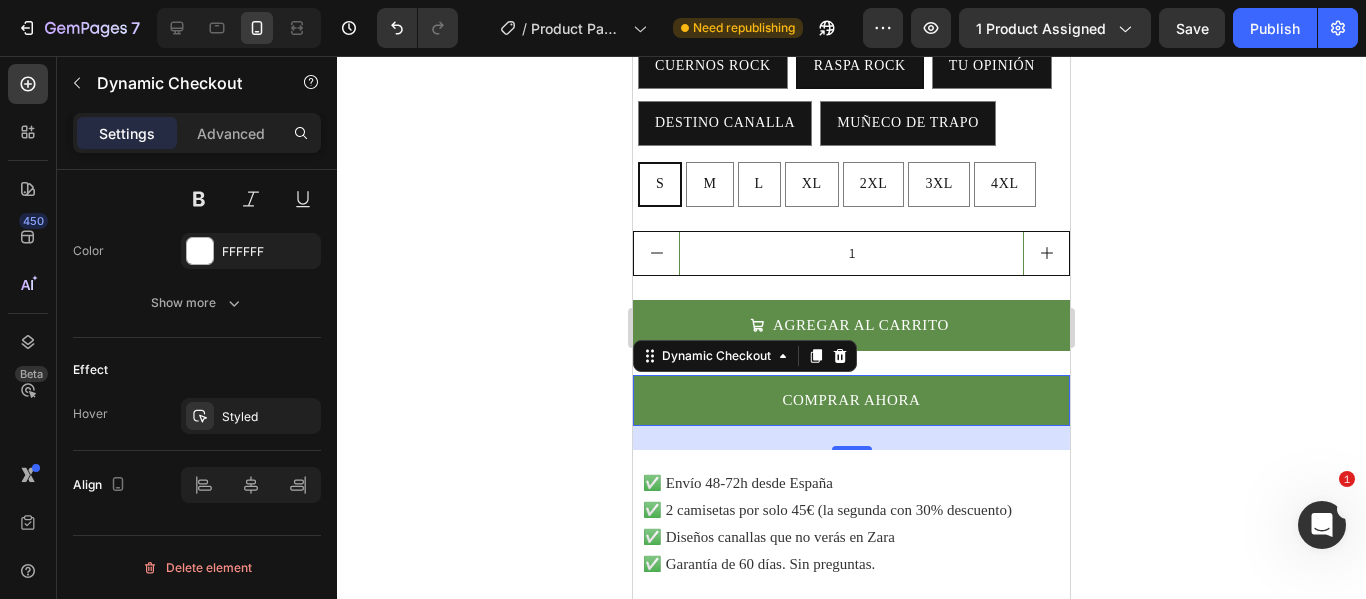 click 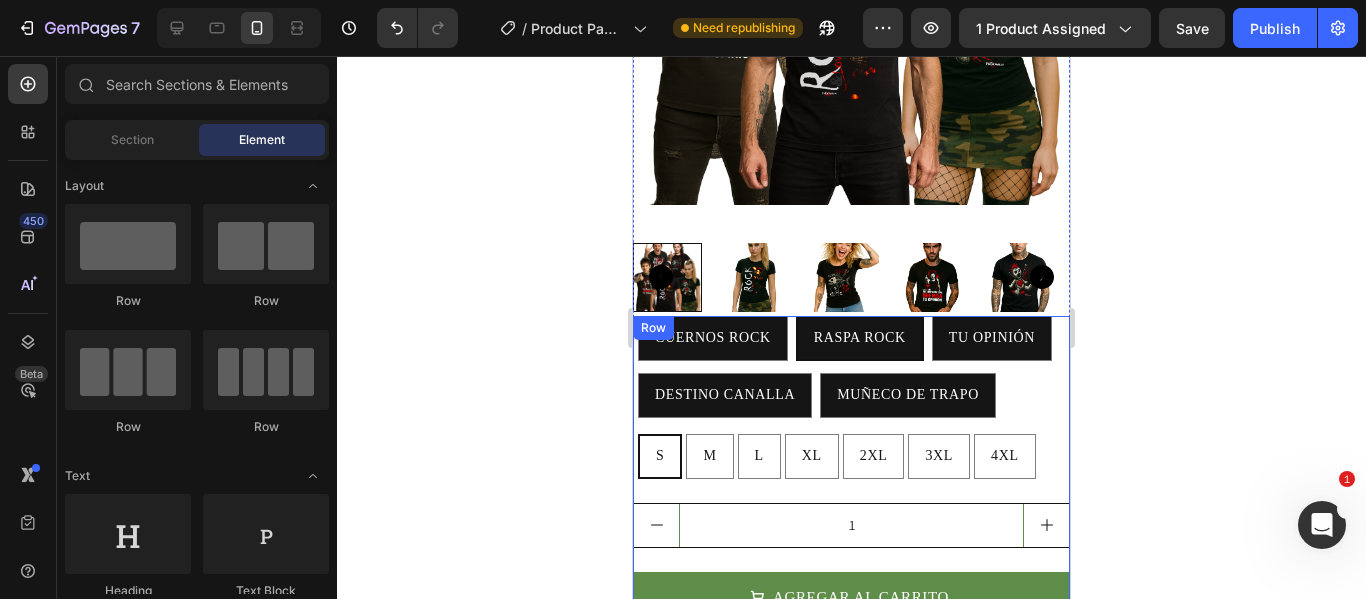 scroll, scrollTop: 500, scrollLeft: 0, axis: vertical 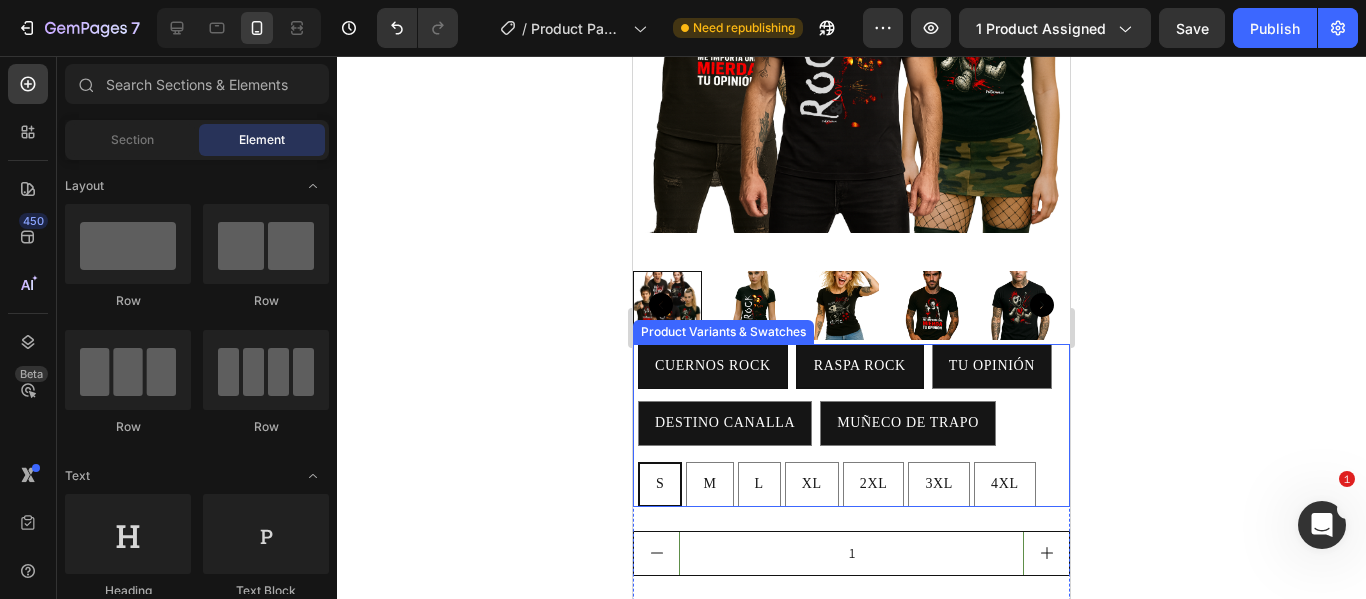 click on "CUERNOS ROCK" at bounding box center (713, 365) 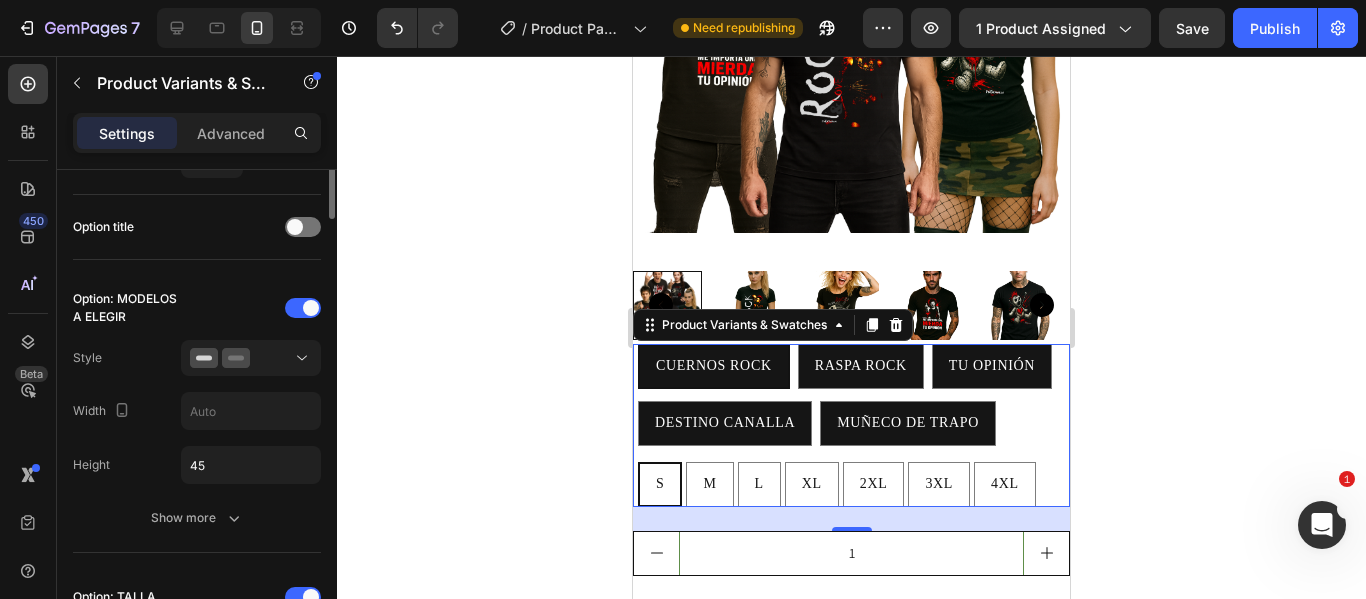 scroll, scrollTop: 0, scrollLeft: 0, axis: both 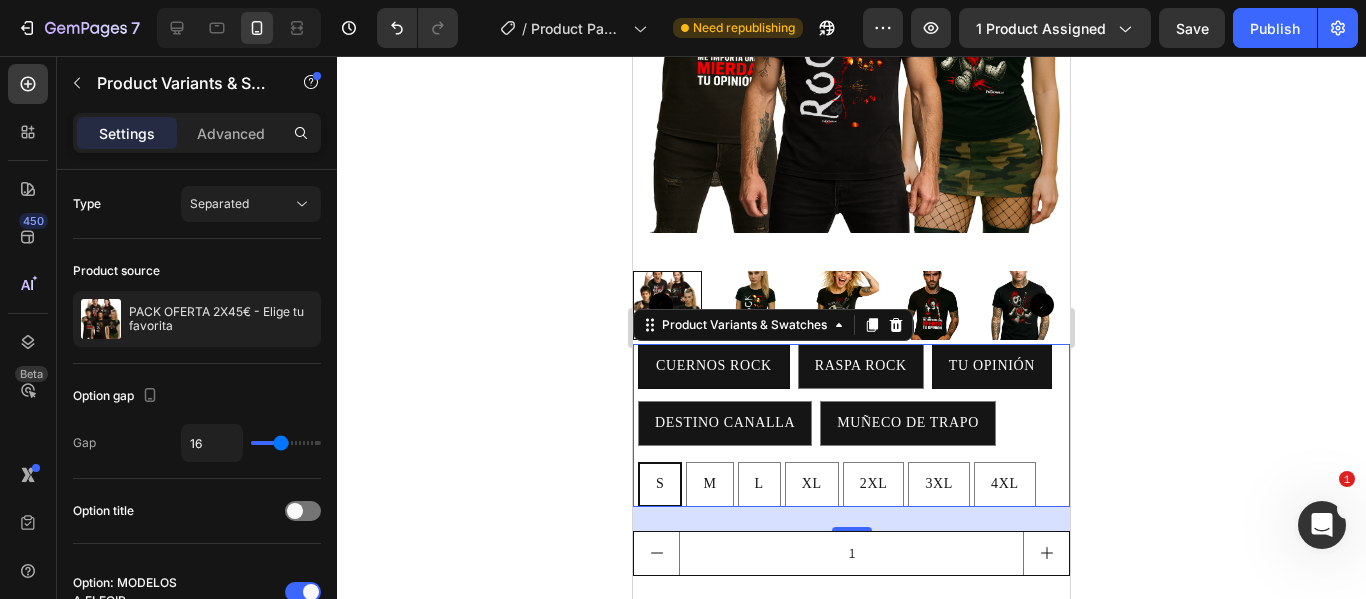 click on "TU OPINIÓN" at bounding box center [992, 365] 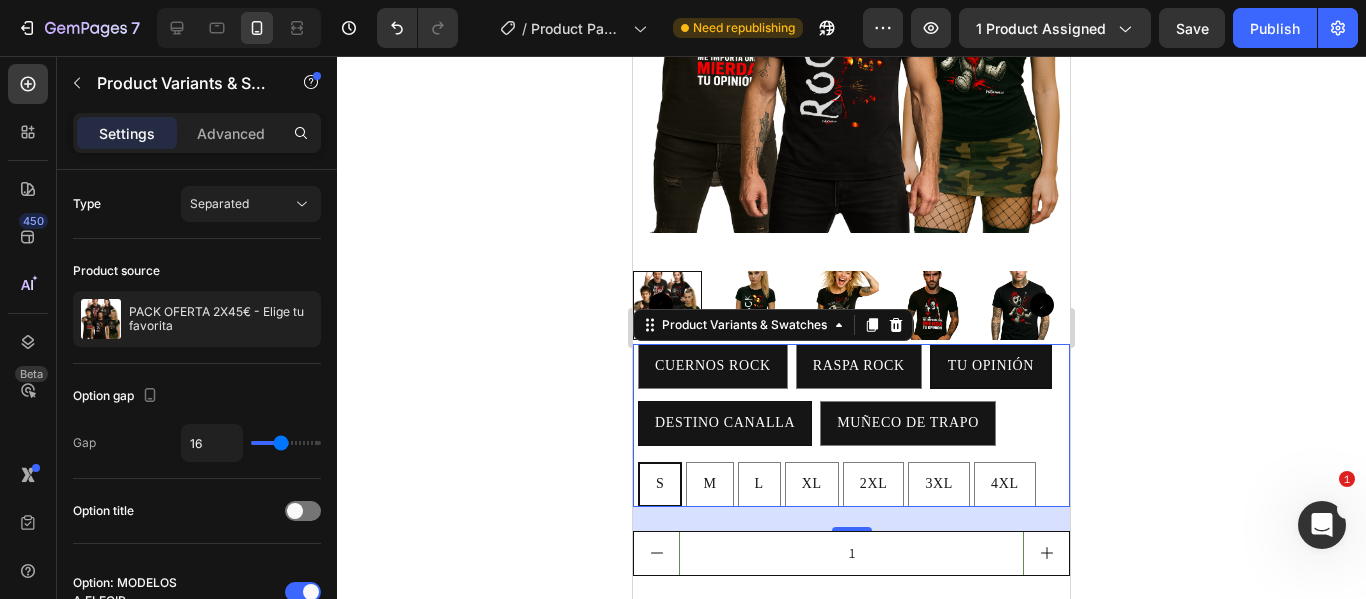 click on "DESTINO CANALLA" at bounding box center [725, 423] 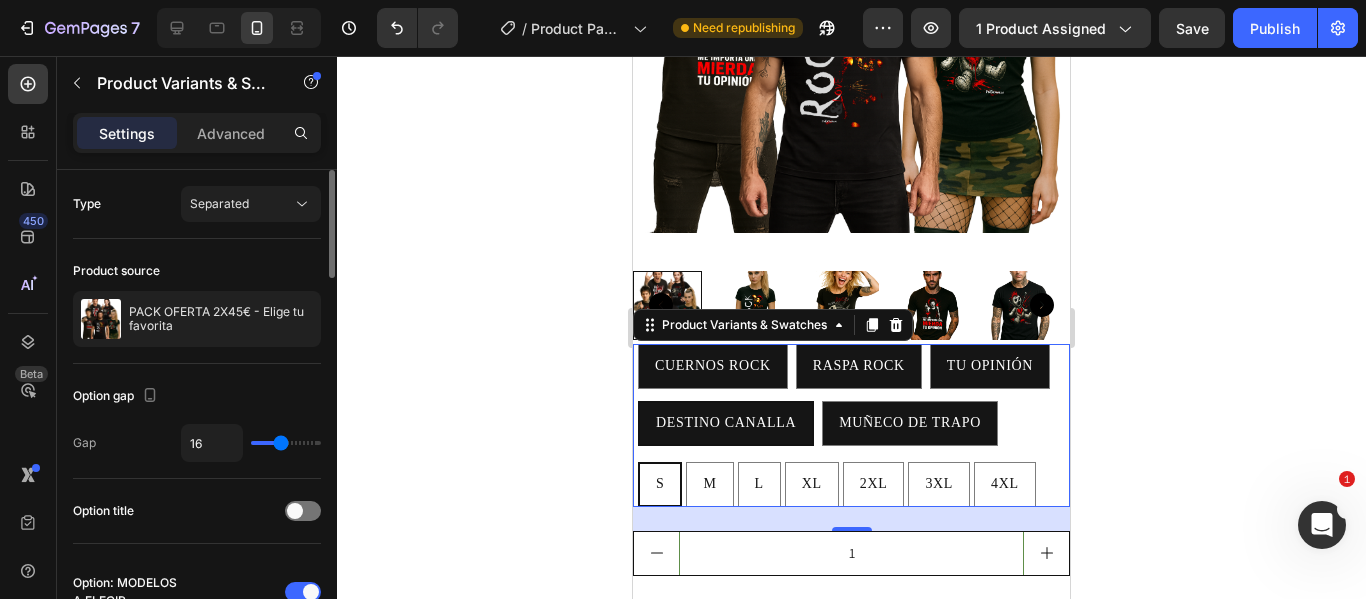 type on "8" 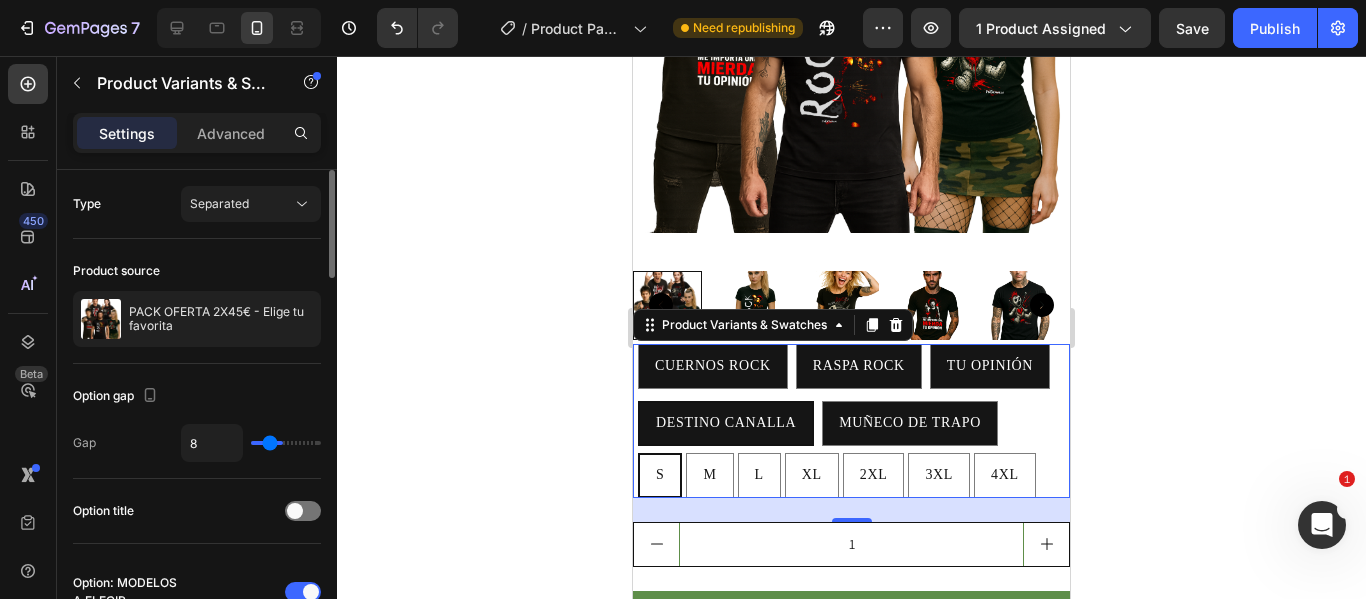 type on "7" 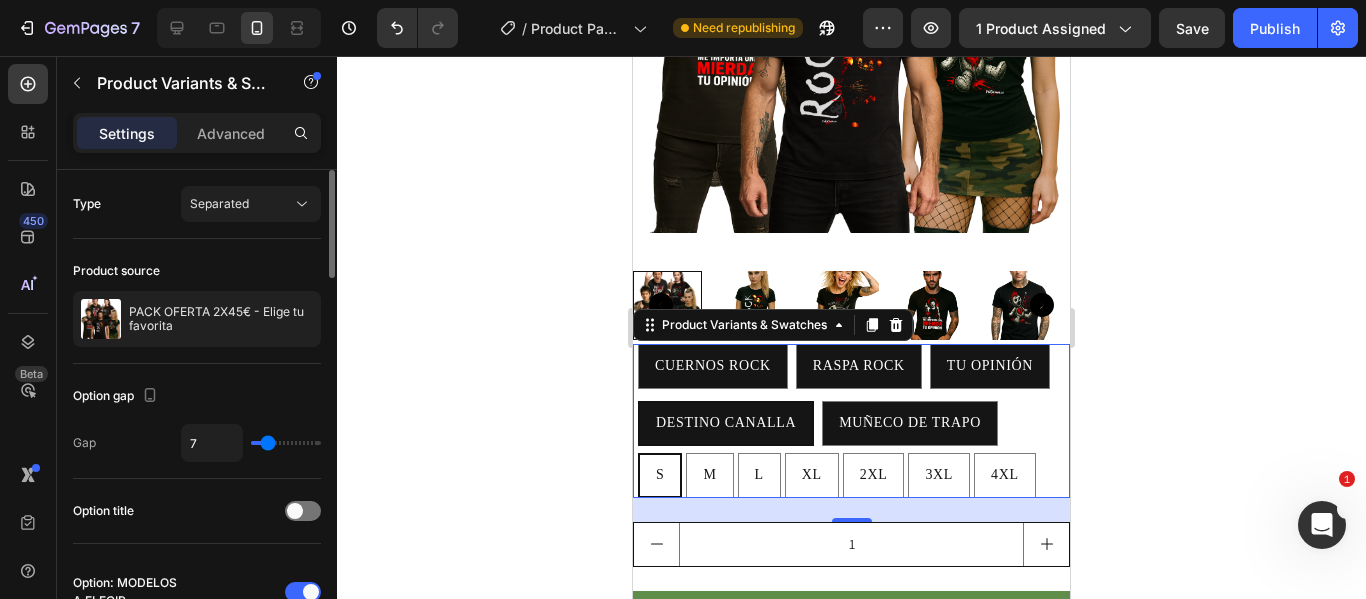 type on "8" 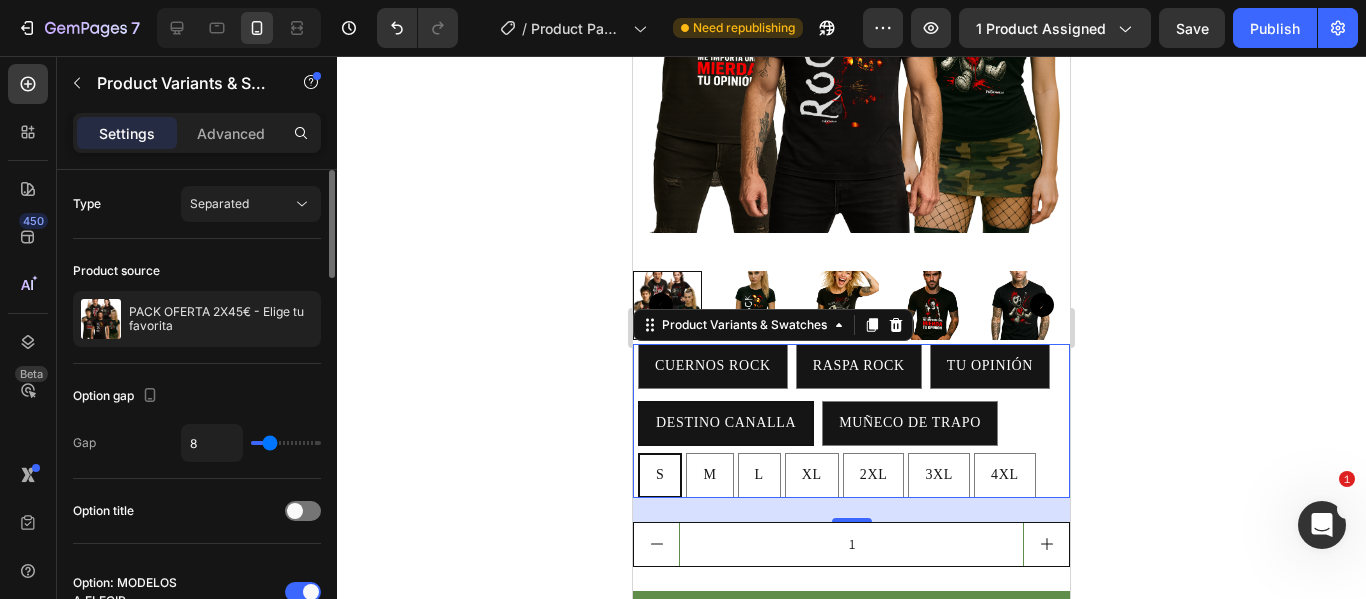 type on "14" 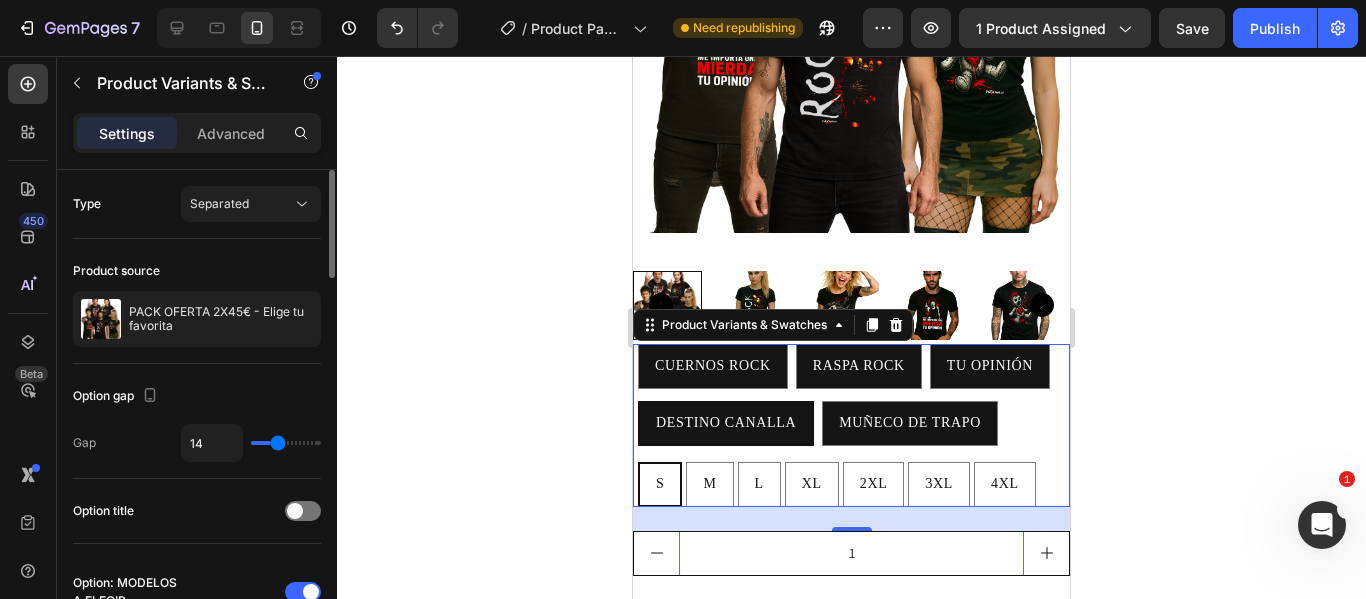 type on "16" 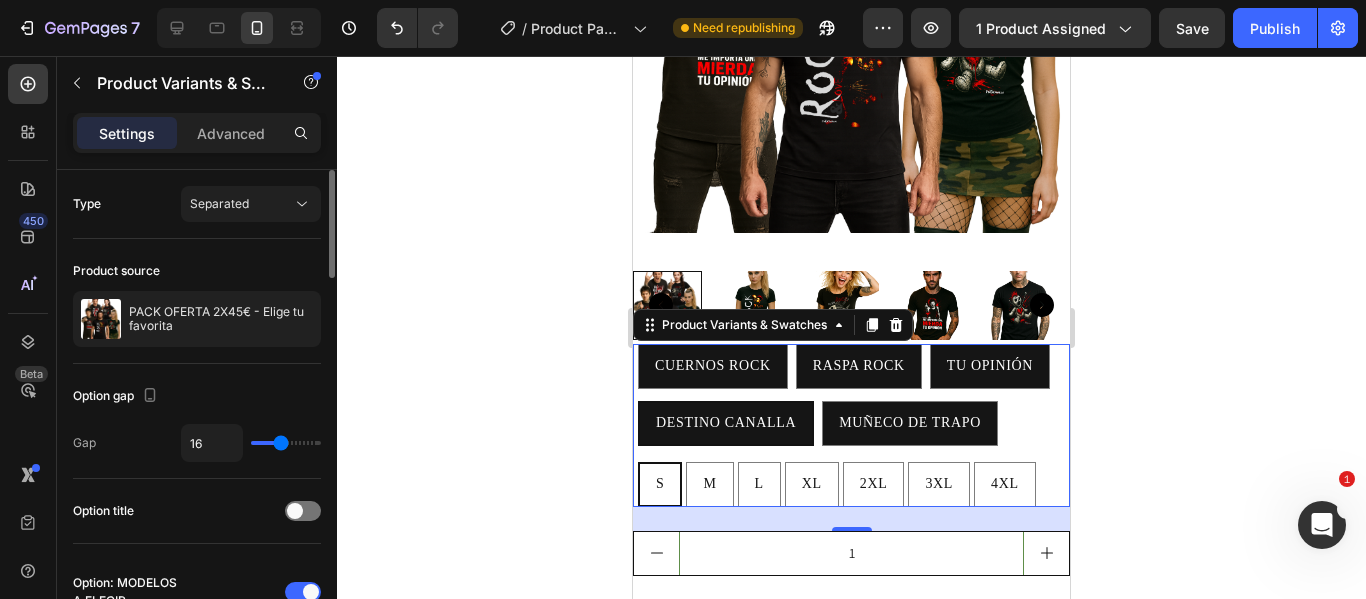 type on "13" 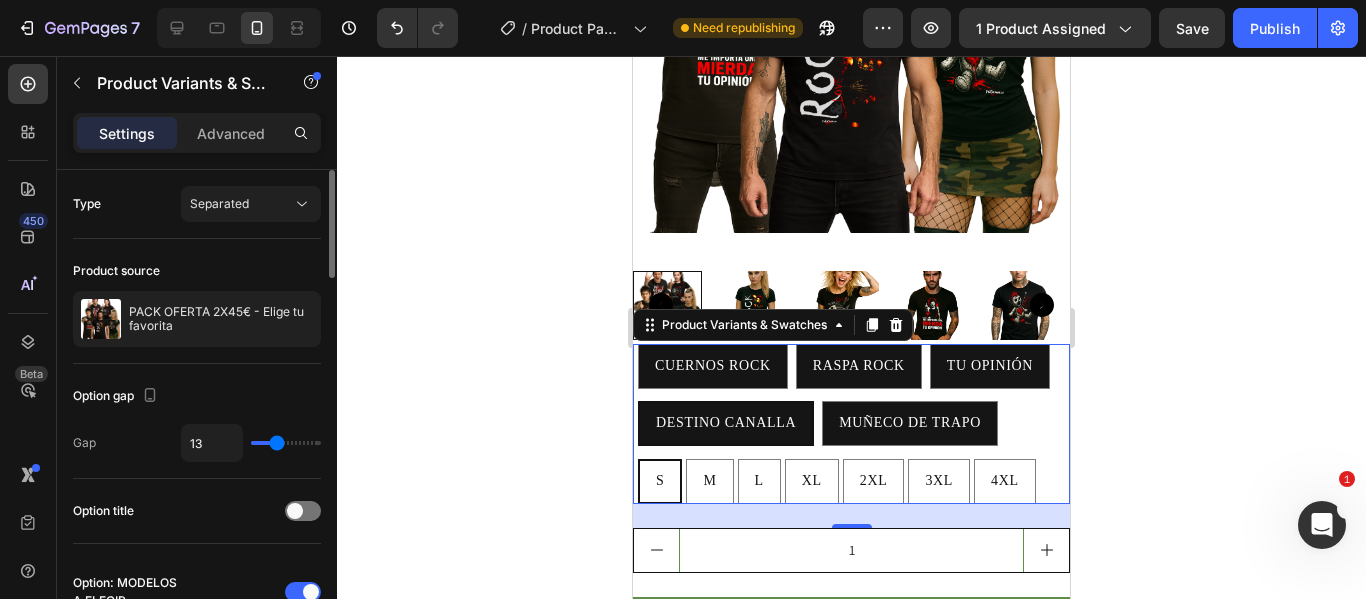 type on "11" 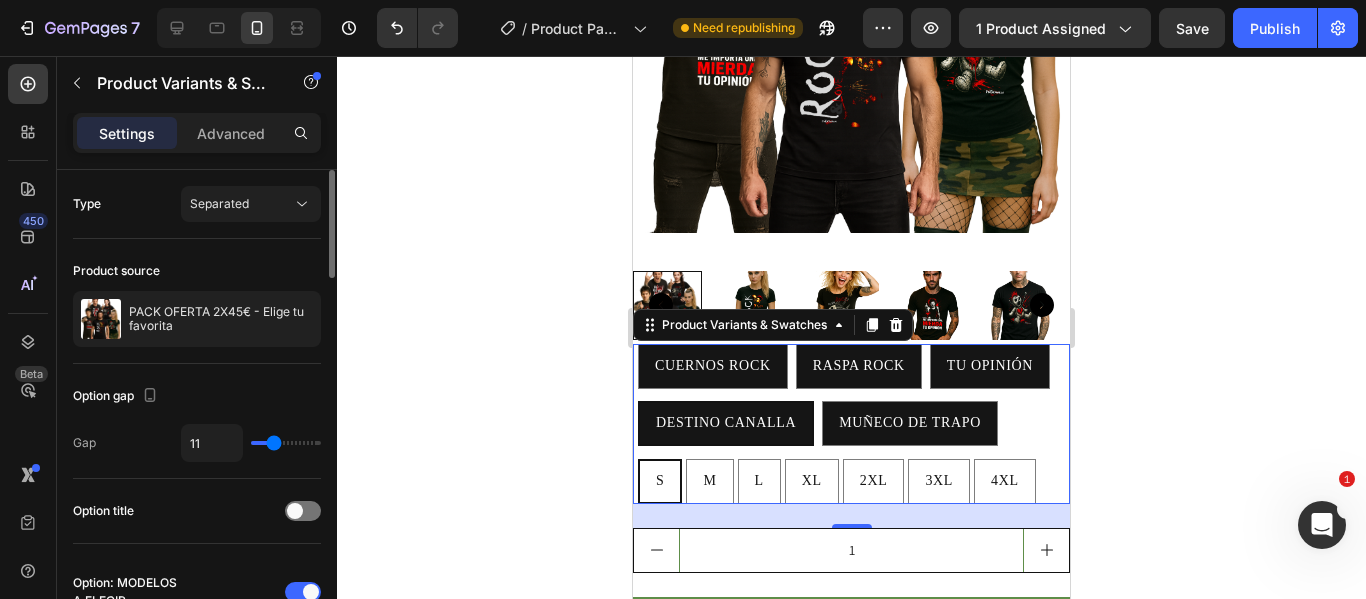 type on "10" 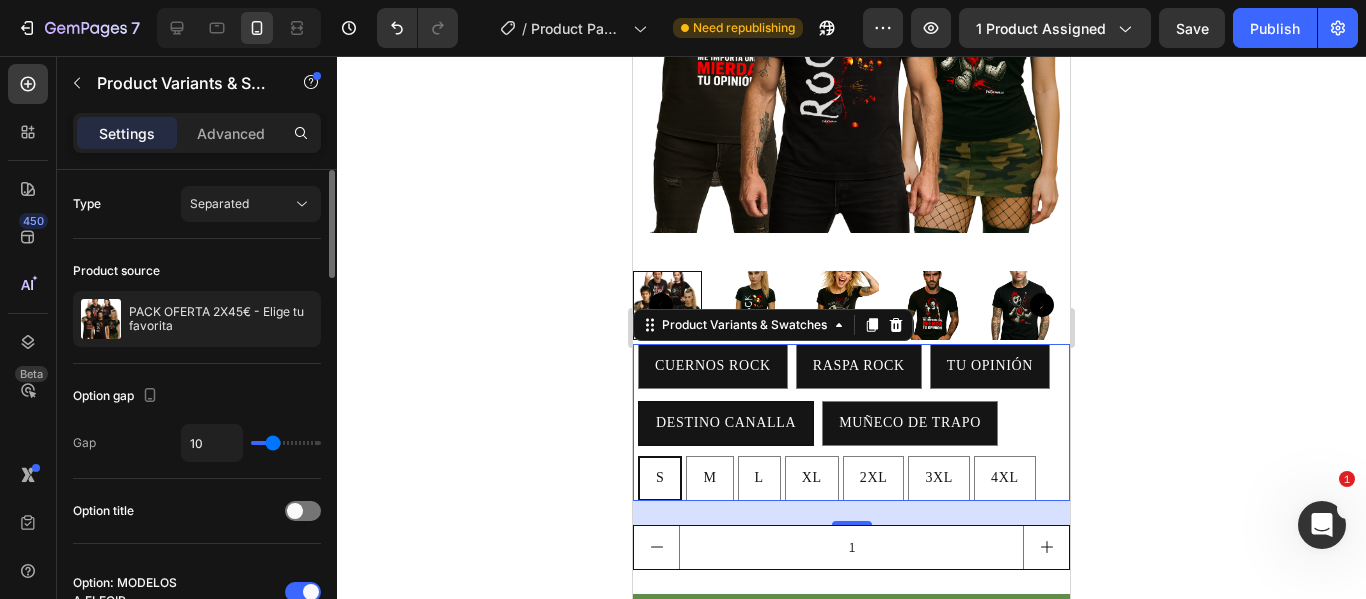 type on "9" 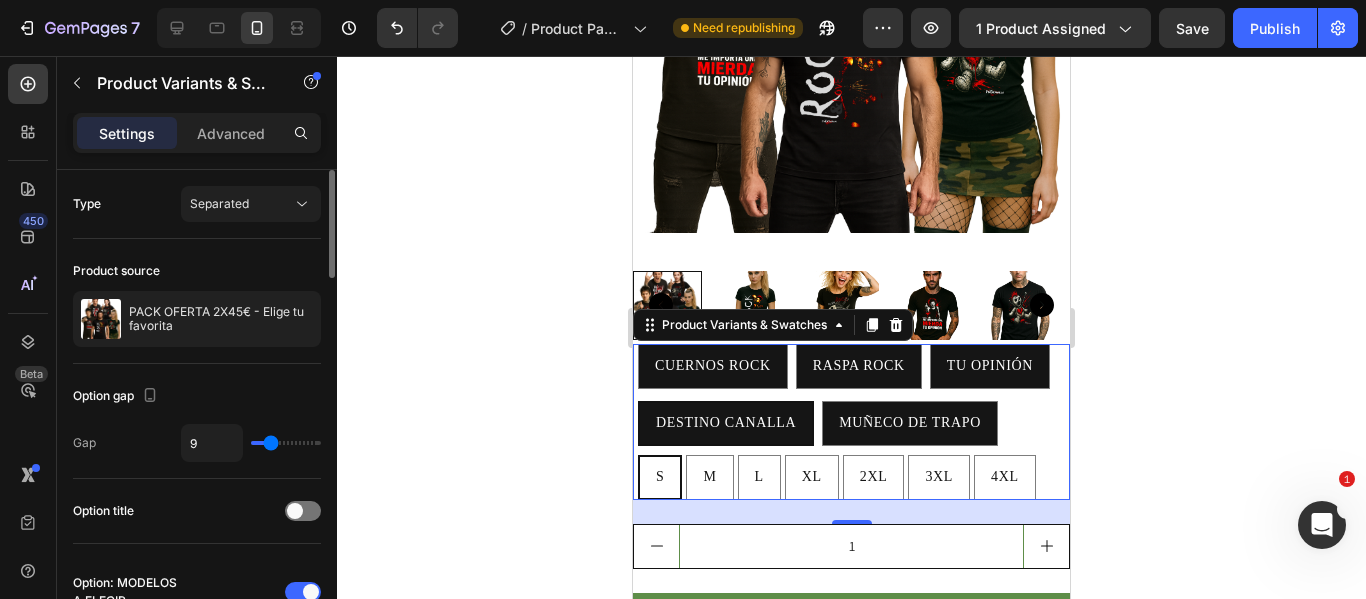 type on "7" 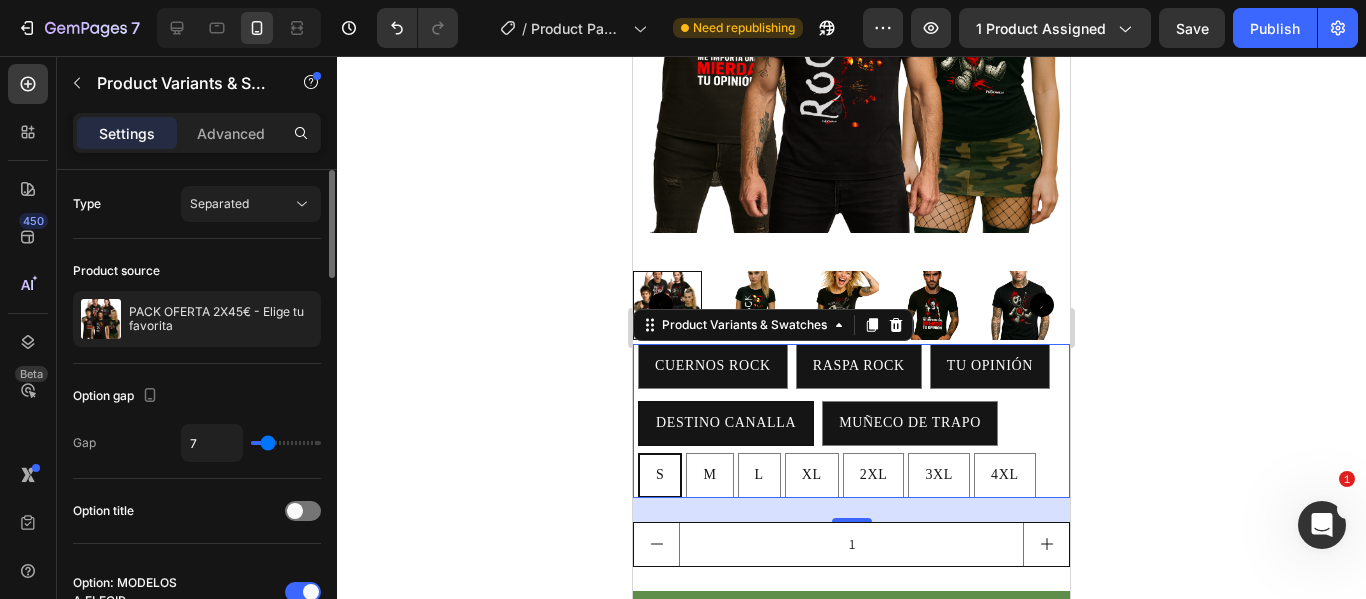 type on "5" 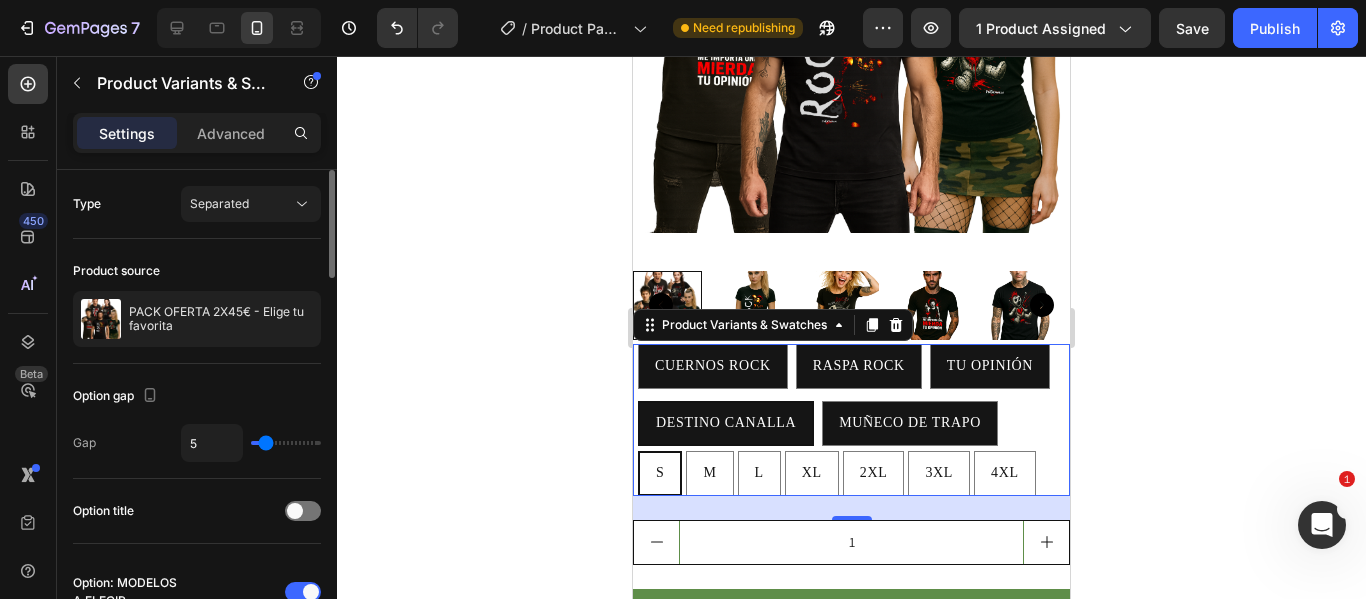 type on "6" 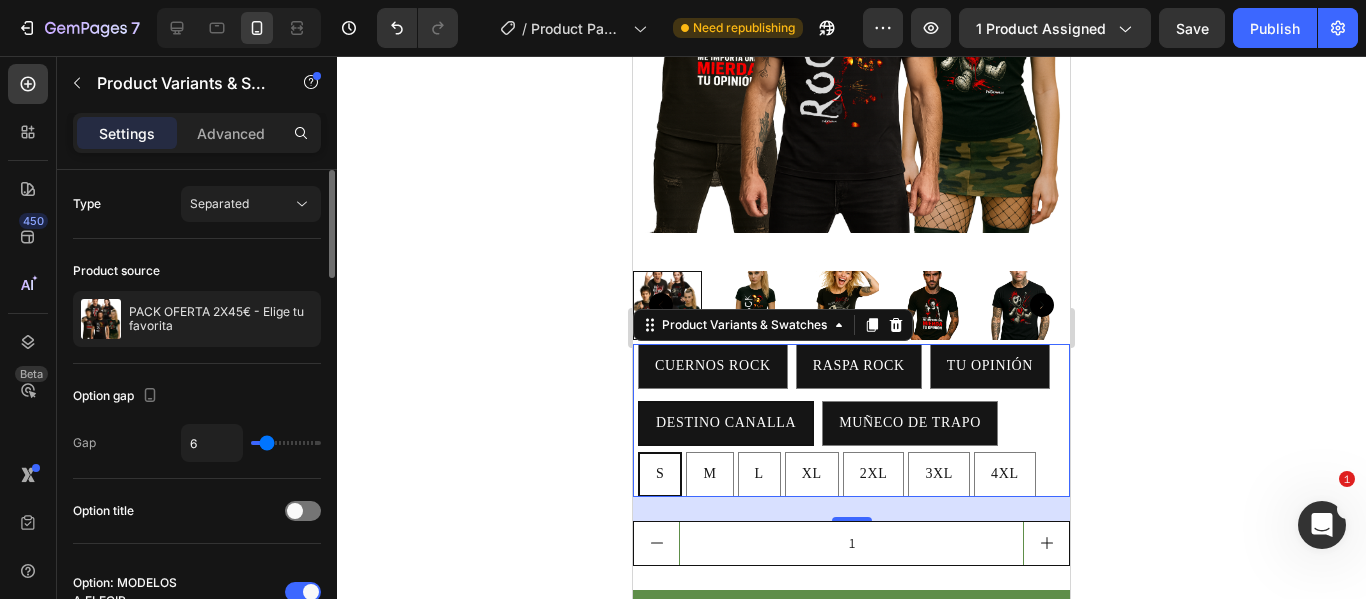 type on "7" 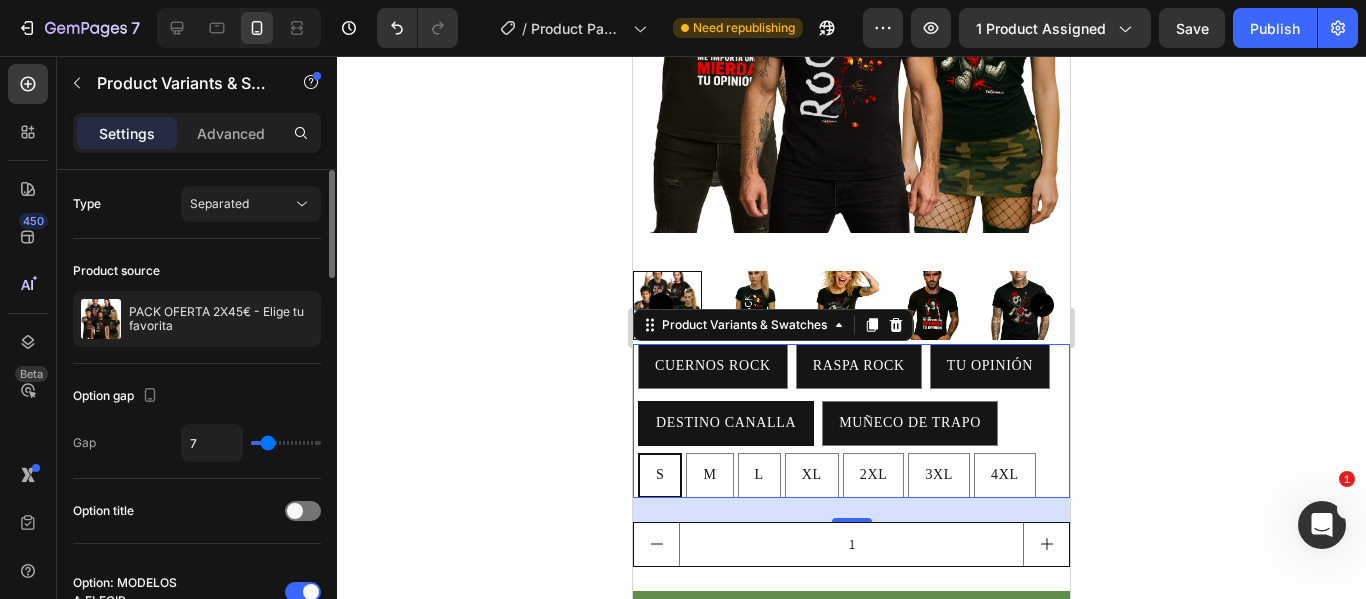 type on "8" 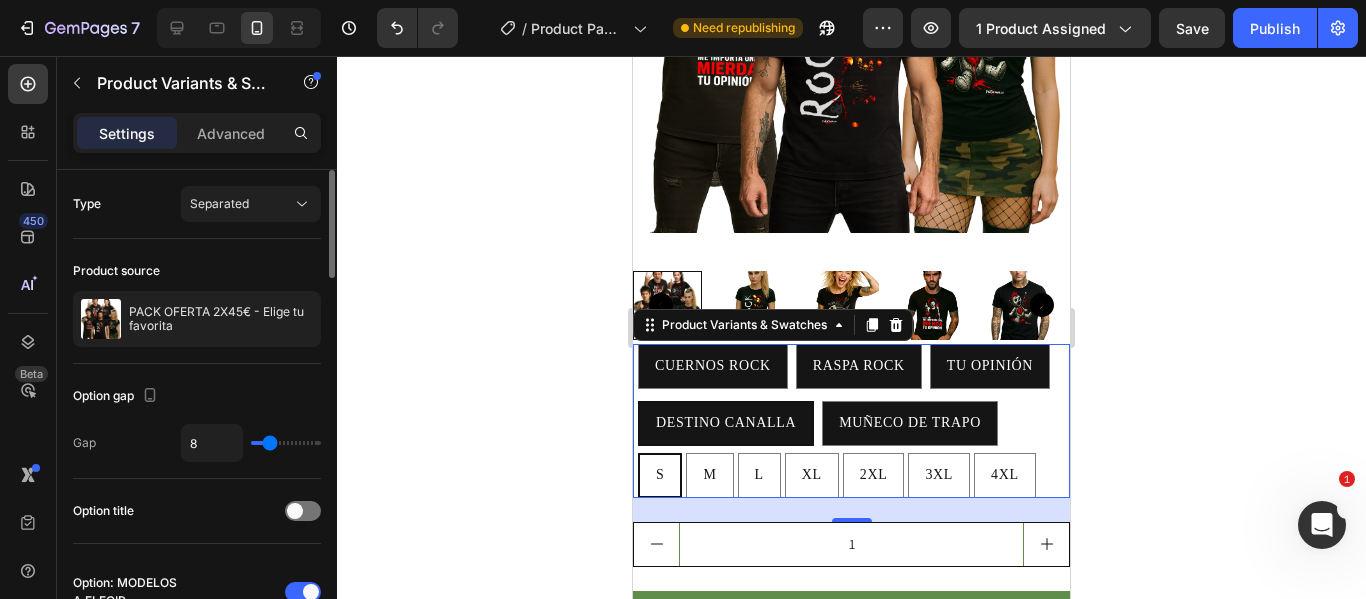 type on "10" 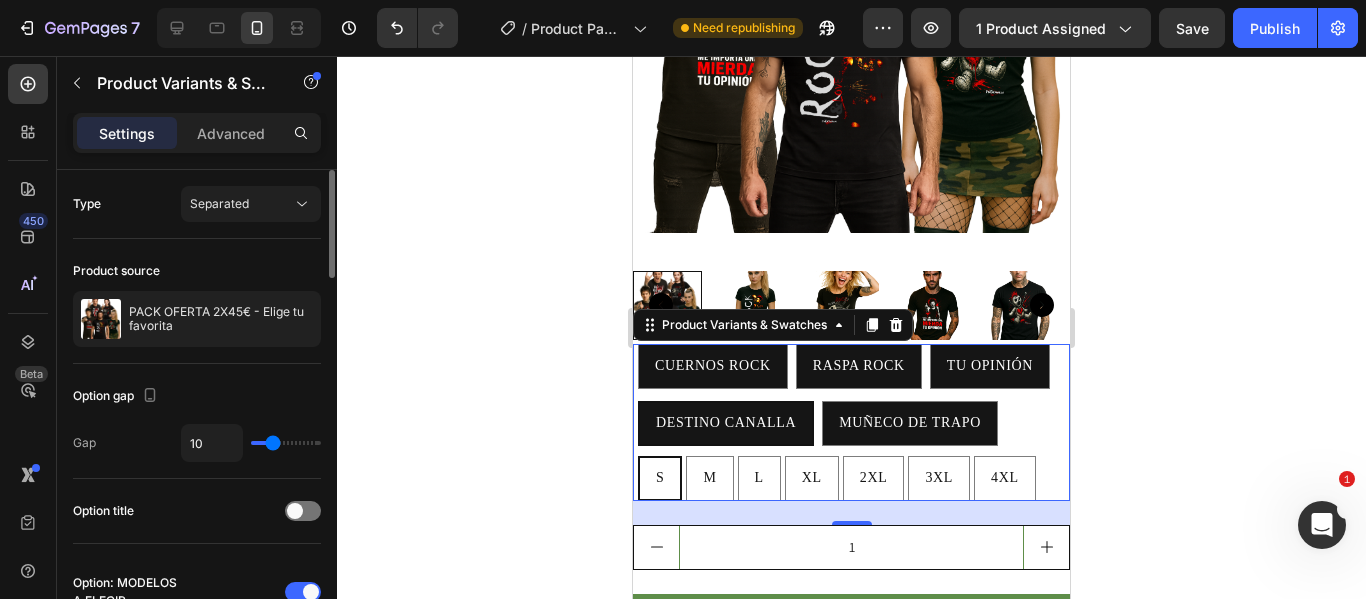 type on "11" 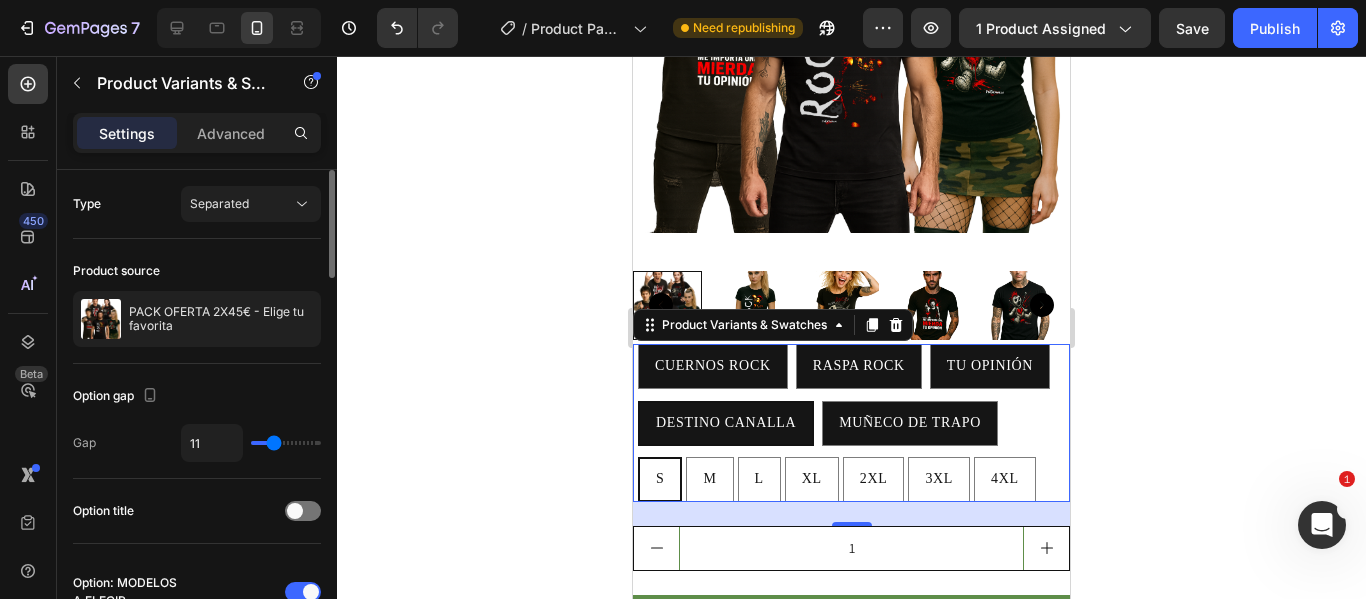 type on "13" 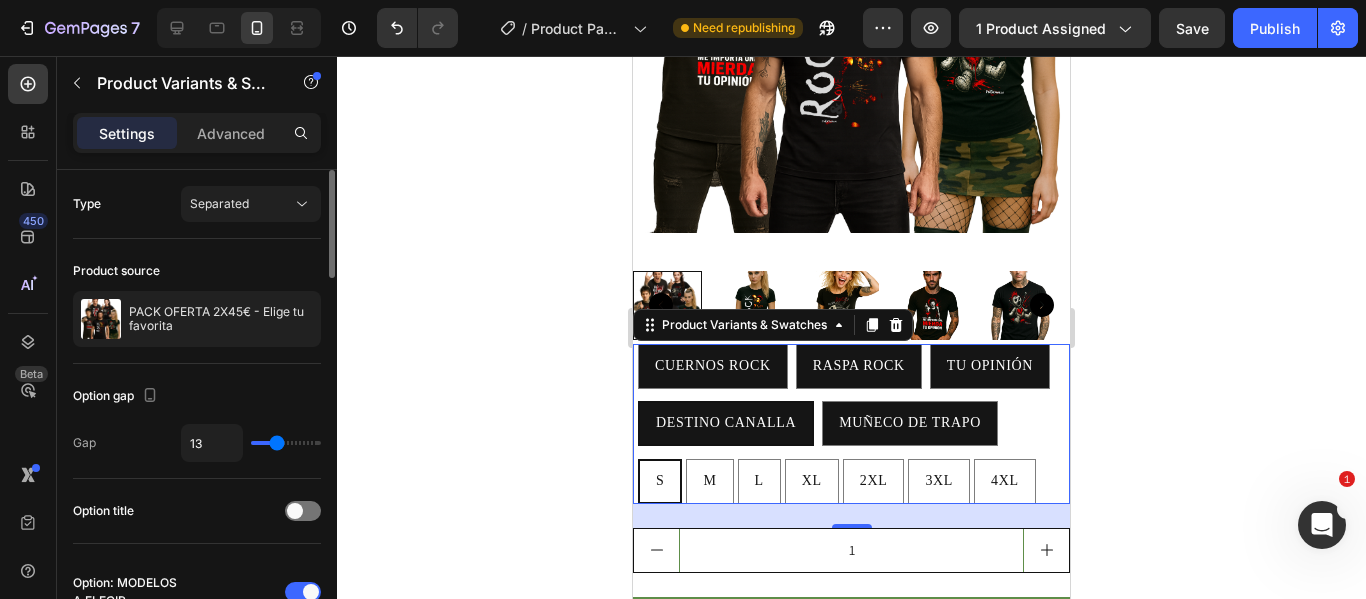 type on "13" 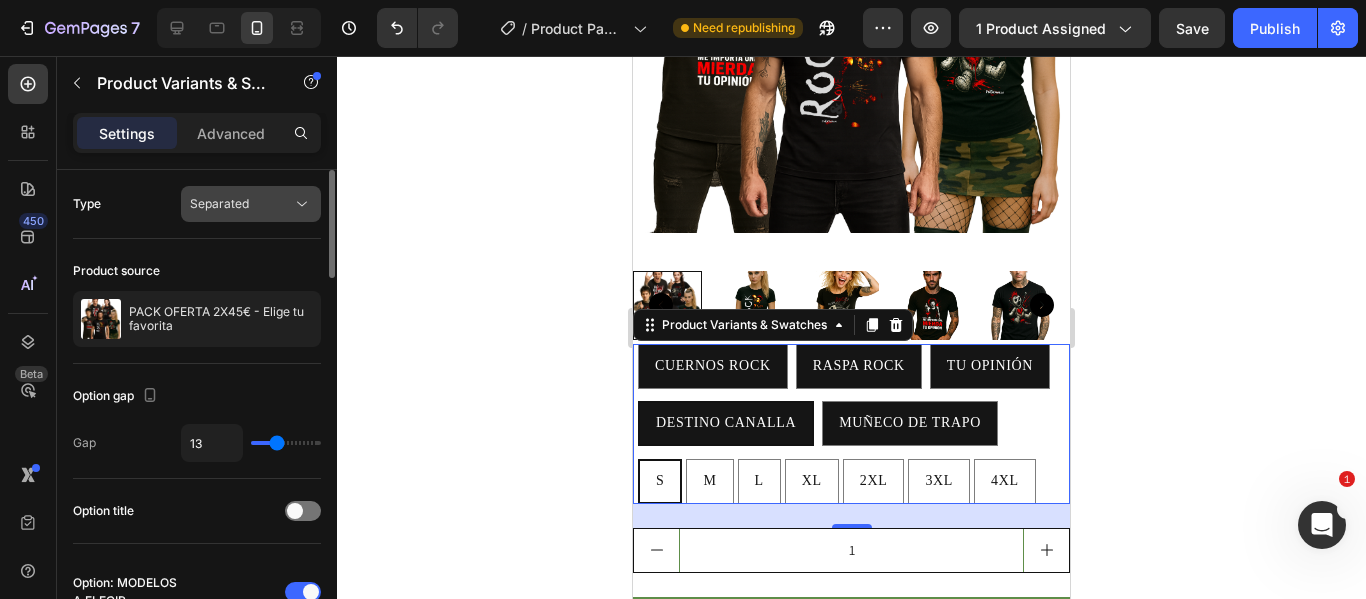 click on "Separated" at bounding box center (241, 204) 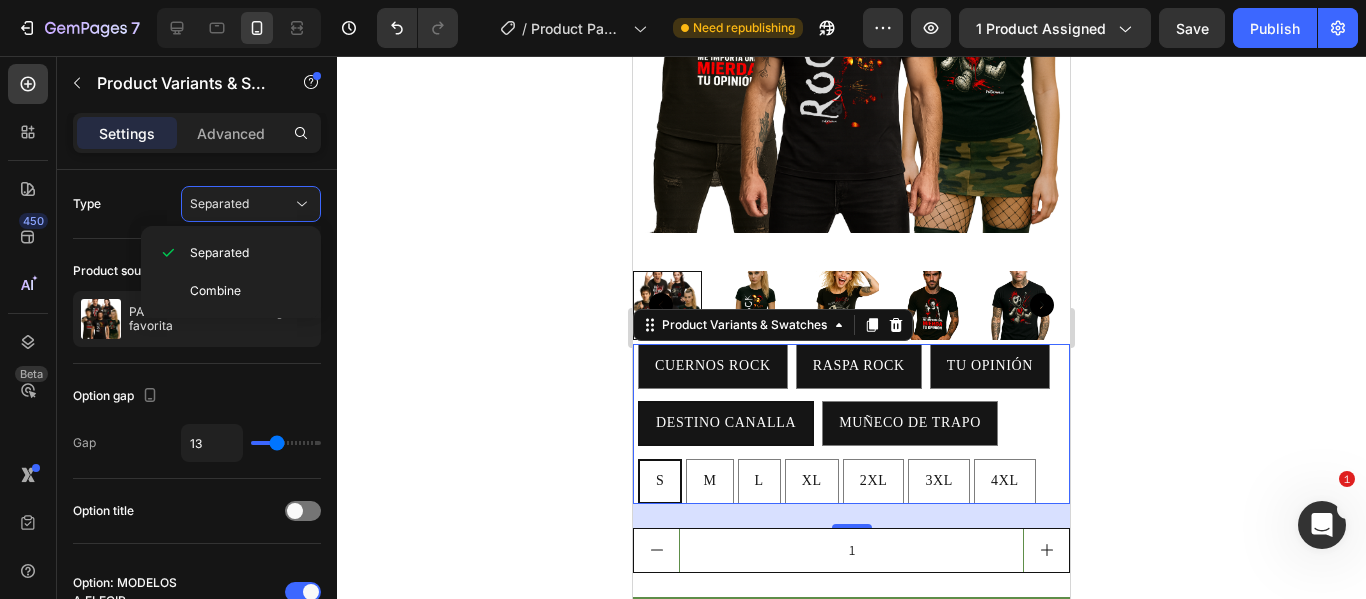 click 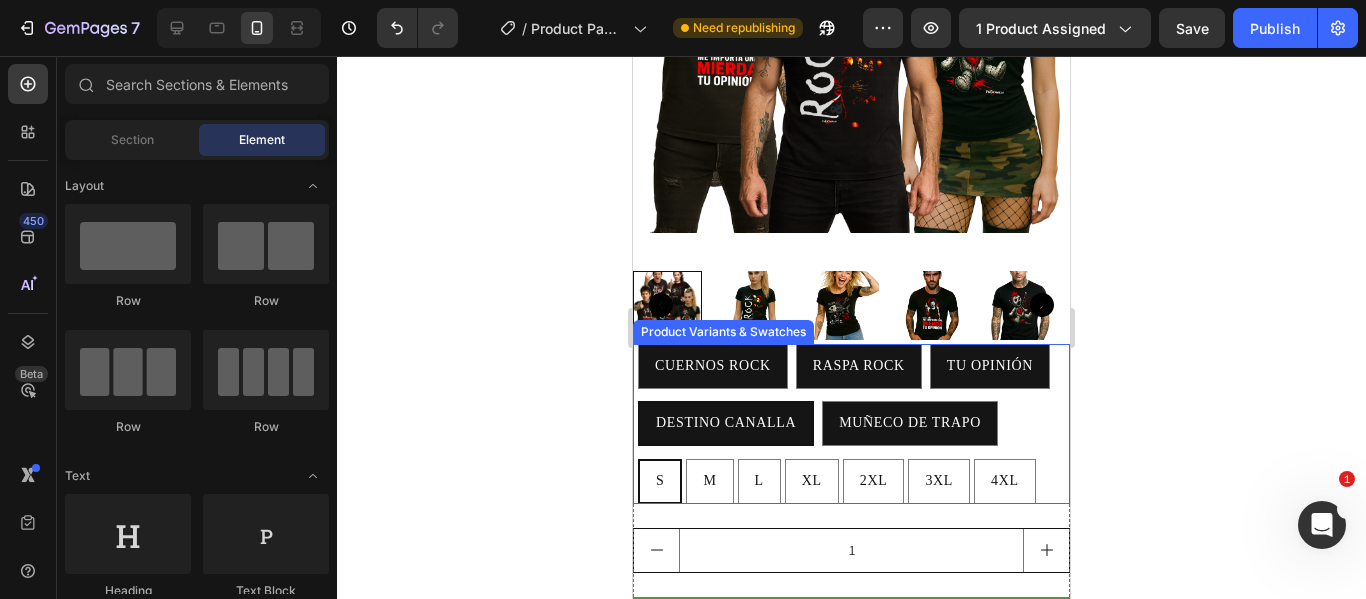click on "CUERNOS ROCK CUERNOS ROCK CUERNOS ROCK RASPA ROCK RASPA ROCK RASPA ROCK TU OPINIÓN TU OPINIÓN TU OPINIÓN DESTINO CANALLA DESTINO CANALLA DESTINO CANALLA MUÑECO DE TRAPO MUÑECO DE TRAPO MUÑECO DE TRAPO" at bounding box center (854, 395) 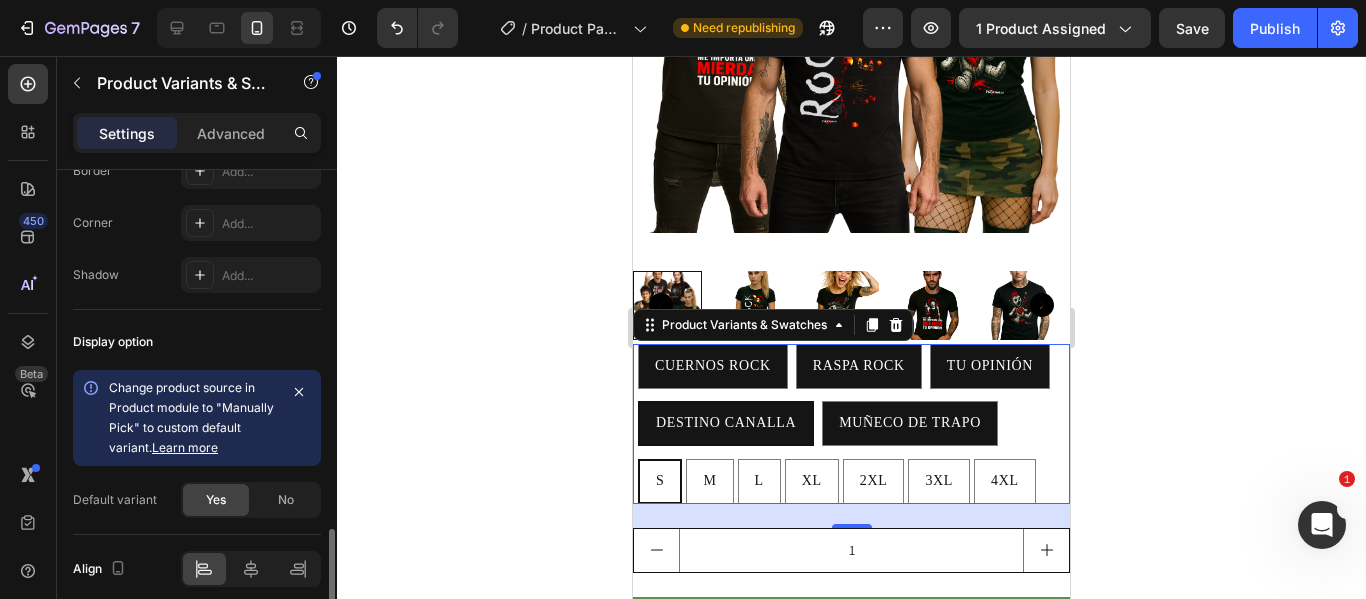 scroll, scrollTop: 1684, scrollLeft: 0, axis: vertical 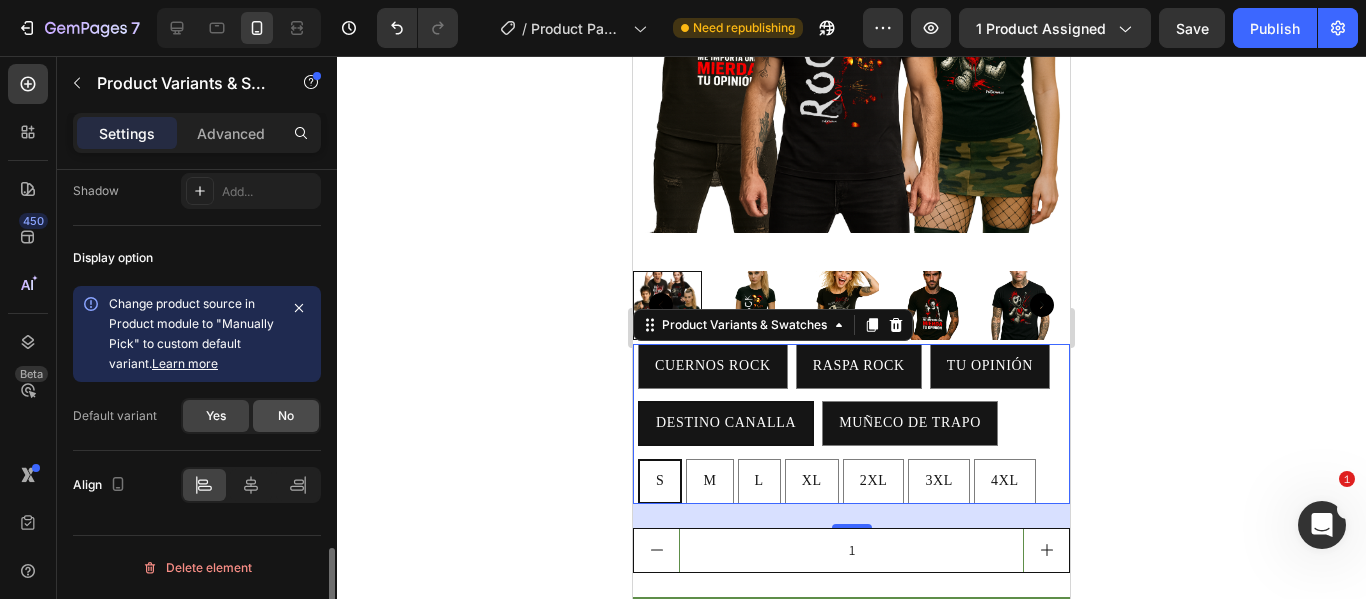 click on "No" 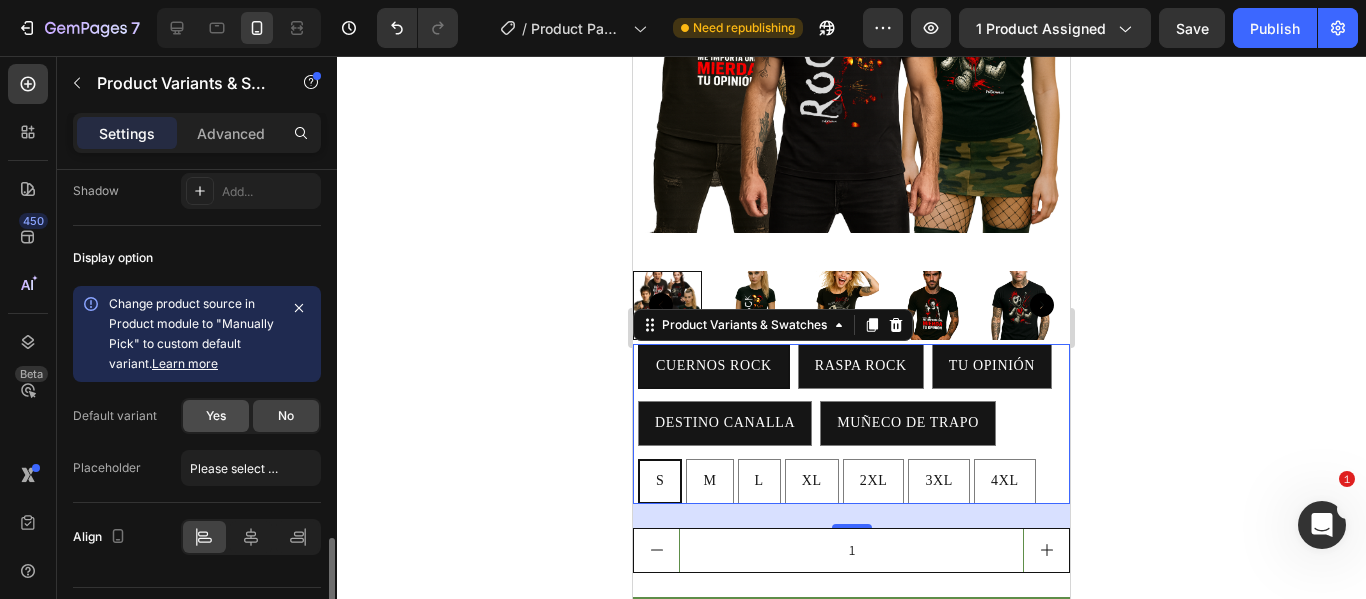 click on "Yes" 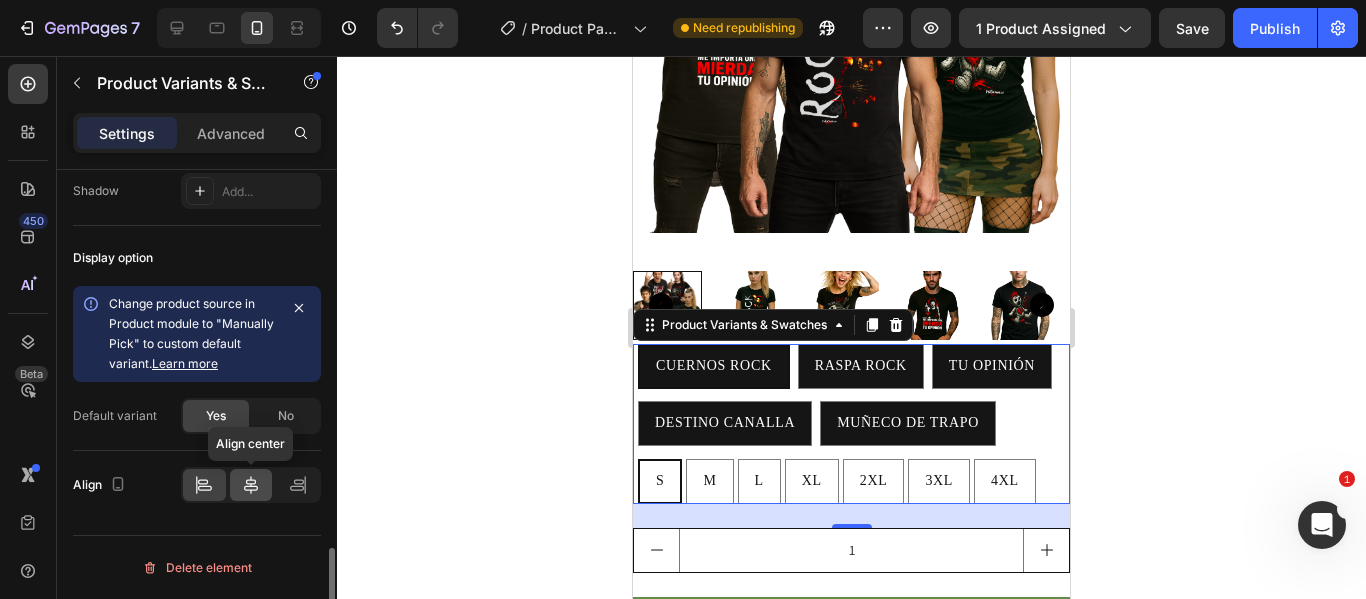 click 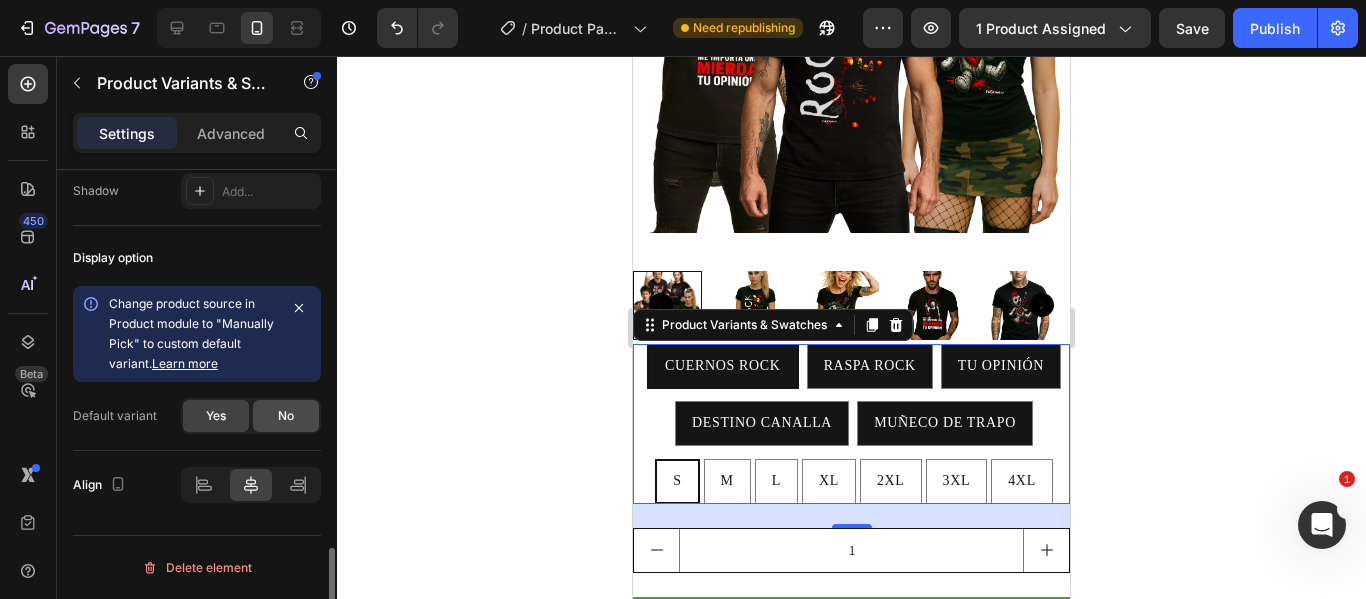 click on "No" 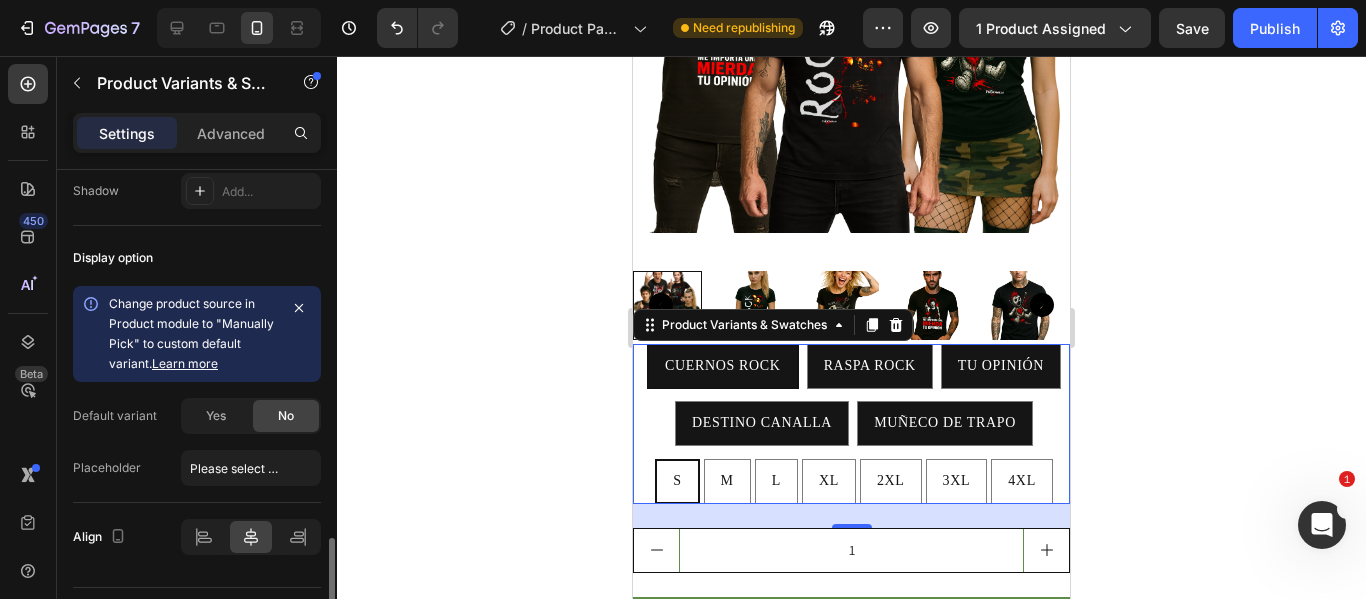 radio on "false" 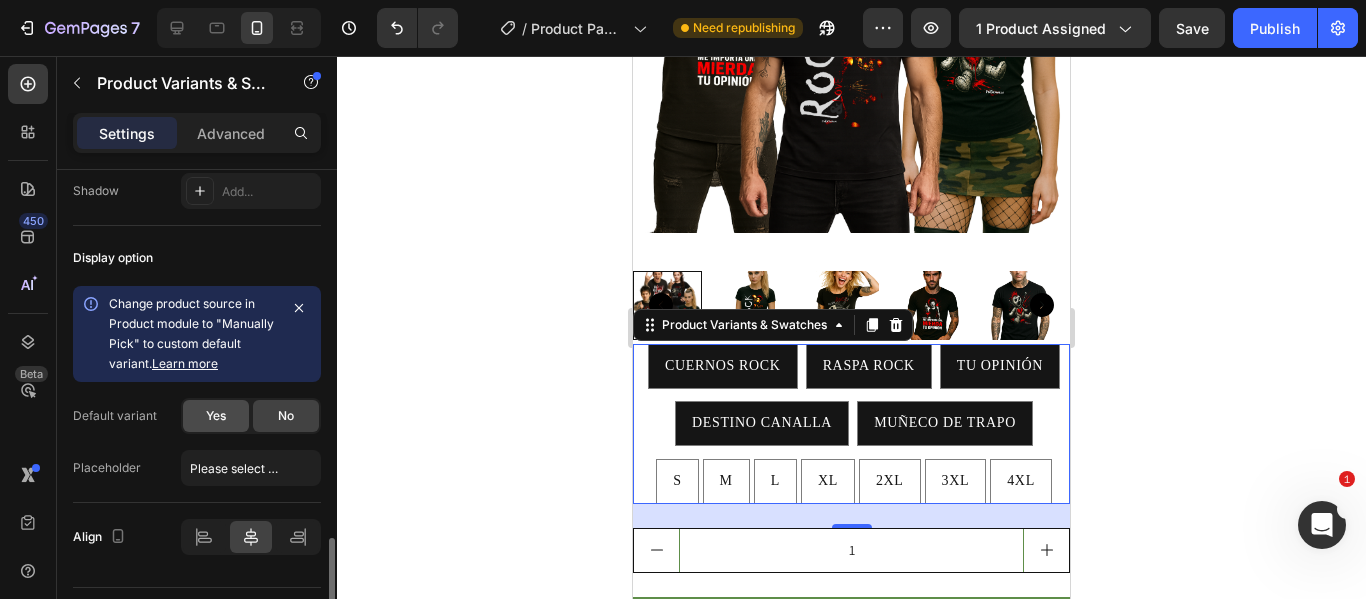 click on "Yes" 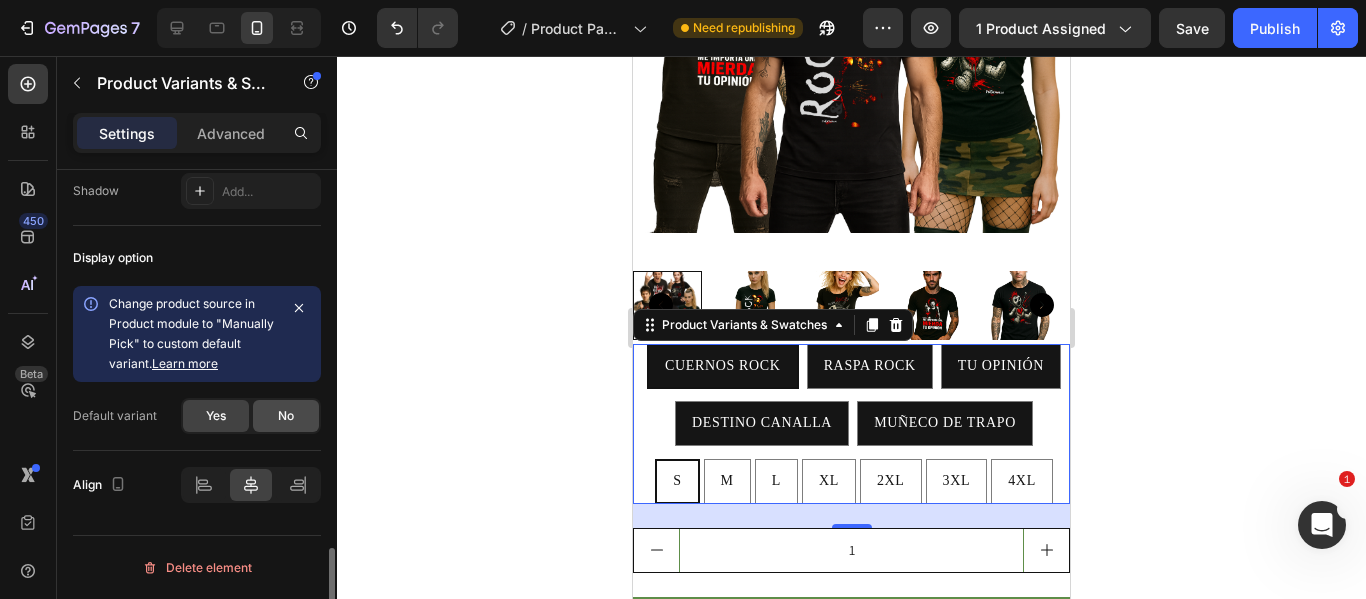 click on "No" 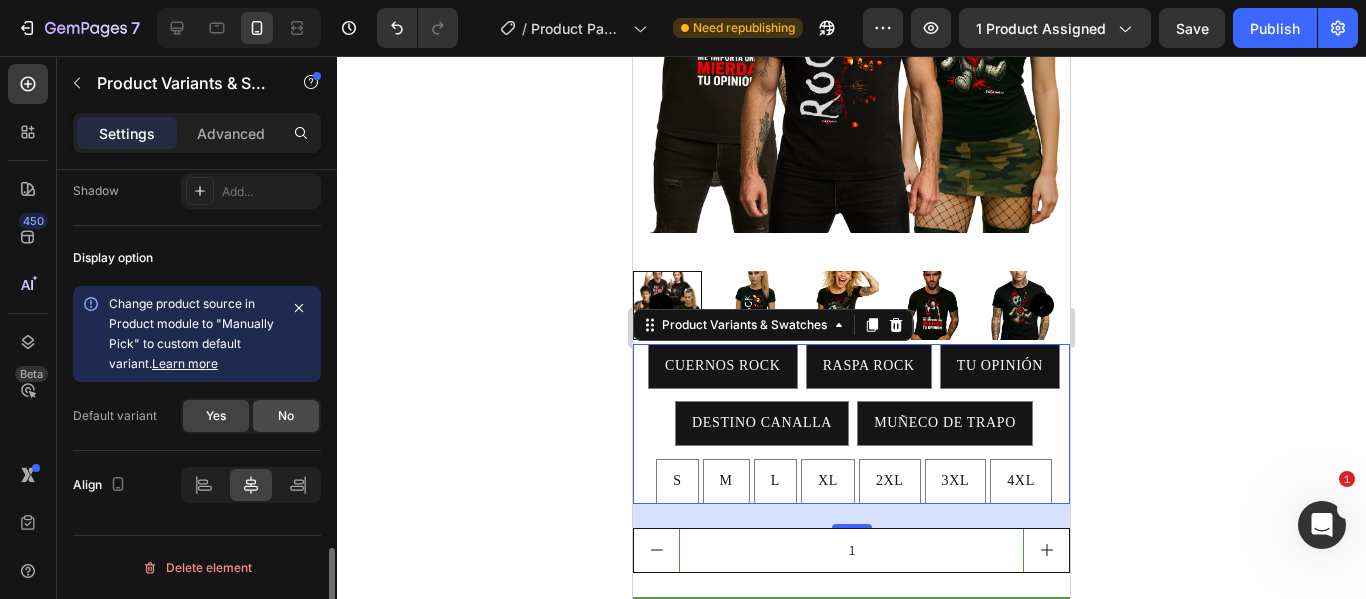 radio on "false" 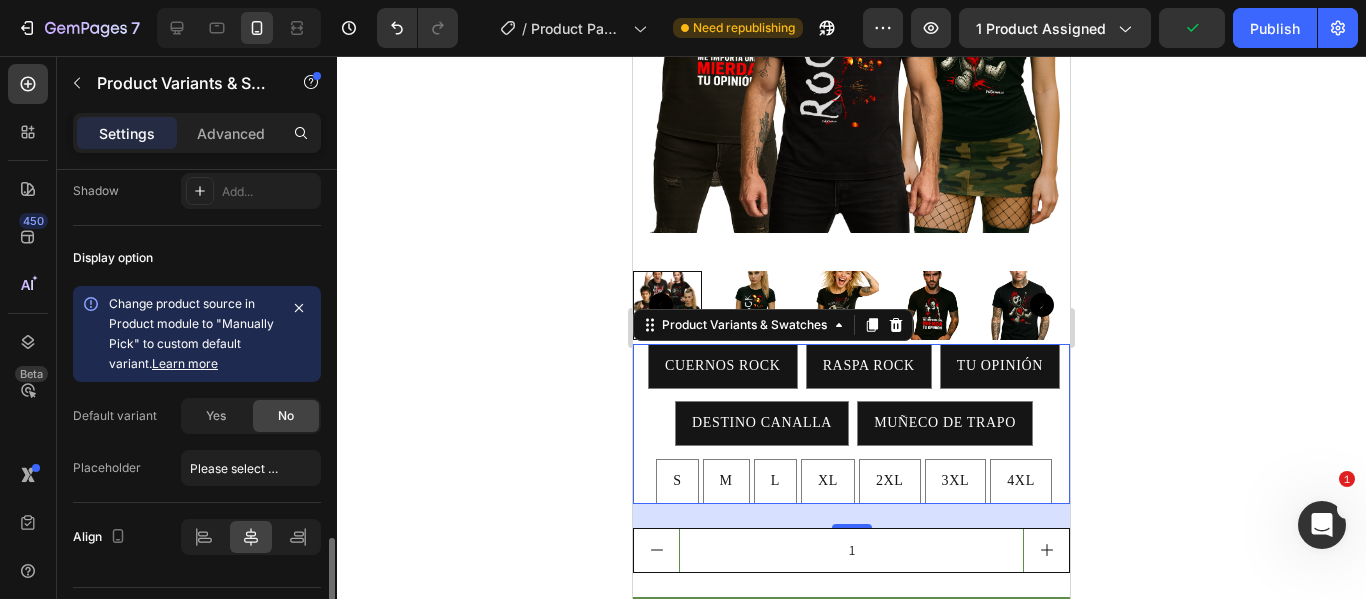 scroll, scrollTop: 1736, scrollLeft: 0, axis: vertical 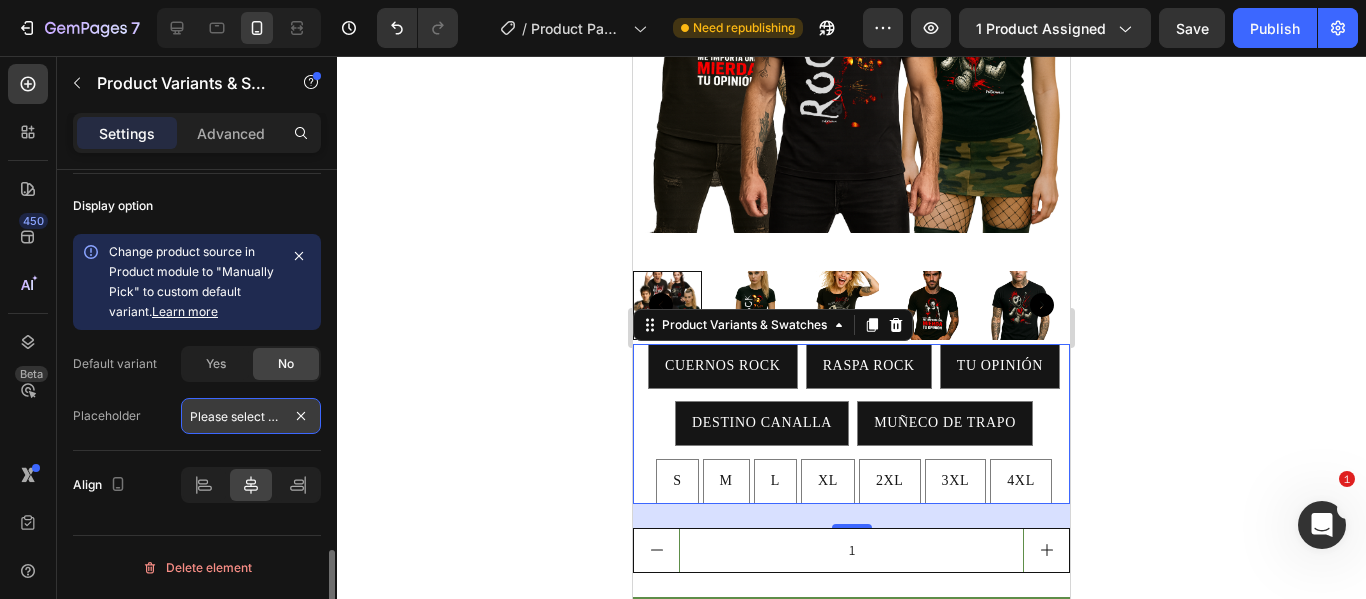 click on "Please select an option" at bounding box center (251, 416) 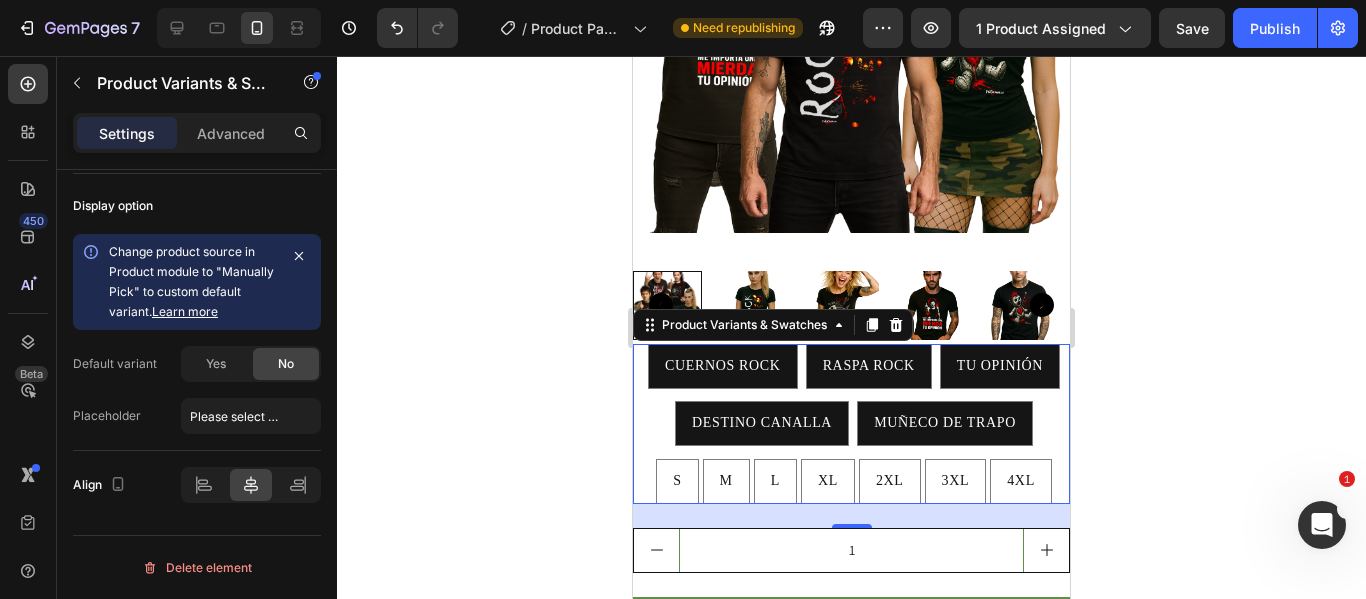click 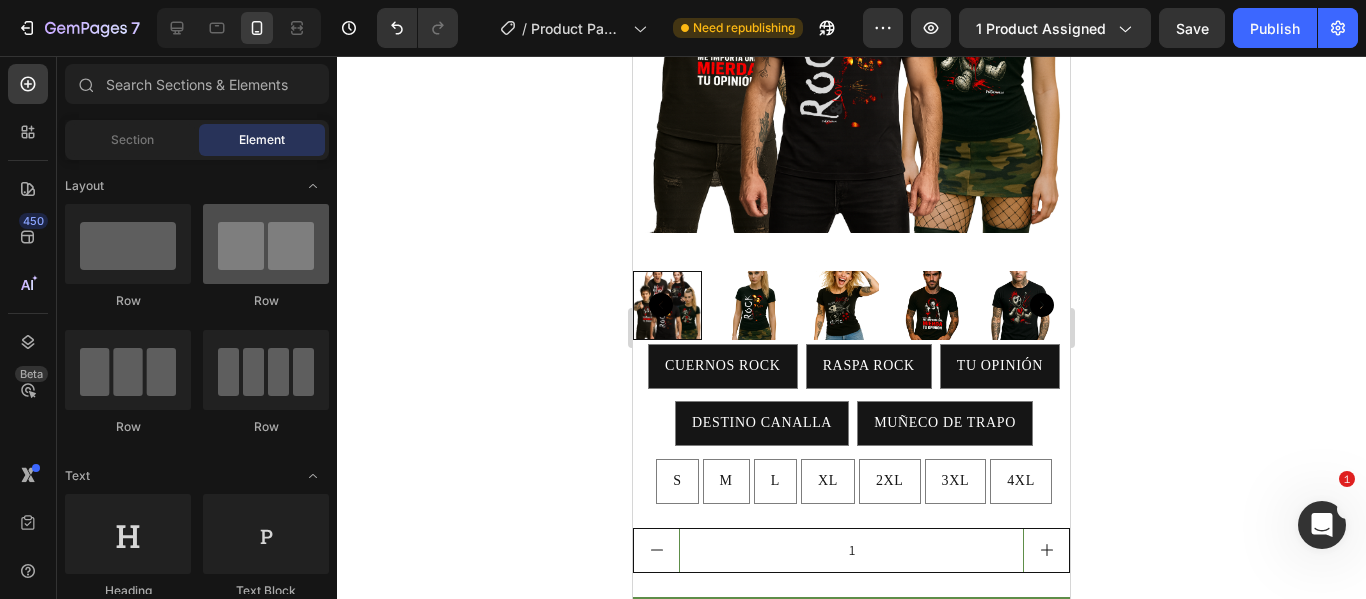 click at bounding box center (266, 244) 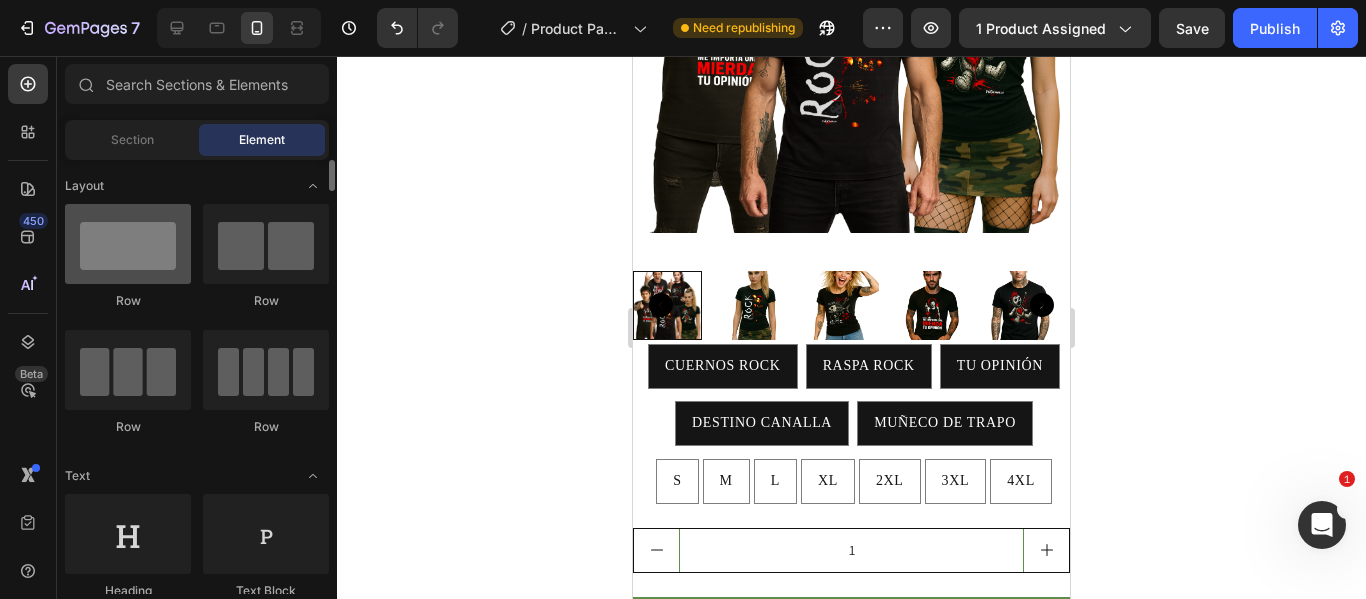click at bounding box center [128, 244] 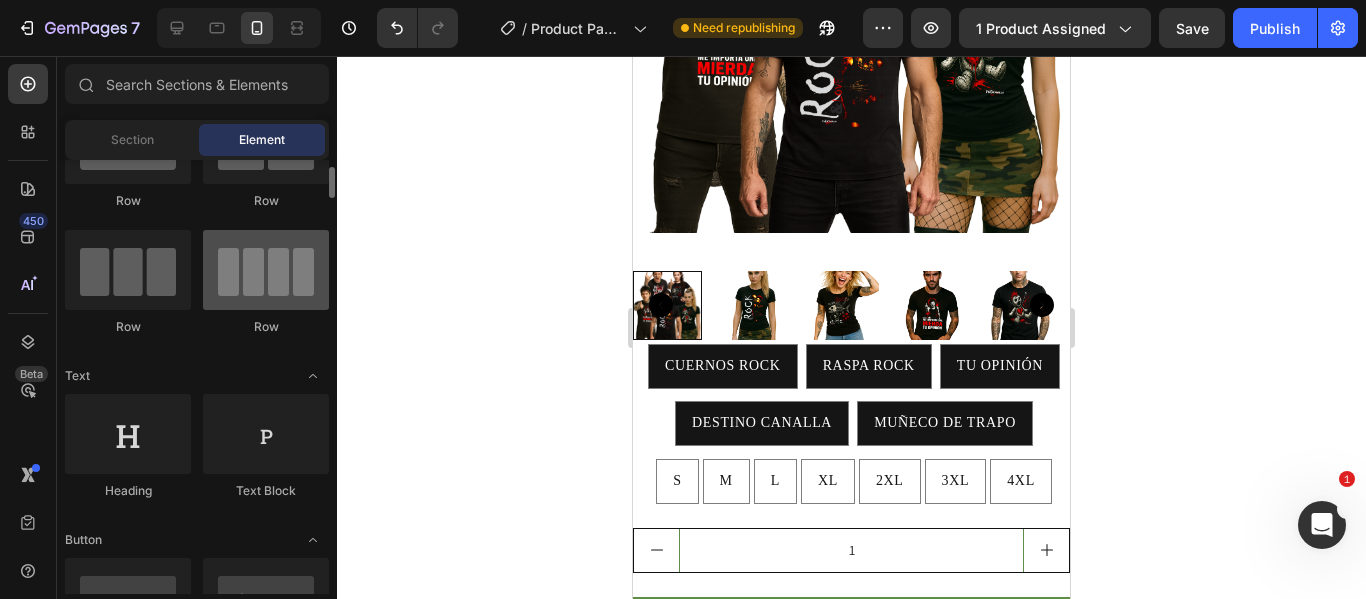 scroll, scrollTop: 0, scrollLeft: 0, axis: both 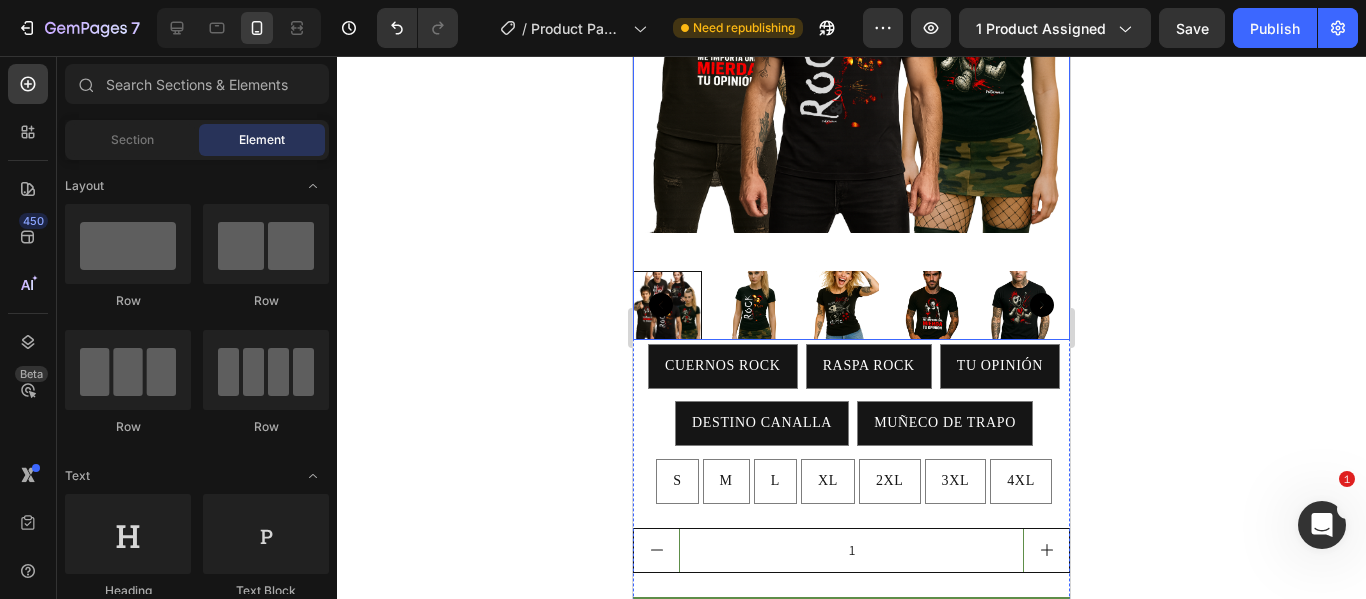 click at bounding box center (851, 305) 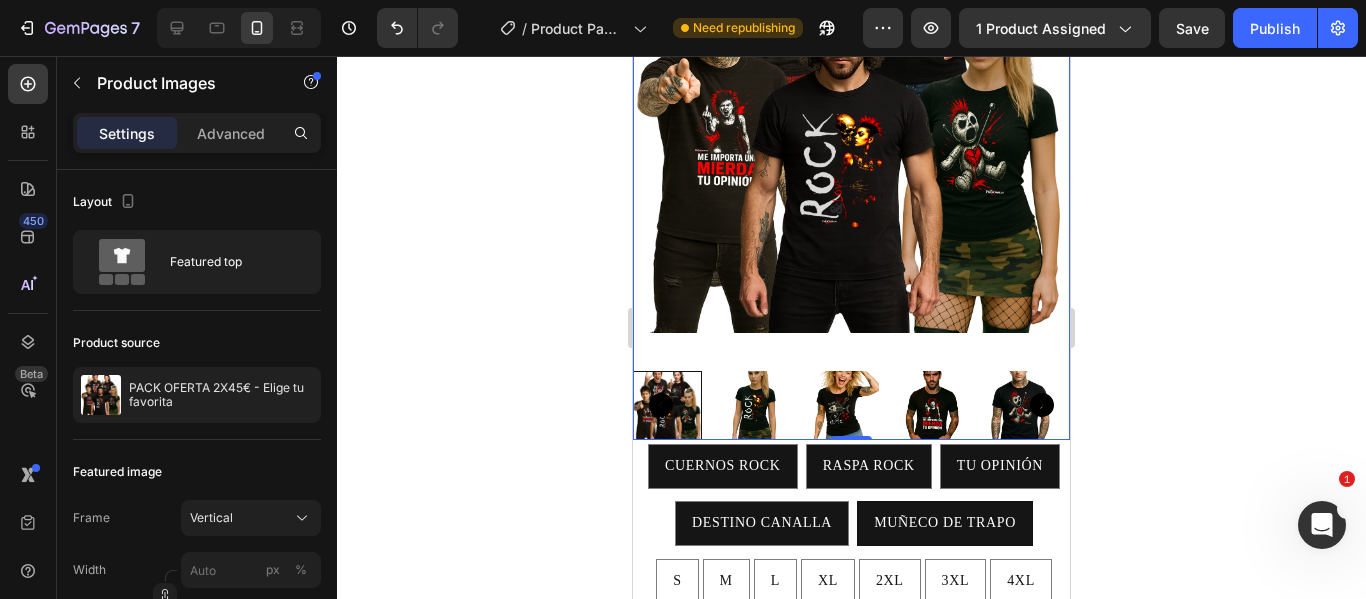 scroll, scrollTop: 500, scrollLeft: 0, axis: vertical 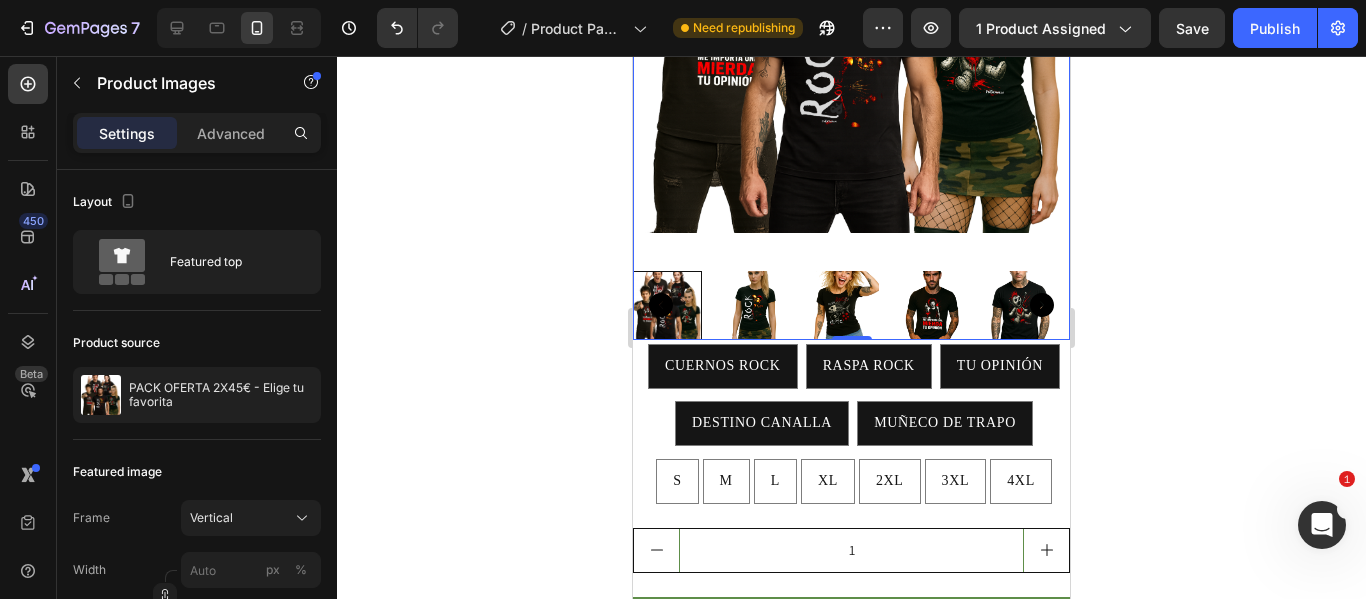 click at bounding box center [1020, 305] 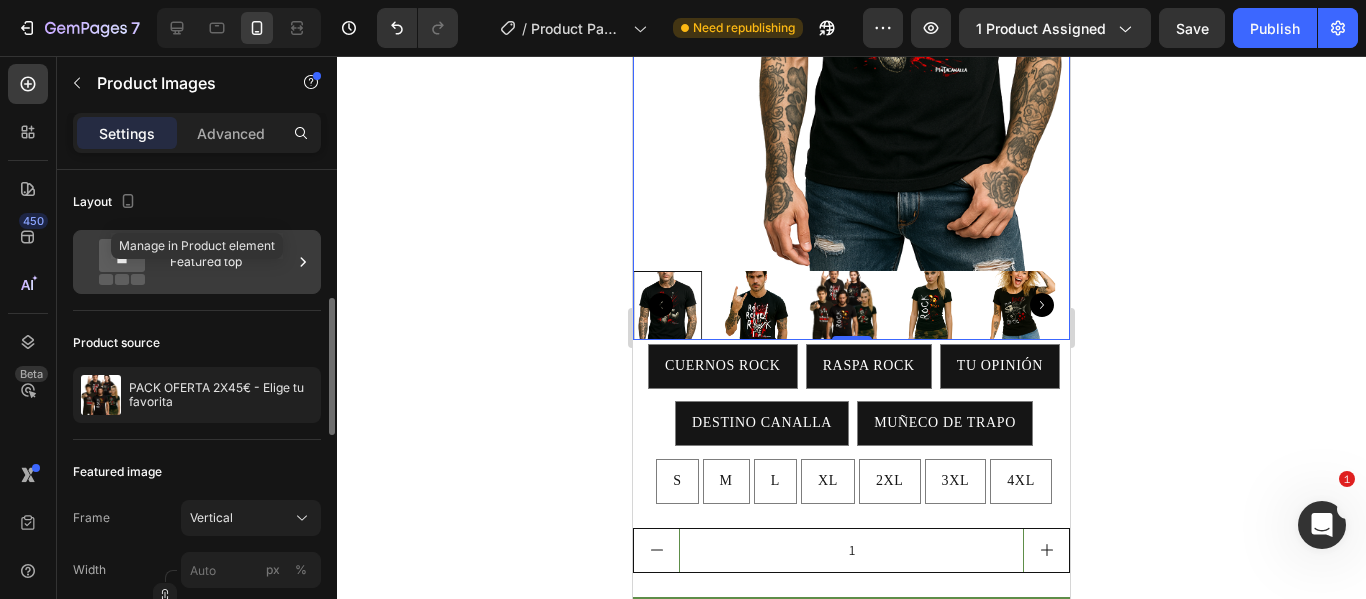 scroll, scrollTop: 100, scrollLeft: 0, axis: vertical 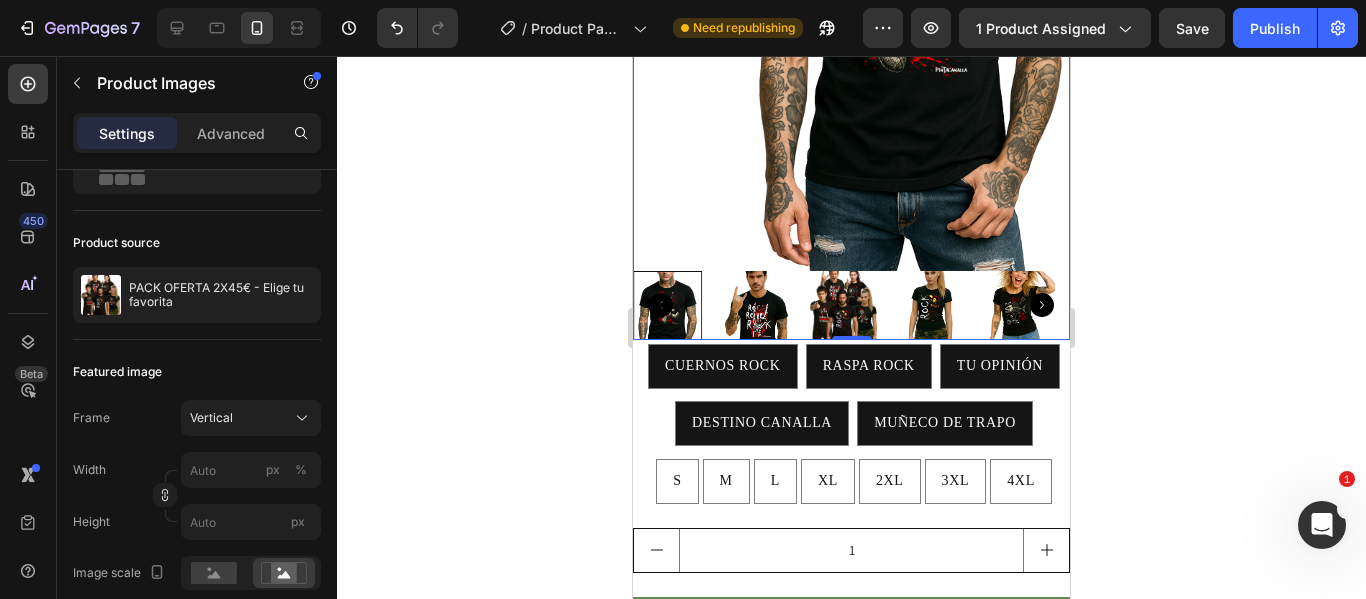 click at bounding box center (911, -21) 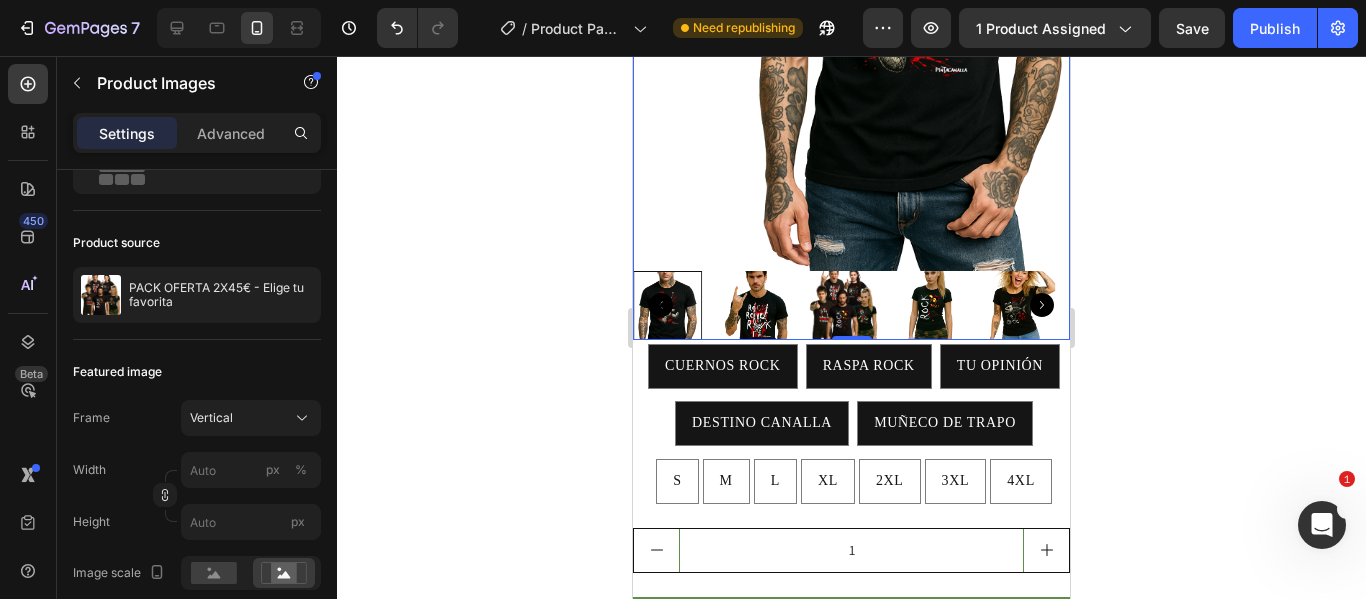 click at bounding box center (851, 305) 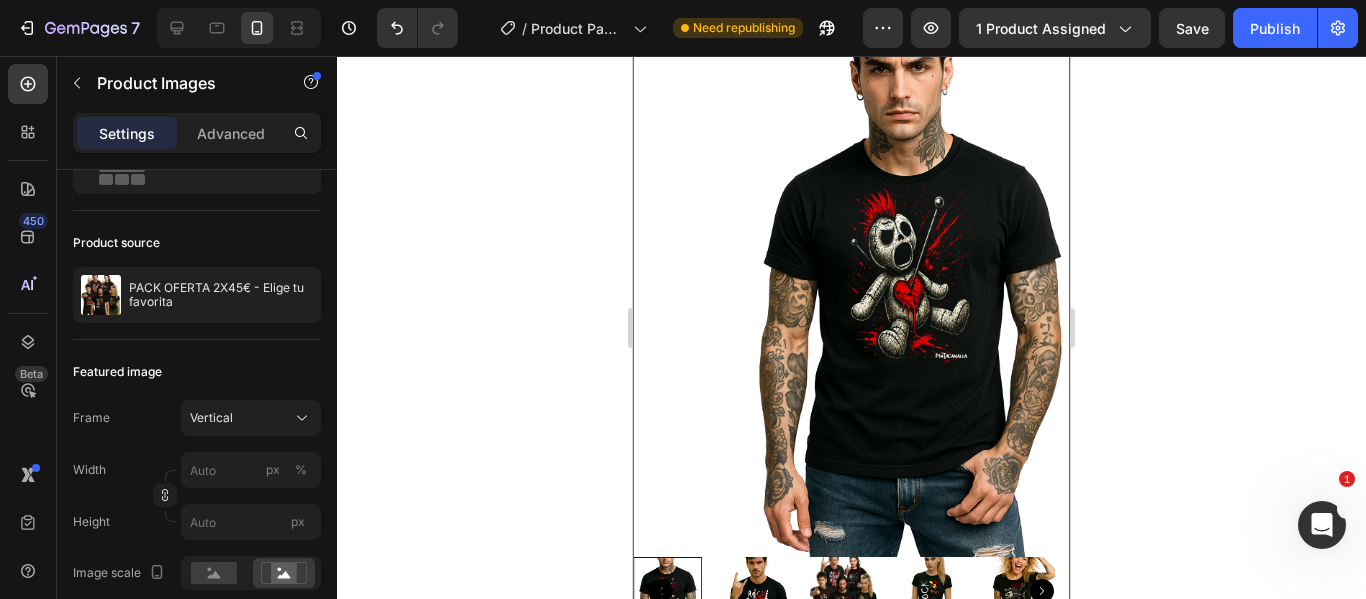 scroll, scrollTop: 200, scrollLeft: 0, axis: vertical 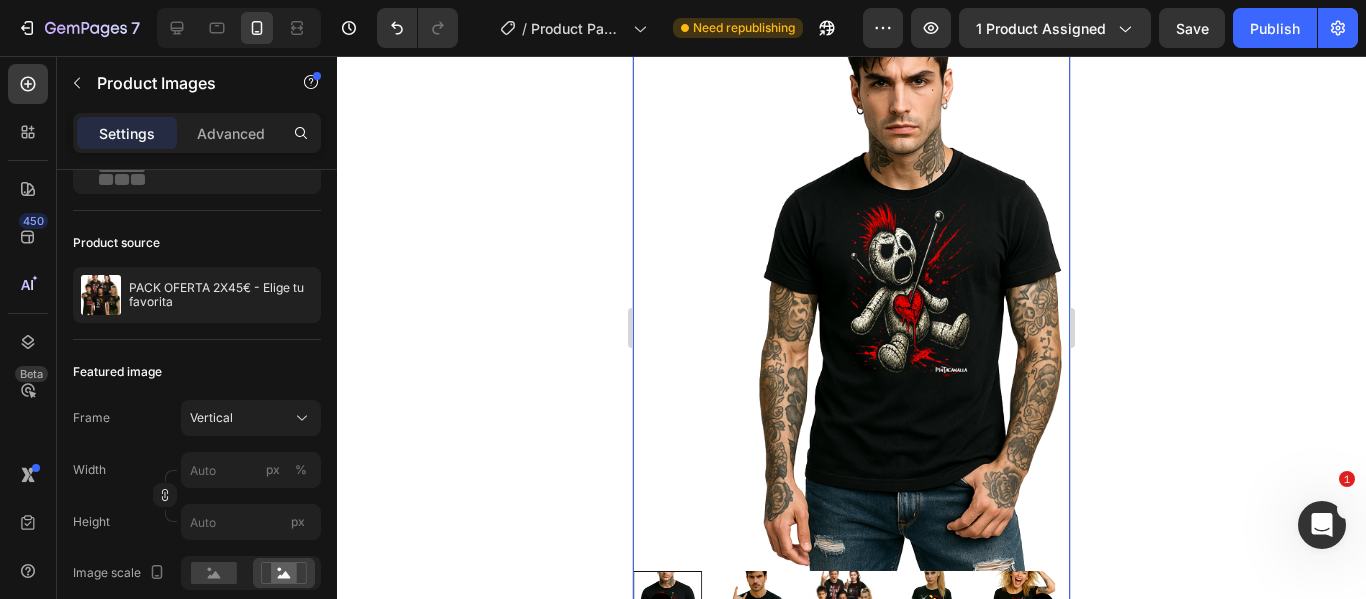 click at bounding box center (843, 605) 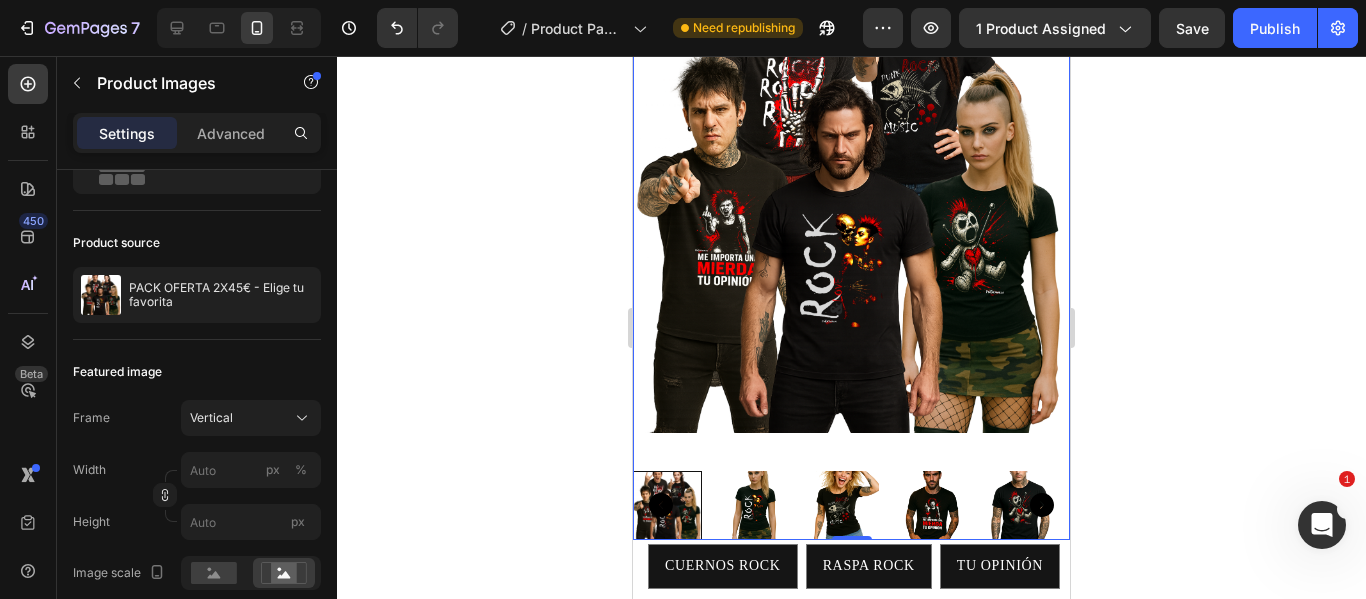 scroll, scrollTop: 400, scrollLeft: 0, axis: vertical 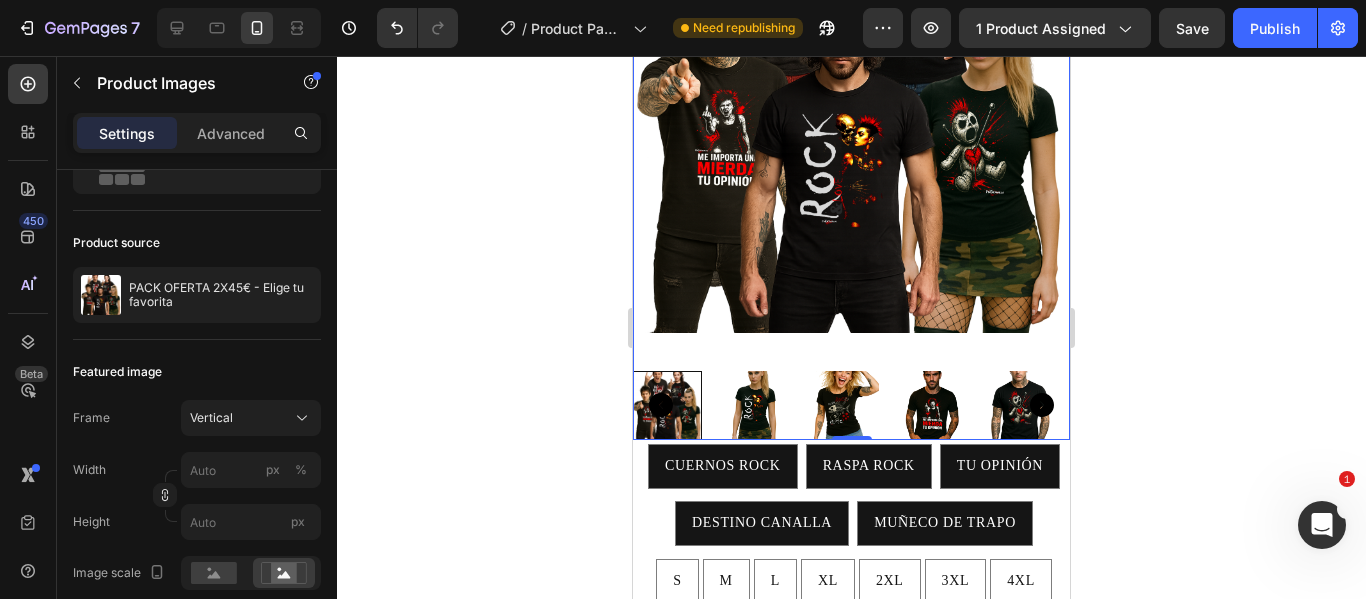 click at bounding box center (851, 79) 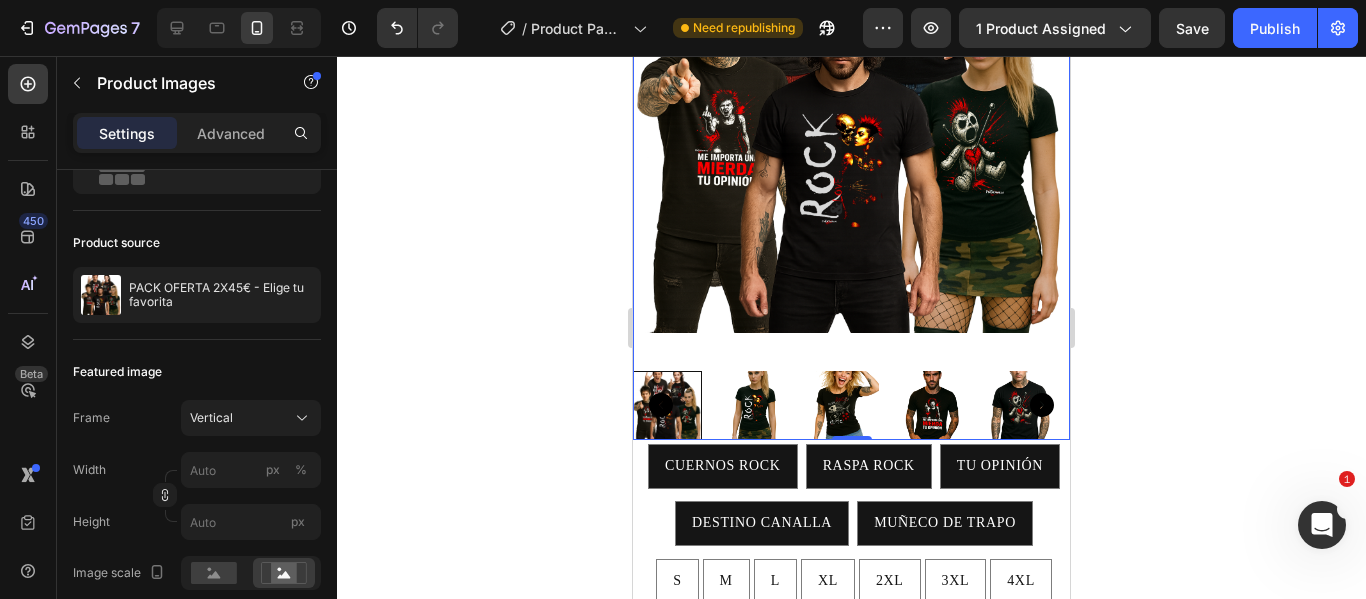 click at bounding box center [851, 405] 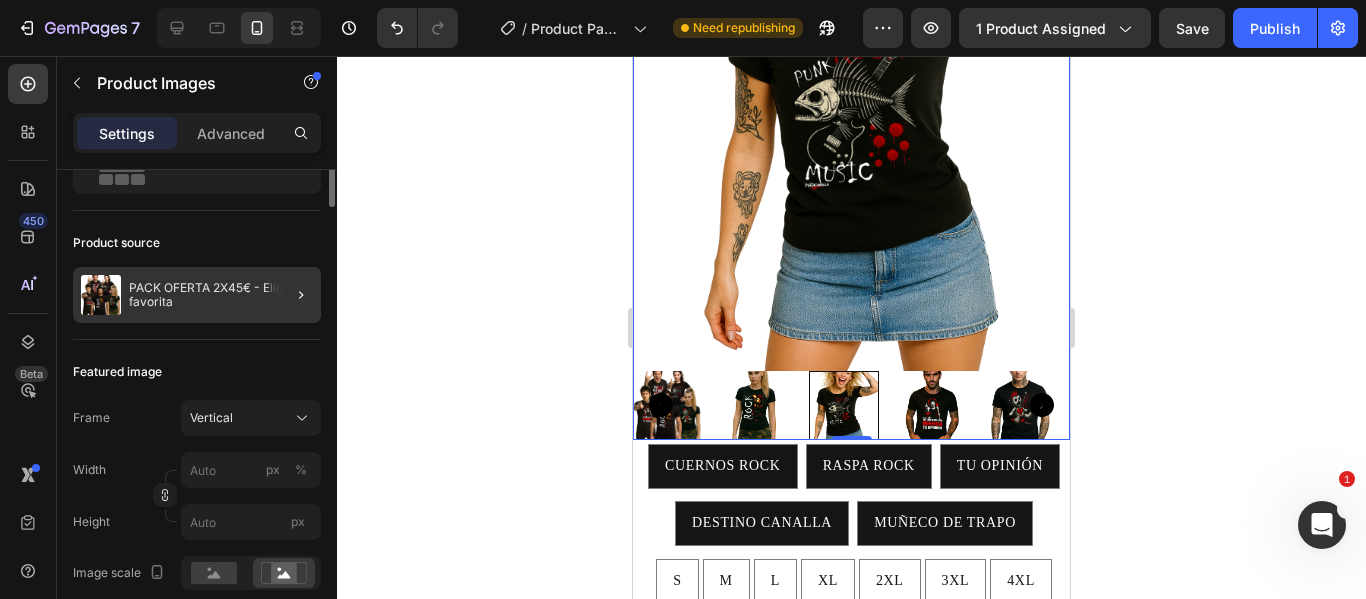 scroll, scrollTop: 0, scrollLeft: 0, axis: both 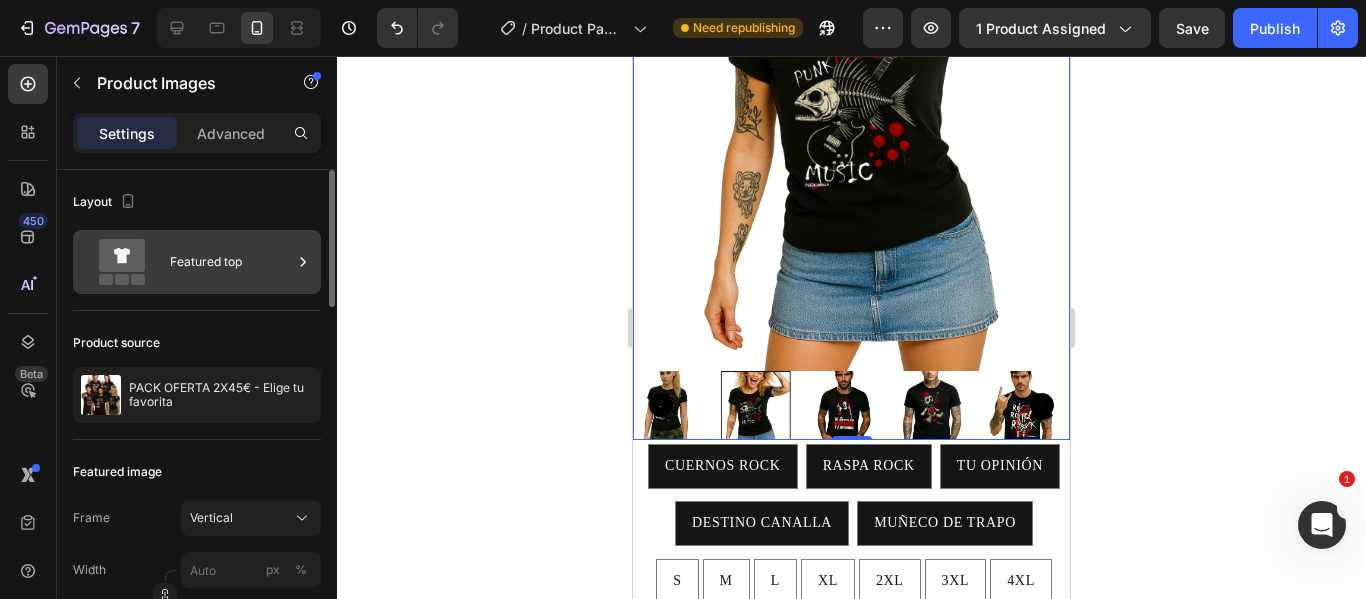 click on "Featured top" at bounding box center [231, 262] 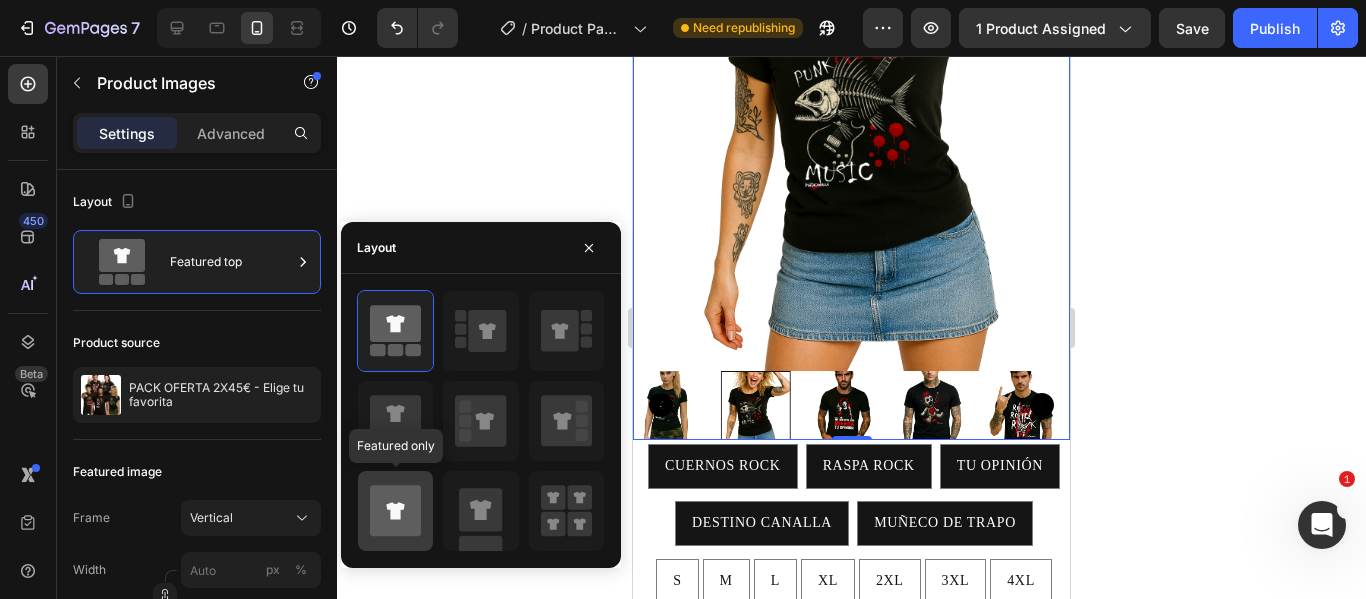click 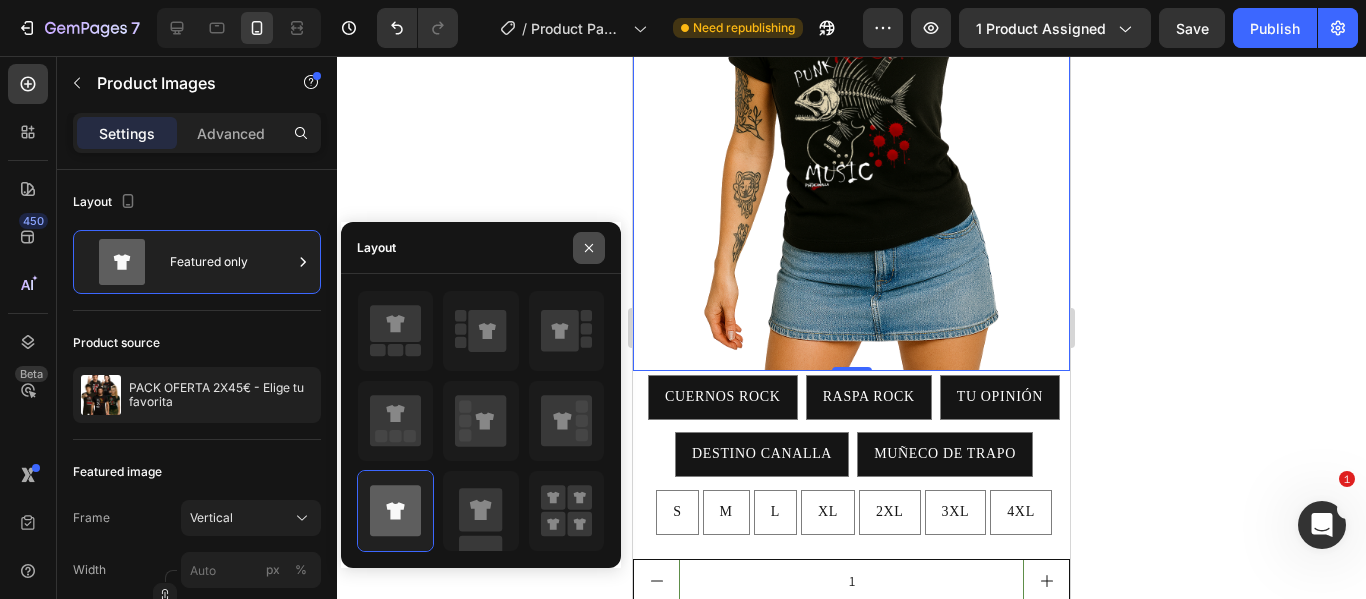 click 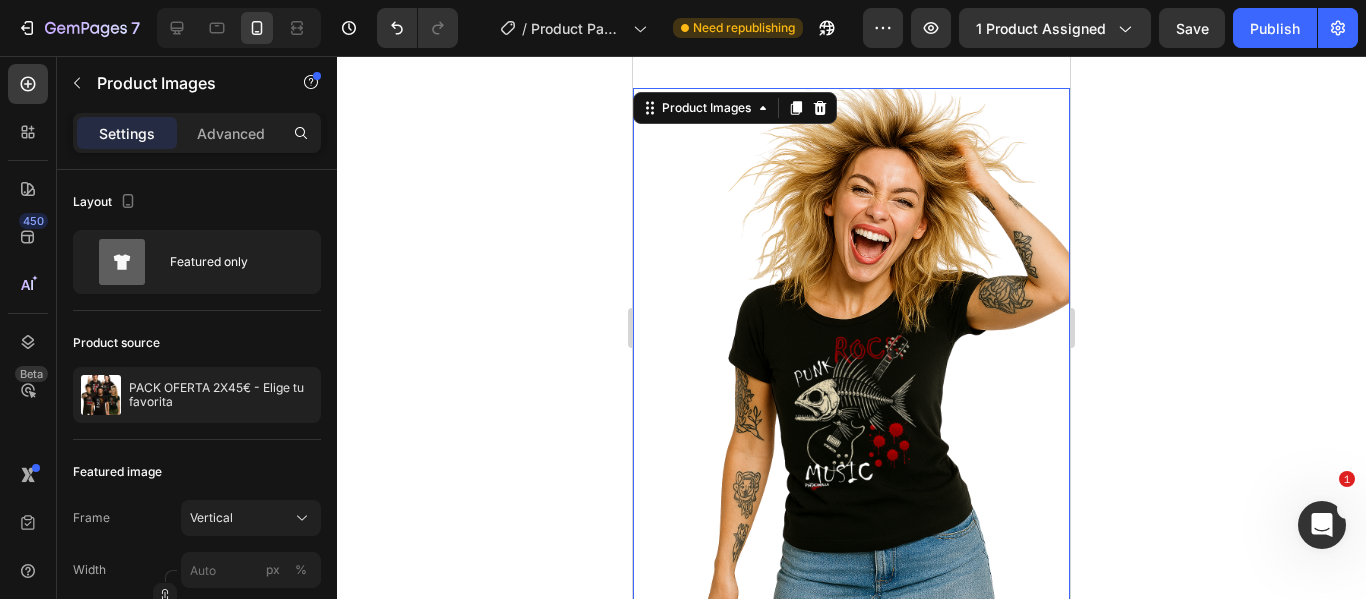 scroll, scrollTop: 400, scrollLeft: 0, axis: vertical 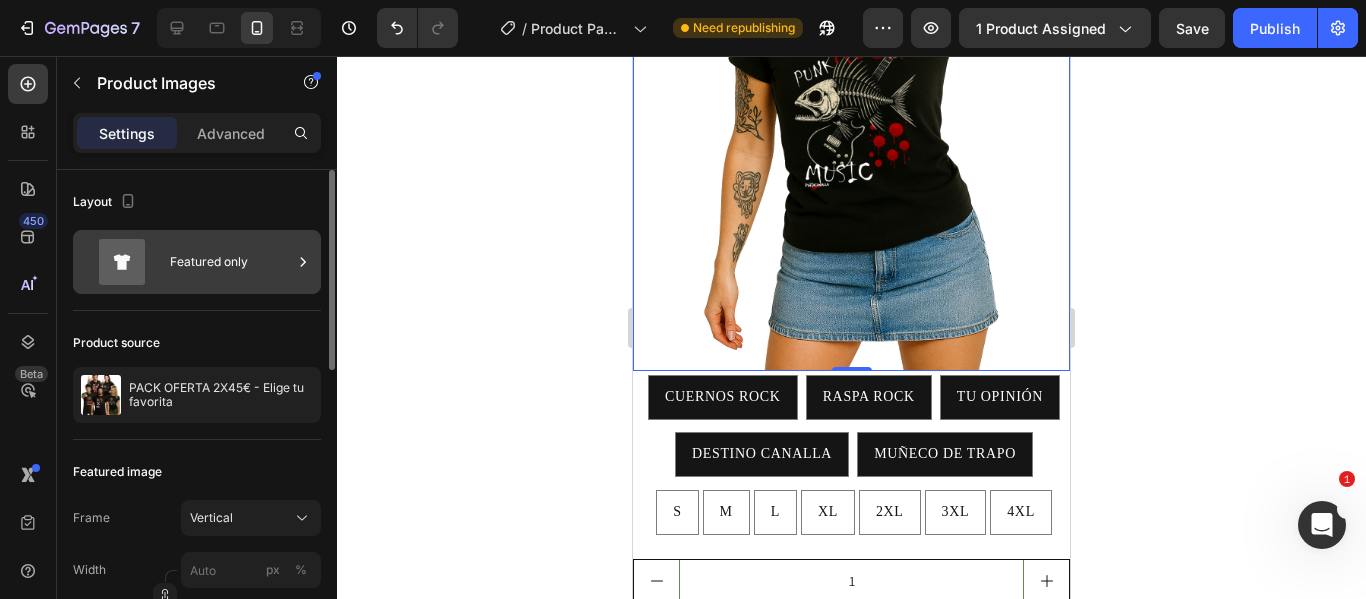 click on "Featured only" at bounding box center (197, 262) 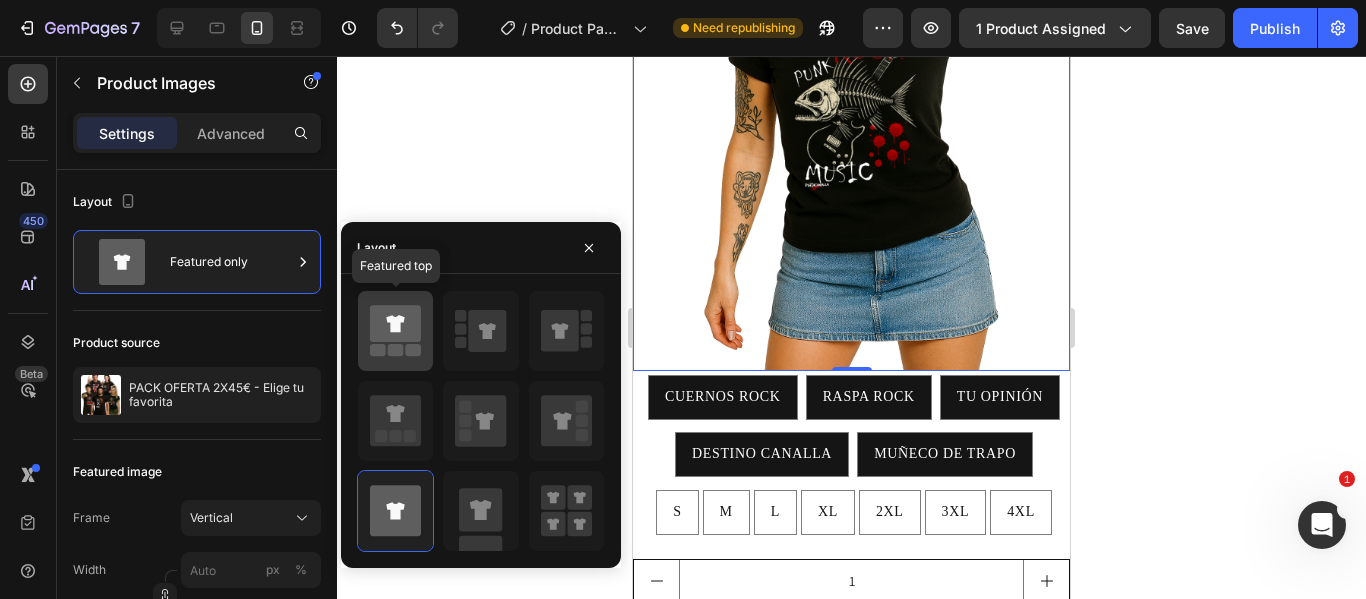 click 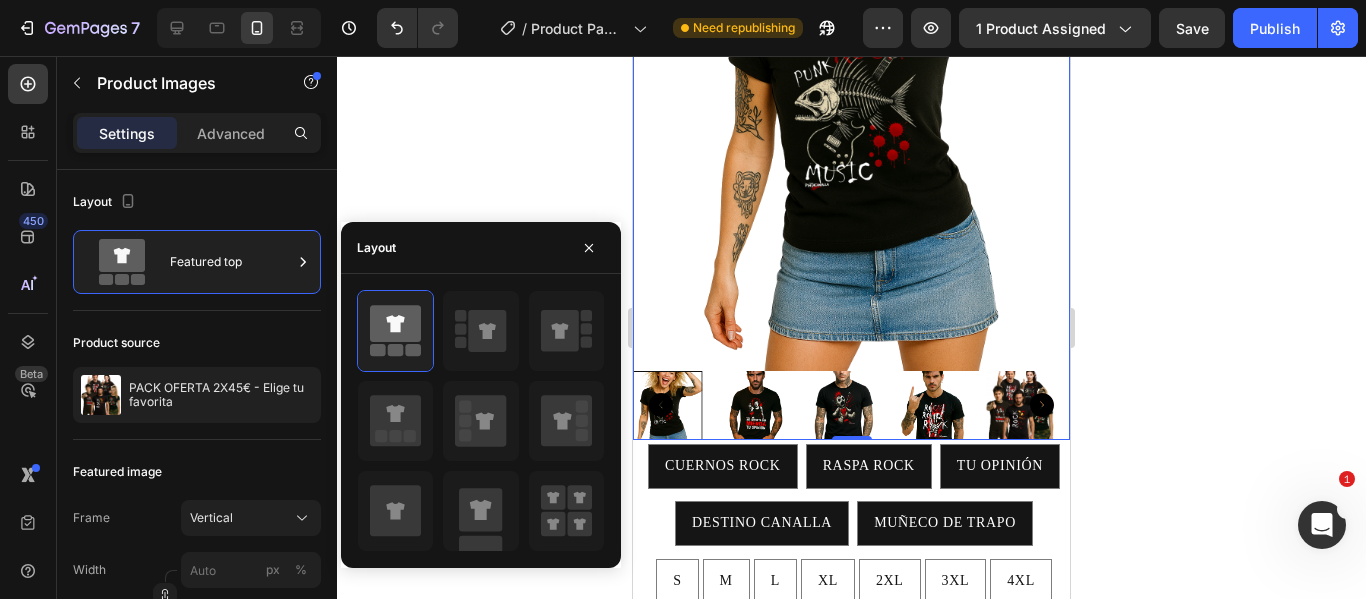 click at bounding box center [1020, 405] 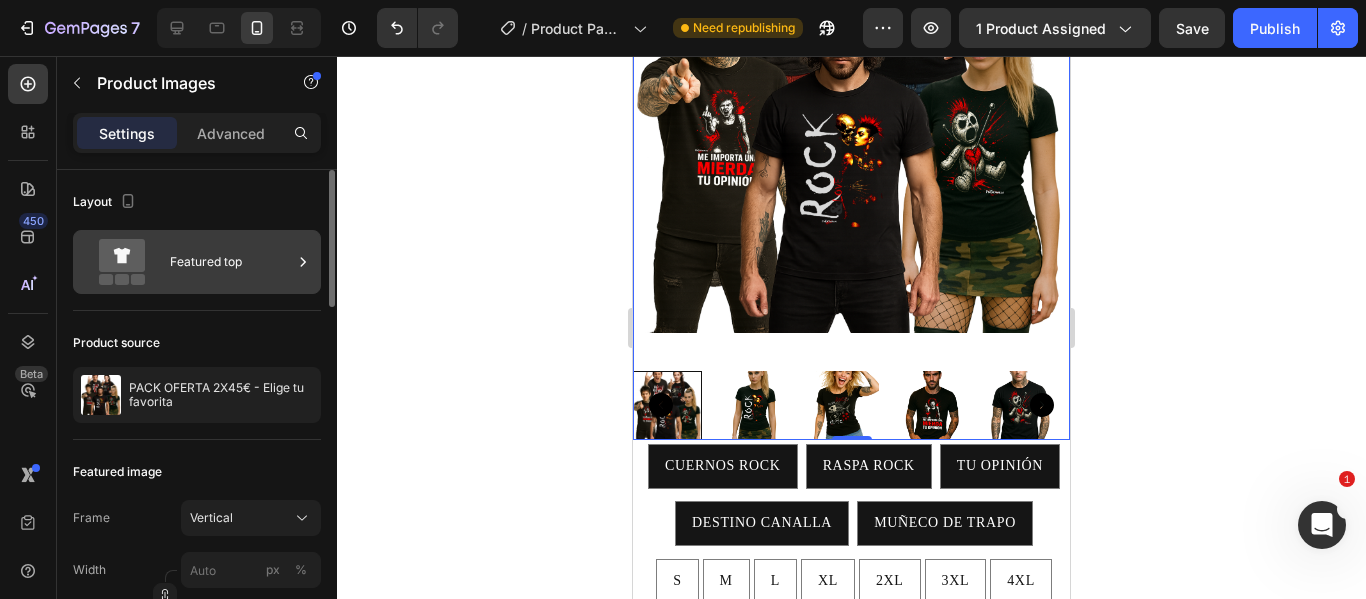 click 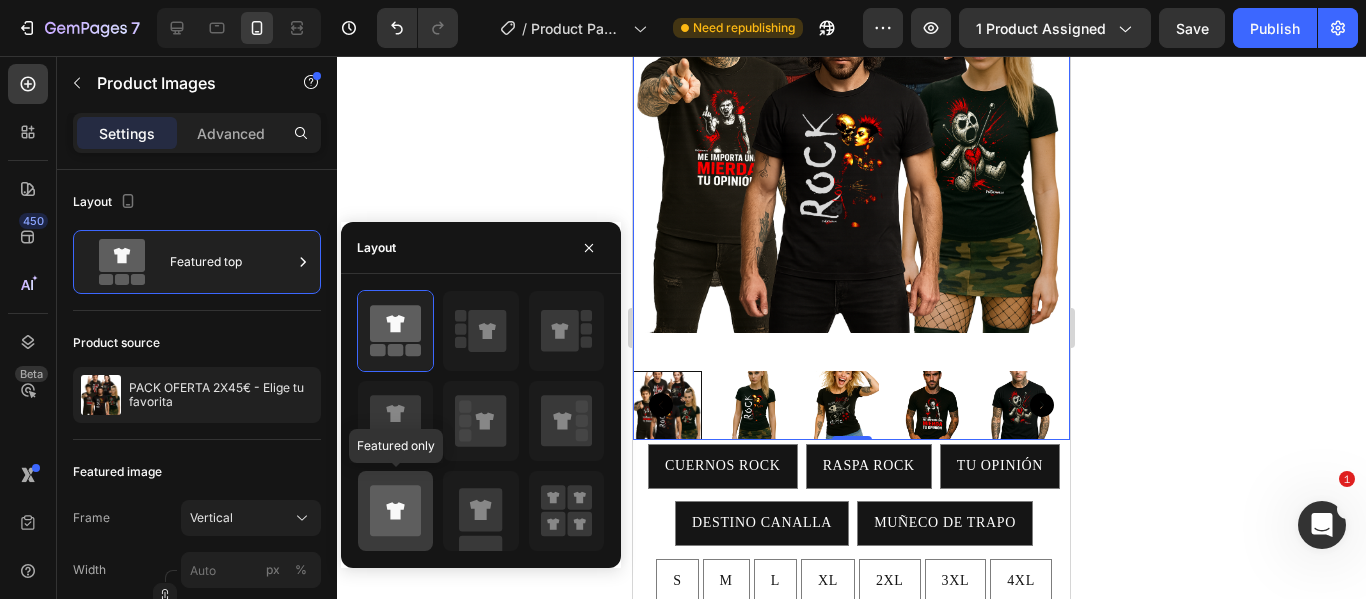 click 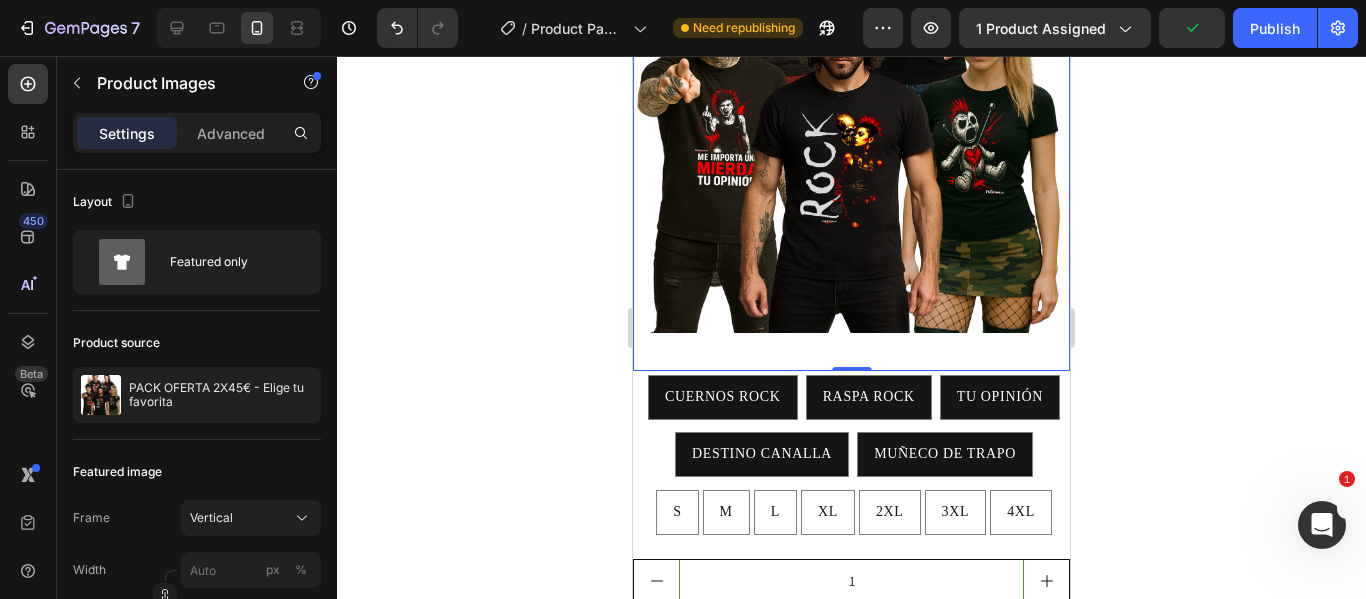 click 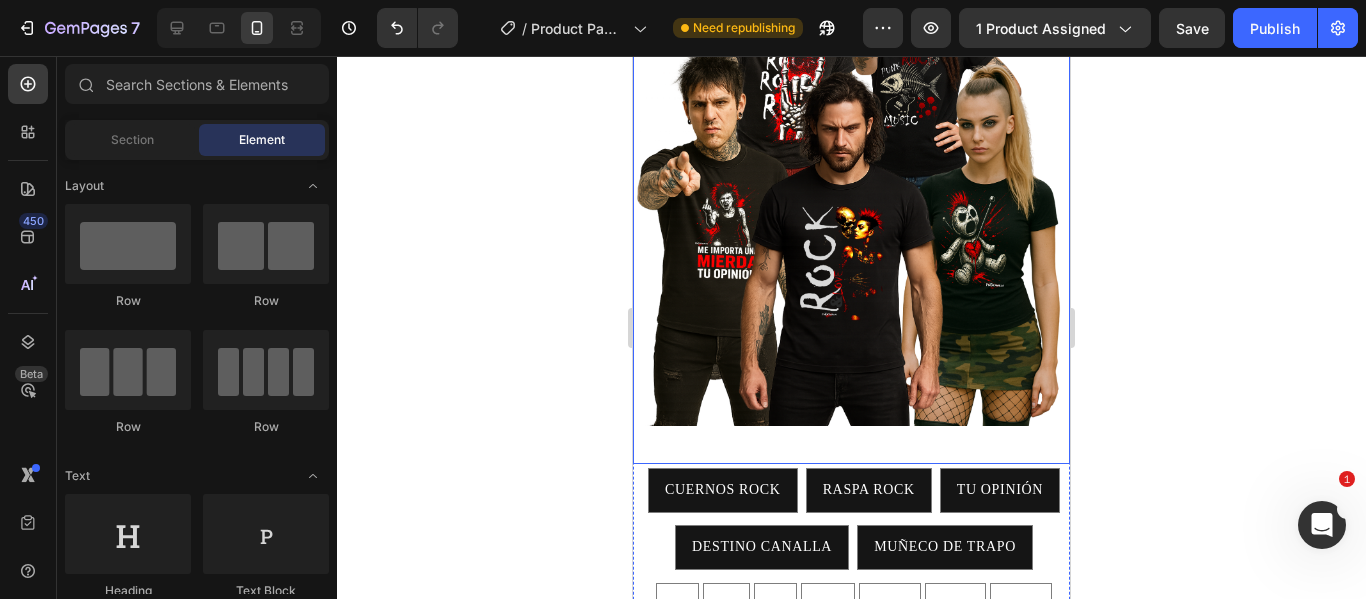 scroll, scrollTop: 400, scrollLeft: 0, axis: vertical 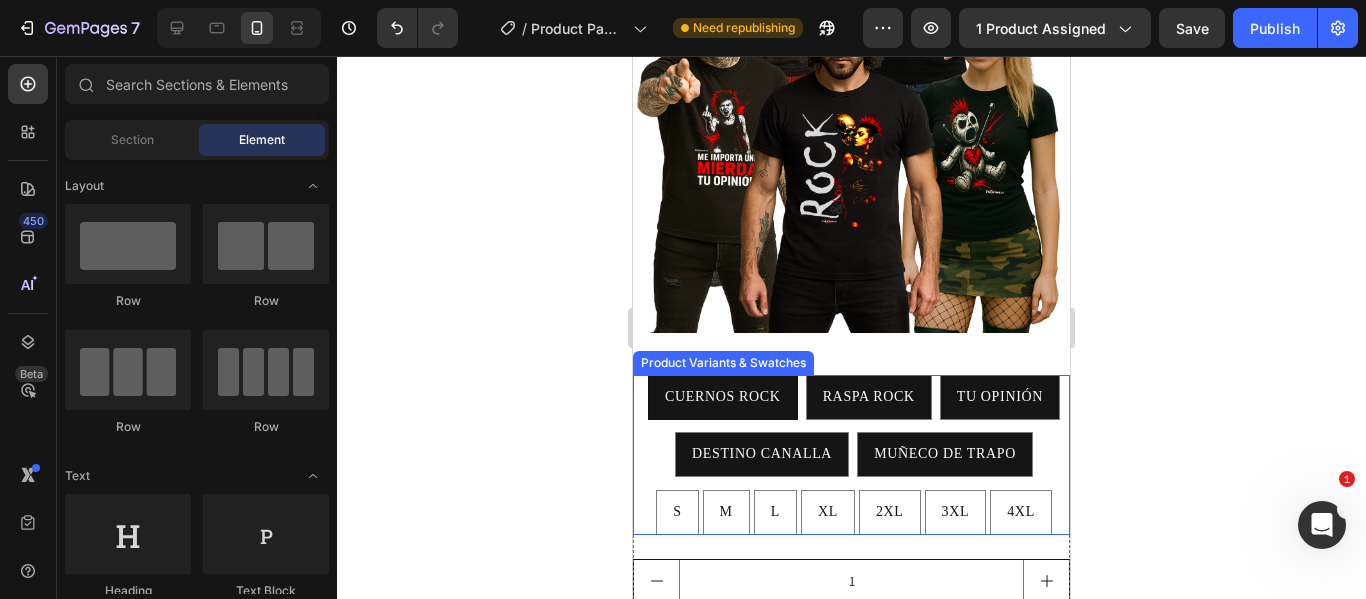 click on "CUERNOS ROCK" at bounding box center (723, 396) 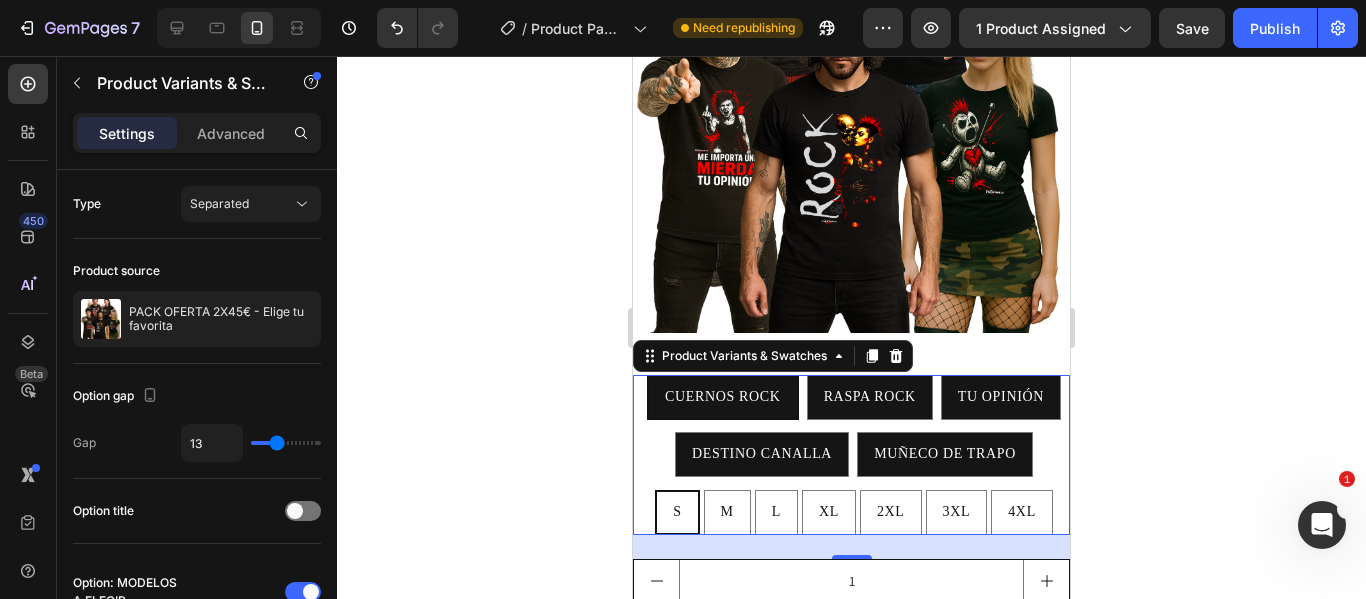 click on "CUERNOS ROCK" at bounding box center [723, 397] 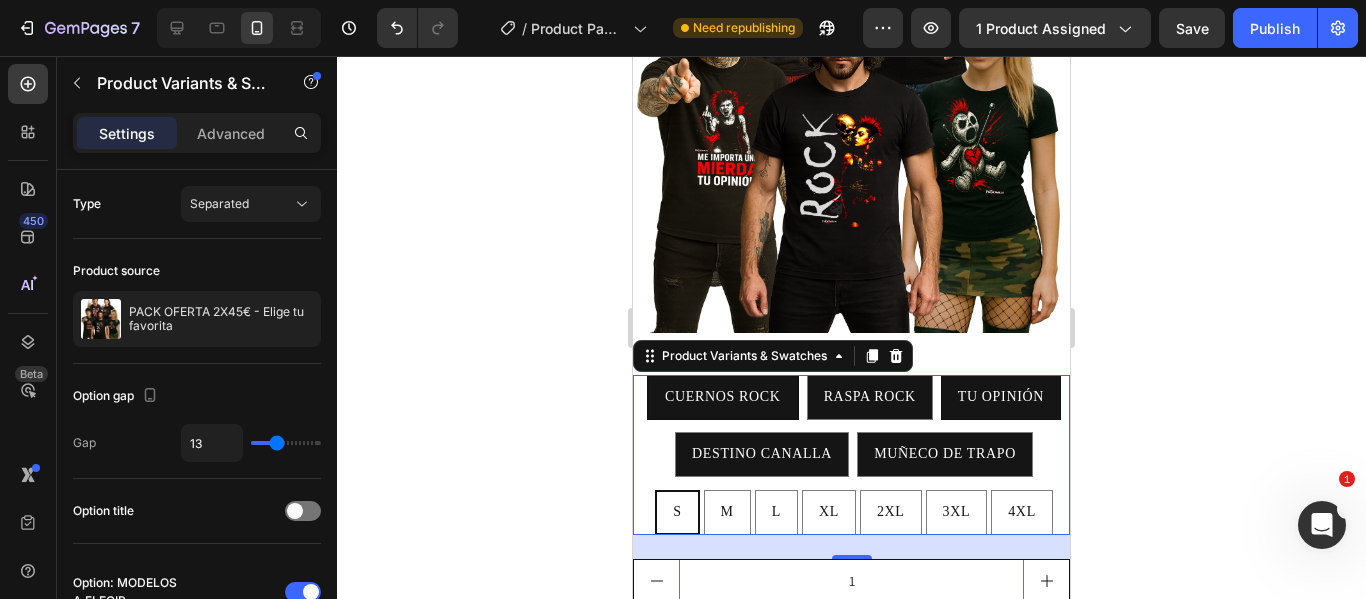 click on "TU OPINIÓN" at bounding box center [1001, 396] 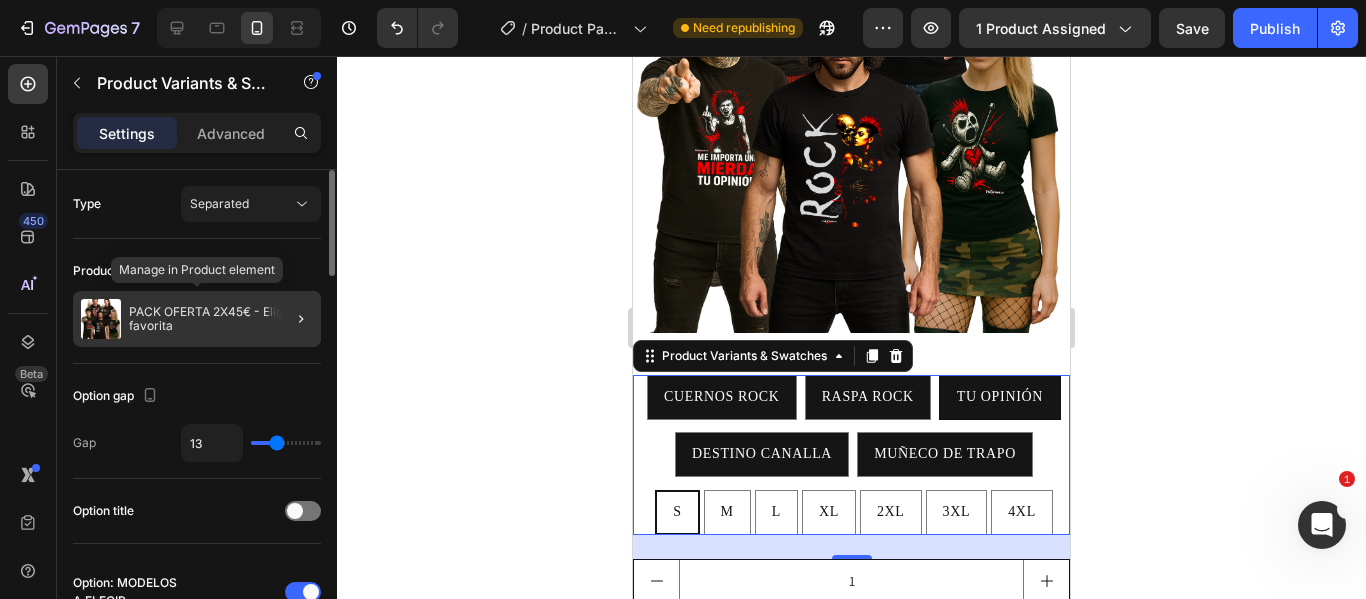 click on "PACK OFERTA 2X45€ - Elige tu favorita" at bounding box center [221, 319] 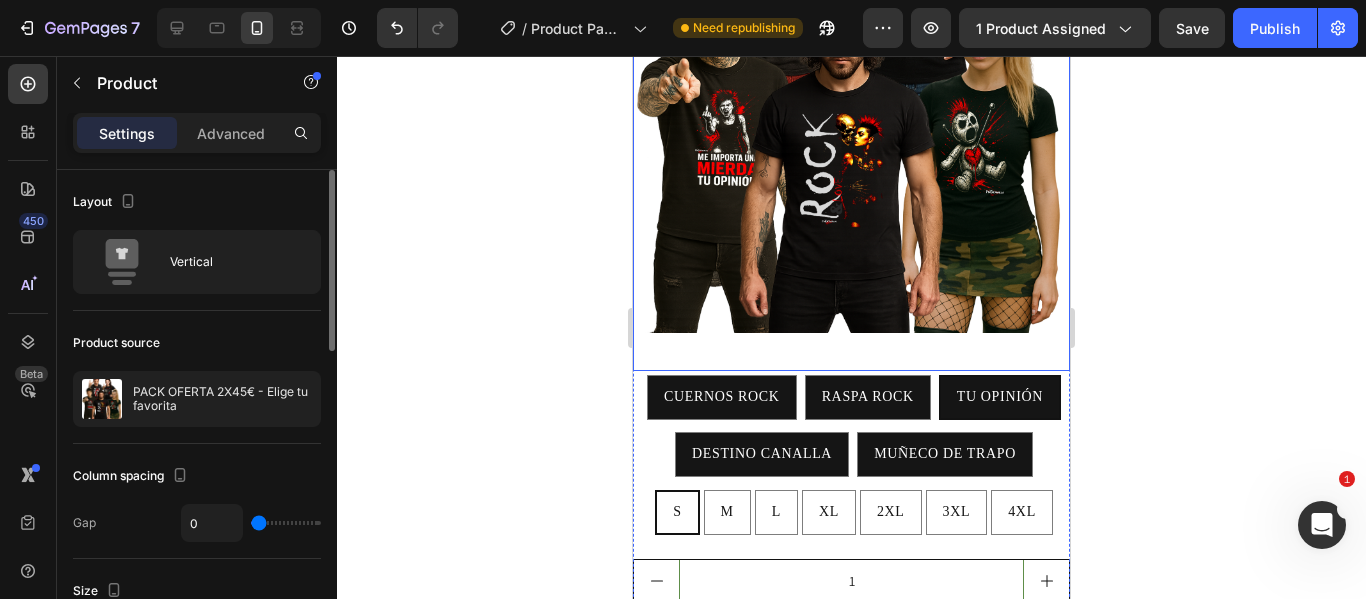 click at bounding box center [851, 79] 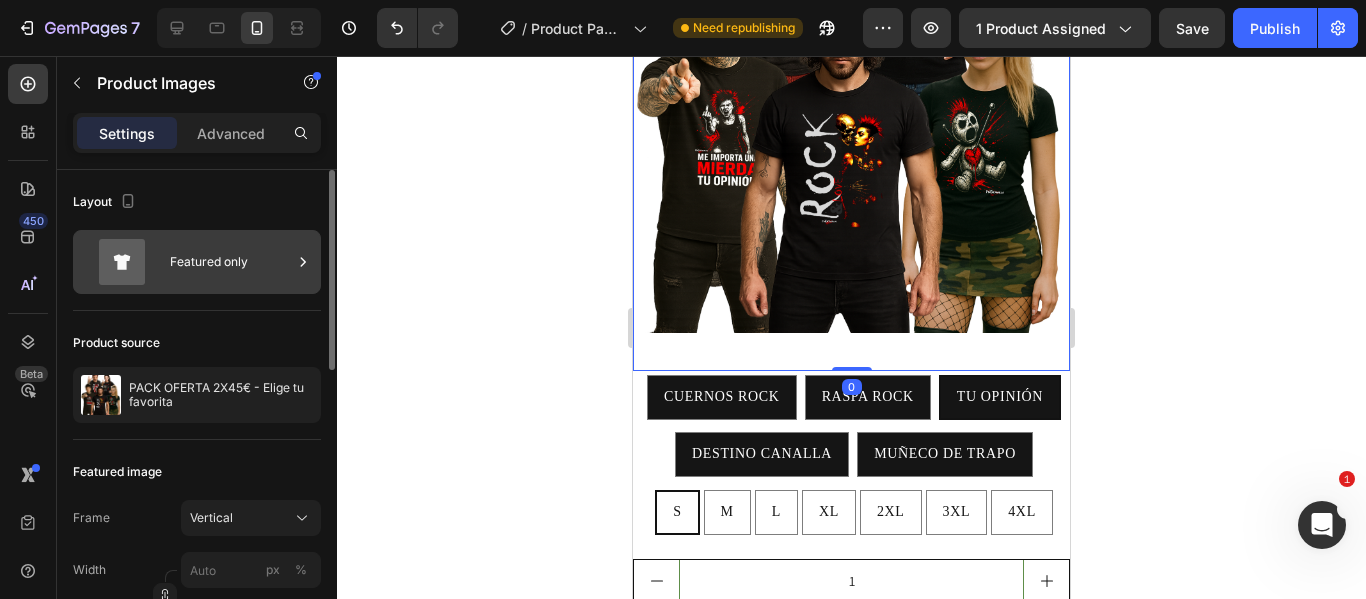 click 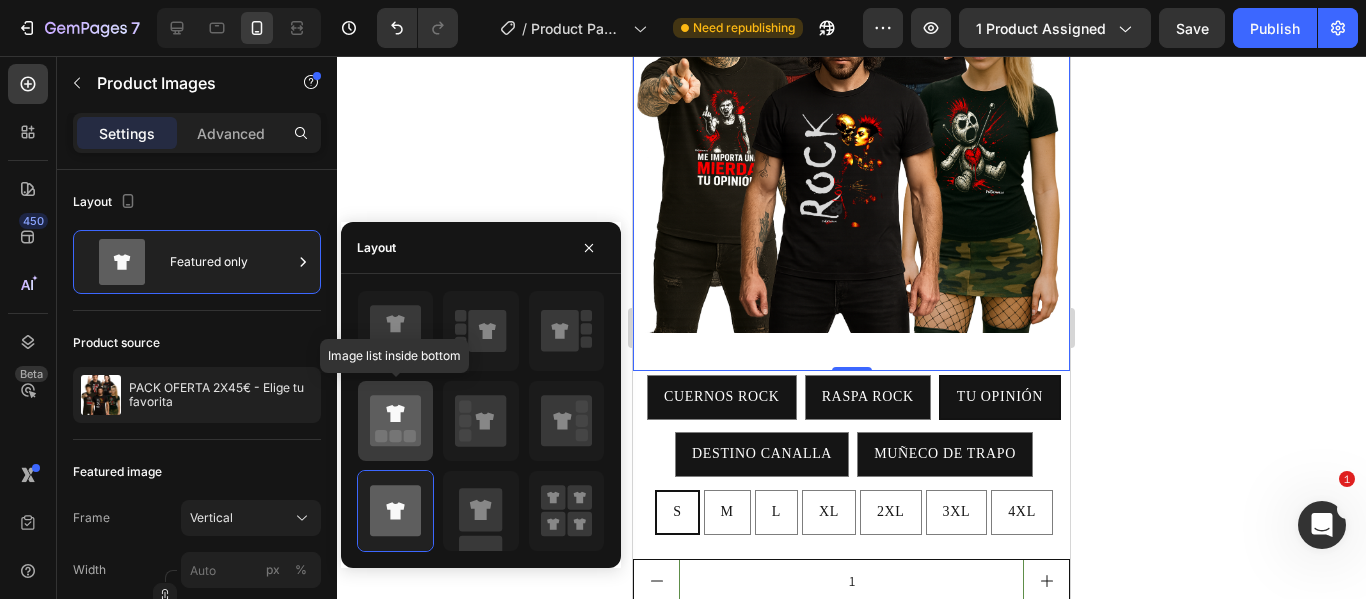 click 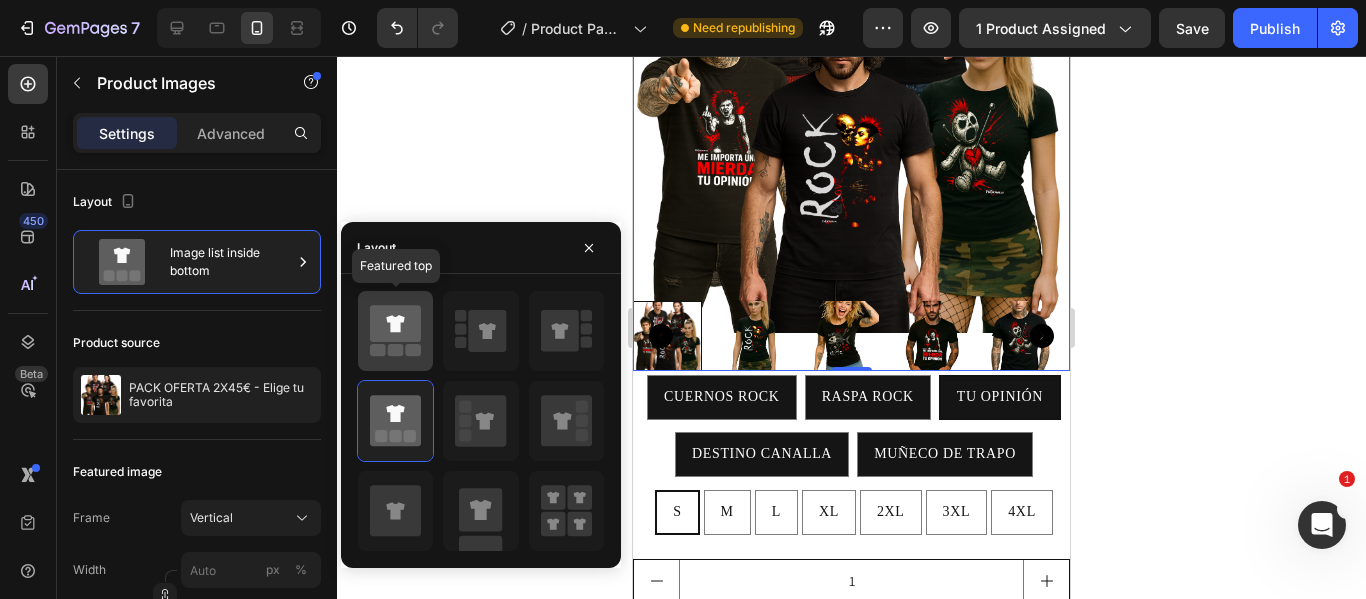 click 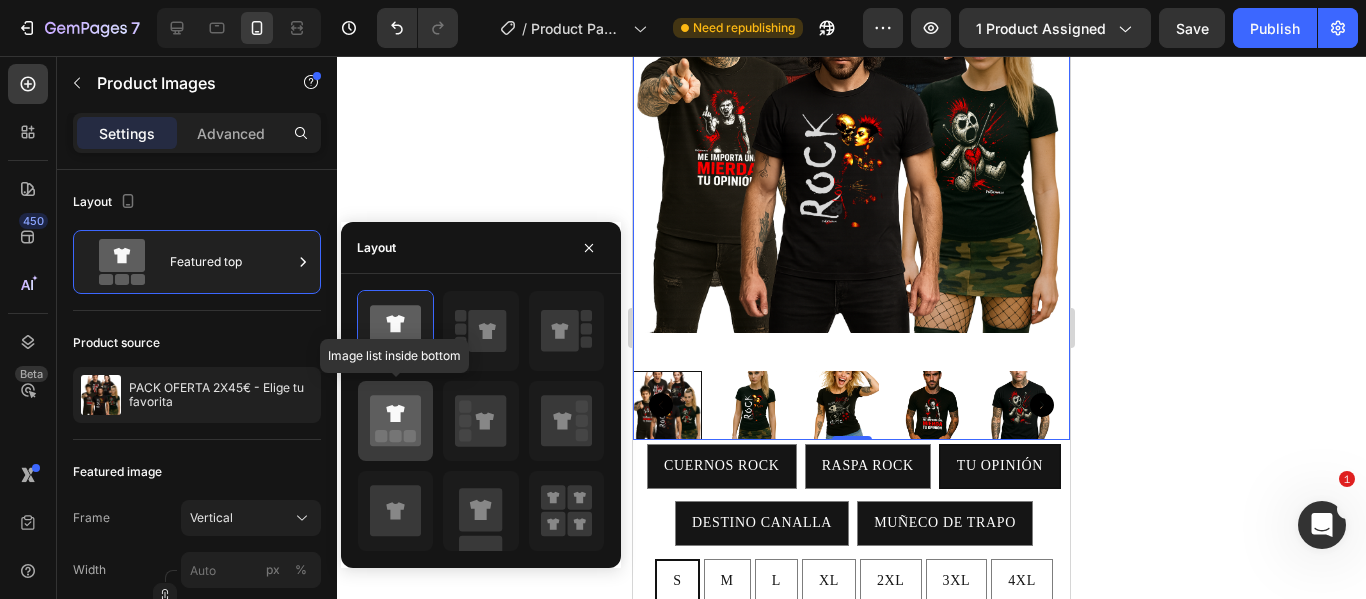 click 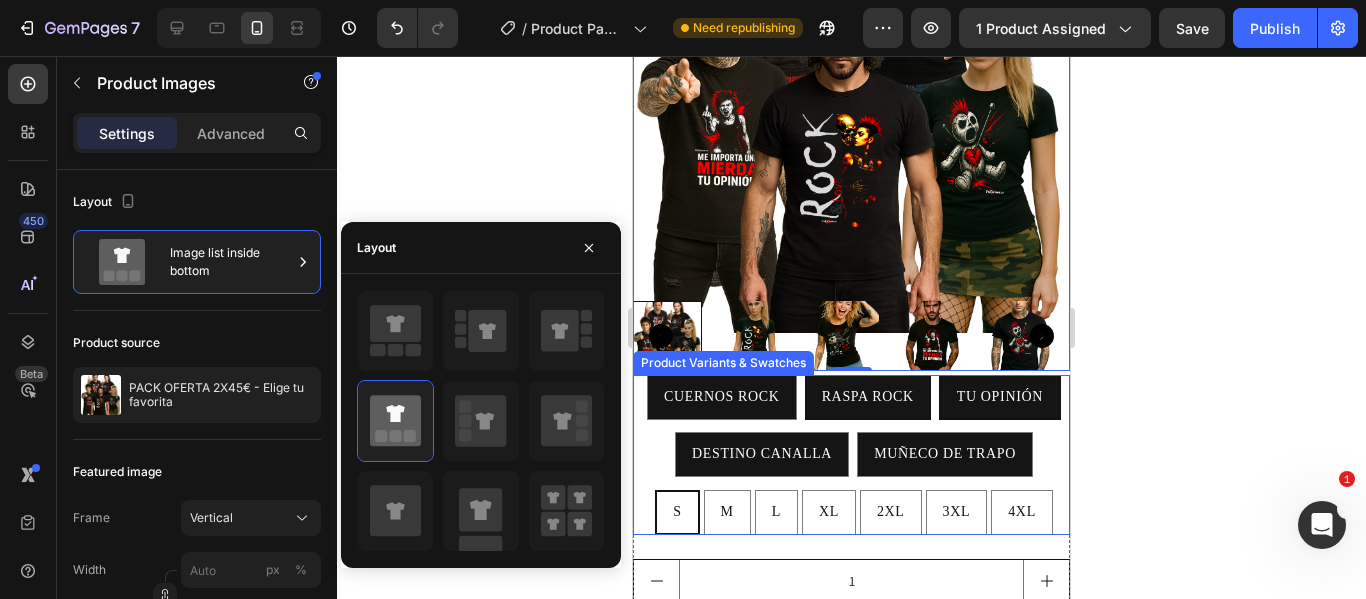 click on "RASPA ROCK" at bounding box center (868, 397) 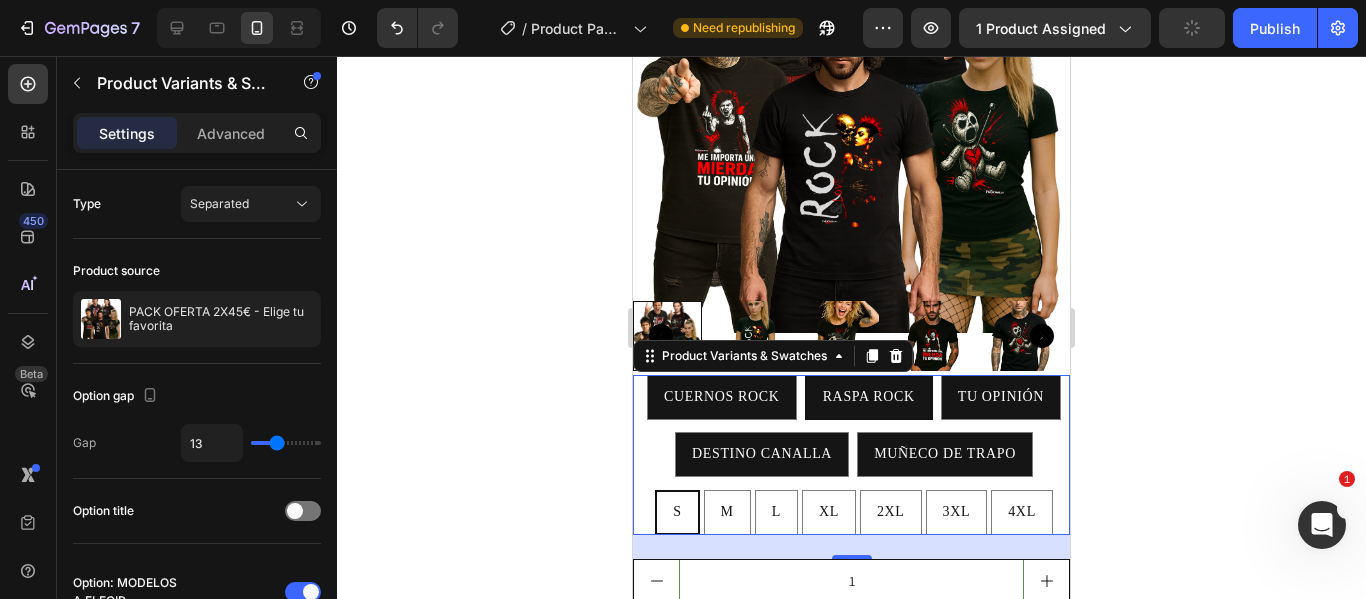 click on "RASPA ROCK" at bounding box center (869, 396) 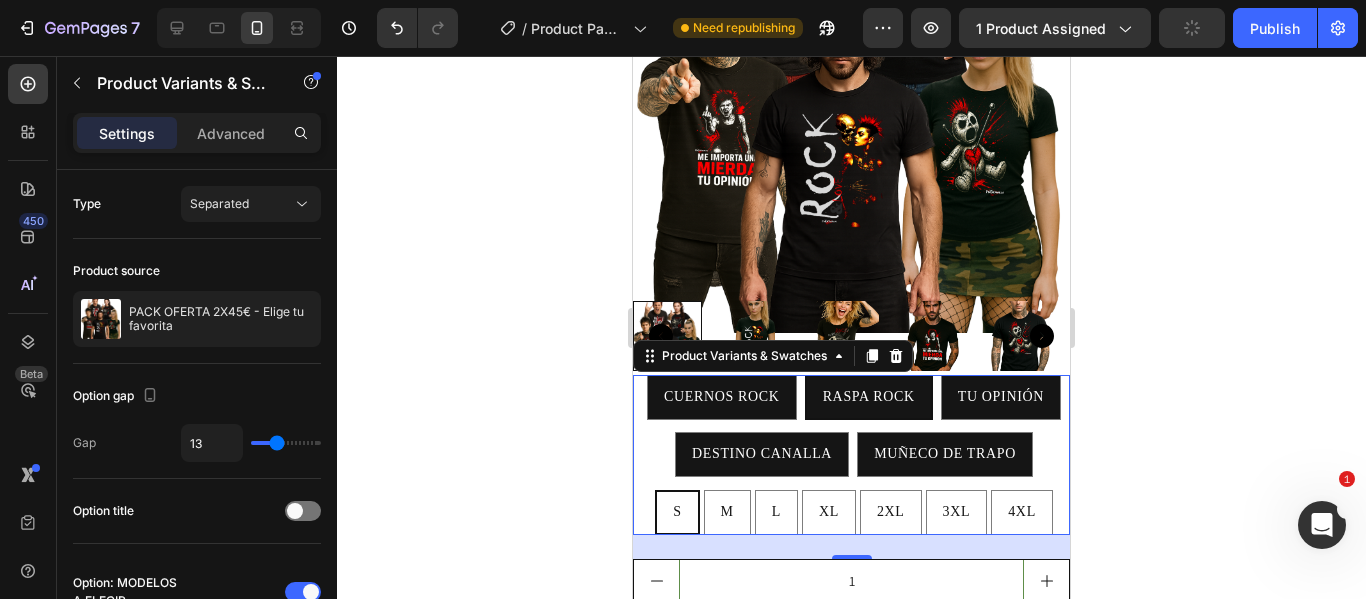 click on "RASPA ROCK RASPA ROCK RASPA ROCK" at bounding box center (868, 374) 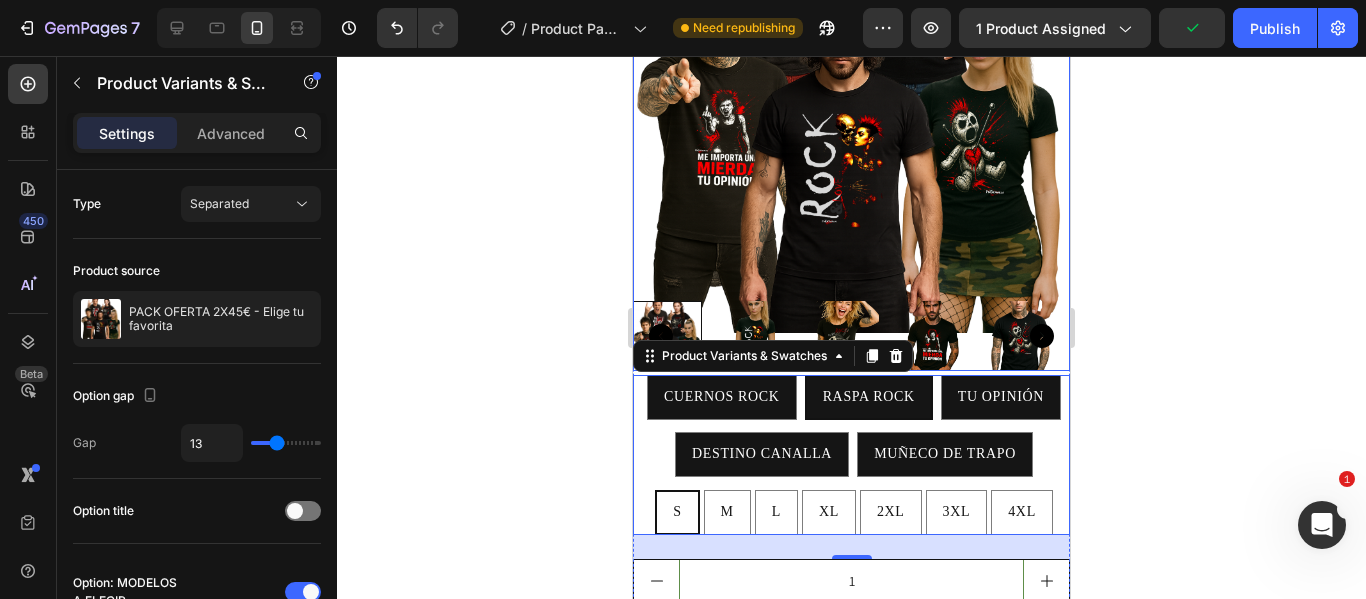 click at bounding box center [932, 335] 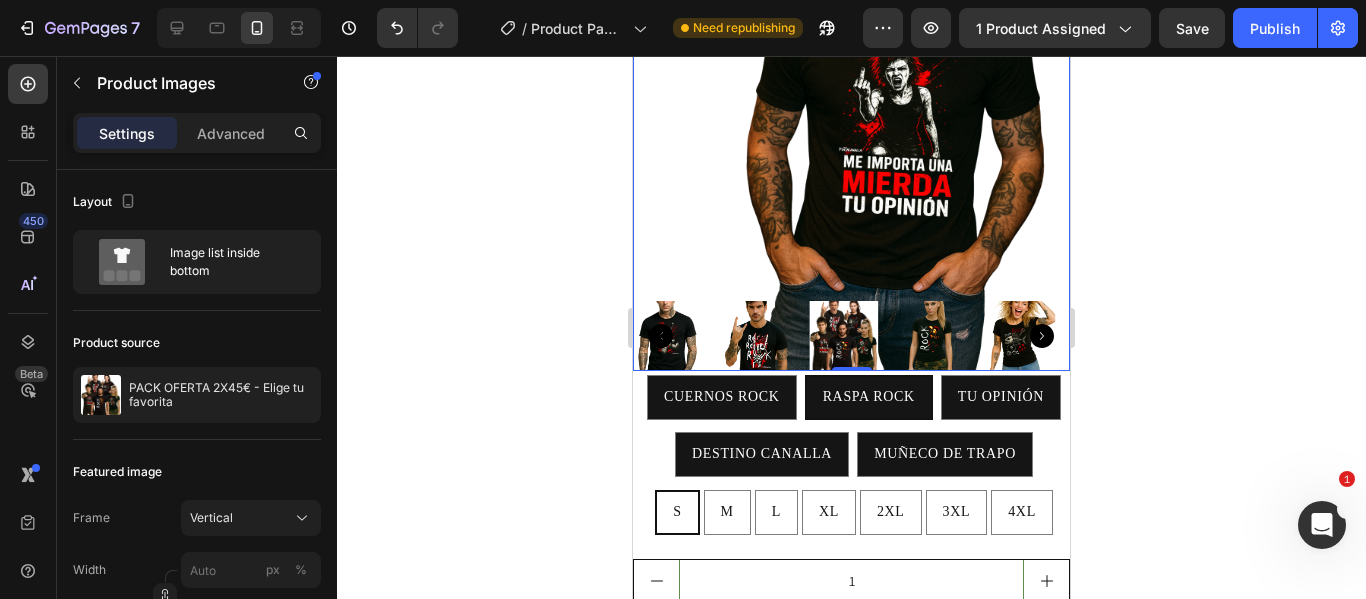click 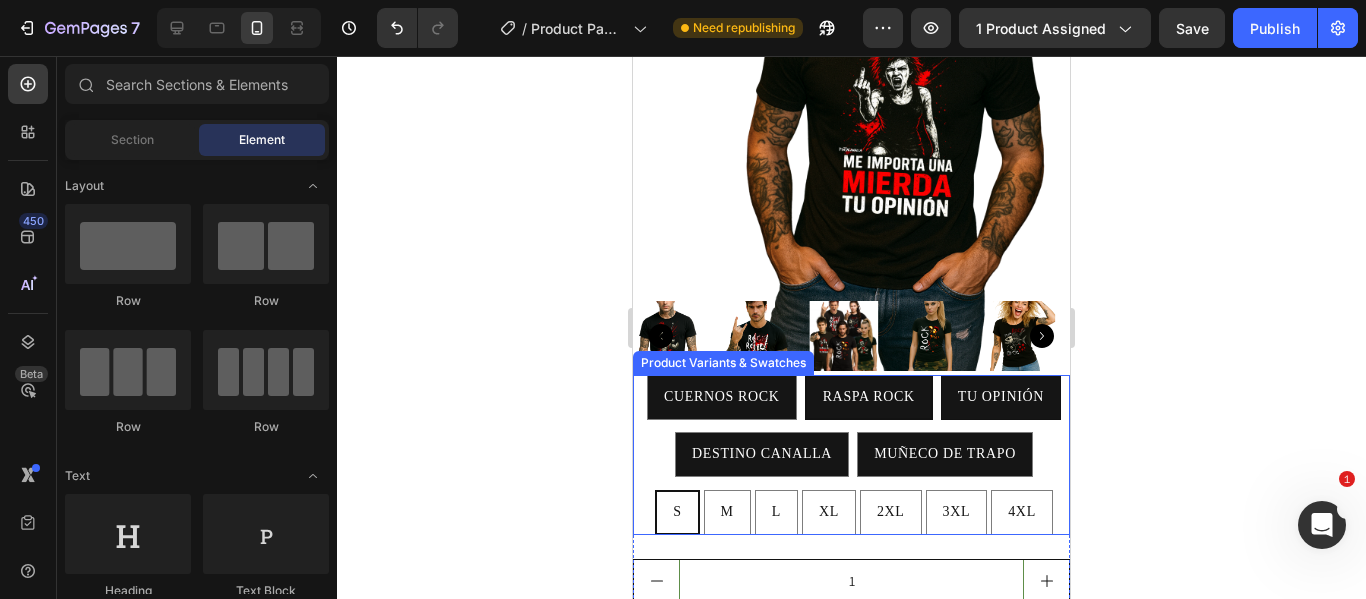 click on "TU OPINIÓN" at bounding box center (1001, 396) 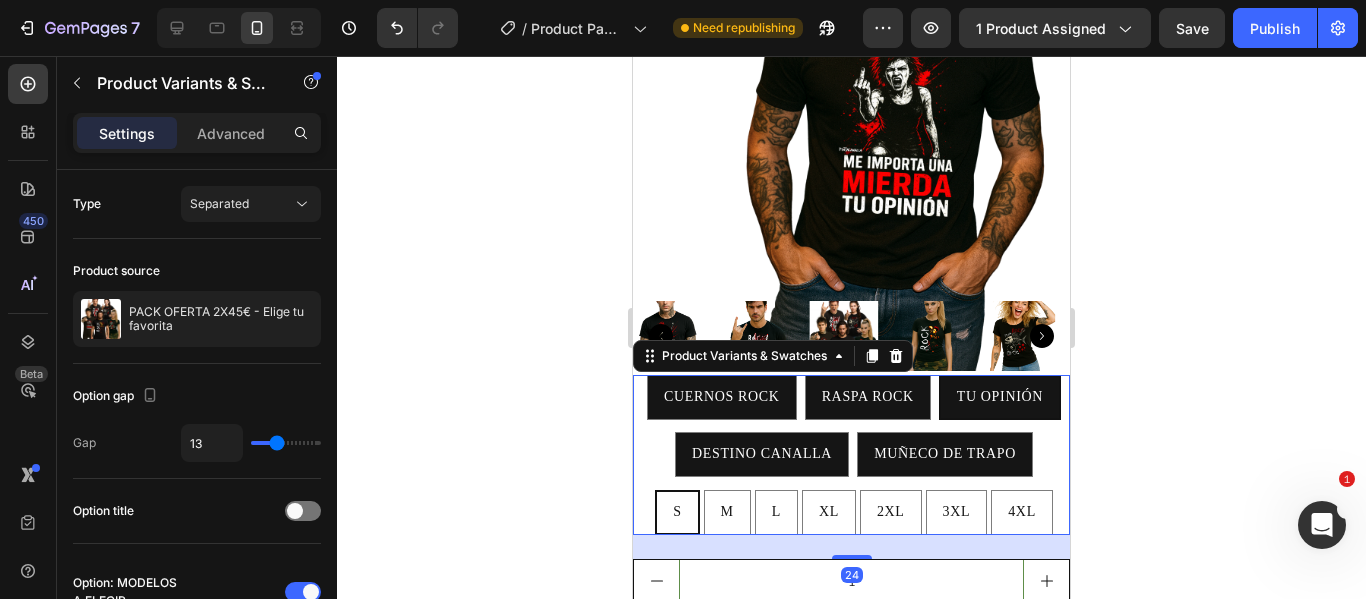 click on "TU OPINIÓN" at bounding box center (1000, 396) 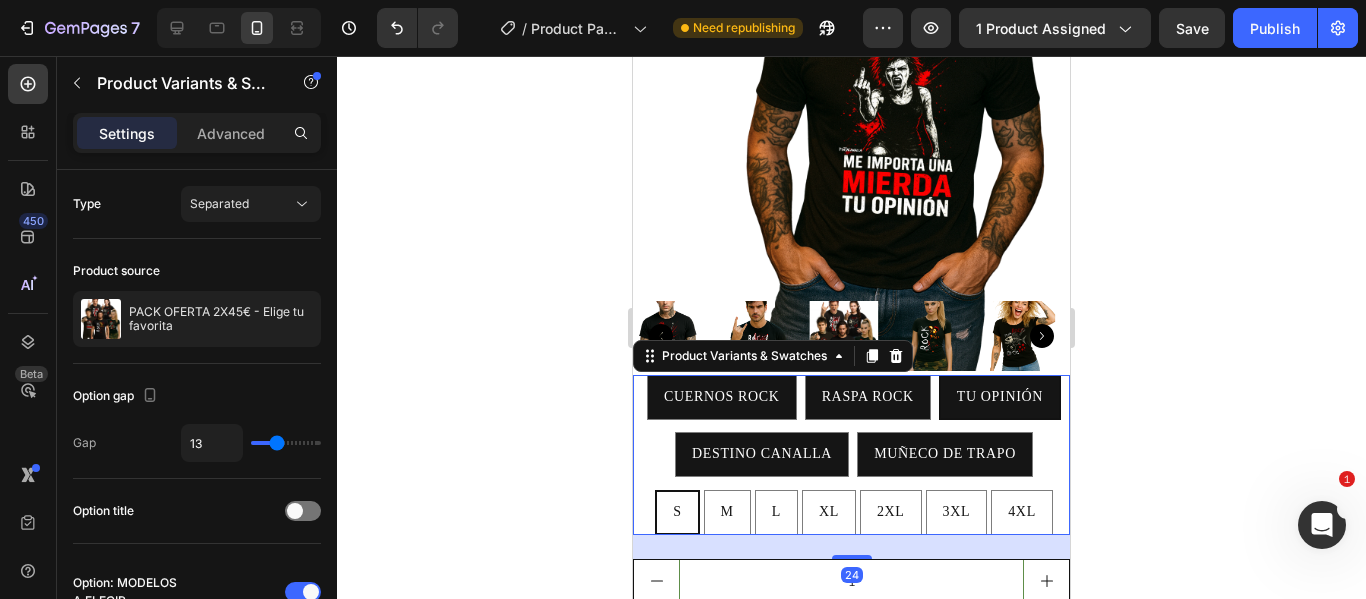 click on "TU OPINIÓN TU OPINIÓN TU OPINIÓN" at bounding box center (999, 374) 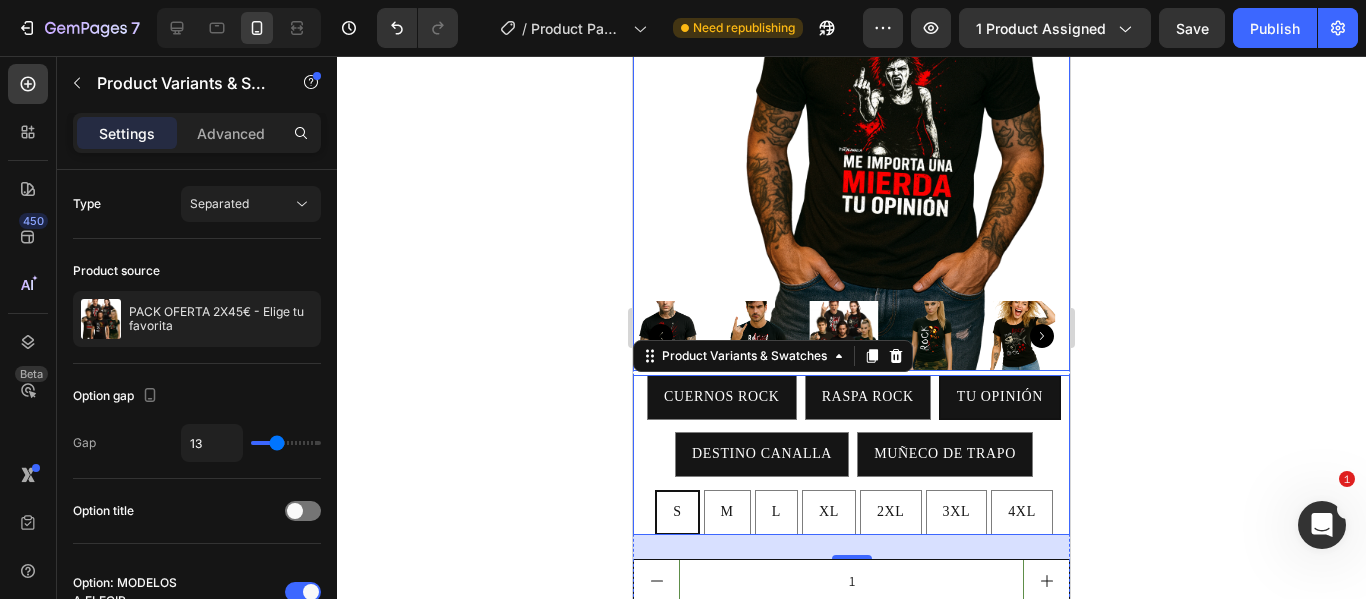 click at bounding box center [851, 335] 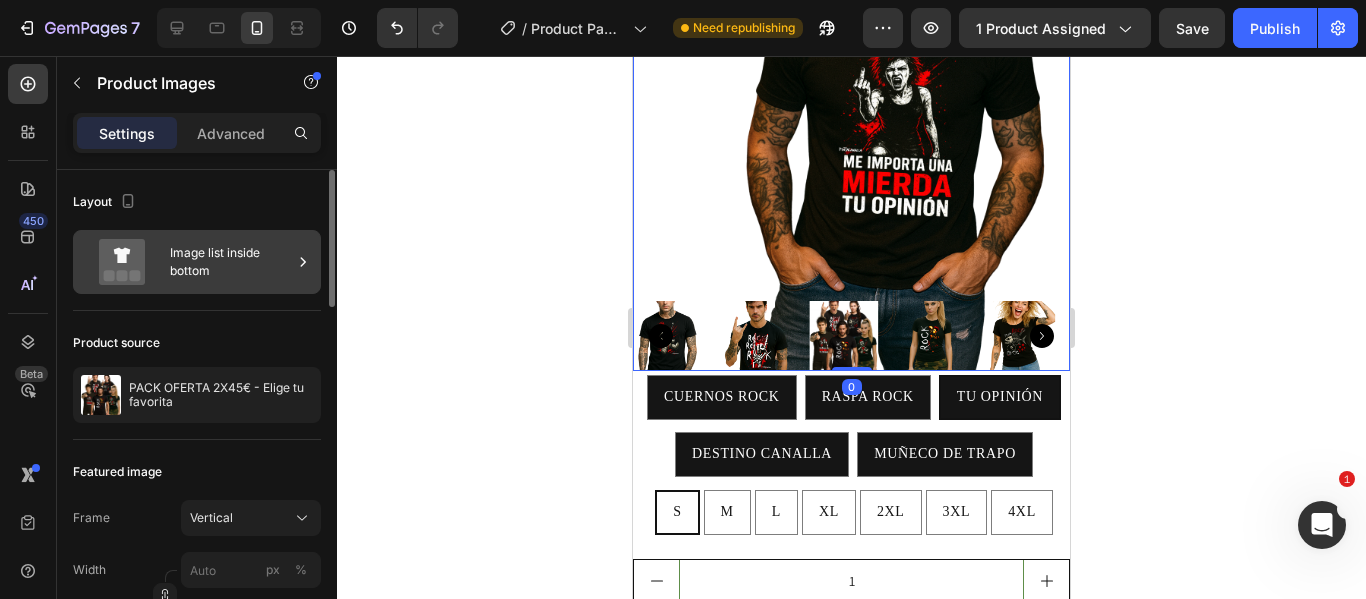 click 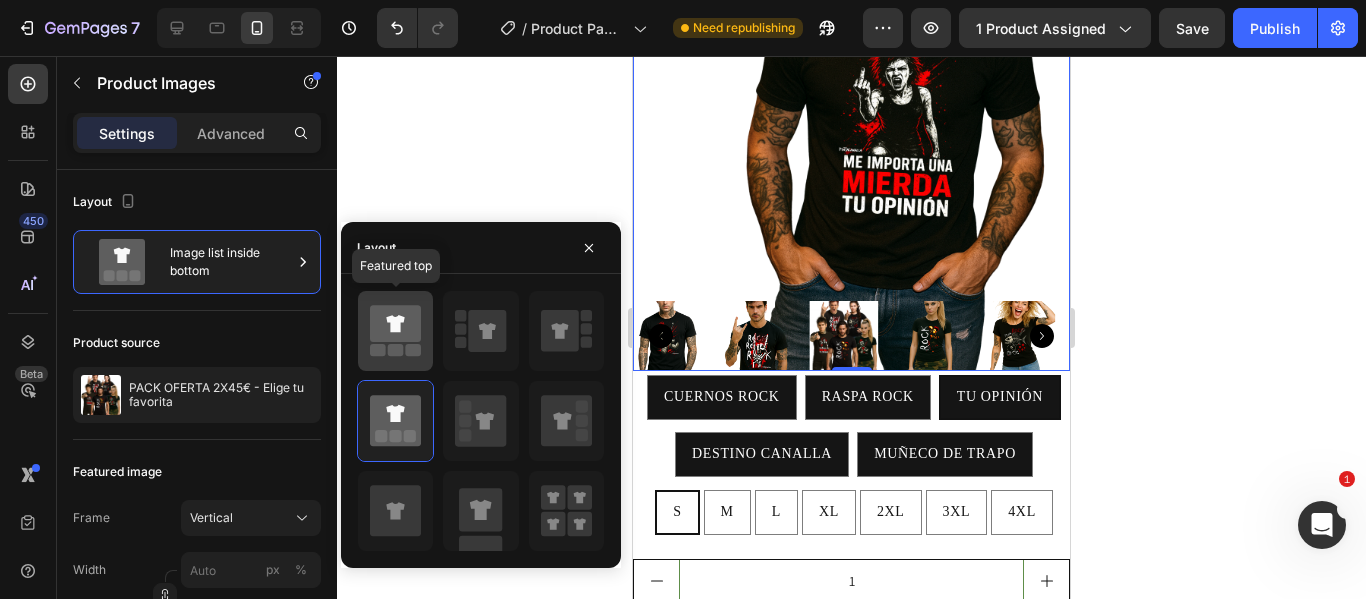 click 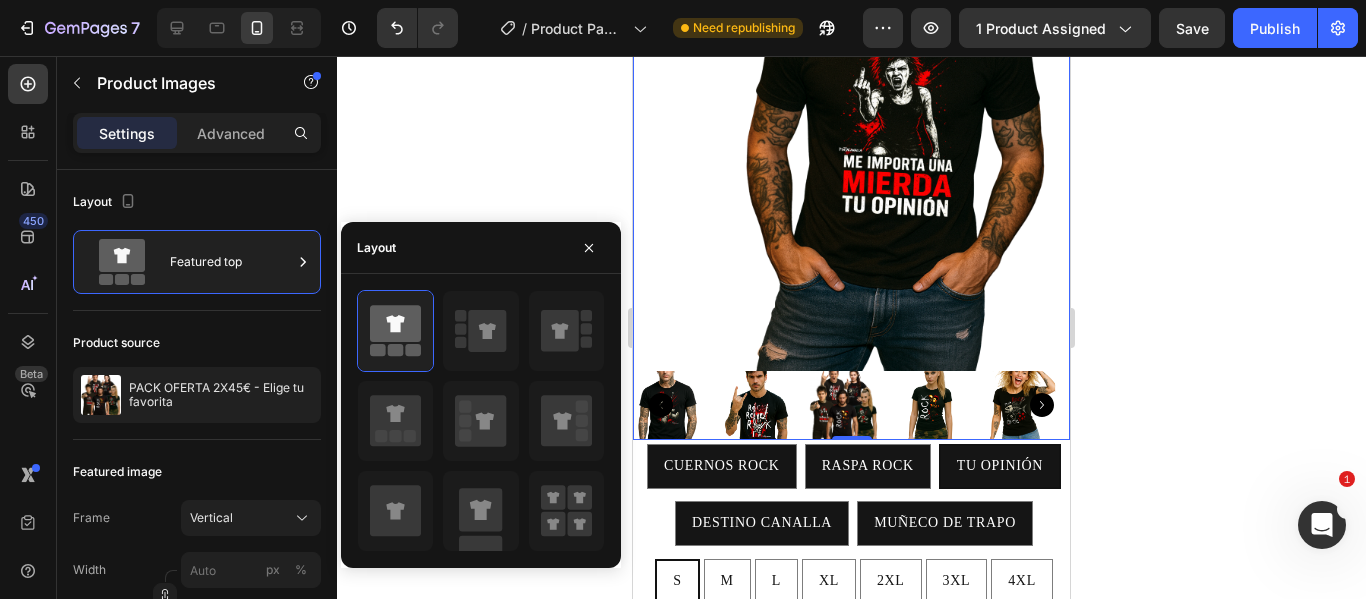 click 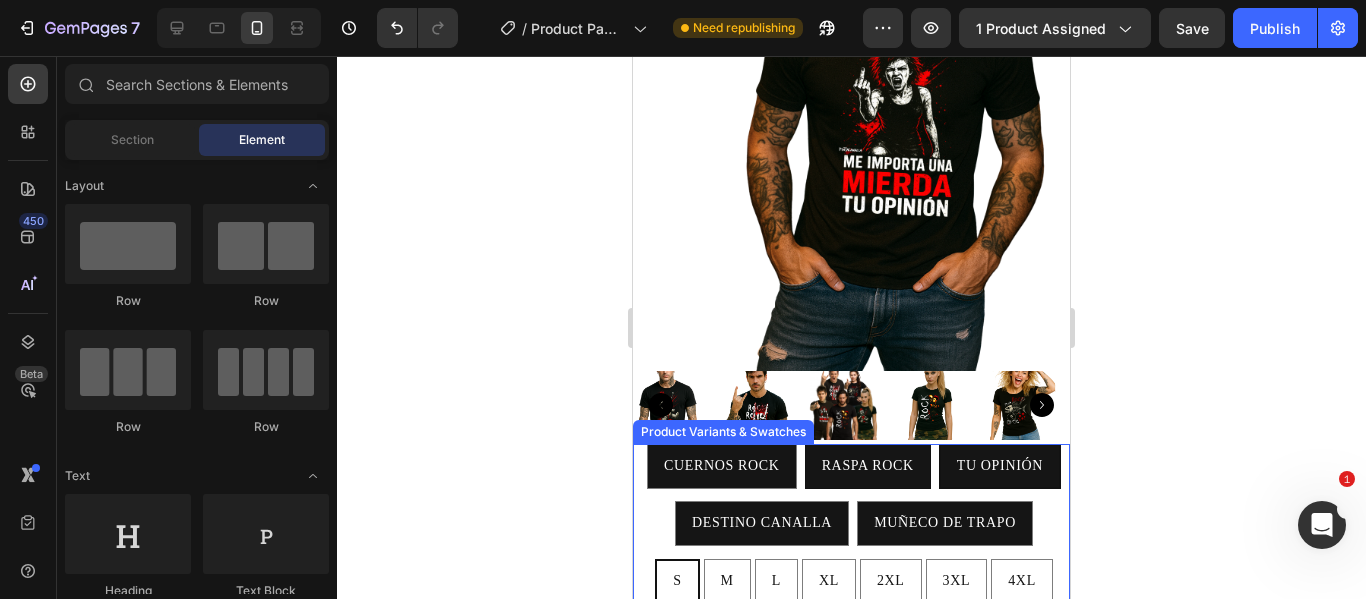 click on "RASPA ROCK" at bounding box center [868, 465] 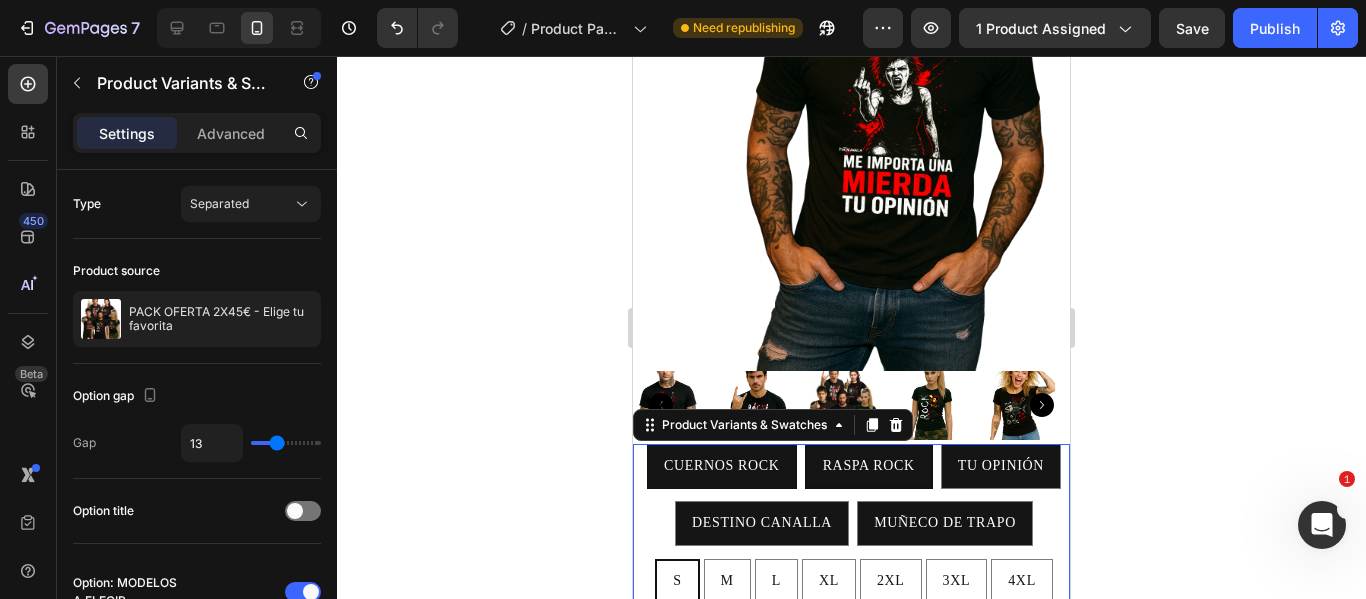 click on "CUERNOS ROCK" at bounding box center (722, 465) 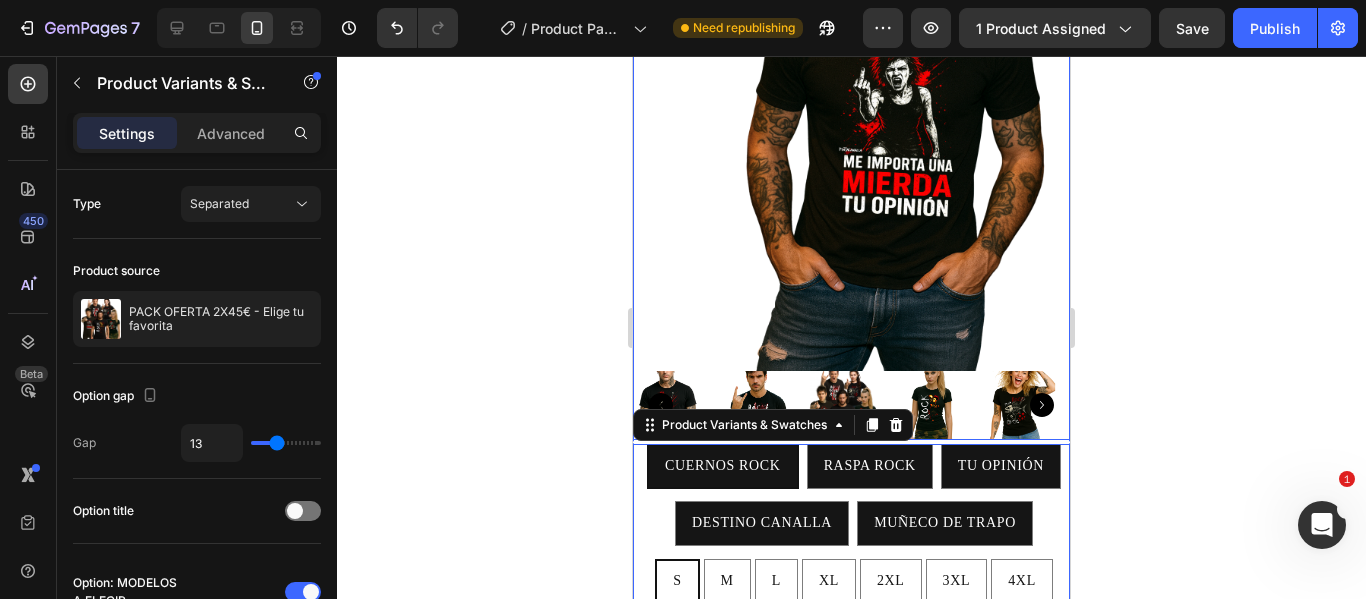 drag, startPoint x: 831, startPoint y: 365, endPoint x: 841, endPoint y: 370, distance: 11.18034 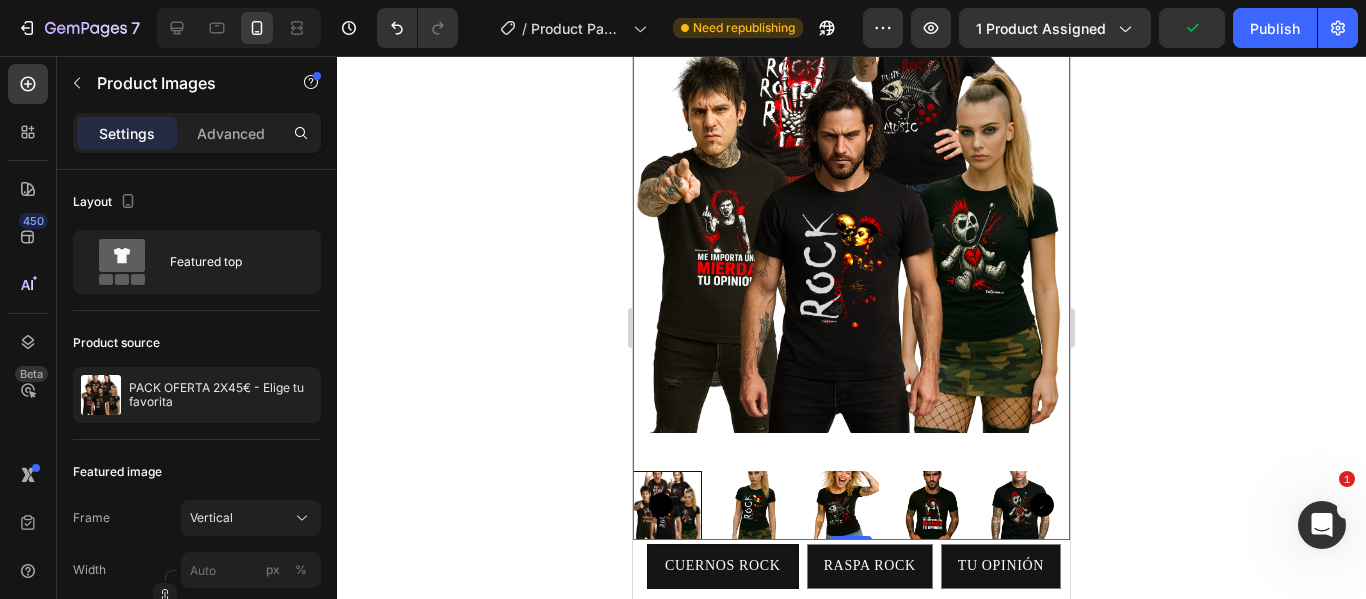 scroll, scrollTop: 200, scrollLeft: 0, axis: vertical 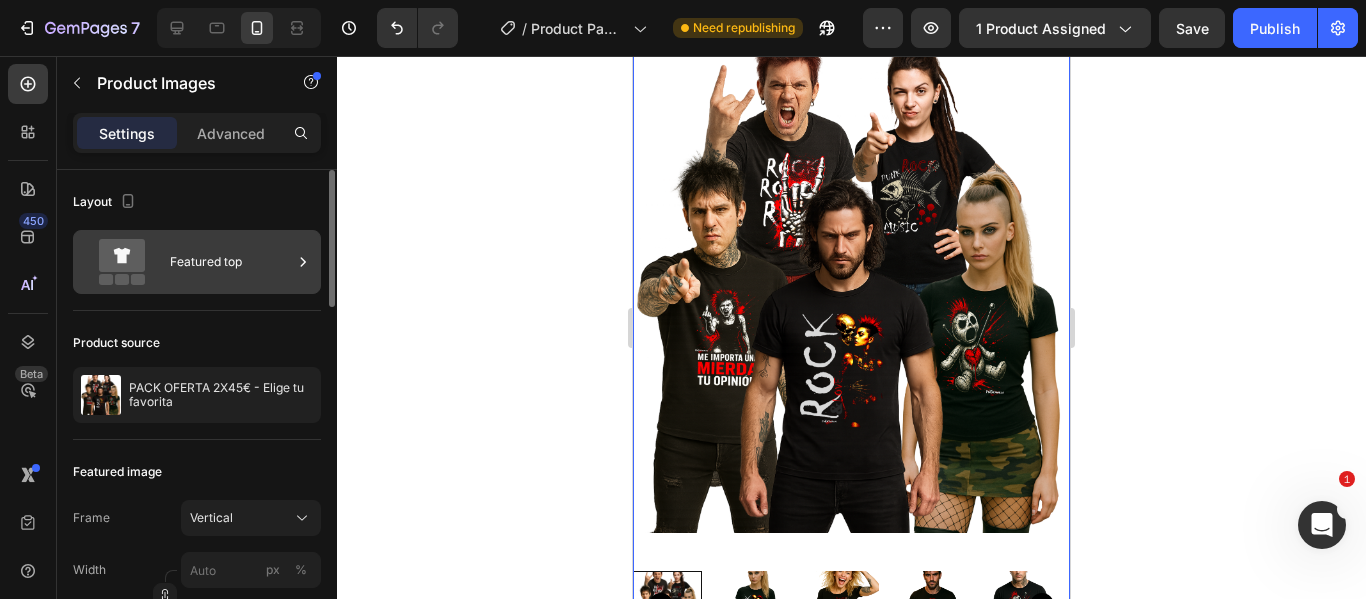 click 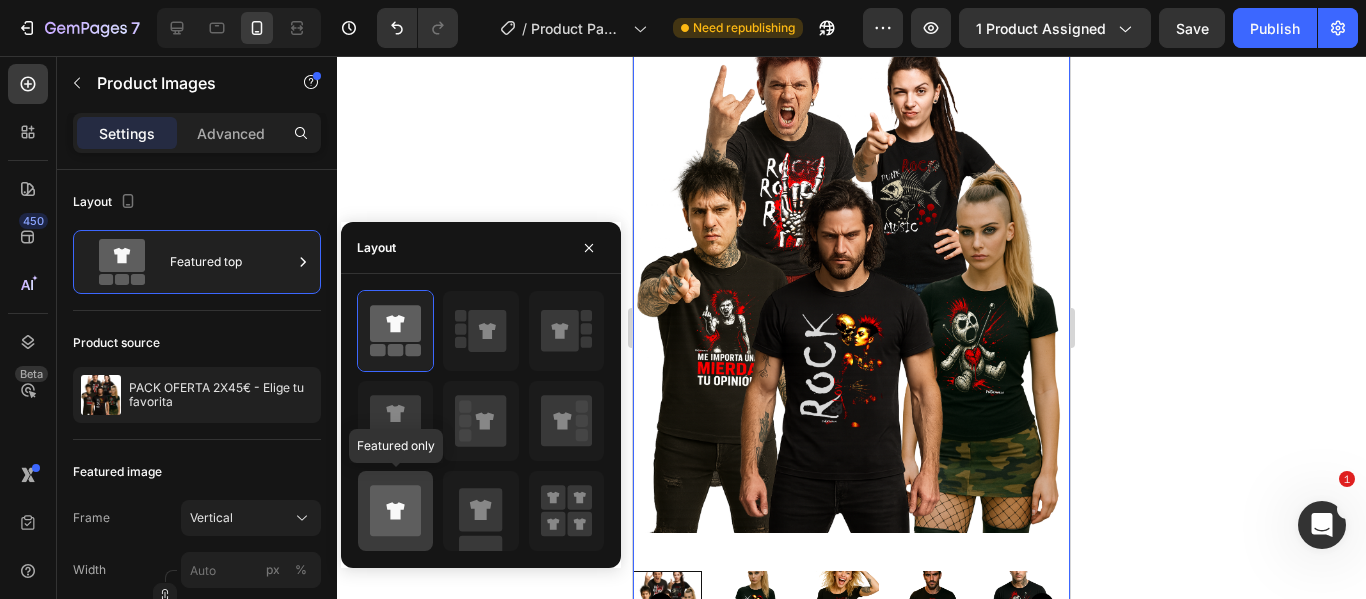 click 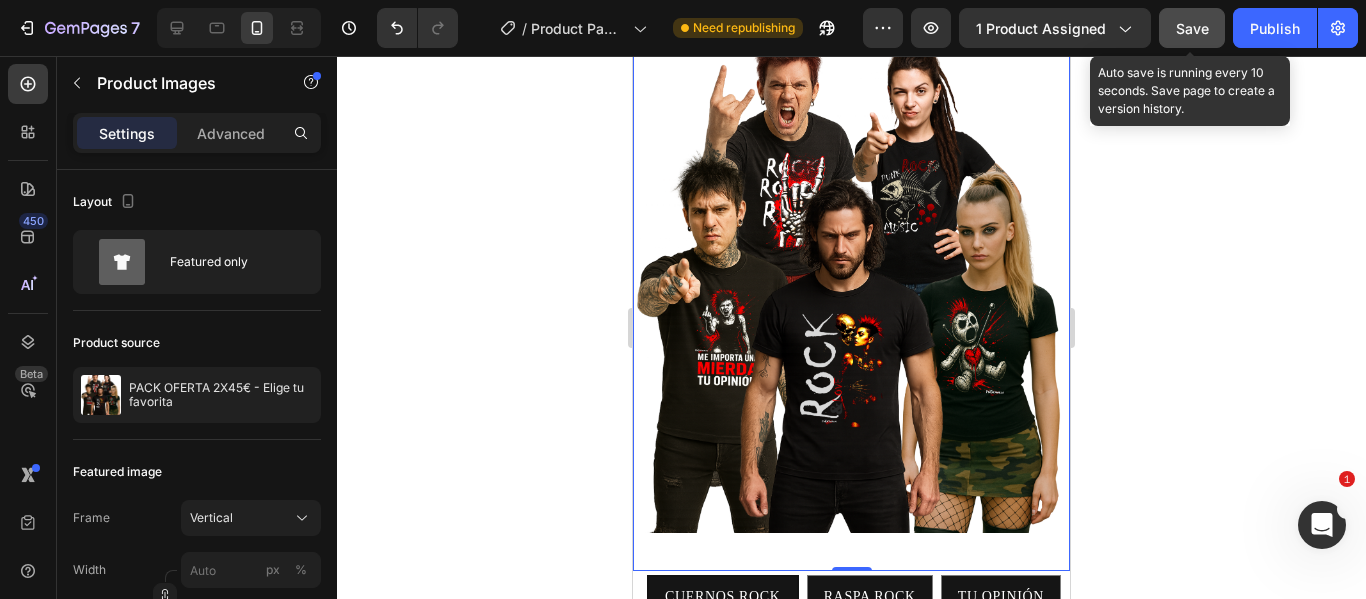 click on "Save" at bounding box center [1192, 28] 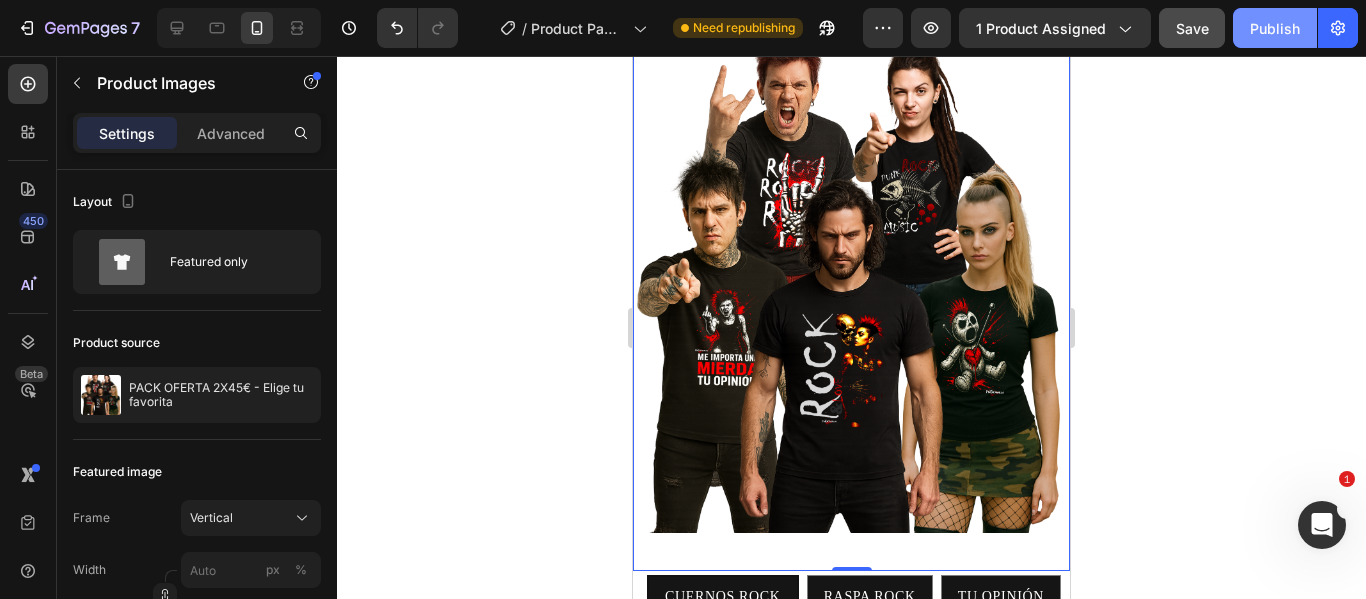 click on "Publish" at bounding box center (1275, 28) 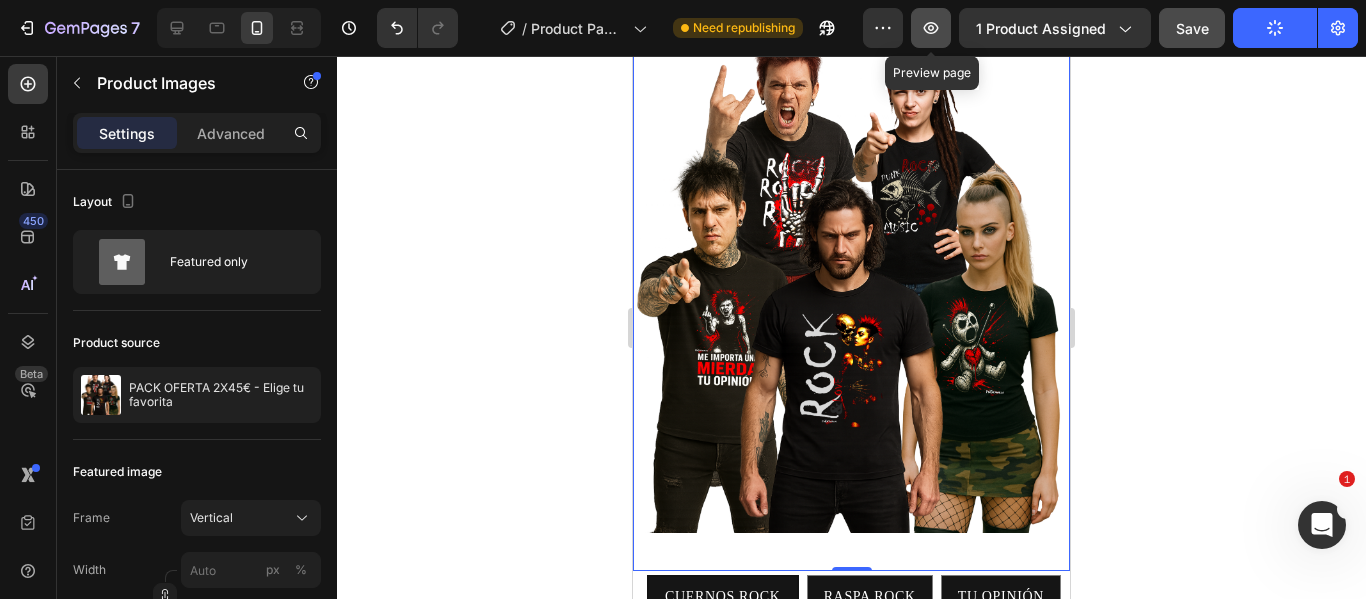 click 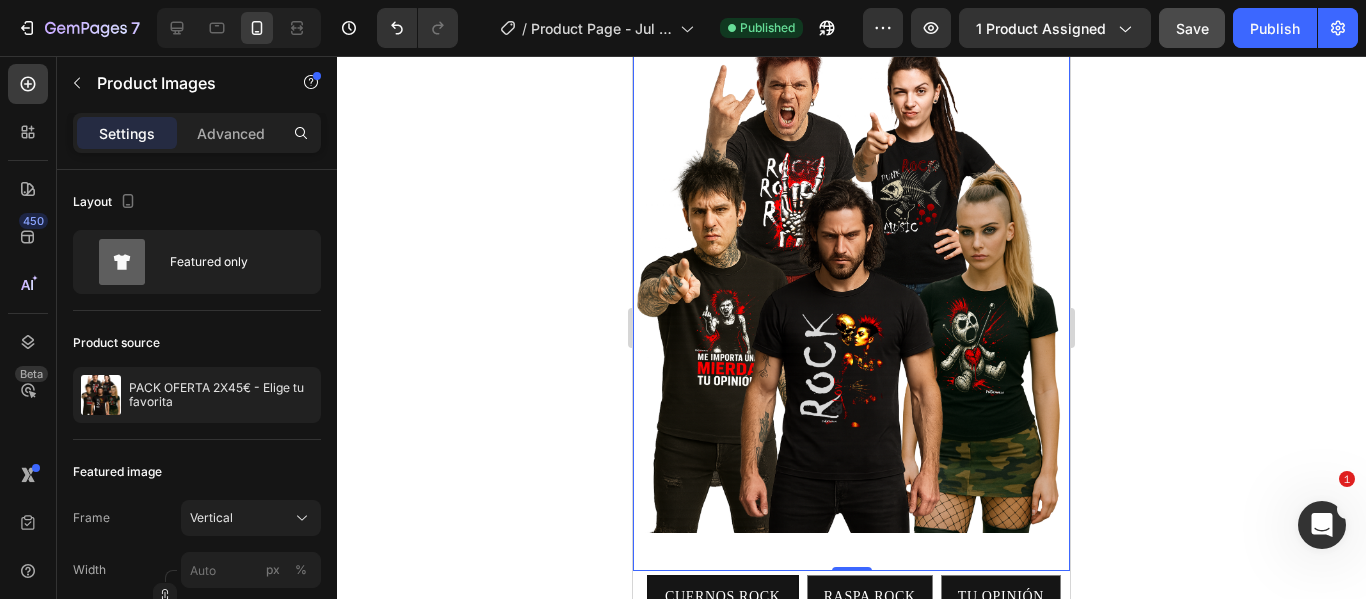 drag, startPoint x: 1256, startPoint y: 333, endPoint x: 692, endPoint y: 279, distance: 566.5792 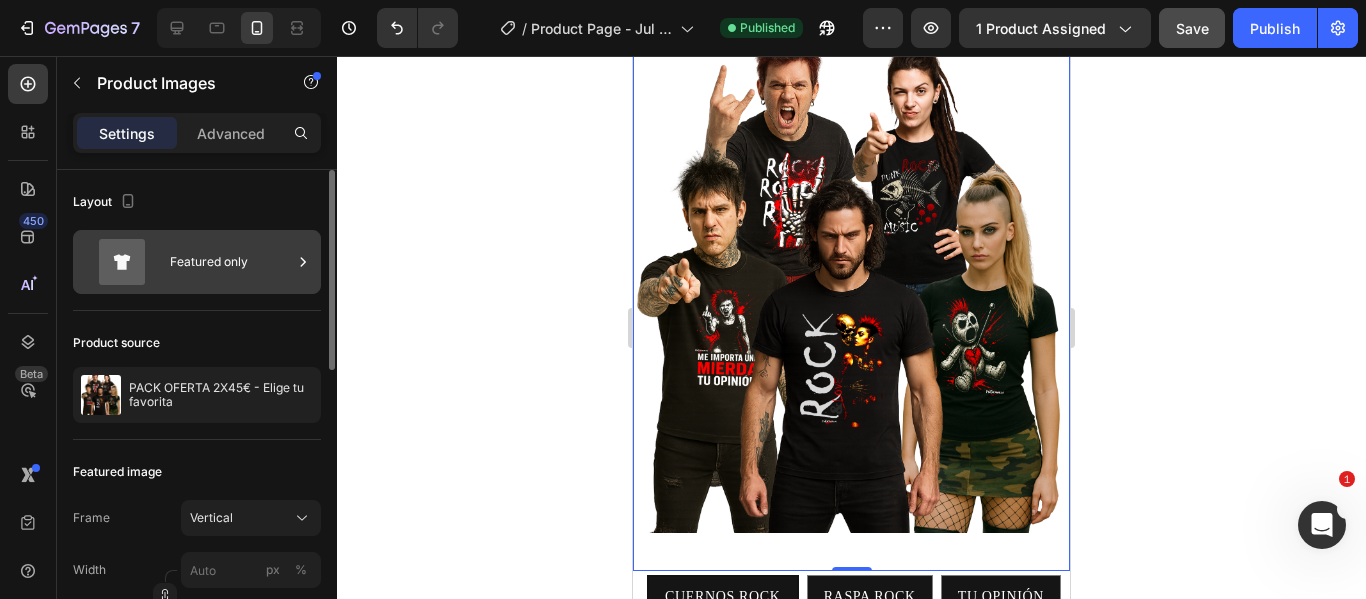 click on "Featured only" at bounding box center [231, 262] 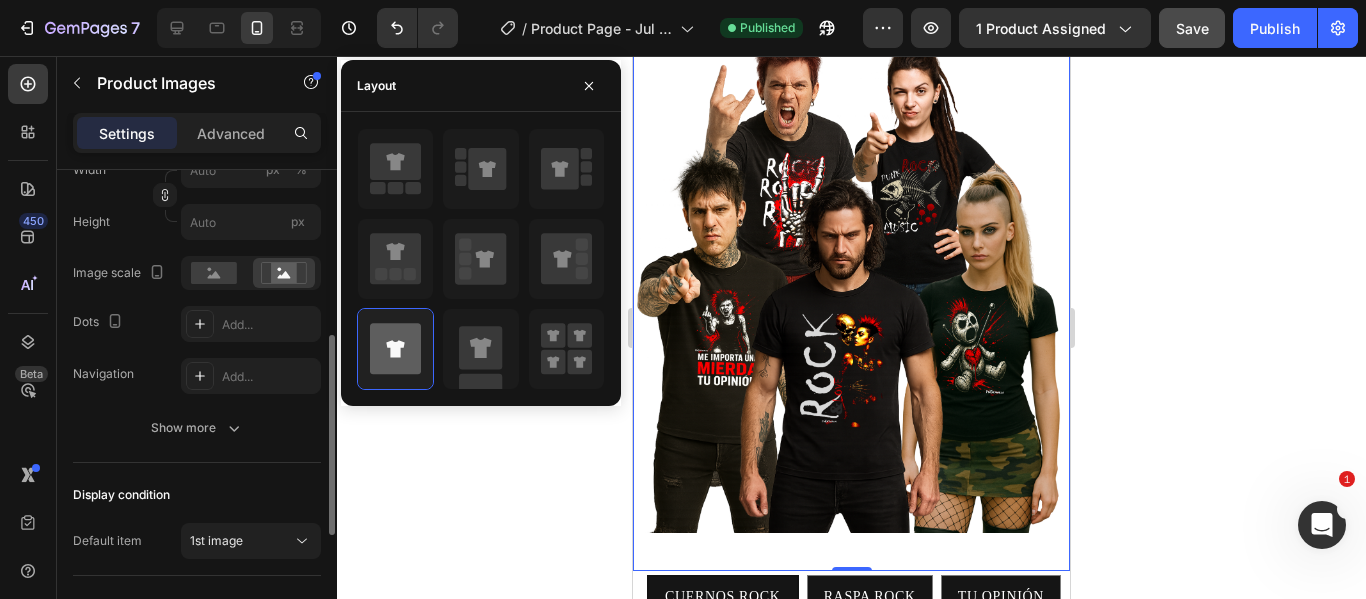 scroll, scrollTop: 600, scrollLeft: 0, axis: vertical 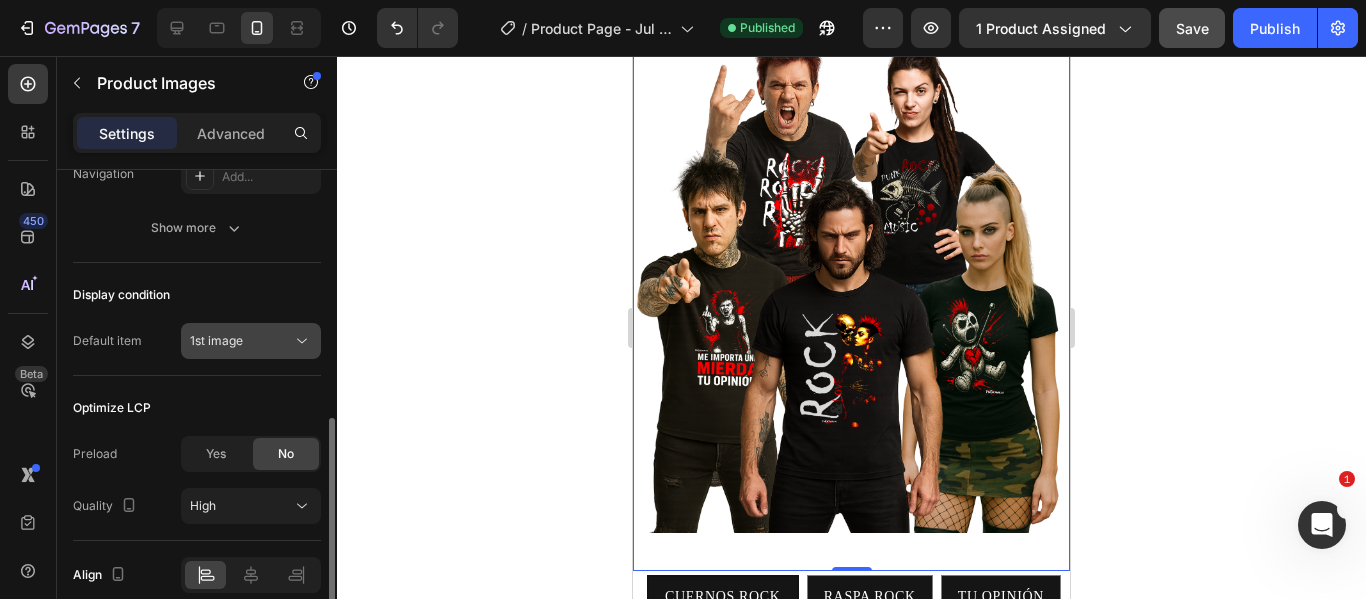 click on "1st image" at bounding box center [251, 341] 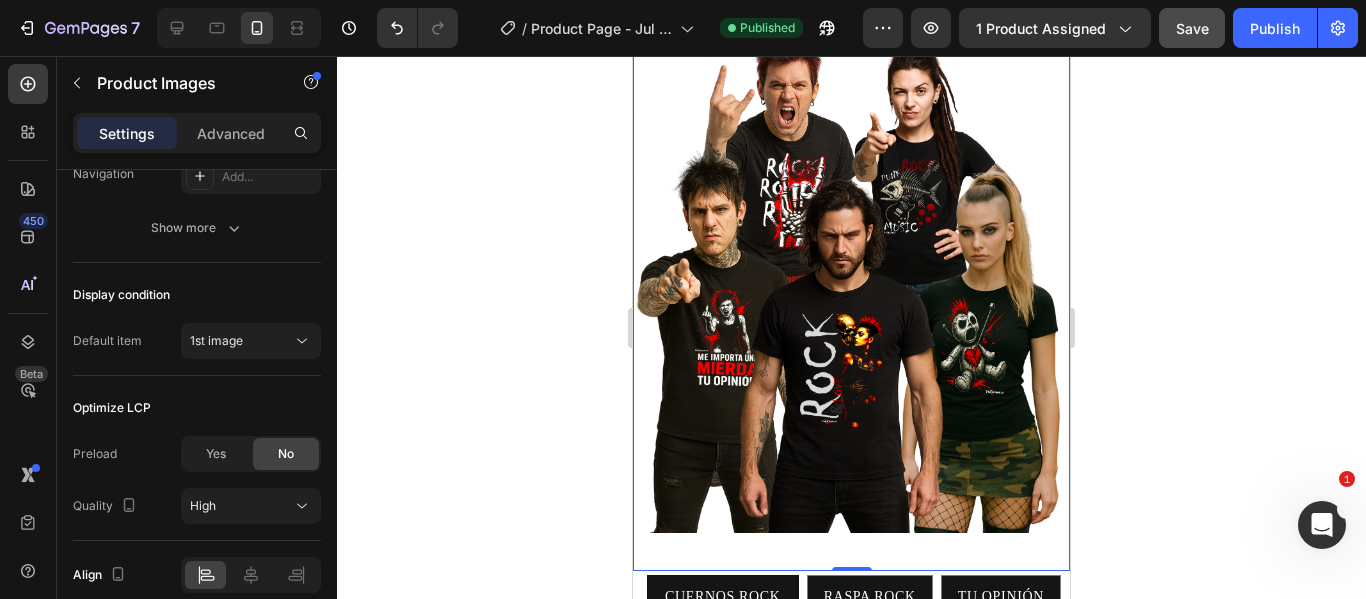 click 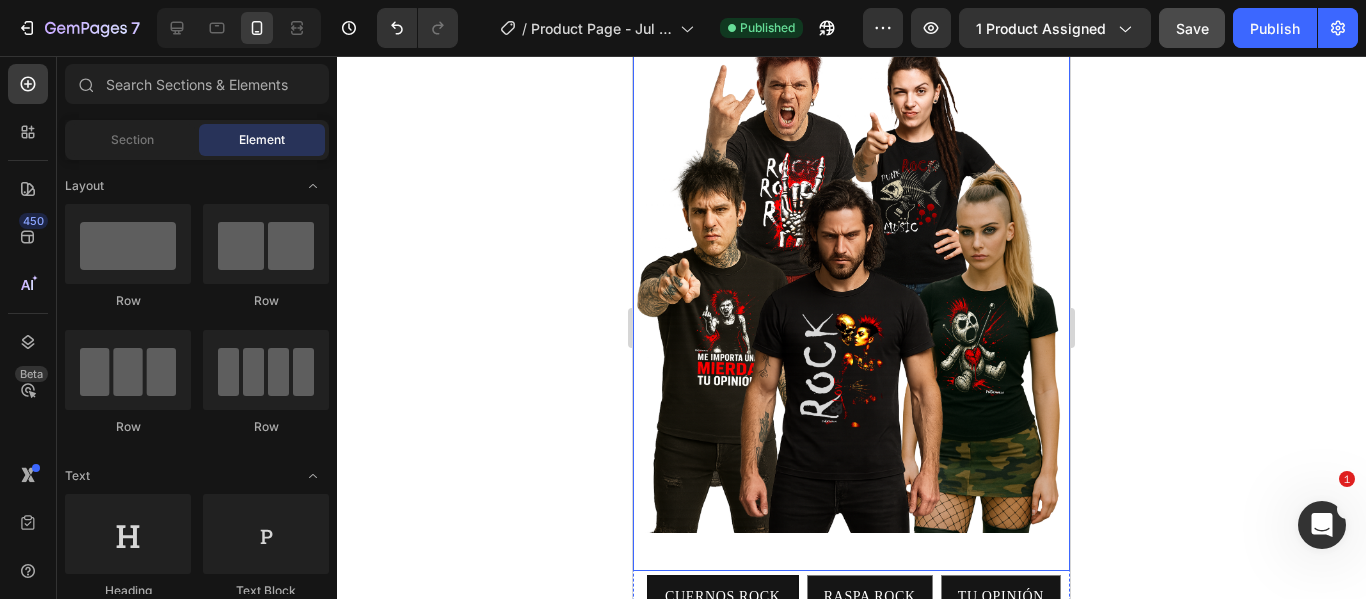click at bounding box center (851, 279) 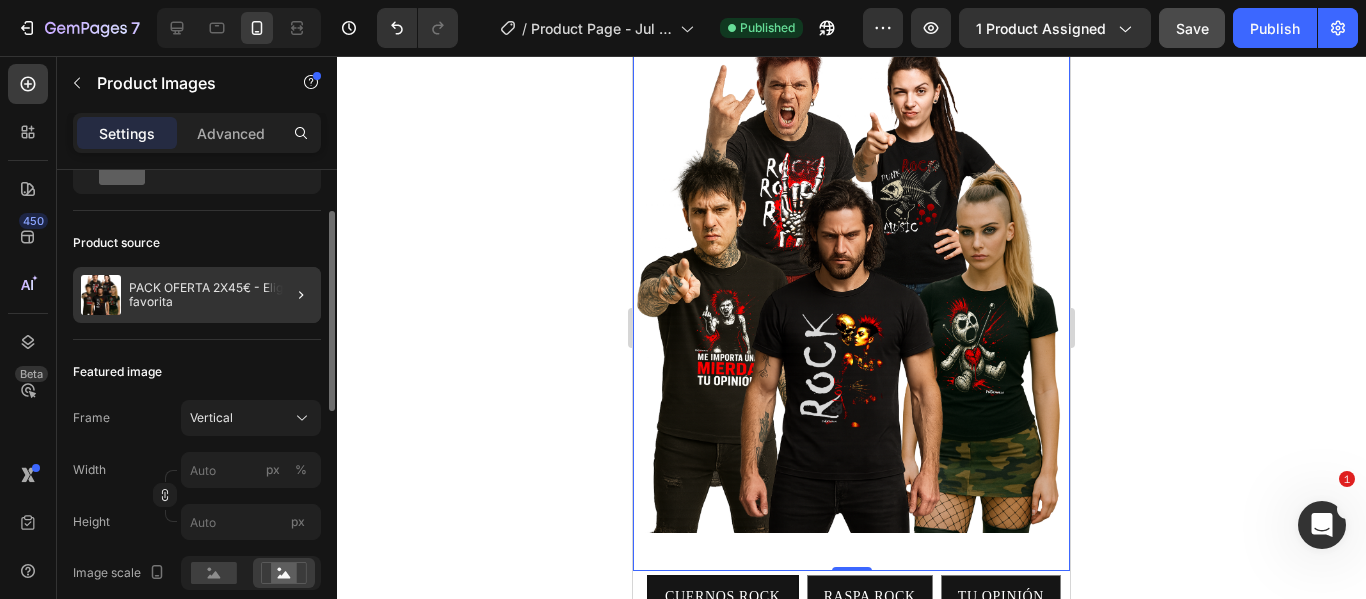 scroll, scrollTop: 200, scrollLeft: 0, axis: vertical 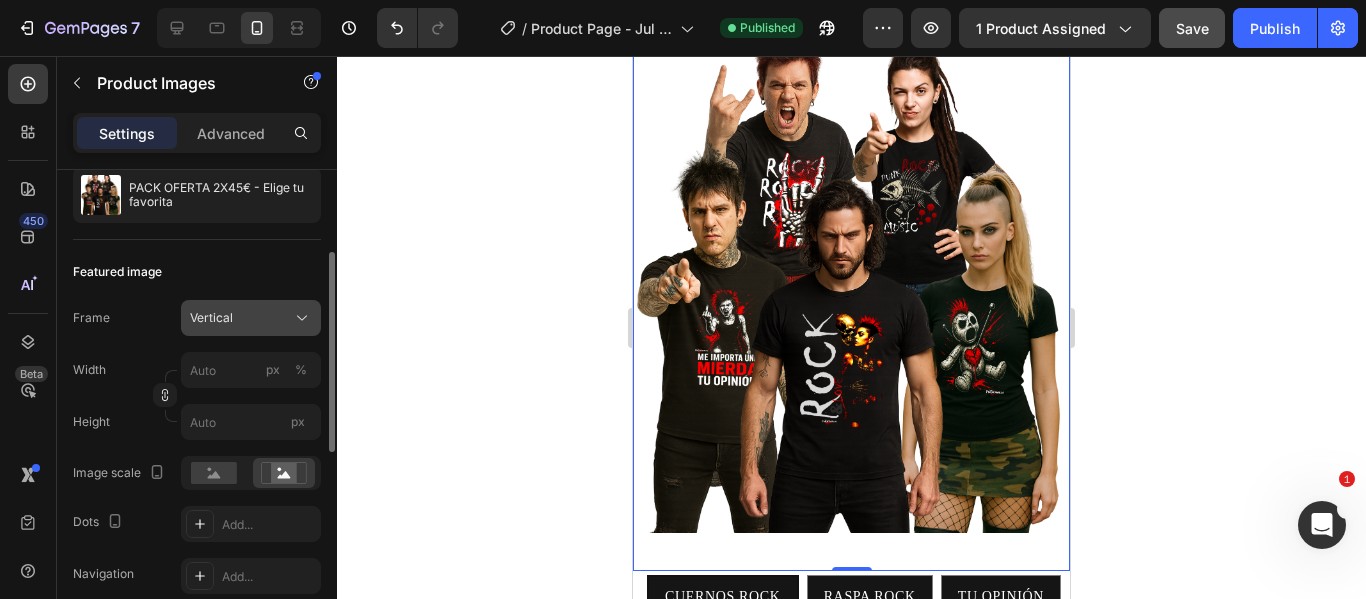 click 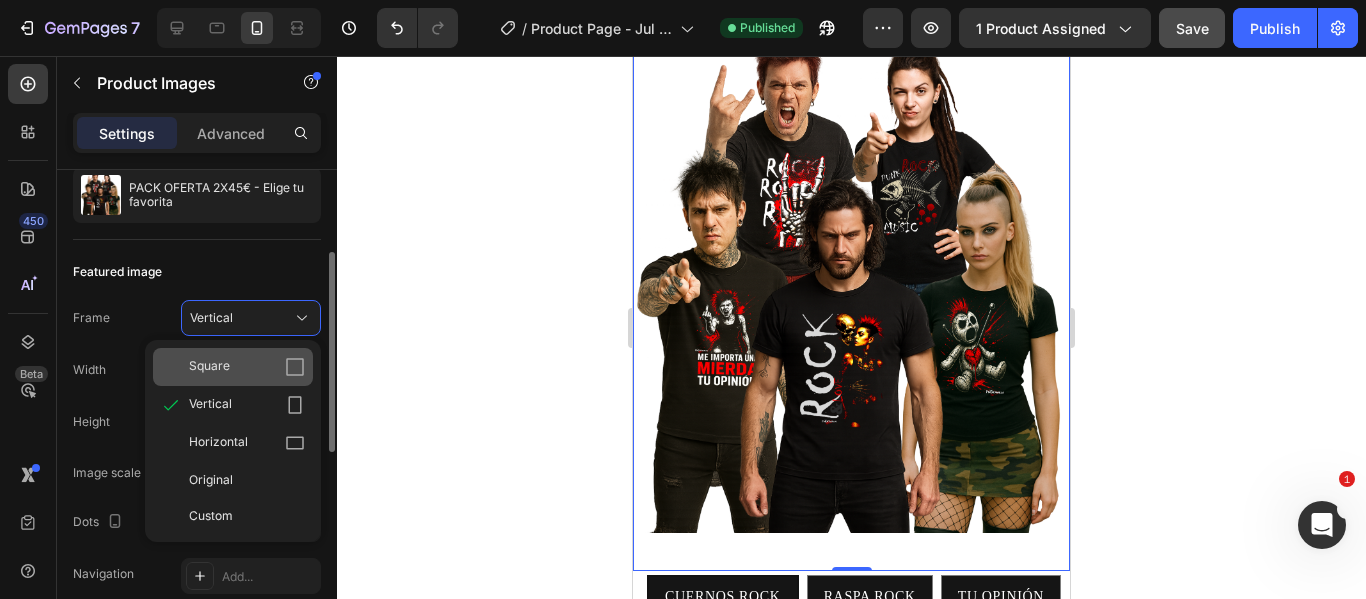 click 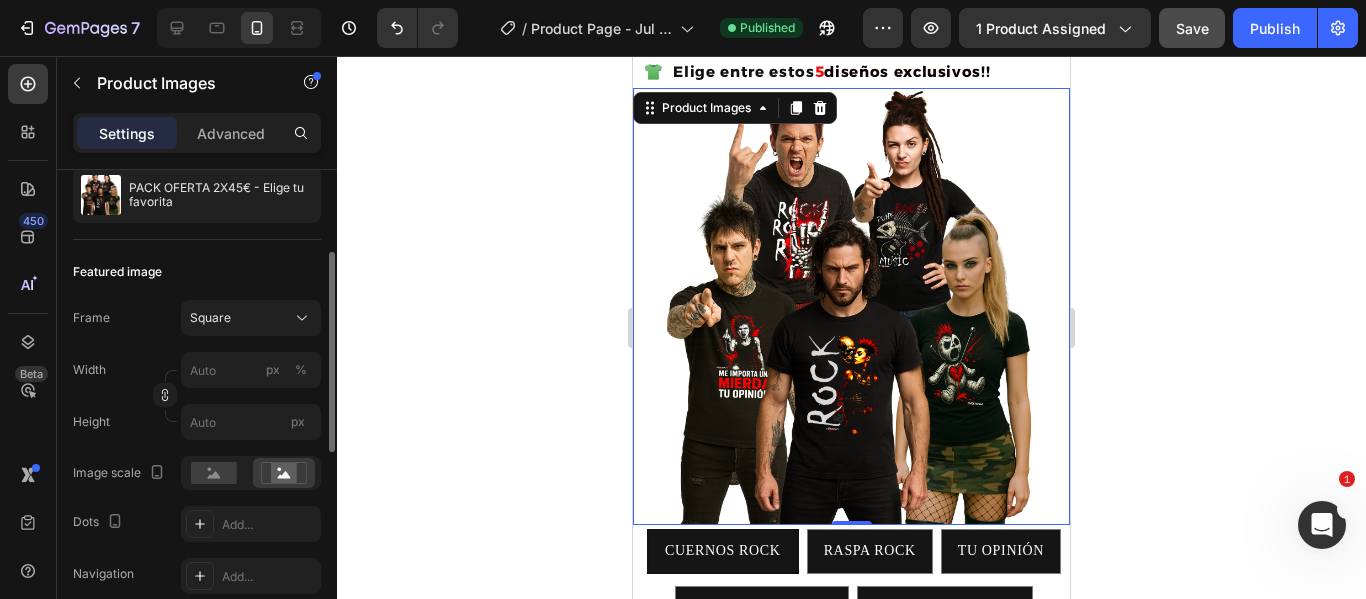 scroll, scrollTop: 0, scrollLeft: 0, axis: both 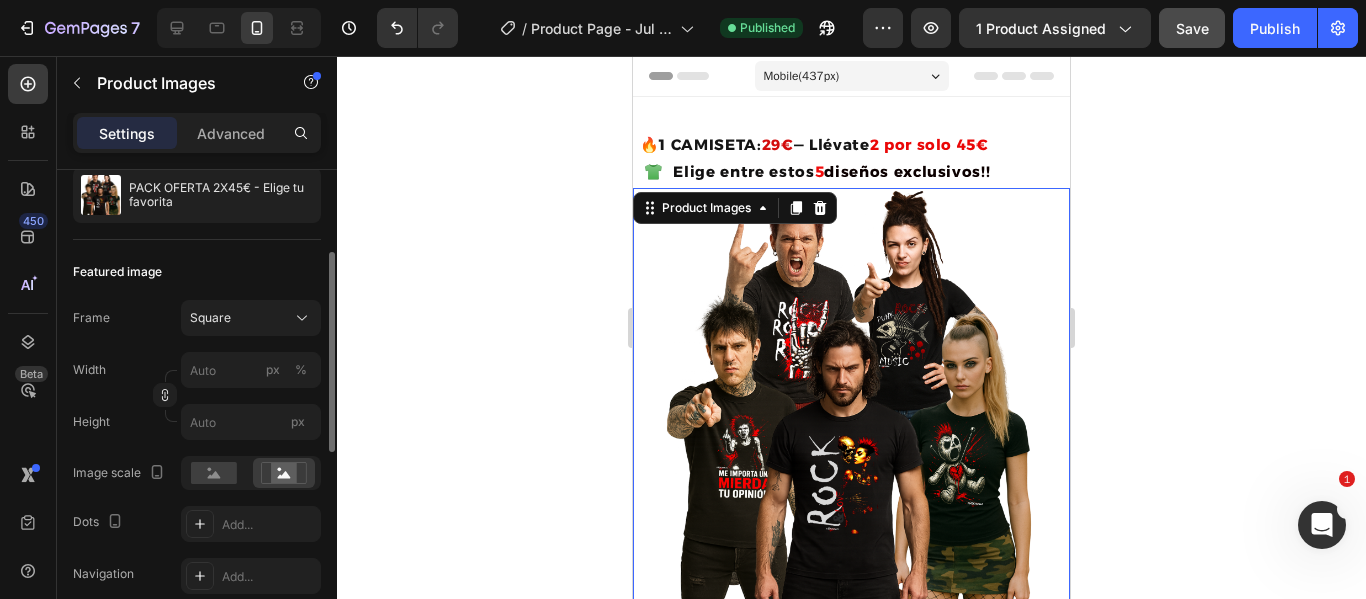 click 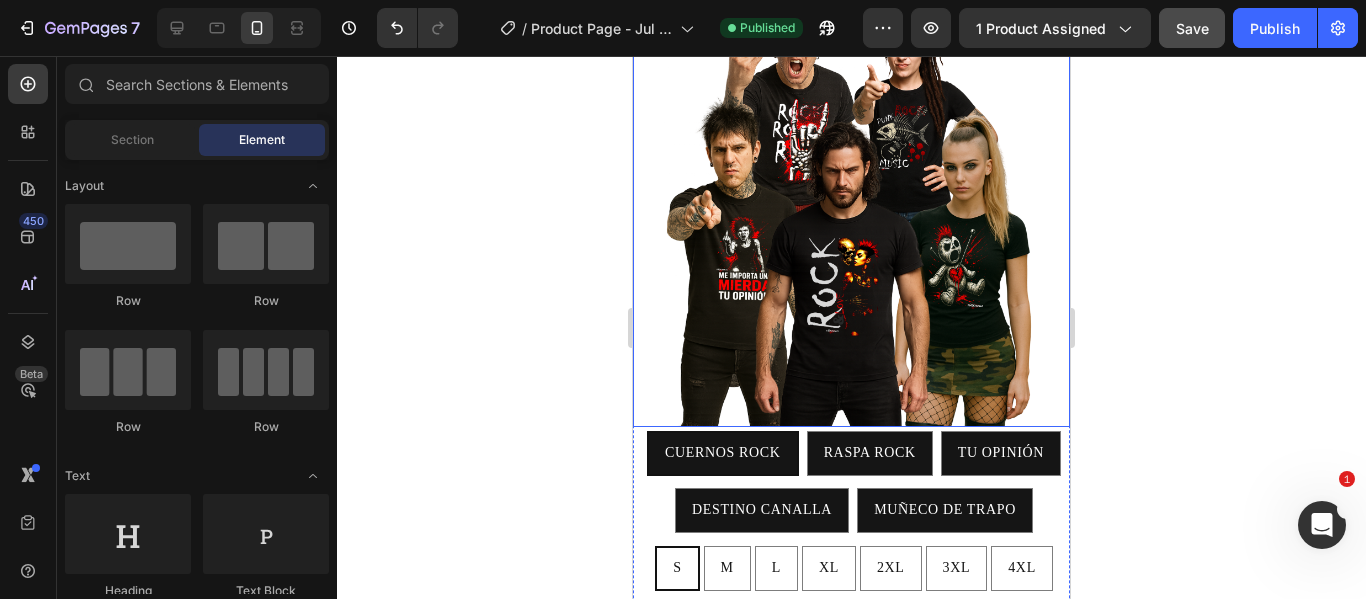 scroll, scrollTop: 200, scrollLeft: 0, axis: vertical 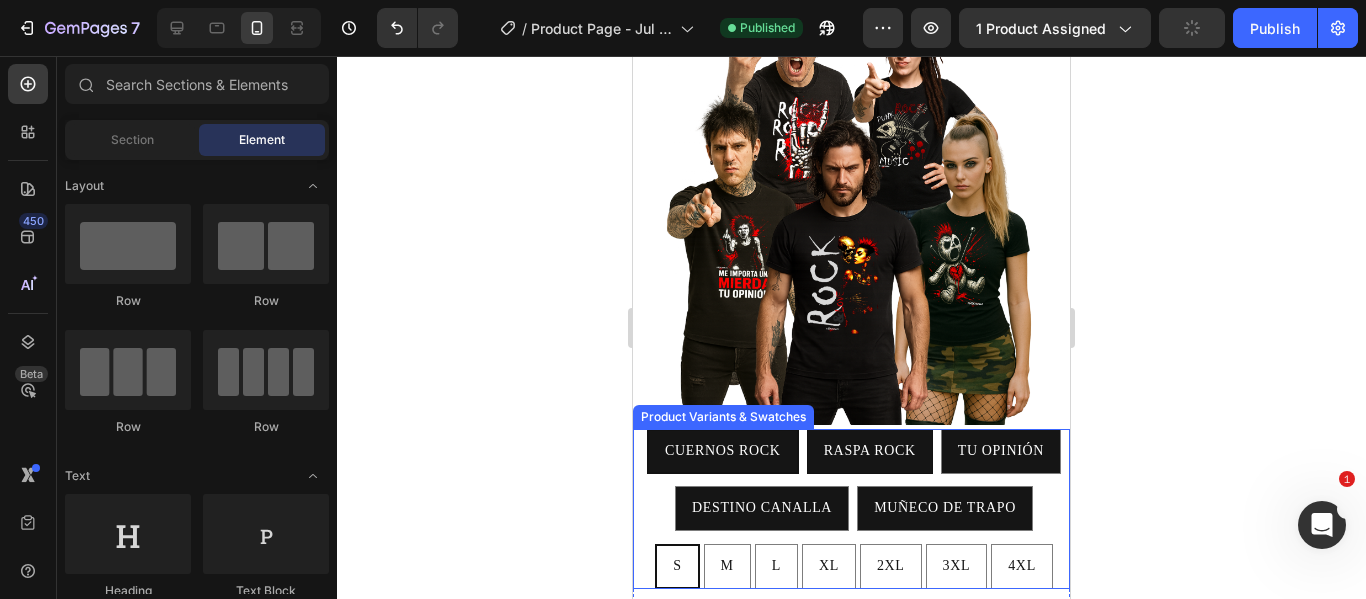 click on "RASPA ROCK" at bounding box center [870, 451] 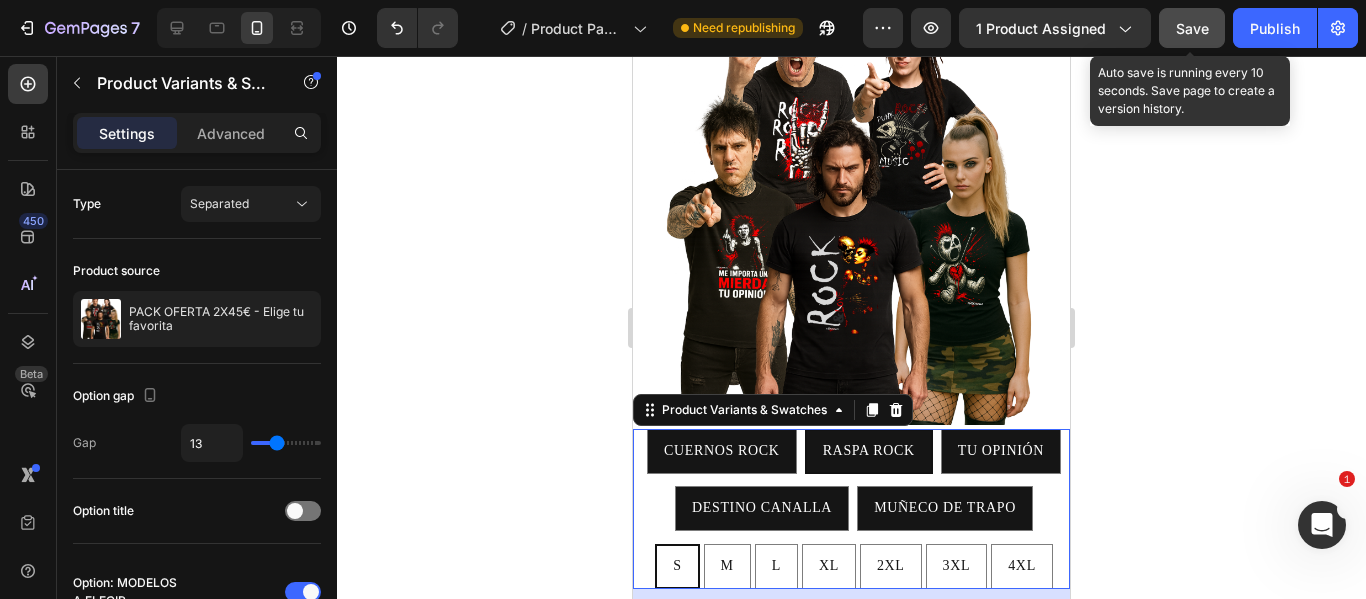 click on "Save" at bounding box center (1192, 28) 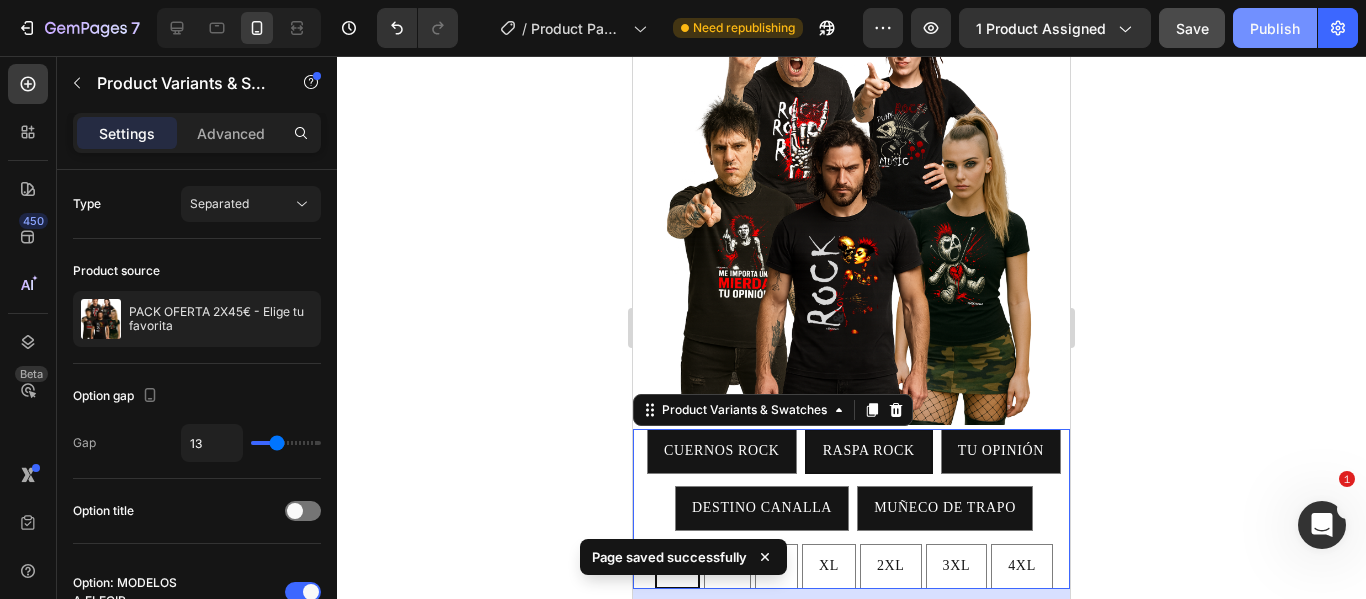 click on "Publish" at bounding box center [1275, 28] 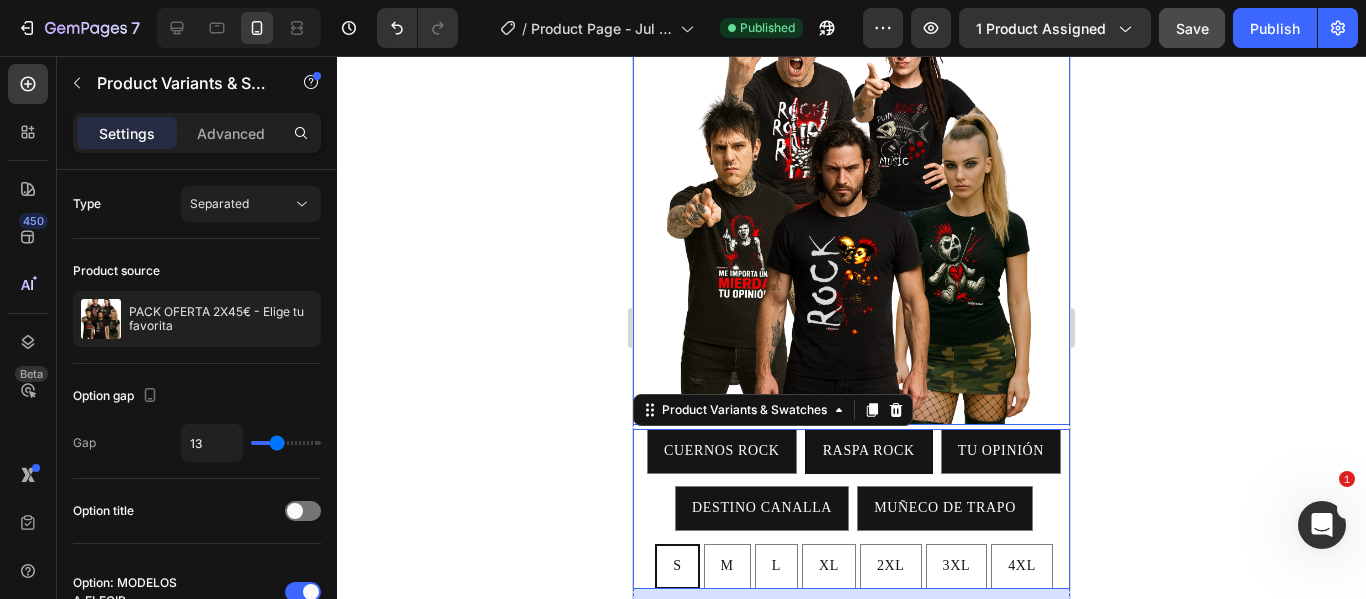 scroll, scrollTop: 100, scrollLeft: 0, axis: vertical 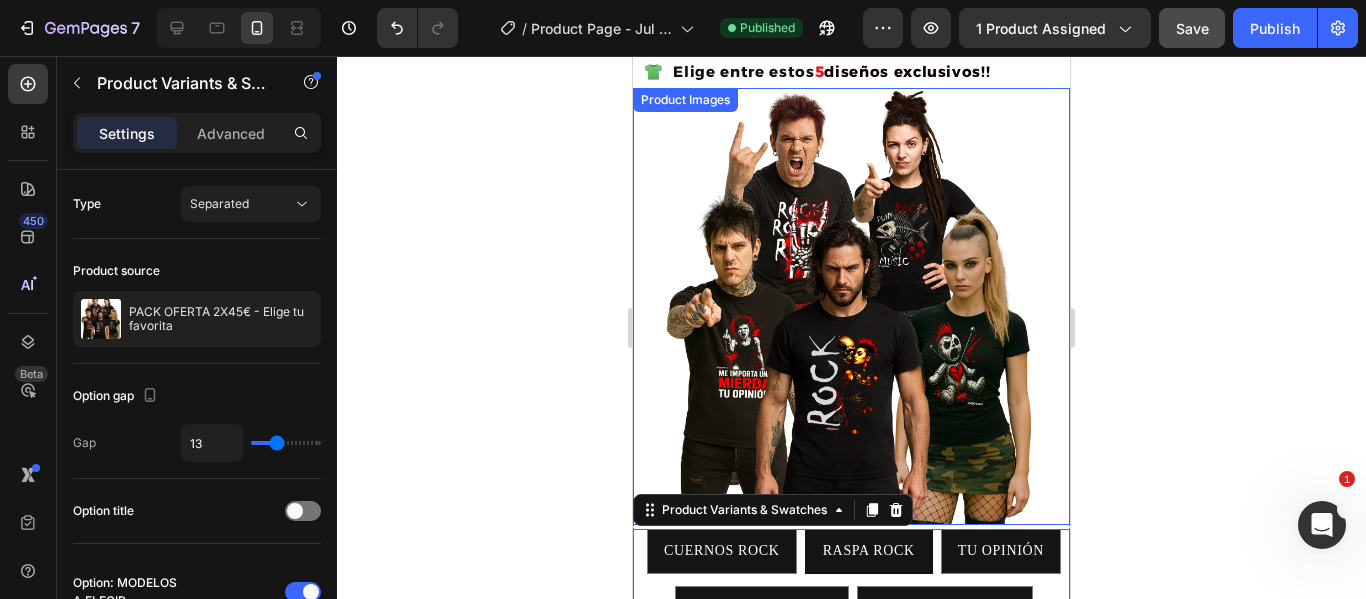 click 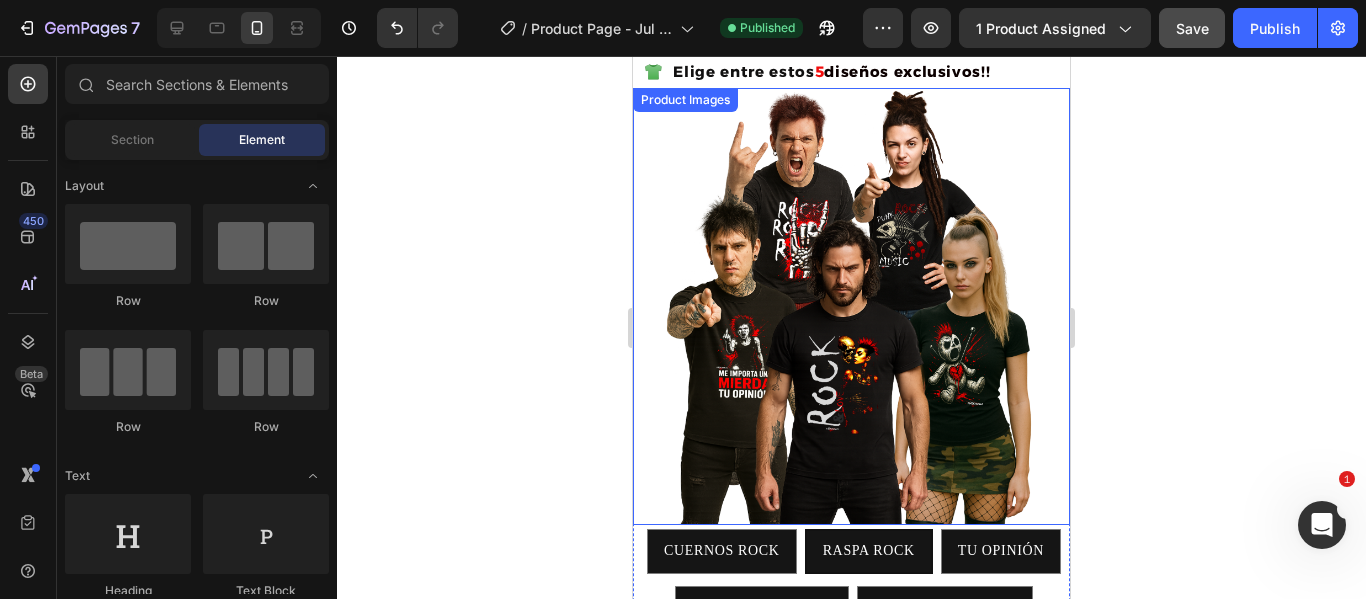 click at bounding box center [851, 306] 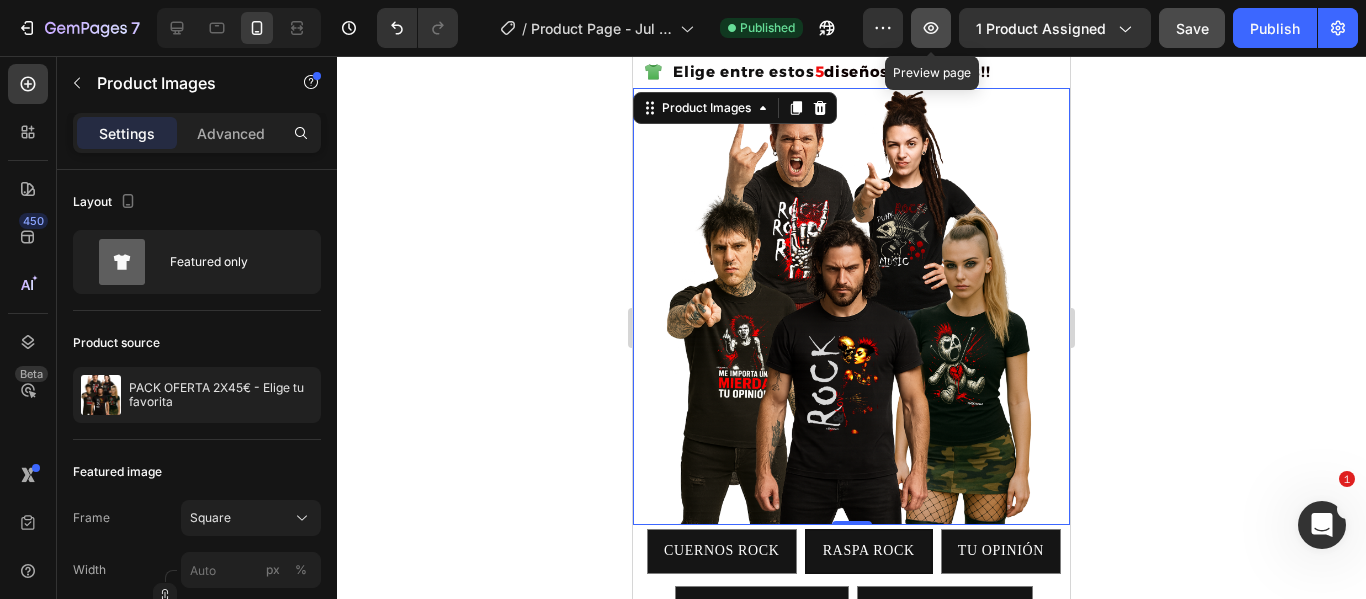 click 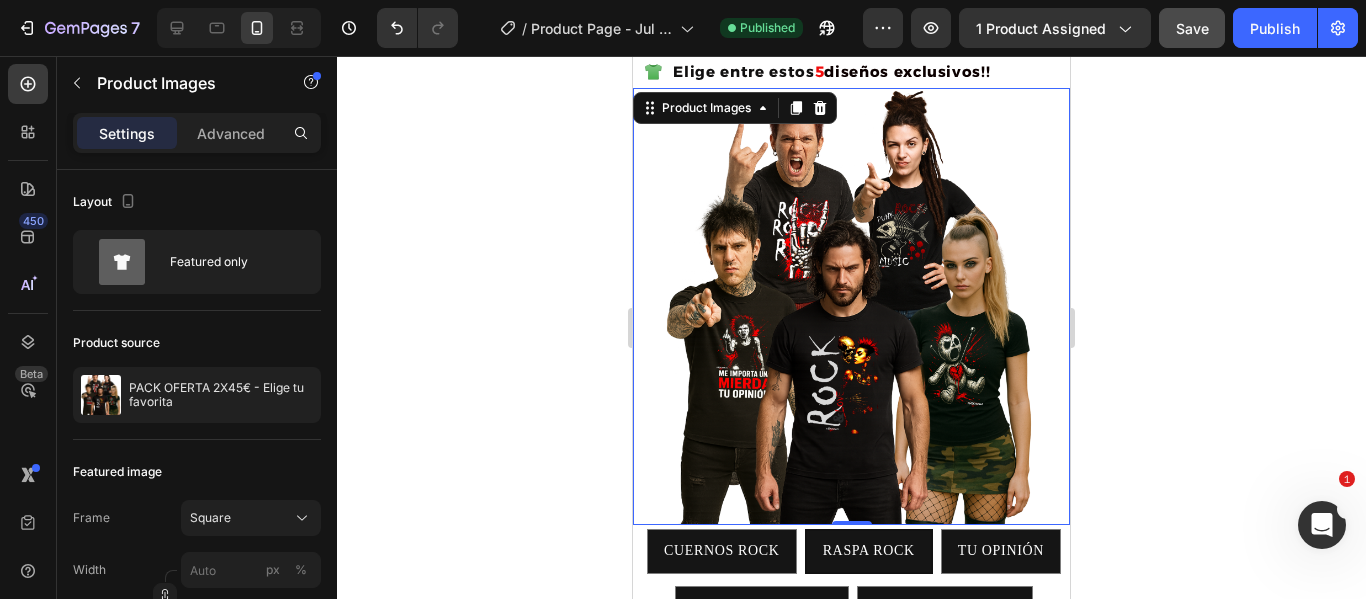 click 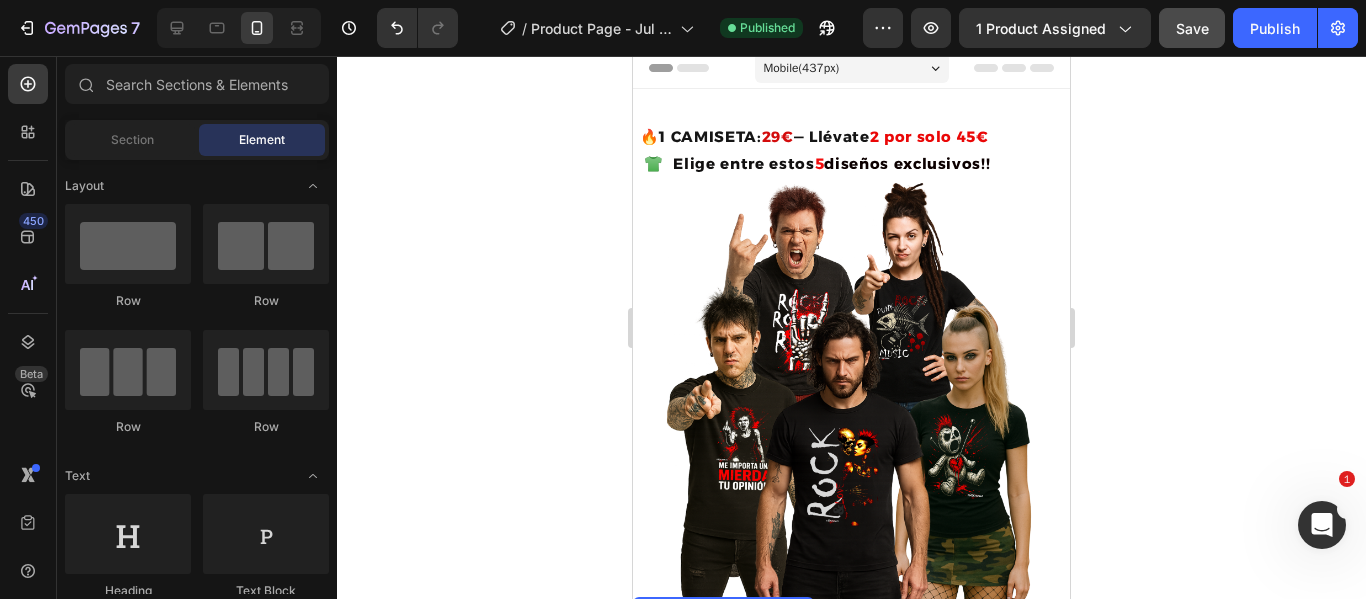 scroll, scrollTop: 0, scrollLeft: 0, axis: both 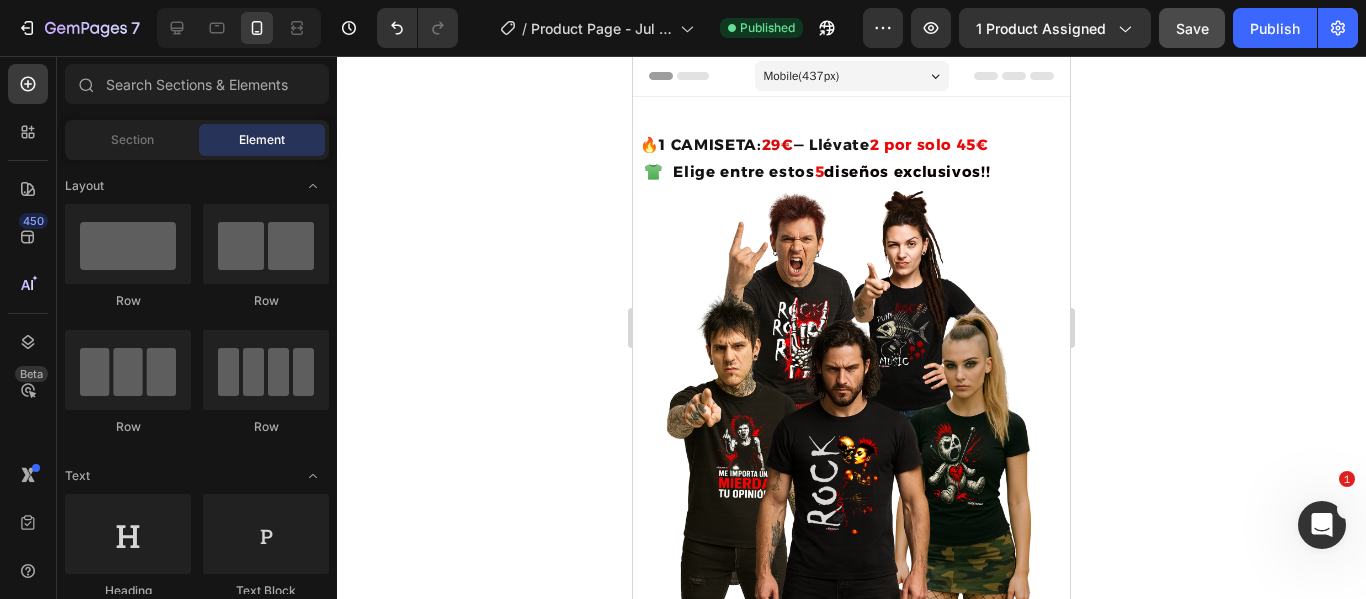 click 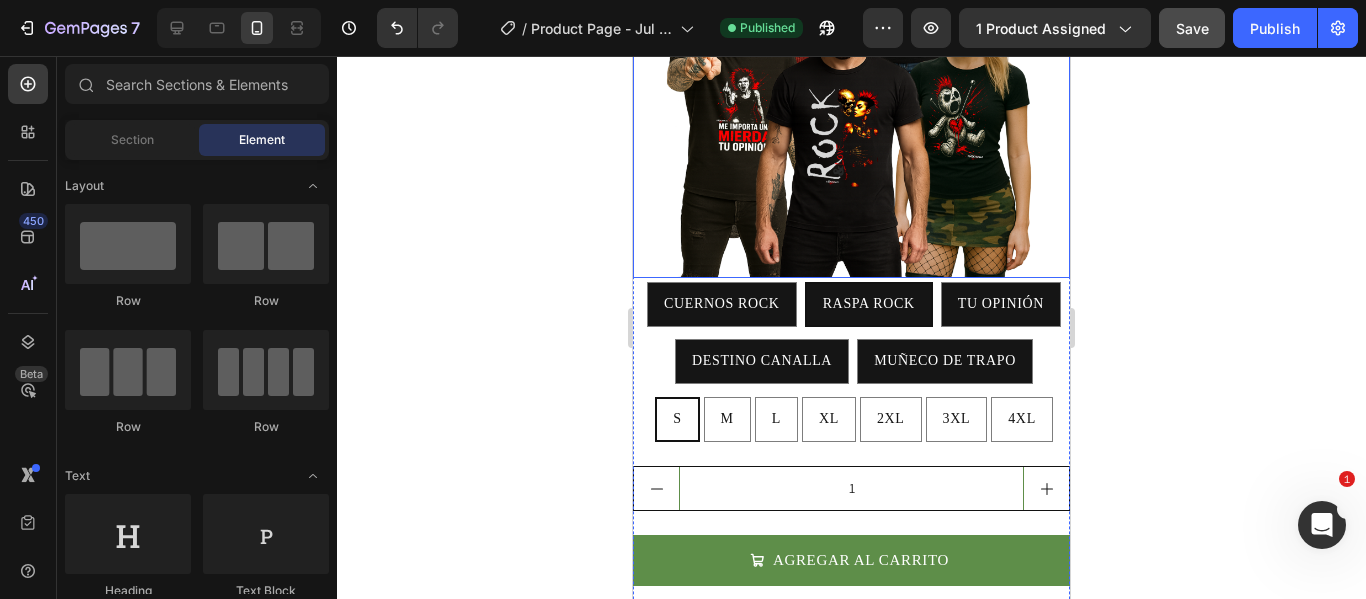 scroll, scrollTop: 400, scrollLeft: 0, axis: vertical 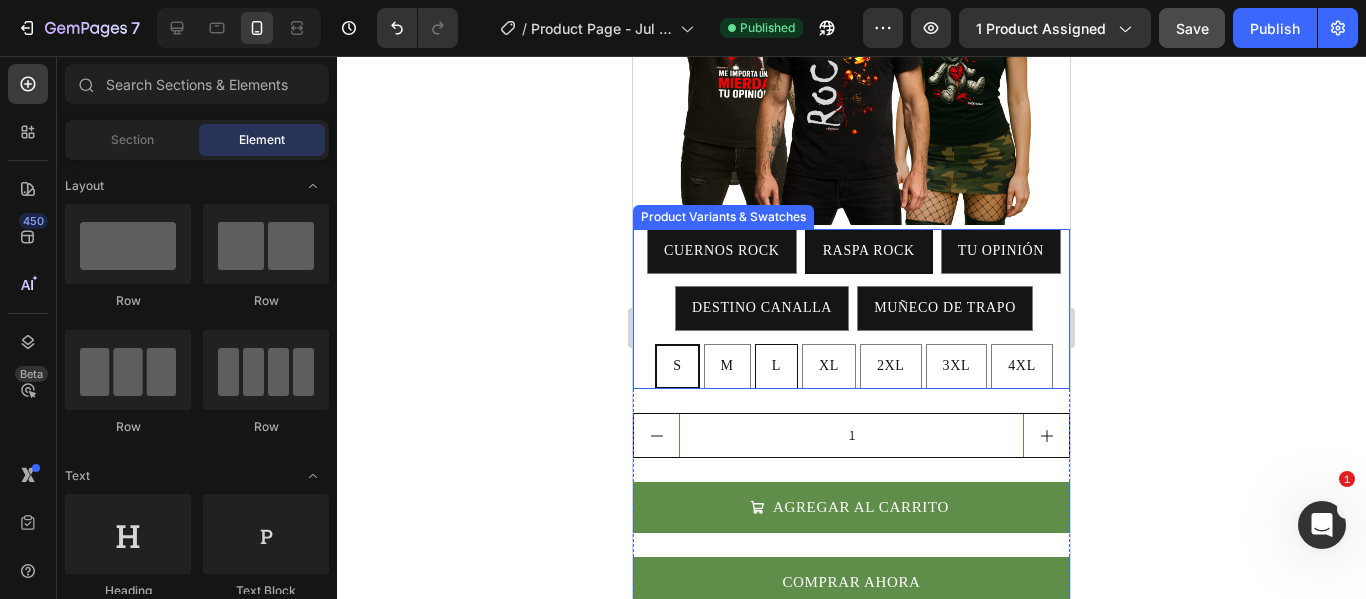 click on "L" at bounding box center [776, 366] 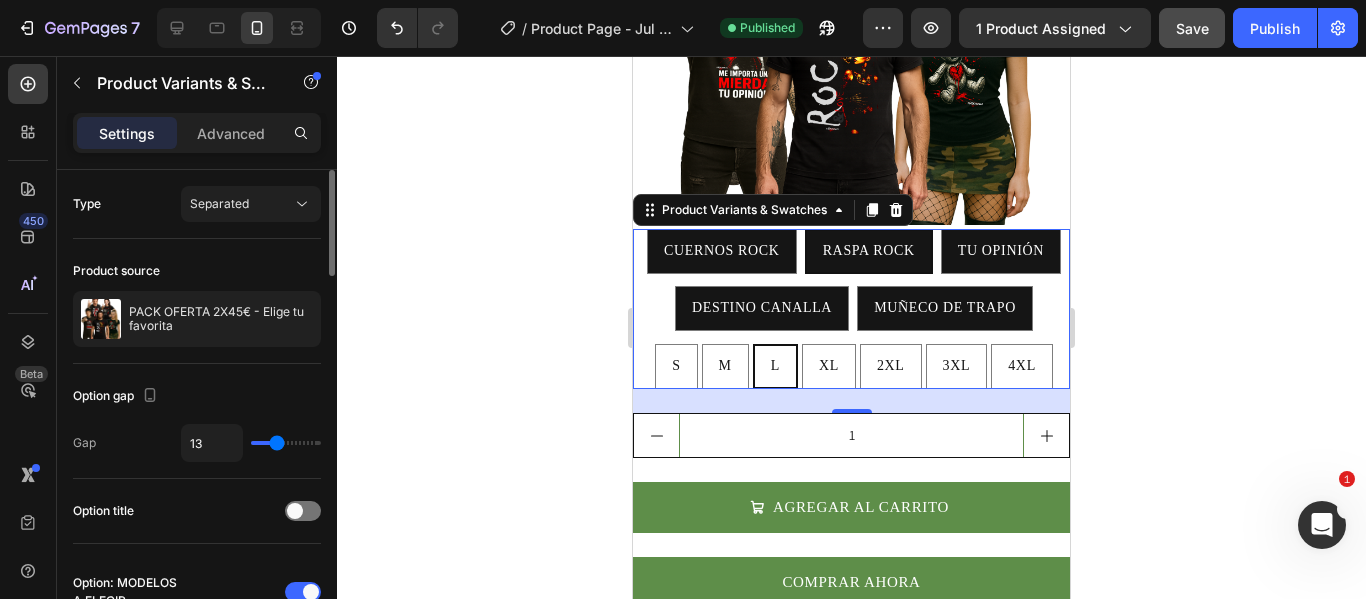 type on "12" 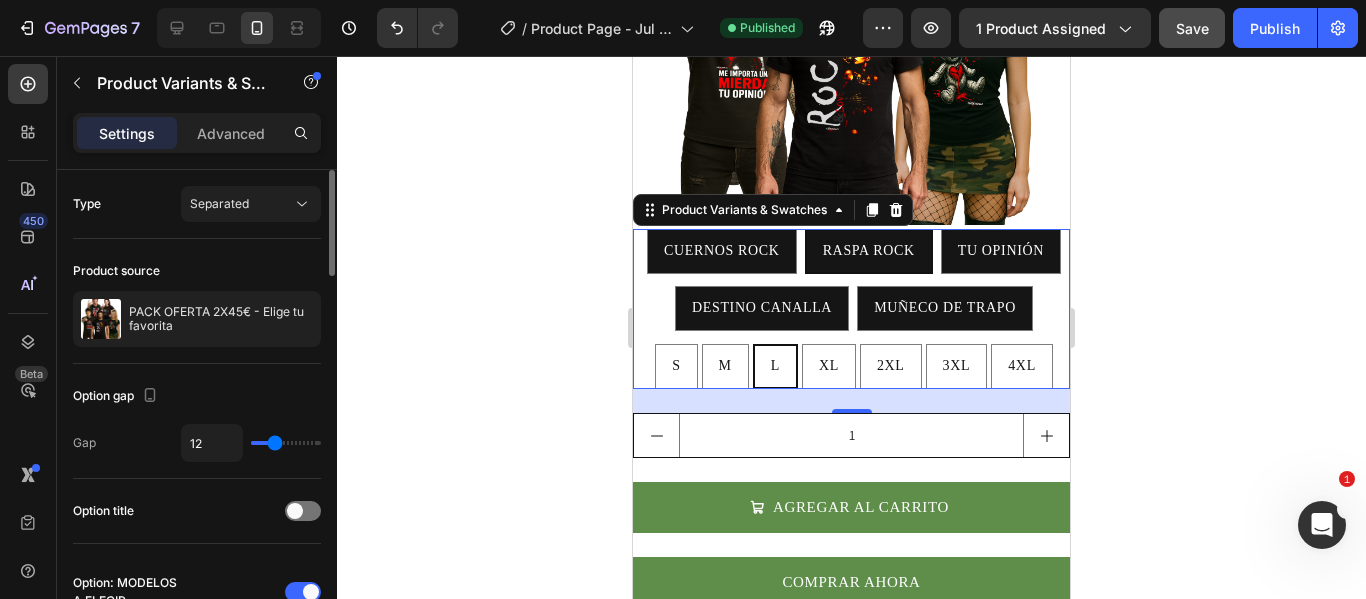 type on "10" 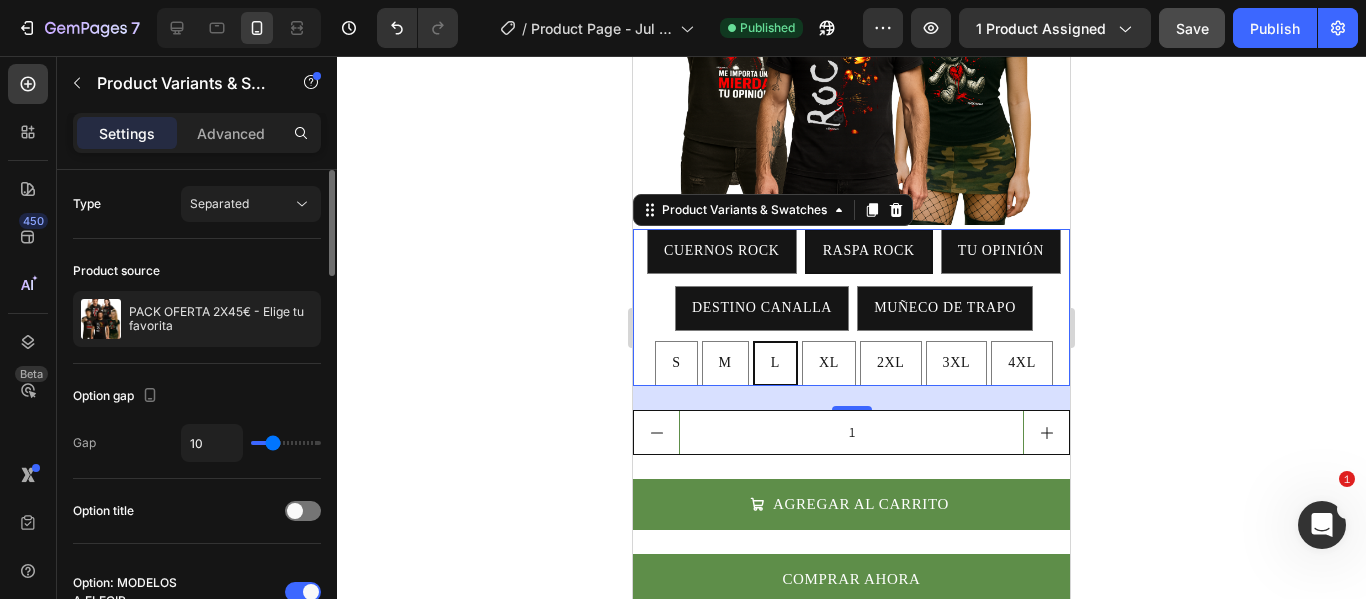 type on "8" 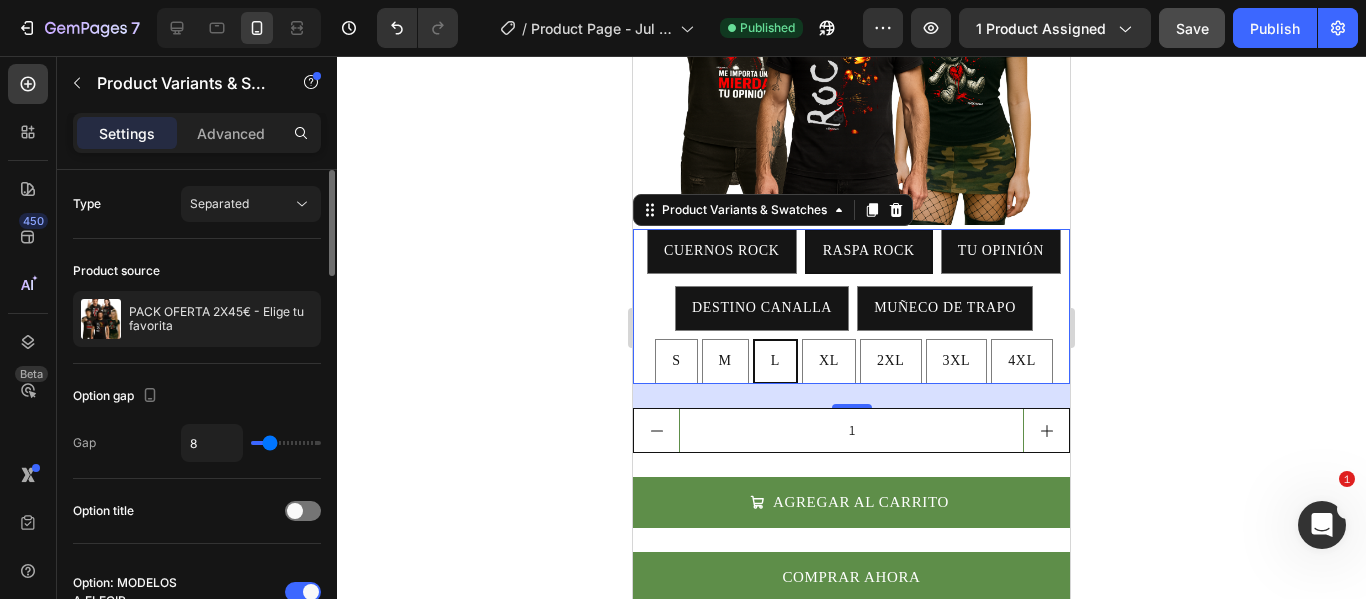 type on "7" 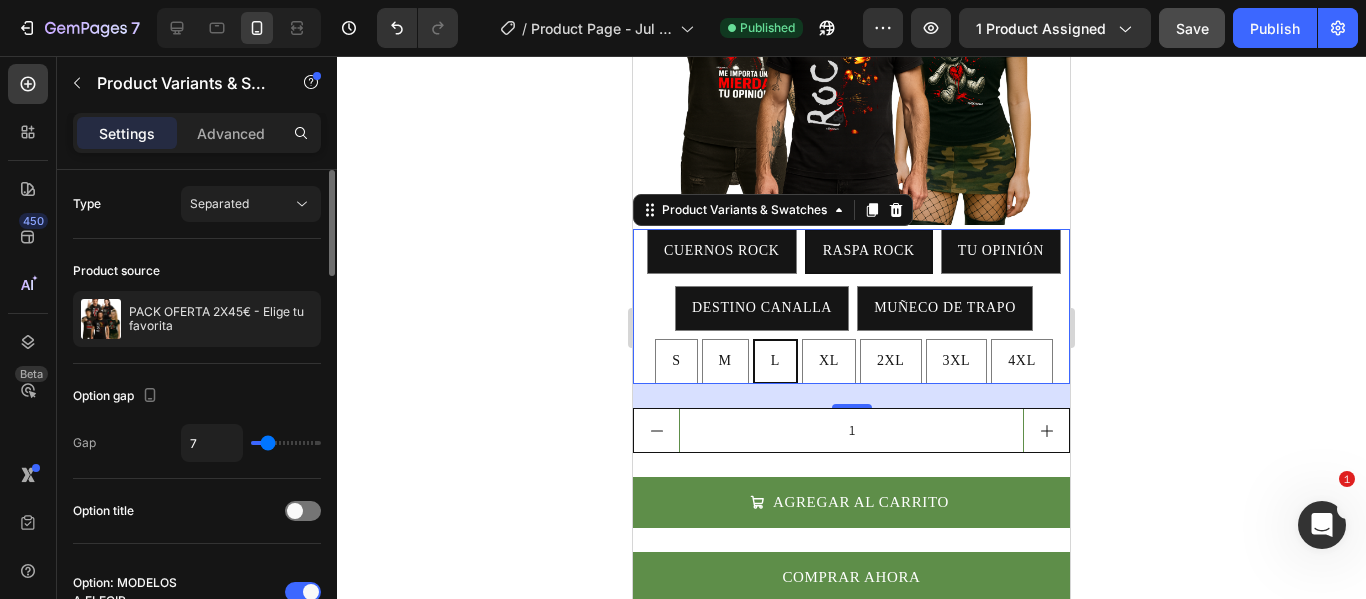 type on "6" 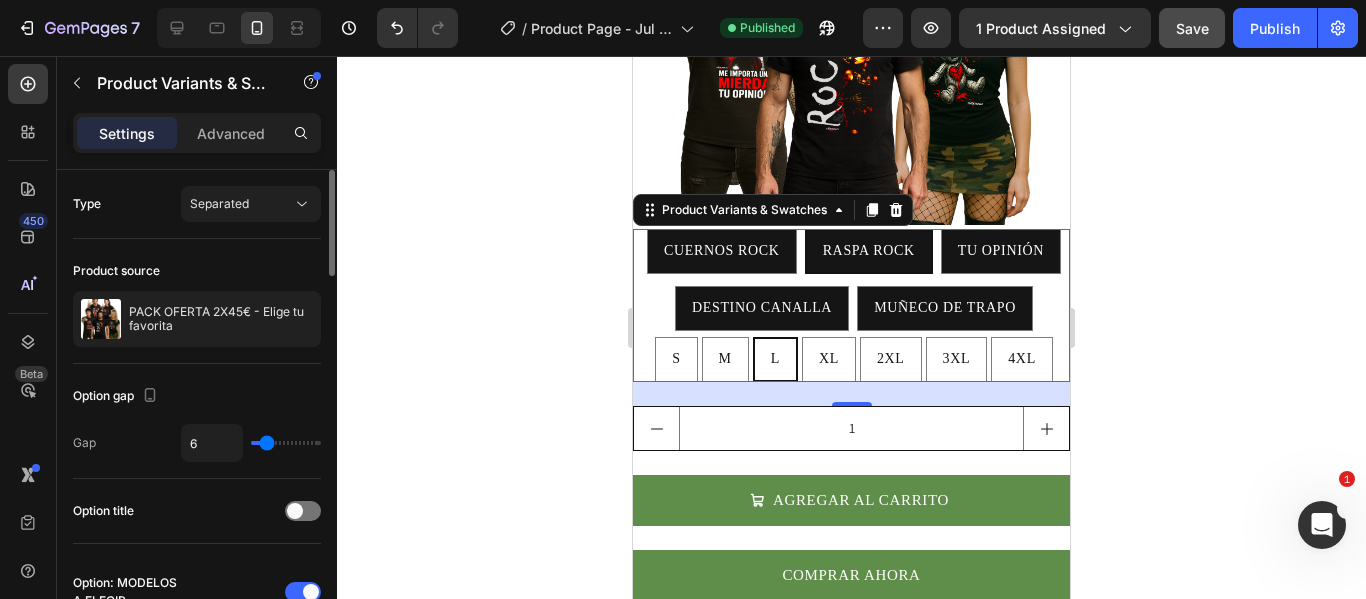type on "4" 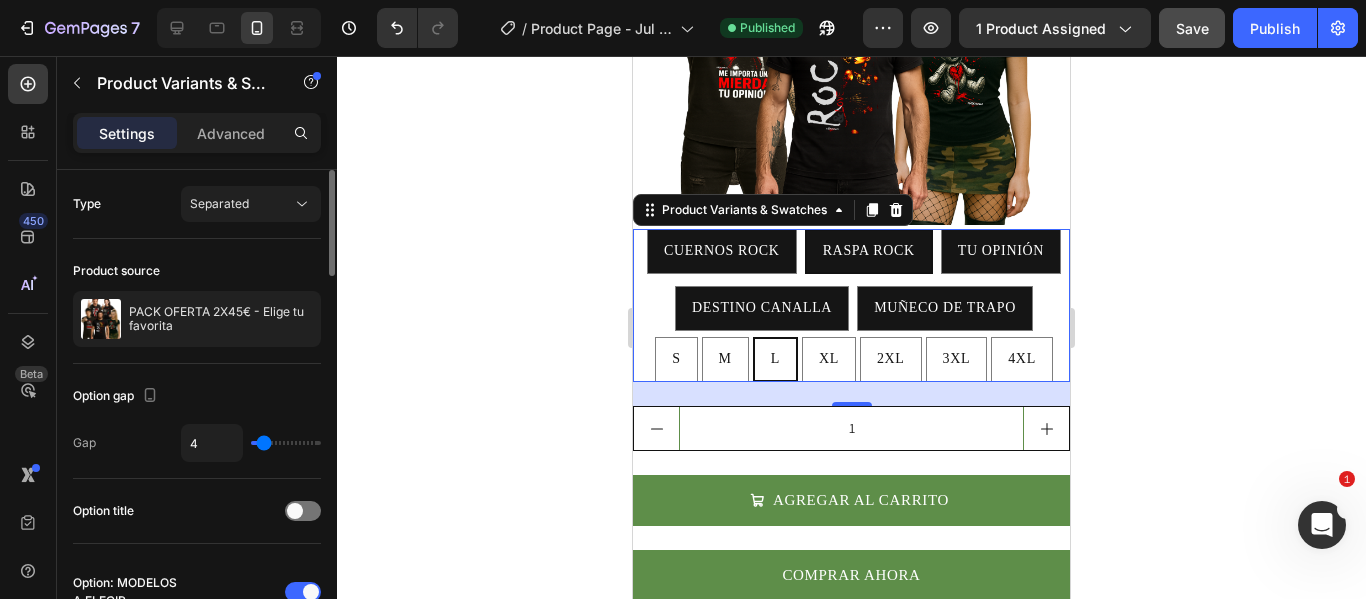 type on "2" 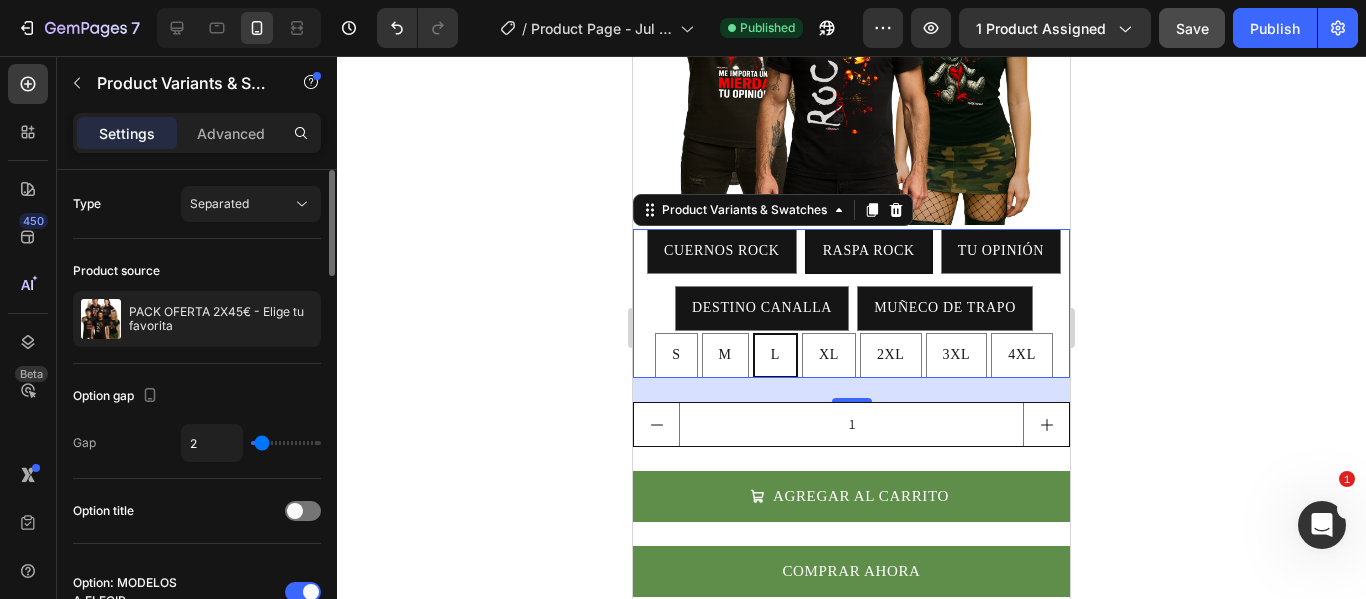 type on "4" 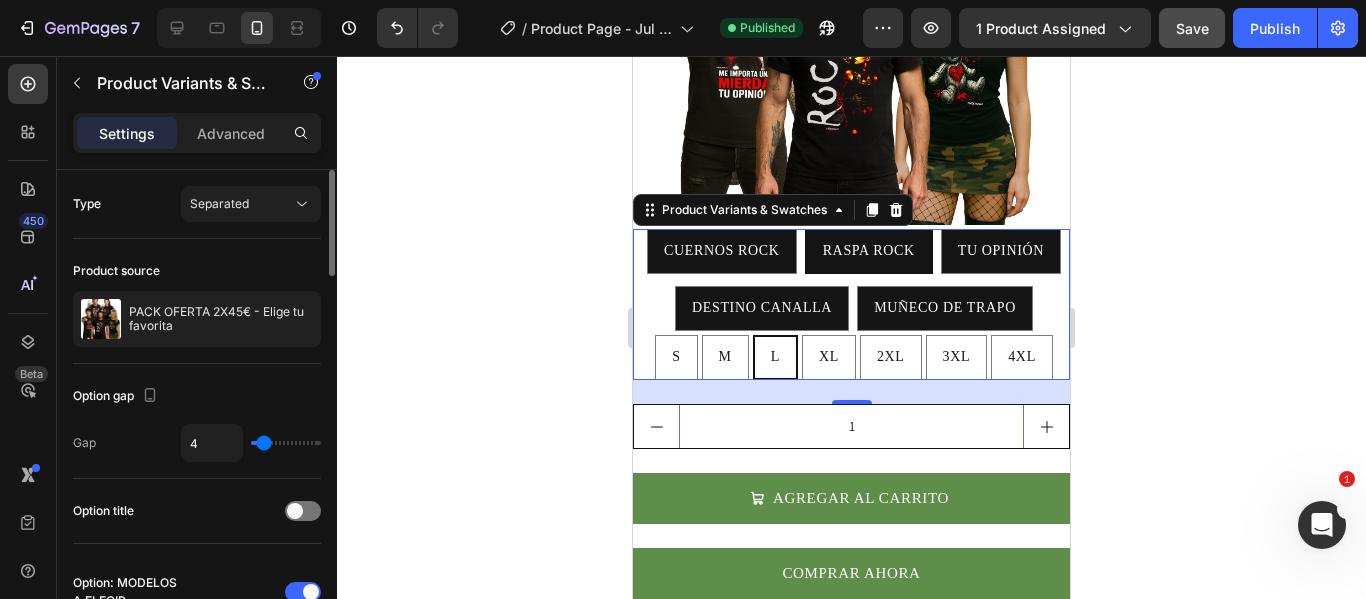 type on "5" 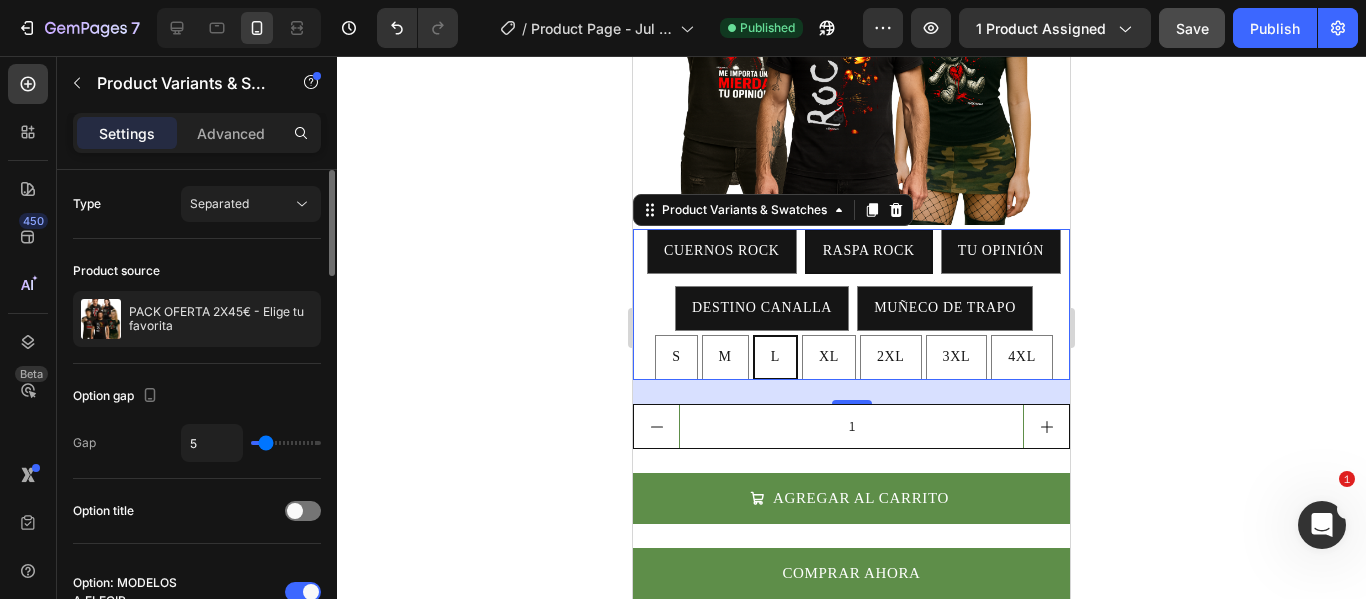 type on "6" 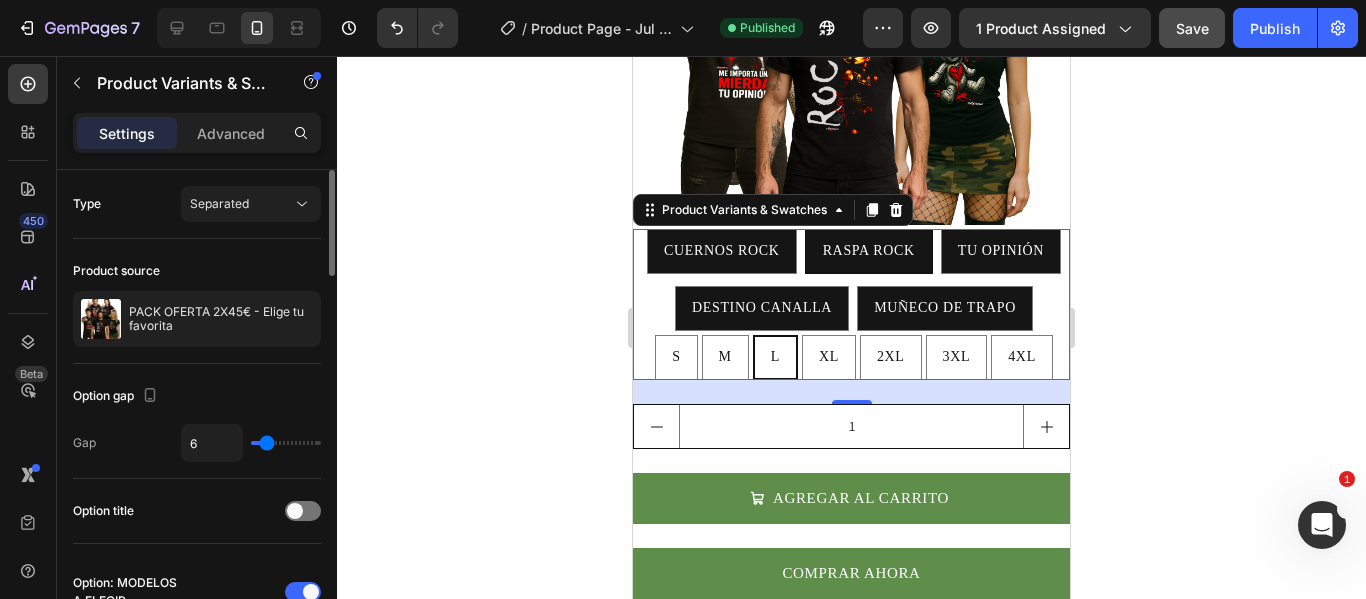 type on "7" 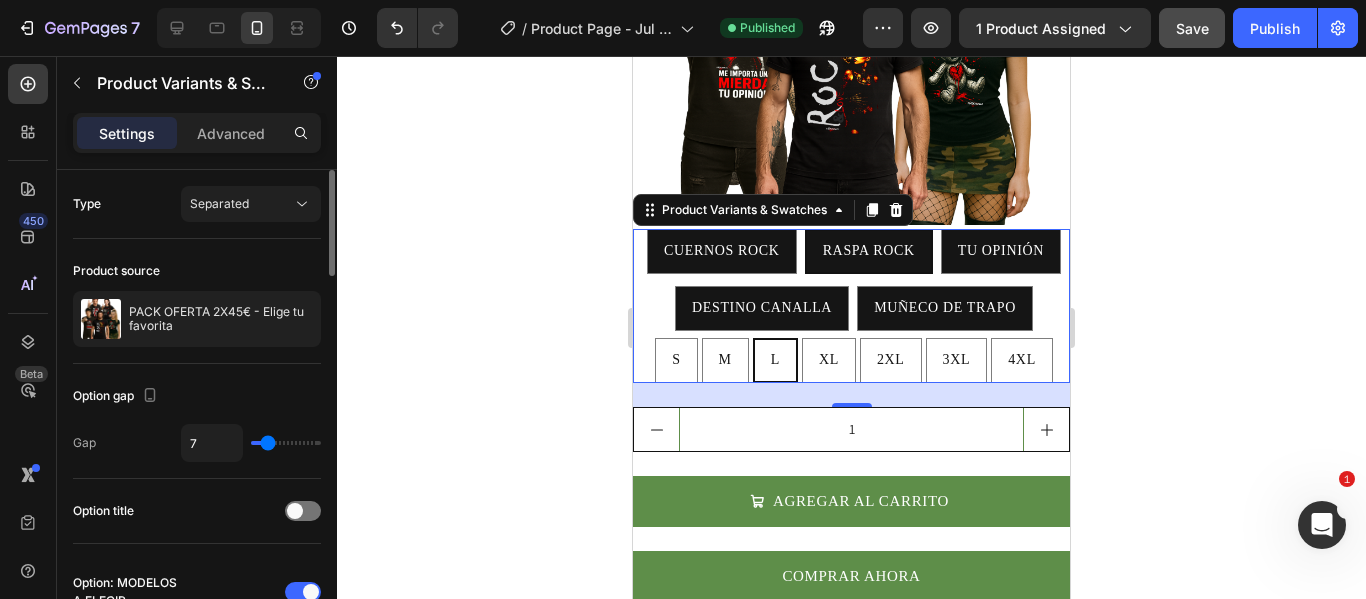 type on "11" 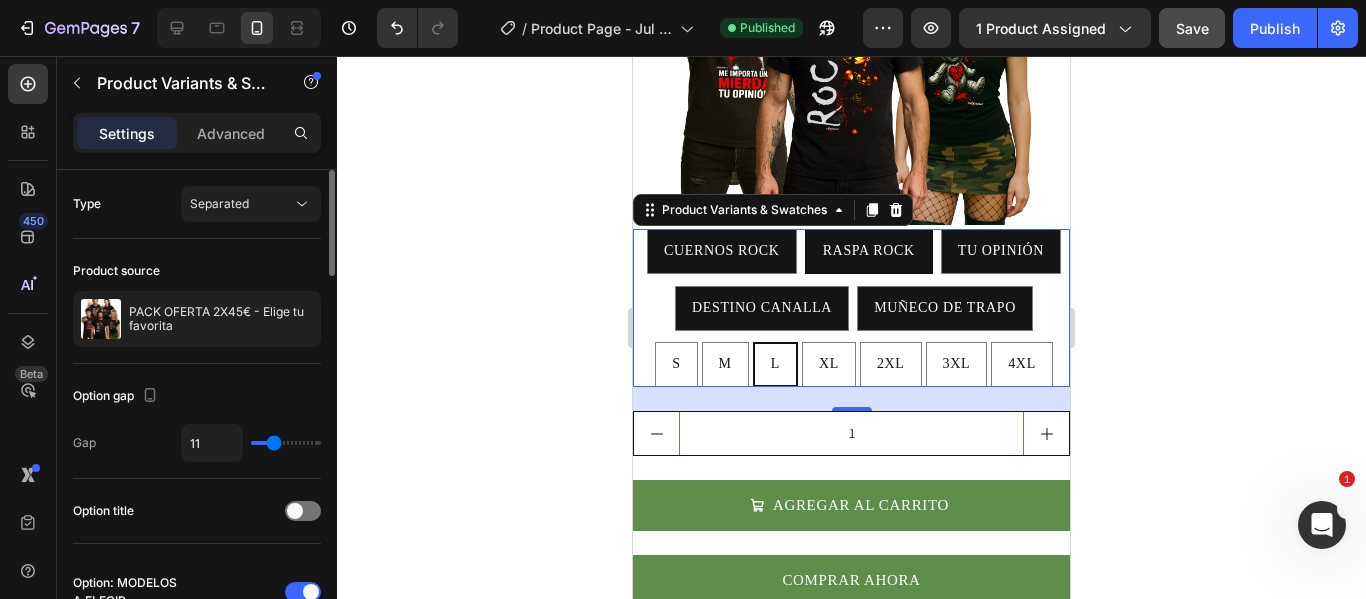 type on "7" 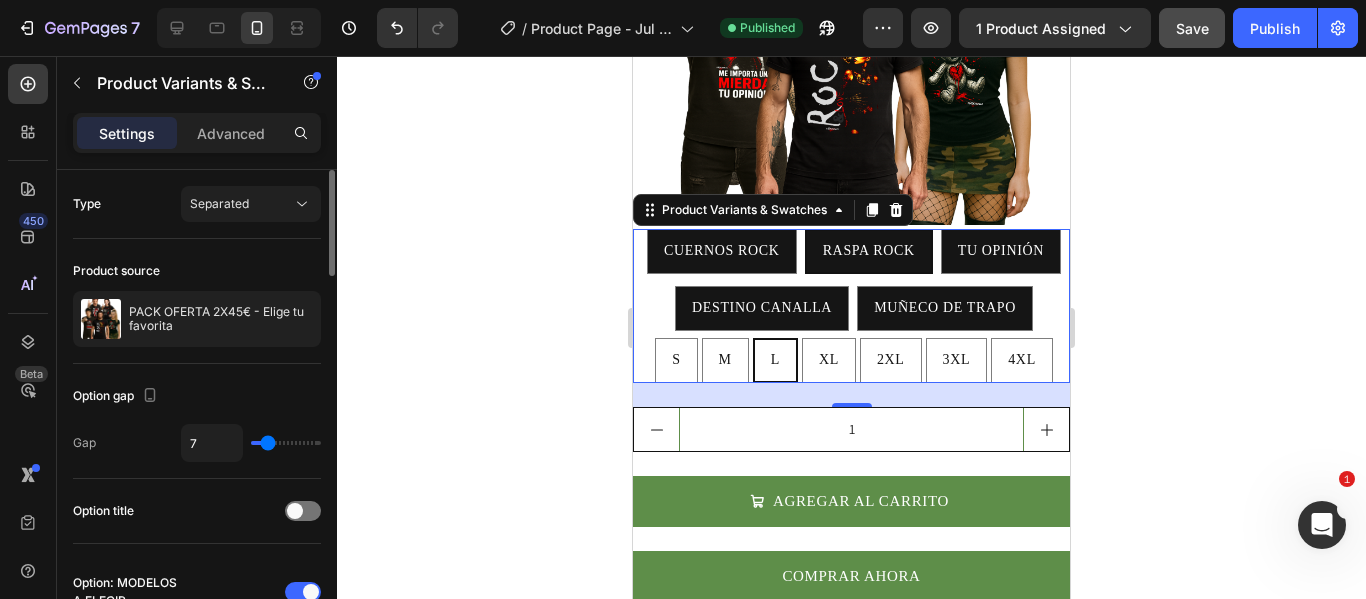 type on "6" 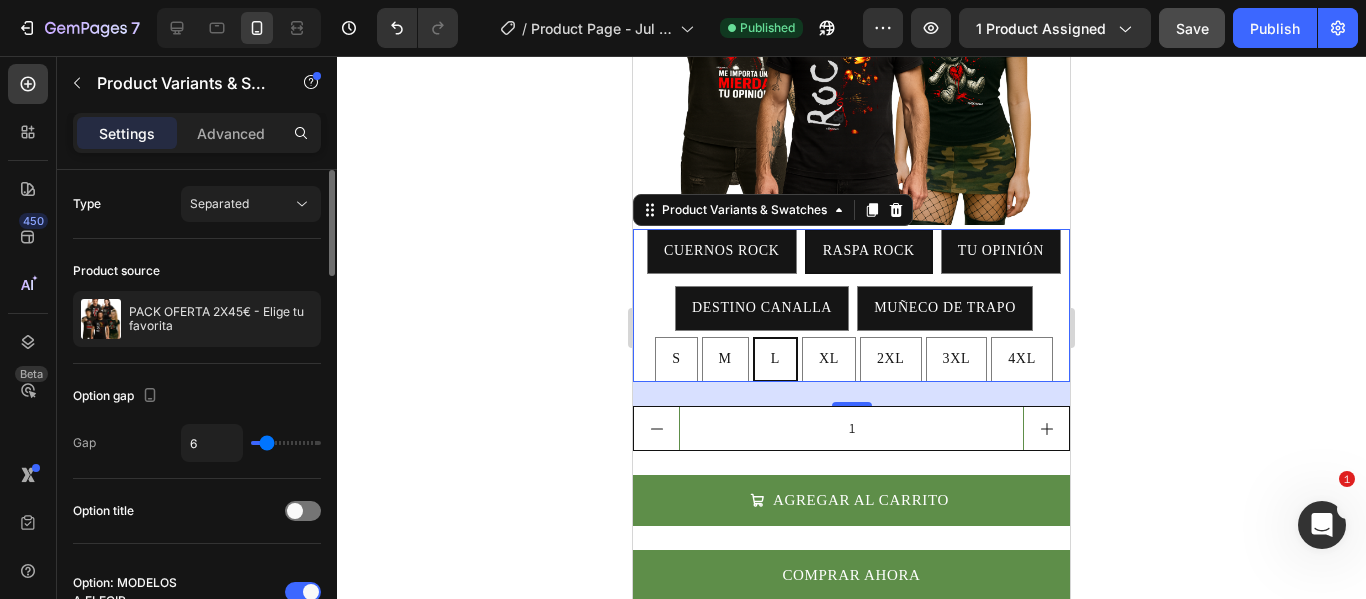 type on "7" 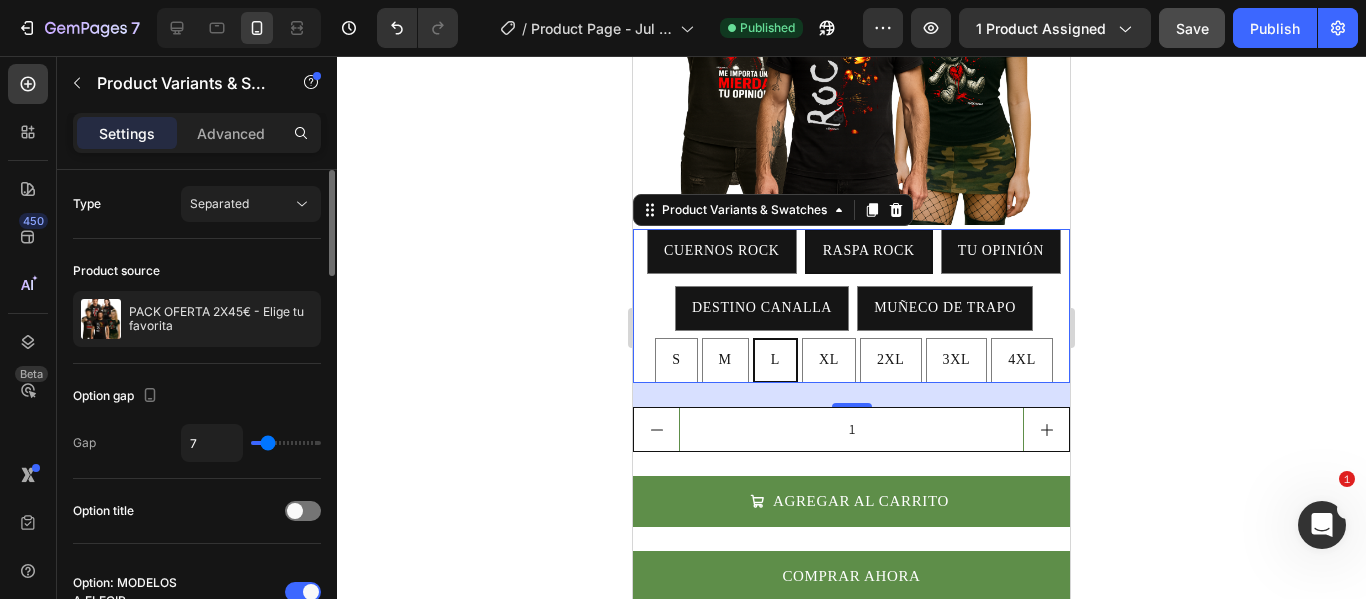 type on "9" 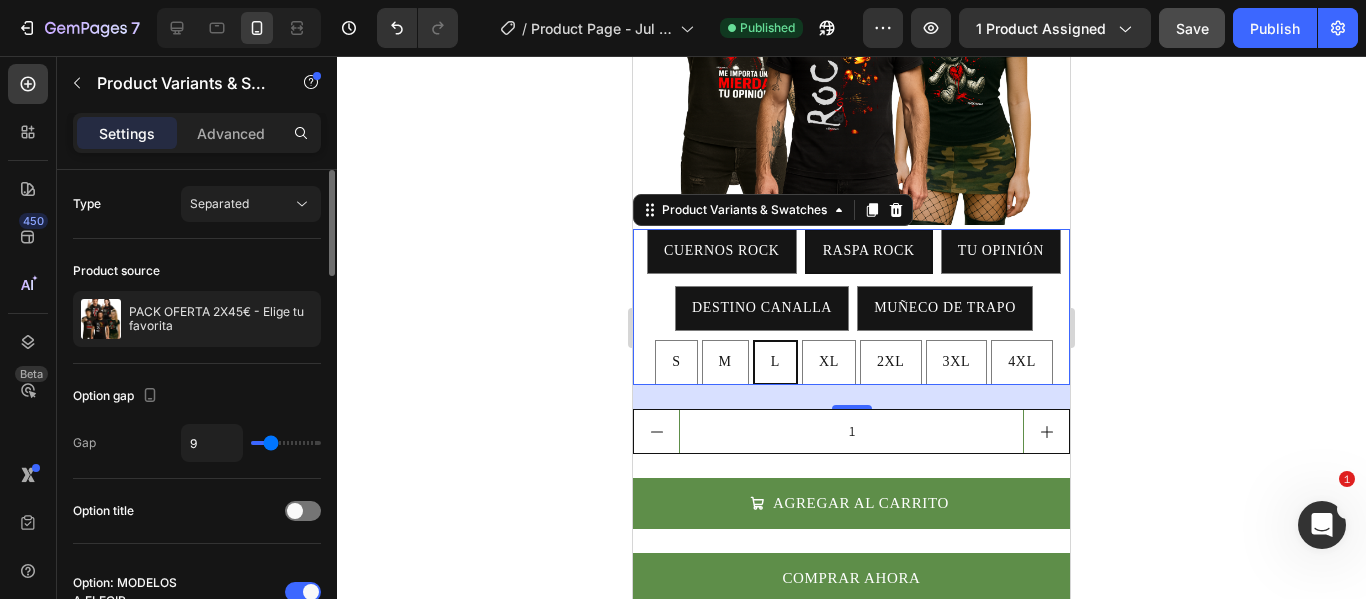 type on "10" 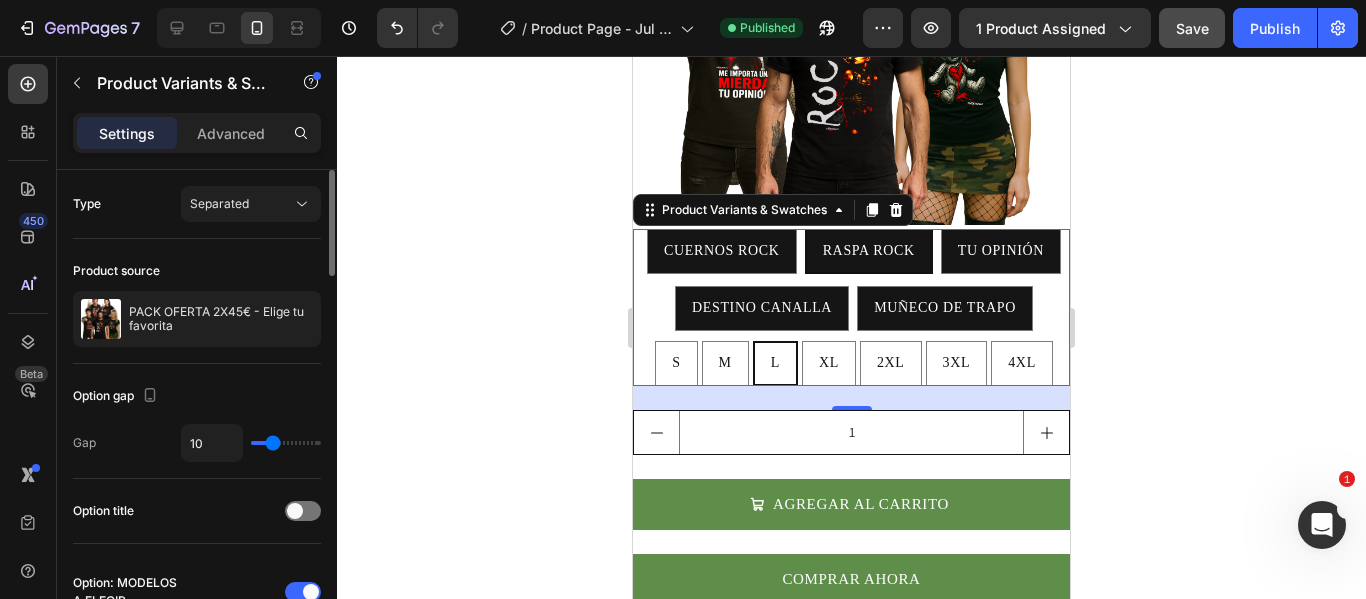 type on "11" 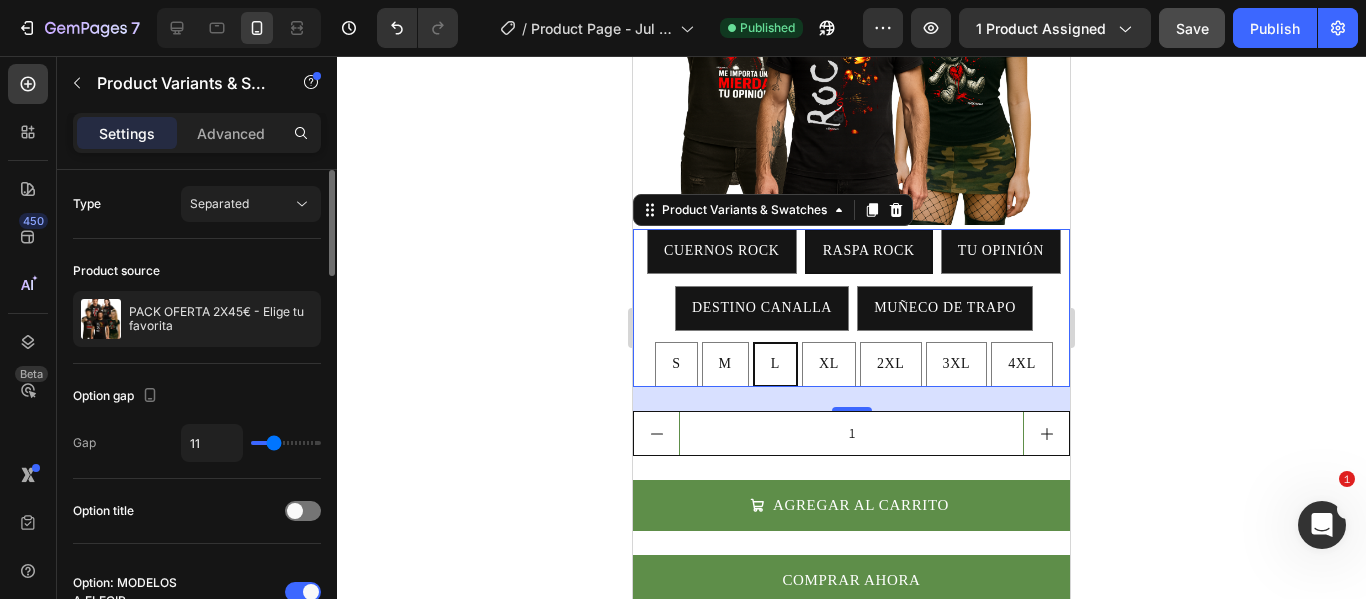 type on "13" 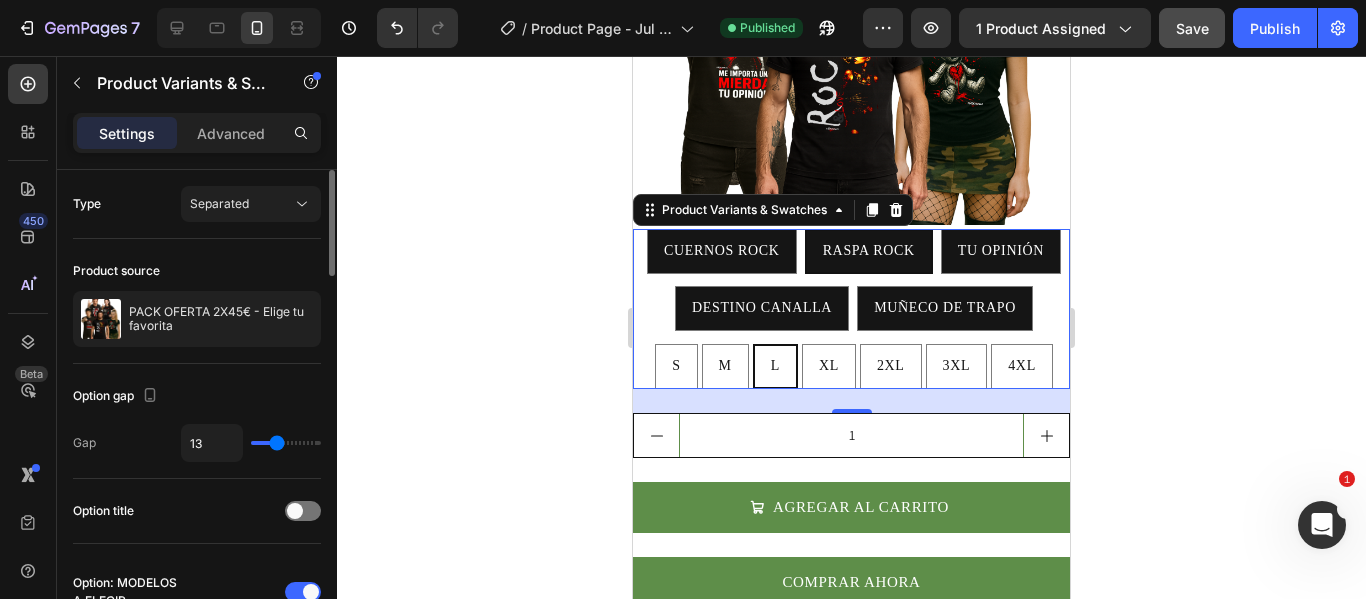 type on "15" 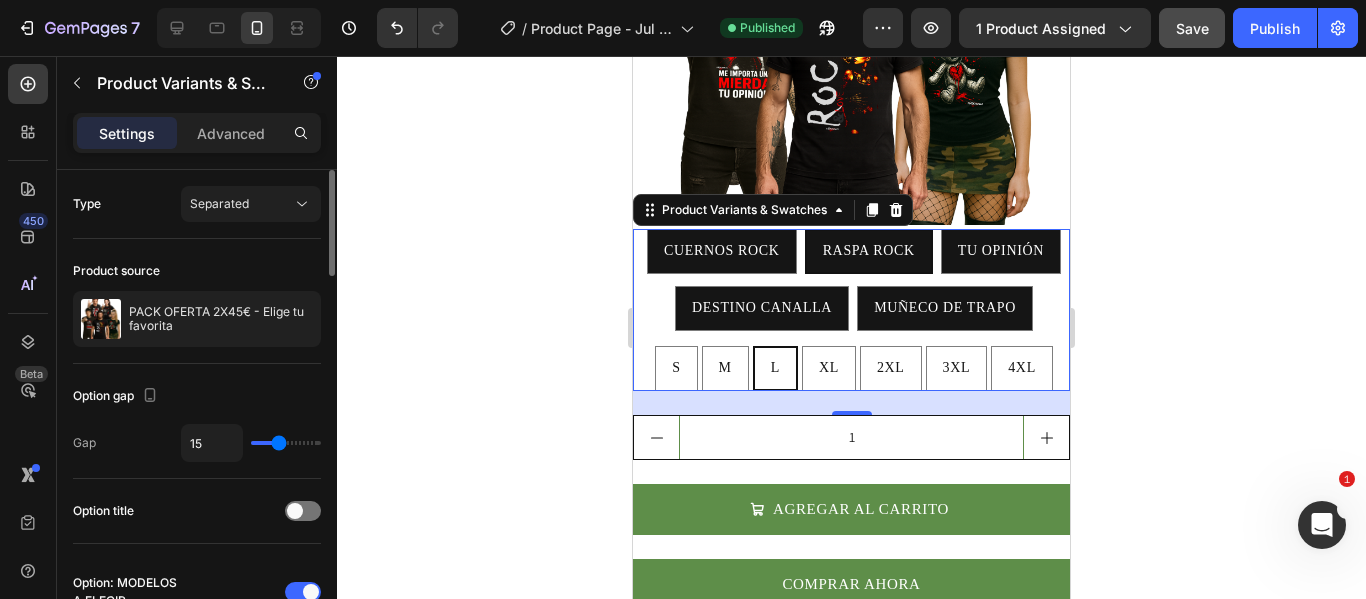 type on "15" 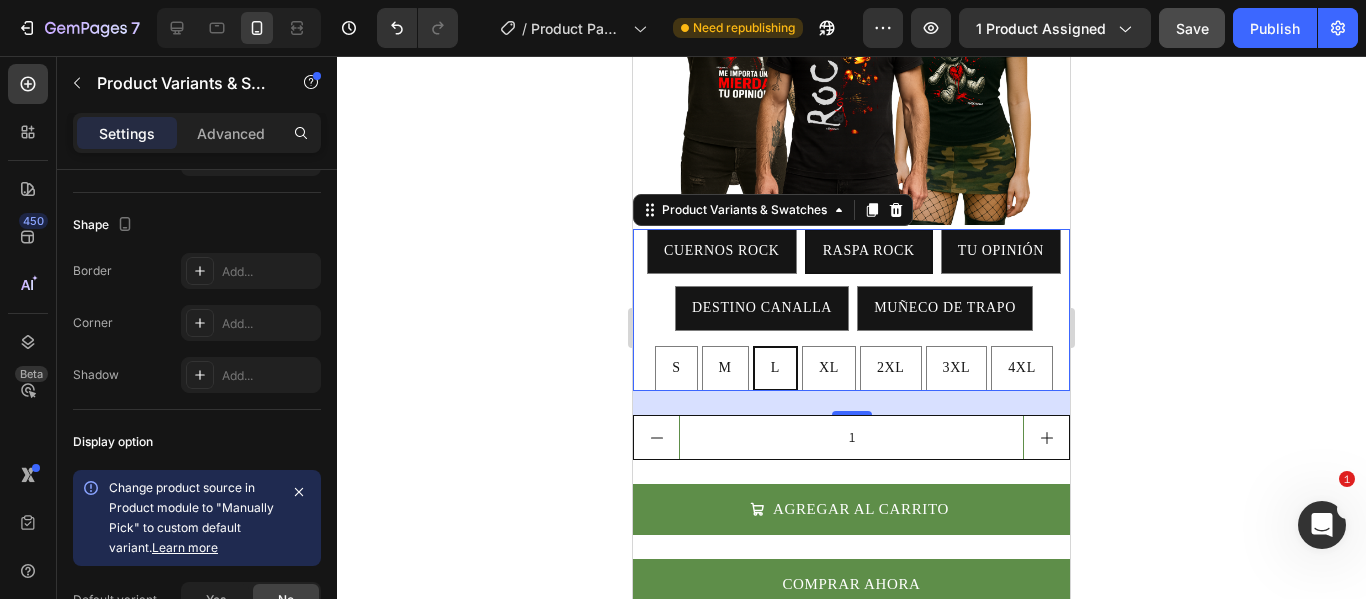 scroll, scrollTop: 1600, scrollLeft: 0, axis: vertical 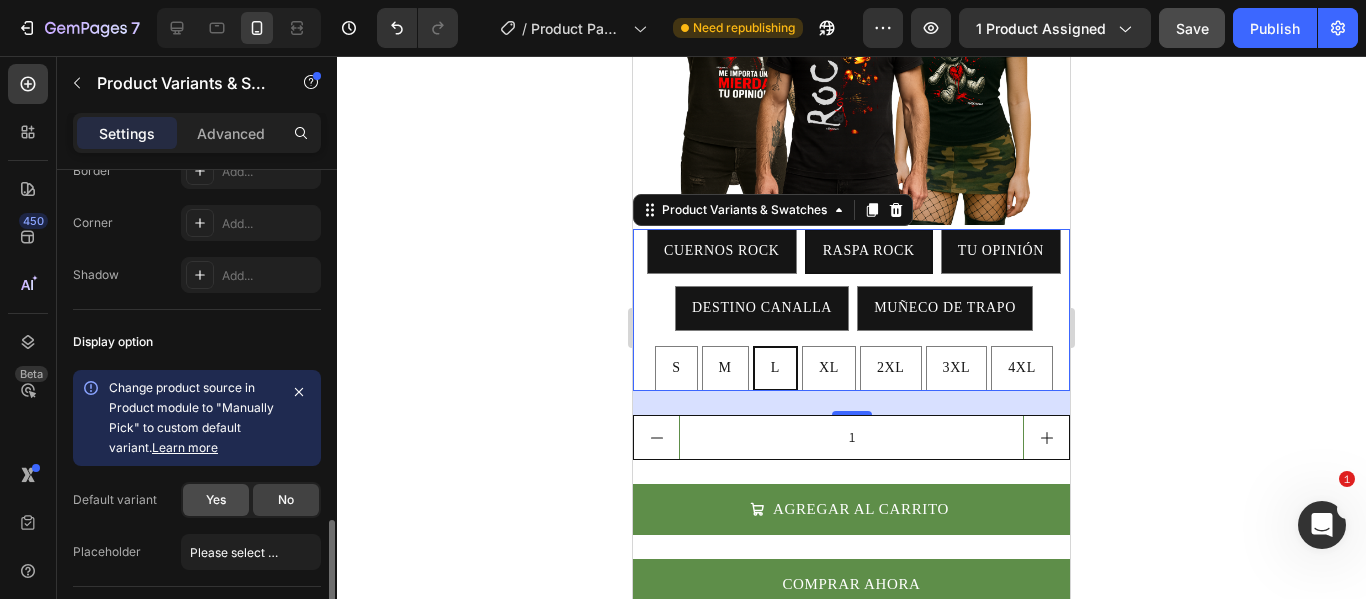 click on "Yes" 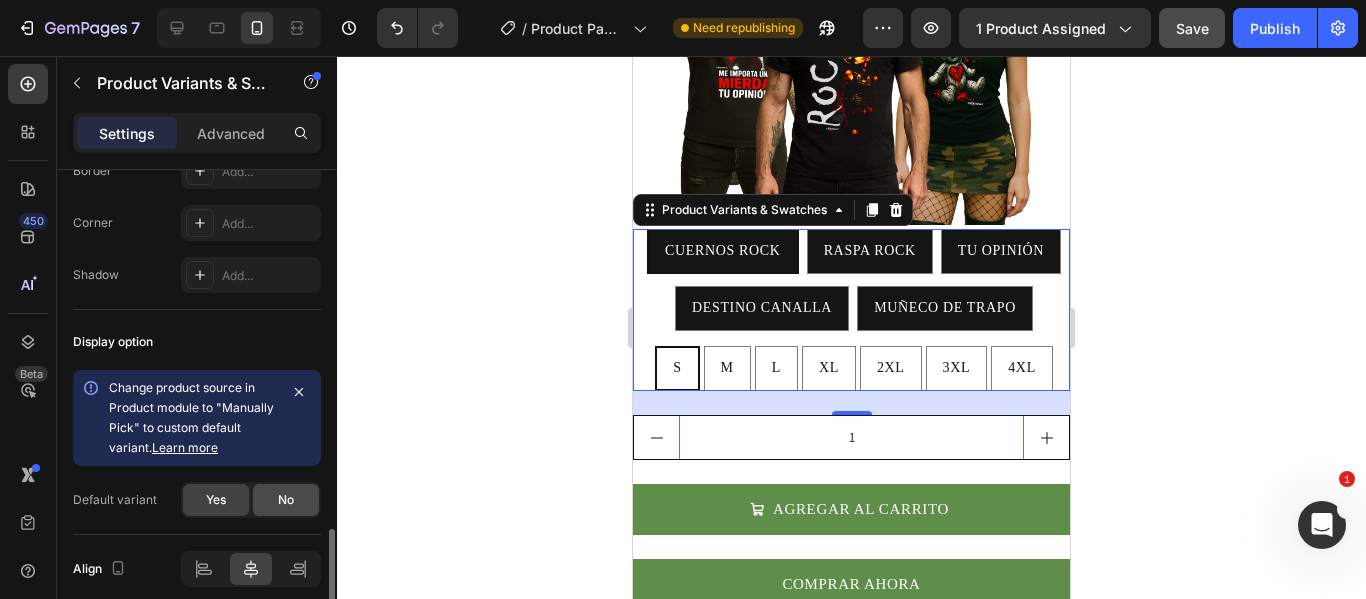 click on "No" 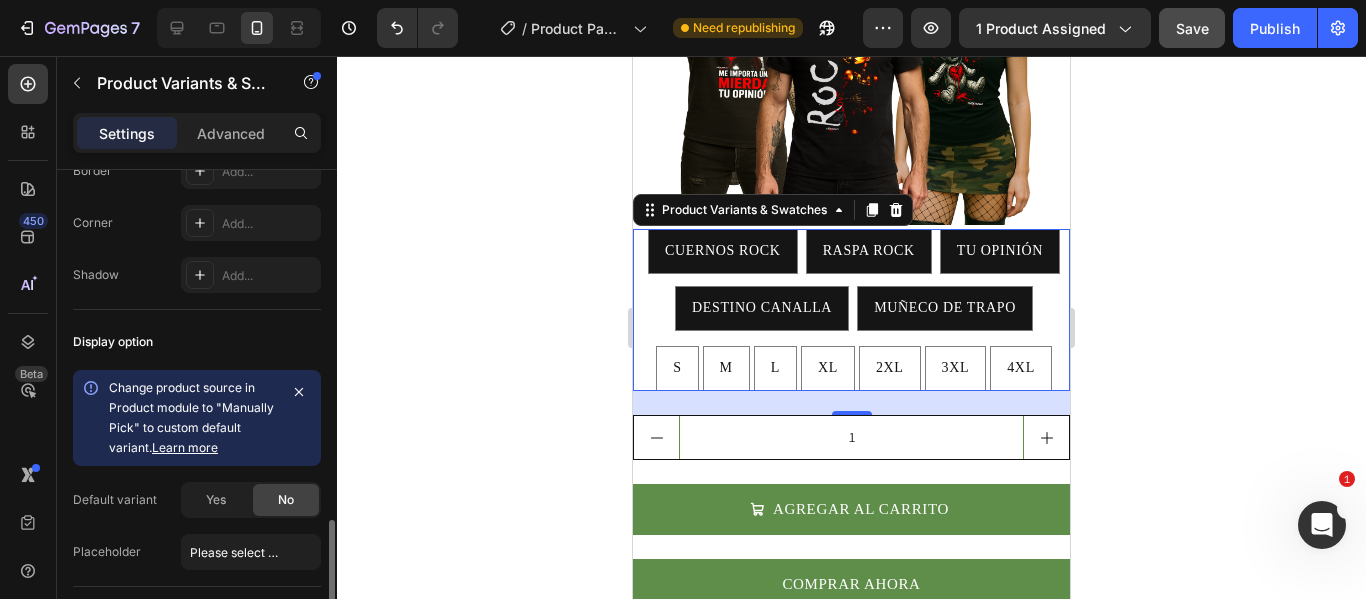 scroll, scrollTop: 1700, scrollLeft: 0, axis: vertical 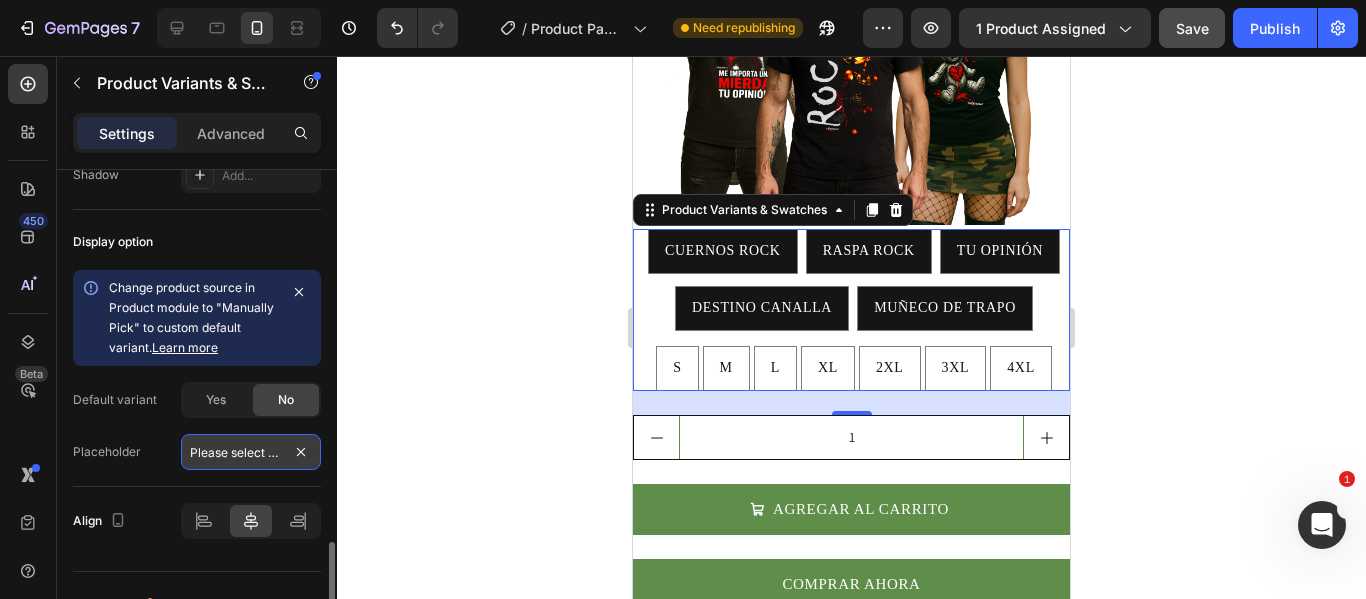 click on "Please select an option" at bounding box center (251, 452) 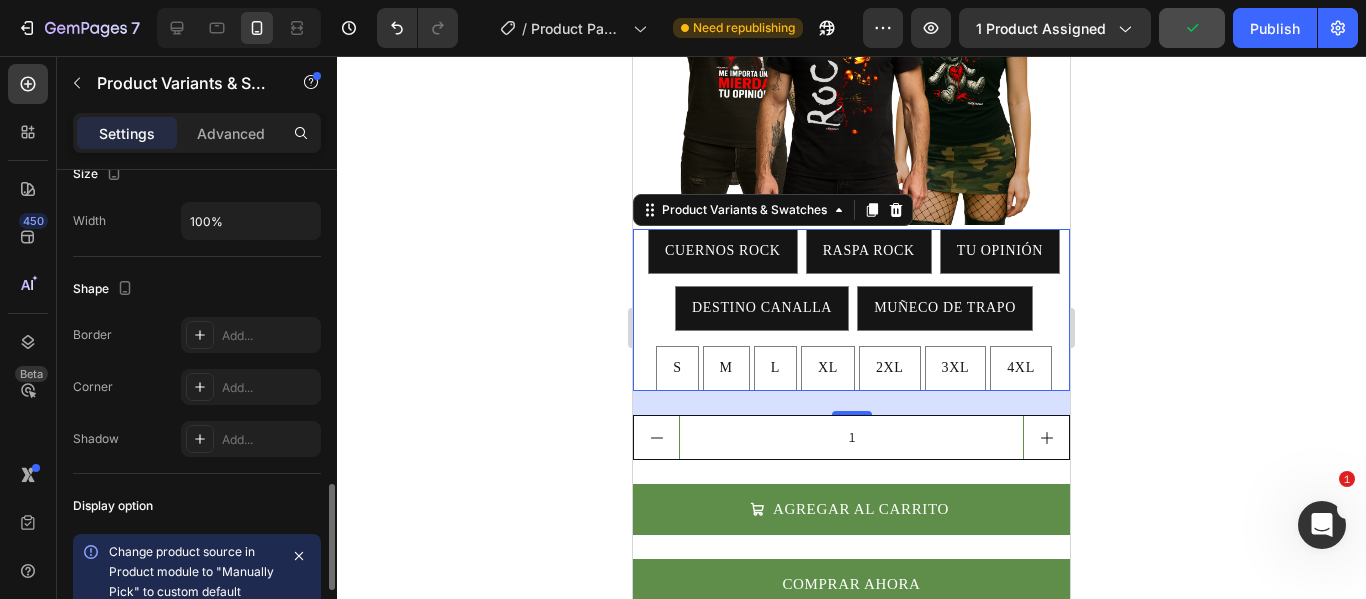 scroll, scrollTop: 1136, scrollLeft: 0, axis: vertical 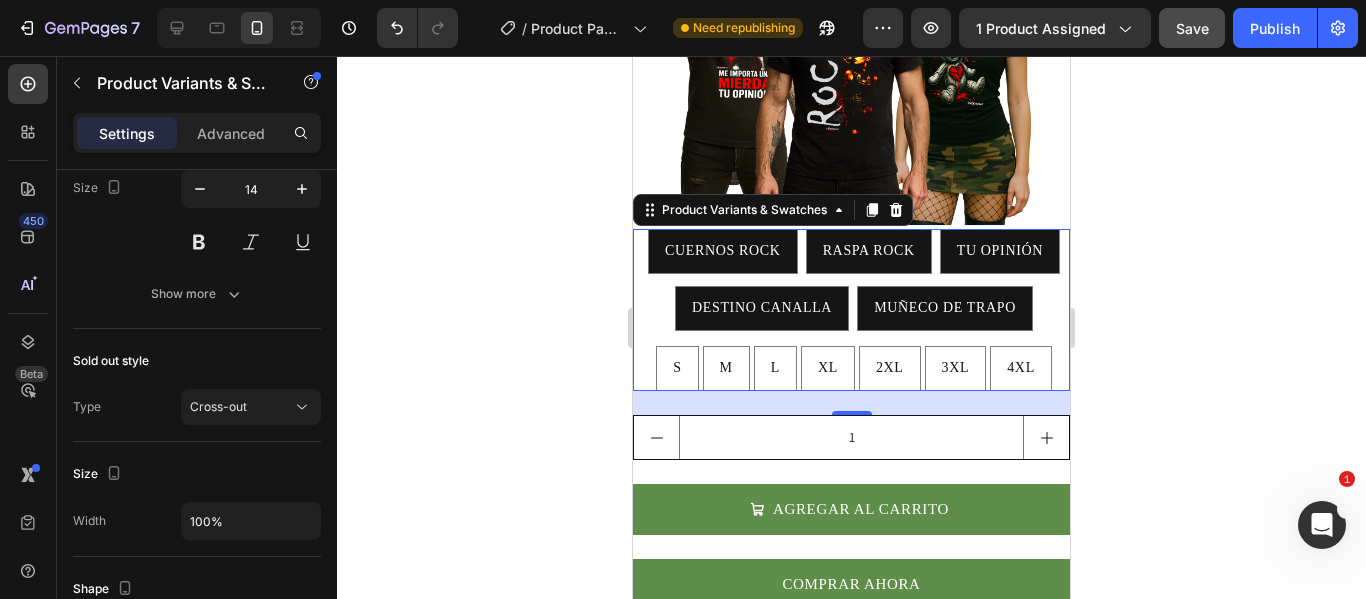 click on "Settings" at bounding box center [127, 133] 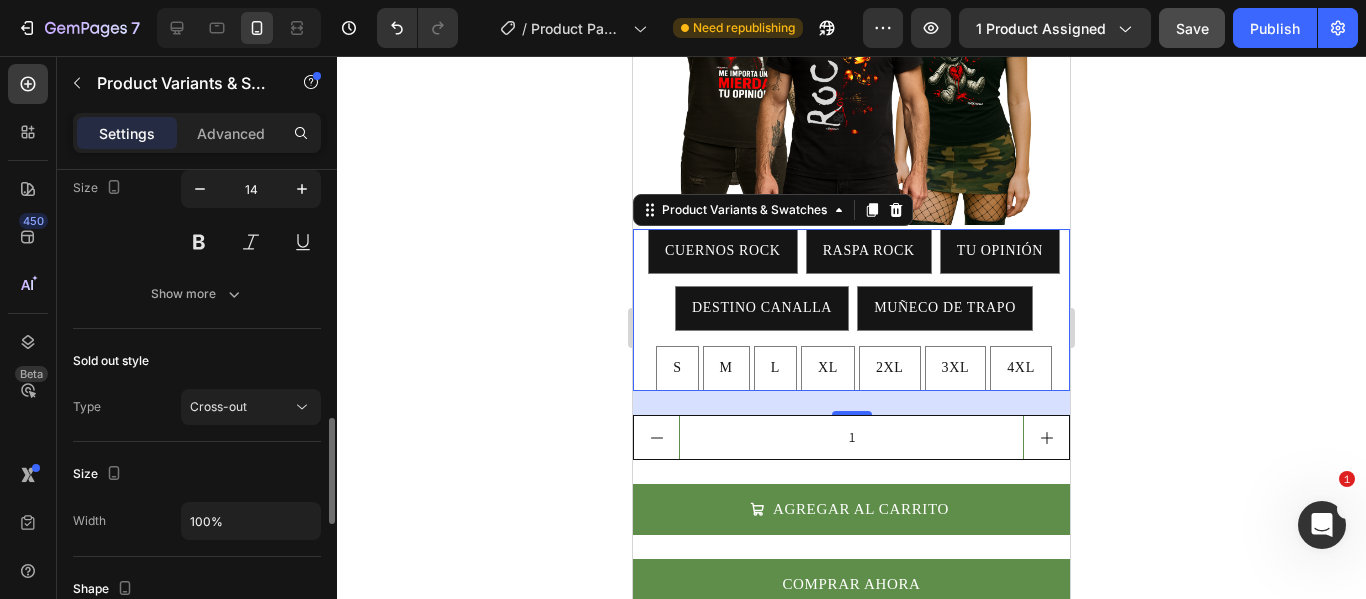 scroll, scrollTop: 936, scrollLeft: 0, axis: vertical 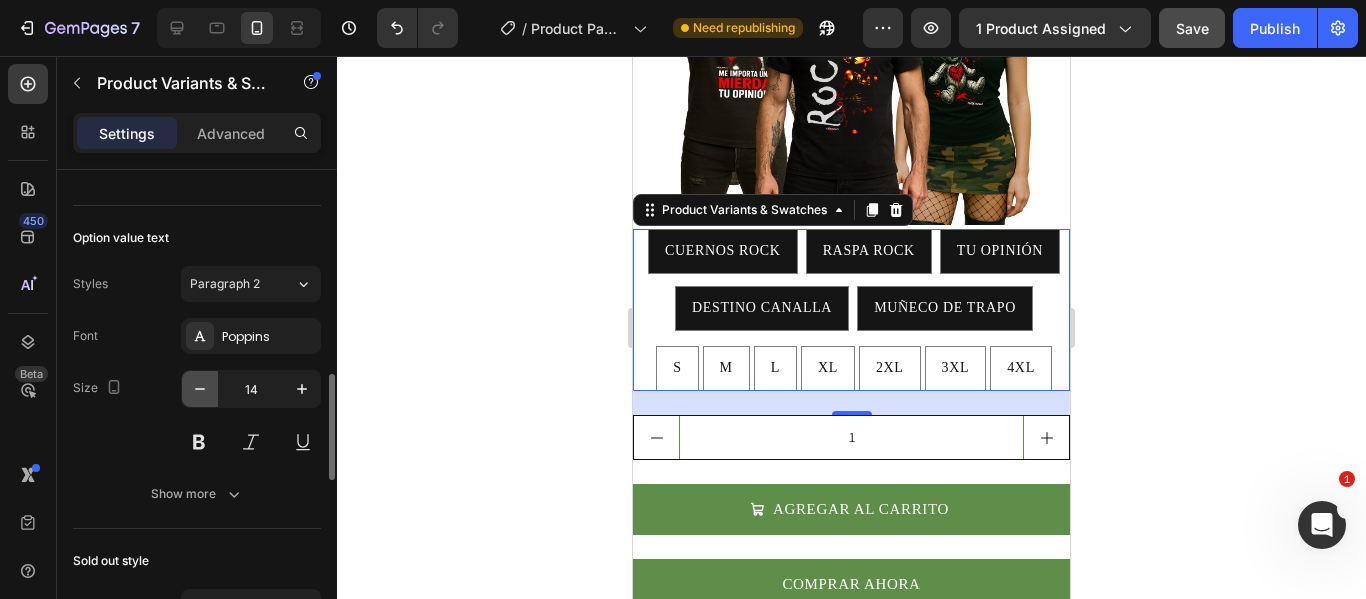 click 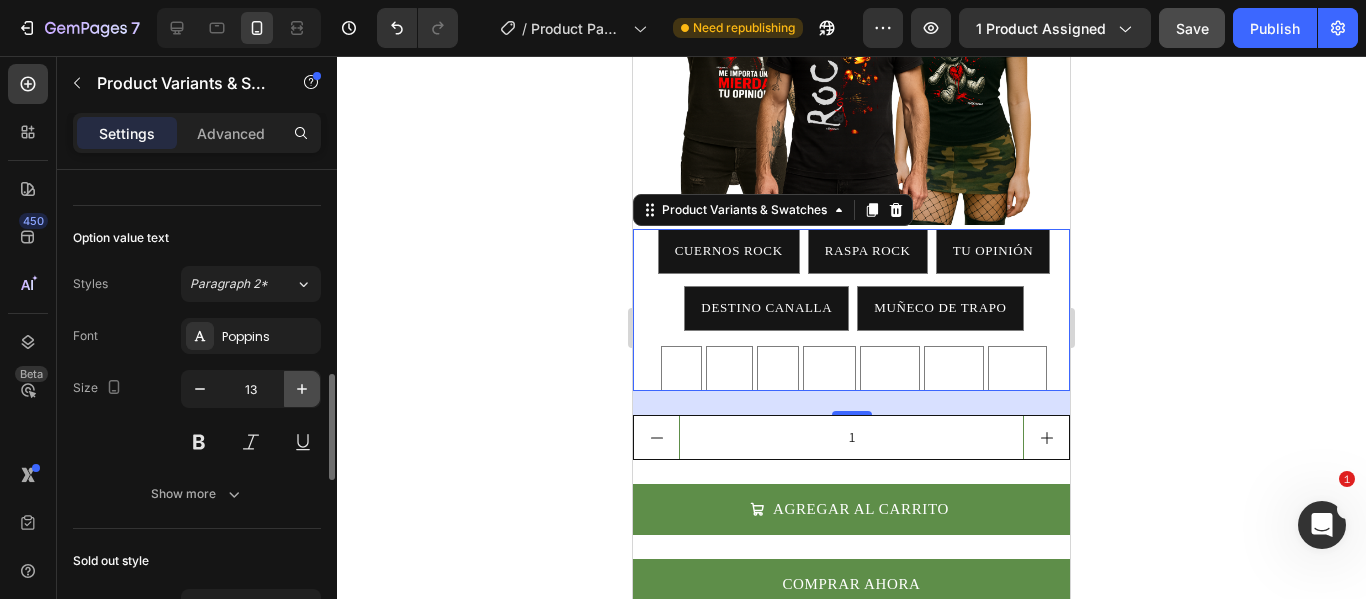 click 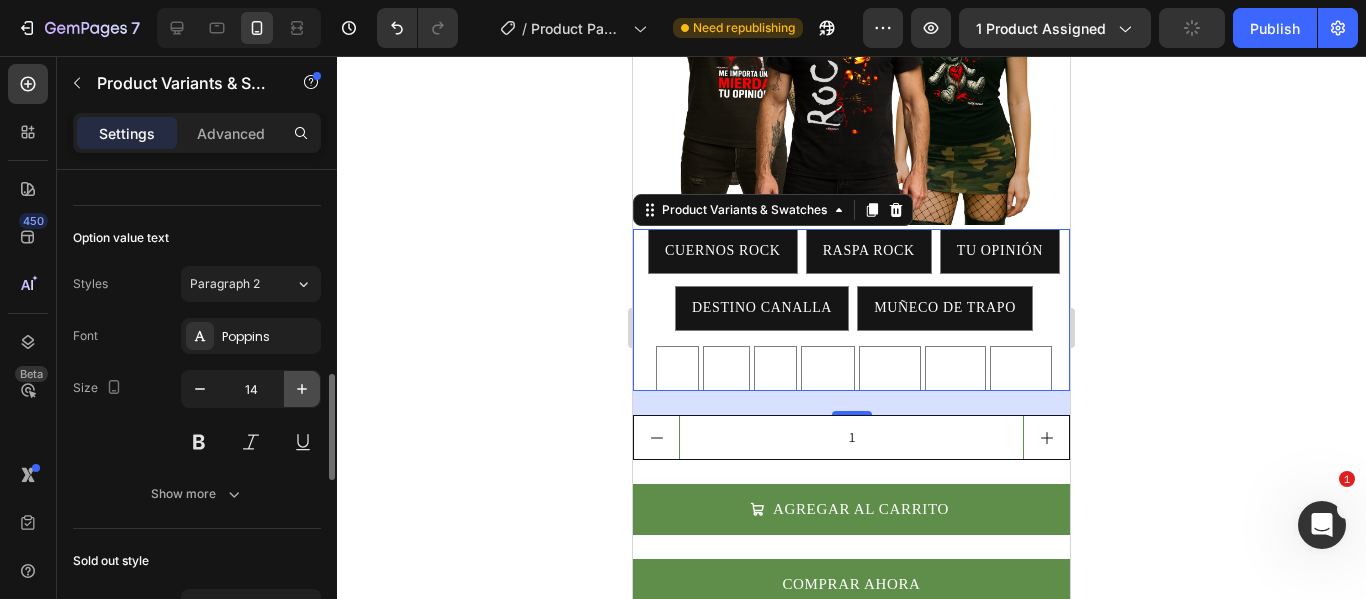 click 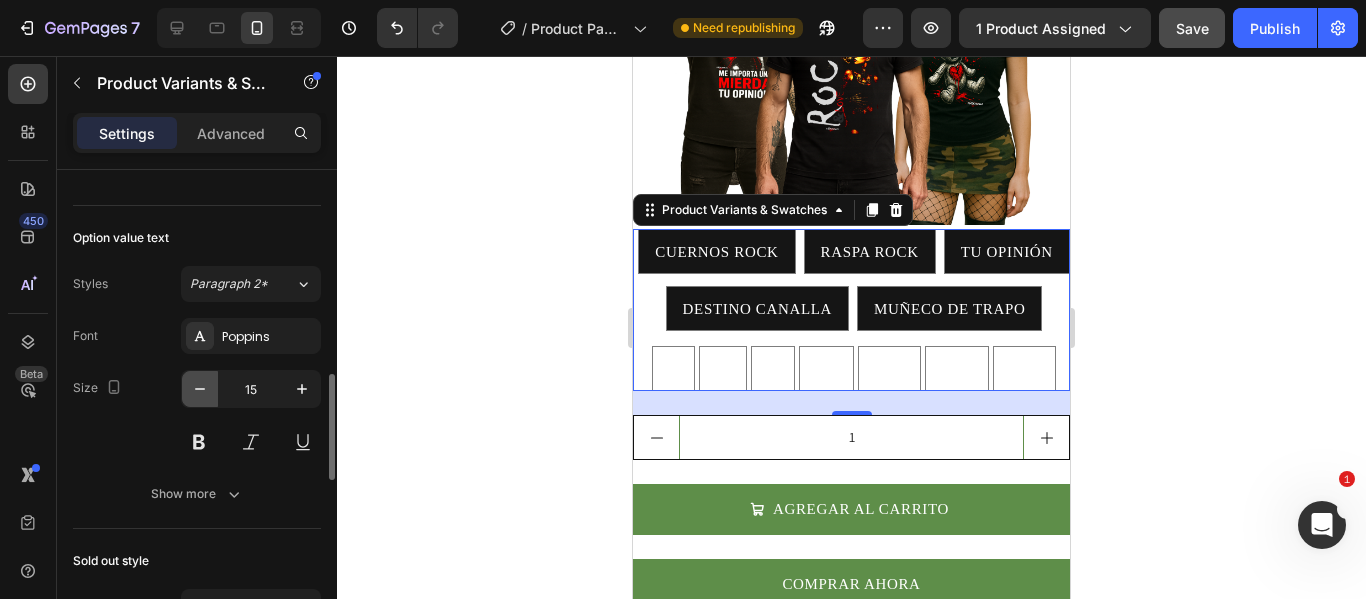 click 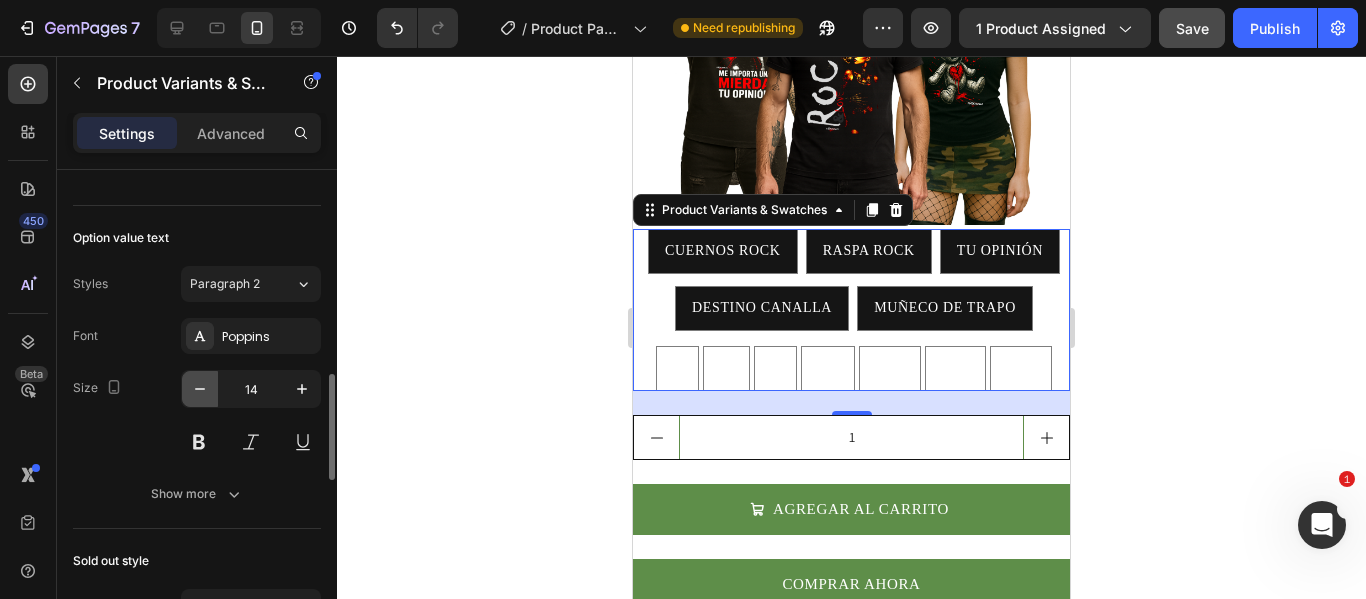 click 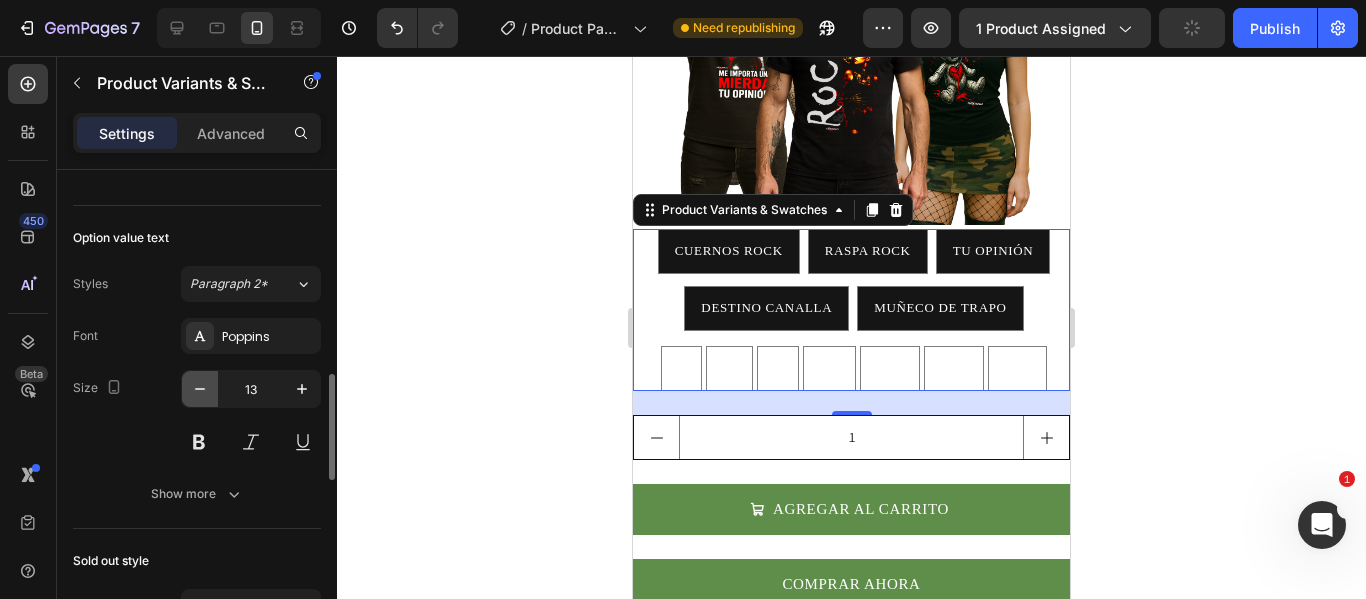 click 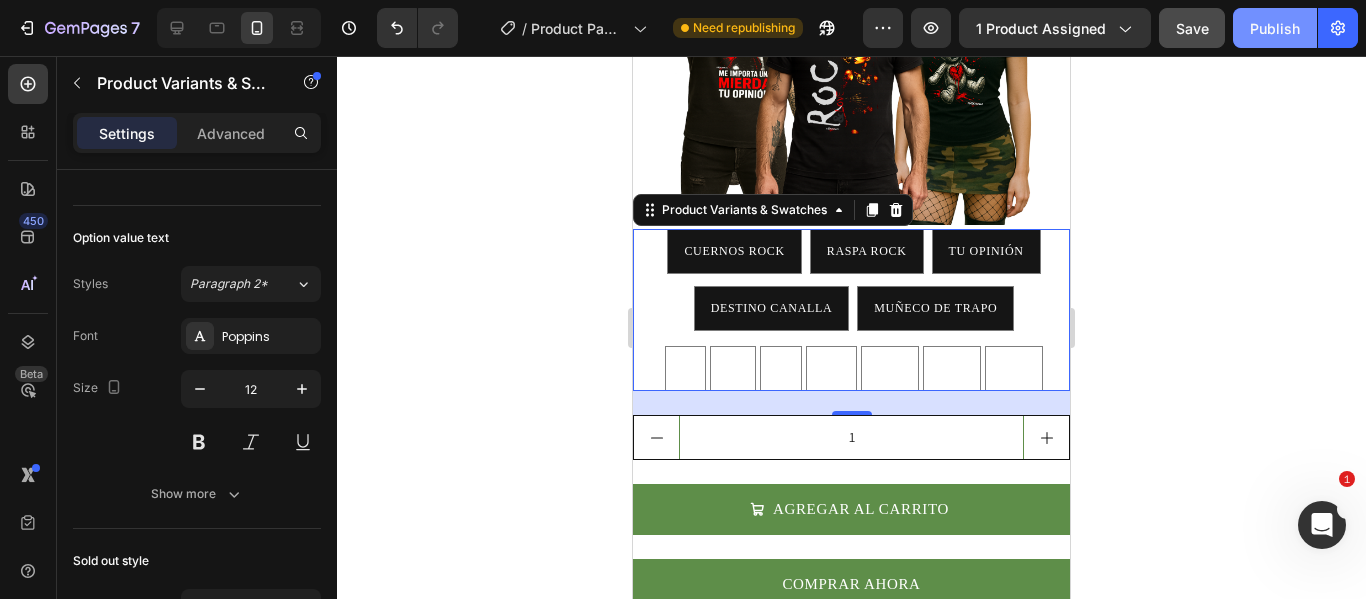 click on "Publish" at bounding box center (1275, 28) 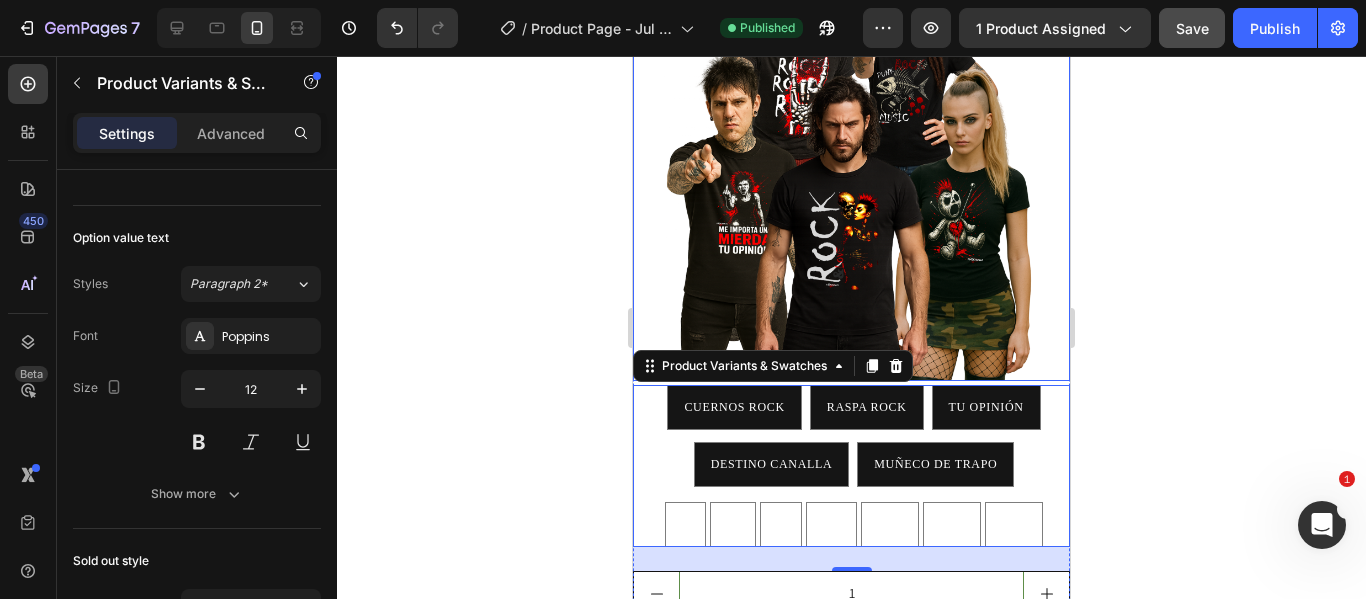 scroll, scrollTop: 300, scrollLeft: 0, axis: vertical 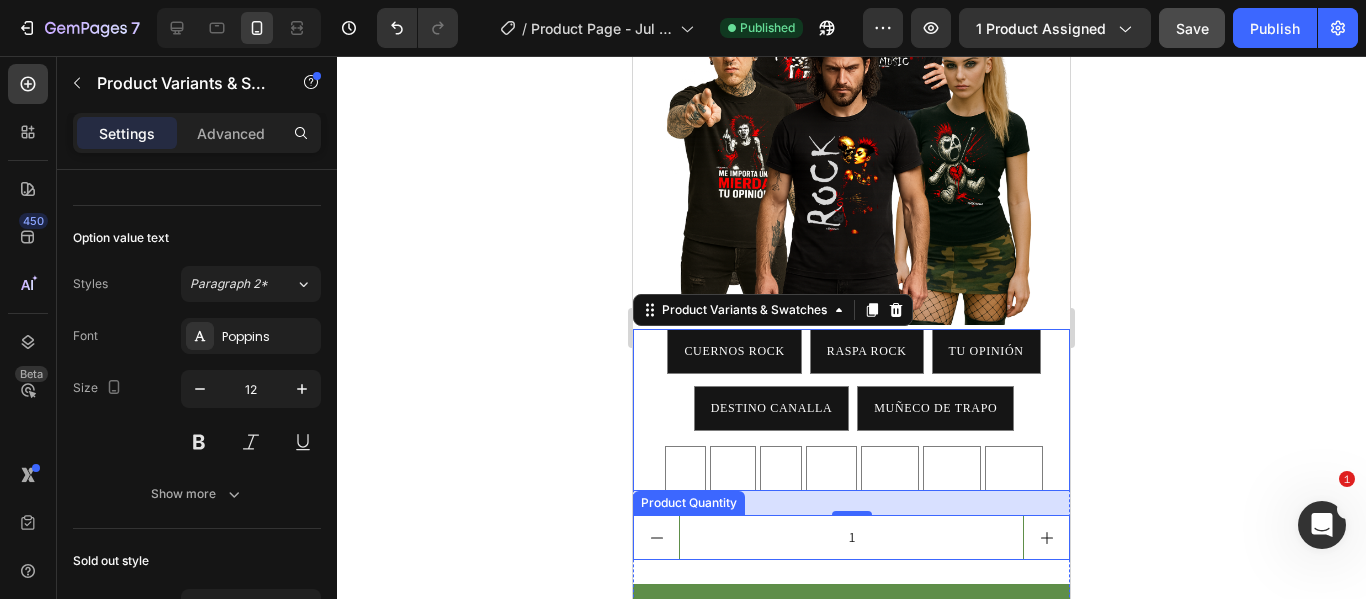 click on "1" at bounding box center [851, 537] 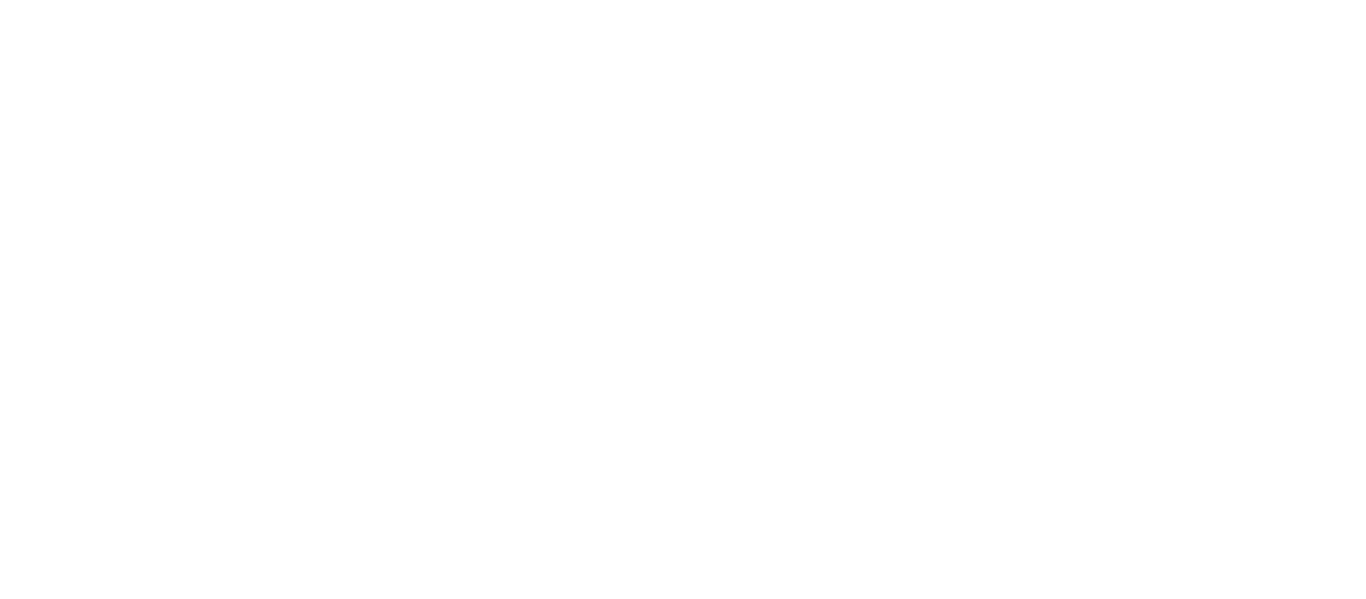 scroll, scrollTop: 100, scrollLeft: 0, axis: vertical 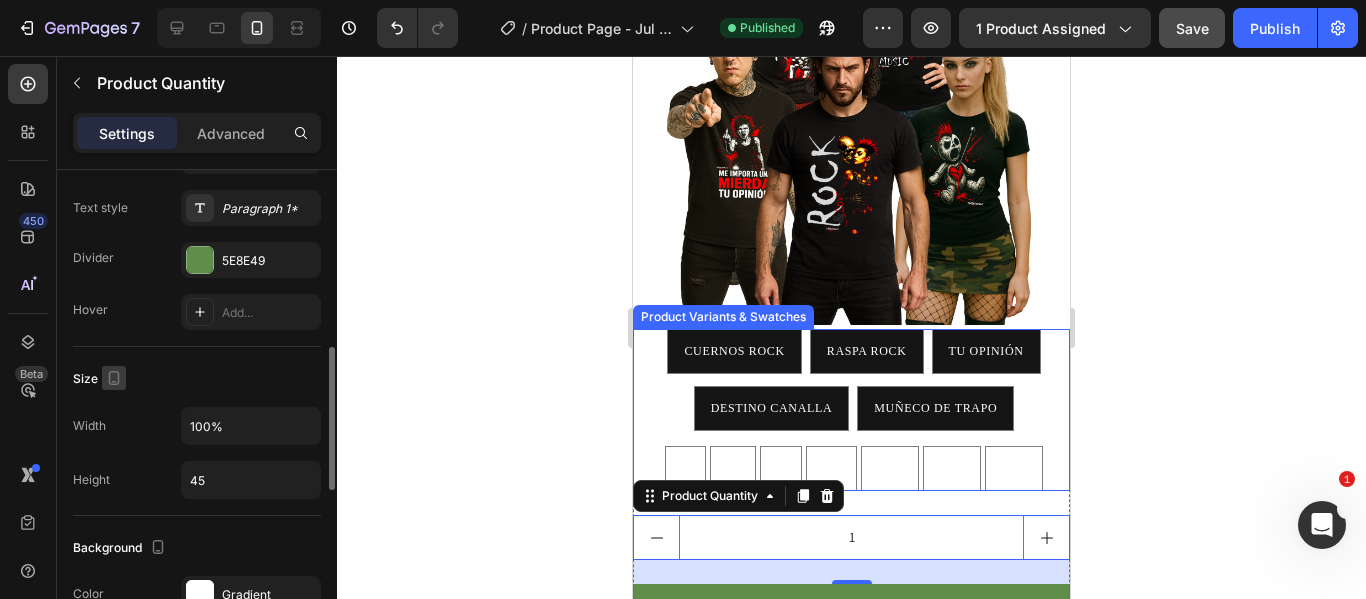 click 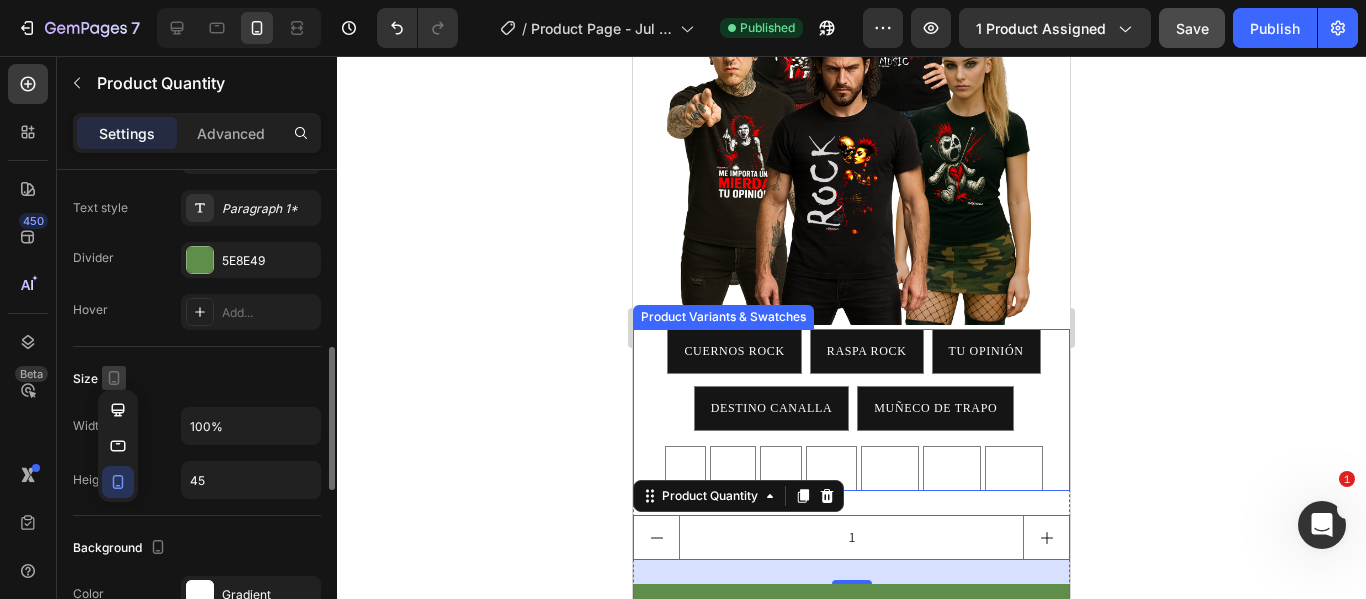 click 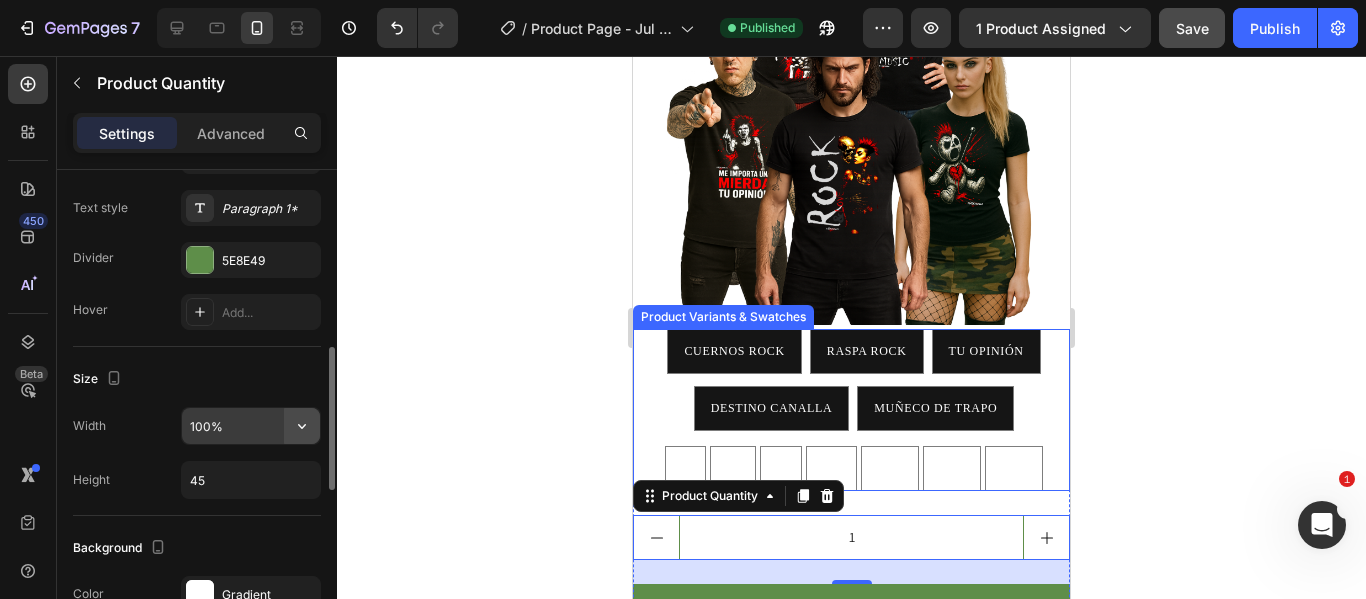 click 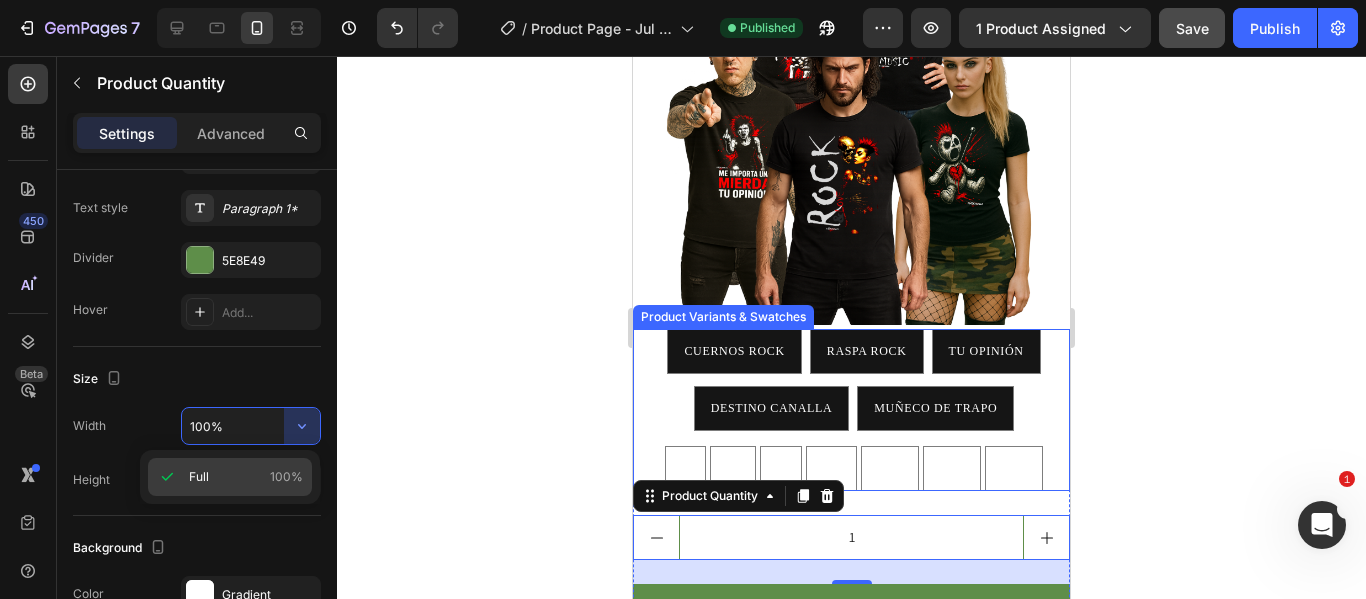 click on "Full 100%" at bounding box center [246, 477] 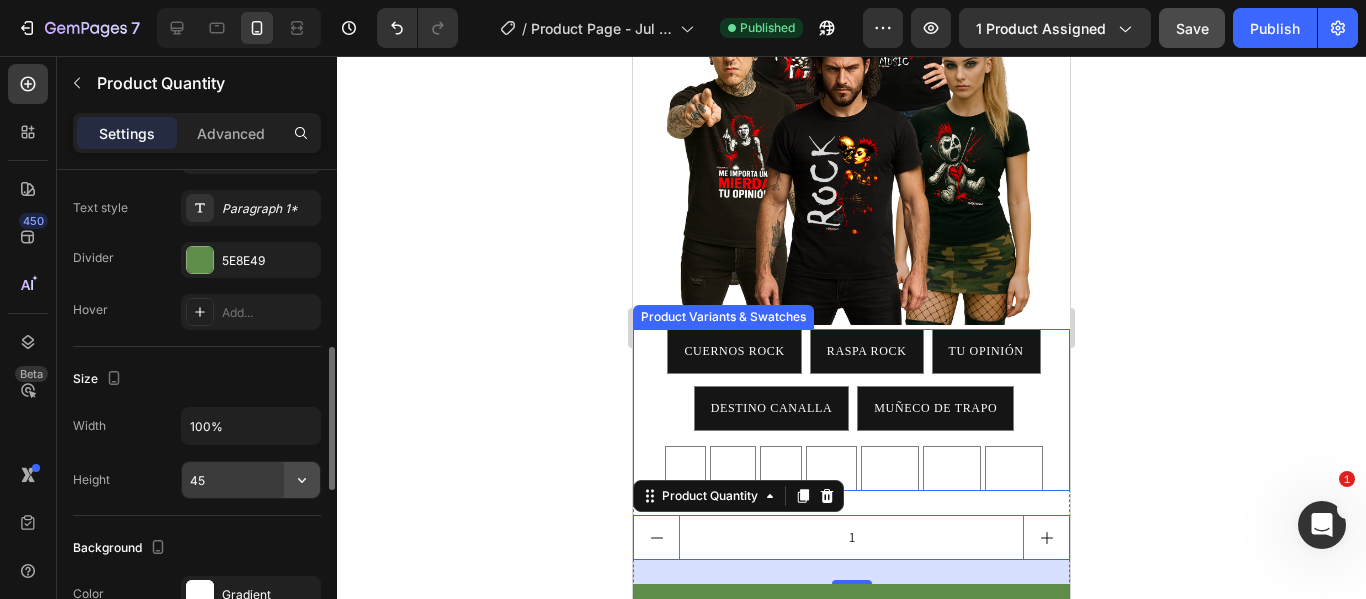 click 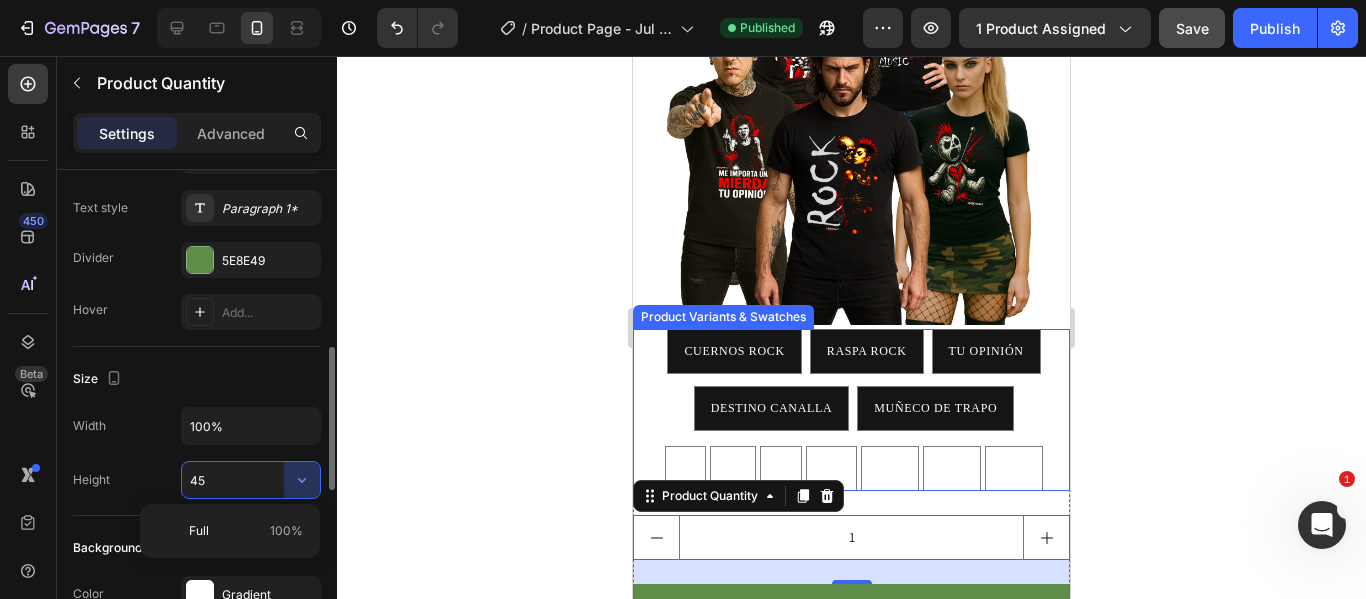click on "45" at bounding box center (251, 480) 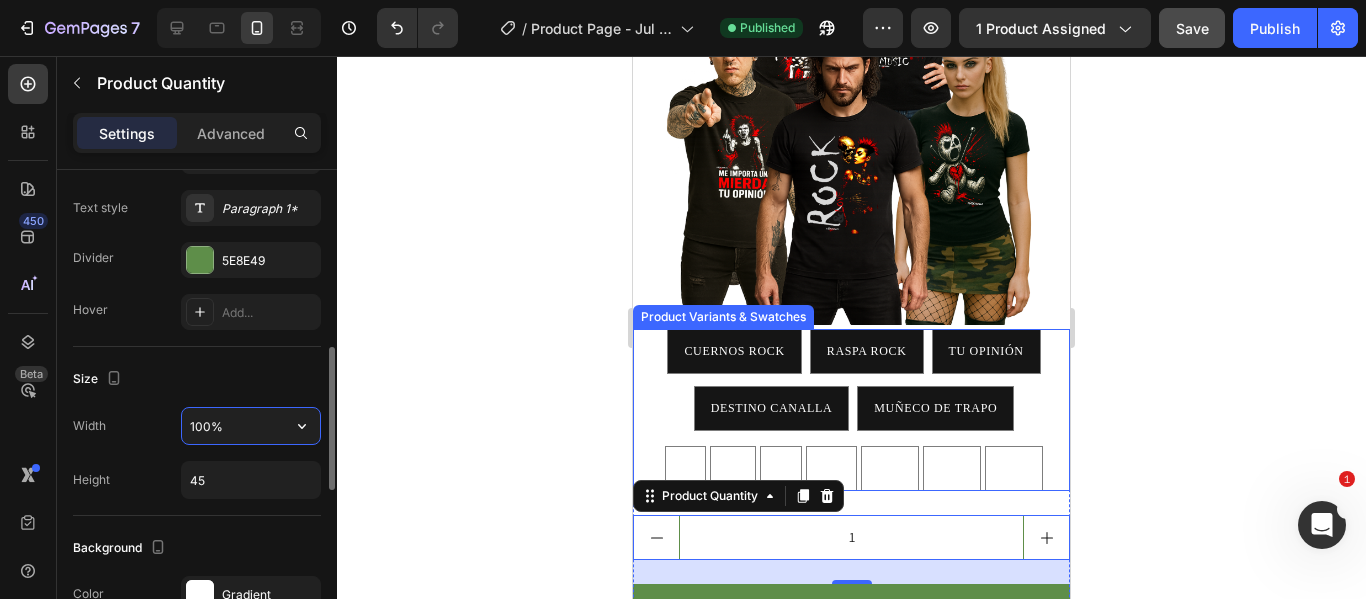 click on "100%" at bounding box center (251, 426) 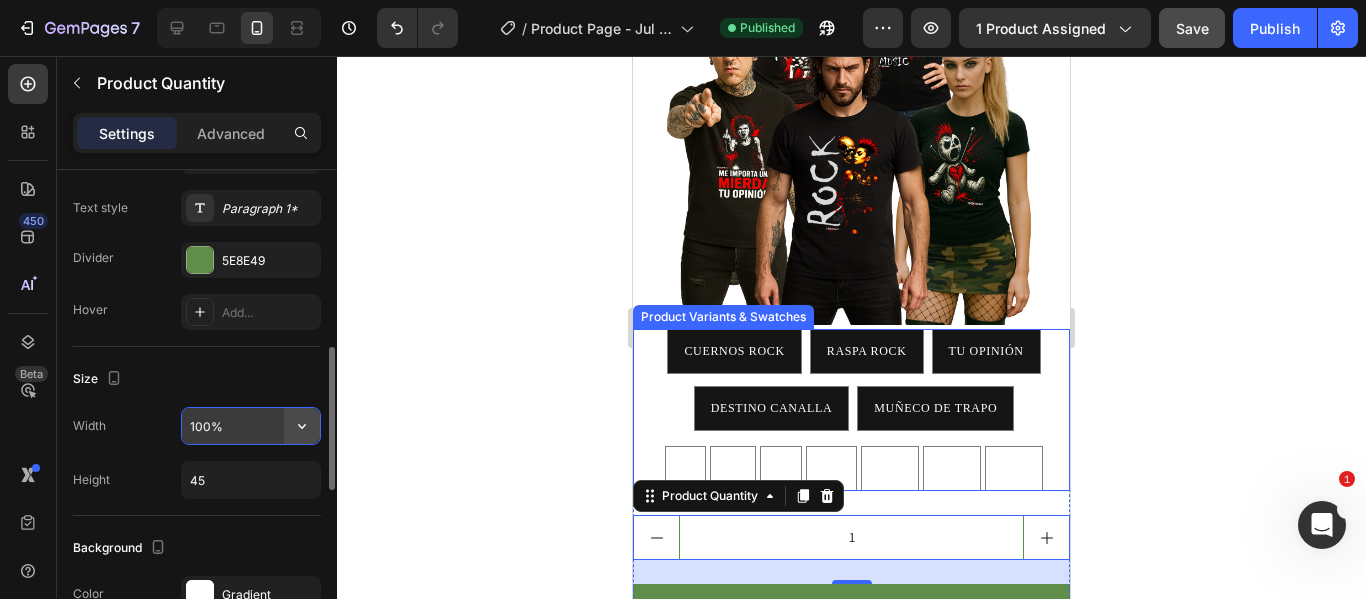 click 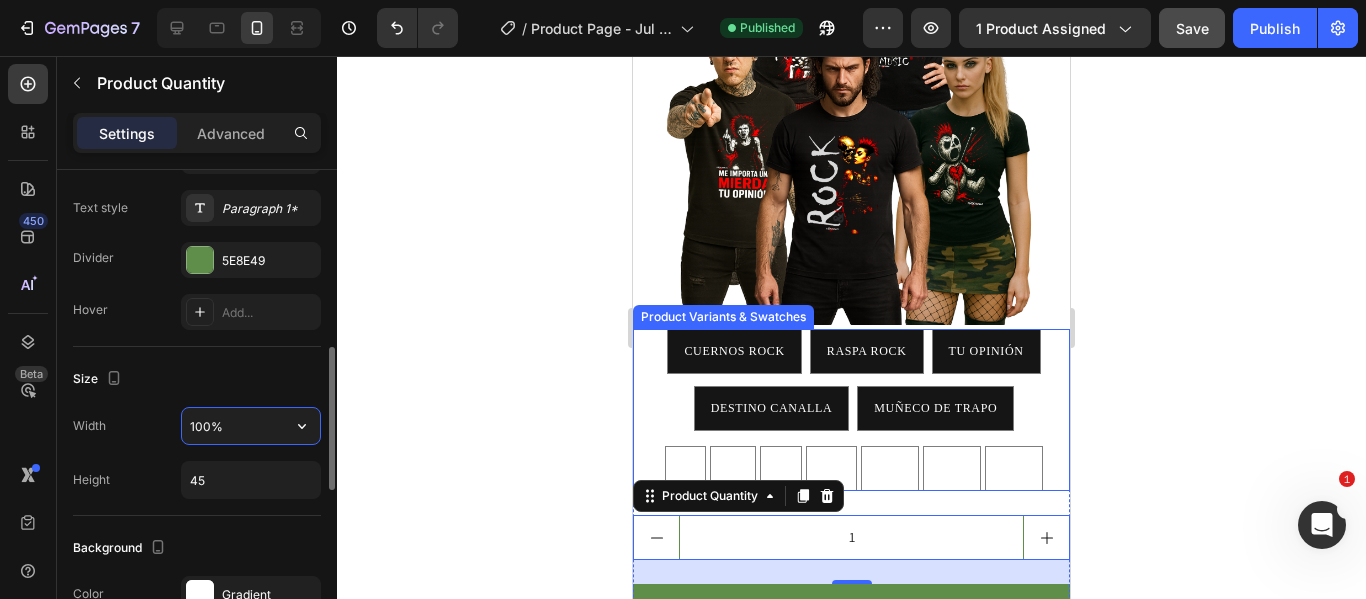 click on "100%" at bounding box center [251, 426] 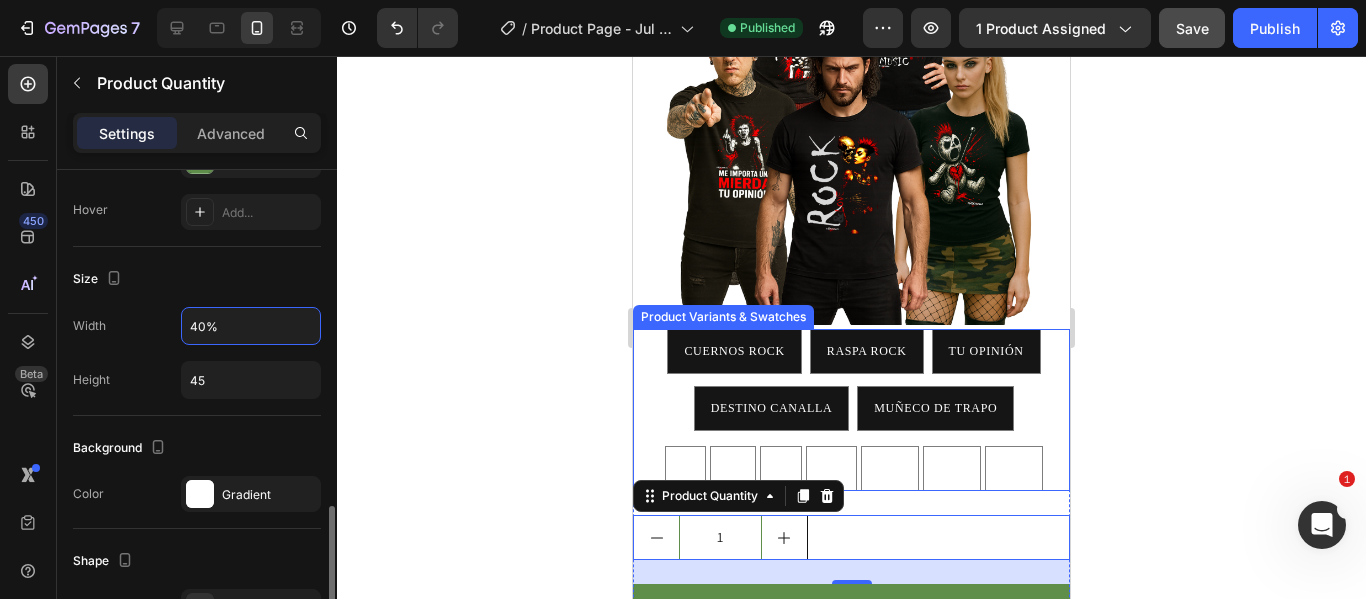 scroll, scrollTop: 800, scrollLeft: 0, axis: vertical 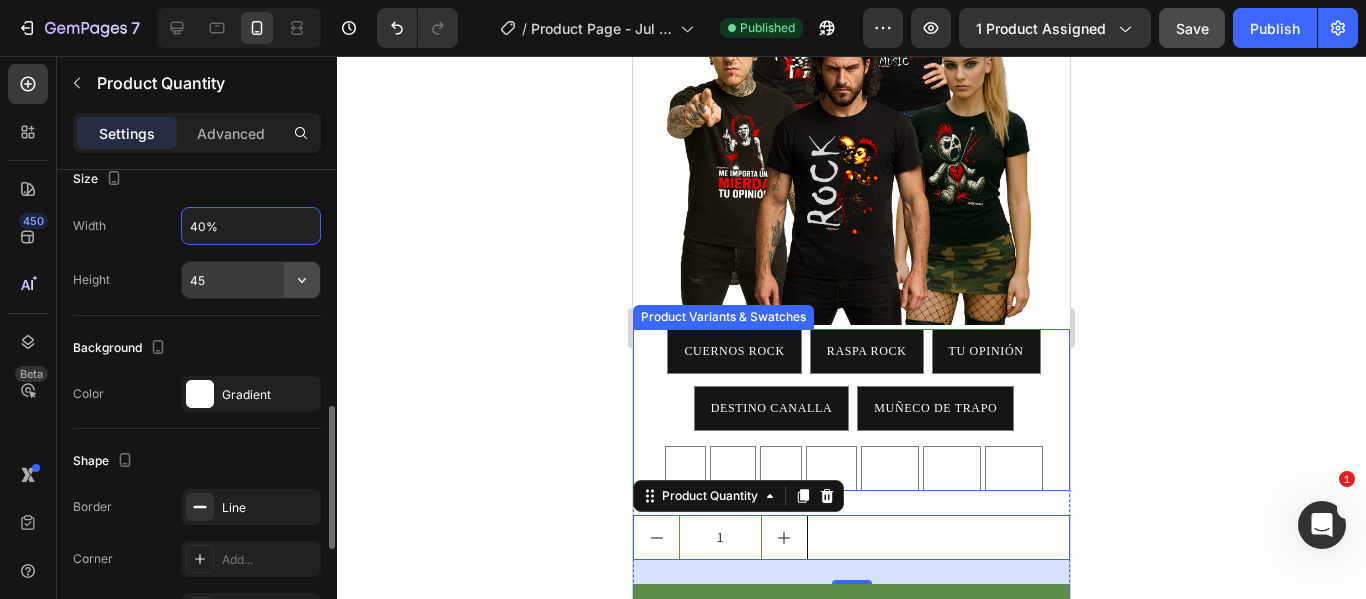 type on "40%" 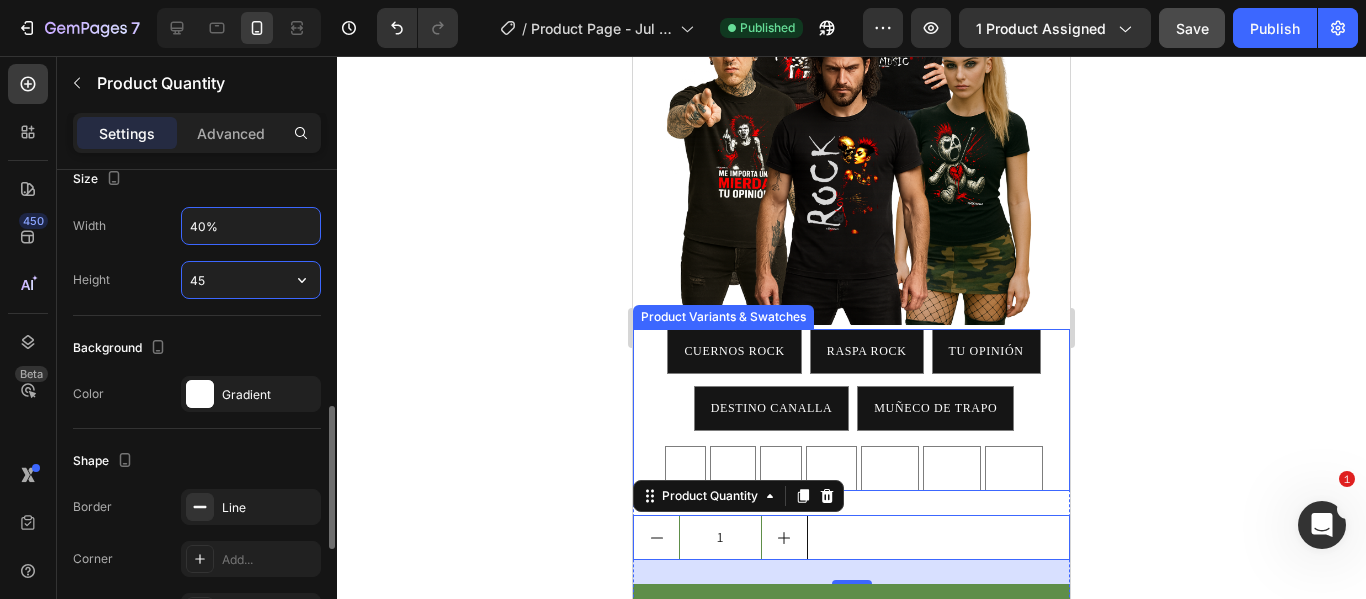 click on "45" at bounding box center [251, 280] 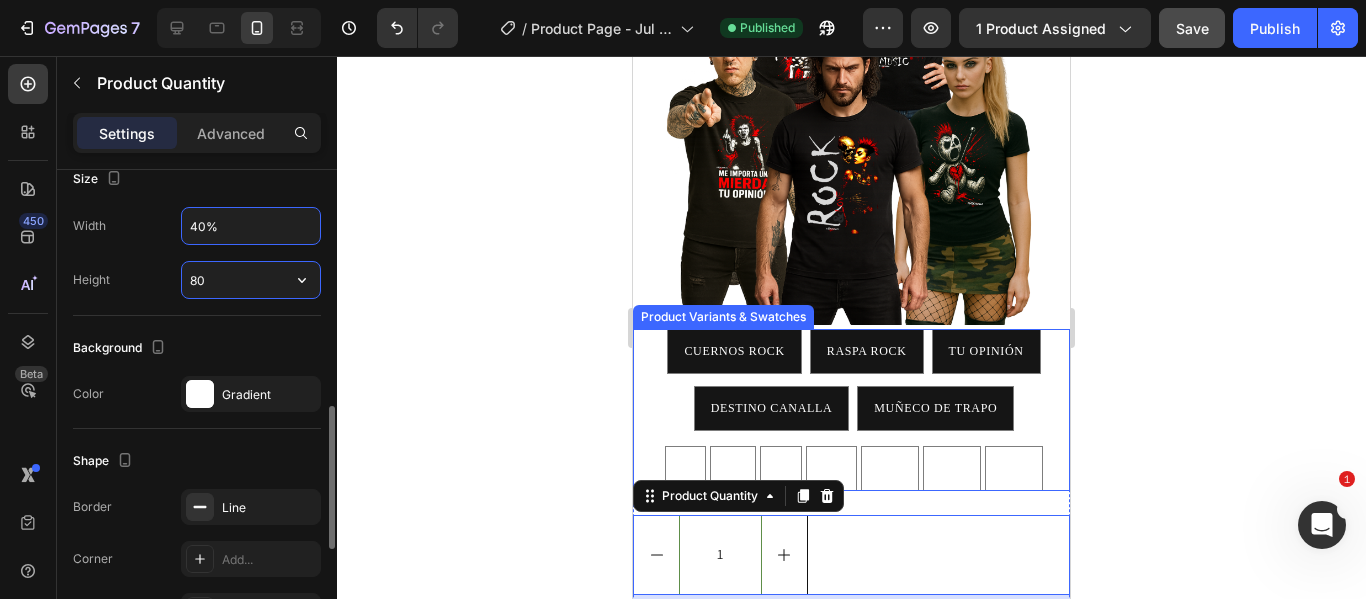 type on "8" 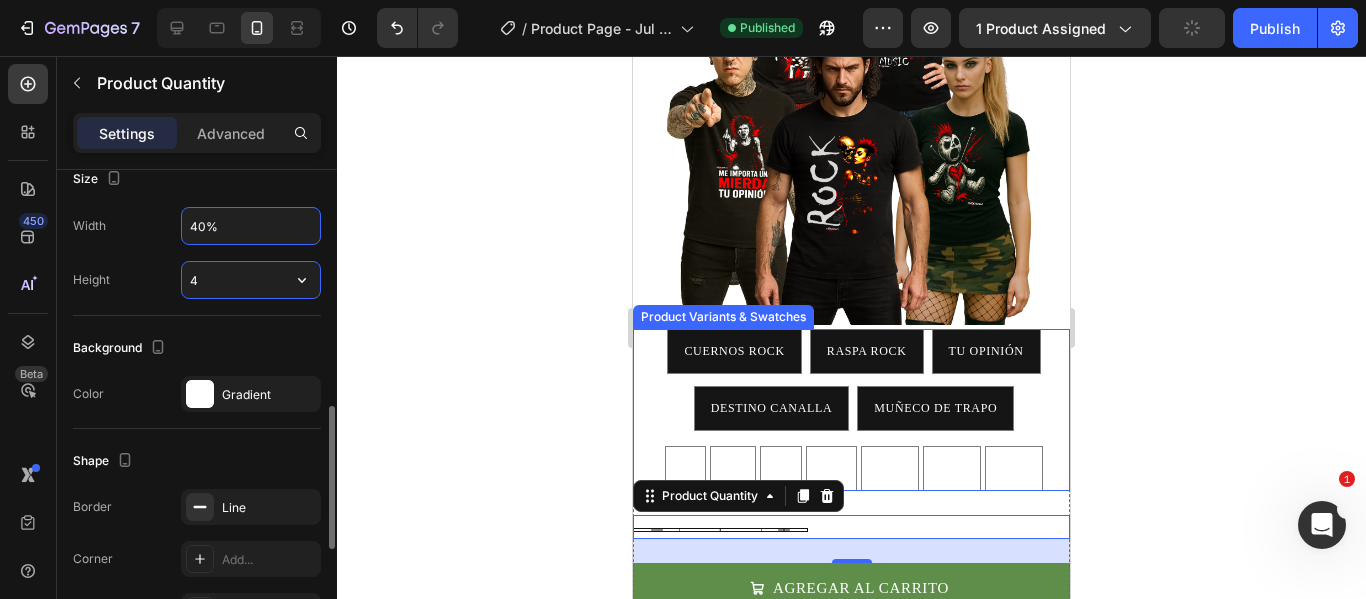 type on "45" 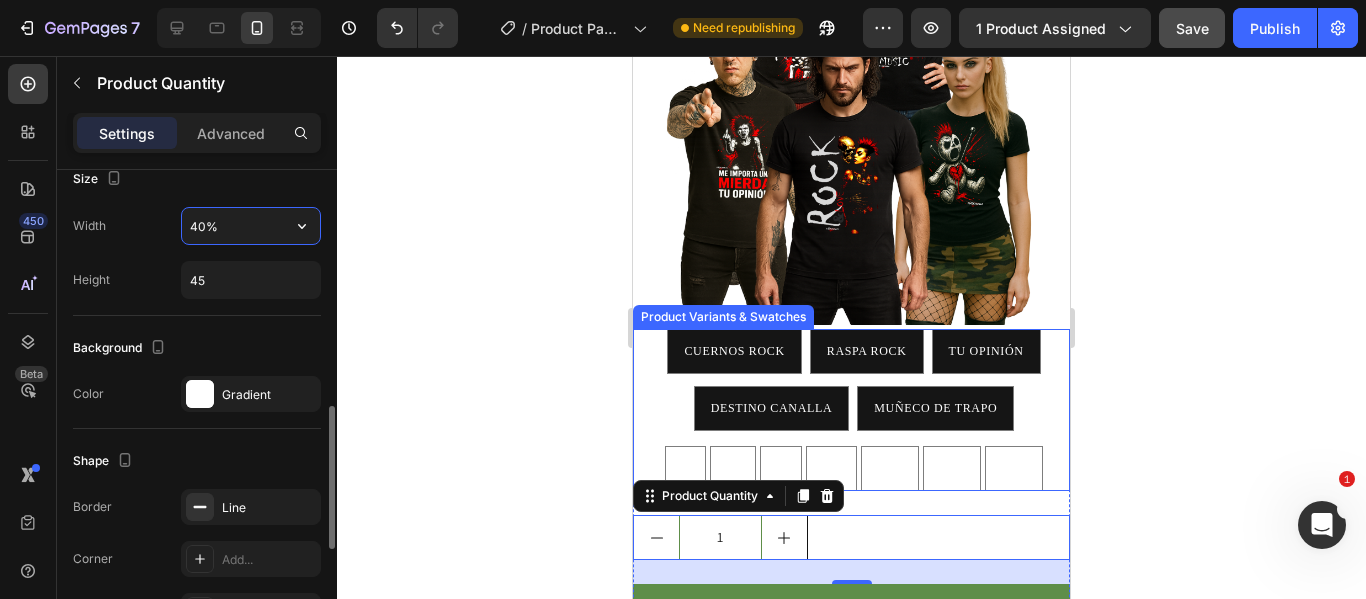 click on "40%" at bounding box center (251, 226) 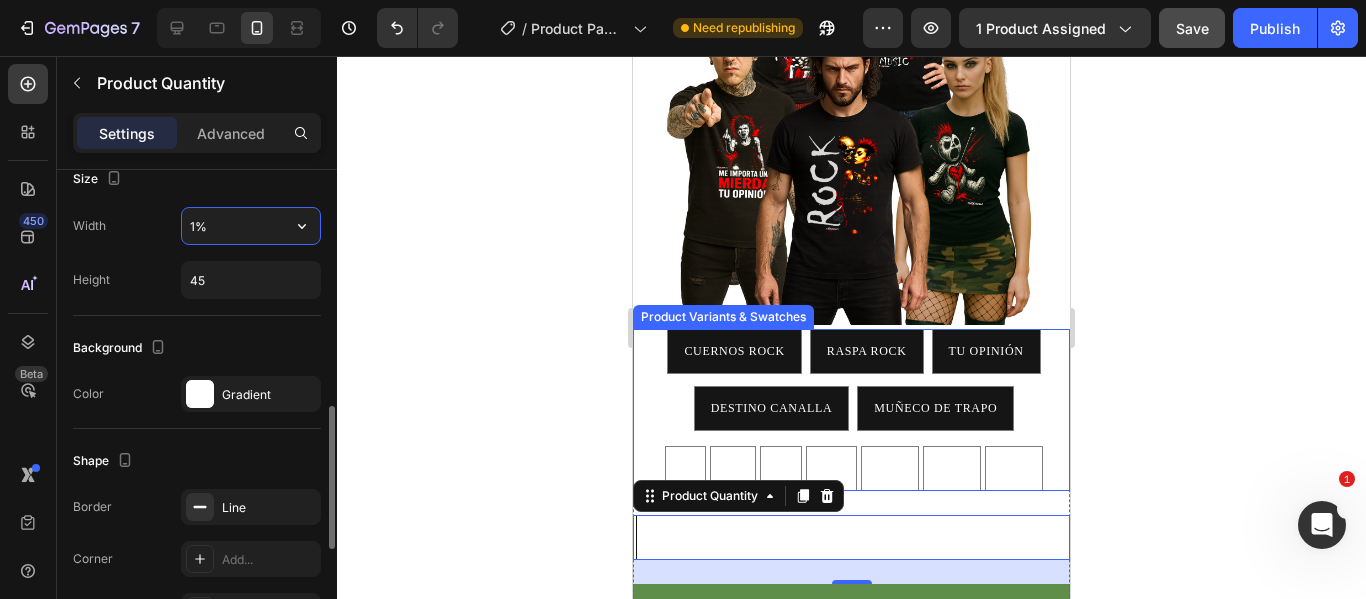 type on "%" 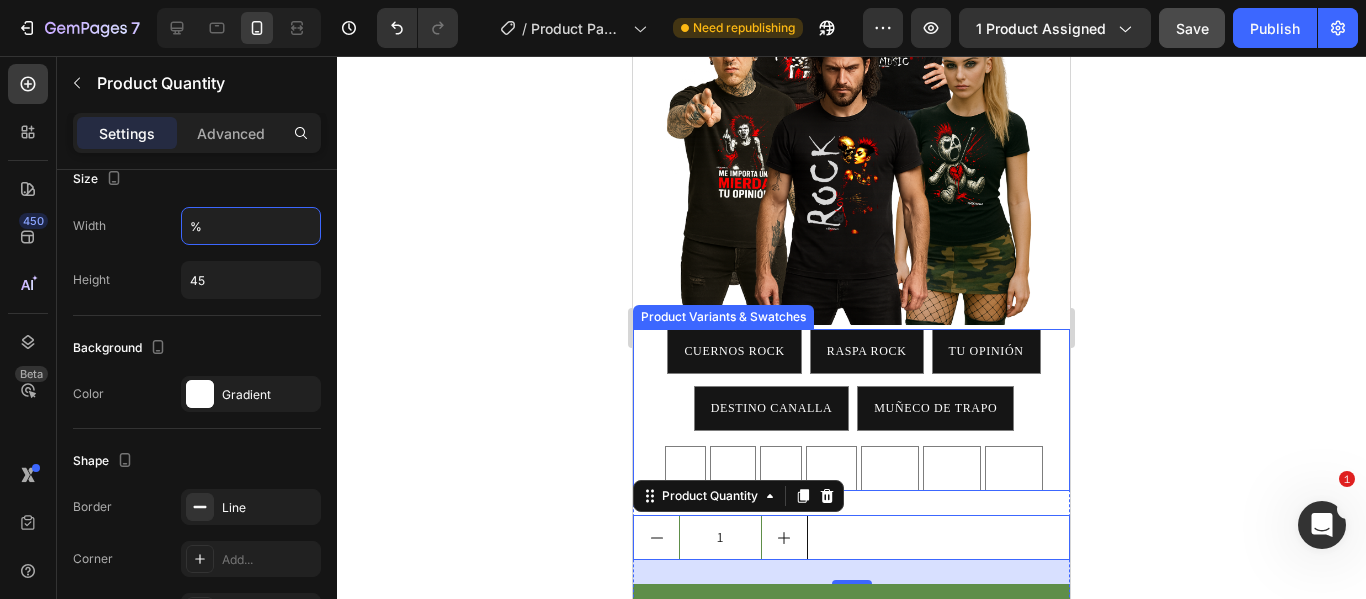 click 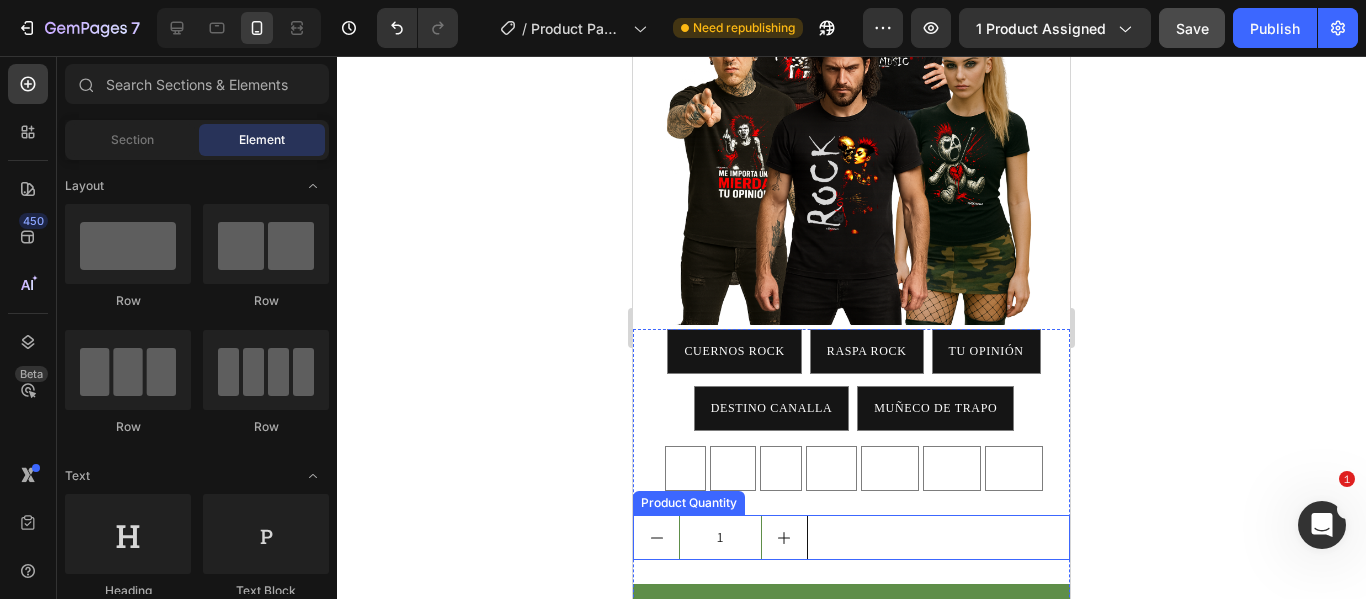 click on "1" at bounding box center [851, 537] 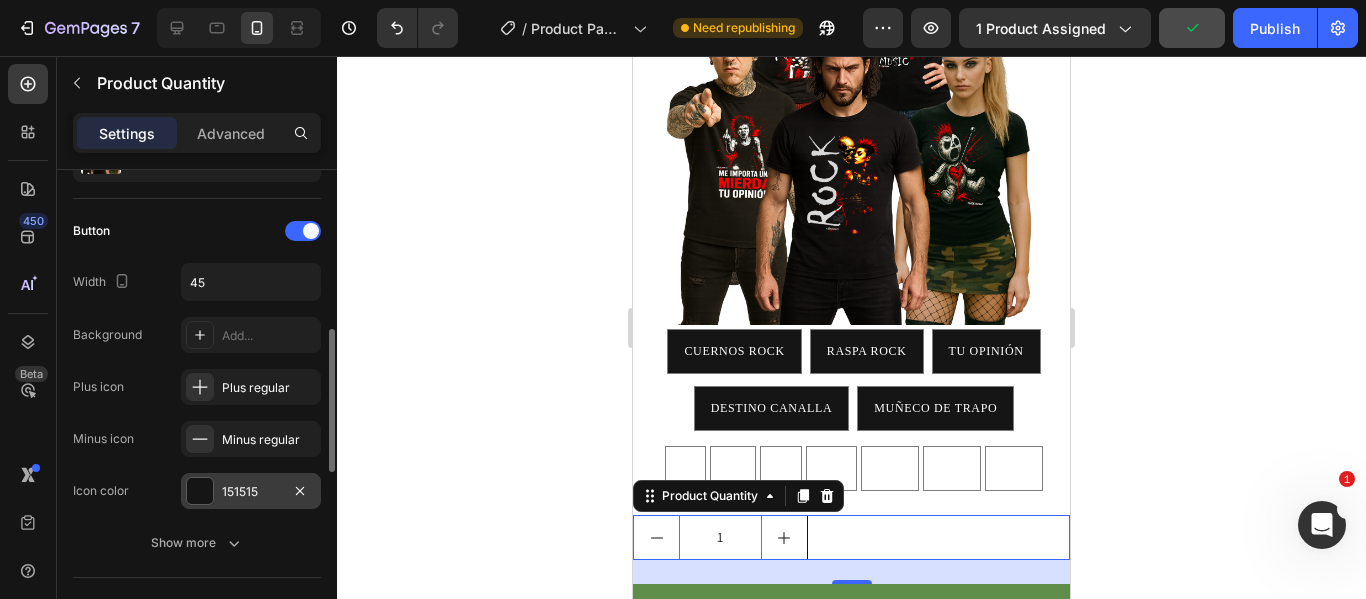 scroll, scrollTop: 200, scrollLeft: 0, axis: vertical 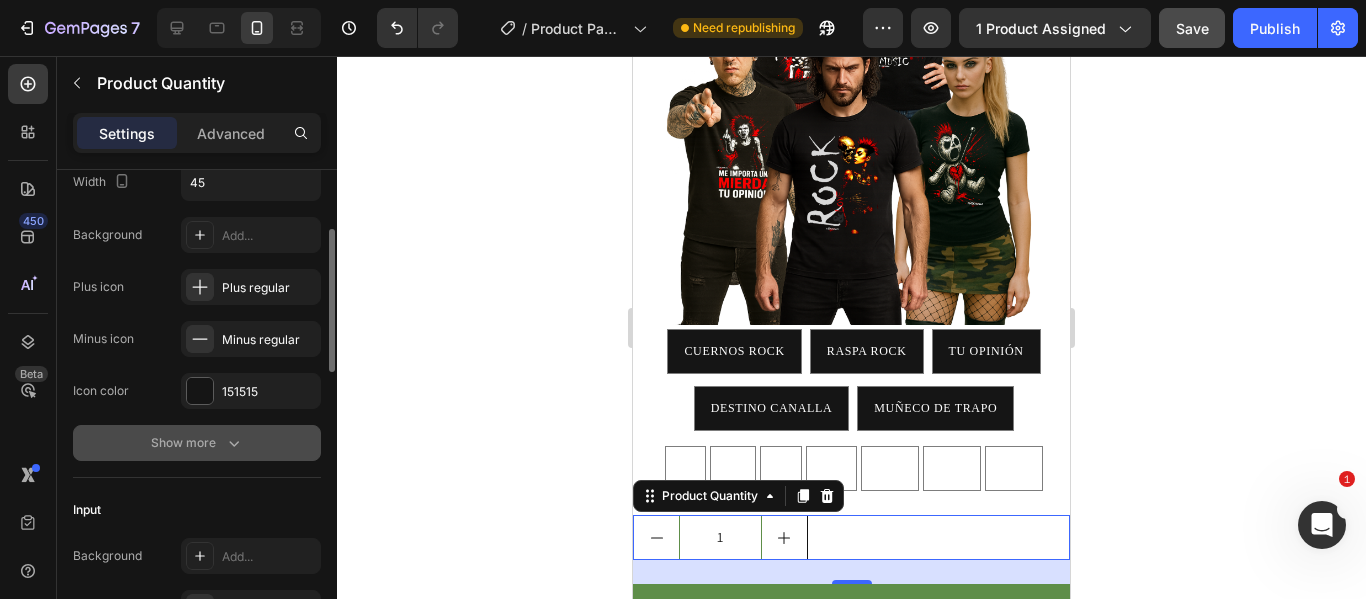click on "Show more" at bounding box center [197, 443] 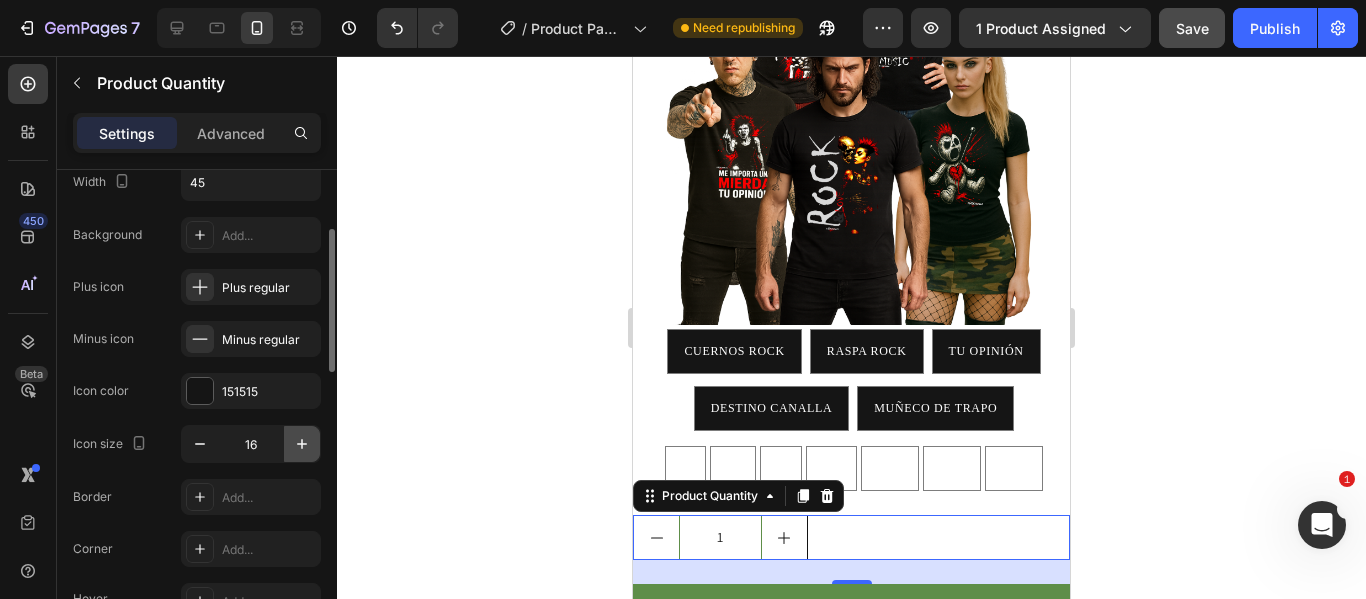 click 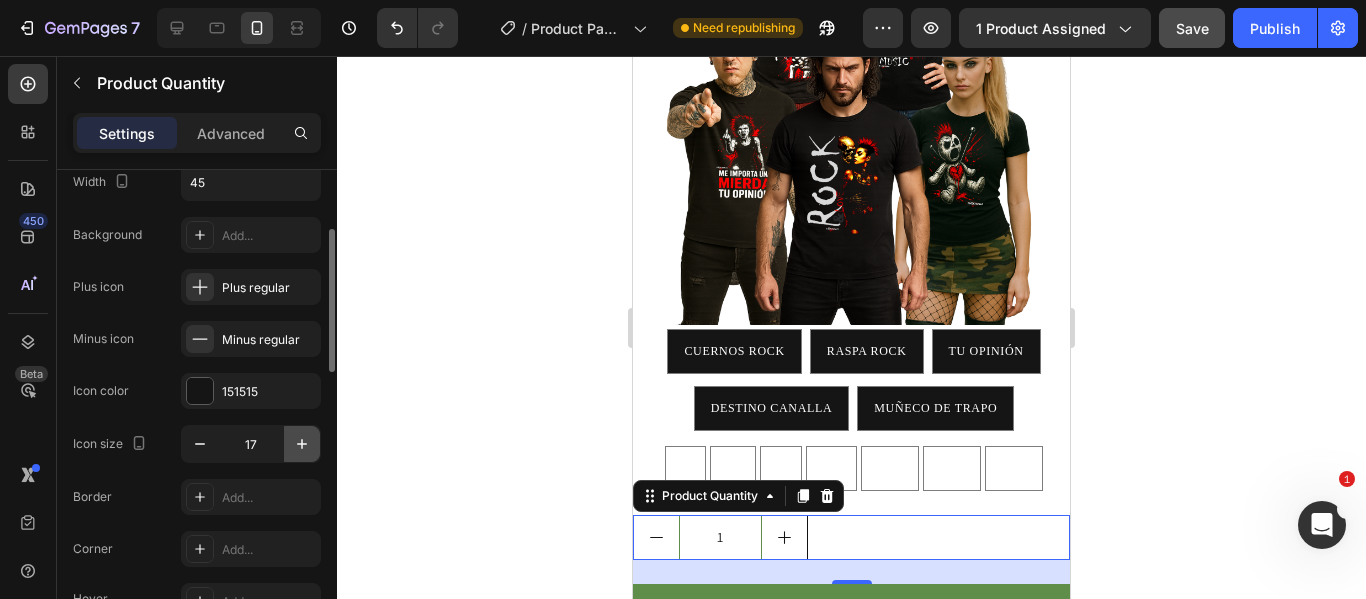click 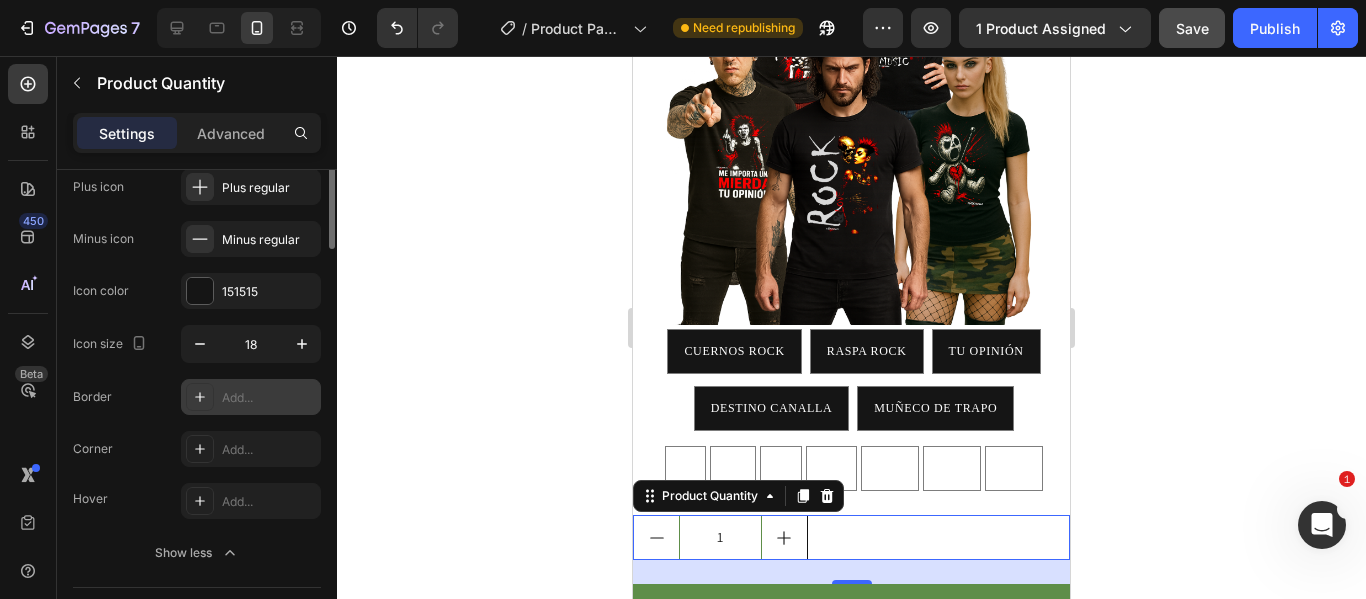scroll, scrollTop: 200, scrollLeft: 0, axis: vertical 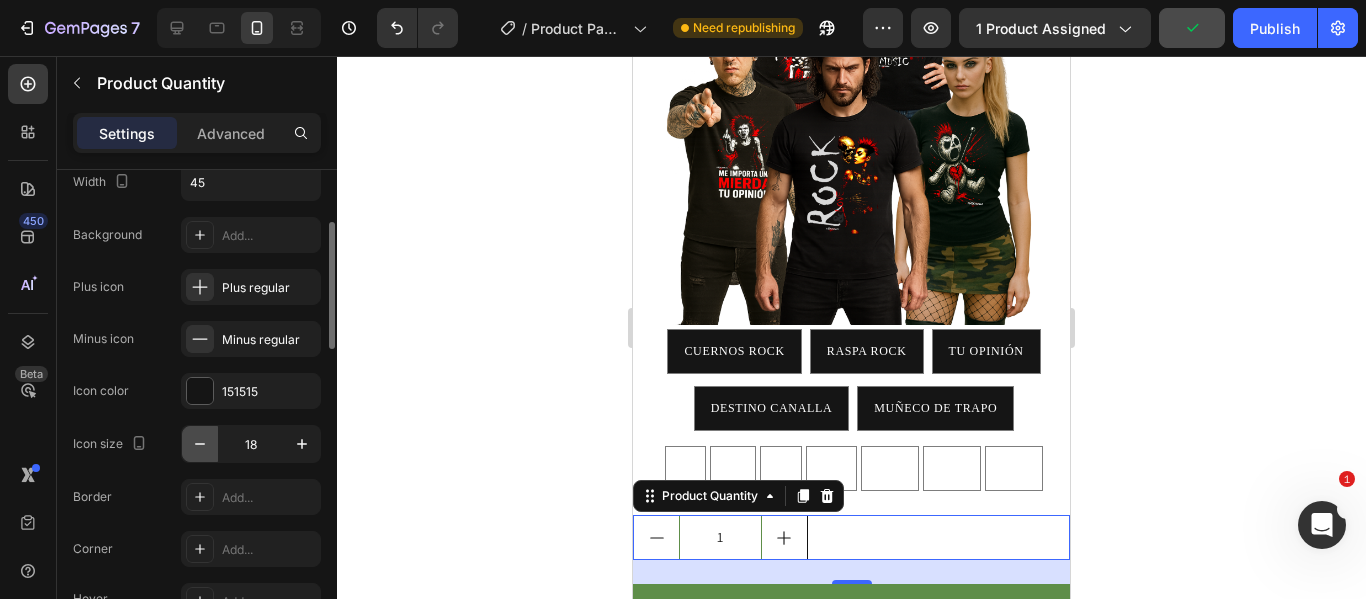 click 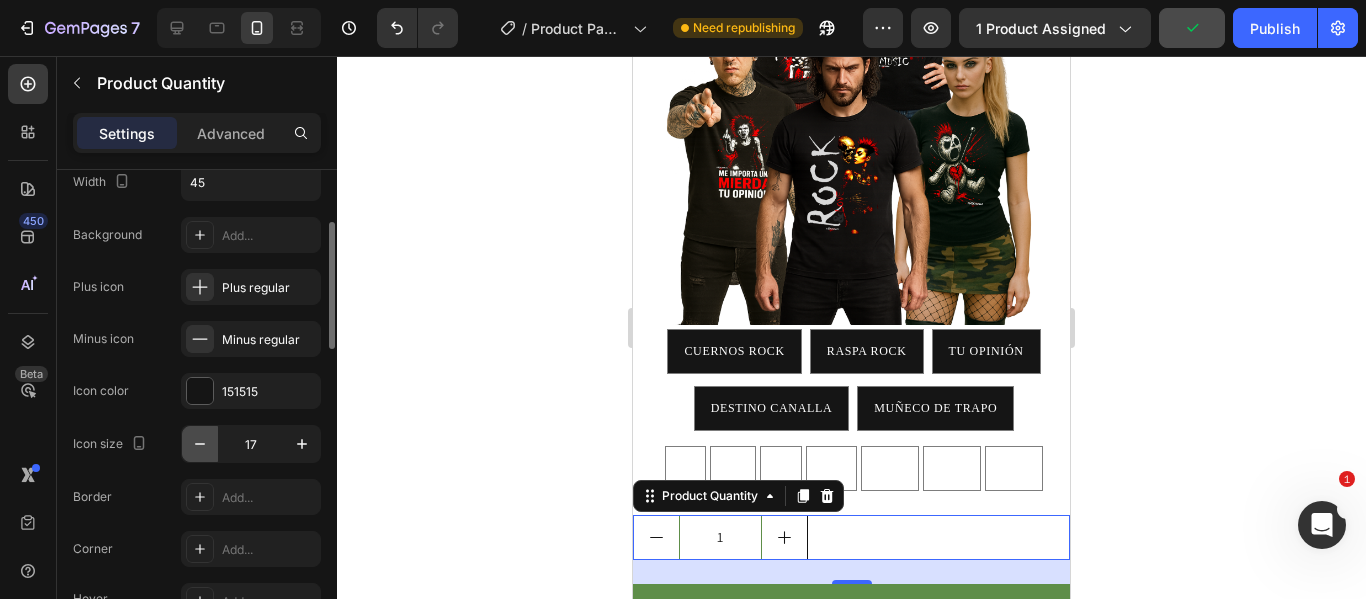click 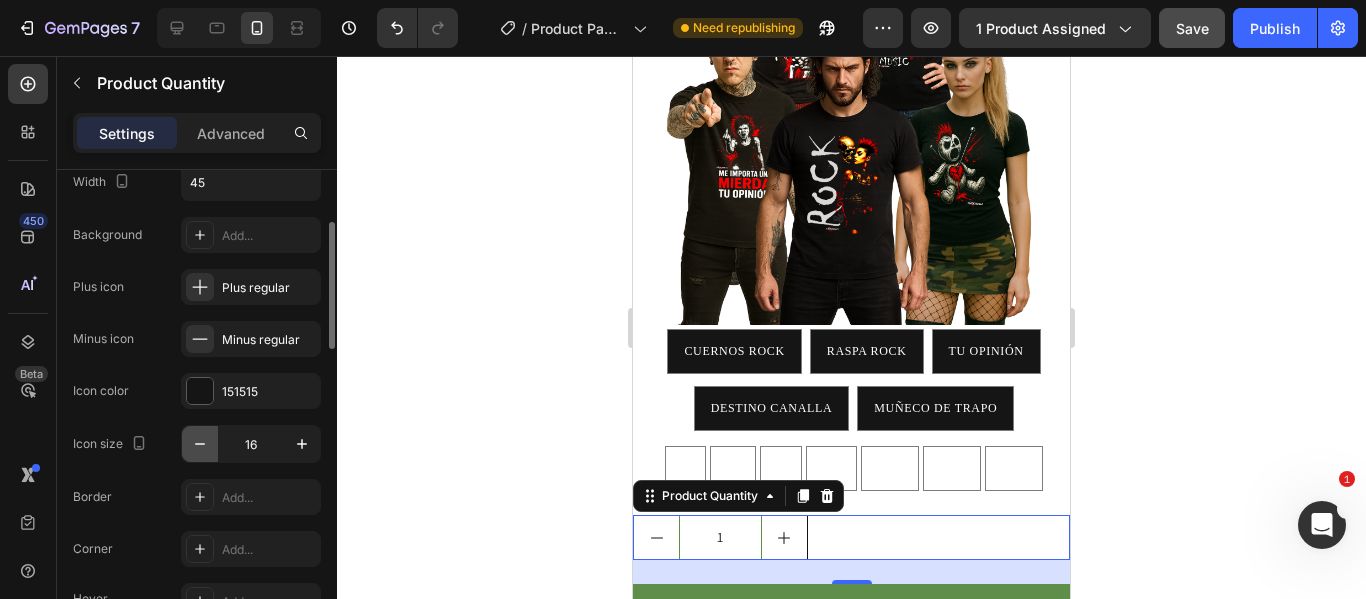 click 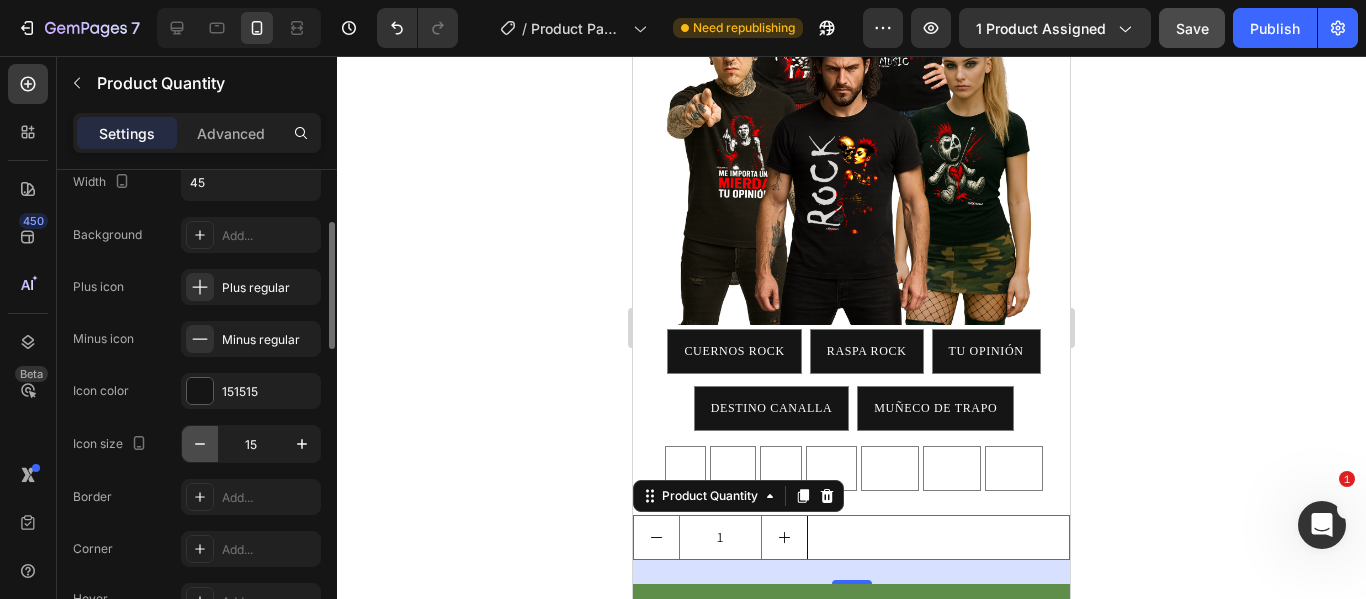 click 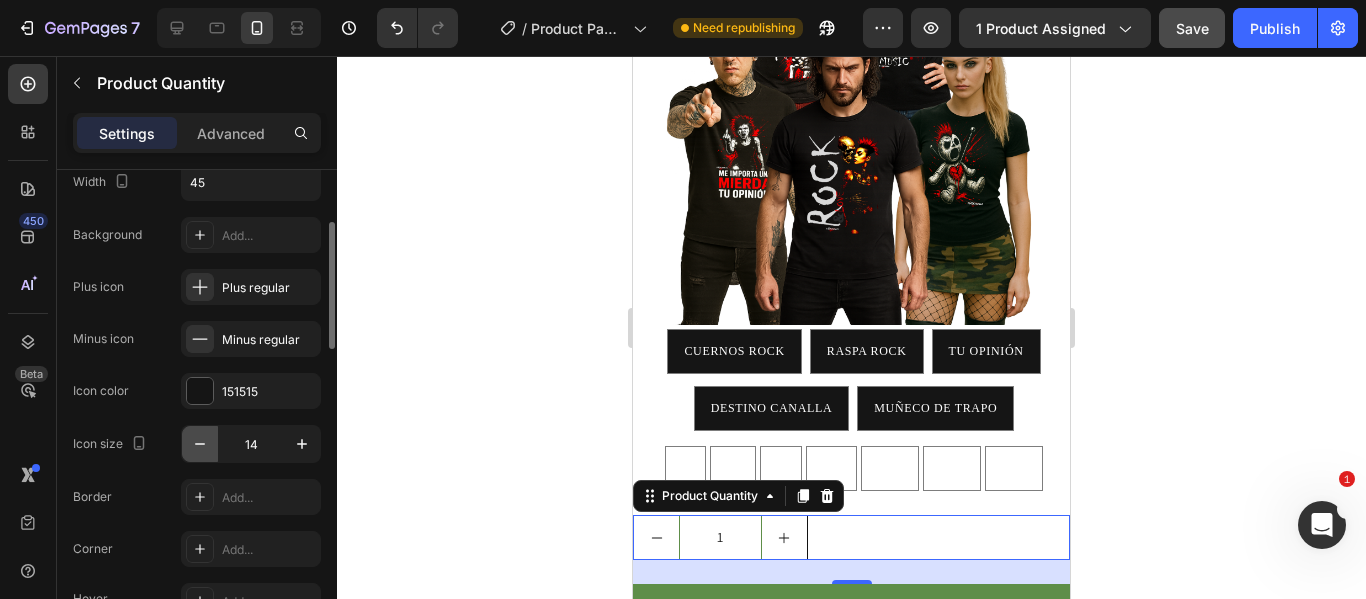 click 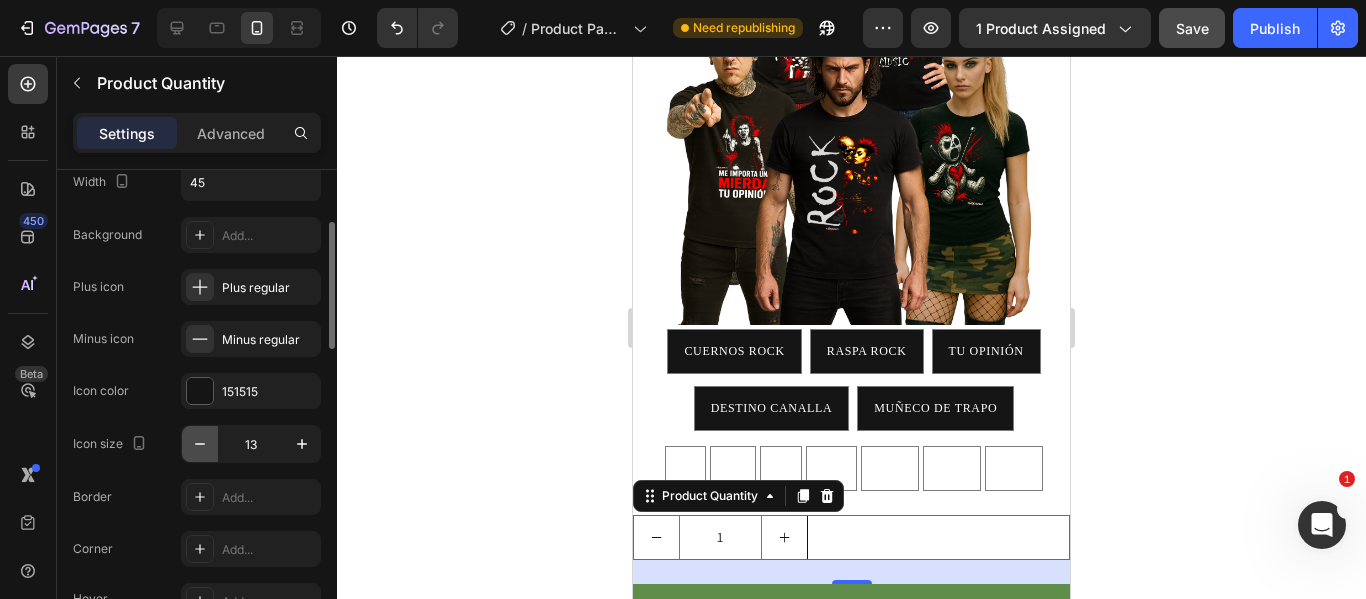 click 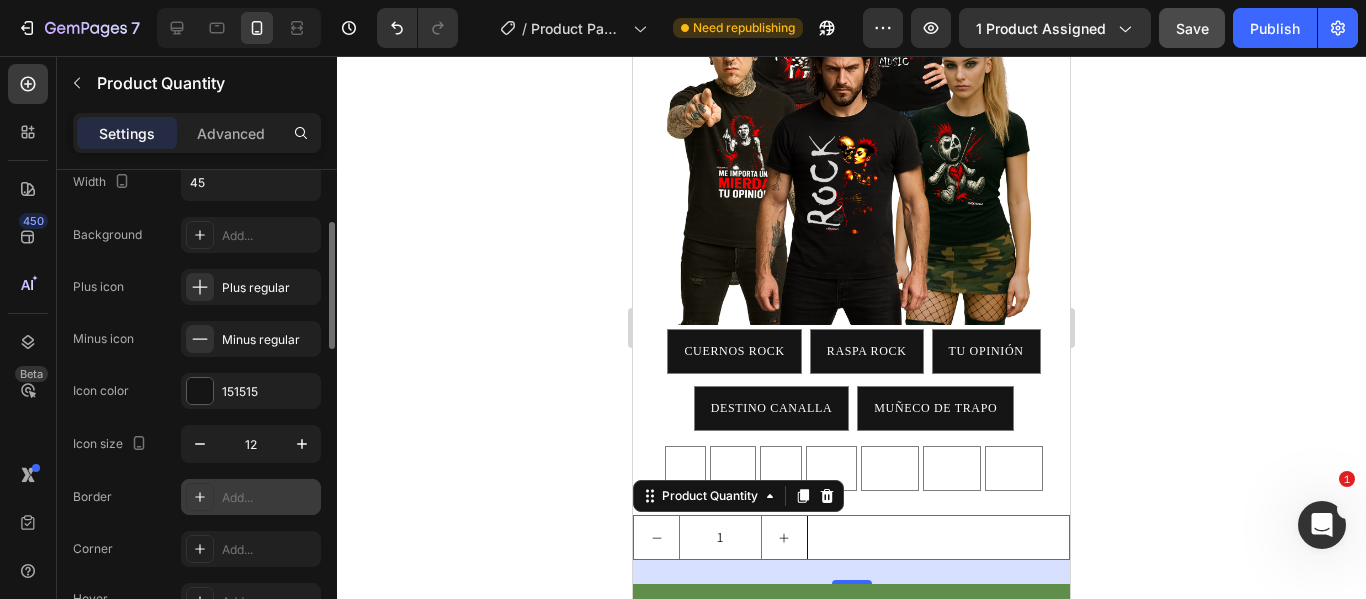 scroll, scrollTop: 300, scrollLeft: 0, axis: vertical 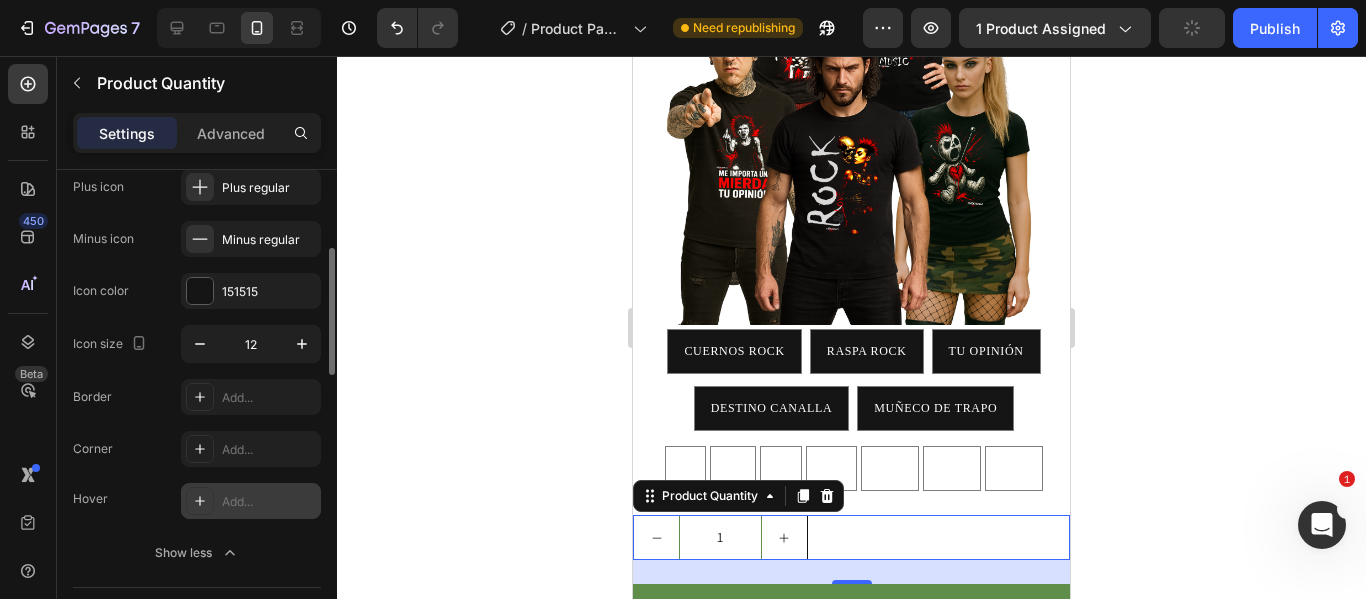 click at bounding box center (200, 501) 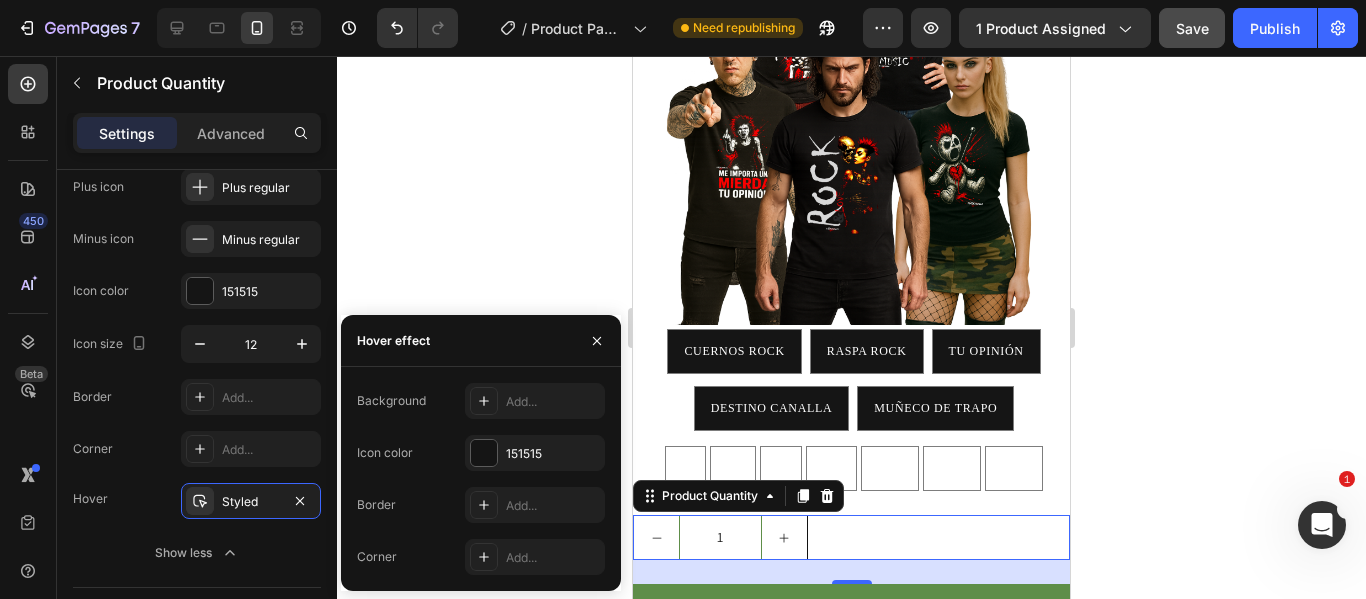click 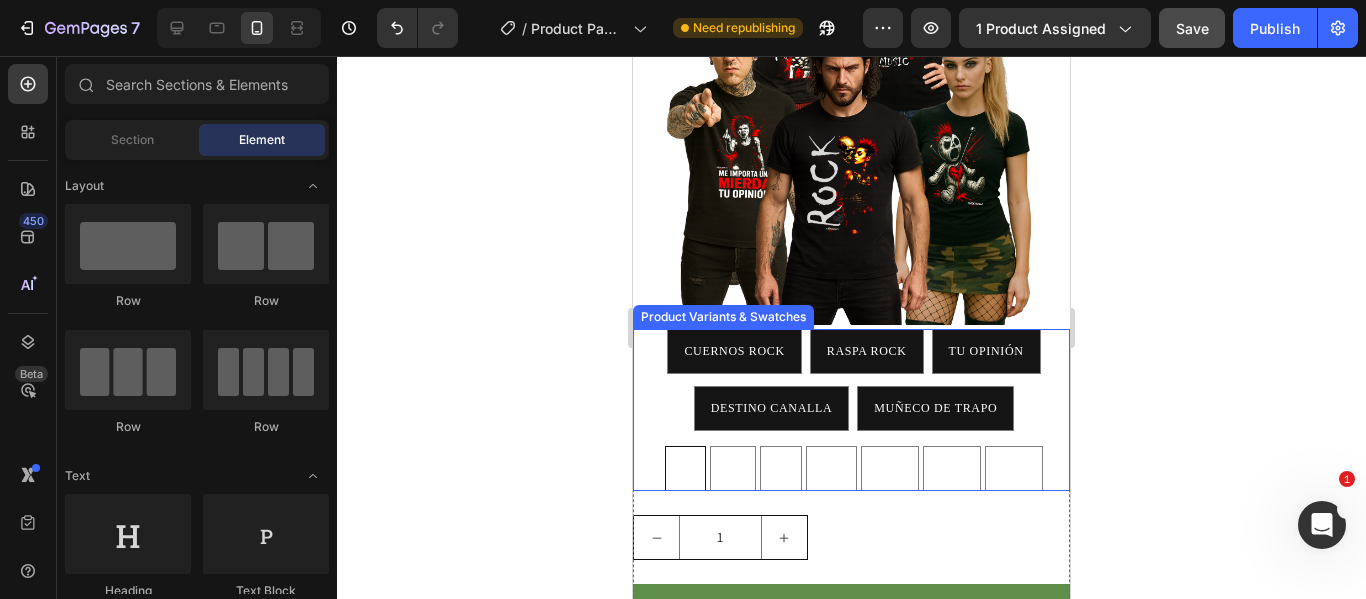 click on "S" at bounding box center [685, 468] 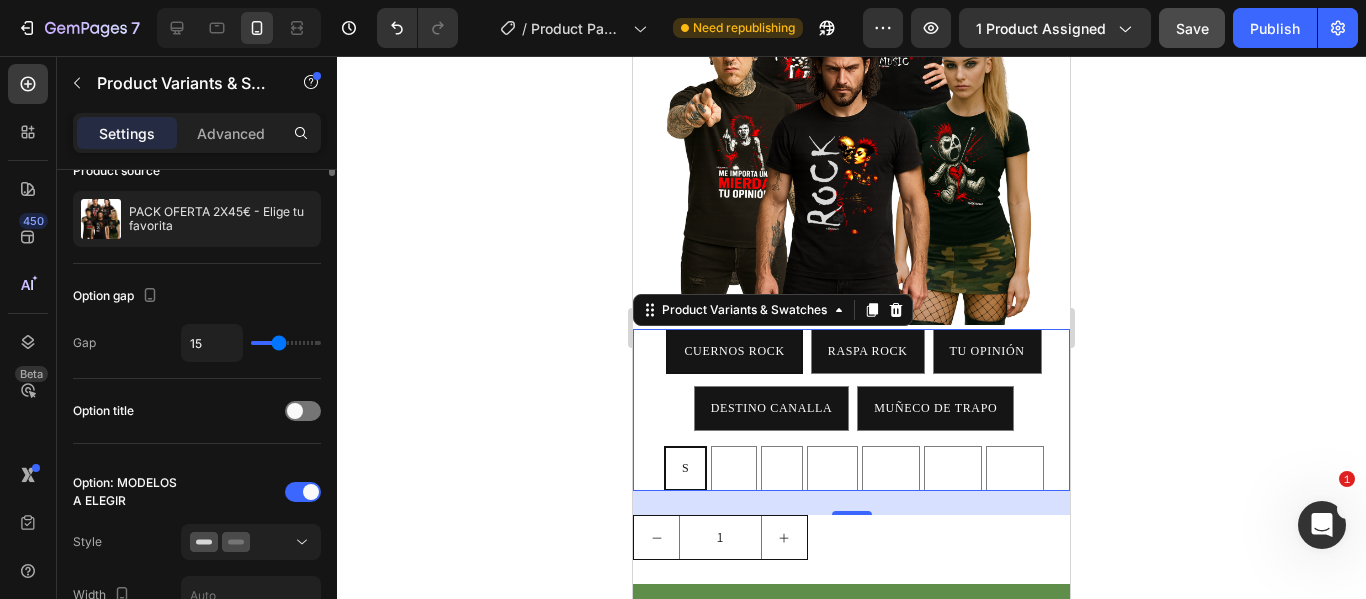 scroll, scrollTop: 0, scrollLeft: 0, axis: both 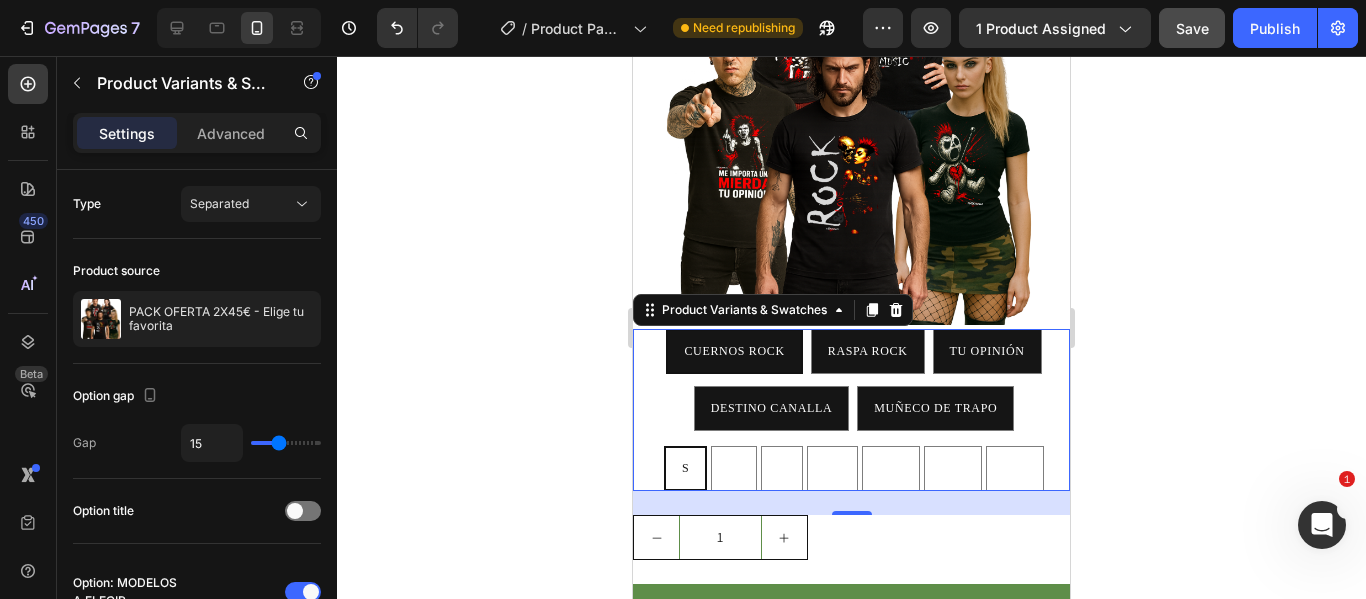click on "CUERNOS ROCK CUERNOS ROCK CUERNOS ROCK RASPA ROCK RASPA ROCK RASPA ROCK TU OPINIÓN TU OPINIÓN TU OPINIÓN DESTINO CANALLA DESTINO CANALLA DESTINO CANALLA MUÑECO DE TRAPO MUÑECO DE TRAPO MUÑECO DE TRAPO" at bounding box center [854, 380] 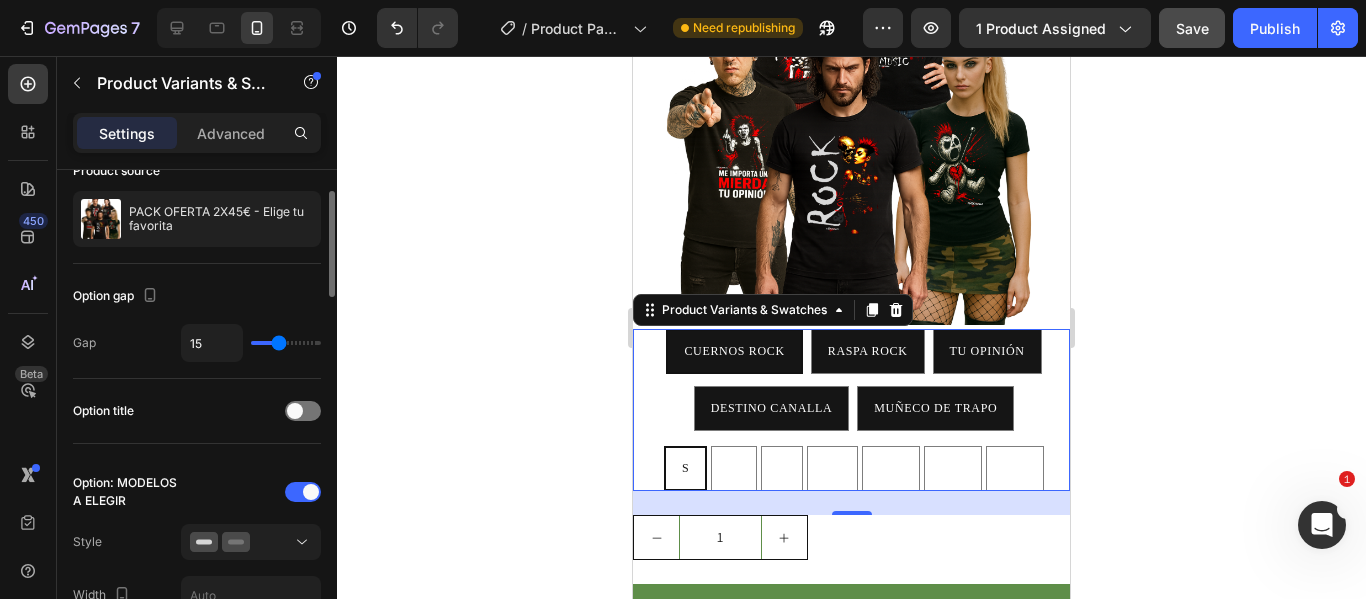scroll, scrollTop: 200, scrollLeft: 0, axis: vertical 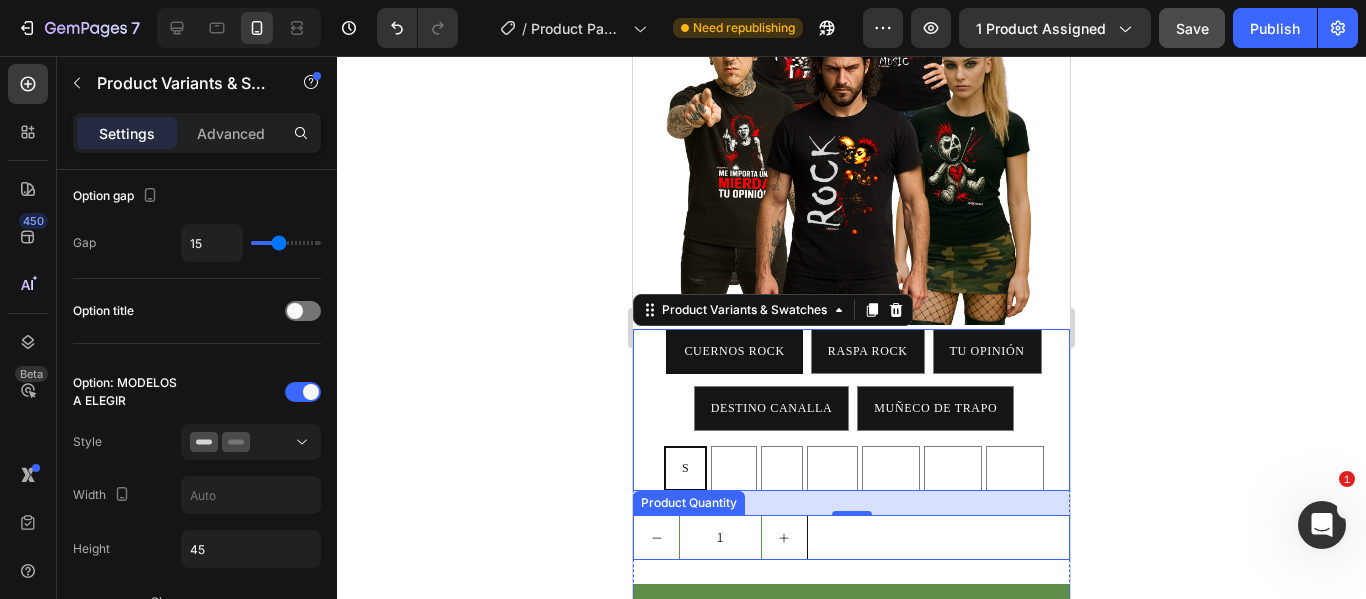 click at bounding box center [656, 537] 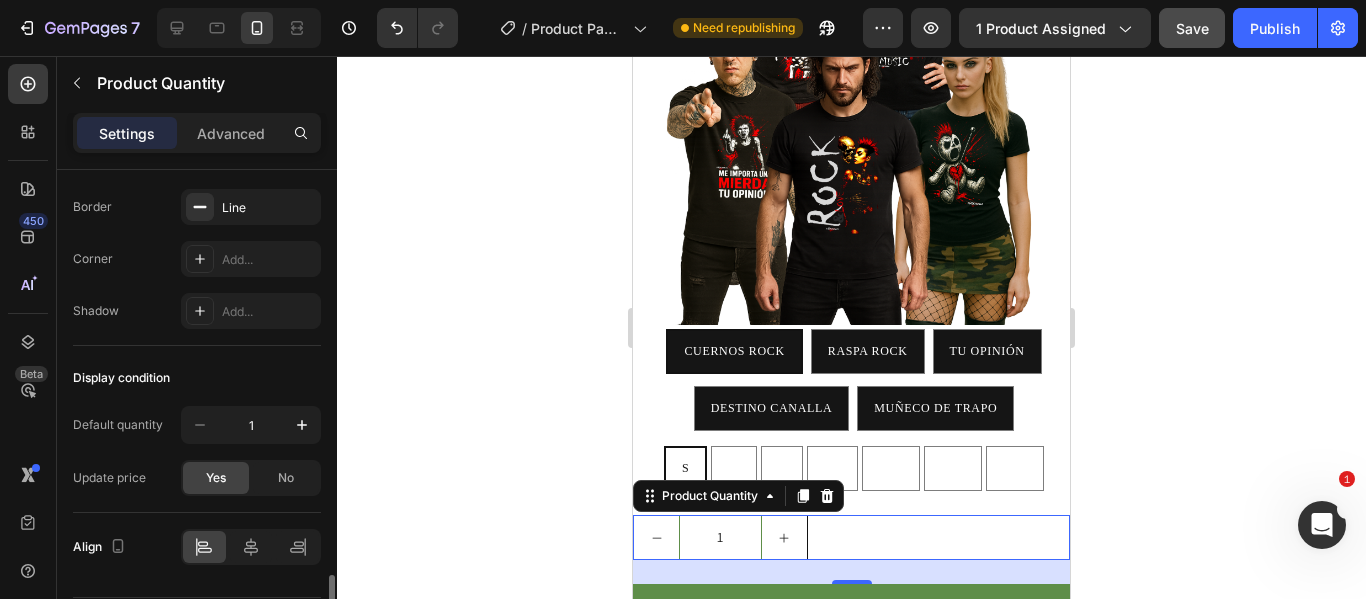 scroll, scrollTop: 1162, scrollLeft: 0, axis: vertical 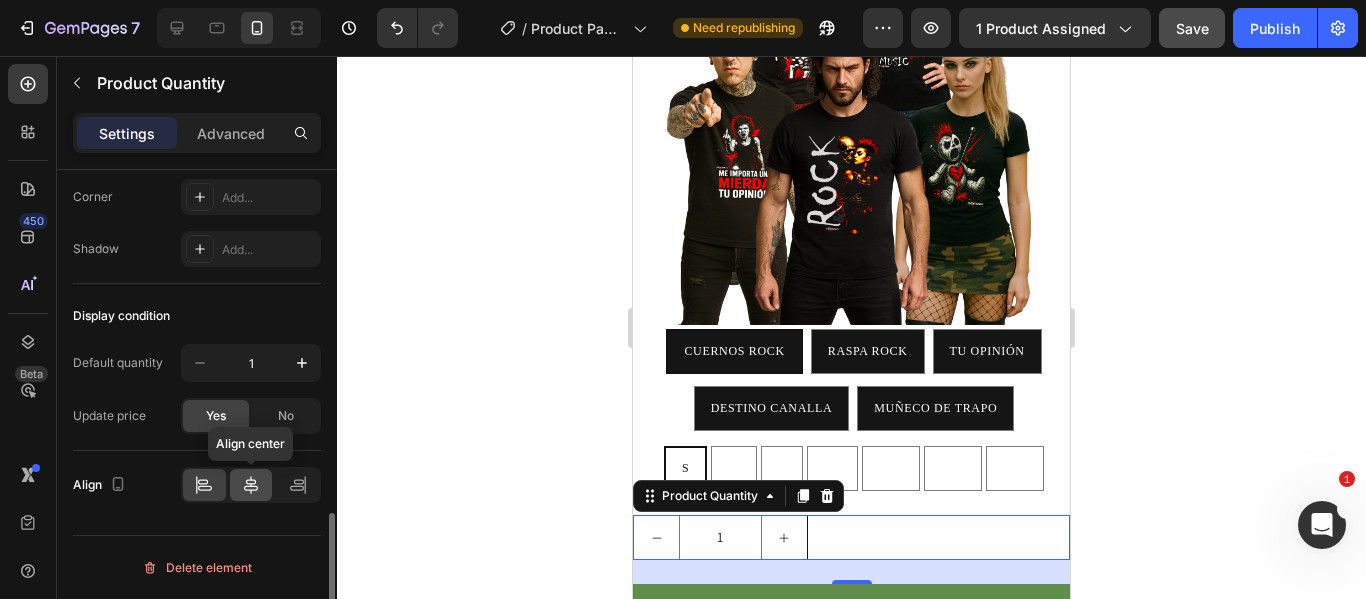 click 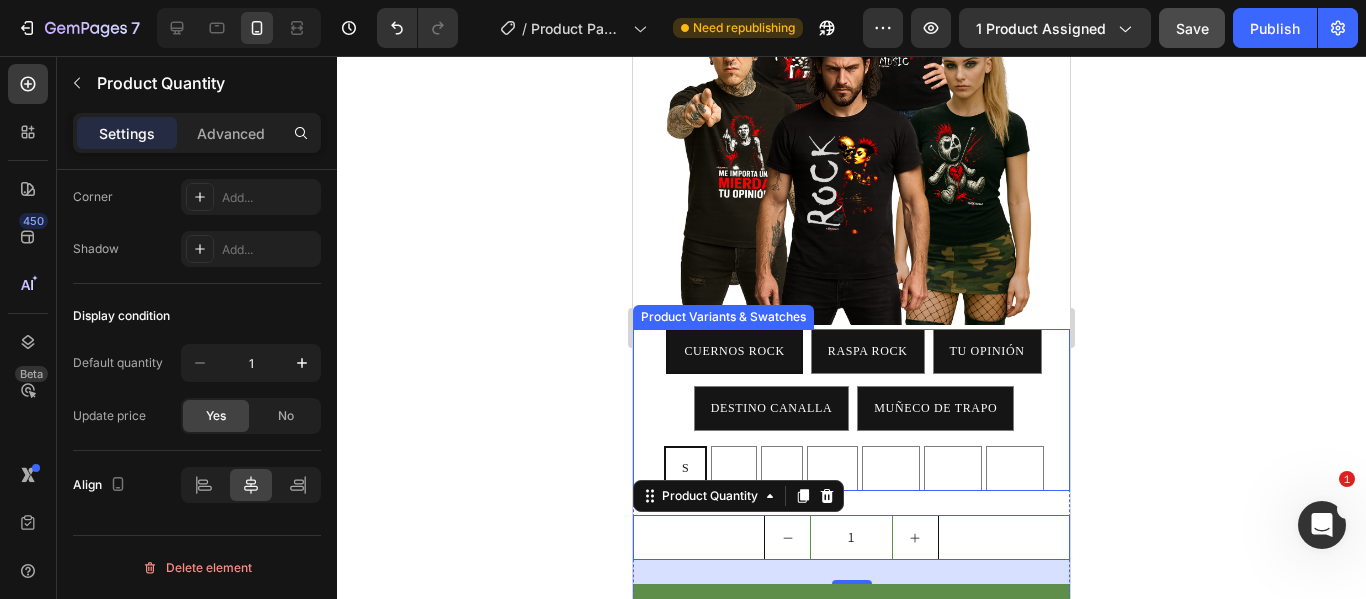 click 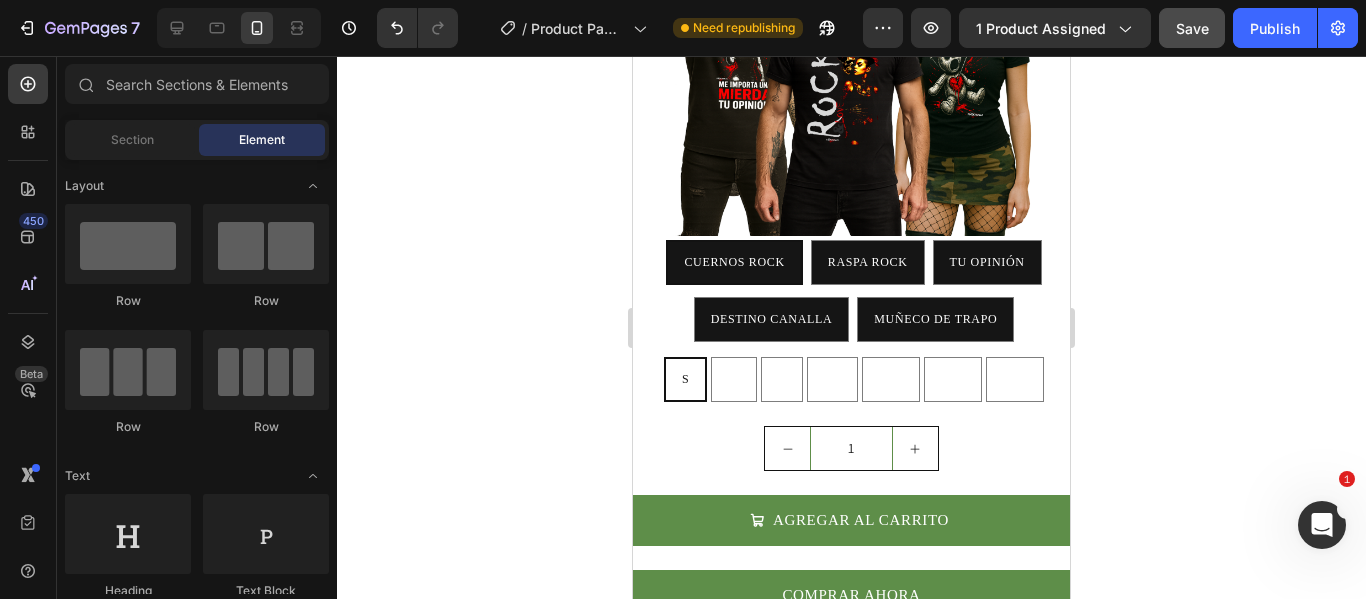 scroll, scrollTop: 400, scrollLeft: 0, axis: vertical 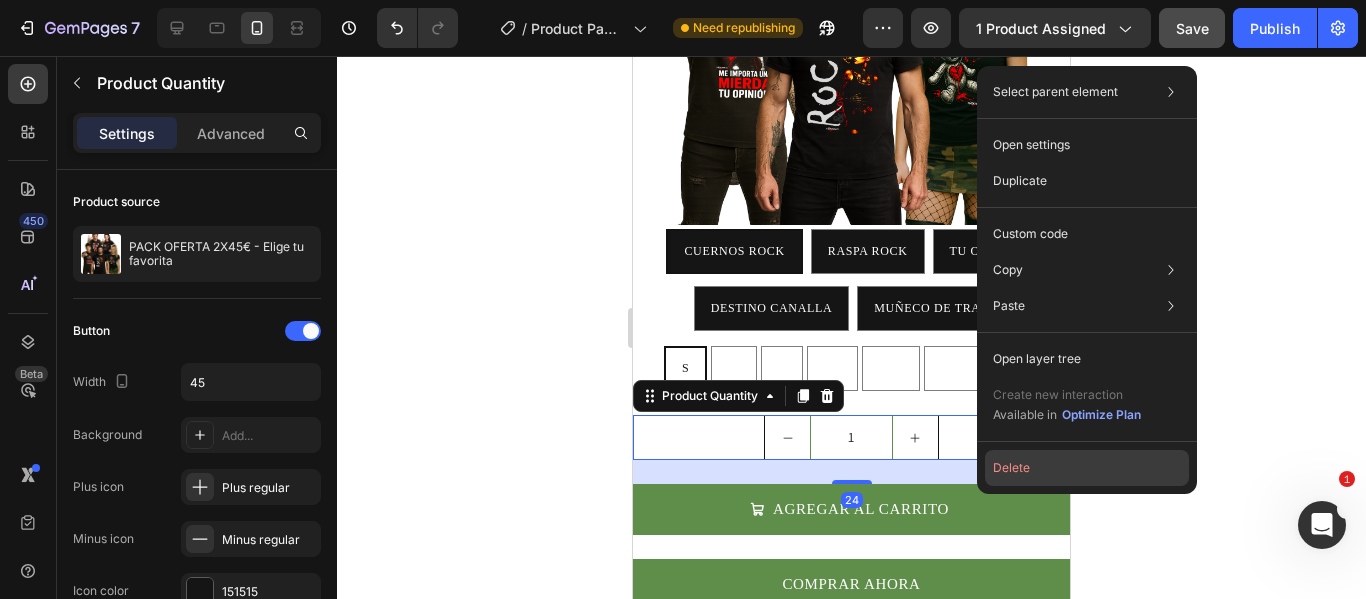 click on "Delete" 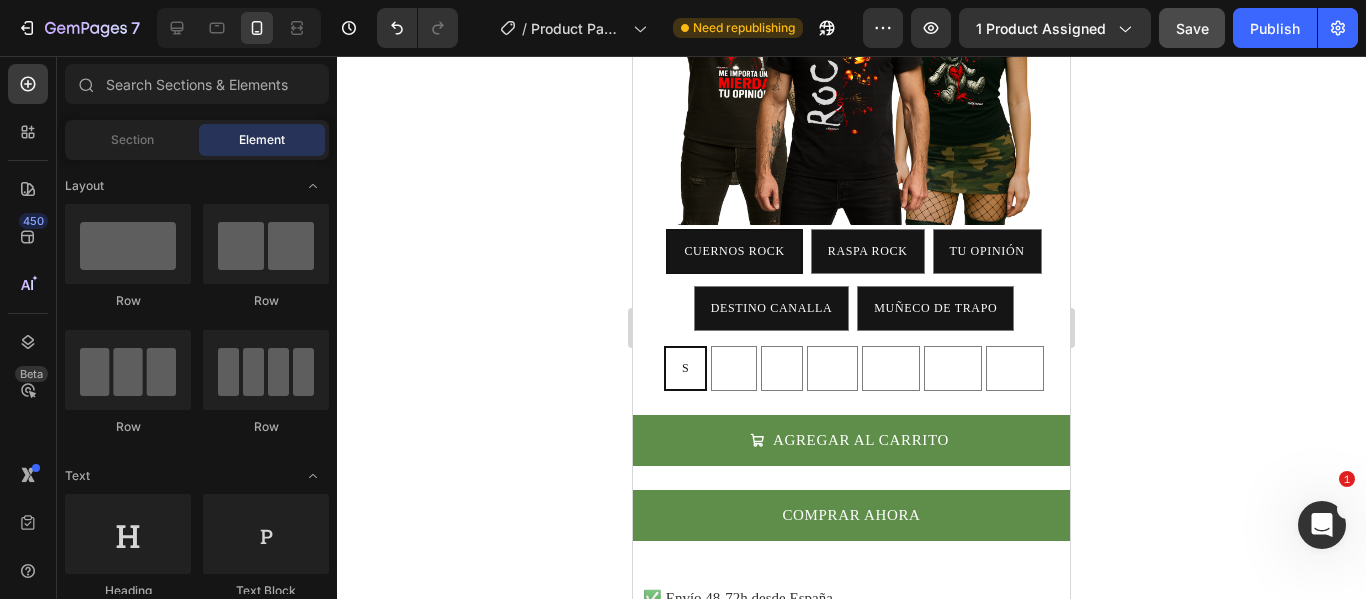 click 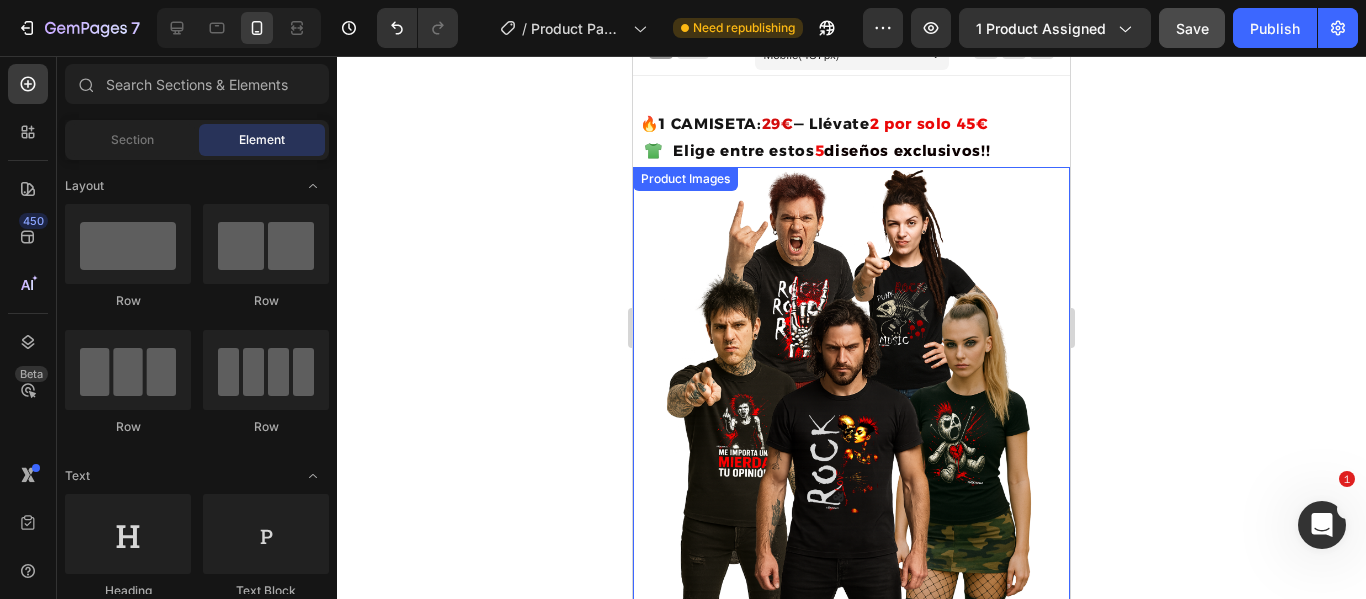 scroll, scrollTop: 0, scrollLeft: 0, axis: both 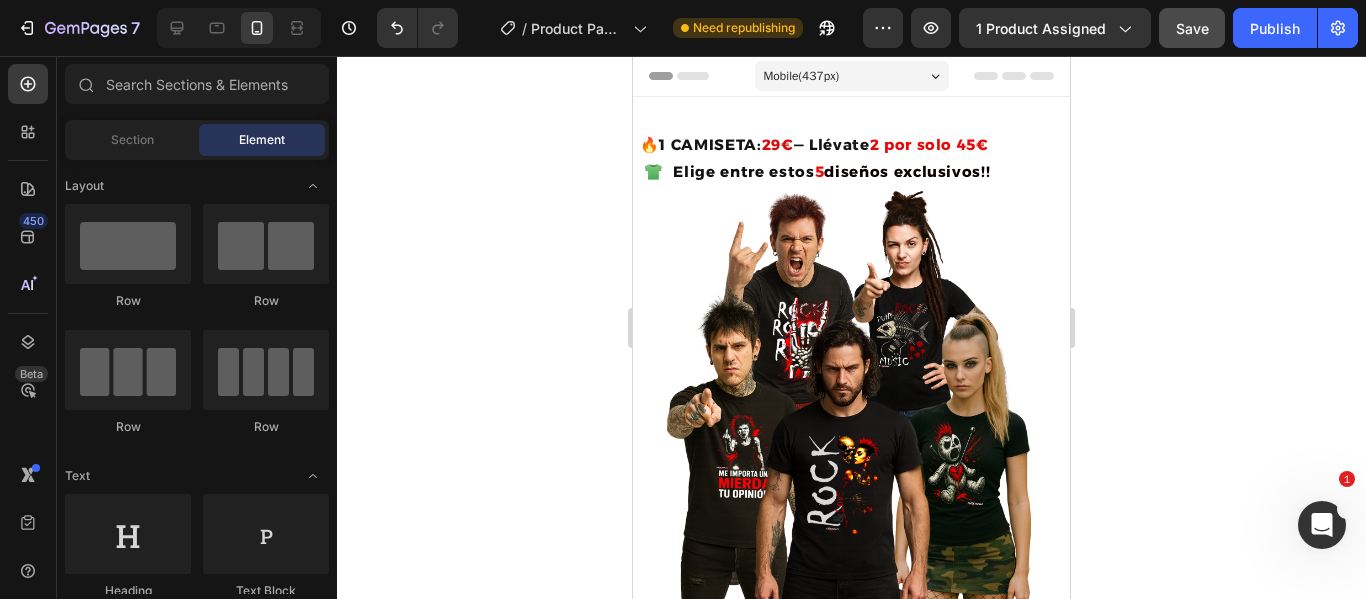 click 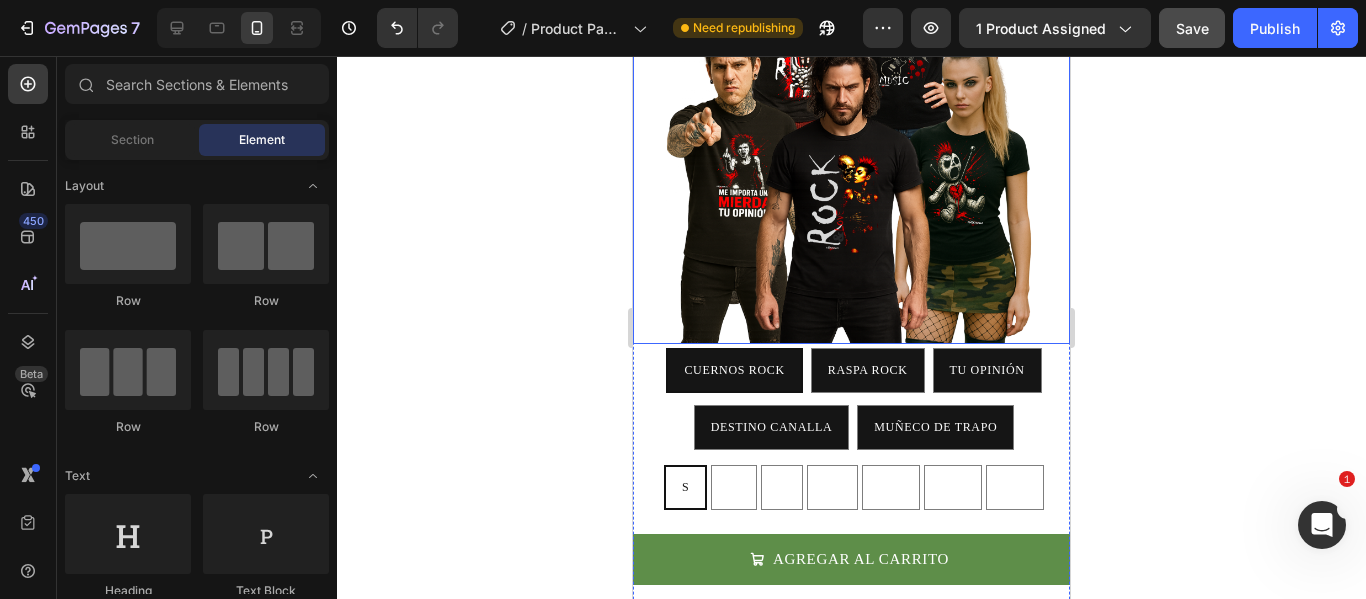 scroll, scrollTop: 300, scrollLeft: 0, axis: vertical 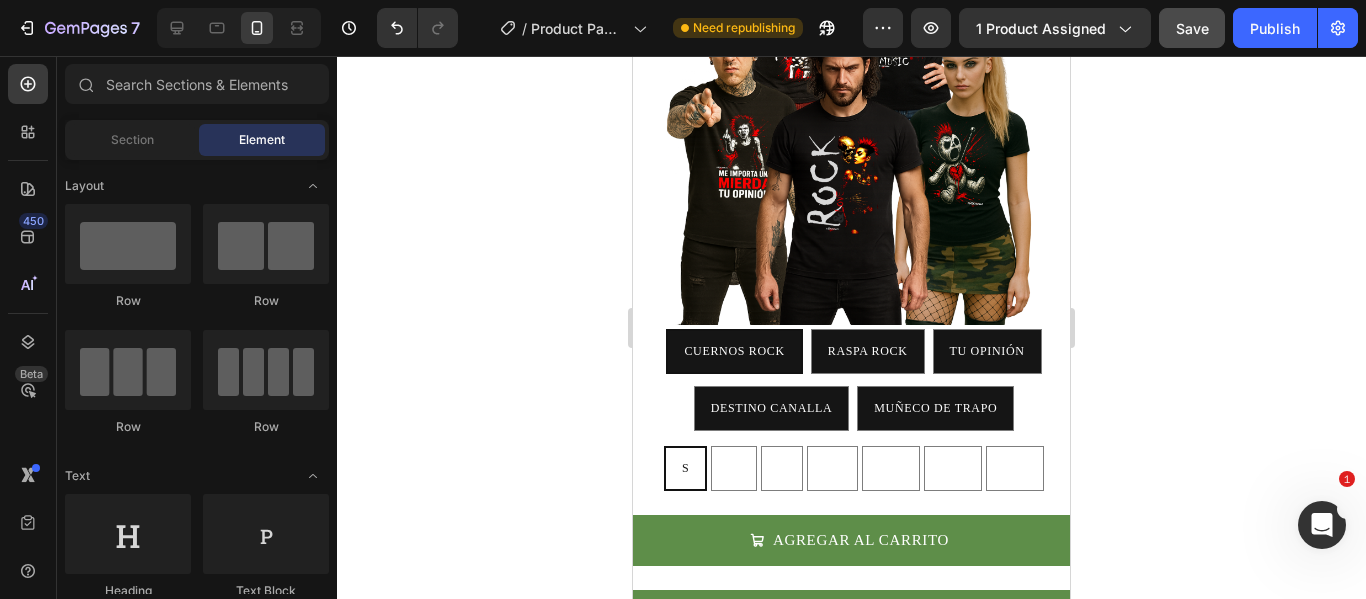 click 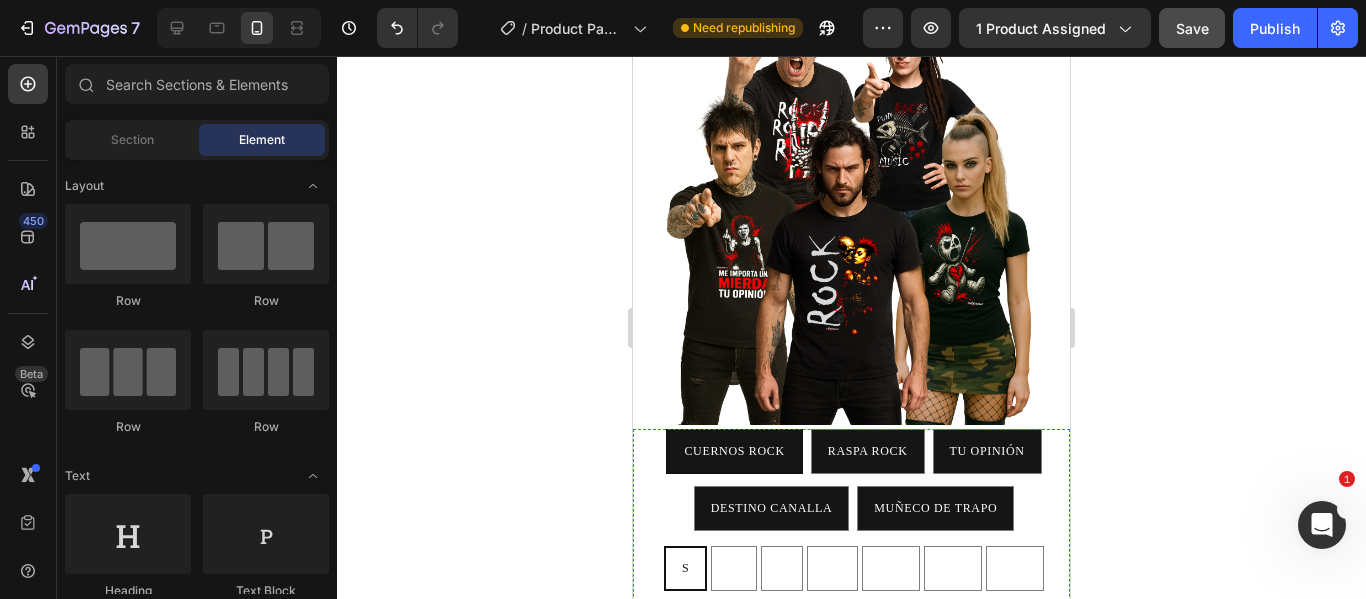 scroll, scrollTop: 0, scrollLeft: 0, axis: both 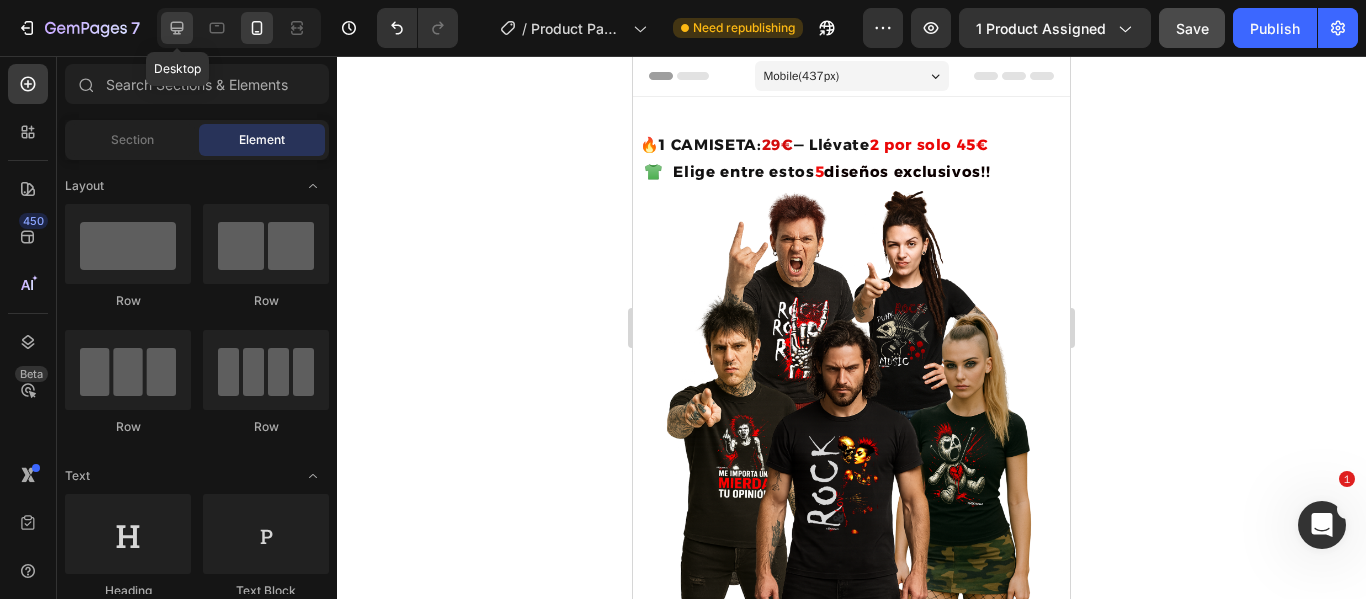 click 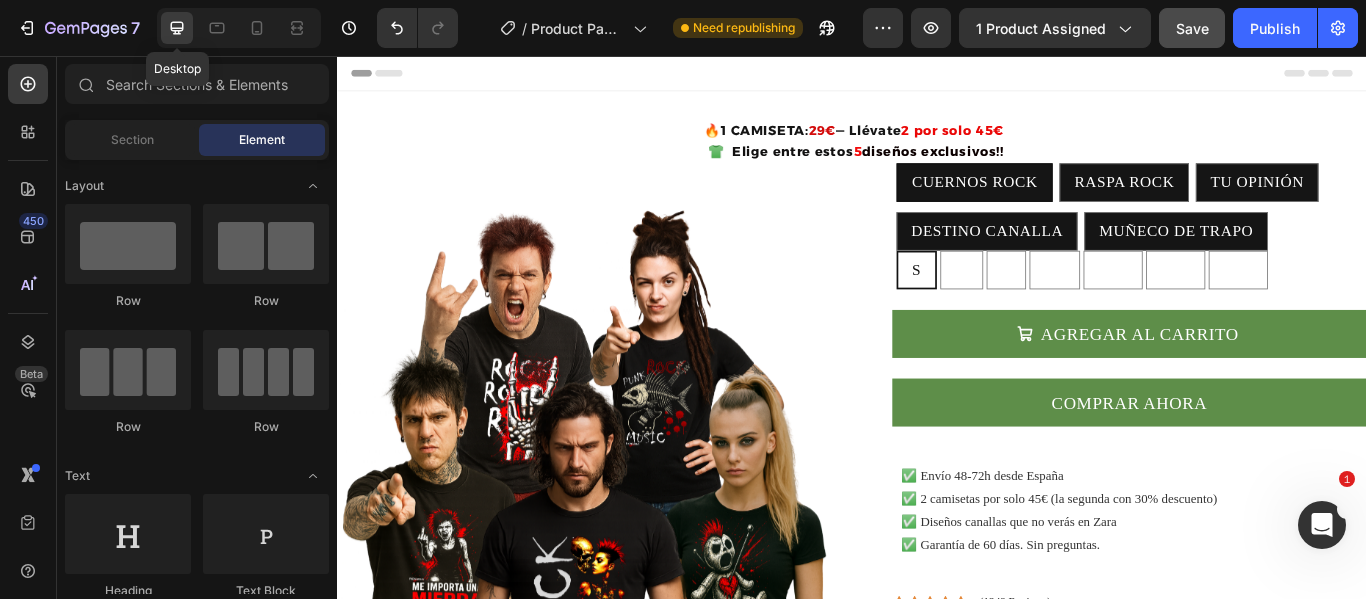 click on "29€" at bounding box center [903, 142] 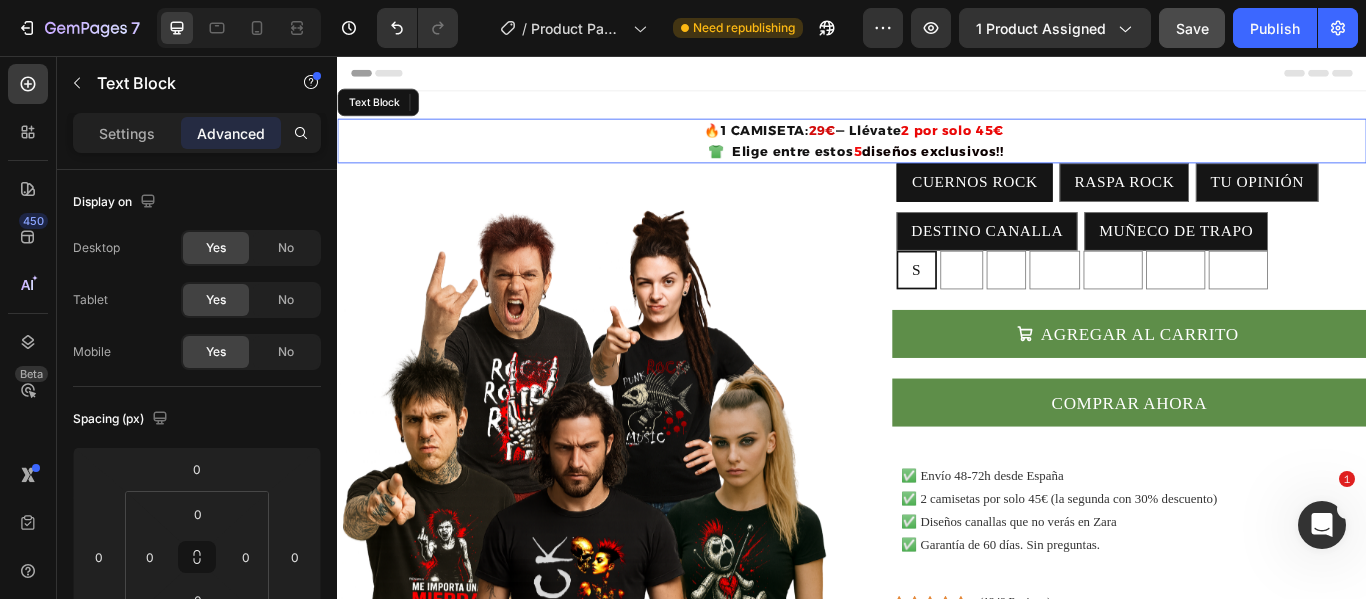 scroll, scrollTop: 3, scrollLeft: 0, axis: vertical 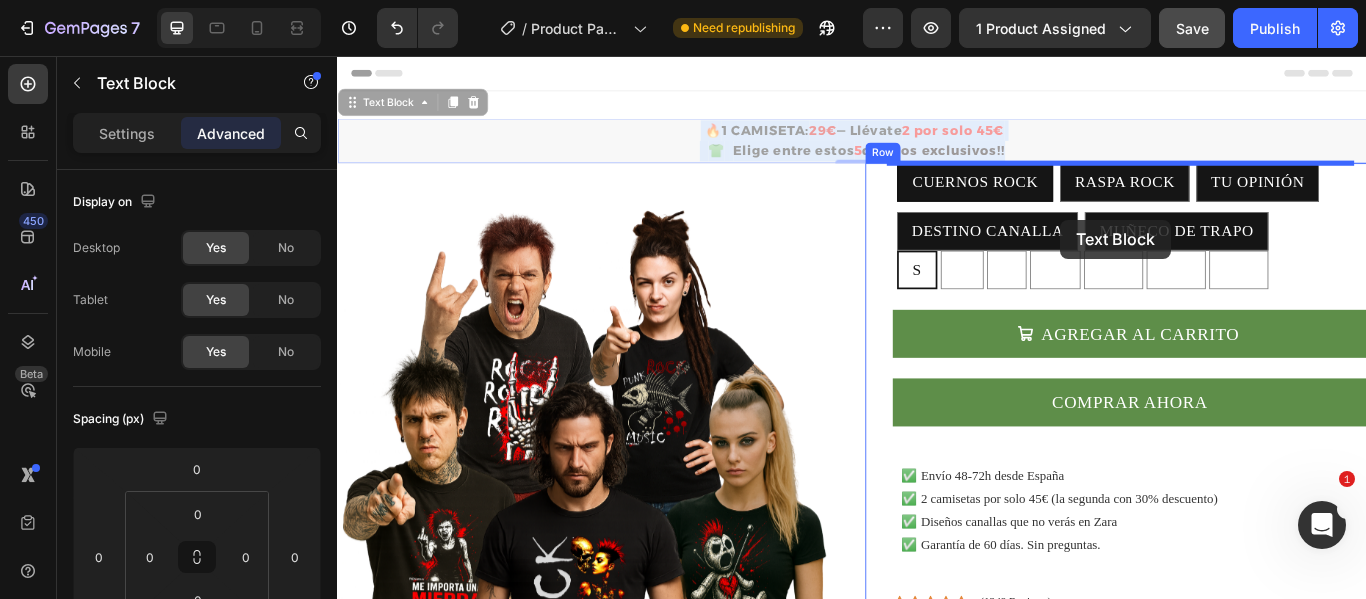 drag, startPoint x: 632, startPoint y: 144, endPoint x: 1180, endPoint y: 247, distance: 557.5957 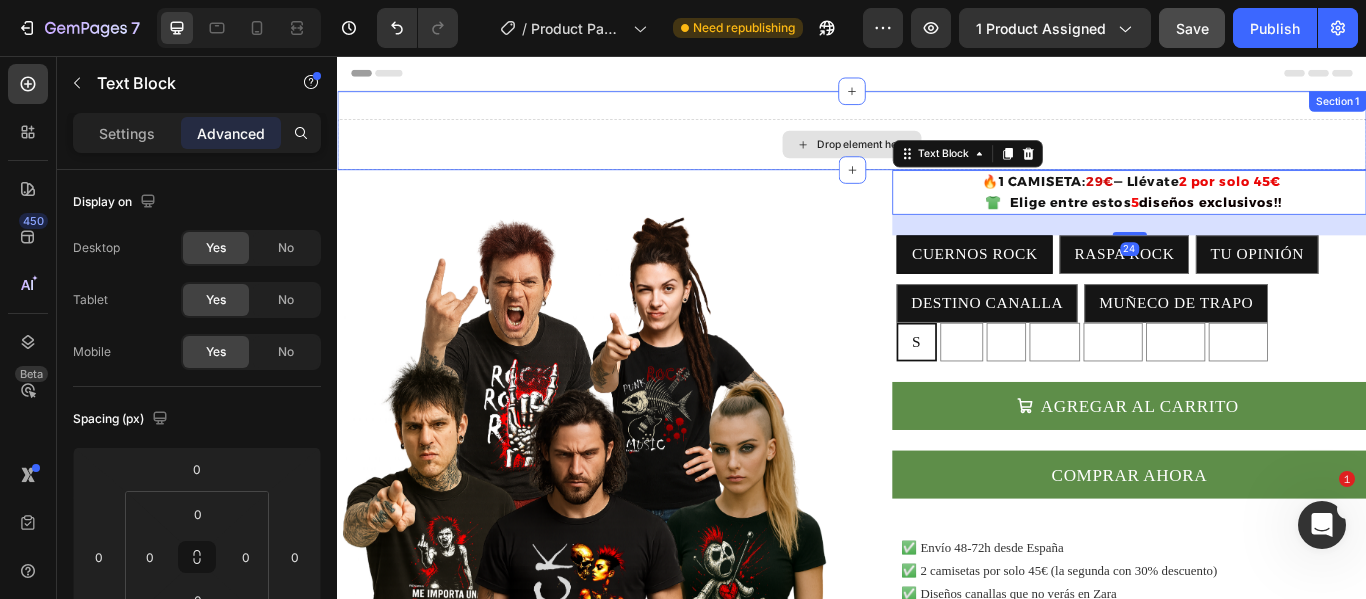click on "Drop element here" at bounding box center [937, 159] 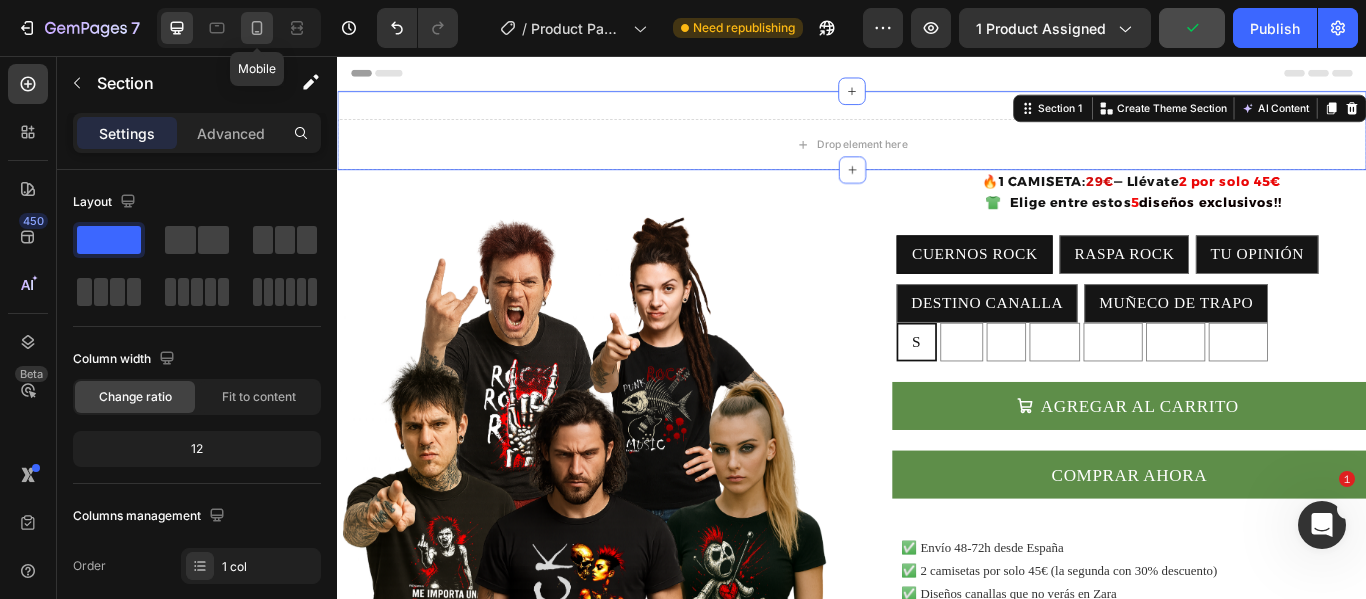 click 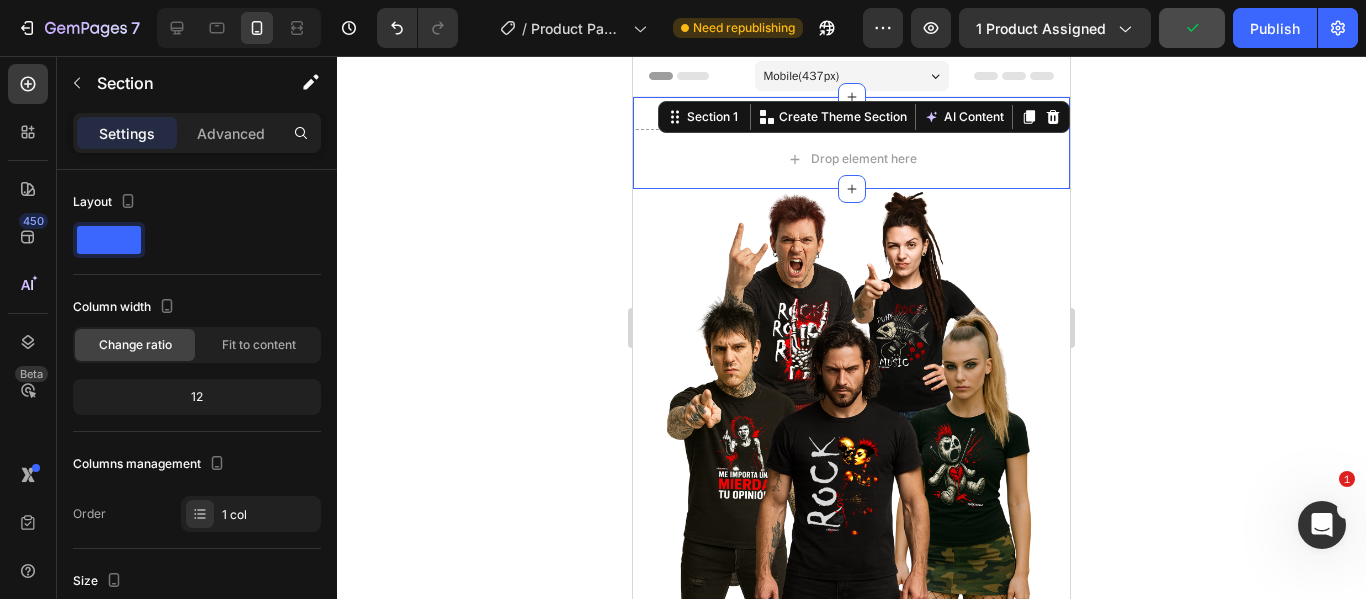click 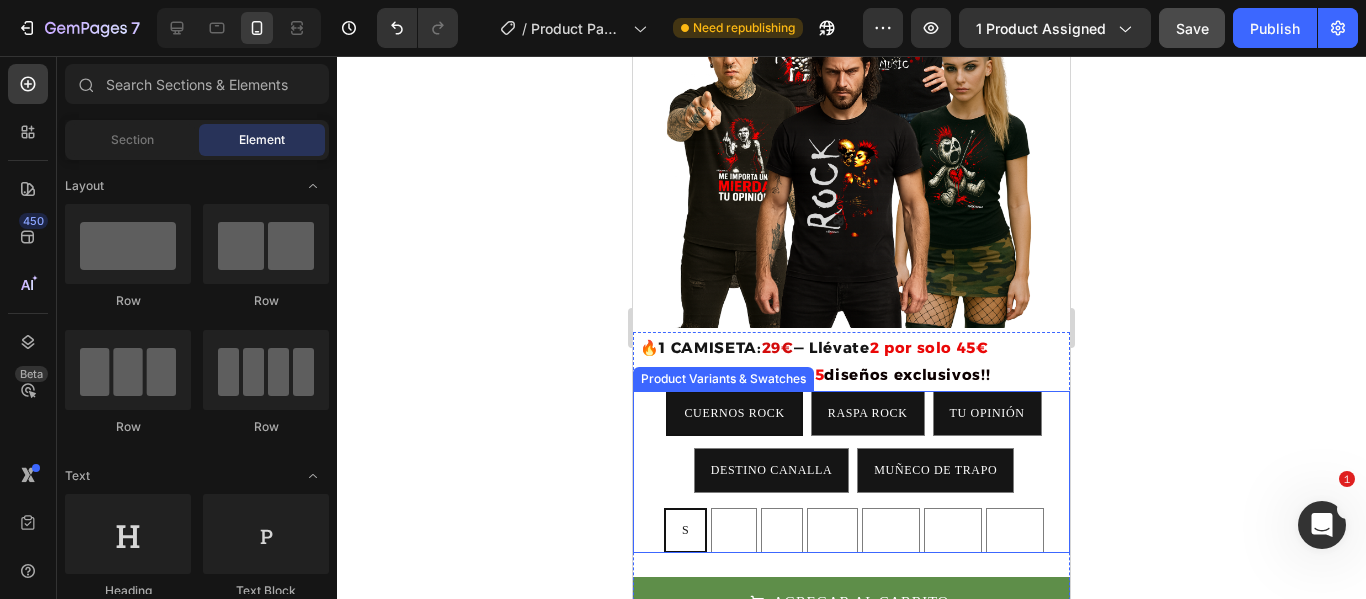 scroll, scrollTop: 300, scrollLeft: 0, axis: vertical 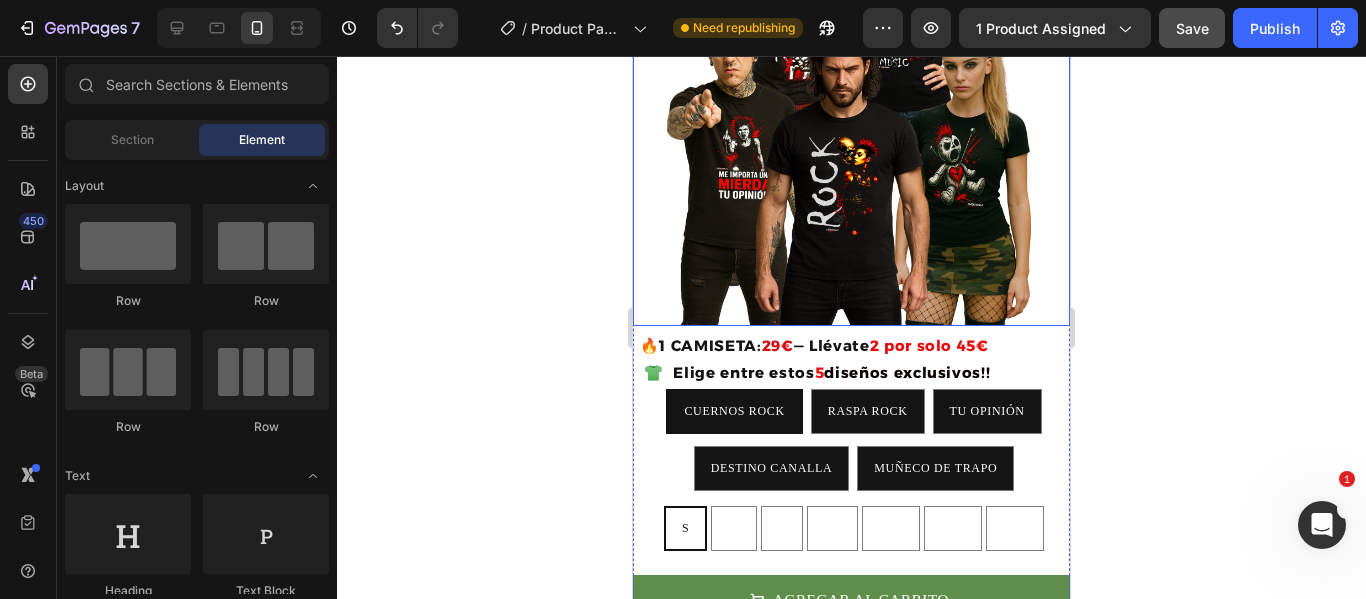 click 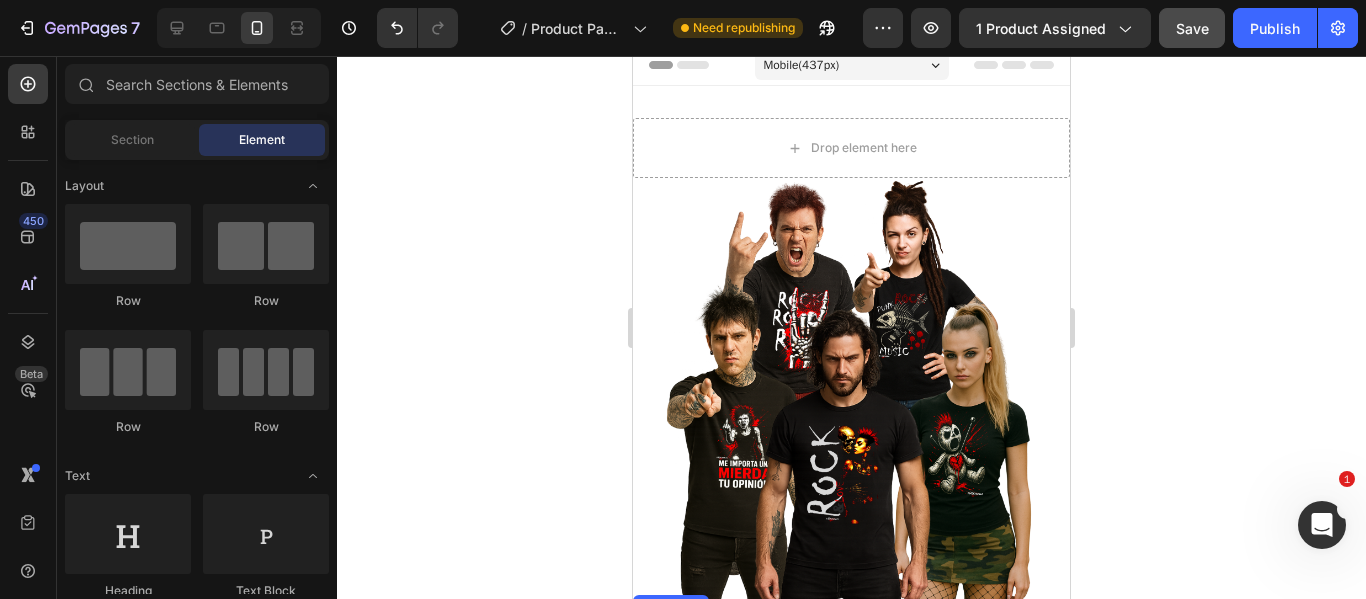 scroll, scrollTop: 0, scrollLeft: 0, axis: both 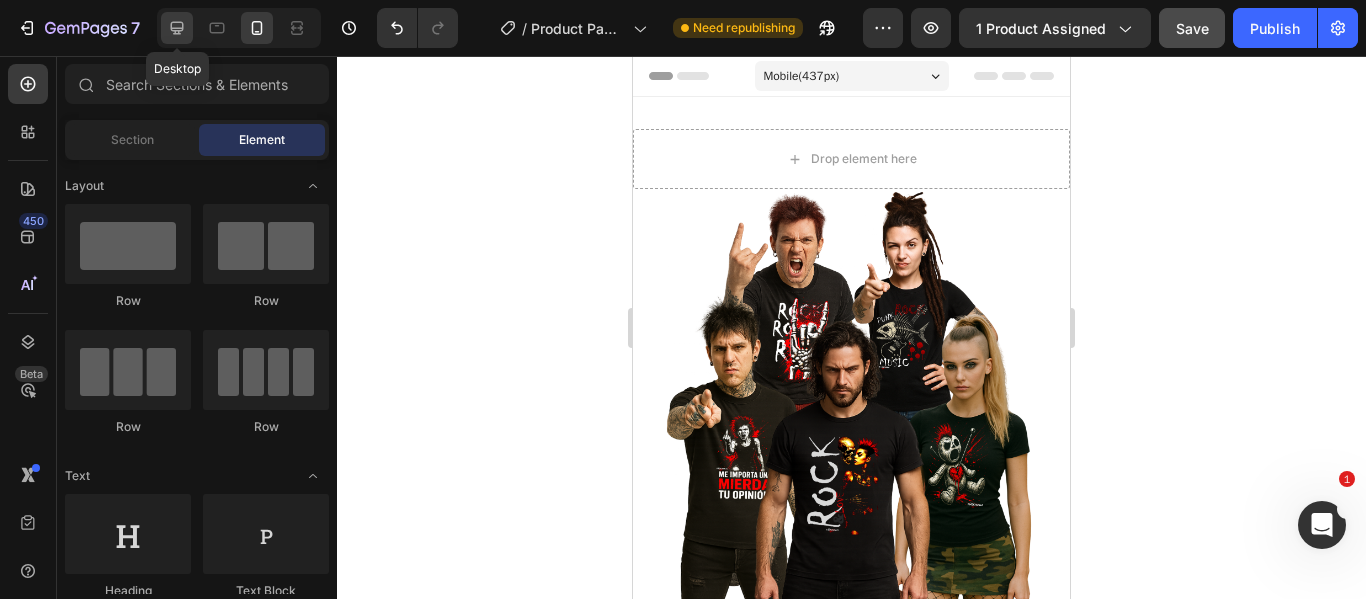 click 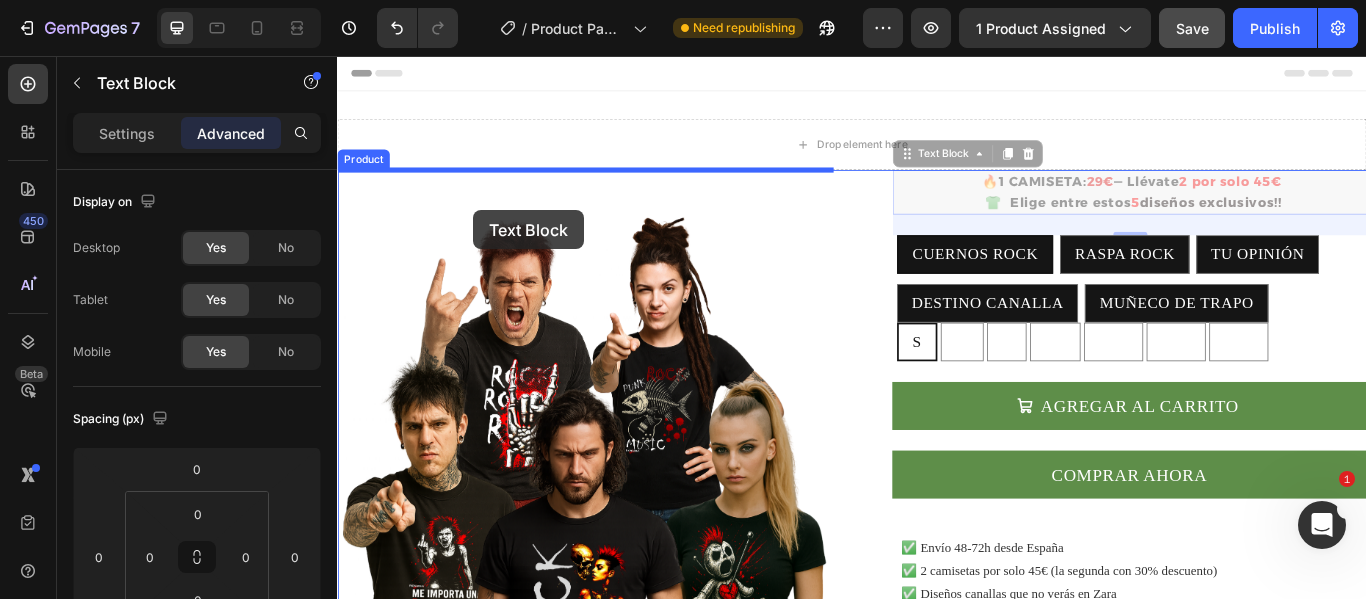 drag, startPoint x: 805, startPoint y: 177, endPoint x: 496, endPoint y: 236, distance: 314.58228 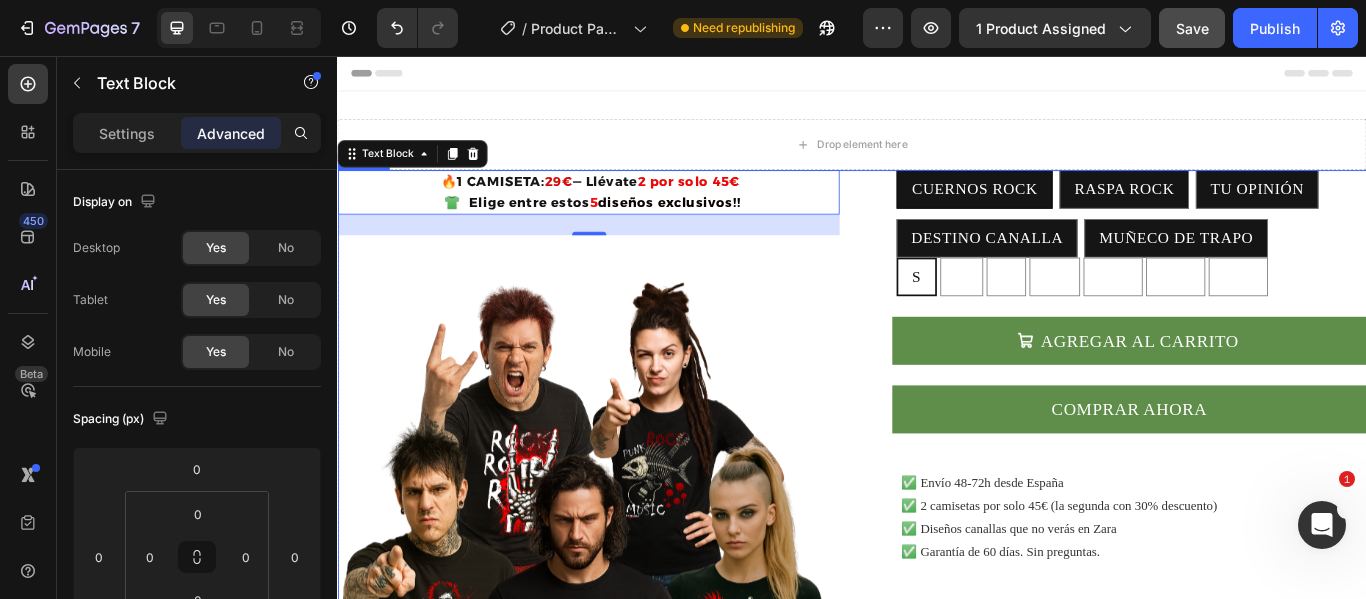 click on "🔥  1 CAMISETA:  29€  — Llévate  2 por solo 45€    👕     Elige entre estos  5  diseños exclusivos!! Text Block   24
Product Images Text Block CUERNOS ROCK CUERNOS ROCK CUERNOS ROCK RASPA ROCK RASPA ROCK RASPA ROCK TU OPINIÓN TU OPINIÓN TU OPINIÓN DESTINO CANALLA DESTINO CANALLA DESTINO CANALLA MUÑECO DE TRAPO MUÑECO DE TRAPO MUÑECO DE TRAPO S S S M M M L L L XL XL XL 2XL 2XL 2XL 3XL 3XL 3XL 4XL 4XL 4XL Product Variants & Swatches
AGREGAR AL CARRITO Add to Cart COMPRAR AHORA Dynamic Checkout
✅ Envío 48-72h desde España
✅ 2 camisetas por solo 45€ (la segunda con 30% descuento)
✅ Diseños canallas que no verás en Zara
✅ Garantía de 60 días. Sin preguntas.
Custom Code Icon Icon Icon Icon Icon Icon List (1349 Reviews) Text Block Row Kaching Bundles Kaching Bundles
Icon Sale Ends In 2 Hours | Limited Time Offer Text Block Row Add to cart Add to Cart
Icon Free Shipping Text Block" at bounding box center [937, 780] 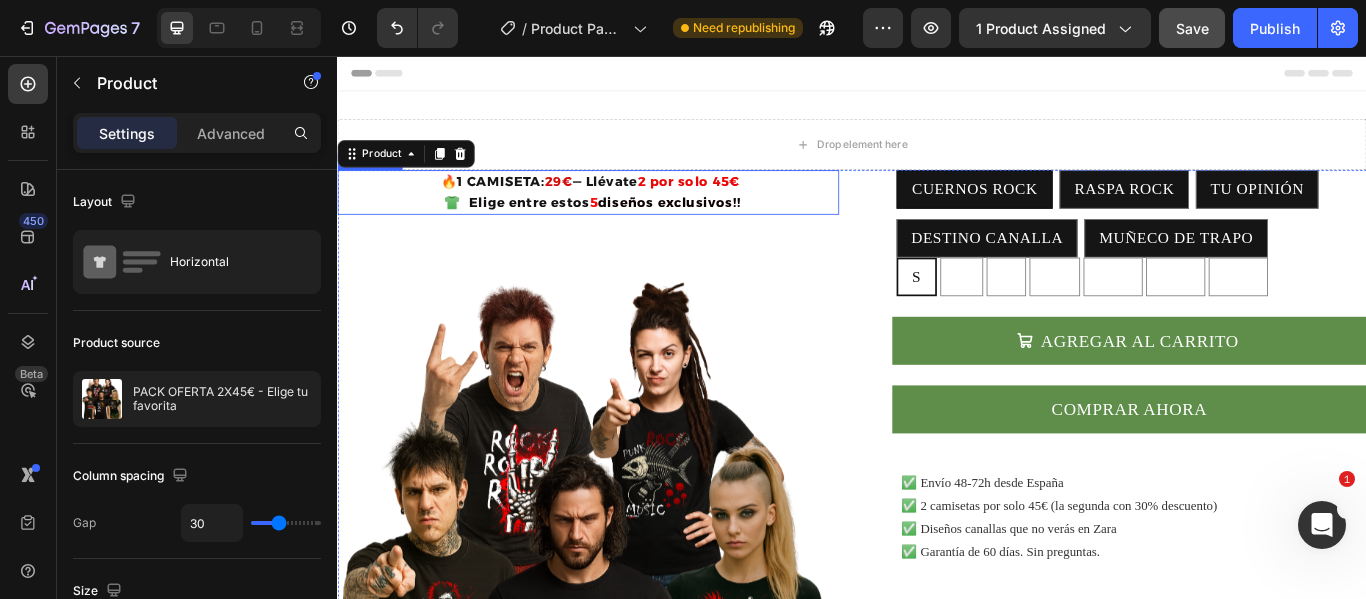 click on "5" at bounding box center (636, 226) 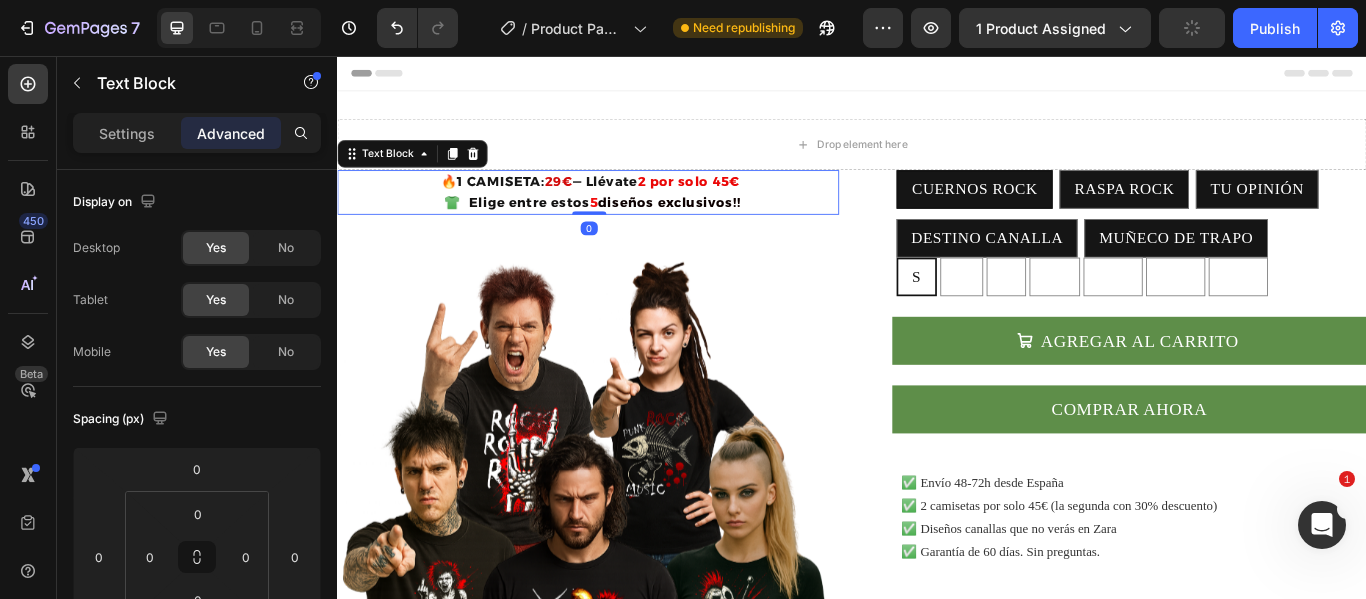 click on "5" at bounding box center [636, 226] 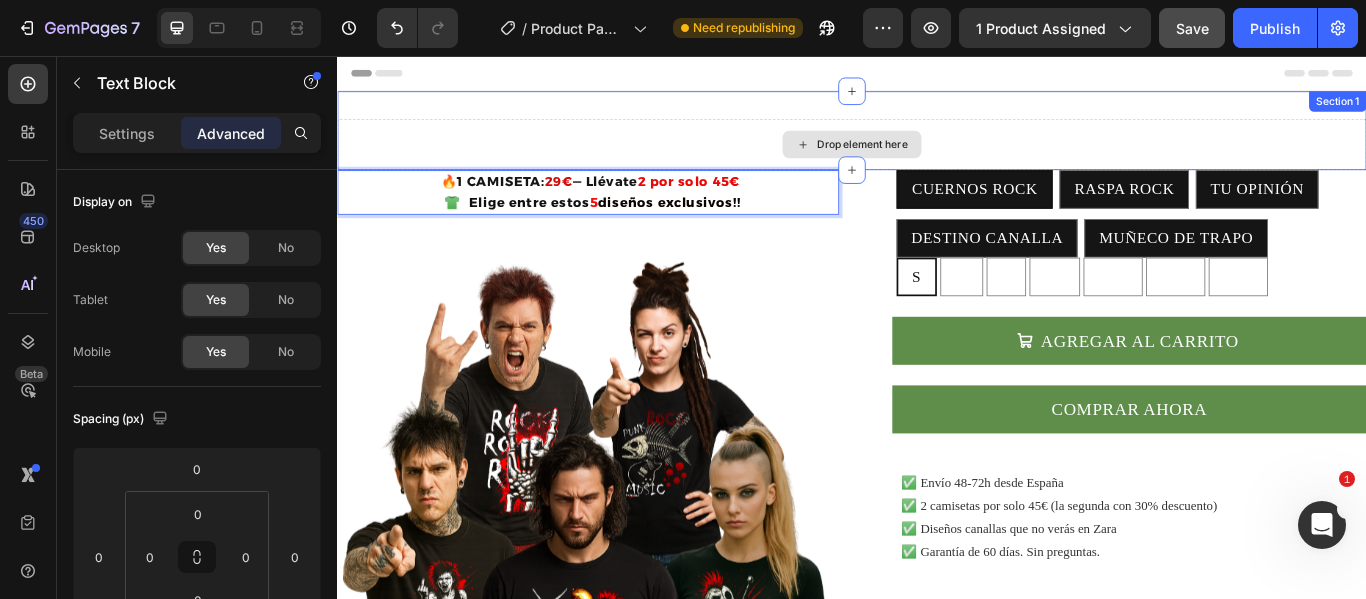 click on "Drop element here" at bounding box center [937, 159] 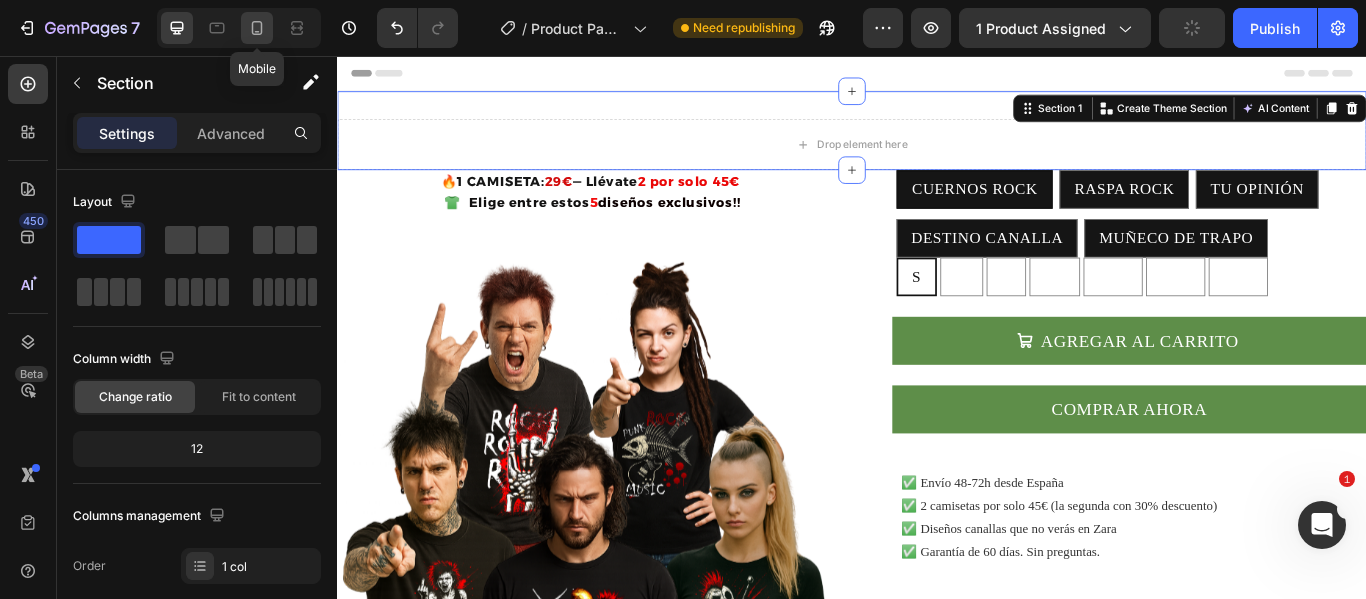 click 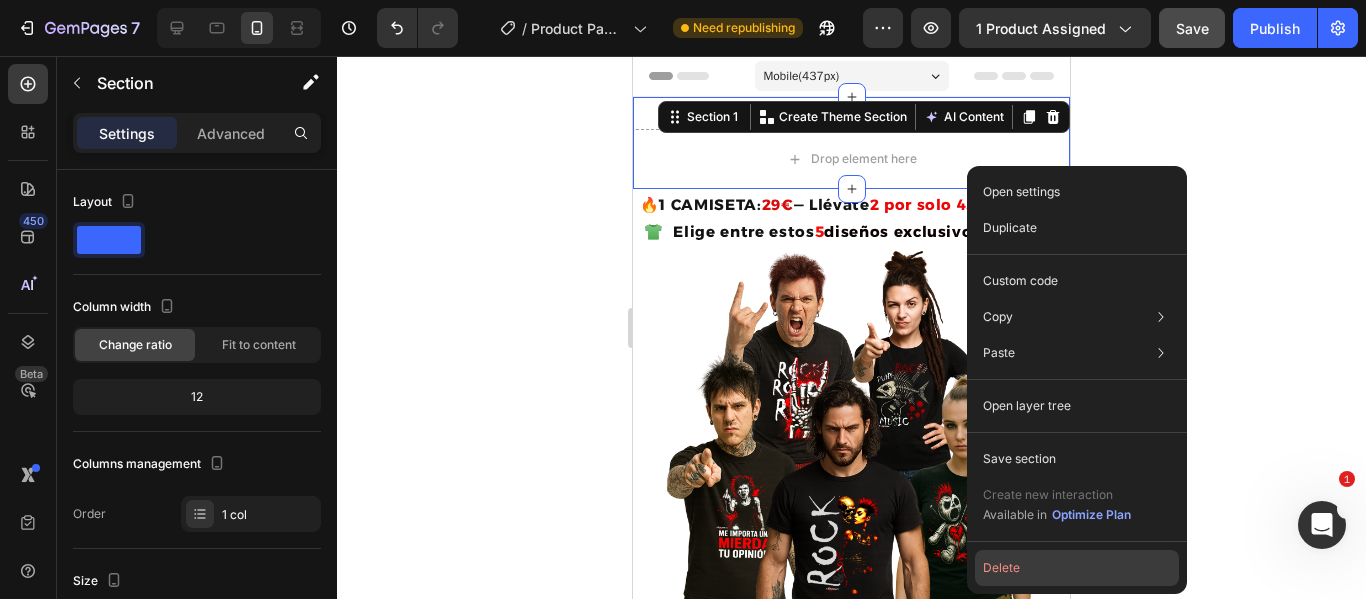 click on "Delete" 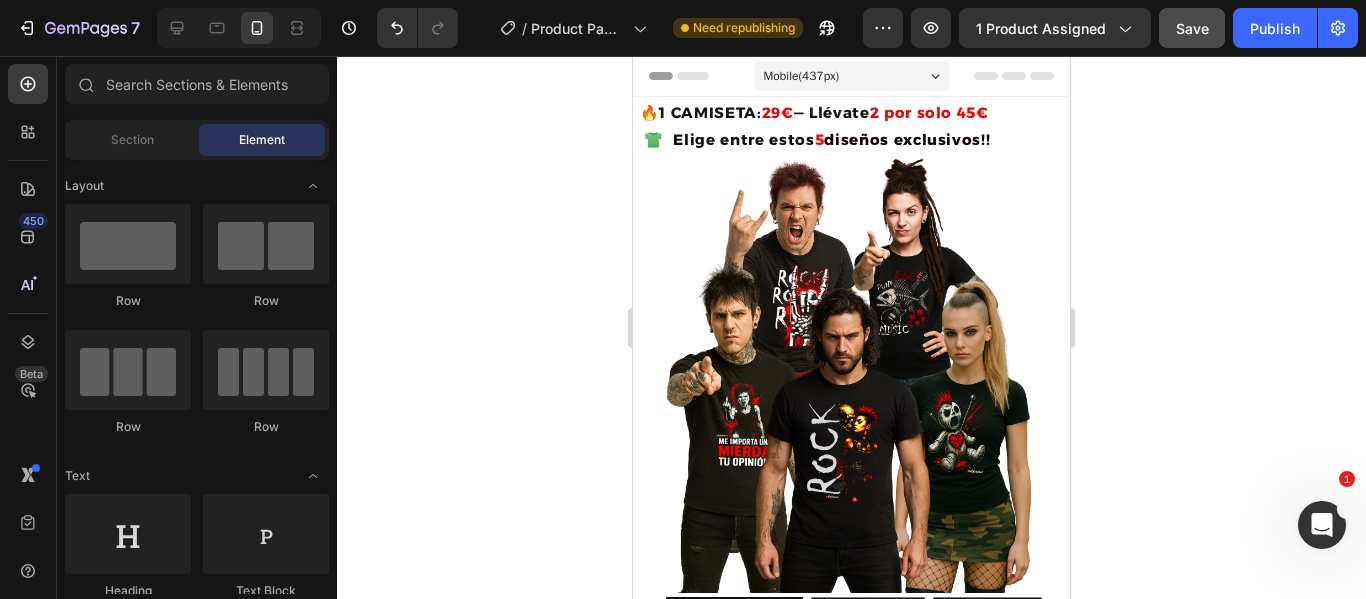 click 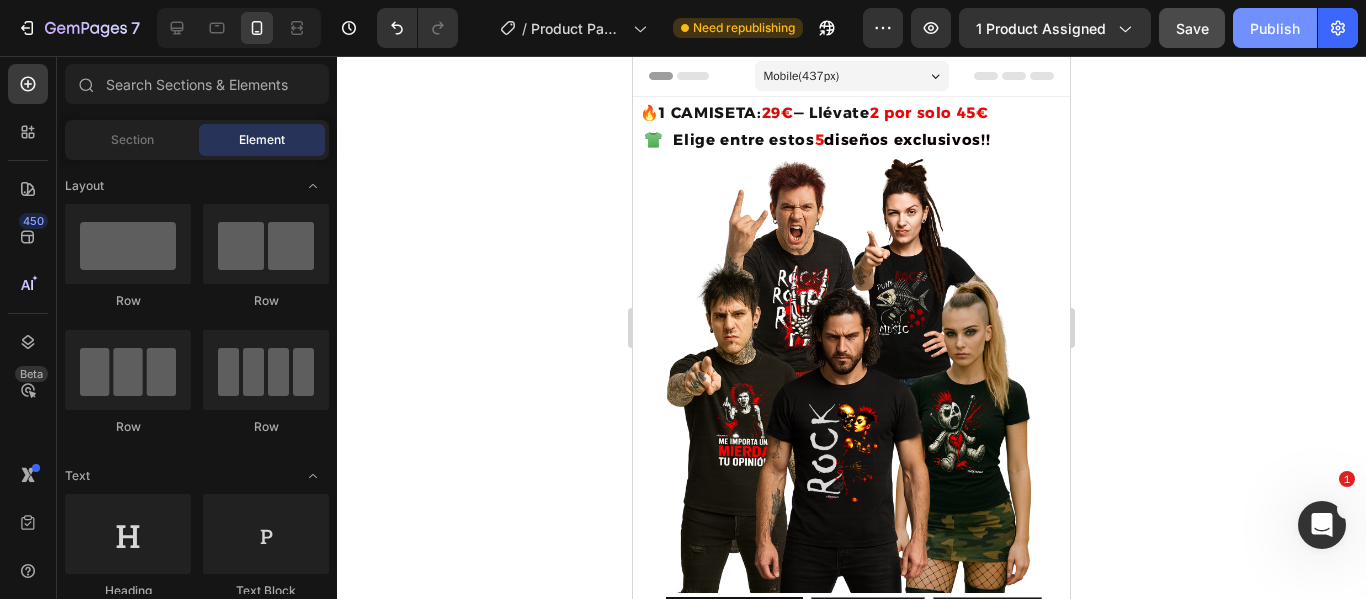 click on "Publish" at bounding box center (1275, 28) 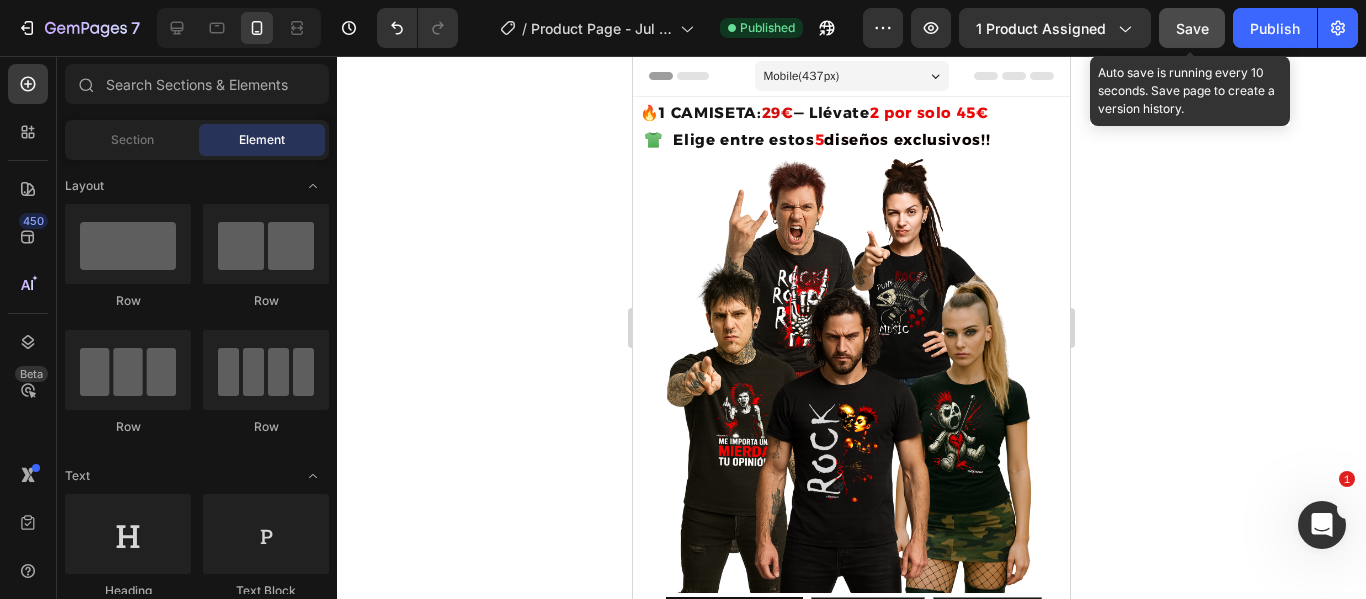 click on "Save" at bounding box center (1192, 28) 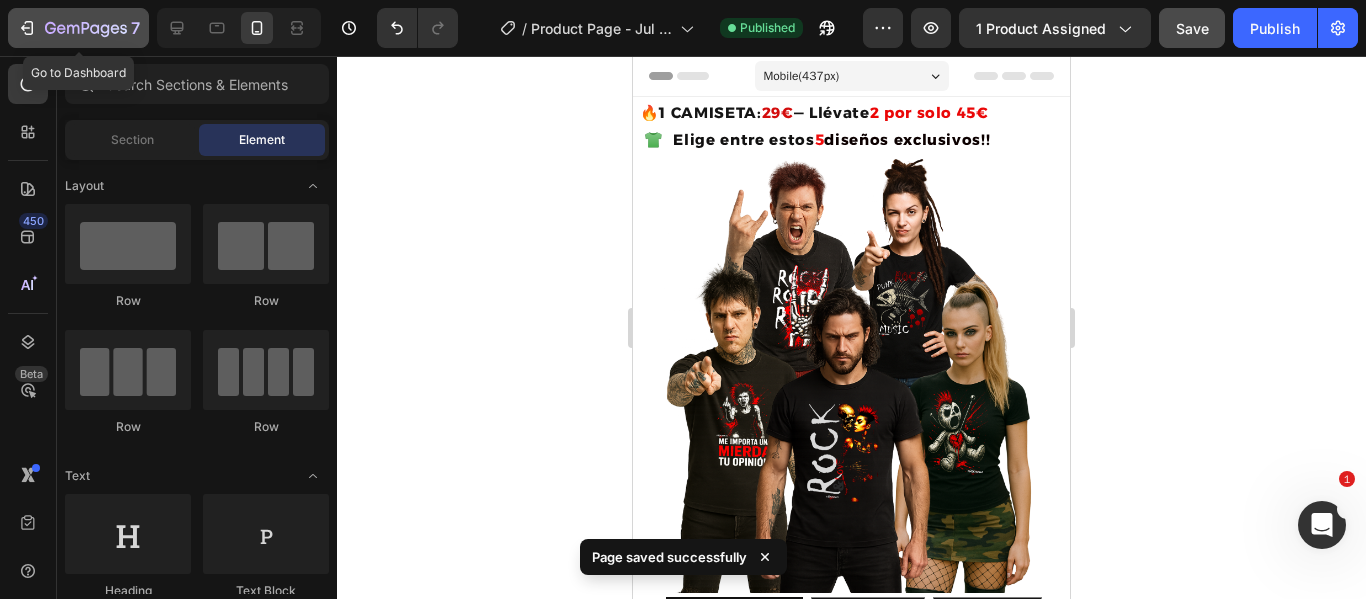 click on "7" at bounding box center (78, 28) 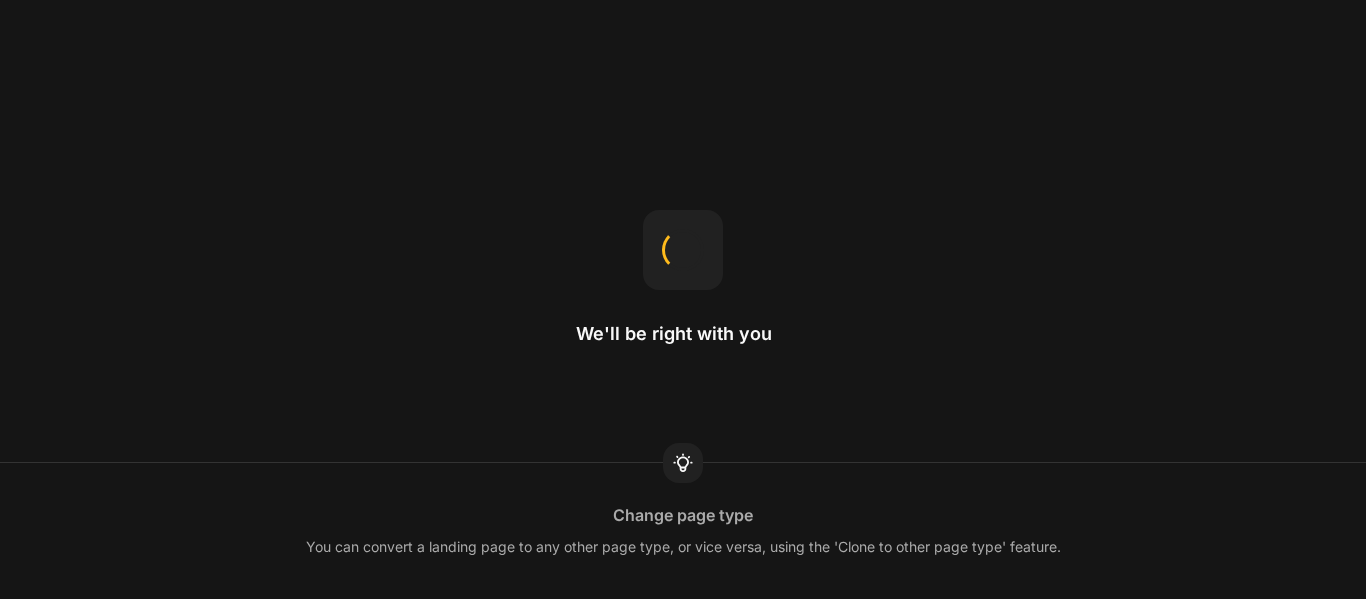 scroll, scrollTop: 0, scrollLeft: 0, axis: both 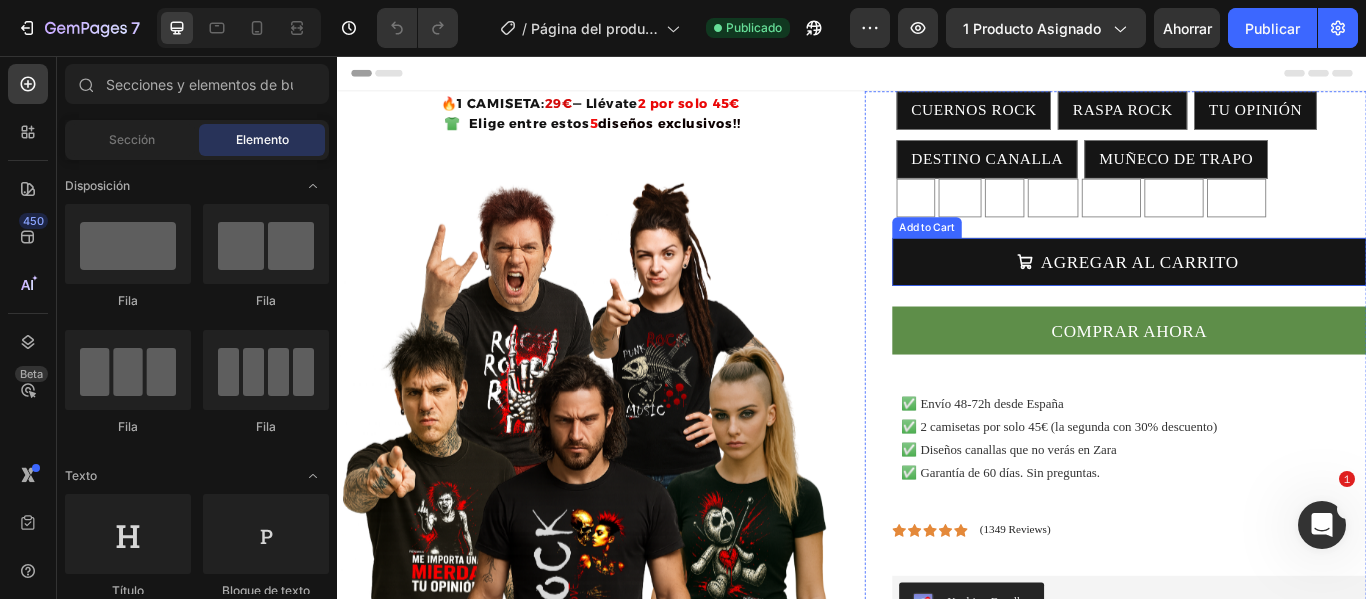 click on "AGREGAR AL CARRITO" at bounding box center [1260, 296] 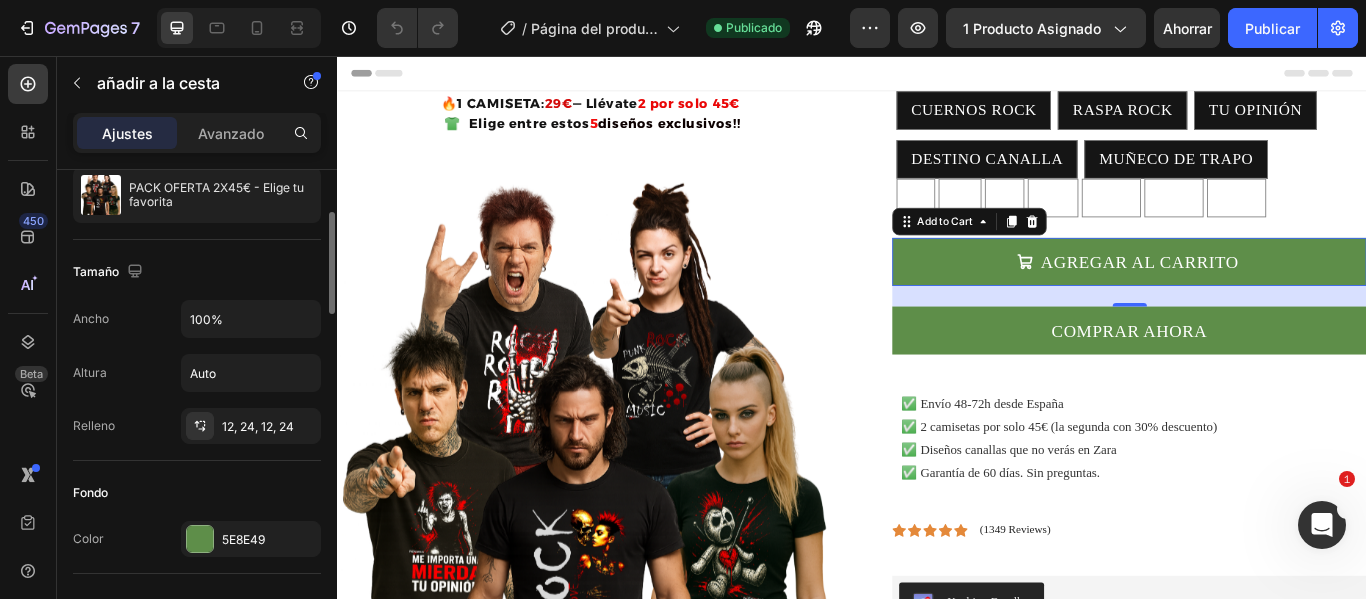 scroll, scrollTop: 300, scrollLeft: 0, axis: vertical 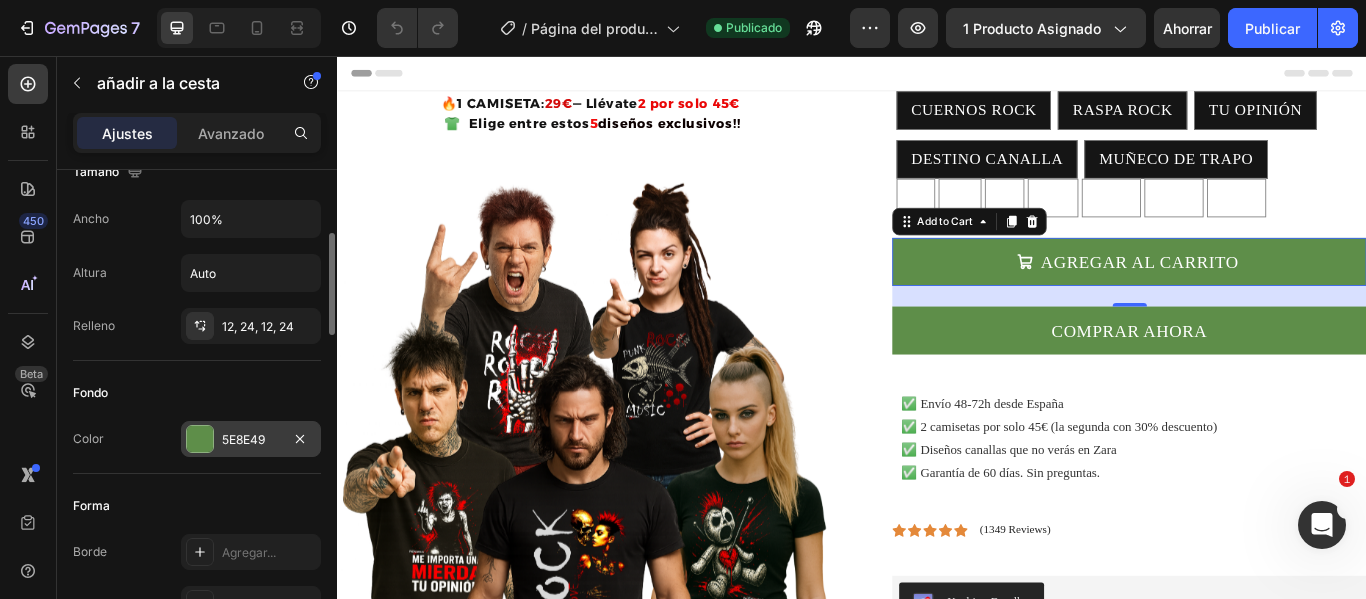 click at bounding box center (200, 439) 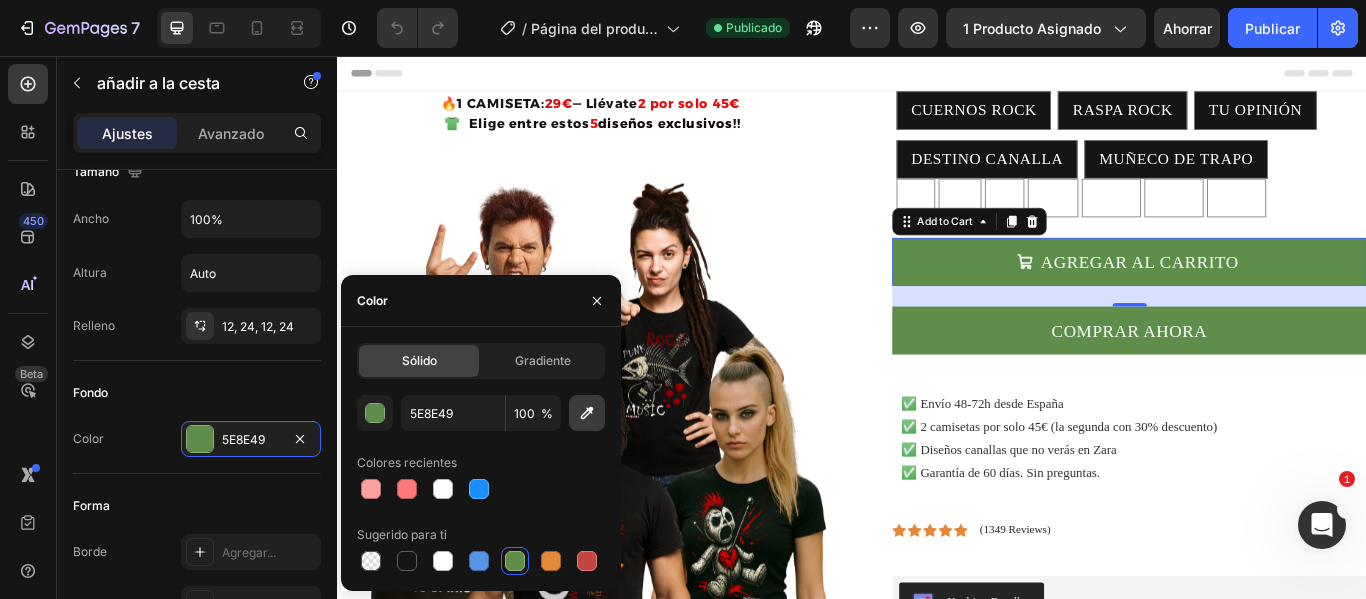 click 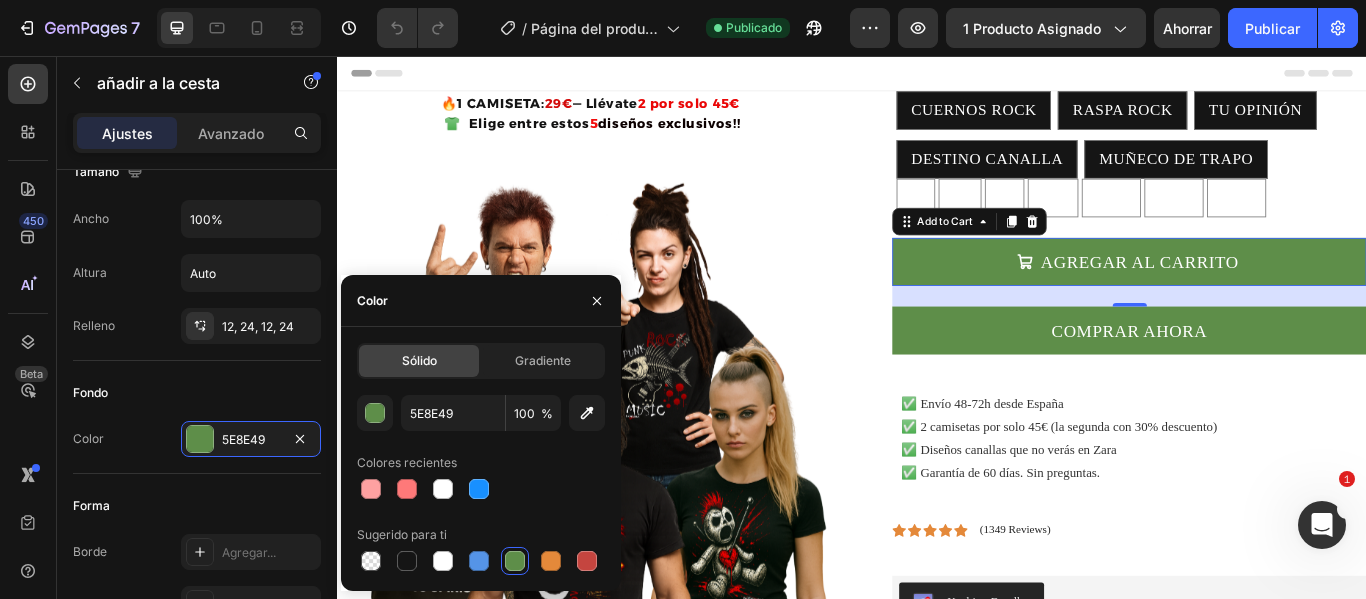 type on "FCFCFC" 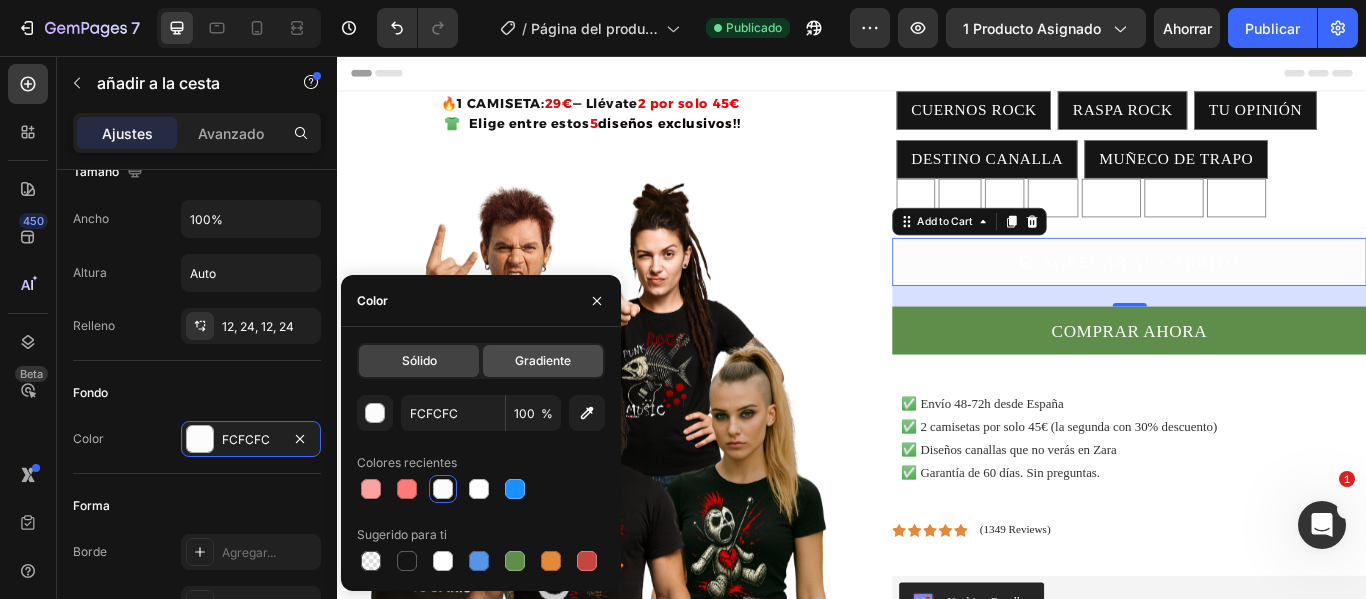 click on "Gradiente" at bounding box center (543, 360) 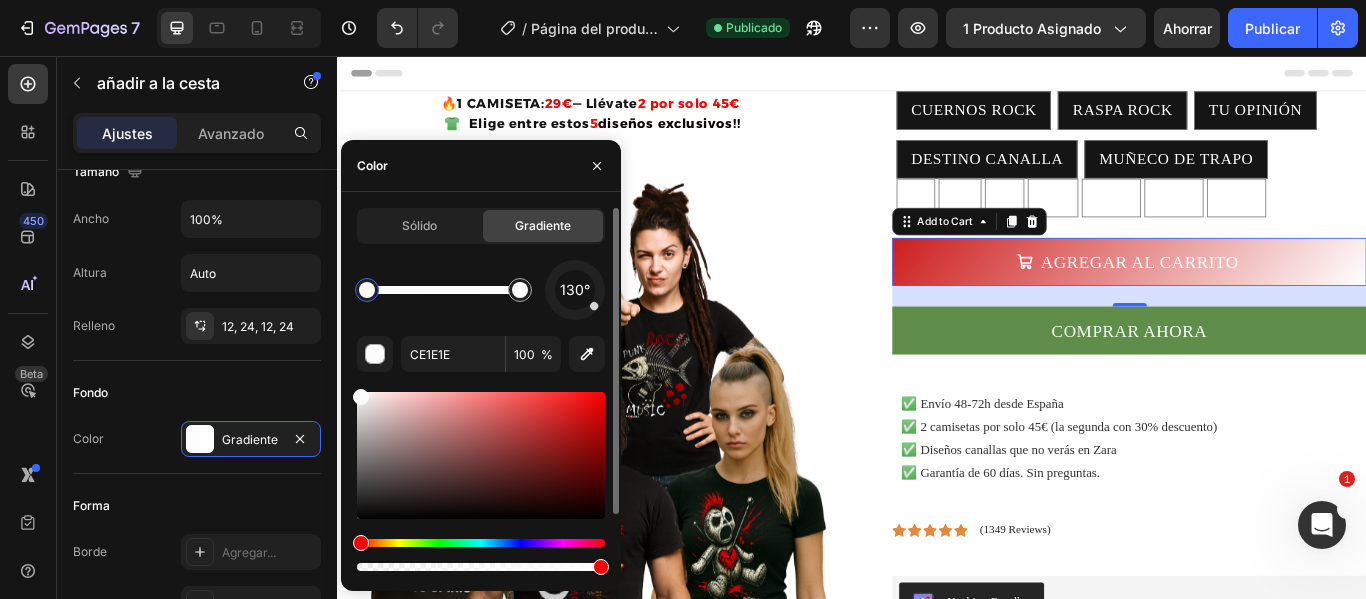 click at bounding box center [481, 455] 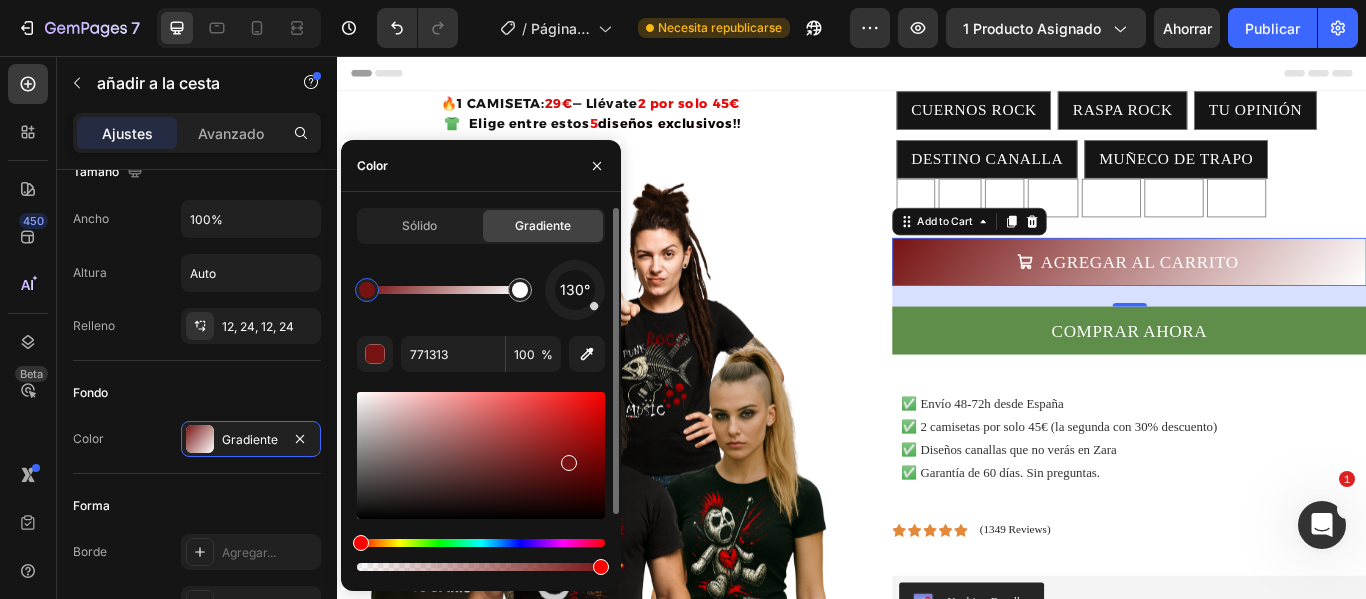 drag, startPoint x: 569, startPoint y: 415, endPoint x: 584, endPoint y: 434, distance: 24.207438 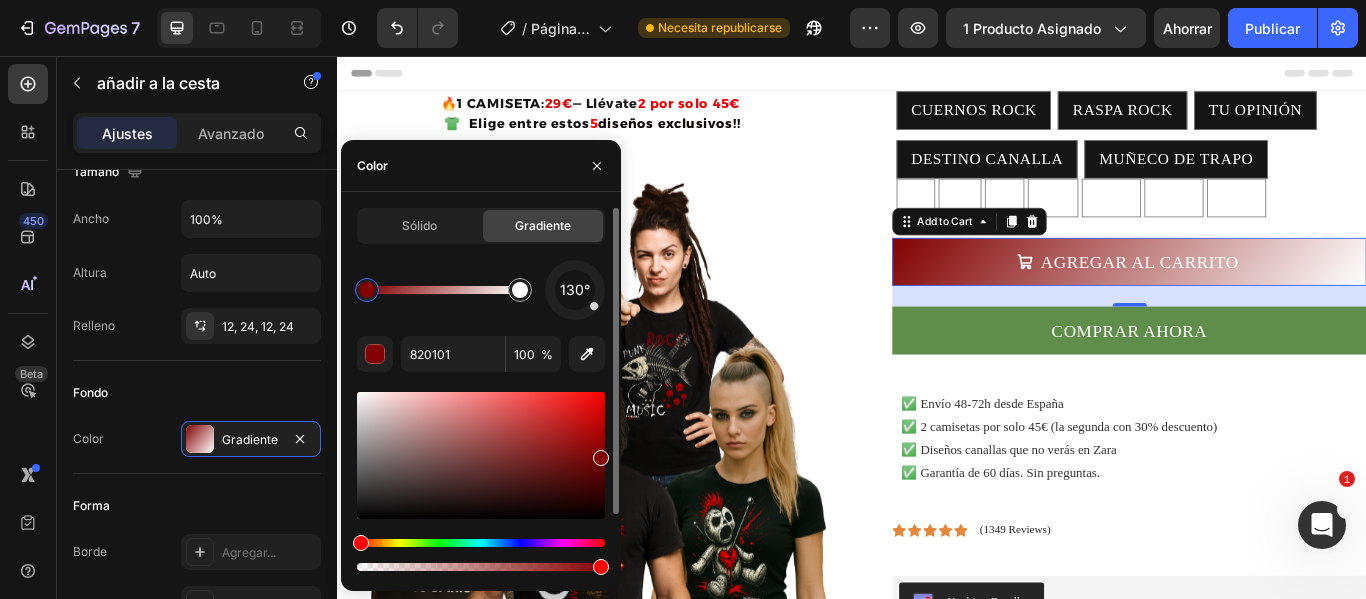 drag, startPoint x: 571, startPoint y: 462, endPoint x: 433, endPoint y: 411, distance: 147.12239 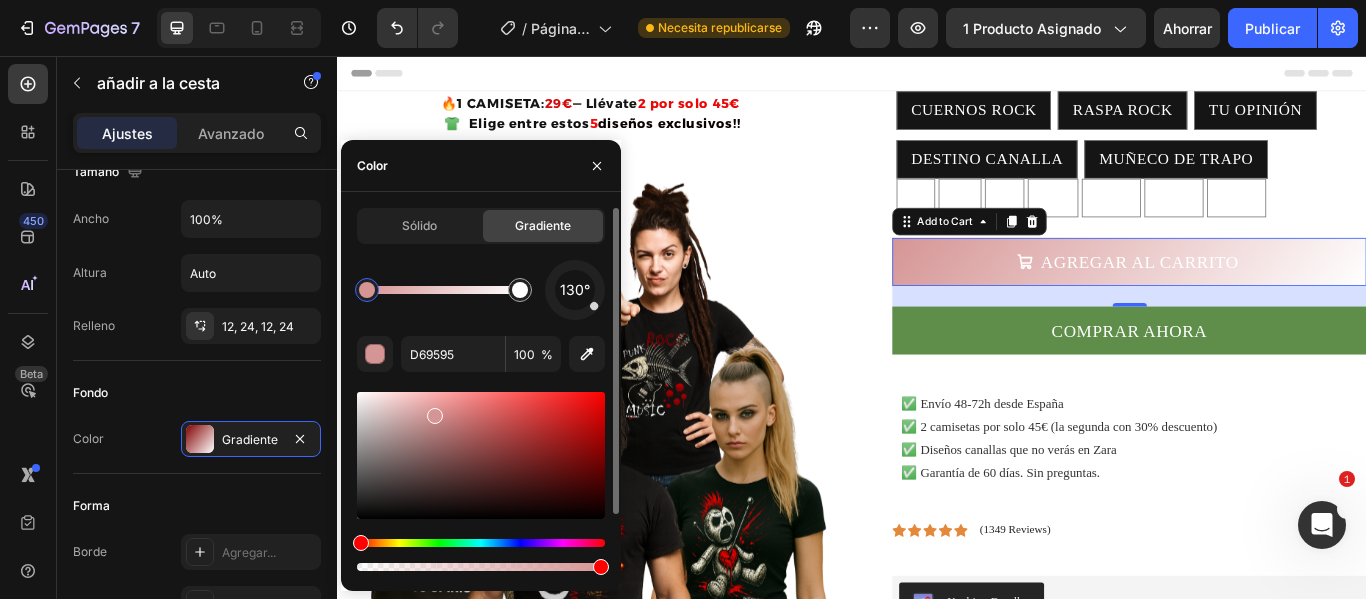click at bounding box center [481, 455] 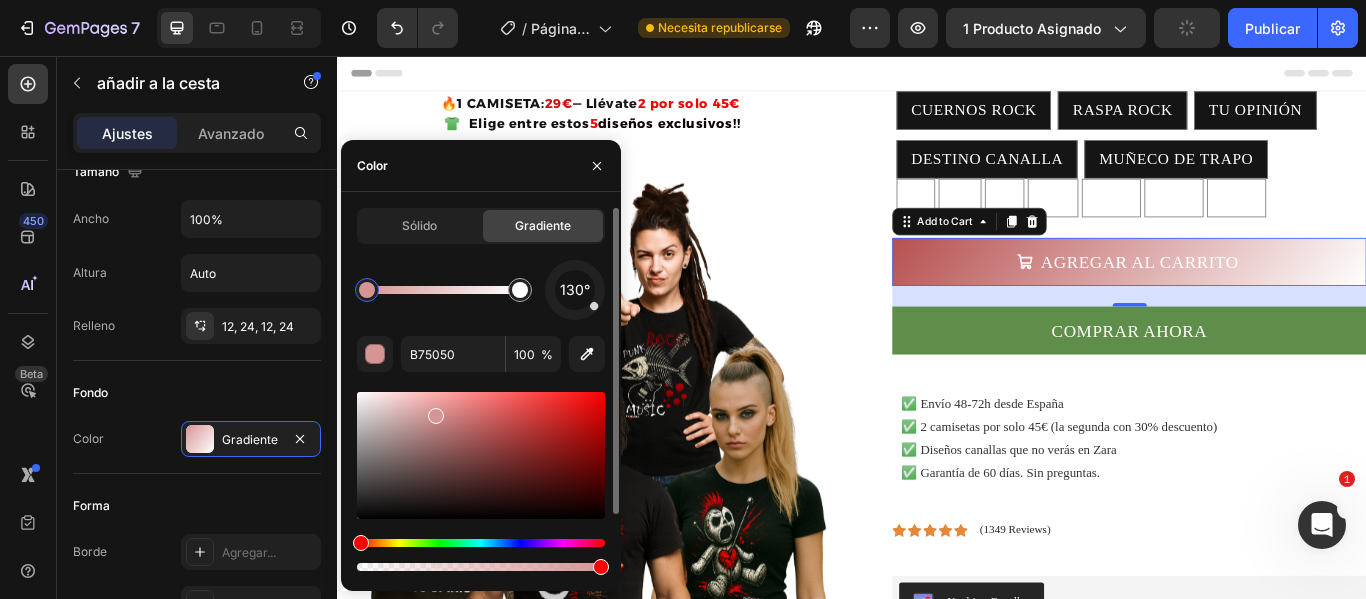 click at bounding box center (481, 455) 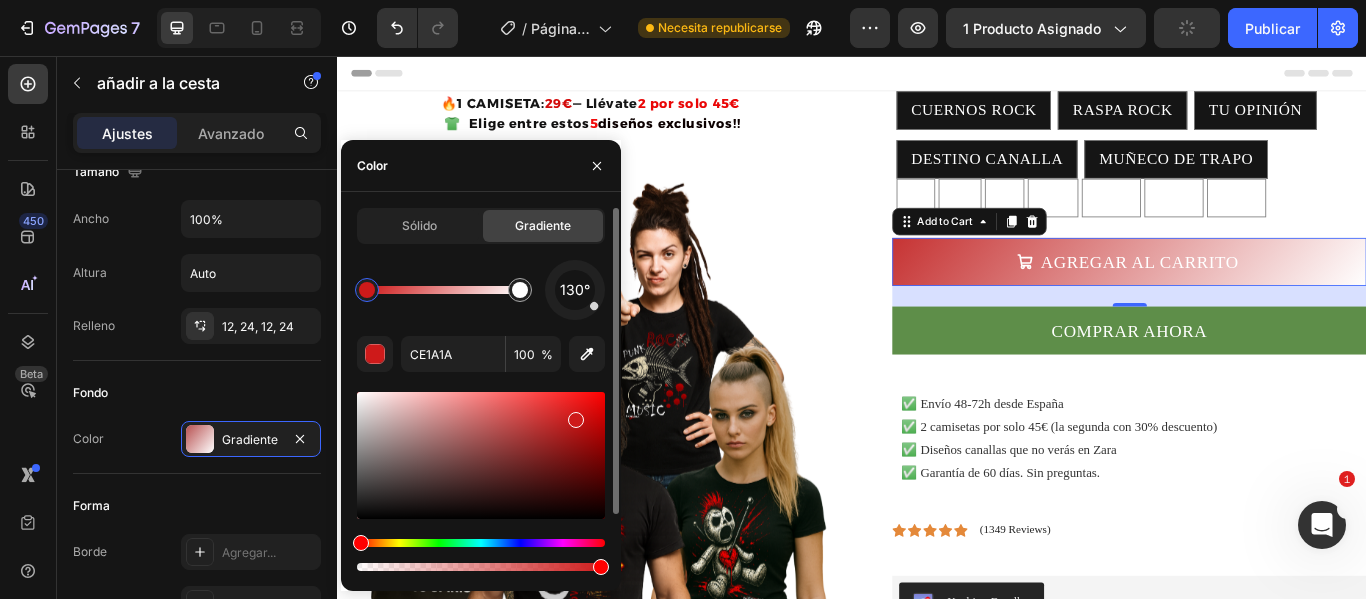 click at bounding box center [481, 455] 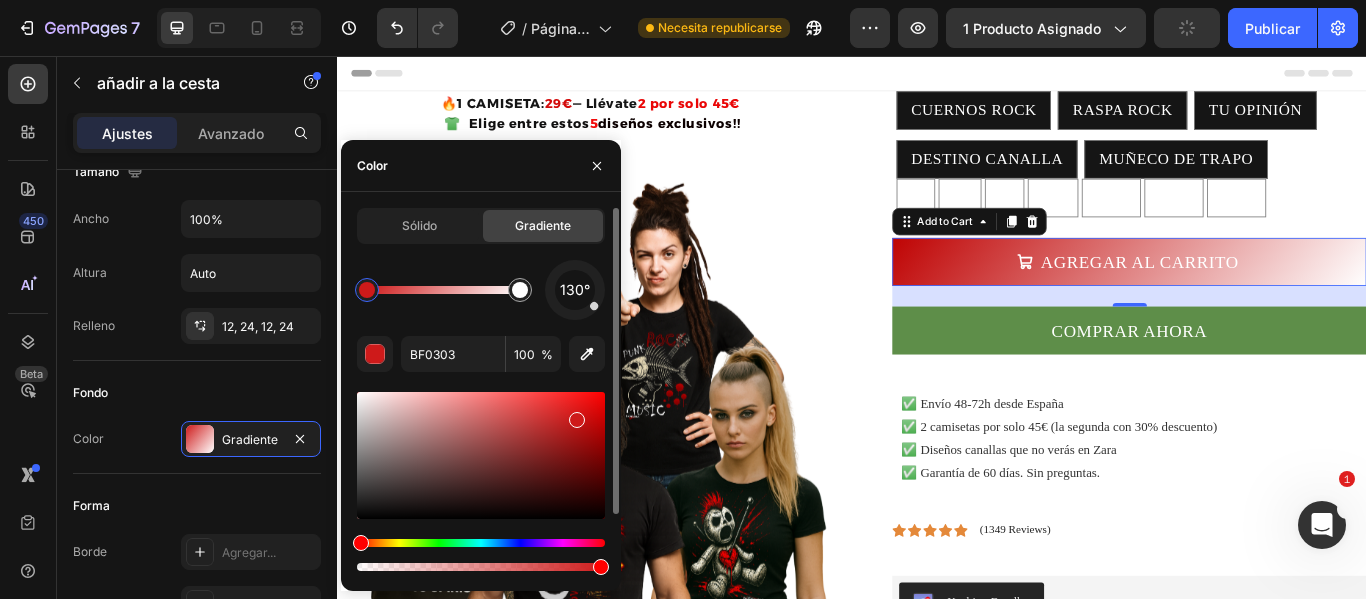 click at bounding box center [481, 455] 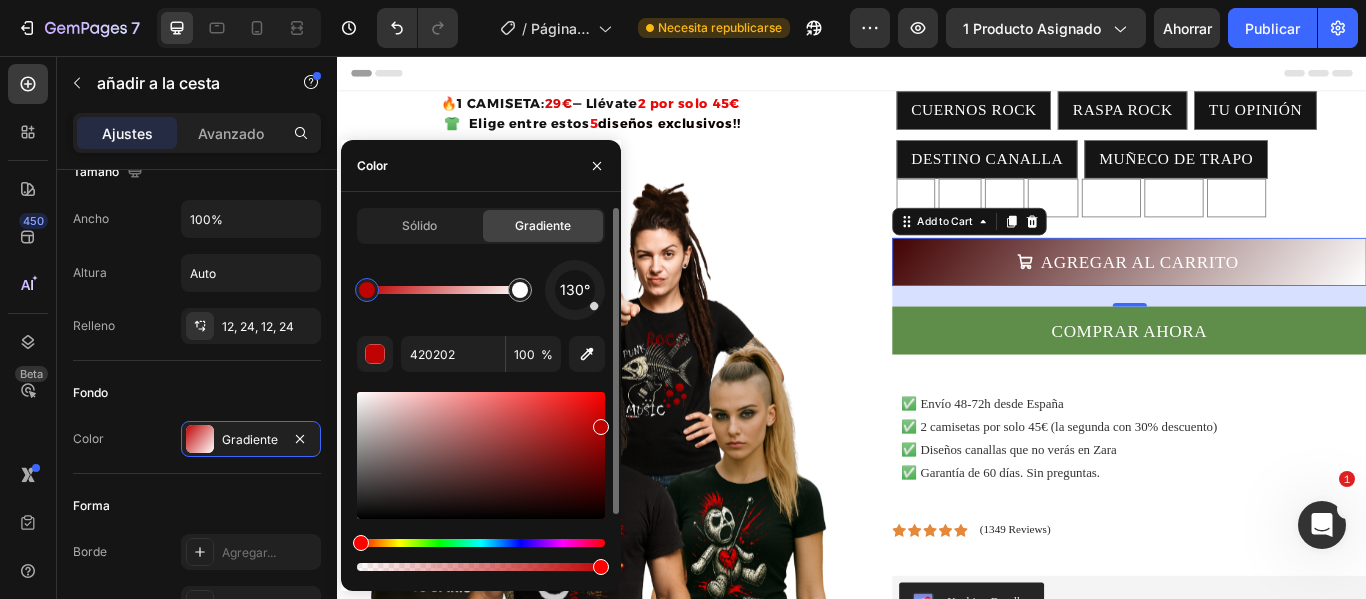 click at bounding box center (481, 455) 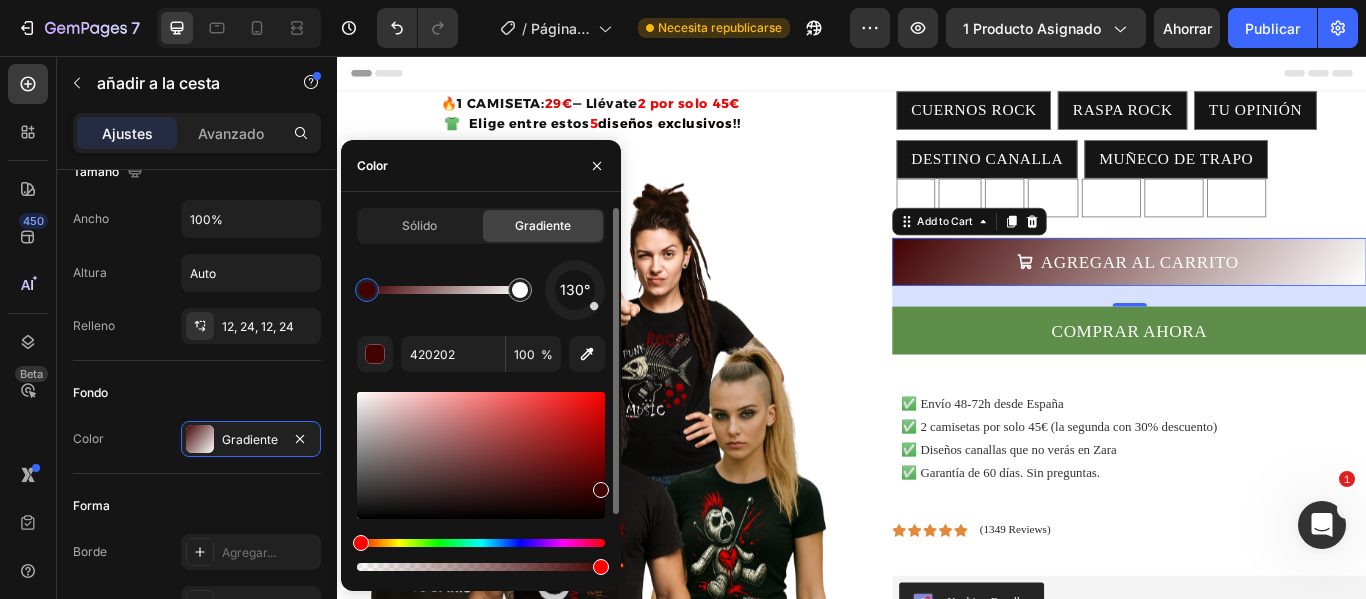 type on "770707" 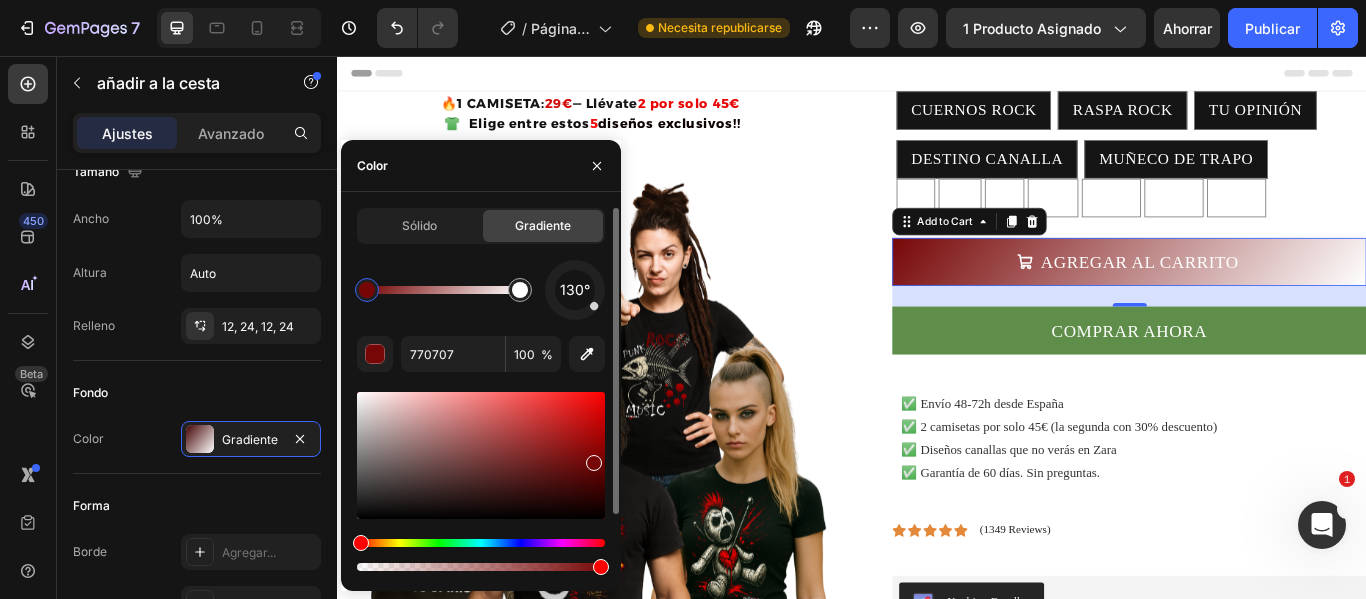 click at bounding box center [481, 455] 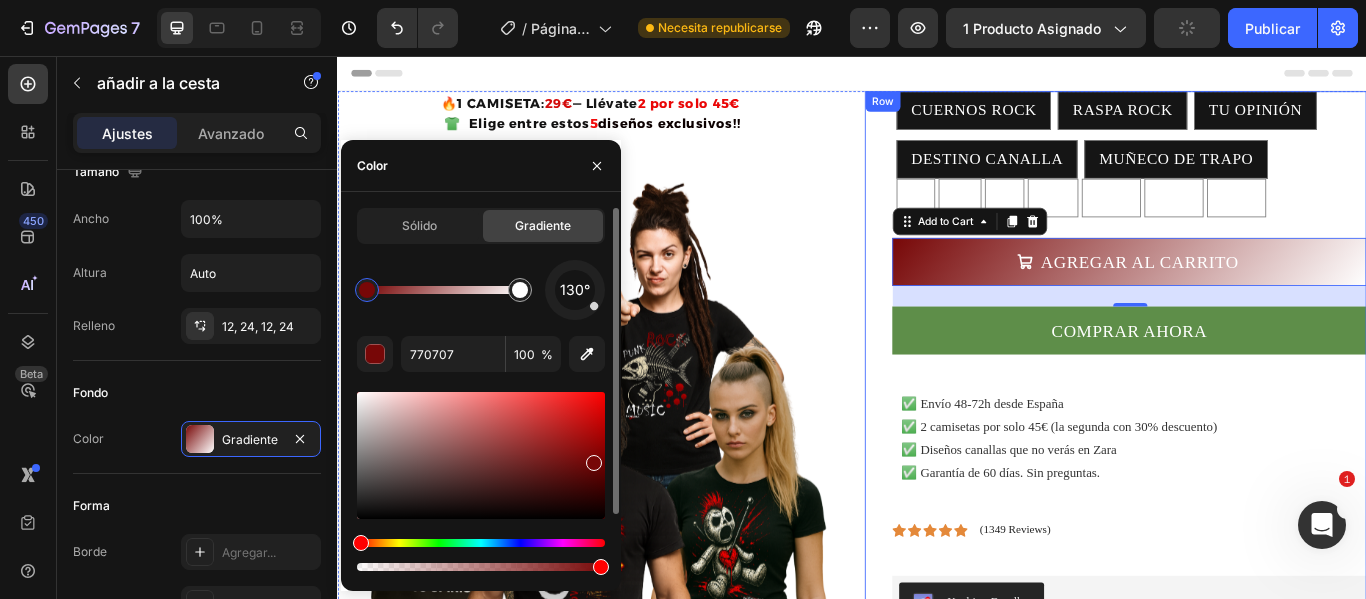 click on "CUERNOS ROCK CUERNOS ROCK CUERNOS ROCK RASPA ROCK RASPA ROCK RASPA ROCK TU OPINIÓN TU OPINIÓN TU OPINIÓN DESTINO CANALLA DESTINO CANALLA DESTINO CANALLA MUÑECO DE TRAPO MUÑECO DE TRAPO MUÑECO DE TRAPO S S S M M M L L L XL XL XL 2XL 2XL 2XL 3XL 3XL 3XL 4XL 4XL 4XL Product Variants & Swatches
AGREGAR AL CARRITO Add to Cart   24 COMPRAR AHORA Dynamic Checkout
✅ Envío 48-72h desde España
✅ 2 camisetas por solo 45€ (la segunda con 30% descuento)
✅ Diseños canallas que no verás en Zara
✅ Garantía de 60 días. Sin preguntas.
Custom Code Icon Icon Icon Icon Icon Icon List (1349 Reviews) Text Block Row Kaching Bundles Kaching Bundles
Icon Sale Ends In 2 Hours | Limited Time Offer Text Block Row Add to cart Add to Cart
Icon Free Shipping Text Block
Icon Money-Back Text Block
Icon Easy Returns Text Block Row Image Icon Icon Icon Icon Icon Icon List Text Block
Icon Text Block Row Row" at bounding box center [1244, 688] 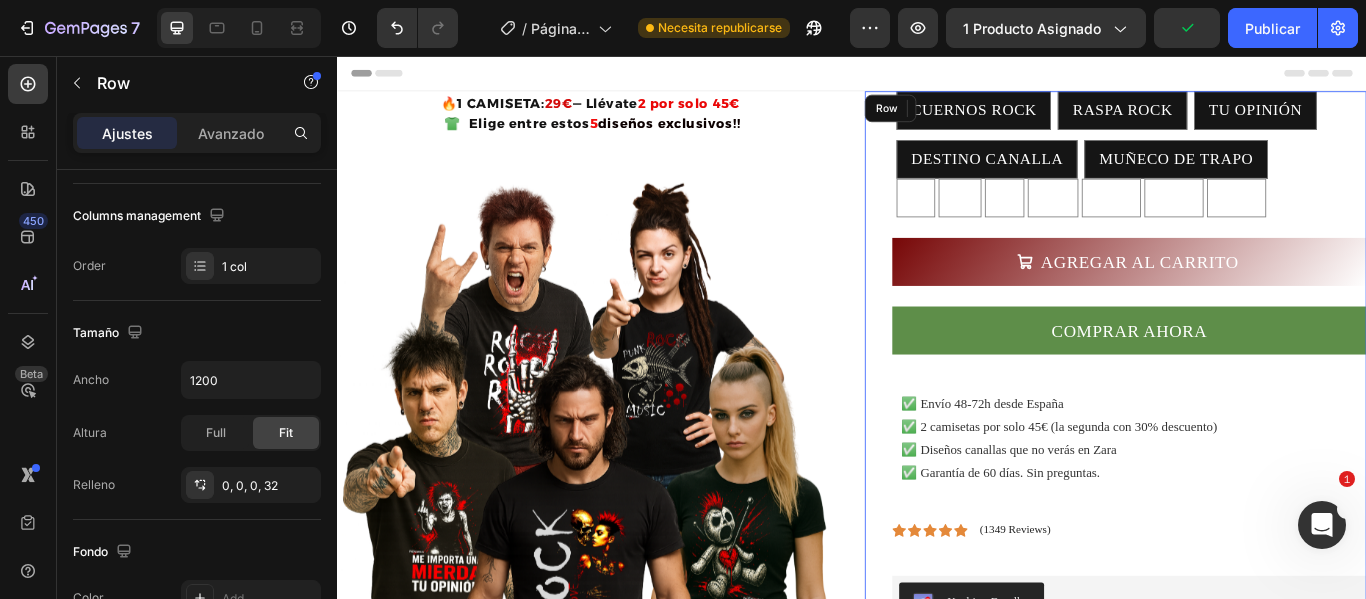 scroll, scrollTop: 0, scrollLeft: 0, axis: both 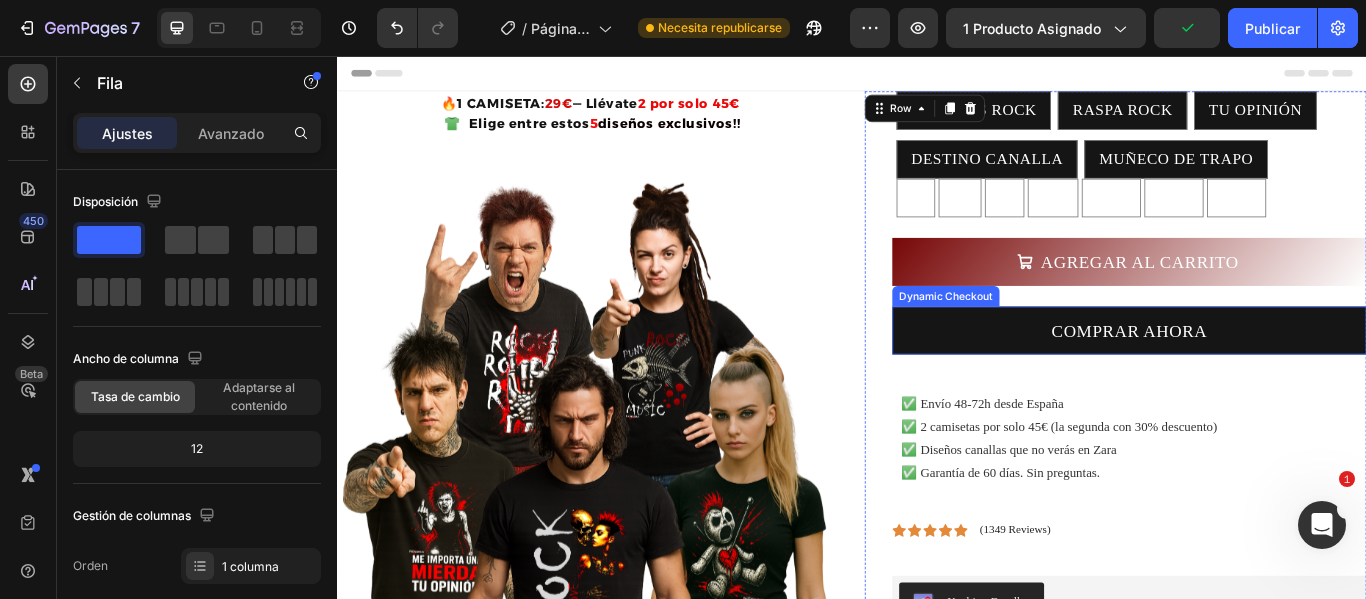 click on "COMPRAR AHORA" at bounding box center [1260, 376] 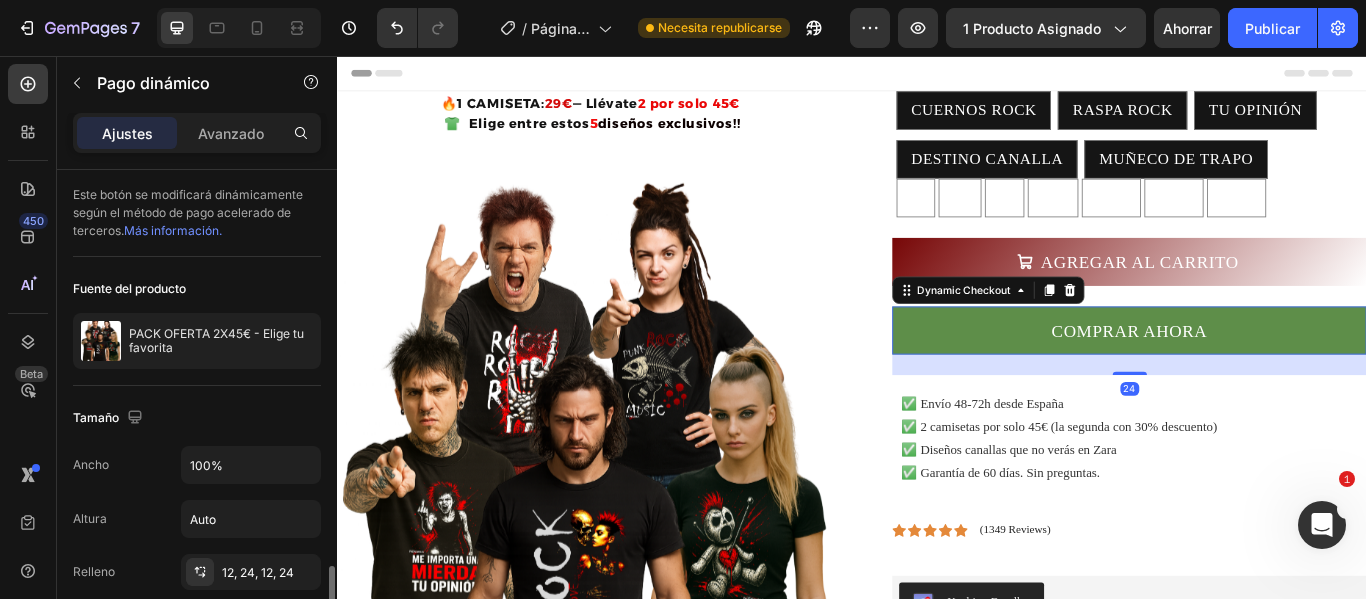scroll, scrollTop: 300, scrollLeft: 0, axis: vertical 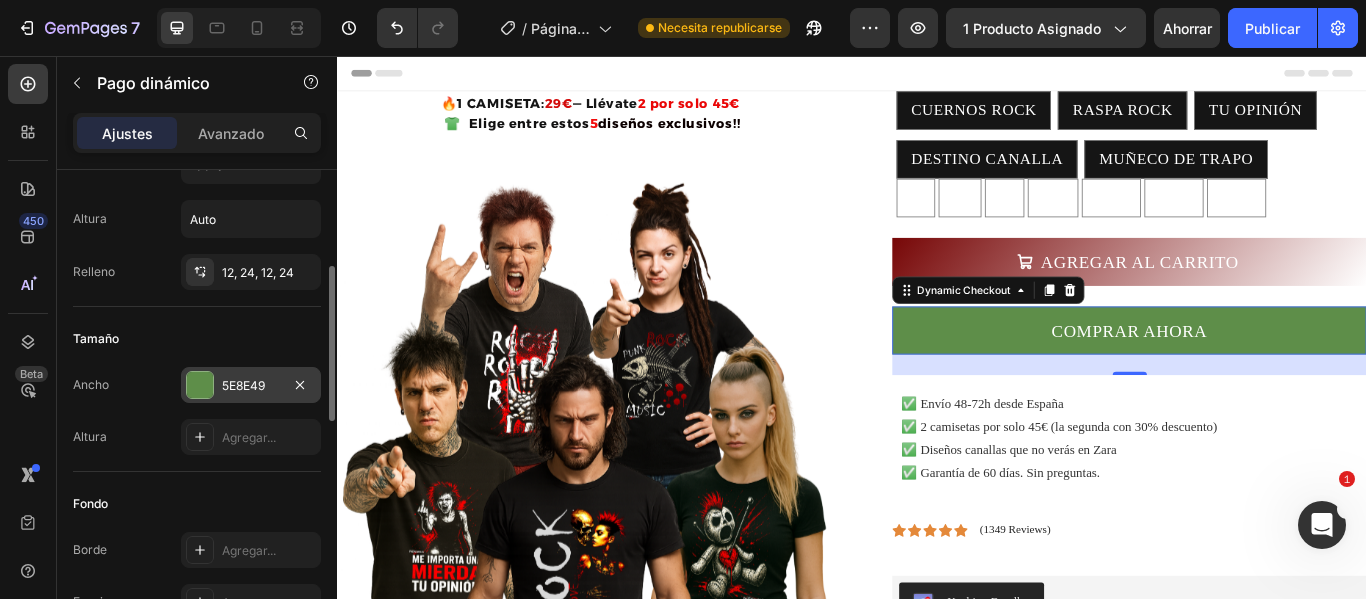 click at bounding box center [200, 385] 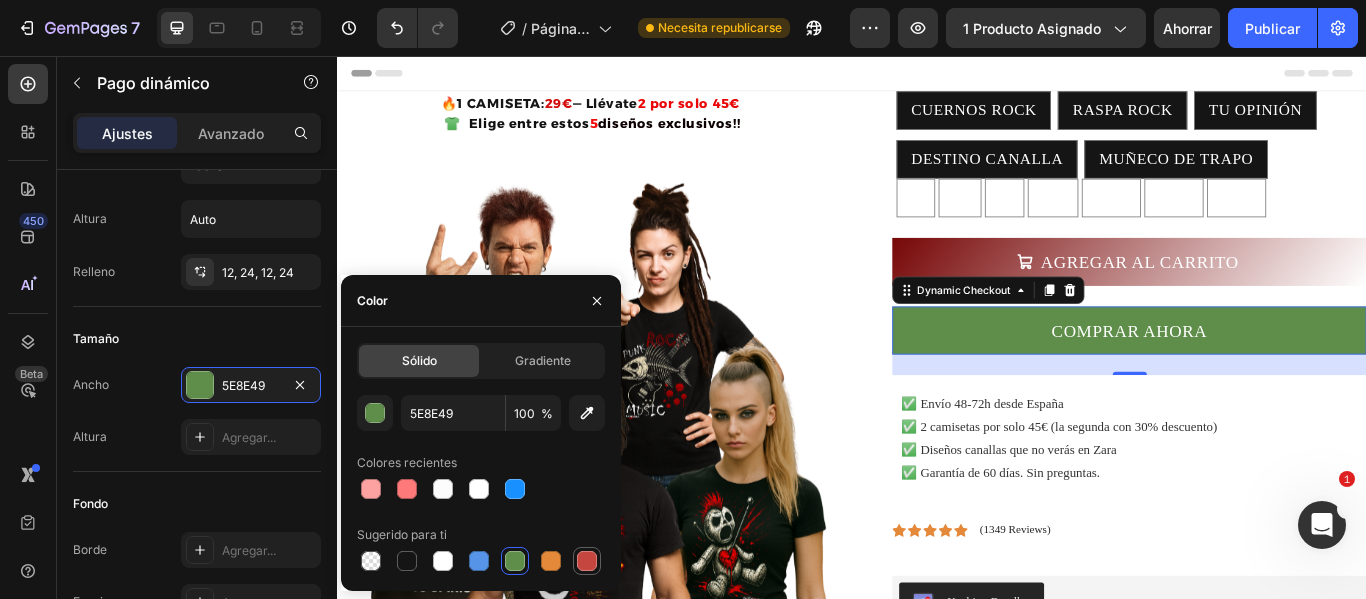 click at bounding box center (587, 561) 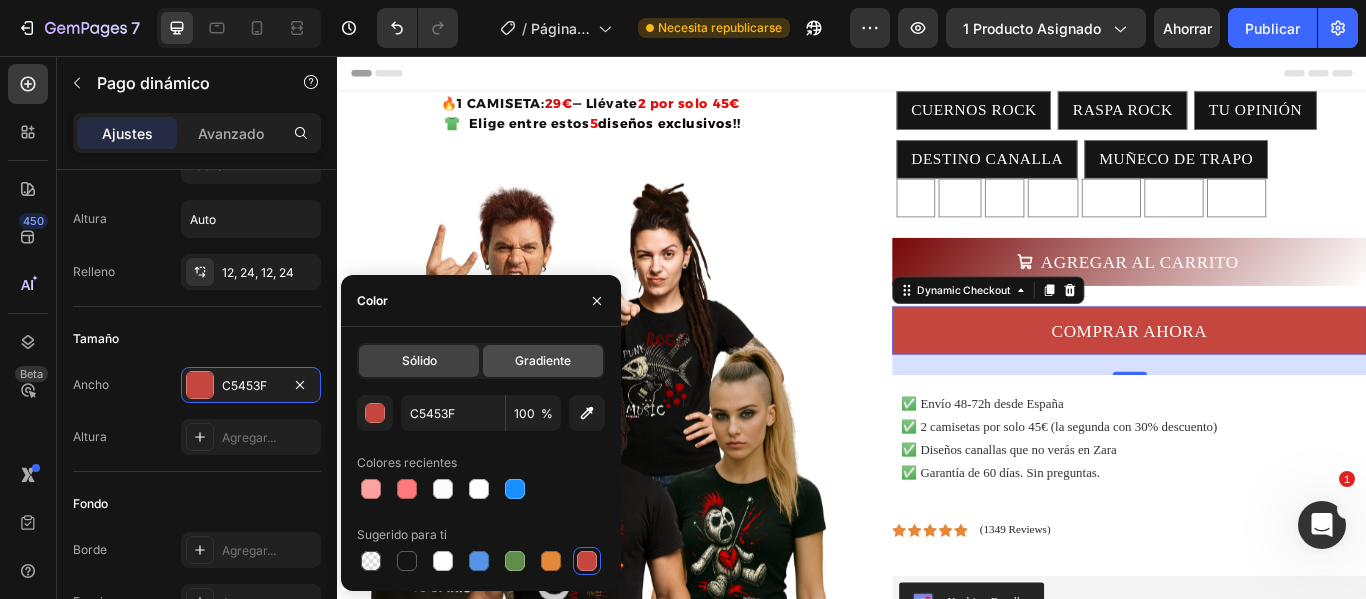 click on "Gradiente" at bounding box center [543, 360] 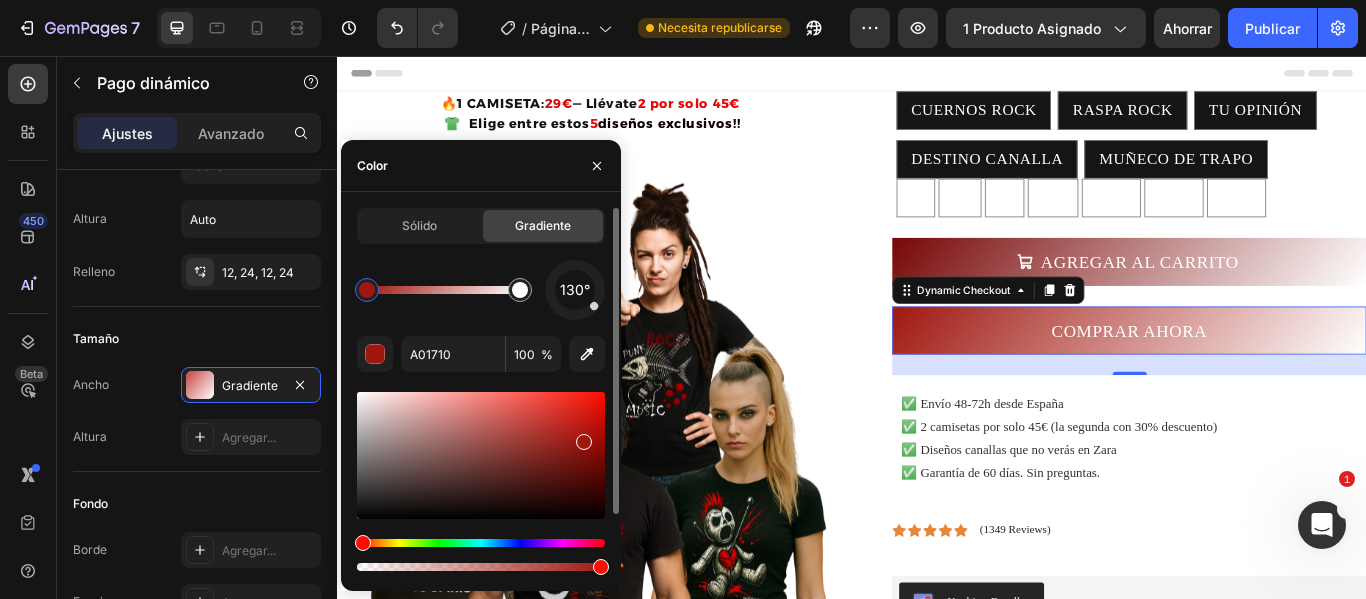 drag, startPoint x: 528, startPoint y: 423, endPoint x: 582, endPoint y: 438, distance: 56.044624 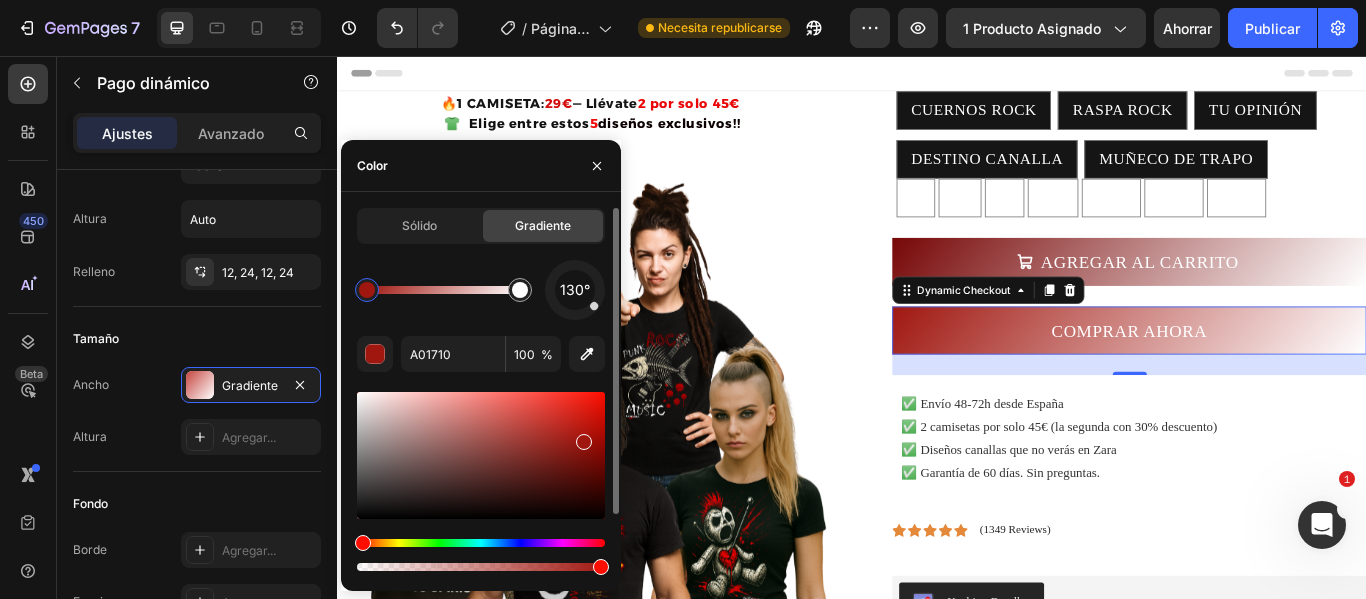 click at bounding box center [584, 442] 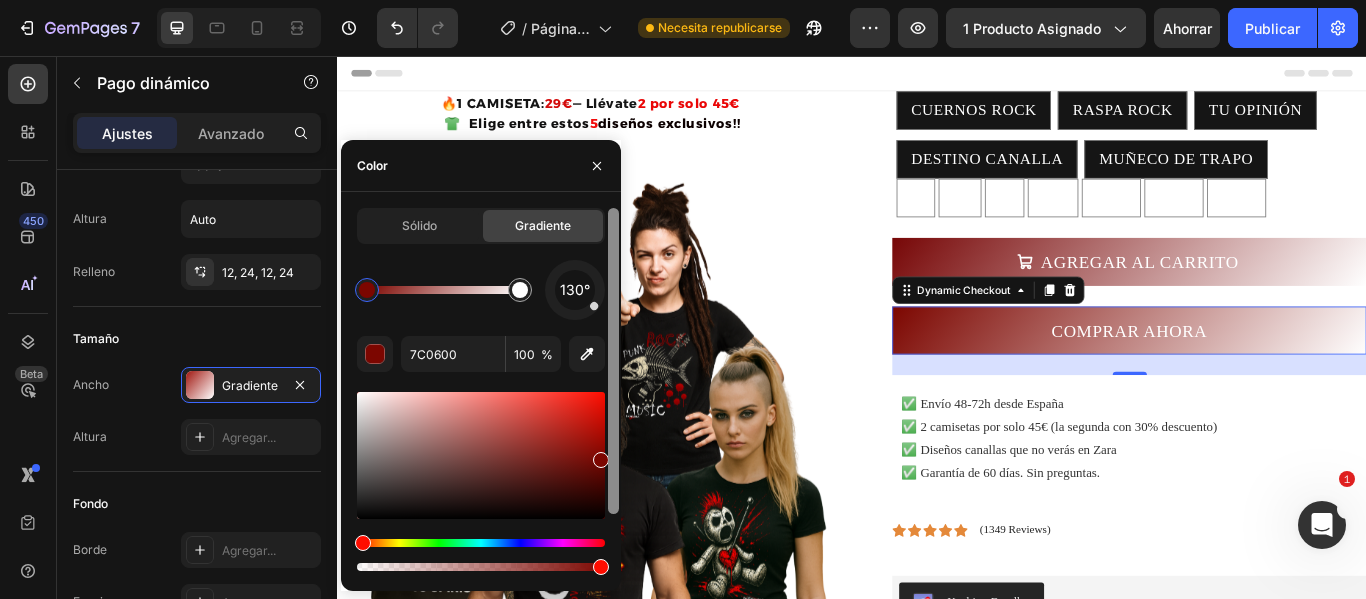 drag, startPoint x: 582, startPoint y: 438, endPoint x: 620, endPoint y: 456, distance: 42.047592 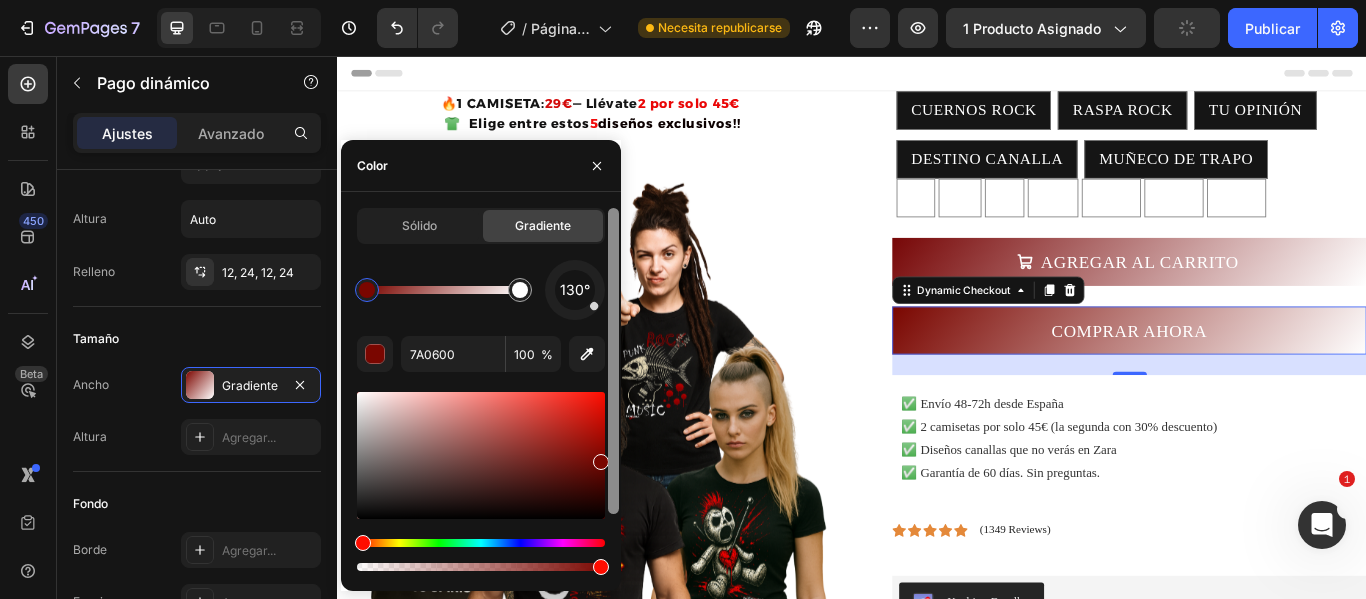 type on "6D0500" 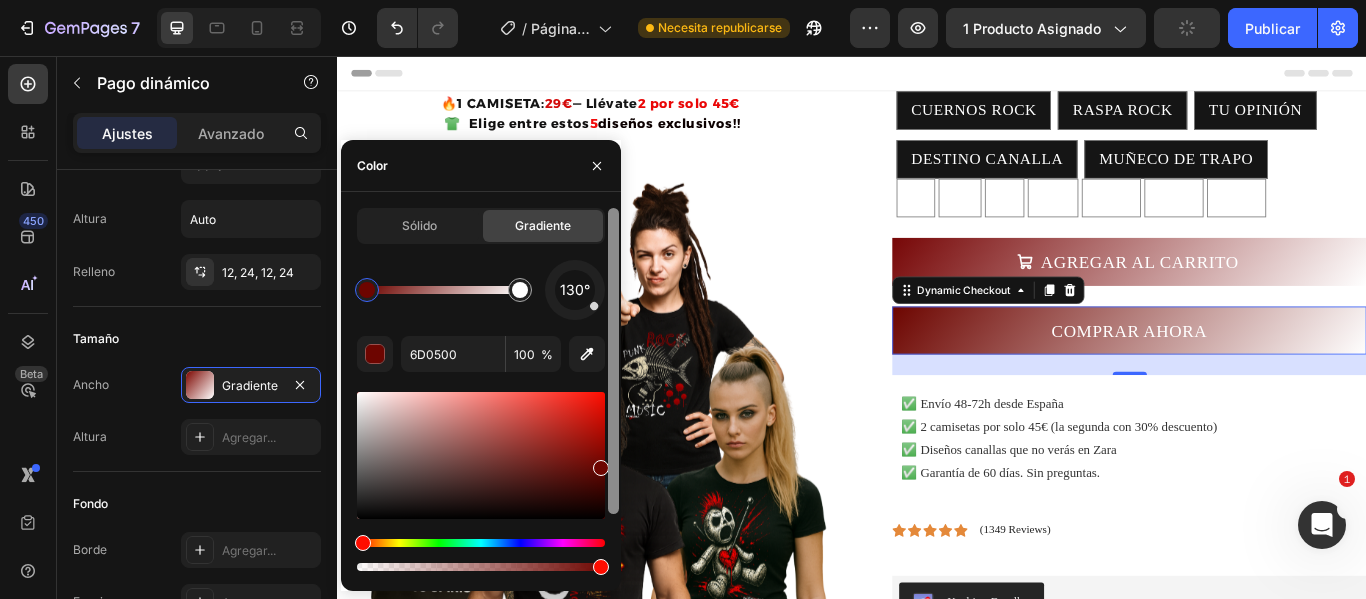 click on "Sólido Gradiente 130° 6D0500 100 % Colores recientes" at bounding box center (481, 391) 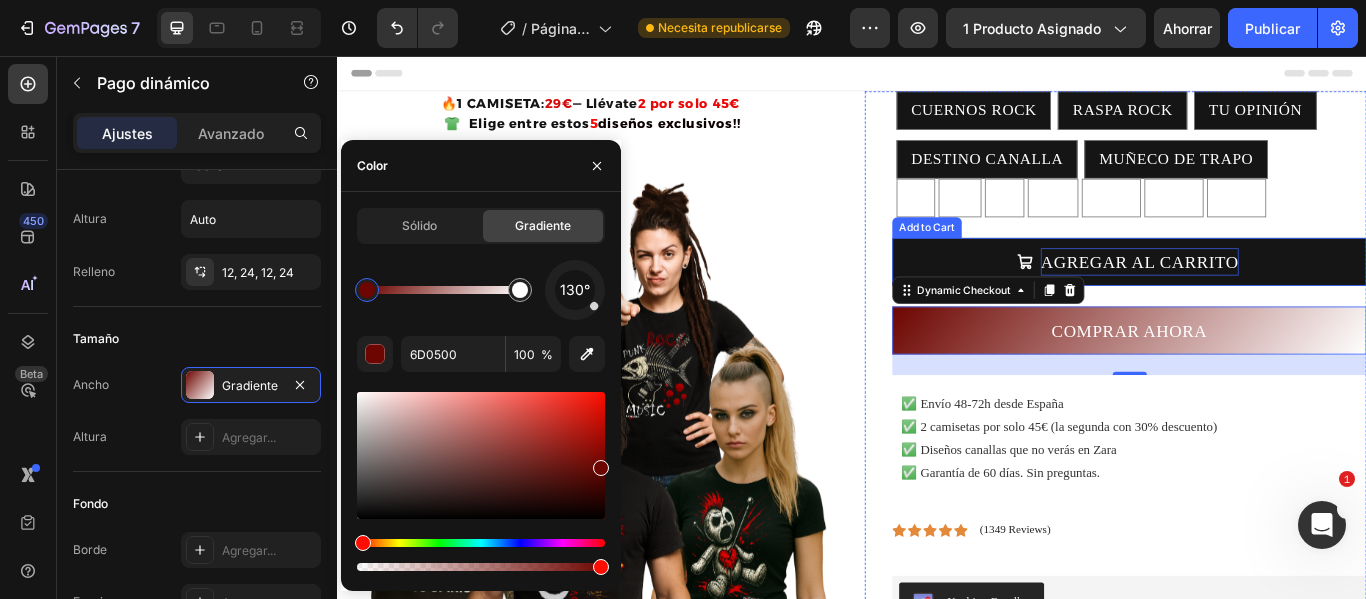 click on "AGREGAR AL CARRITO" at bounding box center [1272, 296] 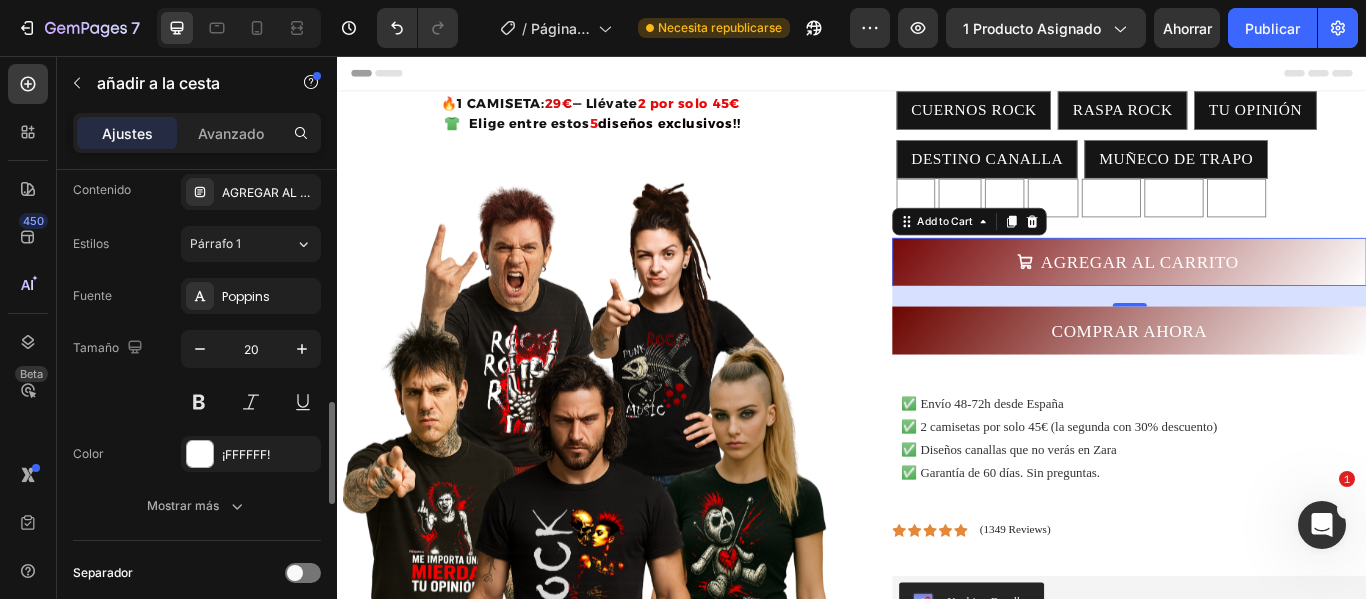 scroll, scrollTop: 1200, scrollLeft: 0, axis: vertical 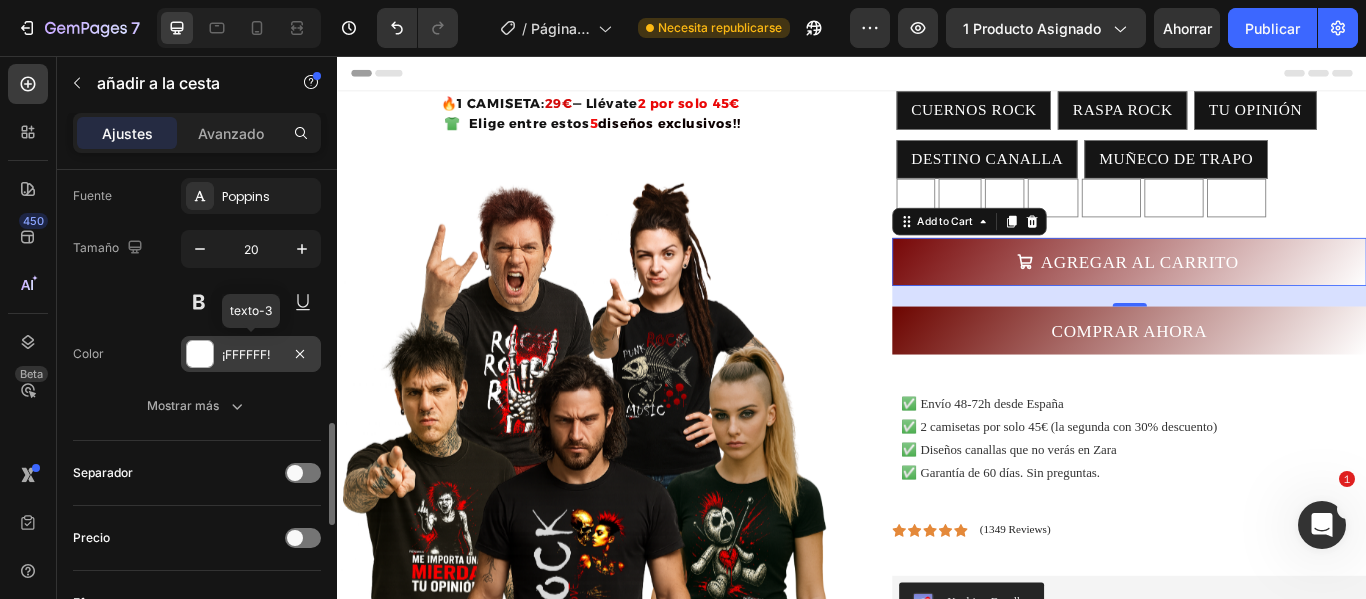 click at bounding box center (200, 354) 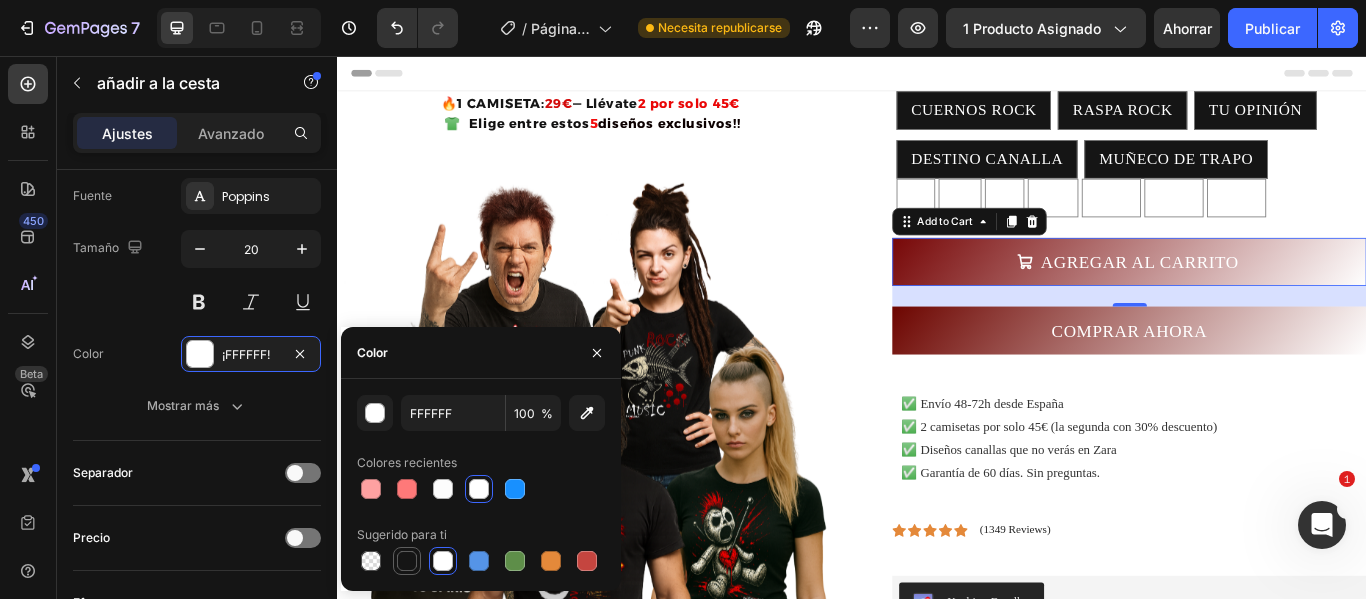 click at bounding box center [407, 561] 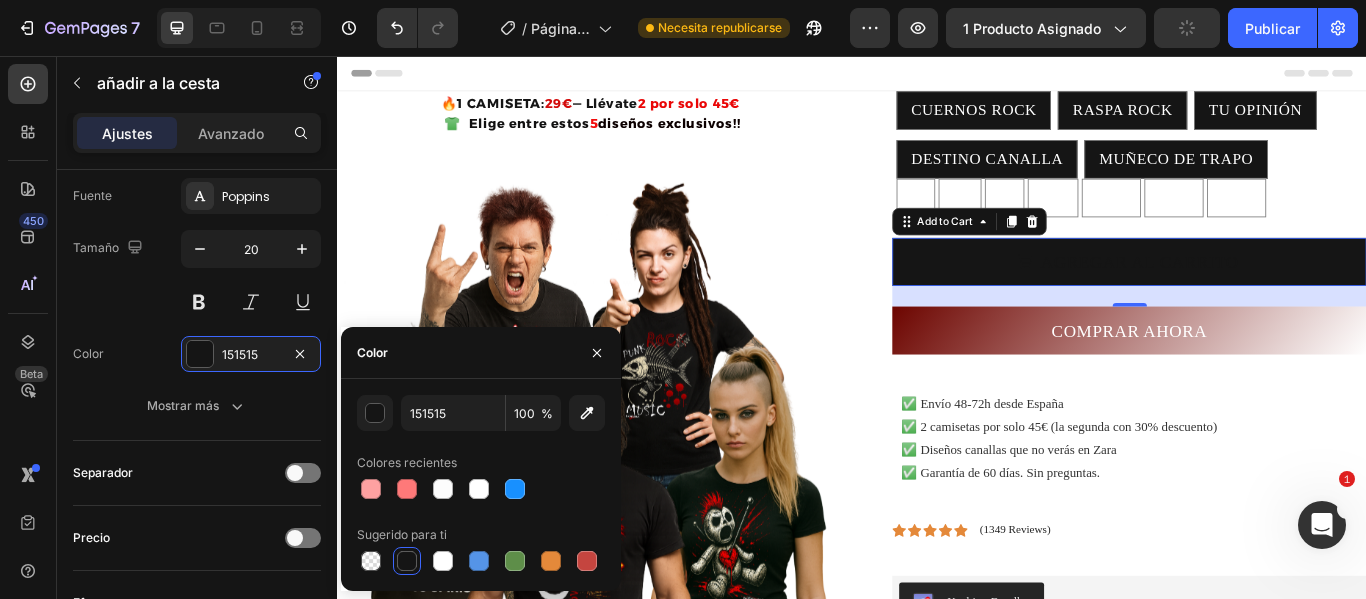 click on "AGREGAR AL CARRITO" at bounding box center (1260, 296) 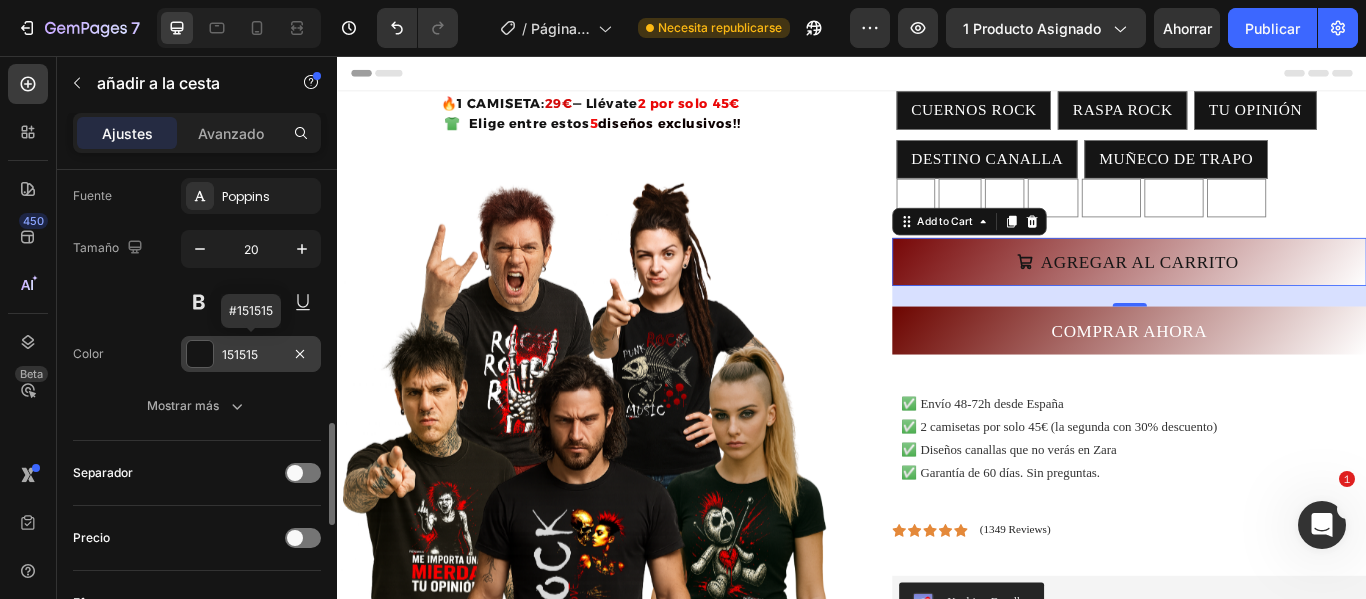 click at bounding box center (200, 354) 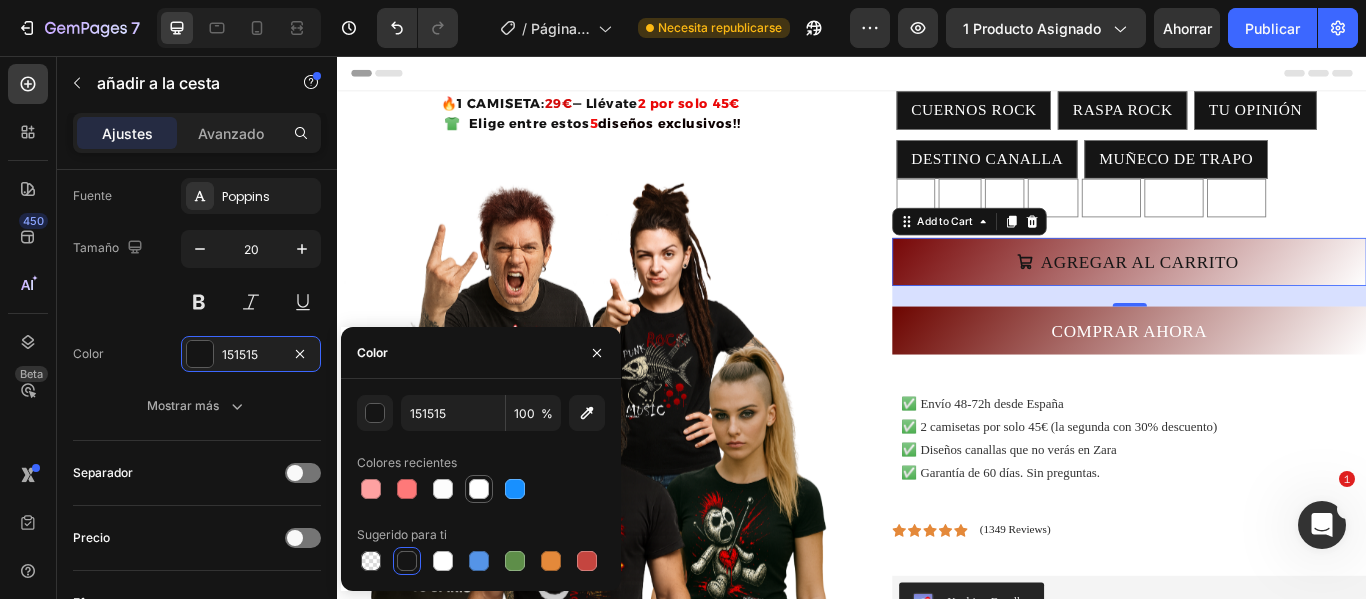 click at bounding box center (479, 489) 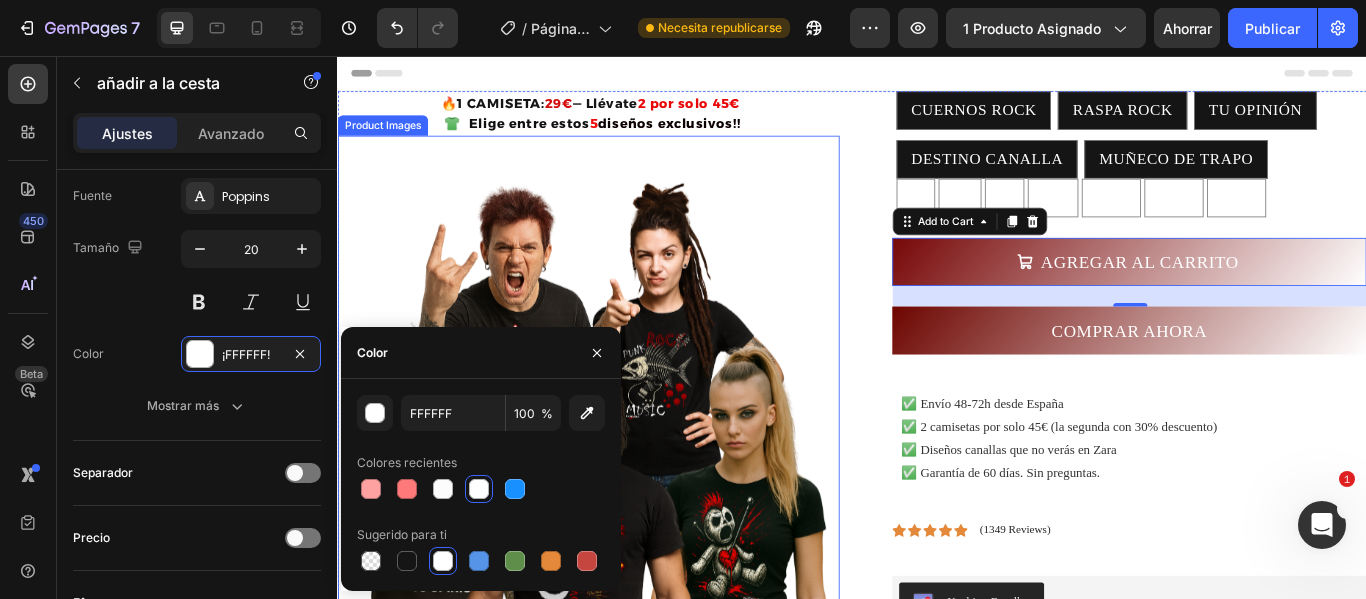 click at bounding box center [629, 539] 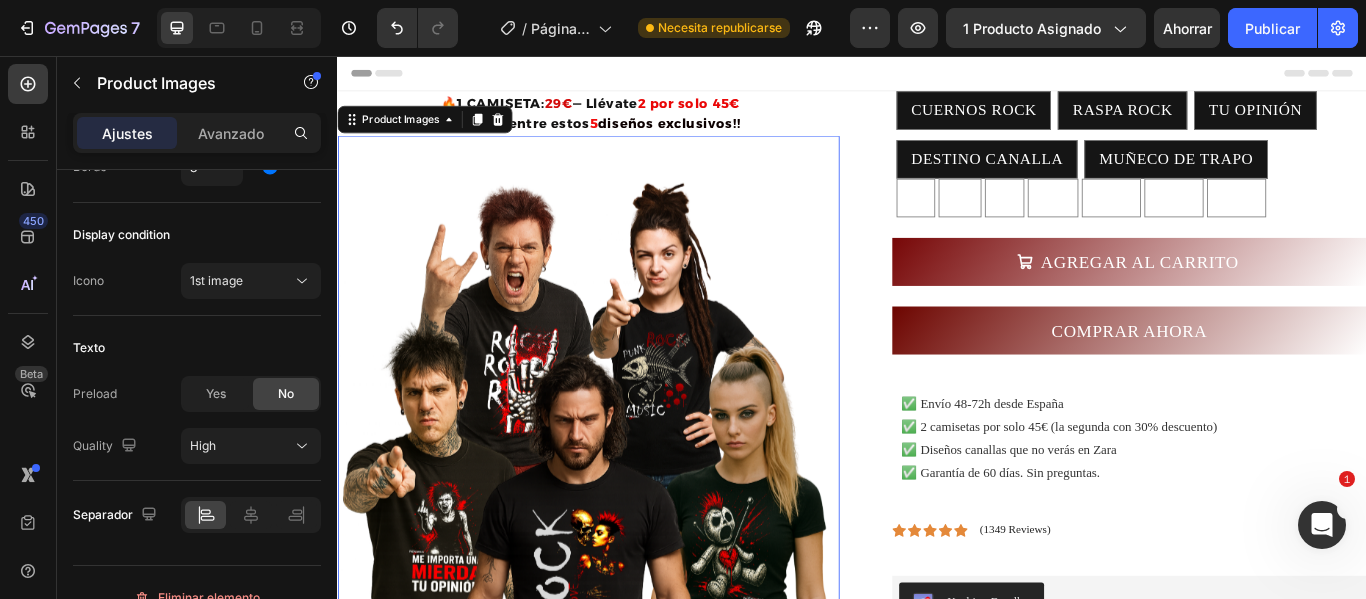 scroll, scrollTop: 0, scrollLeft: 0, axis: both 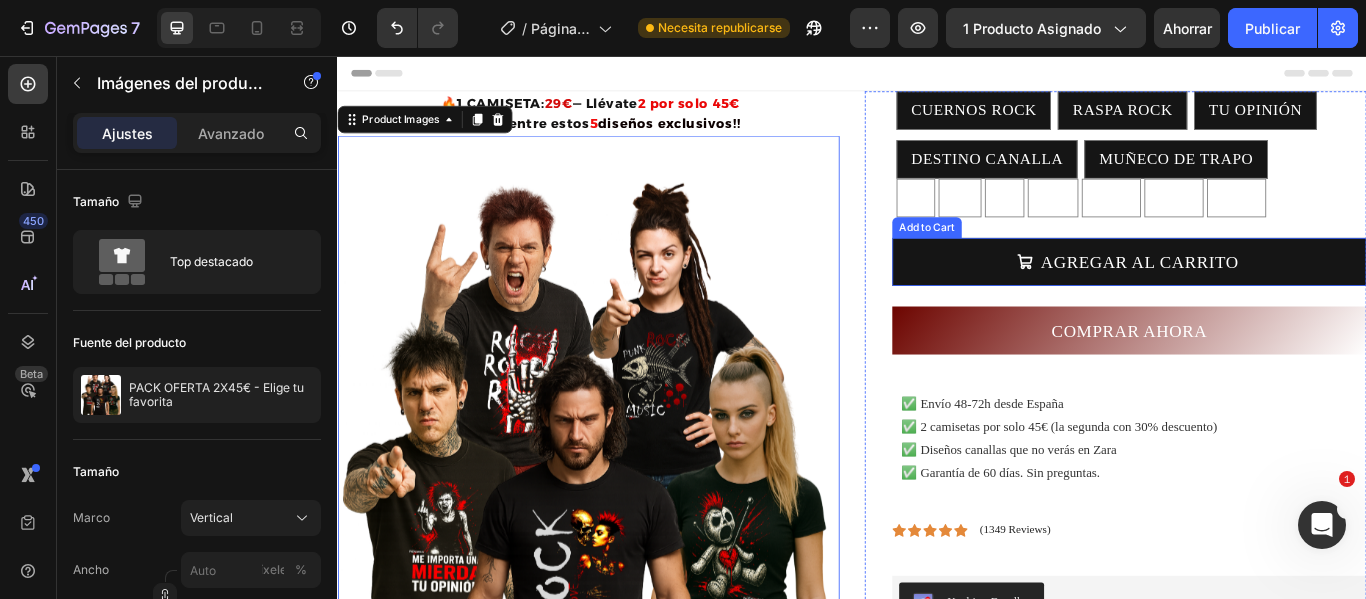 click on "AGREGAR AL CARRITO" at bounding box center (1260, 296) 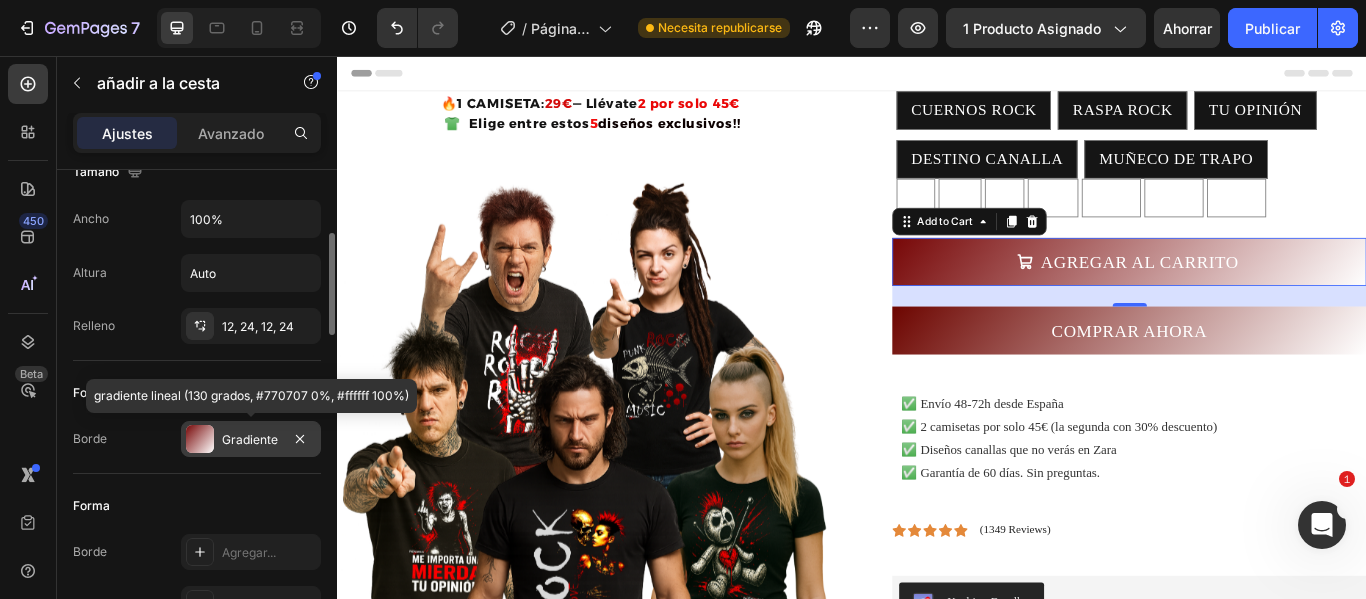 scroll, scrollTop: 400, scrollLeft: 0, axis: vertical 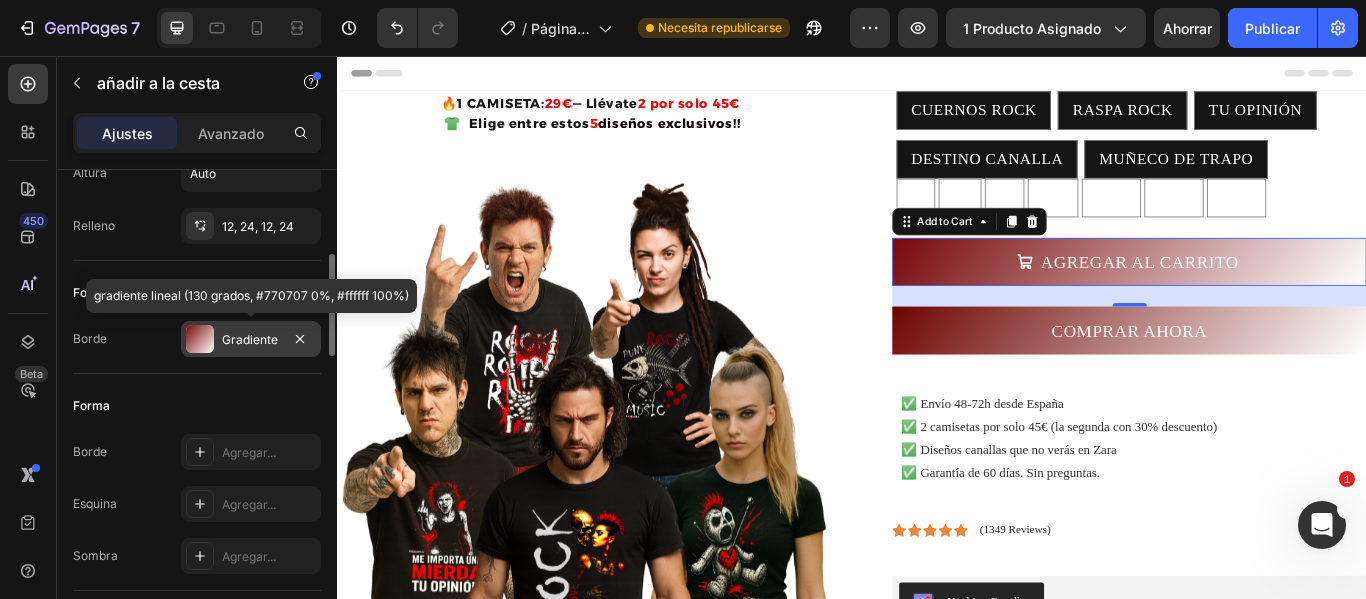 click at bounding box center (200, 339) 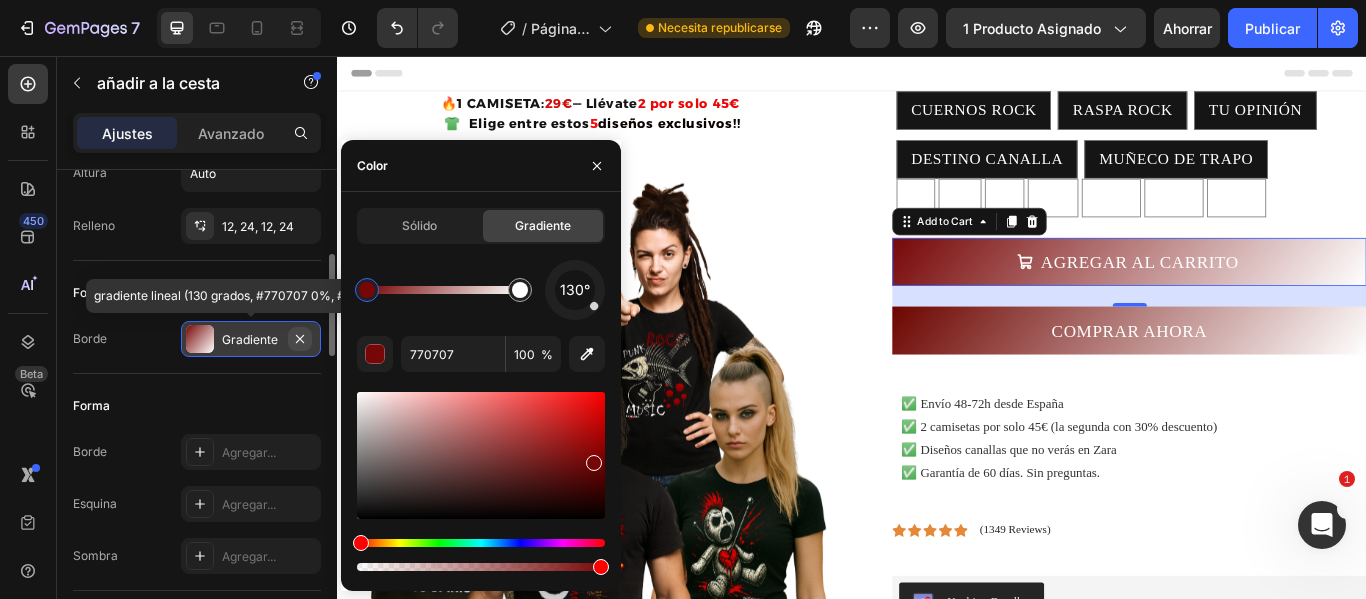 click 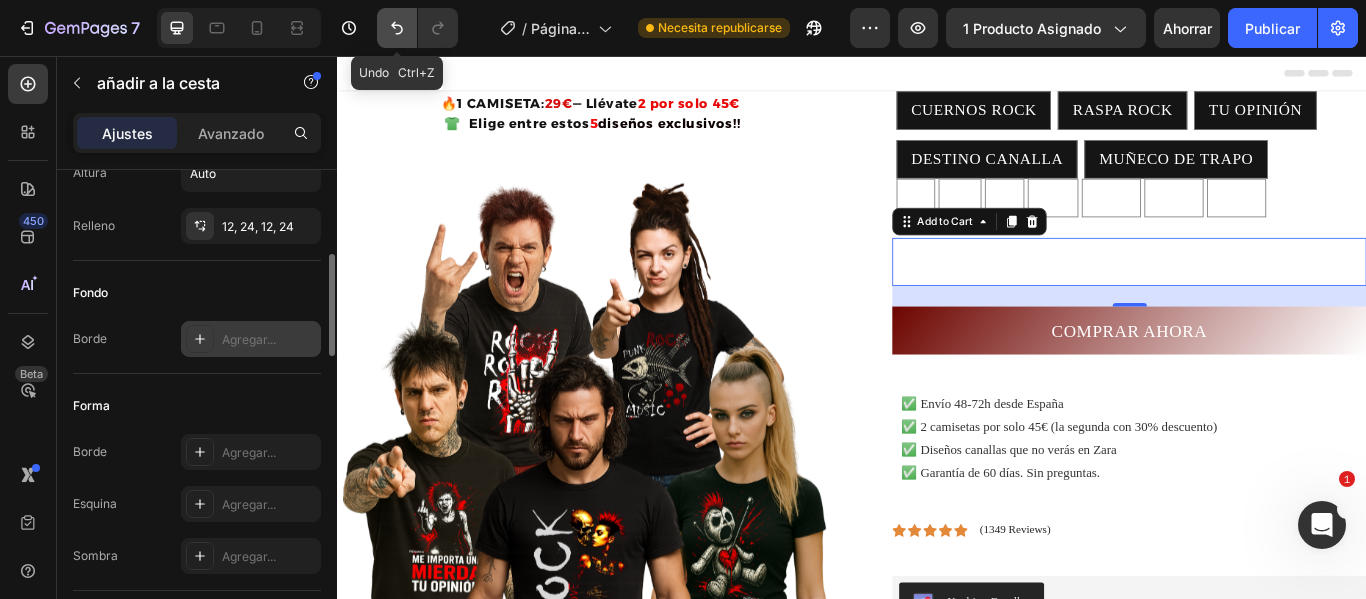 click 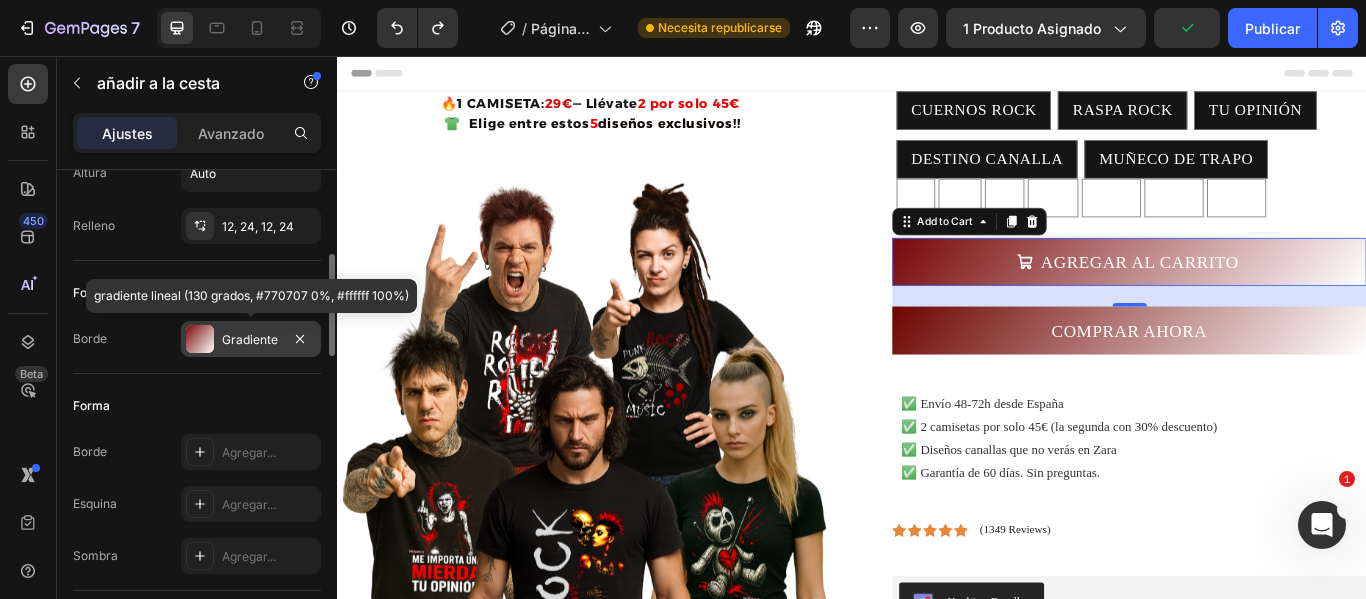 click at bounding box center (200, 339) 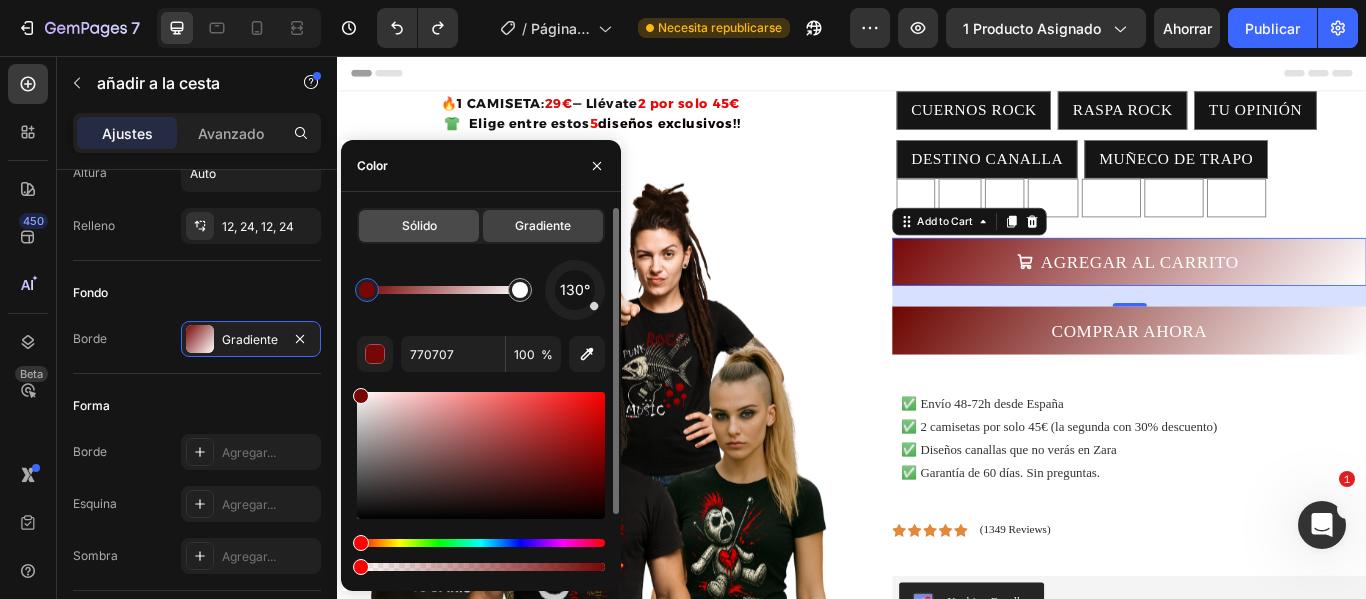 click on "Sólido" at bounding box center [419, 225] 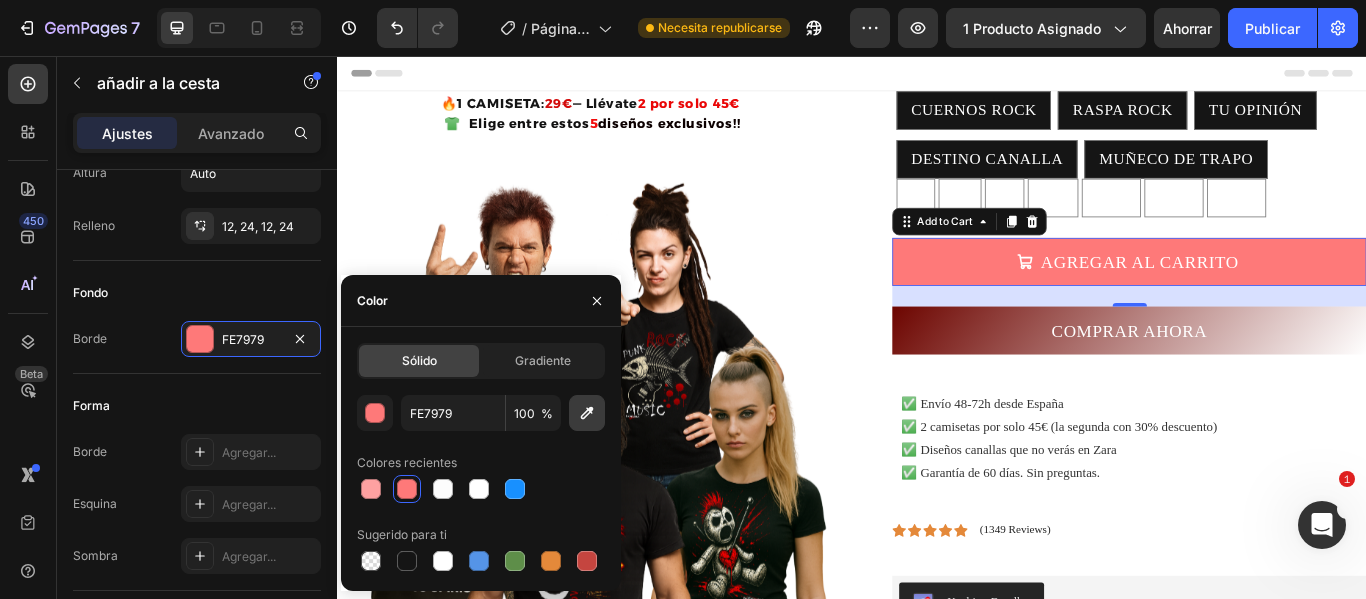 click 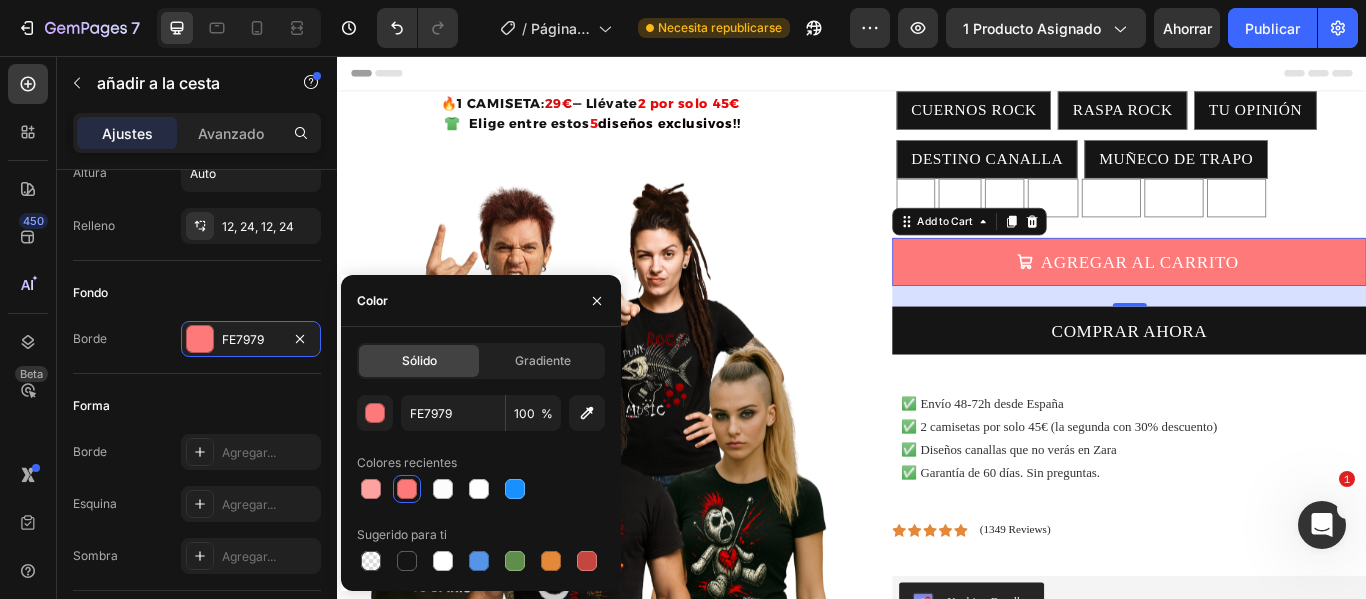 type on "822924" 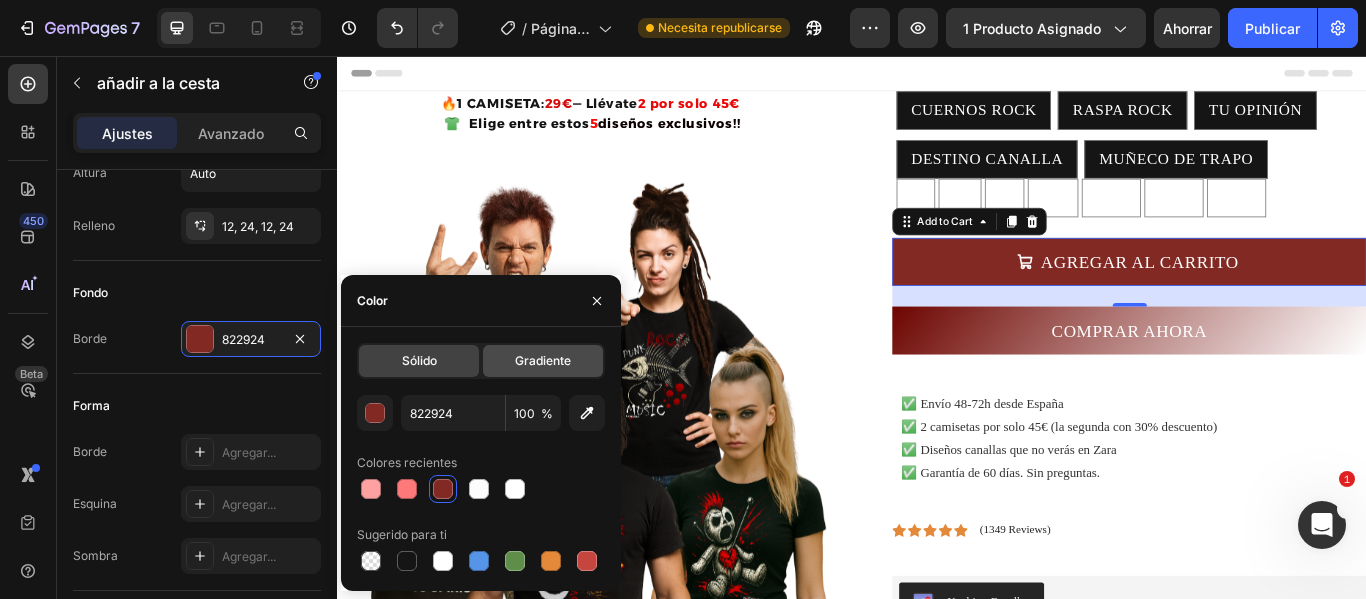 click on "Gradiente" 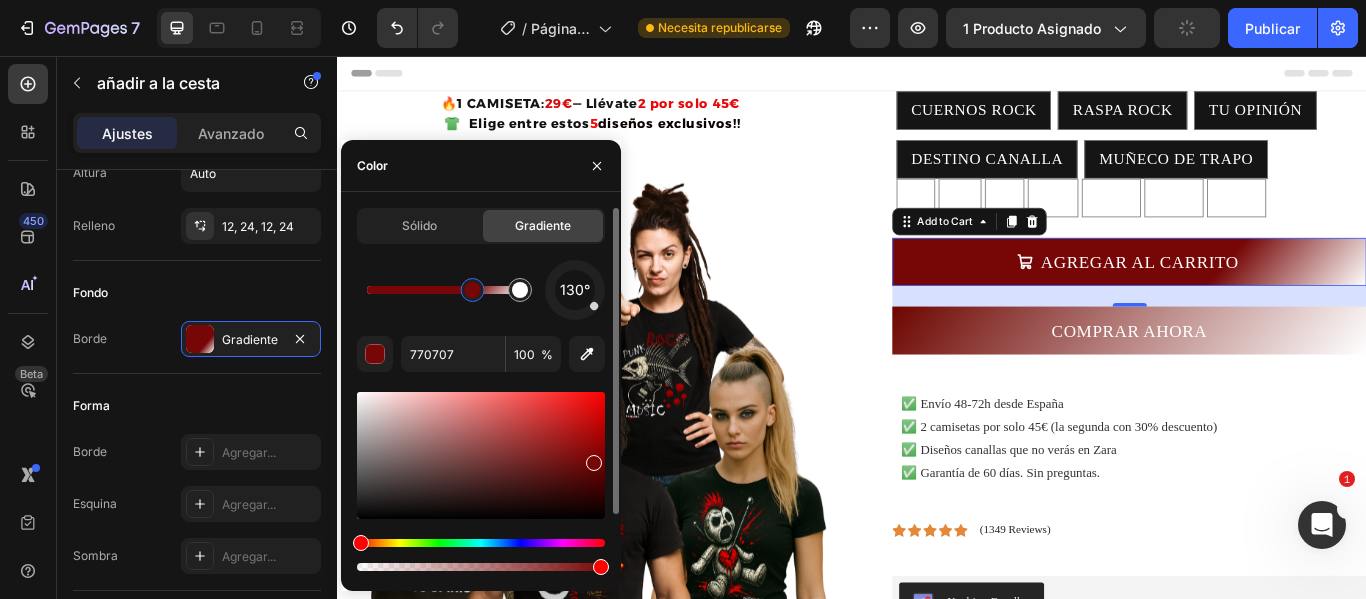 drag, startPoint x: 455, startPoint y: 288, endPoint x: 494, endPoint y: 290, distance: 39.051247 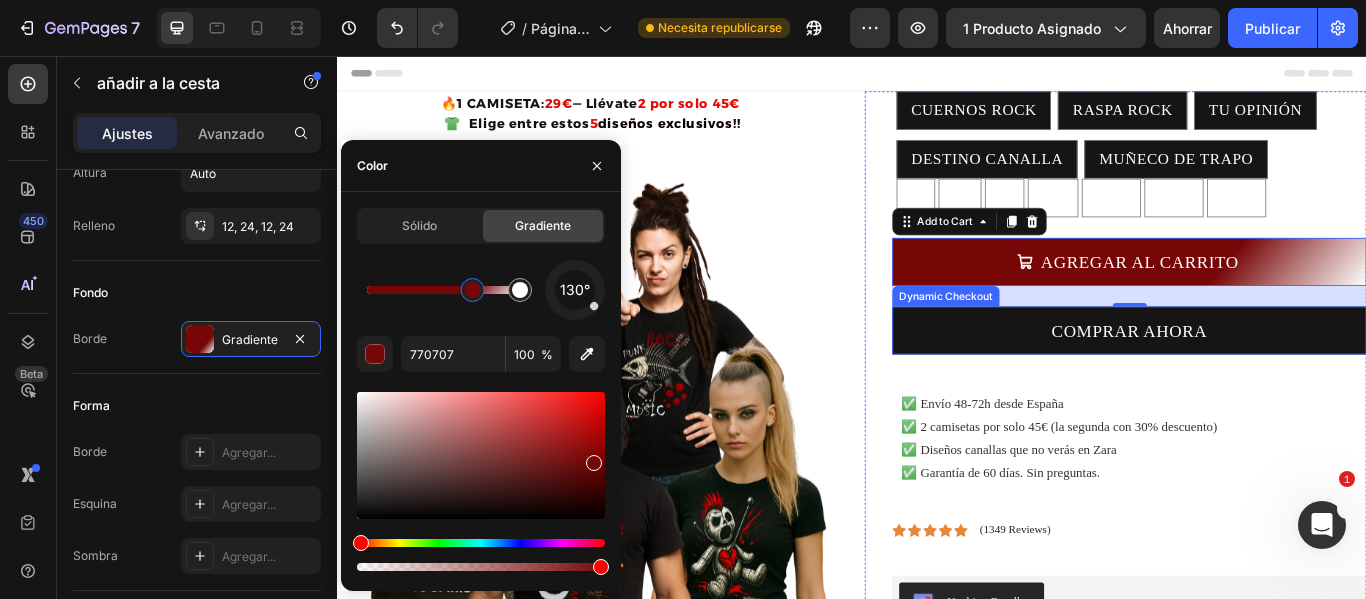 click on "COMPRAR AHORA" at bounding box center [1260, 376] 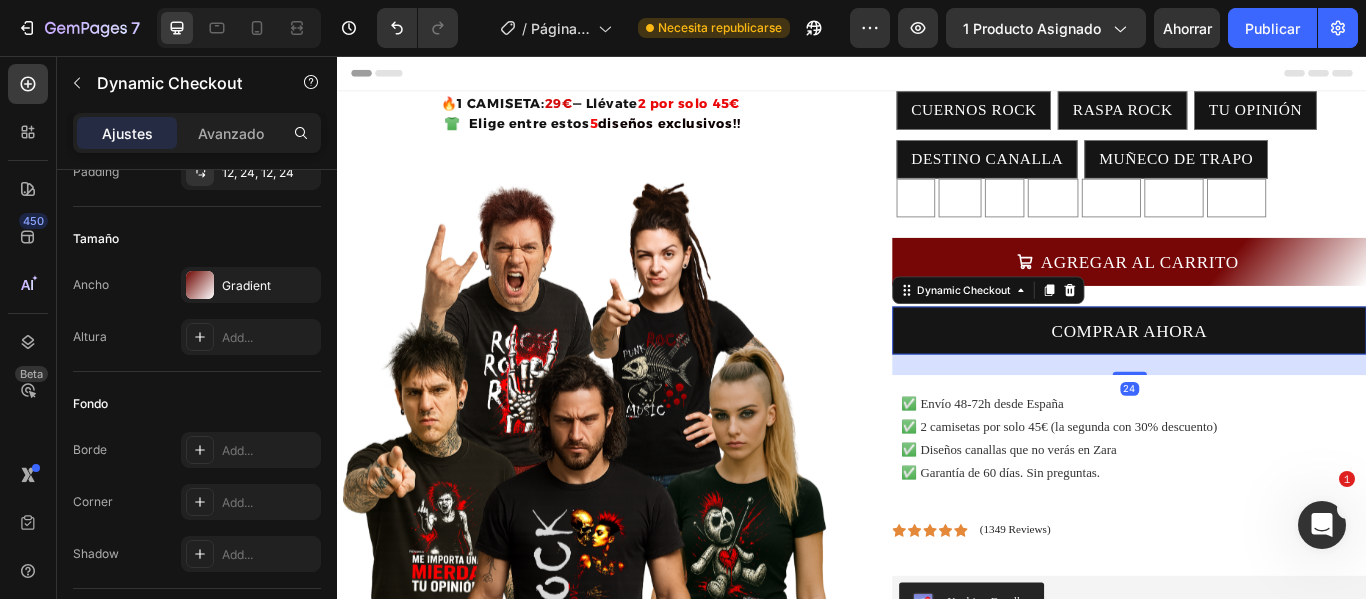 scroll, scrollTop: 0, scrollLeft: 0, axis: both 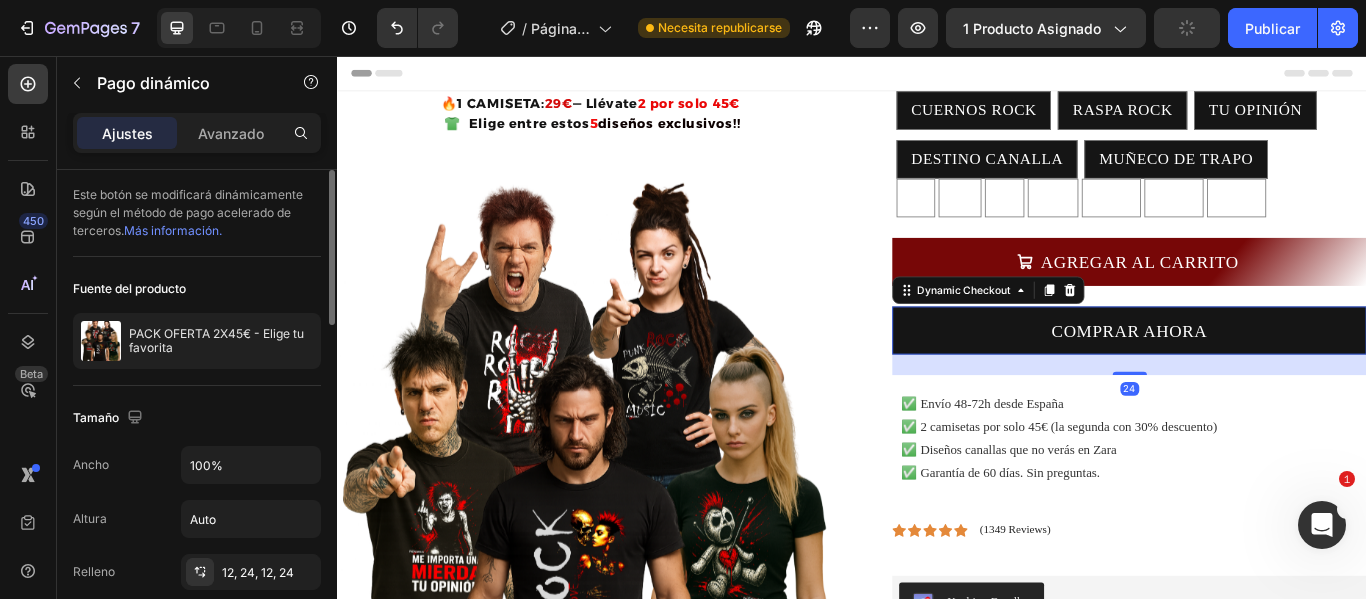 click on "COMPRAR AHORA" at bounding box center [1260, 376] 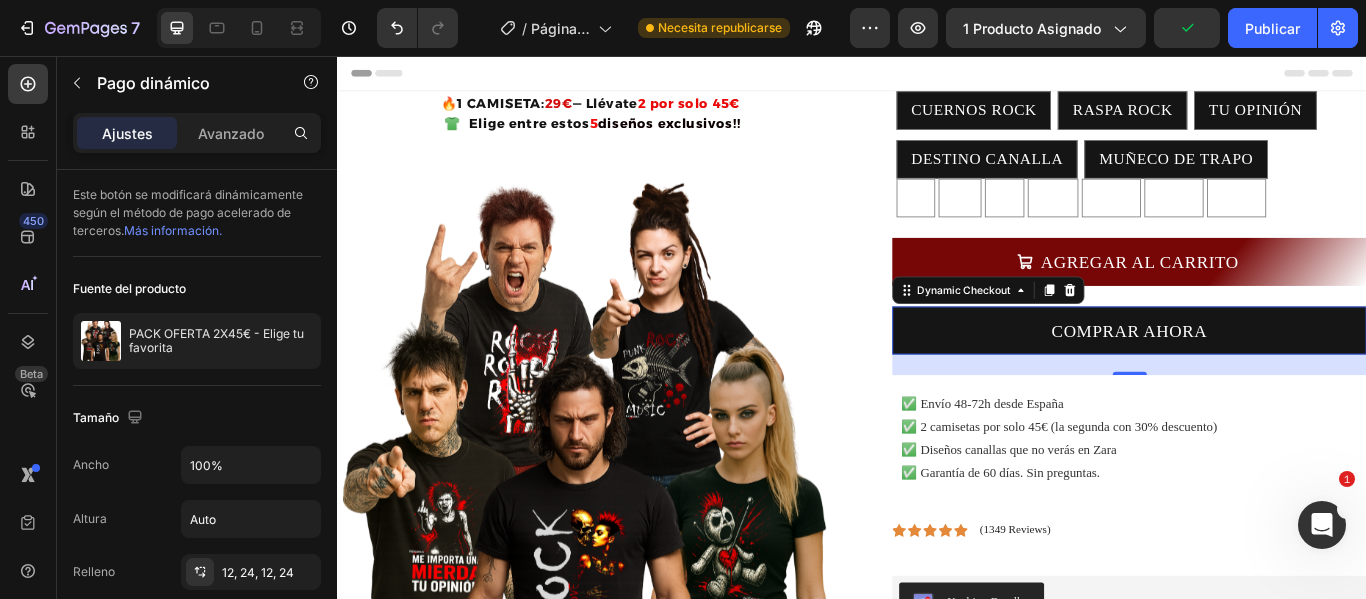 click on "COMPRAR AHORA" at bounding box center [1260, 376] 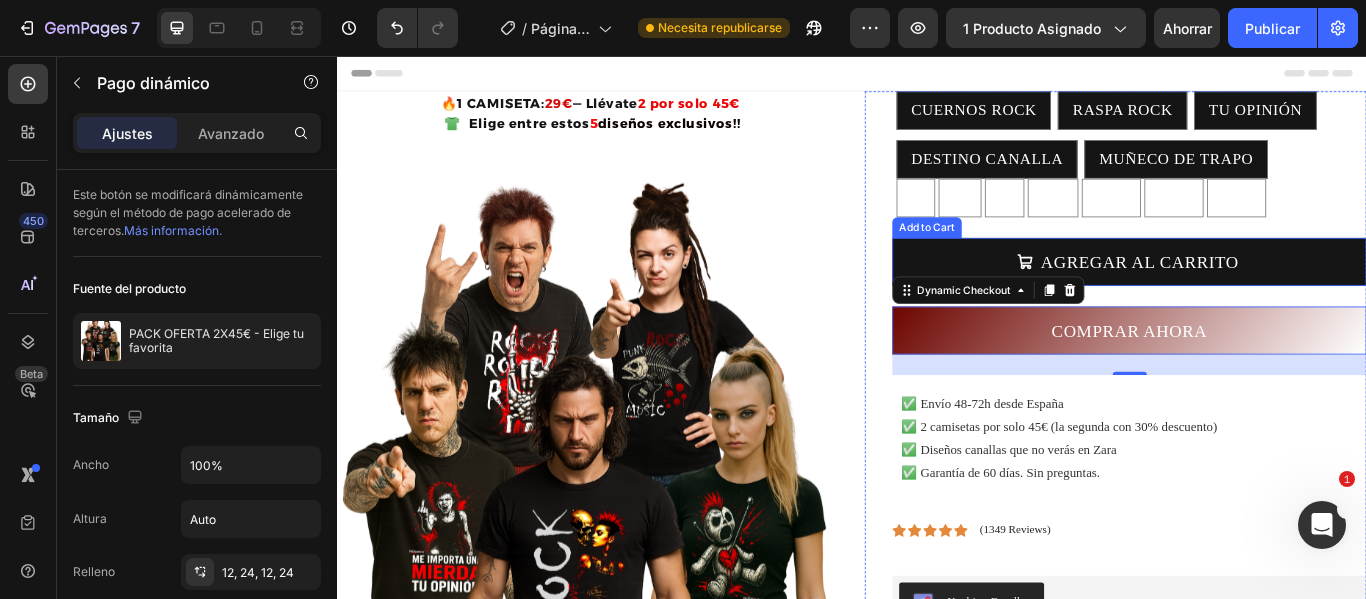 click on "AGREGAR AL CARRITO" at bounding box center [1258, 296] 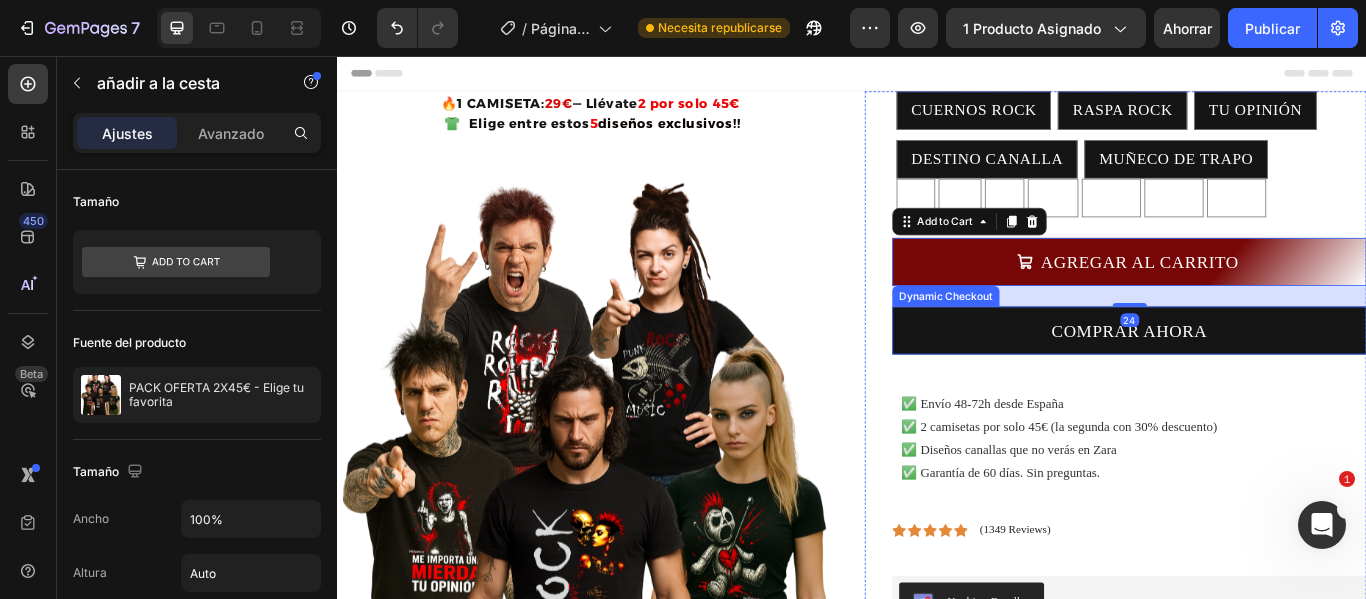 click on "COMPRAR AHORA" at bounding box center (1260, 376) 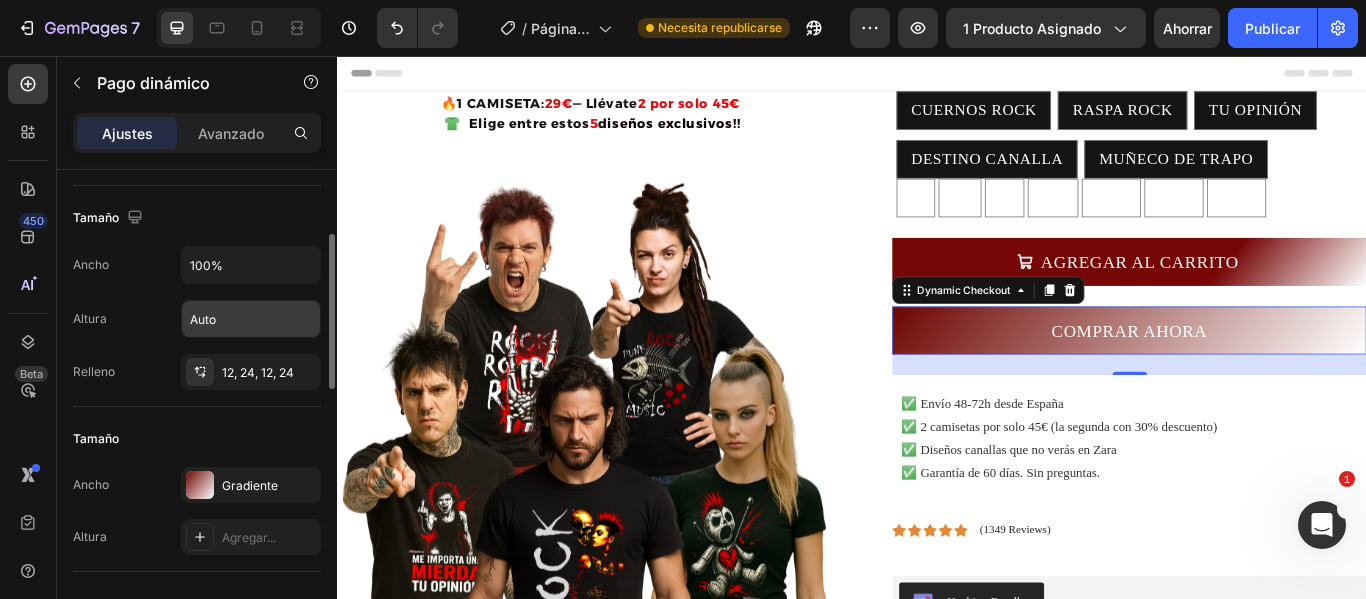 scroll, scrollTop: 300, scrollLeft: 0, axis: vertical 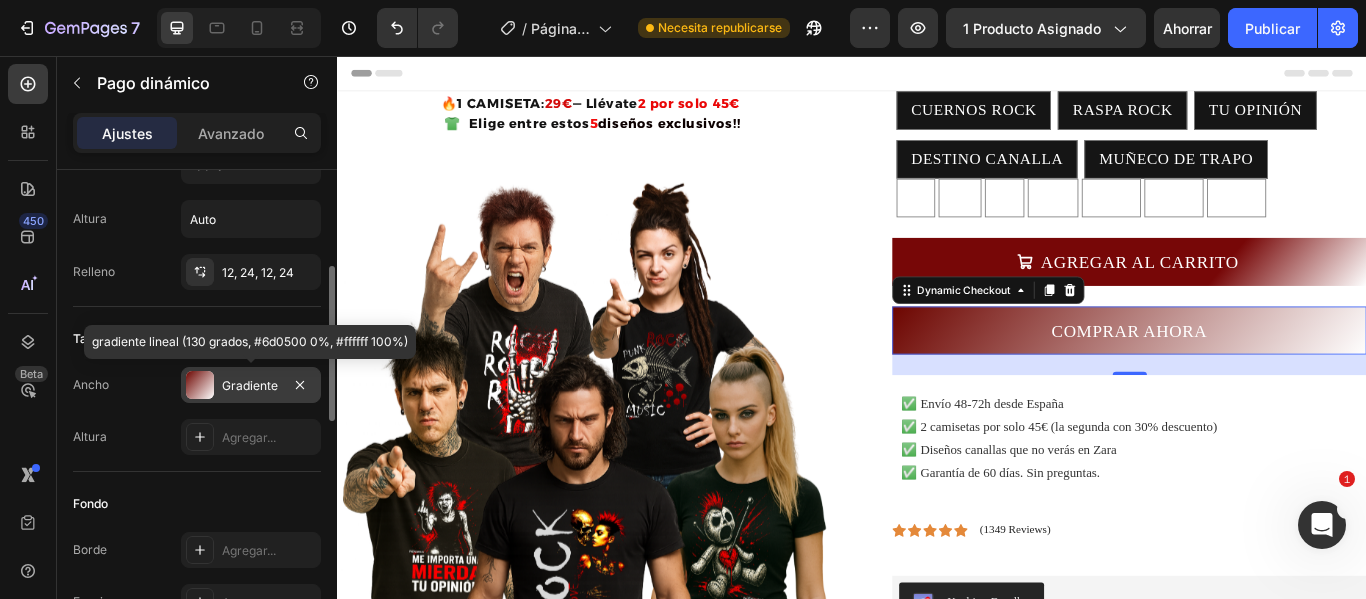 click on "Gradiente" at bounding box center (250, 385) 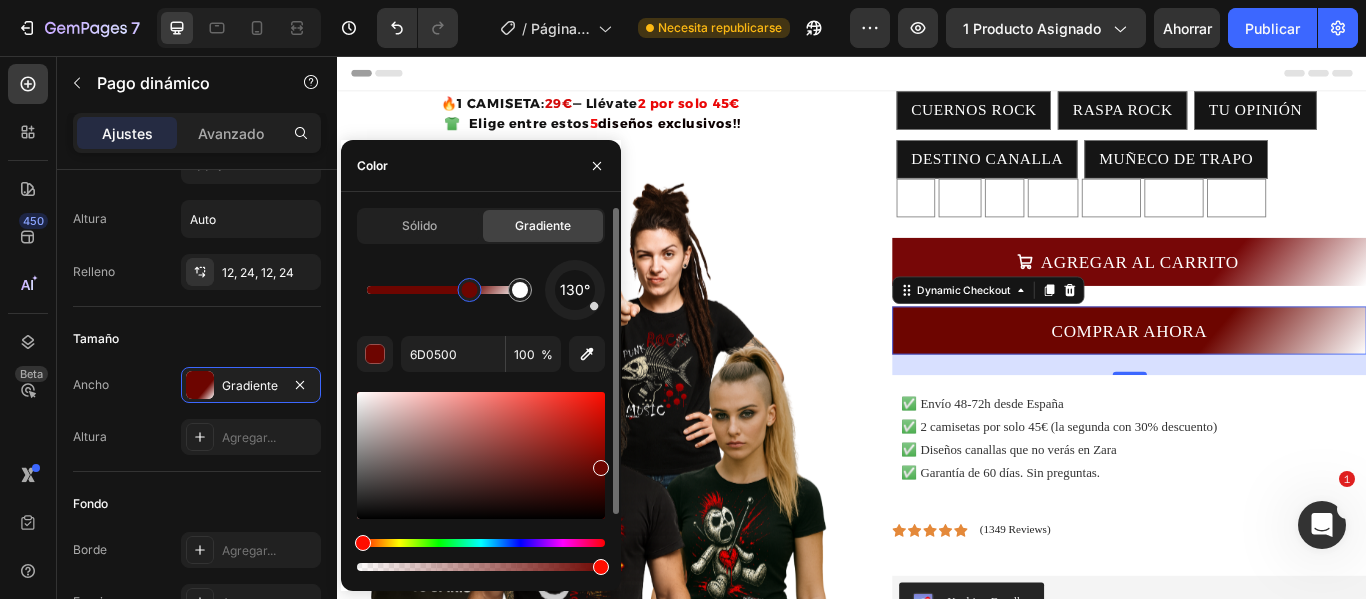 drag, startPoint x: 480, startPoint y: 295, endPoint x: 470, endPoint y: 297, distance: 10.198039 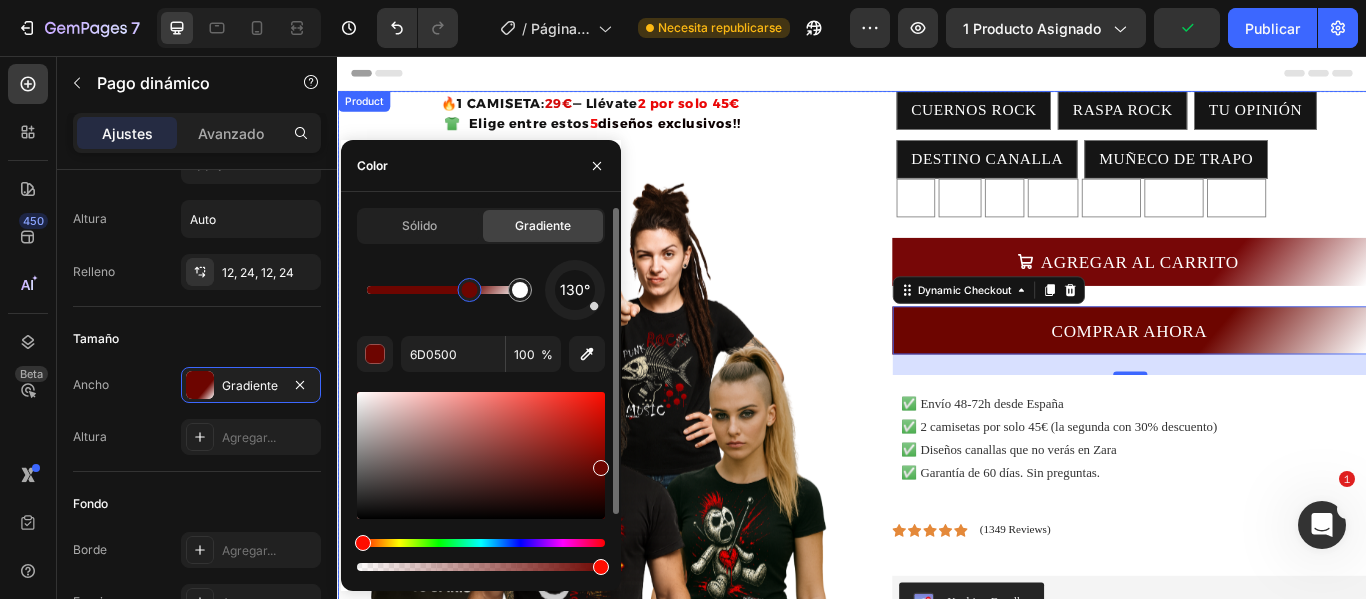 click on "🔥  1 CAMISETA:  29€  — Llévate  2 por solo 45€    👕     Elige entre estos  5  diseños exclusivos!! Text Block
Product Images Text Block CUERNOS ROCK CUERNOS ROCK CUERNOS ROCK RASPA ROCK RASPA ROCK RASPA ROCK TU OPINIÓN TU OPINIÓN TU OPINIÓN DESTINO CANALLA DESTINO CANALLA DESTINO CANALLA MUÑECO DE TRAPO MUÑECO DE TRAPO MUÑECO DE TRAPO S S S M M M L L L XL XL XL 2XL 2XL 2XL 3XL 3XL 3XL 4XL 4XL 4XL Product Variants & Swatches
AGREGAR AL CARRITO Add to Cart COMPRAR AHORA Dynamic Checkout   24
✅ Envío 48-72h desde España
✅ 2 camisetas por solo 45€ (la segunda con 30% descuento)
✅ Diseños canallas que no verás en Zara
✅ Garantía de 60 días. Sin preguntas.
Custom Code Icon Icon Icon Icon Icon Icon List (1349 Reviews) Text Block Row Kaching Bundles Kaching Bundles
Icon Sale Ends In 2 Hours | Limited Time Offer Text Block Row Add to cart Add to Cart
Icon Free Shipping Text Block" at bounding box center (937, 688) 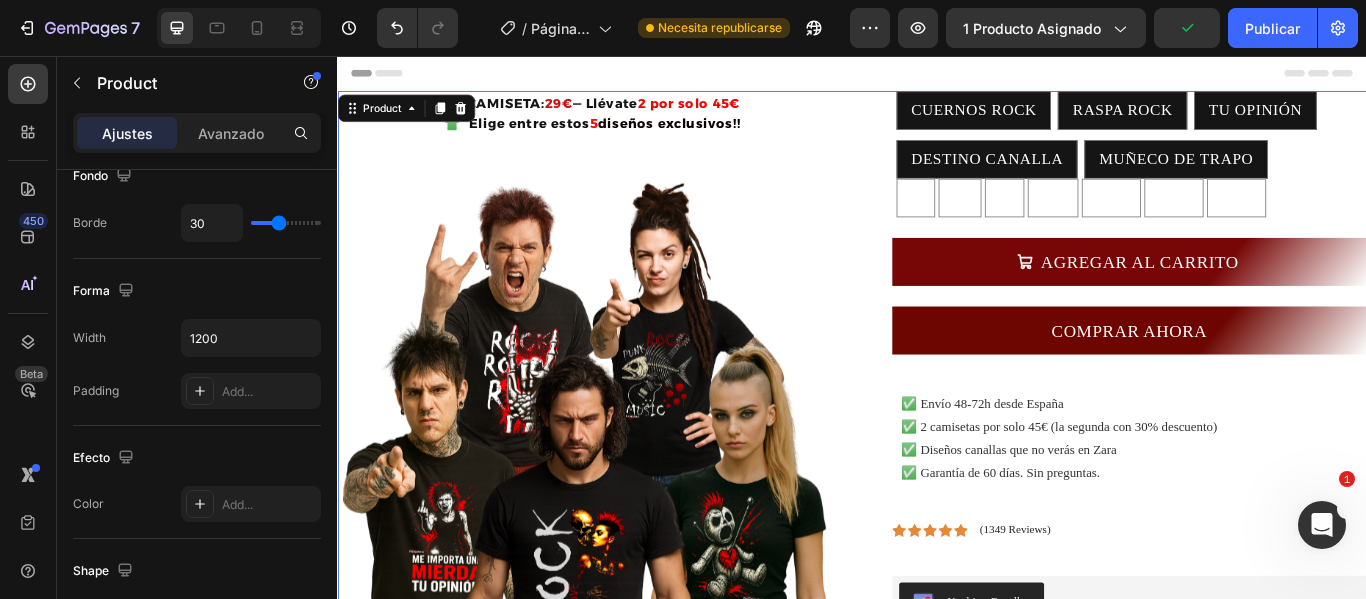 scroll, scrollTop: 0, scrollLeft: 0, axis: both 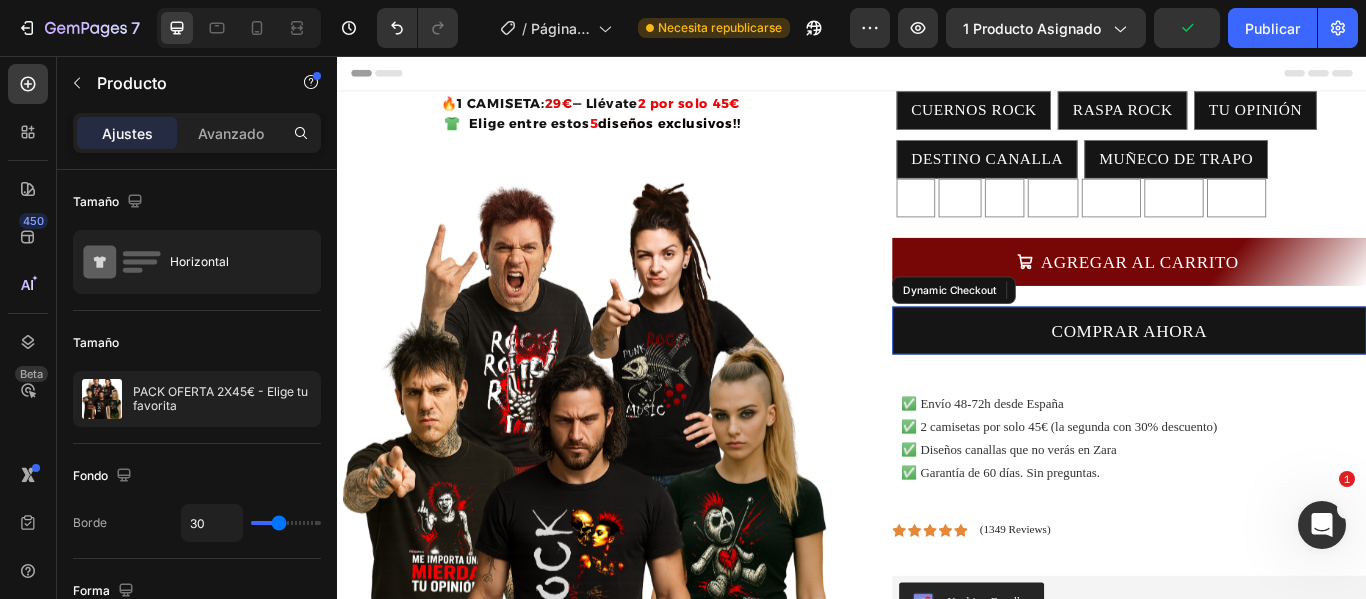 click on "COMPRAR AHORA" at bounding box center [1260, 376] 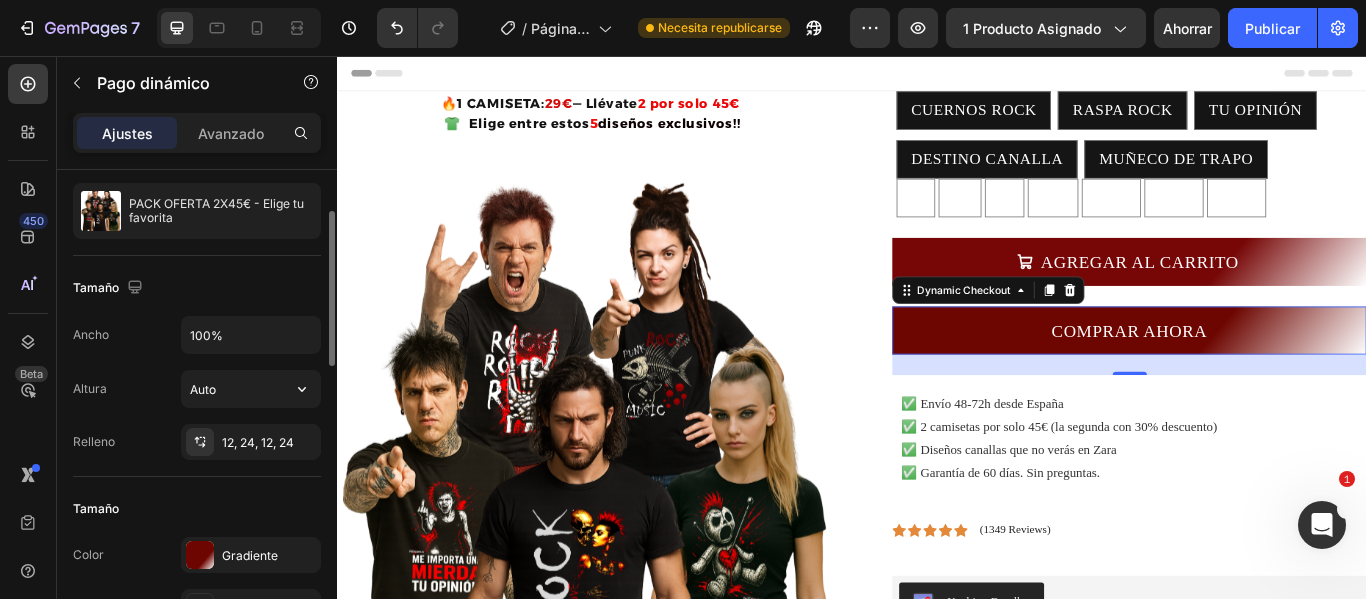 scroll, scrollTop: 0, scrollLeft: 0, axis: both 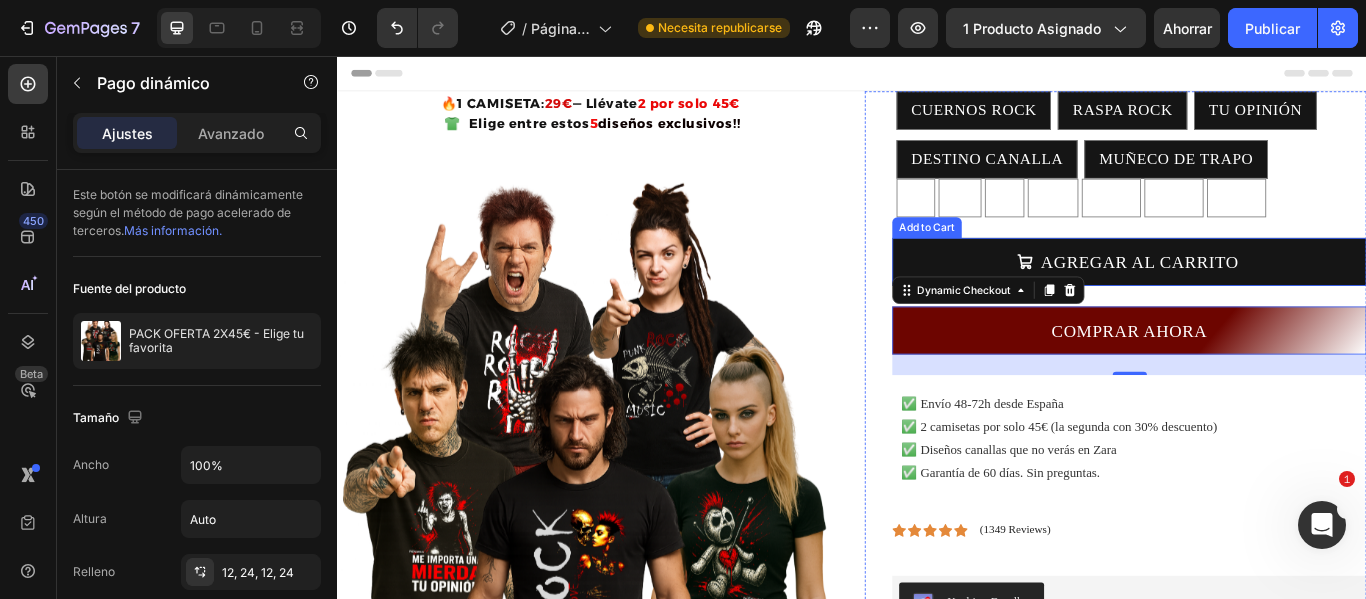 click on "AGREGAR AL CARRITO" at bounding box center (1260, 296) 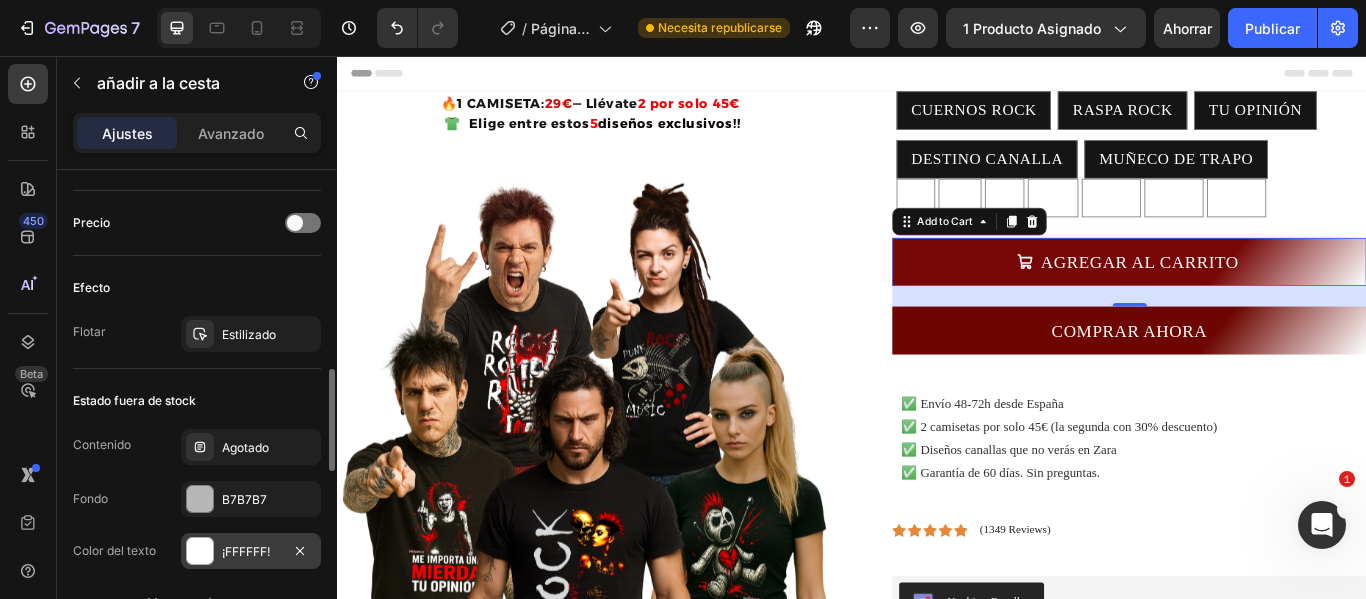 scroll, scrollTop: 1315, scrollLeft: 0, axis: vertical 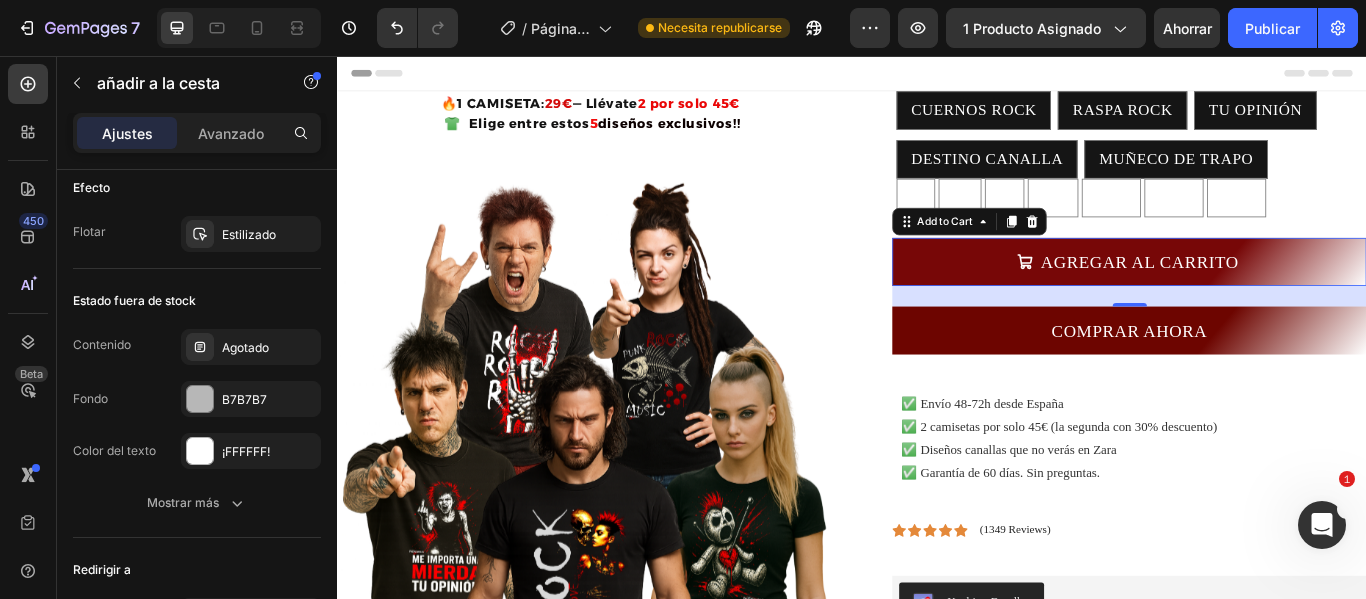 click on "24" at bounding box center (1260, 336) 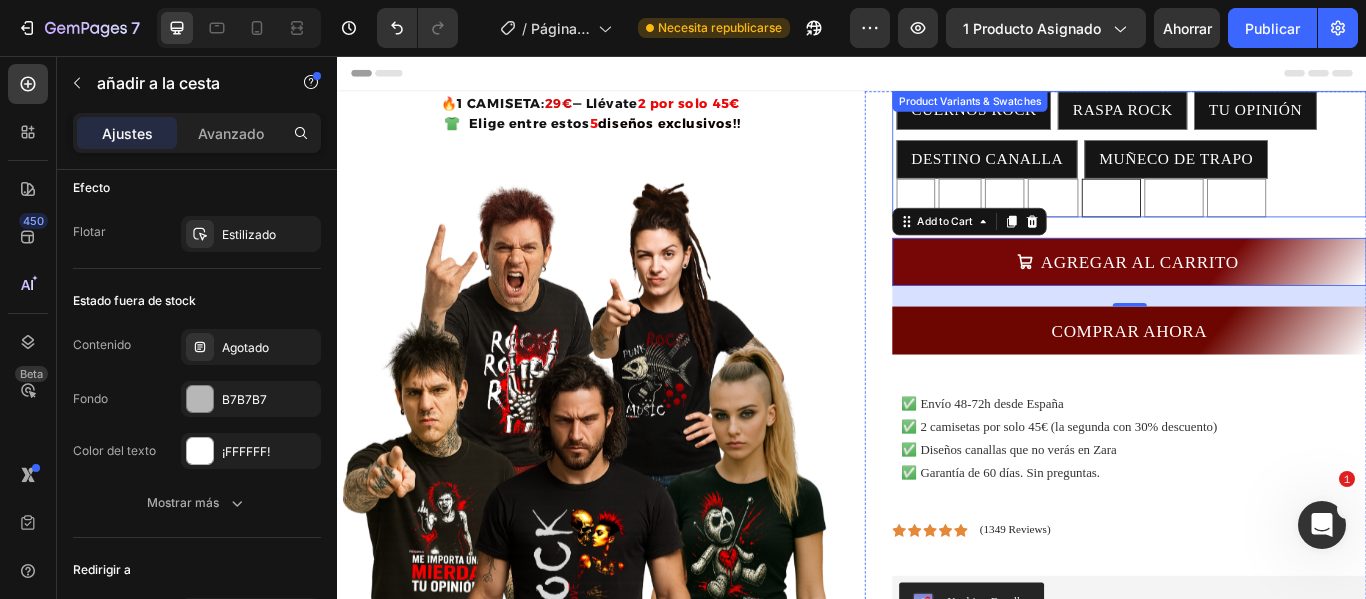 click on "2XL" at bounding box center [1239, 221] 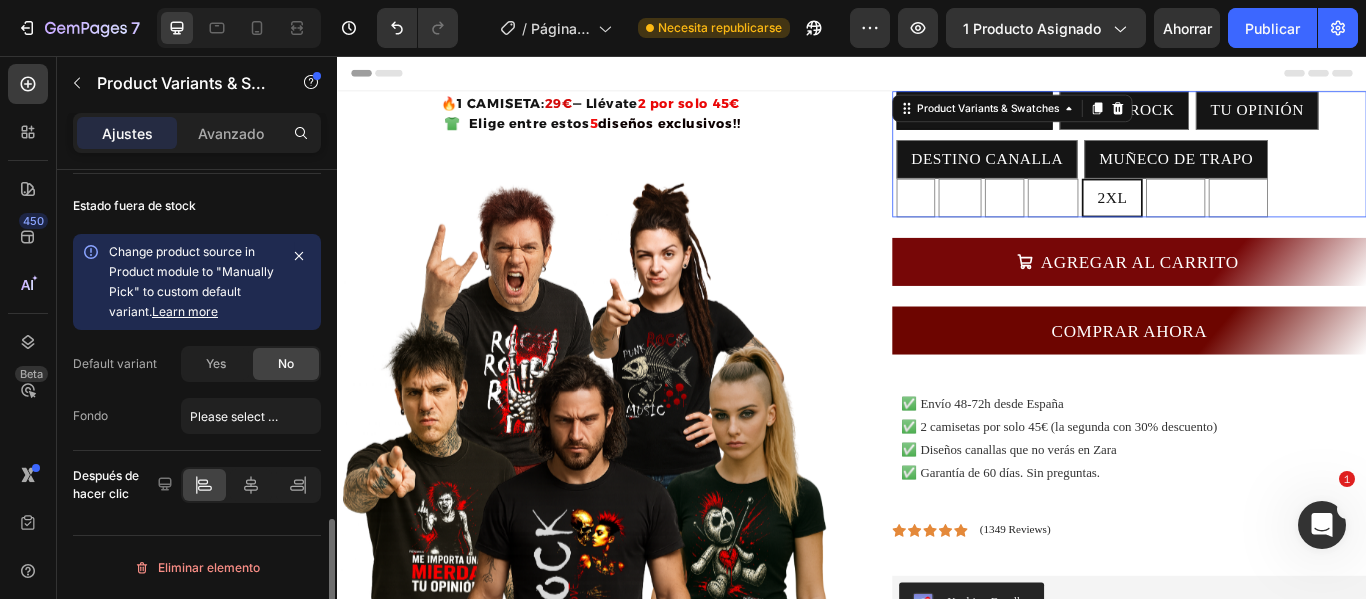 scroll, scrollTop: 0, scrollLeft: 0, axis: both 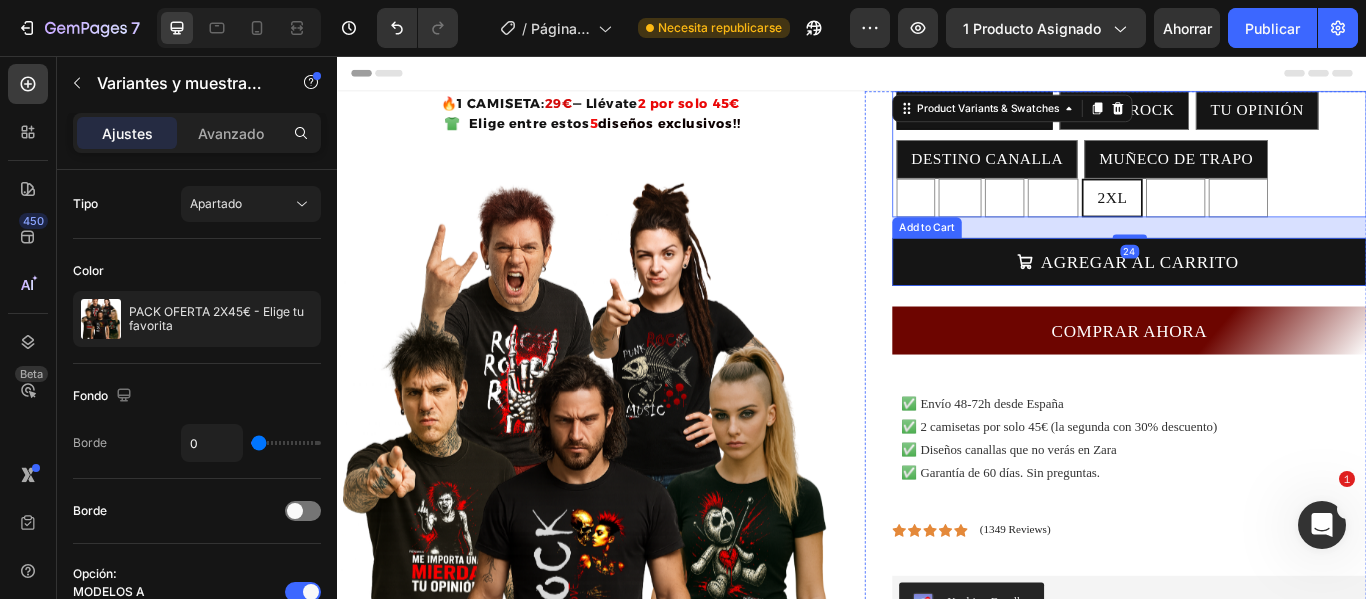 click on "AGREGAR AL CARRITO" at bounding box center (1260, 296) 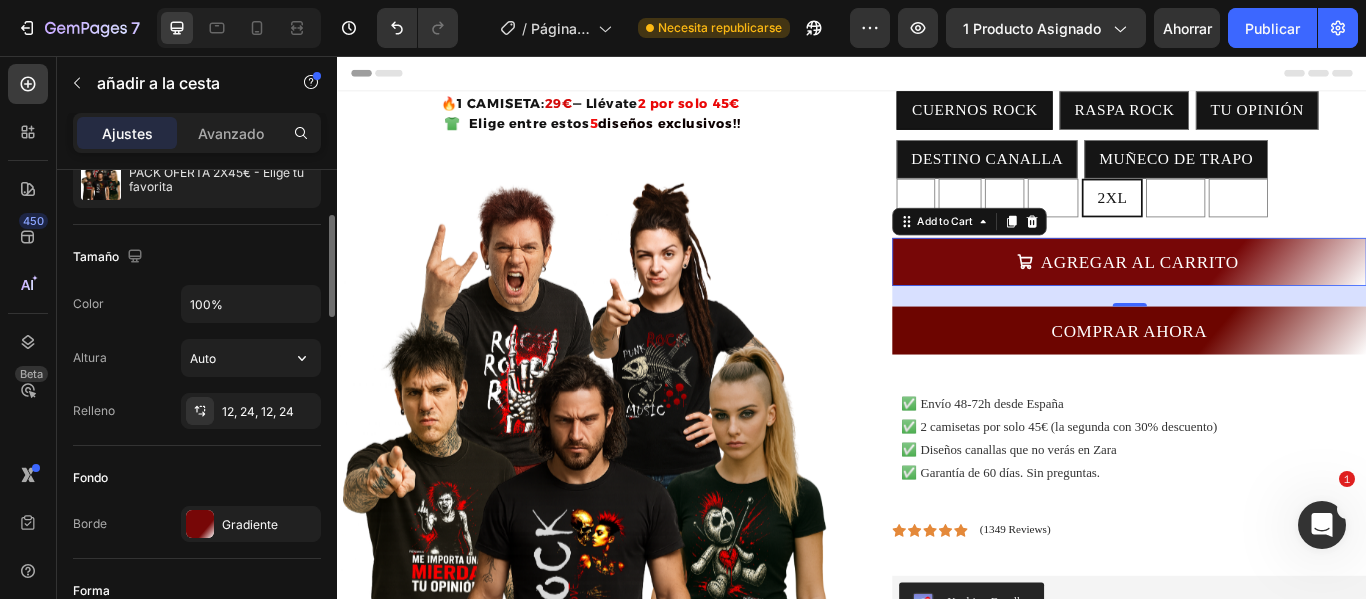 scroll, scrollTop: 0, scrollLeft: 0, axis: both 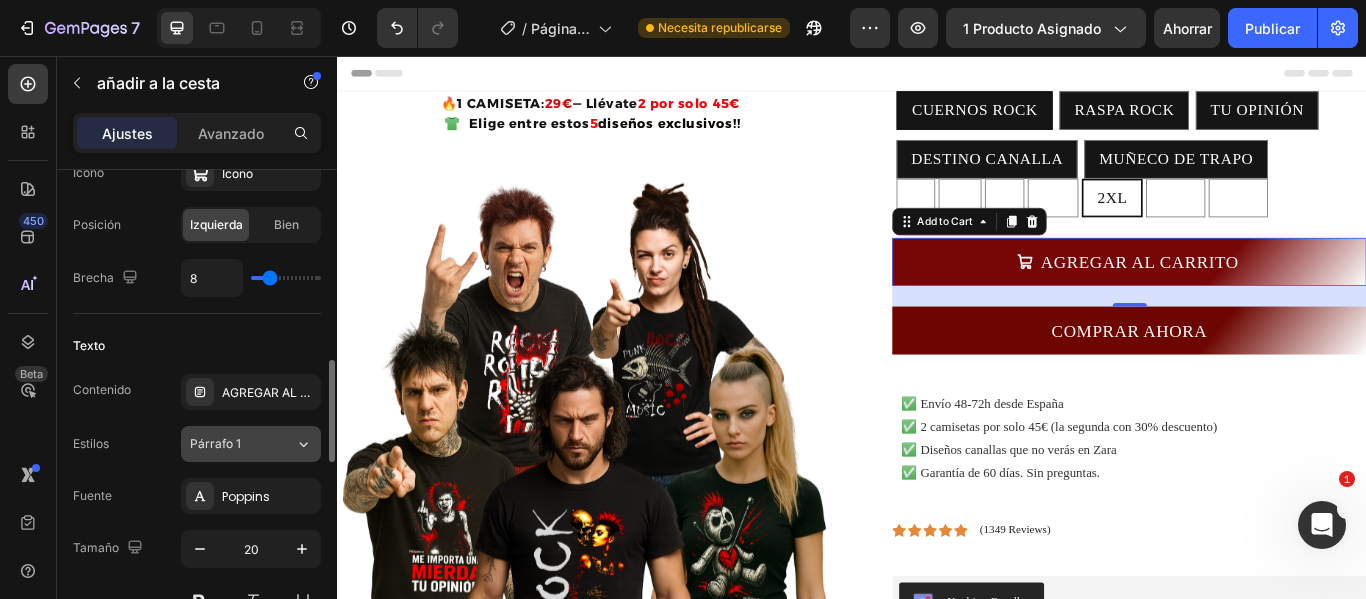 click on "Párrafo 1" at bounding box center [215, 443] 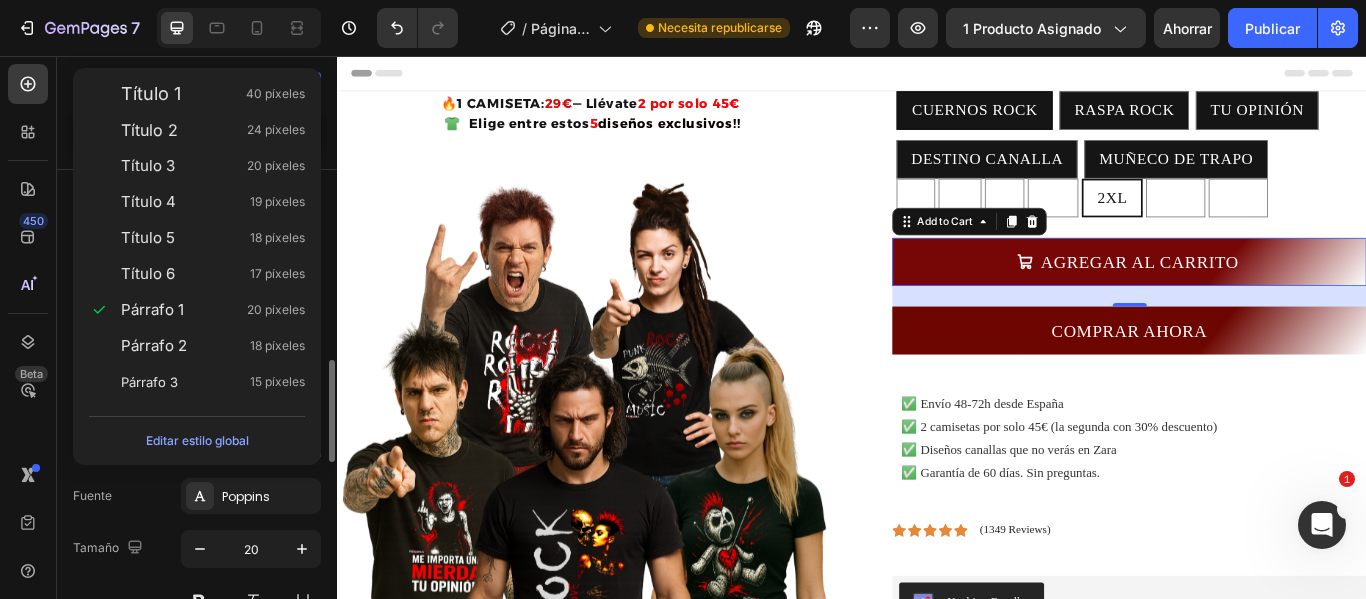 click on "Editar estilo global" 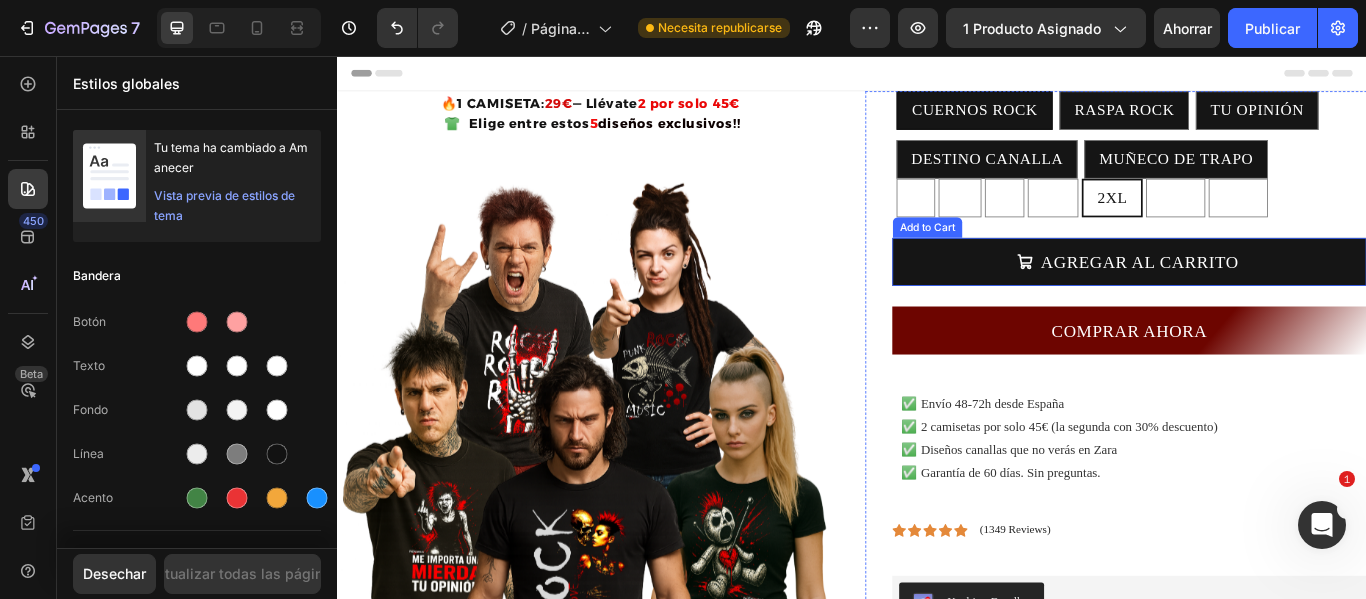 click on "AGREGAR AL CARRITO" at bounding box center (1260, 296) 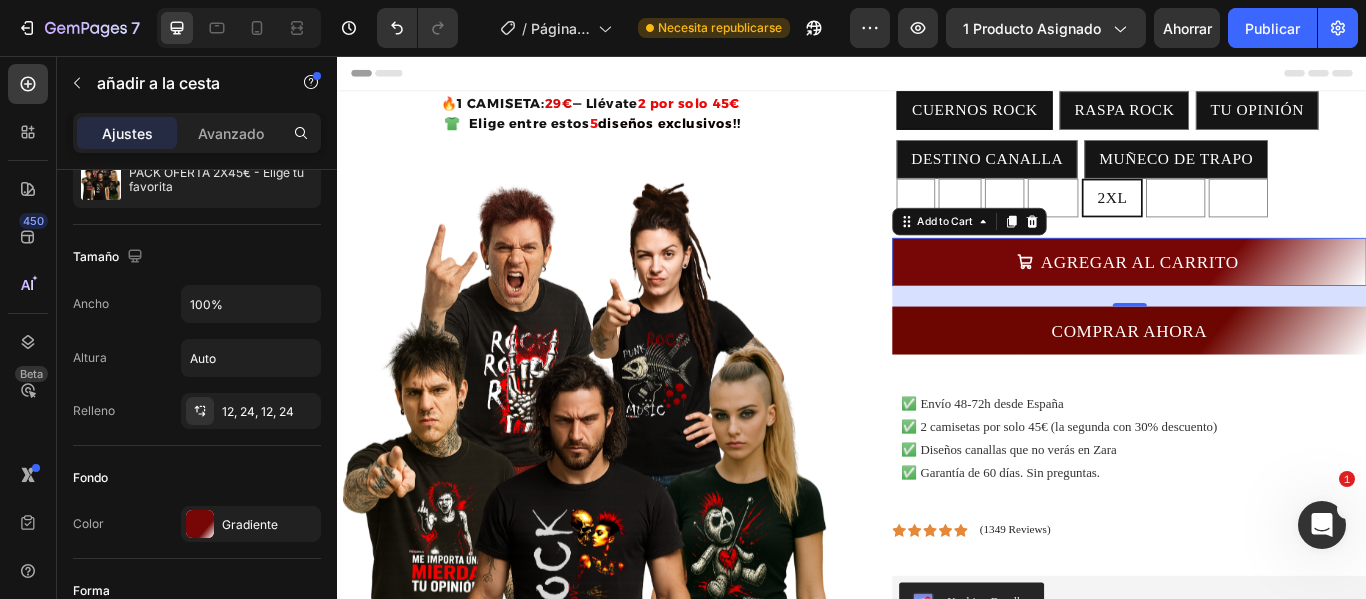 scroll, scrollTop: 0, scrollLeft: 0, axis: both 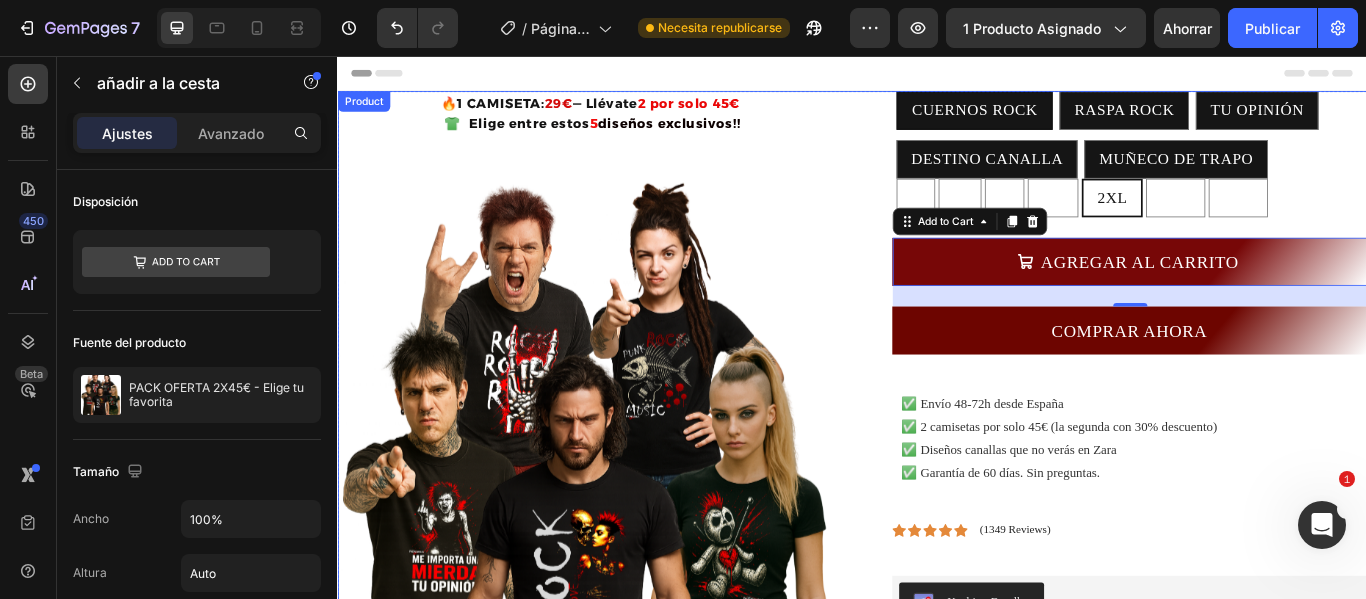 click on "🔥  1 CAMISETA:  29€  — Llévate  2 por solo 45€    👕     Elige entre estos  5  diseños exclusivos!! Text Block
Product Images Text Block CUERNOS ROCK CUERNOS ROCK CUERNOS ROCK RASPA ROCK RASPA ROCK RASPA ROCK TU OPINIÓN TU OPINIÓN TU OPINIÓN DESTINO CANALLA DESTINO CANALLA DESTINO CANALLA MUÑECO DE TRAPO MUÑECO DE TRAPO MUÑECO DE TRAPO S S S M M M L L L XL XL XL 2XL 2XL 2XL 3XL 3XL 3XL 4XL 4XL 4XL Product Variants & Swatches
AGREGAR AL CARRITO Add to Cart   24 COMPRAR AHORA Dynamic Checkout
✅ Envío 48-72h desde España
✅ 2 camisetas por solo 45€ (la segunda con 30% descuento)
✅ Diseños canallas que no verás en Zara
✅ Garantía de 60 días. Sin preguntas.
Custom Code Icon Icon Icon Icon Icon Icon List (1349 Reviews) Text Block Row Kaching Bundles Kaching Bundles
Icon Sale Ends In 2 Hours | Limited Time Offer Text Block Row Add to cart Add to Cart
Icon Free Shipping Text Block" at bounding box center (937, 688) 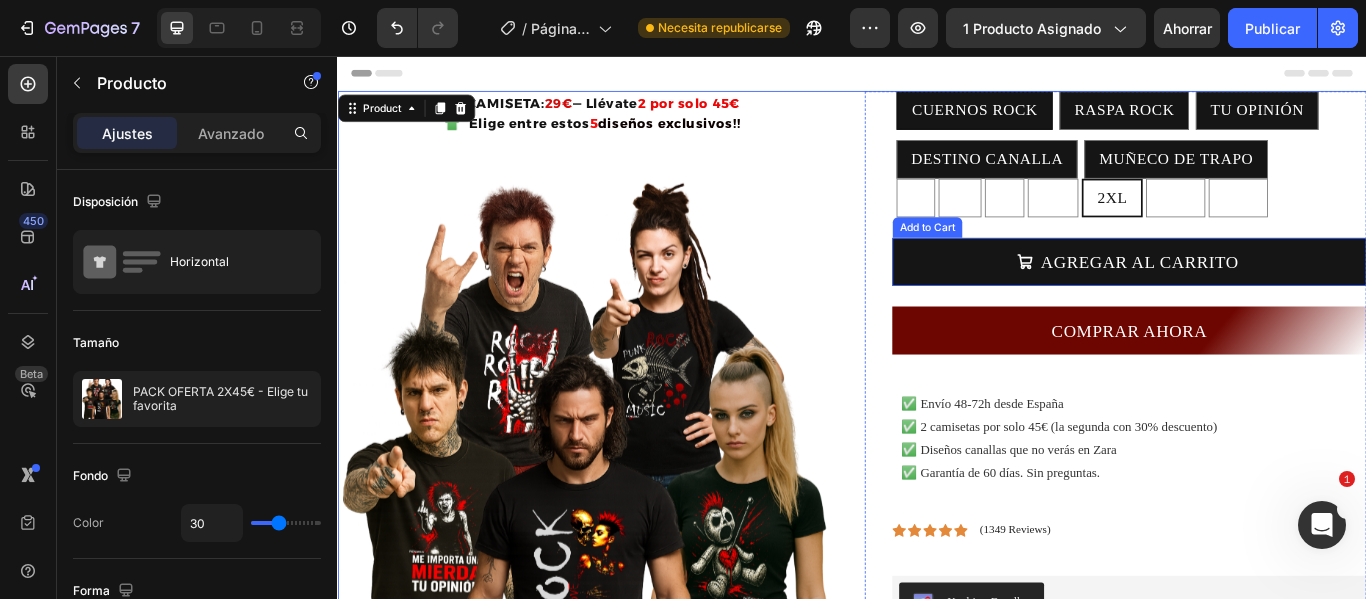 click on "AGREGAR AL CARRITO" at bounding box center [1260, 296] 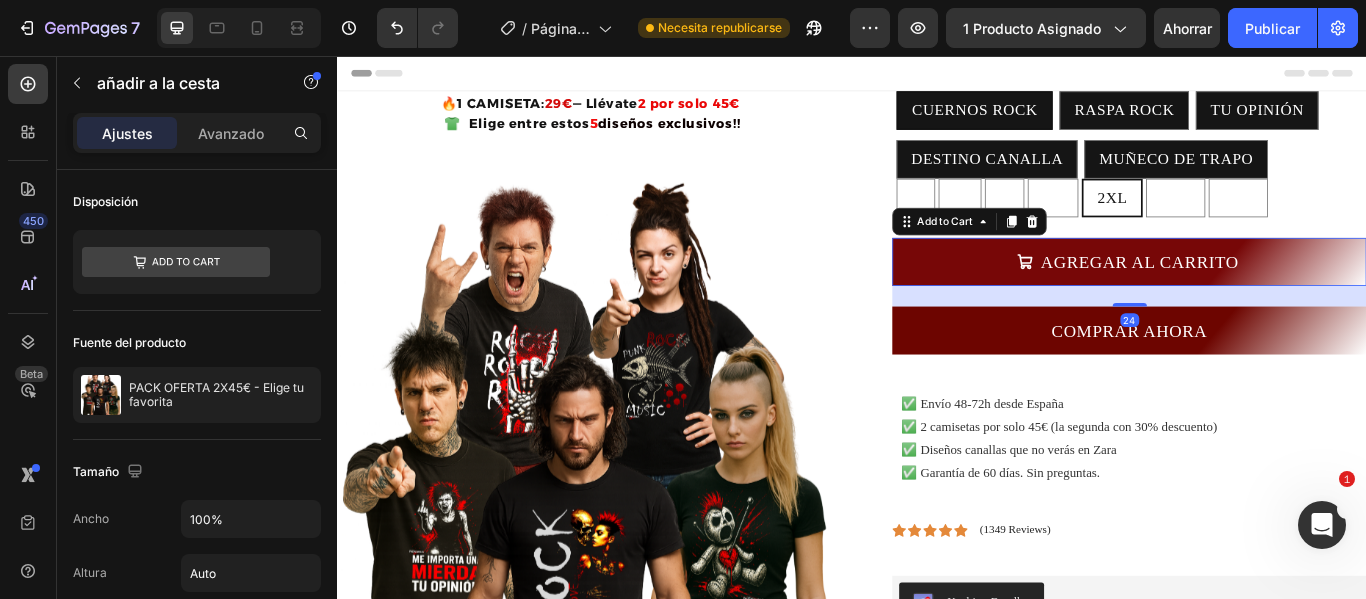 click on "Ajustes" at bounding box center (127, 133) 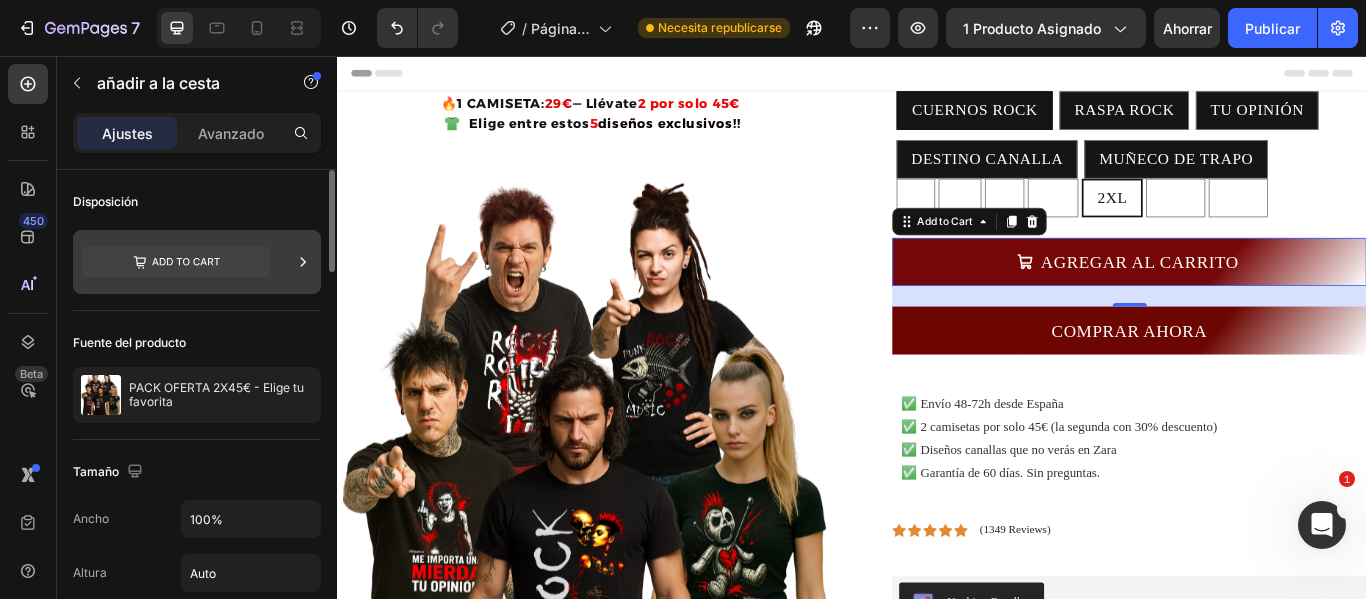 click 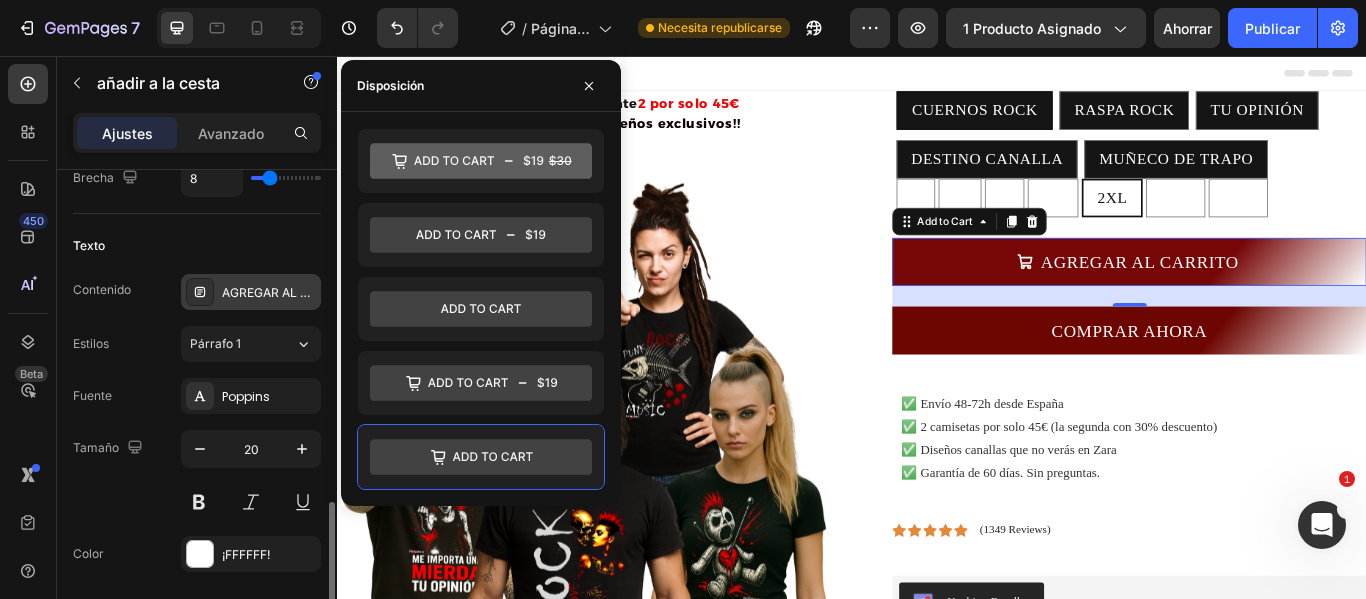 scroll, scrollTop: 1100, scrollLeft: 0, axis: vertical 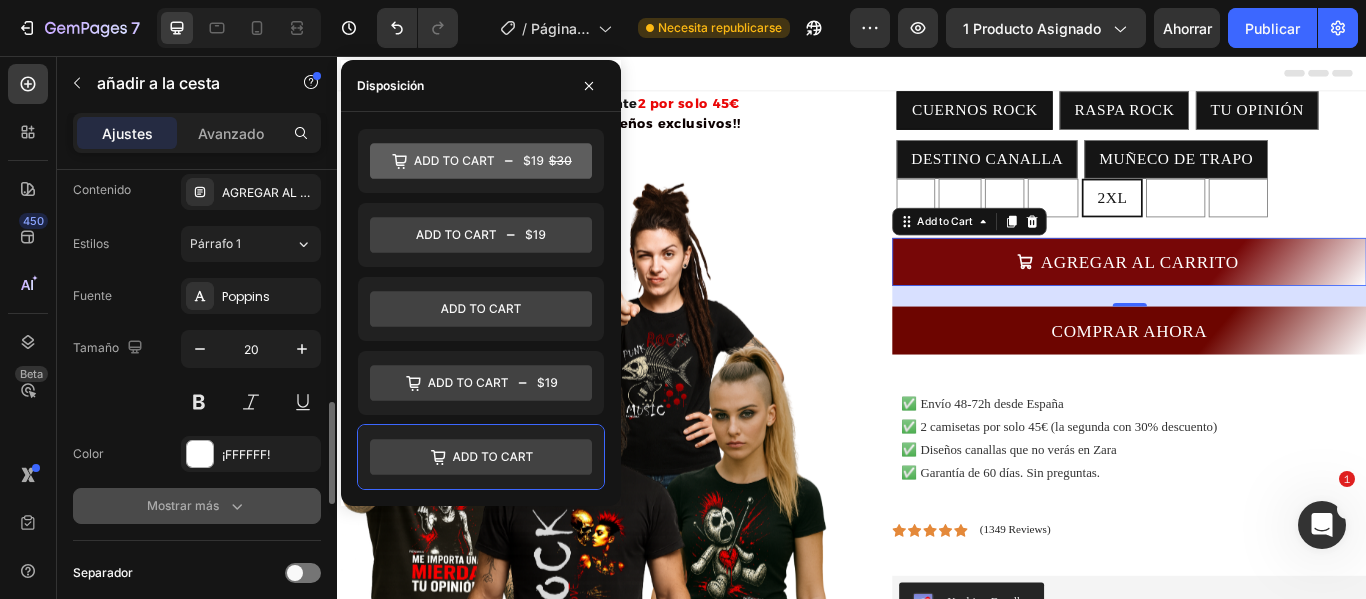 click 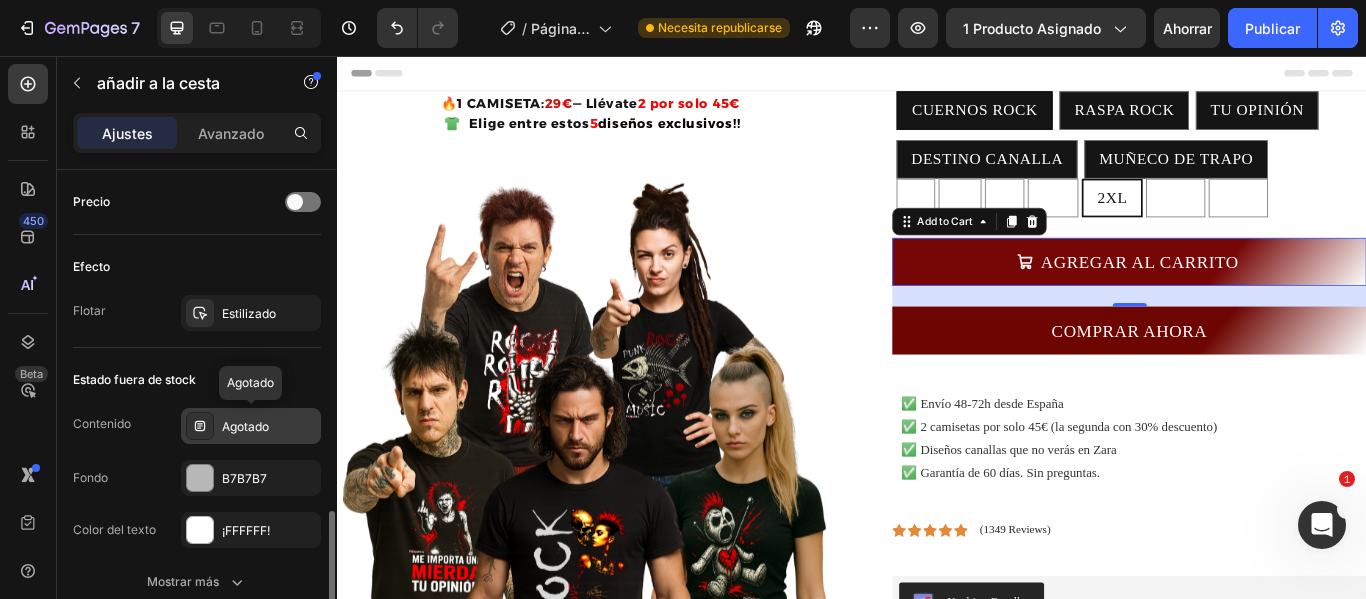 scroll, scrollTop: 1900, scrollLeft: 0, axis: vertical 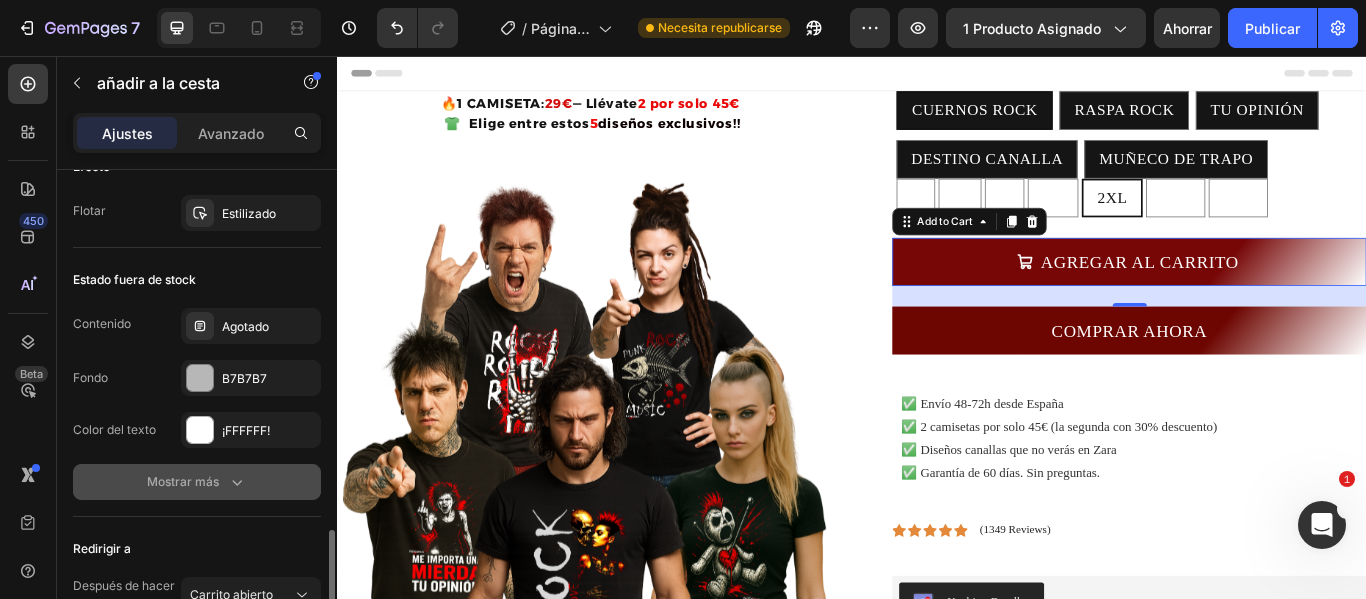 click 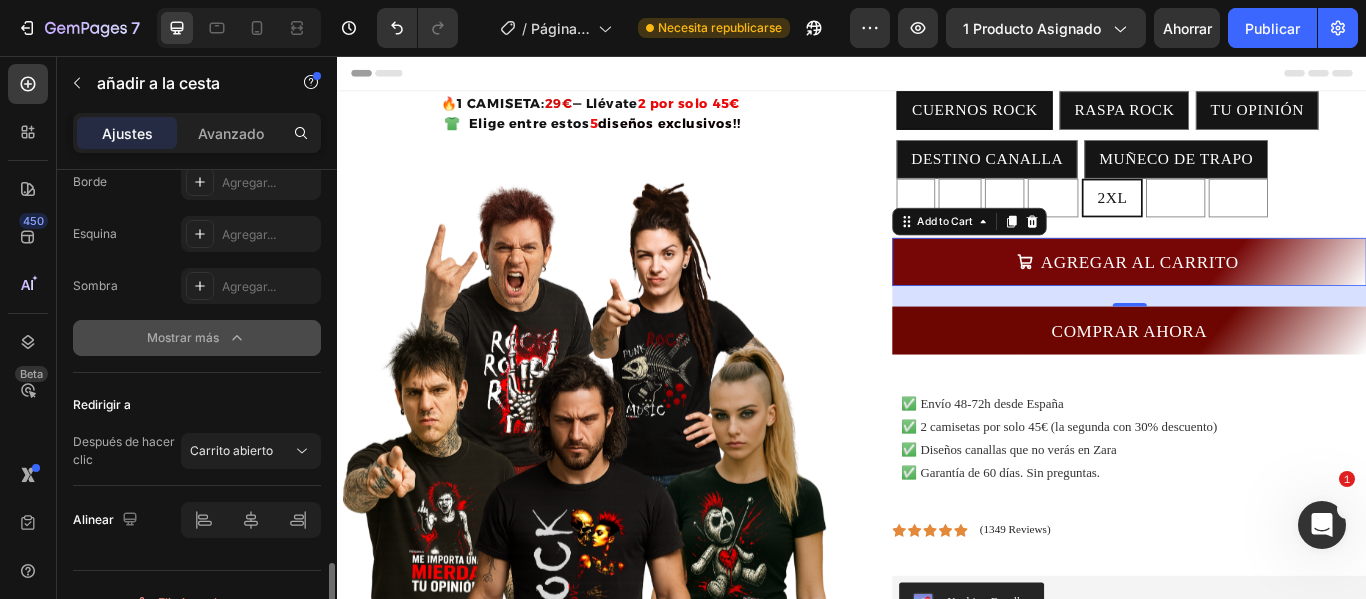 scroll, scrollTop: 2235, scrollLeft: 0, axis: vertical 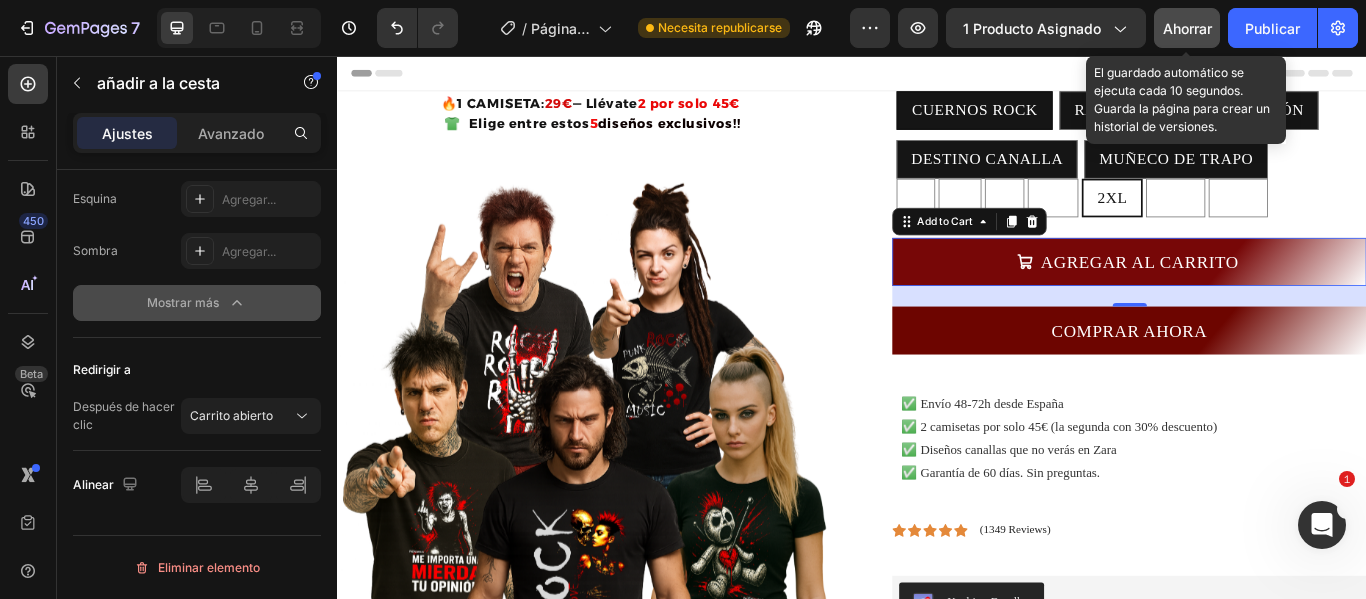 click on "Ahorrar" at bounding box center [1187, 28] 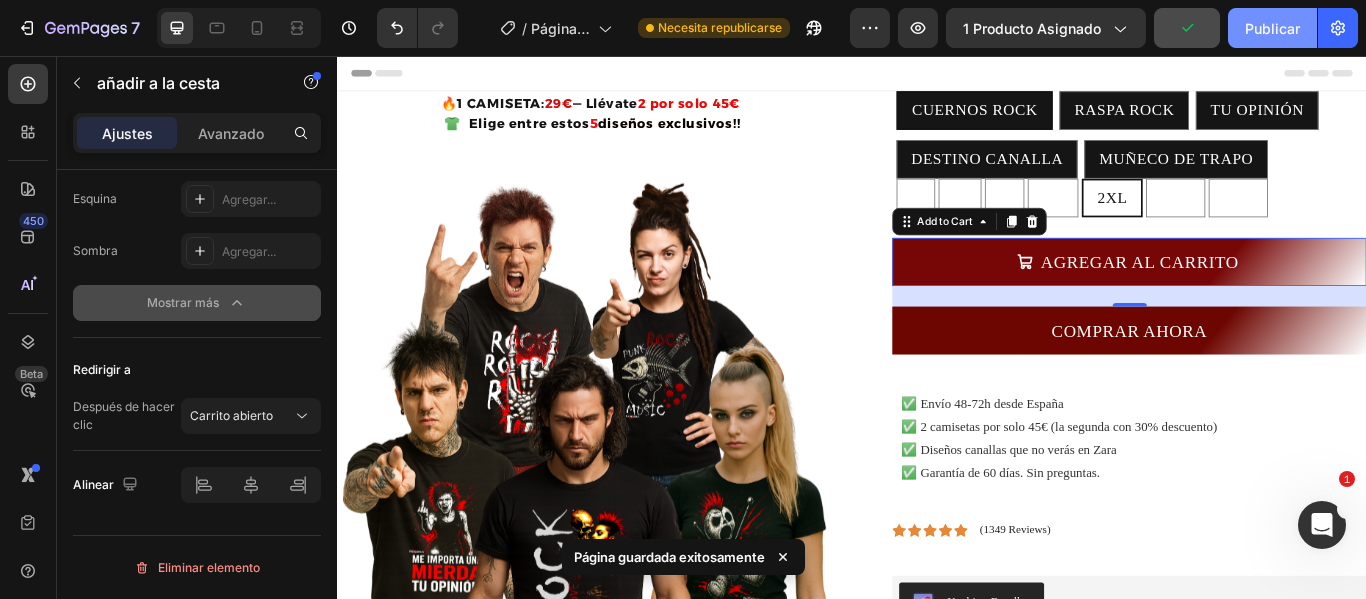 click on "Publicar" at bounding box center (1272, 28) 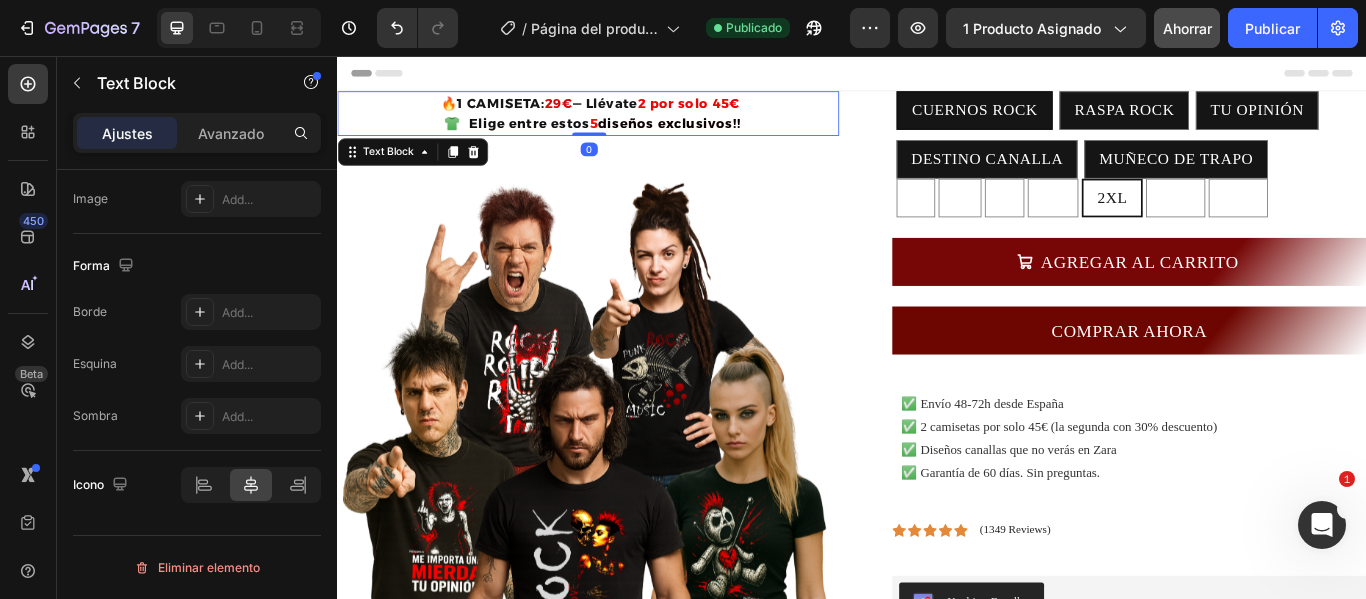 click on "1 CAMISETA:" at bounding box center (528, 110) 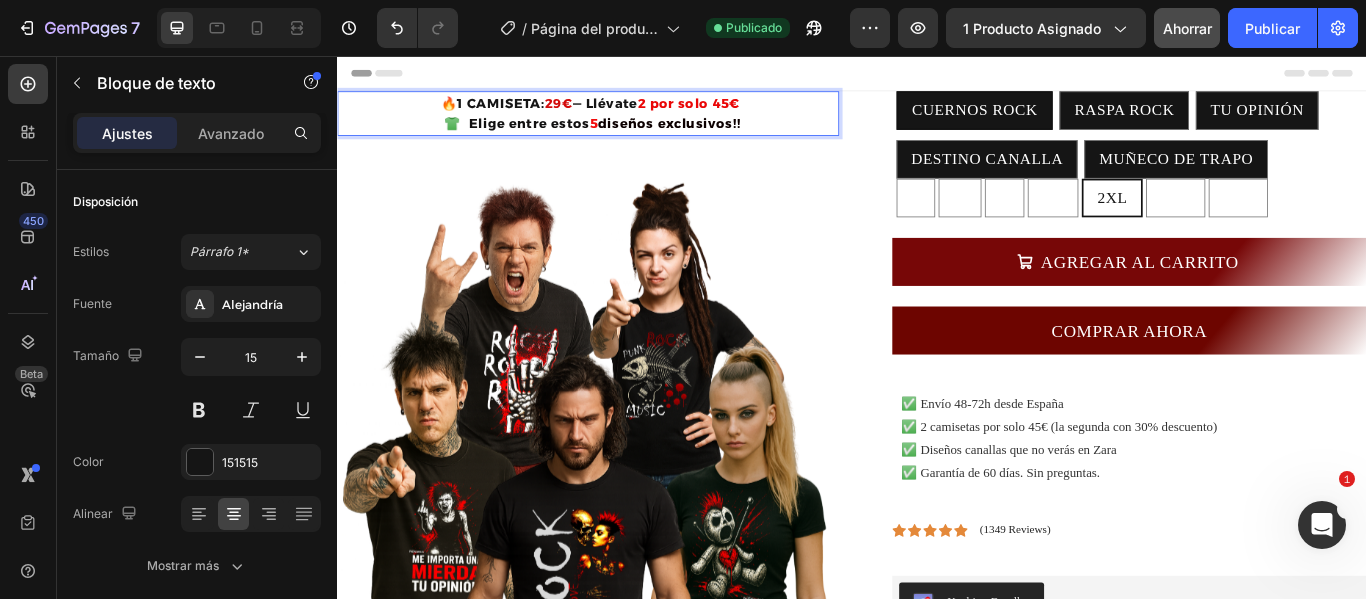 click on "1 CAMISETA:" at bounding box center [528, 110] 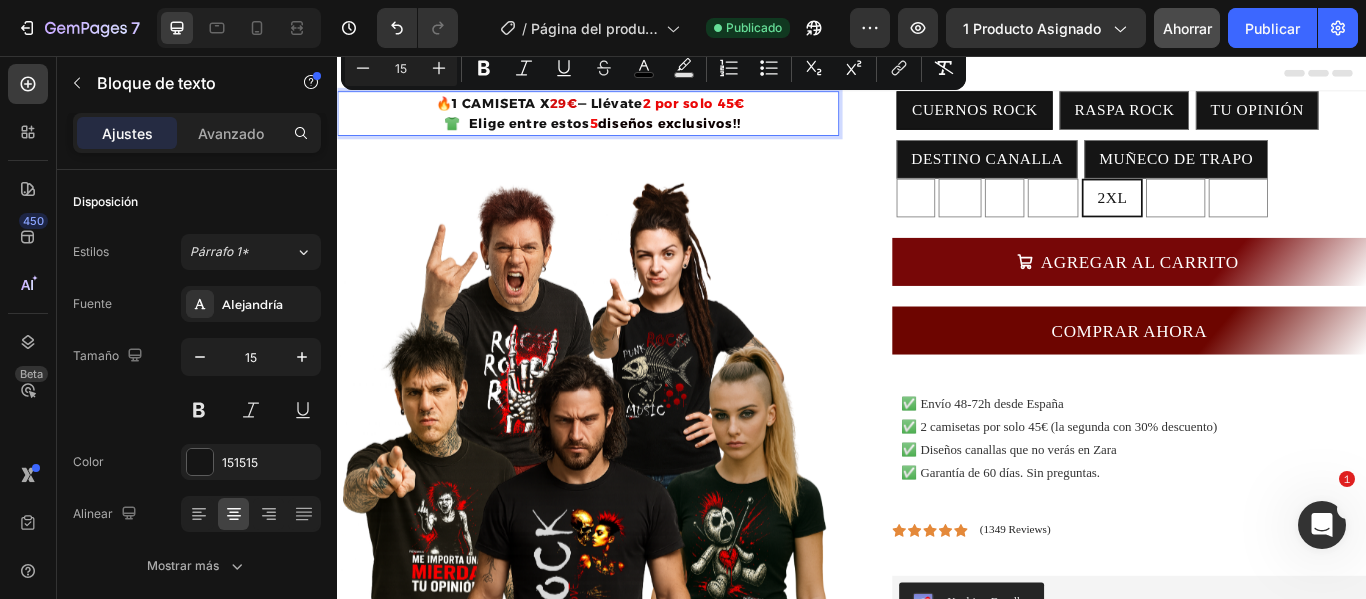 drag, startPoint x: 619, startPoint y: 110, endPoint x: 459, endPoint y: 115, distance: 160.07811 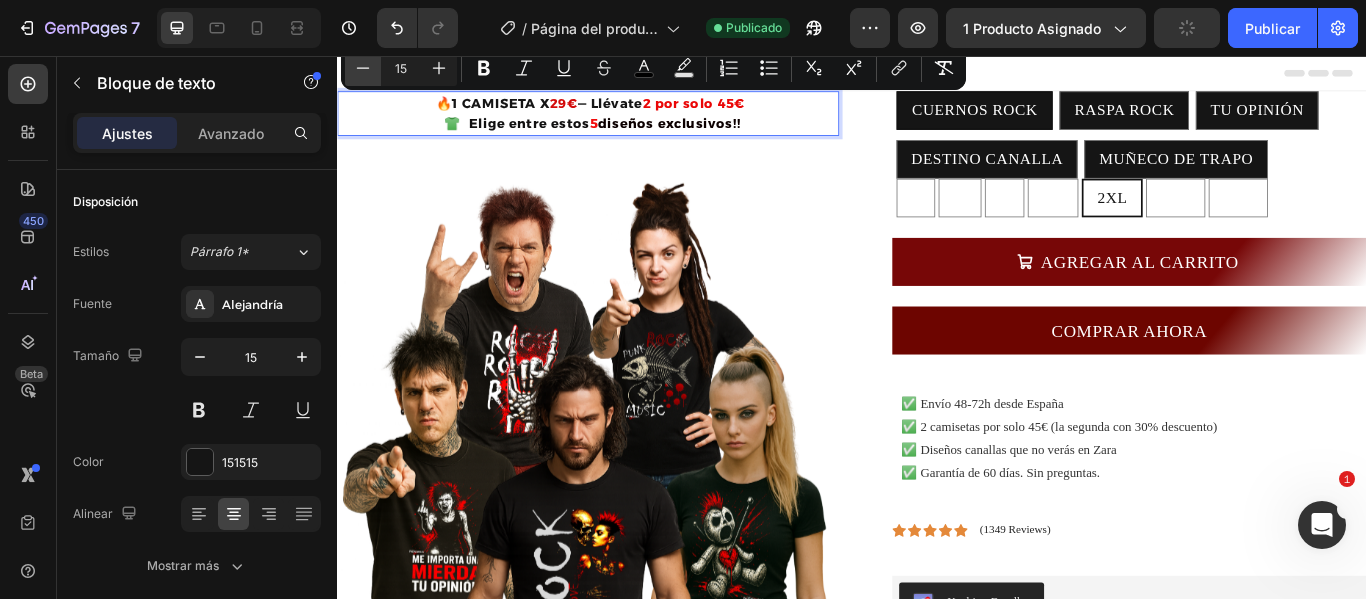 click 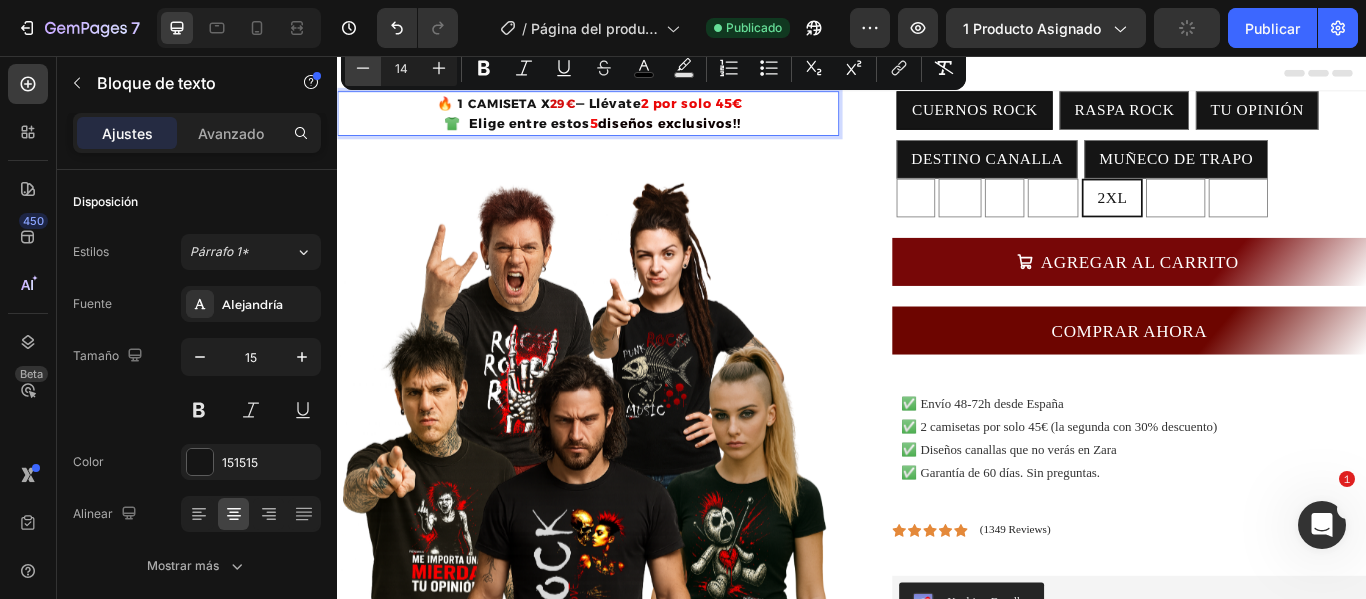 click 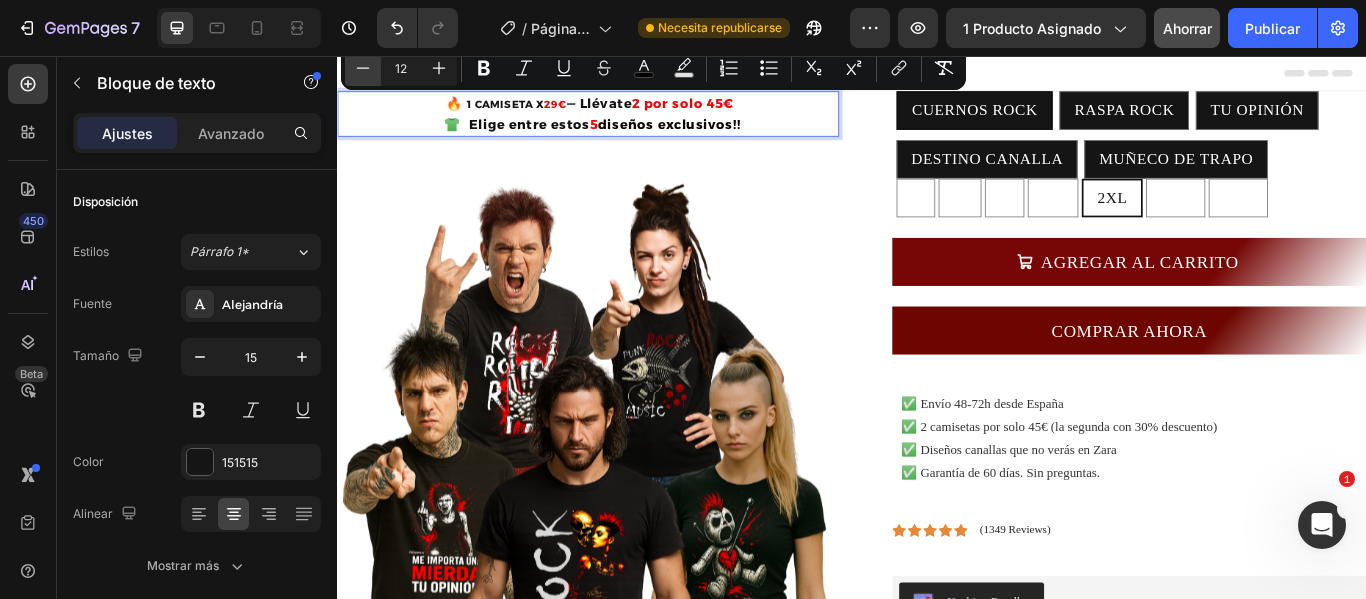 click 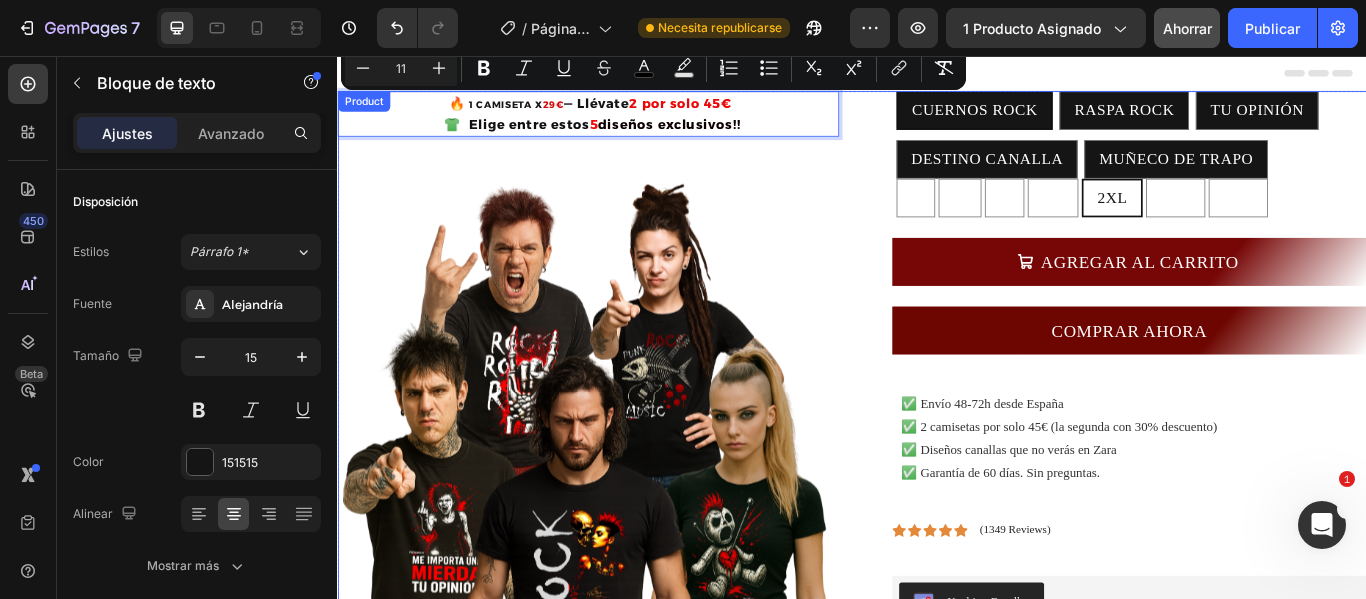 click on "🔥   1 CAMISETA X  29€  — Llévate  2 por solo 45€    👕     Elige entre estos  5  diseños exclusivos!! Text Block   0
Product Images Text Block CUERNOS ROCK CUERNOS ROCK CUERNOS ROCK RASPA ROCK RASPA ROCK RASPA ROCK TU OPINIÓN TU OPINIÓN TU OPINIÓN DESTINO CANALLA DESTINO CANALLA DESTINO CANALLA MUÑECO DE TRAPO MUÑECO DE TRAPO MUÑECO DE TRAPO S S S M M M L L L XL XL XL 2XL 2XL 2XL 3XL 3XL 3XL 4XL 4XL 4XL Product Variants & Swatches
AGREGAR AL CARRITO Add to Cart COMPRAR AHORA Dynamic Checkout
✅ Envío 48-72h desde España
✅ 2 camisetas por solo 45€ (la segunda con 30% descuento)
✅ Diseños canallas que no verás en Zara
✅ Garantía de 60 días. Sin preguntas.
Custom Code Icon Icon Icon Icon Icon Icon List (1349 Reviews) Text Block Row Kaching Bundles Kaching Bundles
Icon Sale Ends In 2 Hours | Limited Time Offer Text Block Row Add to cart Add to Cart
Icon Free Shipping Text Block" at bounding box center (937, 688) 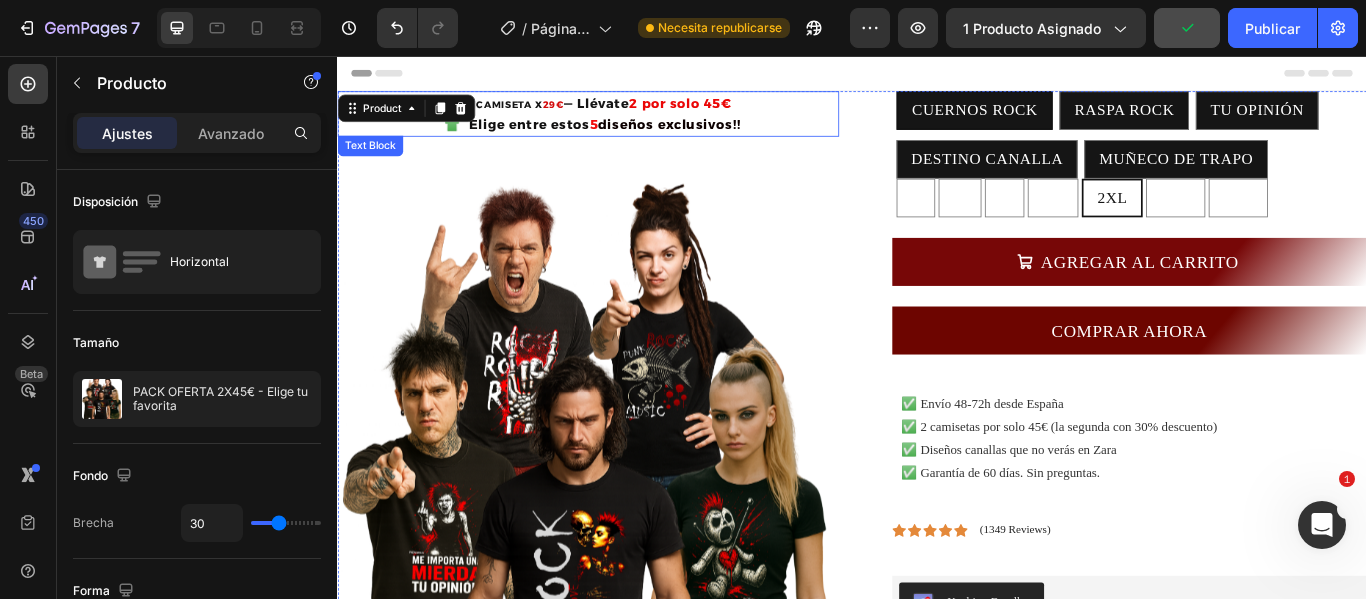 click on "2 por solo 45€" at bounding box center (736, 110) 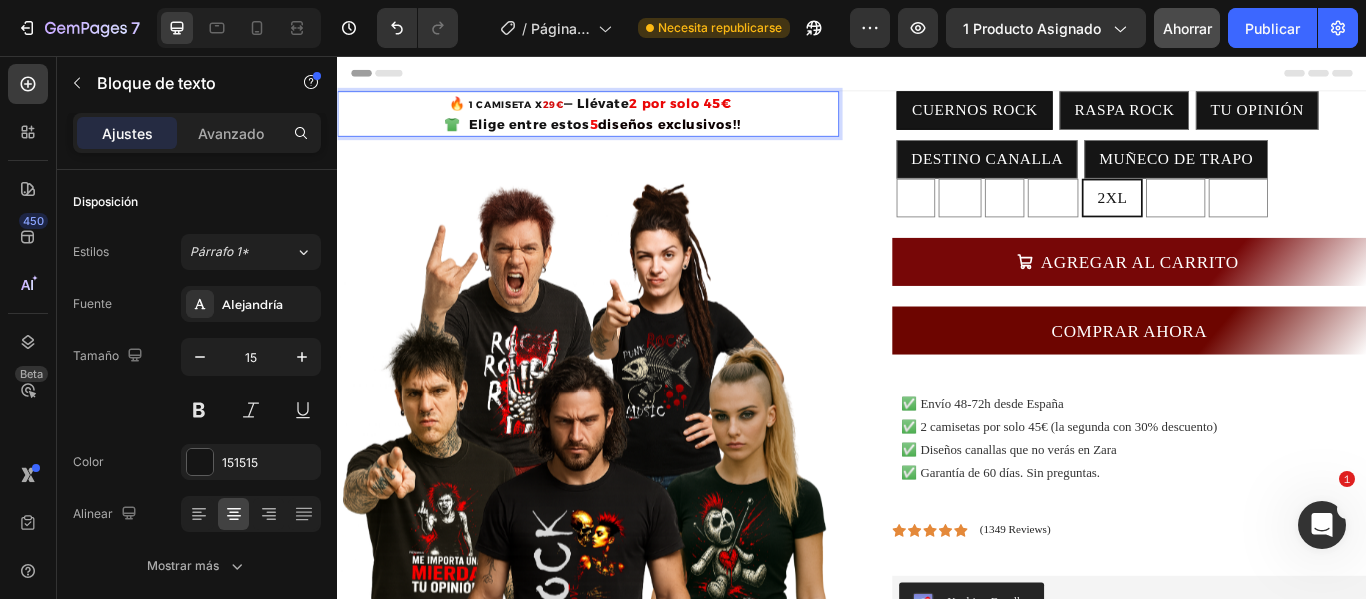 click on "2 por solo 45€" at bounding box center (736, 110) 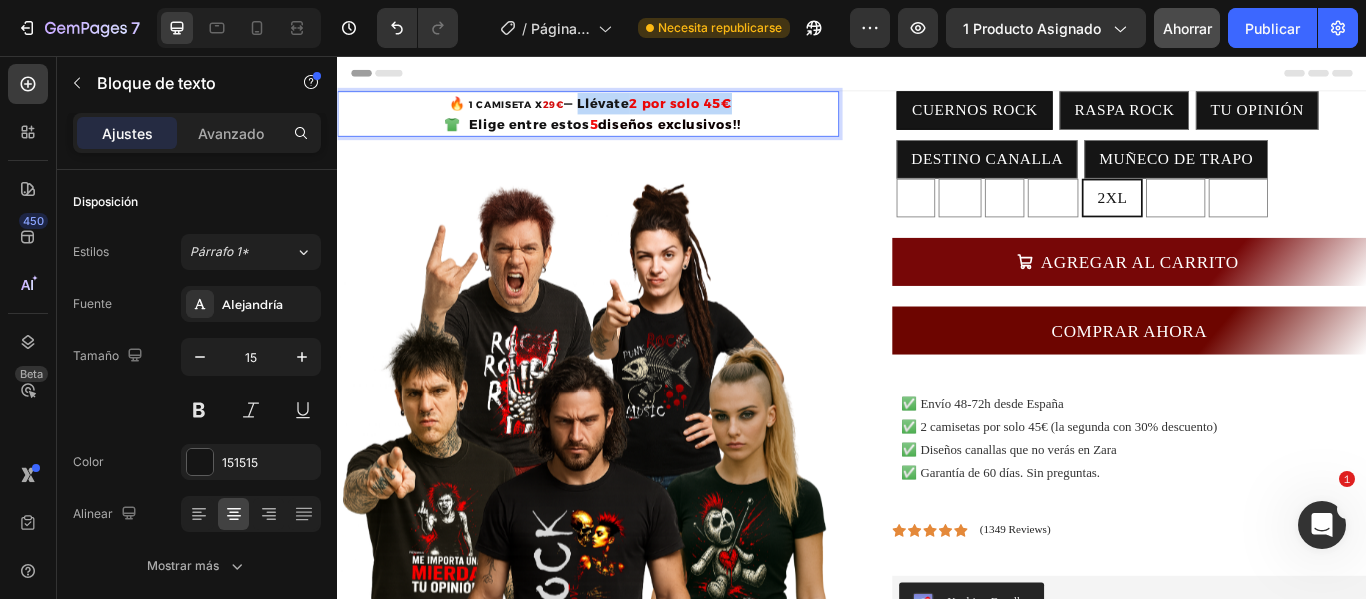 drag, startPoint x: 799, startPoint y: 114, endPoint x: 618, endPoint y: 109, distance: 181.06905 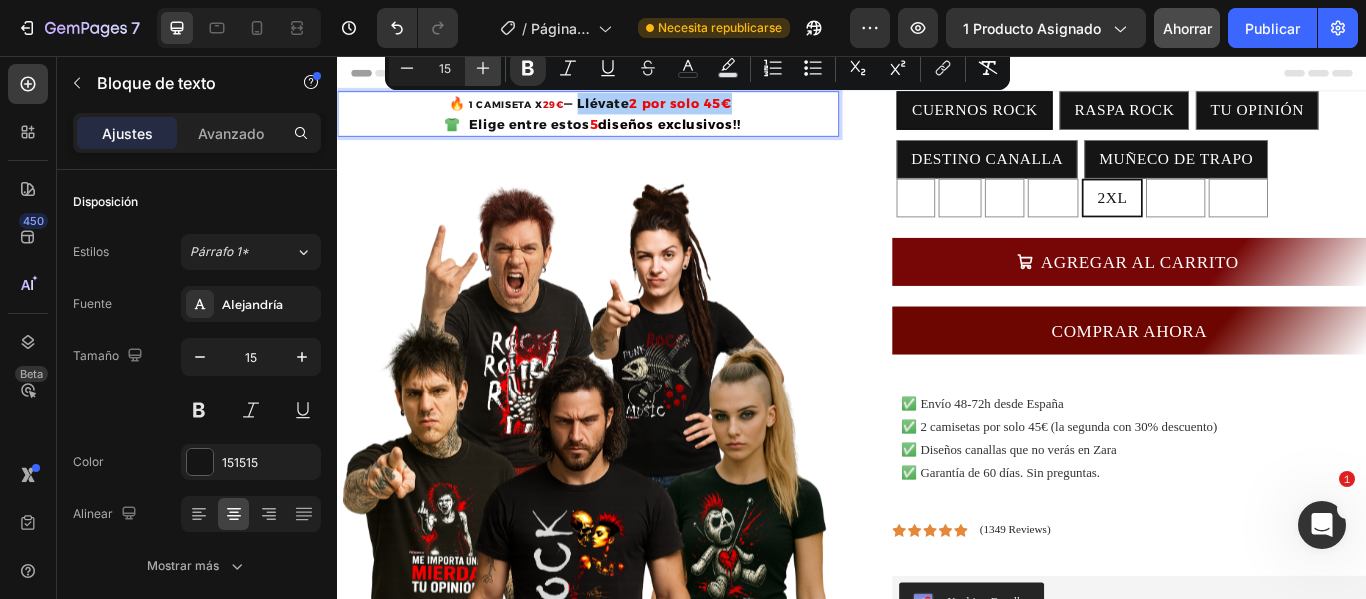 click 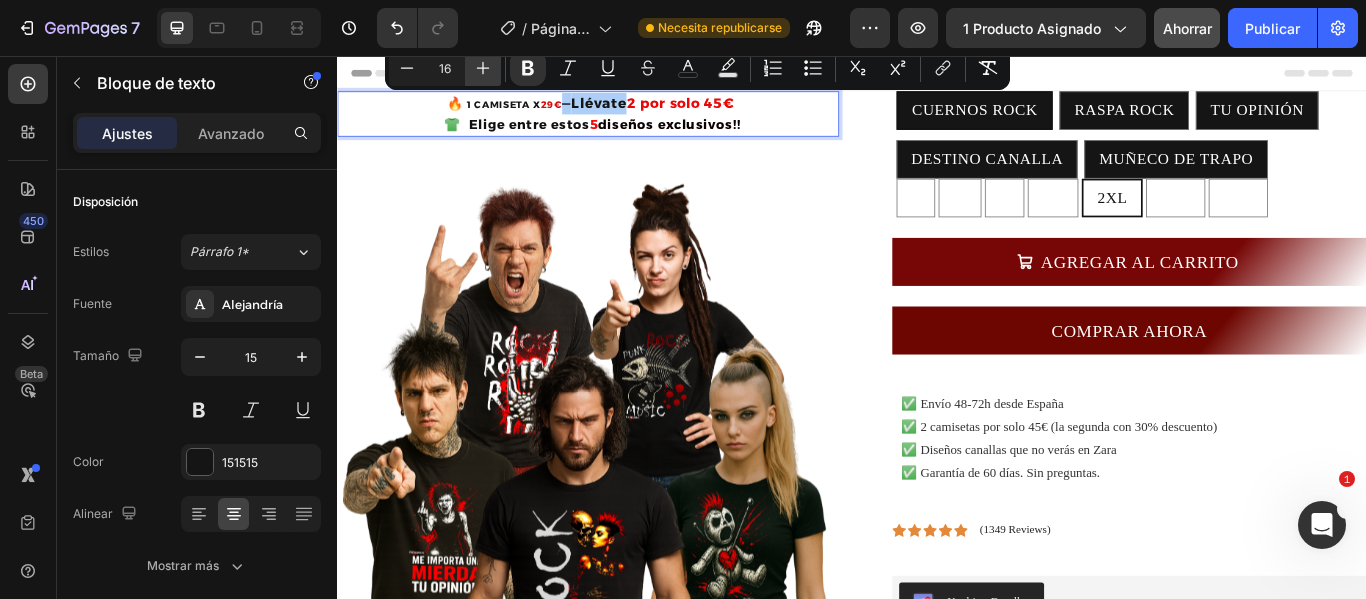 click 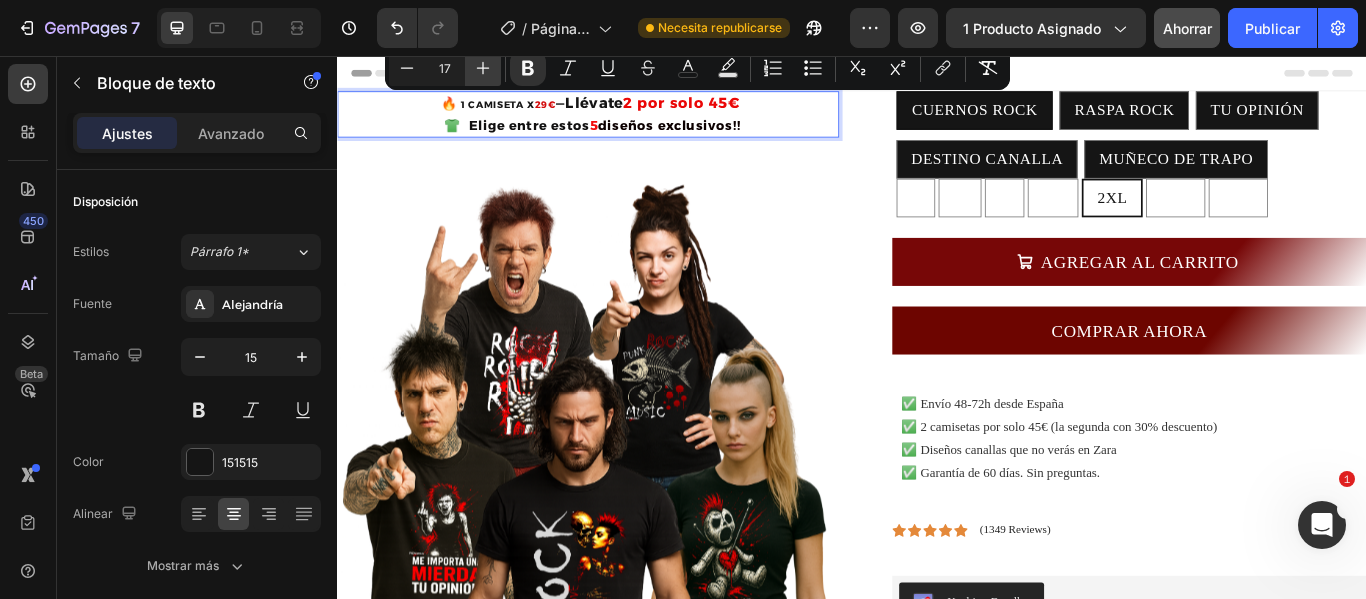 click 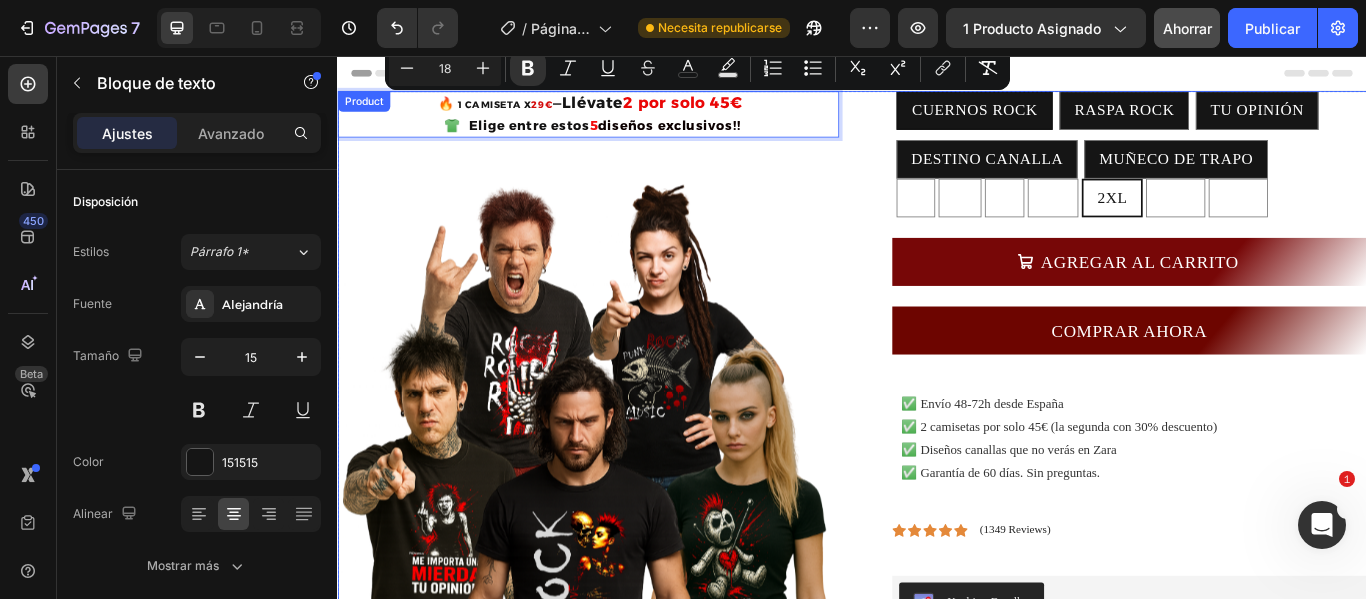 click on "🔥   1 CAMISETA X  29€  —  Llévate  2 por solo 45€    👕     Elige entre estos  5  diseños exclusivos!! Text Block   0
Product Images Text Block CUERNOS ROCK CUERNOS ROCK CUERNOS ROCK RASPA ROCK RASPA ROCK RASPA ROCK TU OPINIÓN TU OPINIÓN TU OPINIÓN DESTINO CANALLA DESTINO CANALLA DESTINO CANALLA MUÑECO DE TRAPO MUÑECO DE TRAPO MUÑECO DE TRAPO S S S M M M L L L XL XL XL 2XL 2XL 2XL 3XL 3XL 3XL 4XL 4XL 4XL Product Variants & Swatches
AGREGAR AL CARRITO Add to Cart COMPRAR AHORA Dynamic Checkout
✅ Envío 48-72h desde España
✅ 2 camisetas por solo 45€ (la segunda con 30% descuento)
✅ Diseños canallas que no verás en Zara
✅ Garantía de 60 días. Sin preguntas.
Custom Code Icon Icon Icon Icon Icon Icon List (1349 Reviews) Text Block Row Kaching Bundles Kaching Bundles
Icon Sale Ends In 2 Hours | Limited Time Offer Text Block Row Add to cart Add to Cart
Icon Free Shipping Text Block" at bounding box center [937, 688] 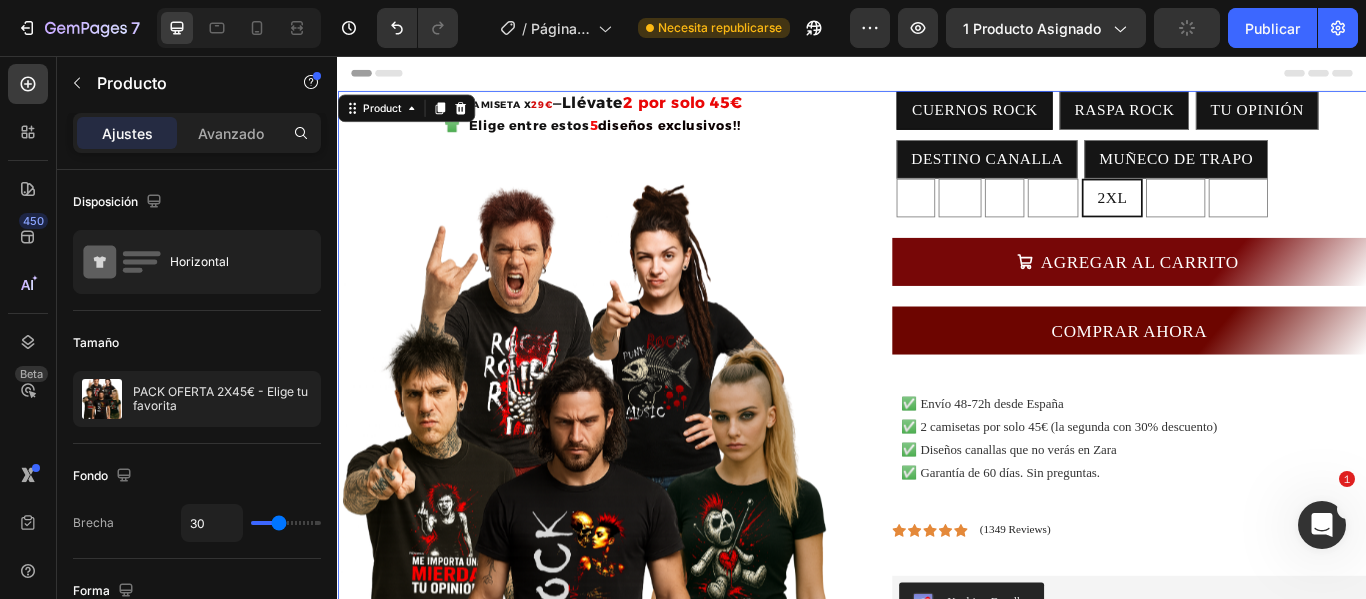 click on "🔥   1 CAMISETA X  29€  —  Llévate  2 por solo 45€    👕     Elige entre estos  5  diseños exclusivos!! Text Block
Product Images Text Block CUERNOS ROCK CUERNOS ROCK CUERNOS ROCK RASPA ROCK RASPA ROCK RASPA ROCK TU OPINIÓN TU OPINIÓN TU OPINIÓN DESTINO CANALLA DESTINO CANALLA DESTINO CANALLA MUÑECO DE TRAPO MUÑECO DE TRAPO MUÑECO DE TRAPO S S S M M M L L L XL XL XL 2XL 2XL 2XL 3XL 3XL 3XL 4XL 4XL 4XL Product Variants & Swatches
AGREGAR AL CARRITO Add to Cart COMPRAR AHORA Dynamic Checkout
✅ Envío 48-72h desde España
✅ 2 camisetas por solo 45€ (la segunda con 30% descuento)
✅ Diseños canallas que no verás en Zara
✅ Garantía de 60 días. Sin preguntas.
Custom Code Icon Icon Icon Icon Icon Icon List (1349 Reviews) Text Block Row Kaching Bundles Kaching Bundles
Icon Sale Ends In 2 Hours | Limited Time Offer Text Block Row Add to cart Add to Cart
Icon Free Shipping Text Block" at bounding box center (937, 688) 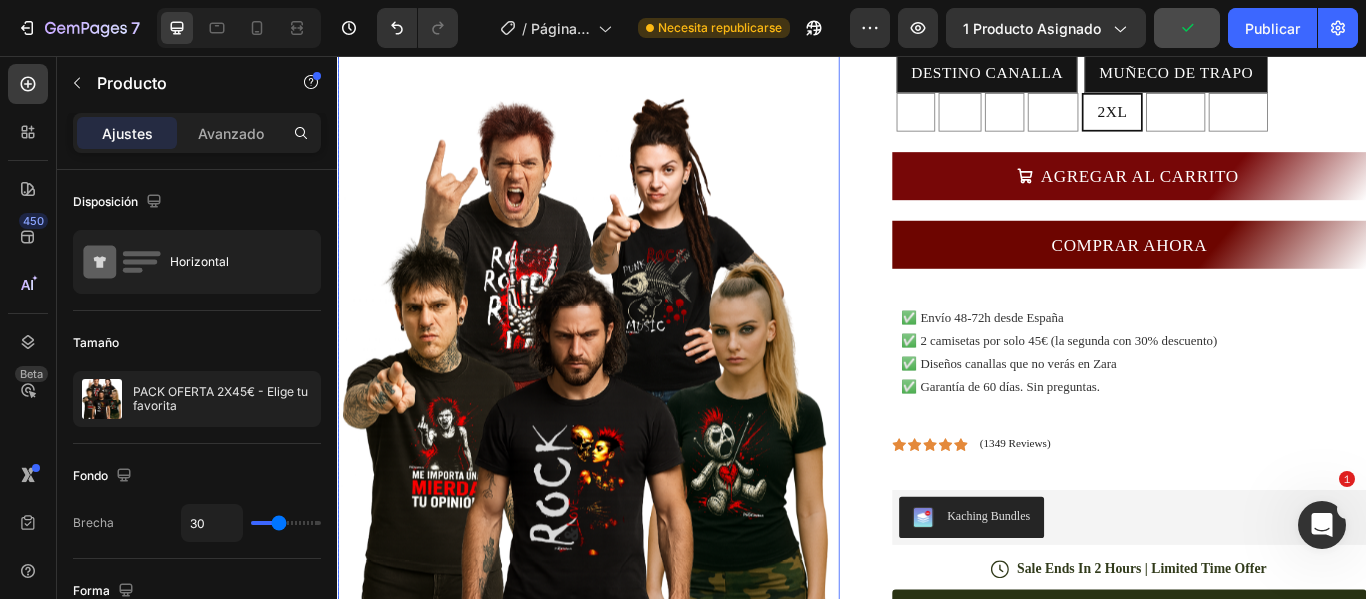 scroll, scrollTop: 0, scrollLeft: 0, axis: both 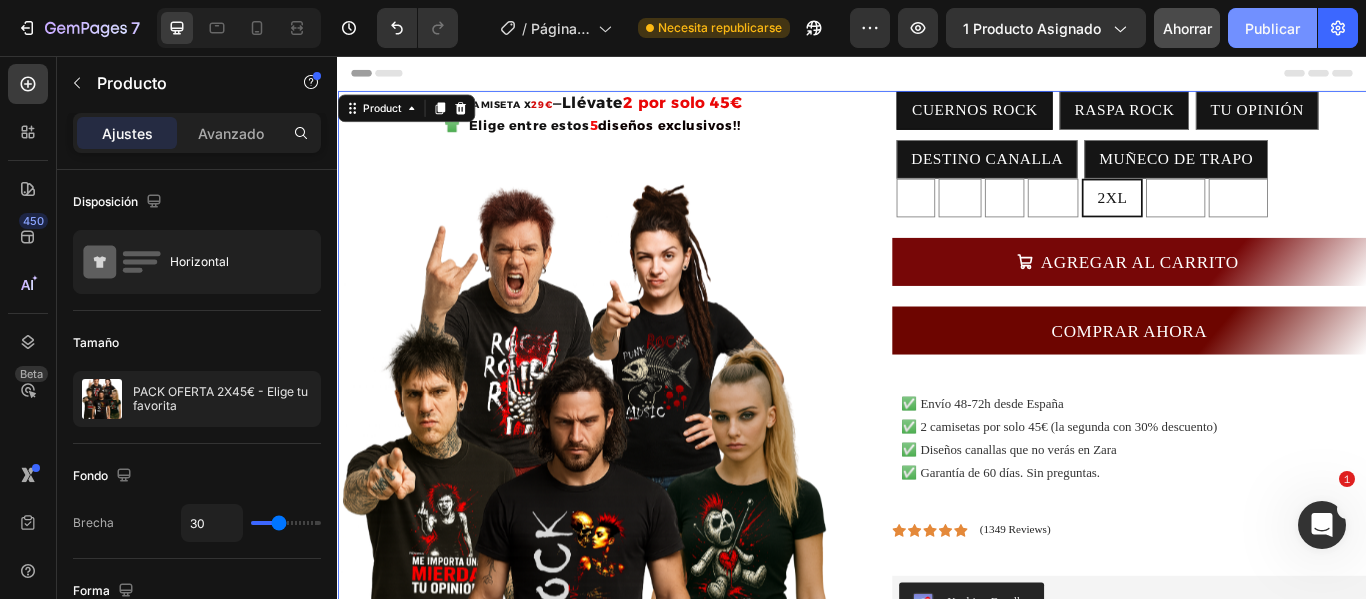 click on "Publicar" 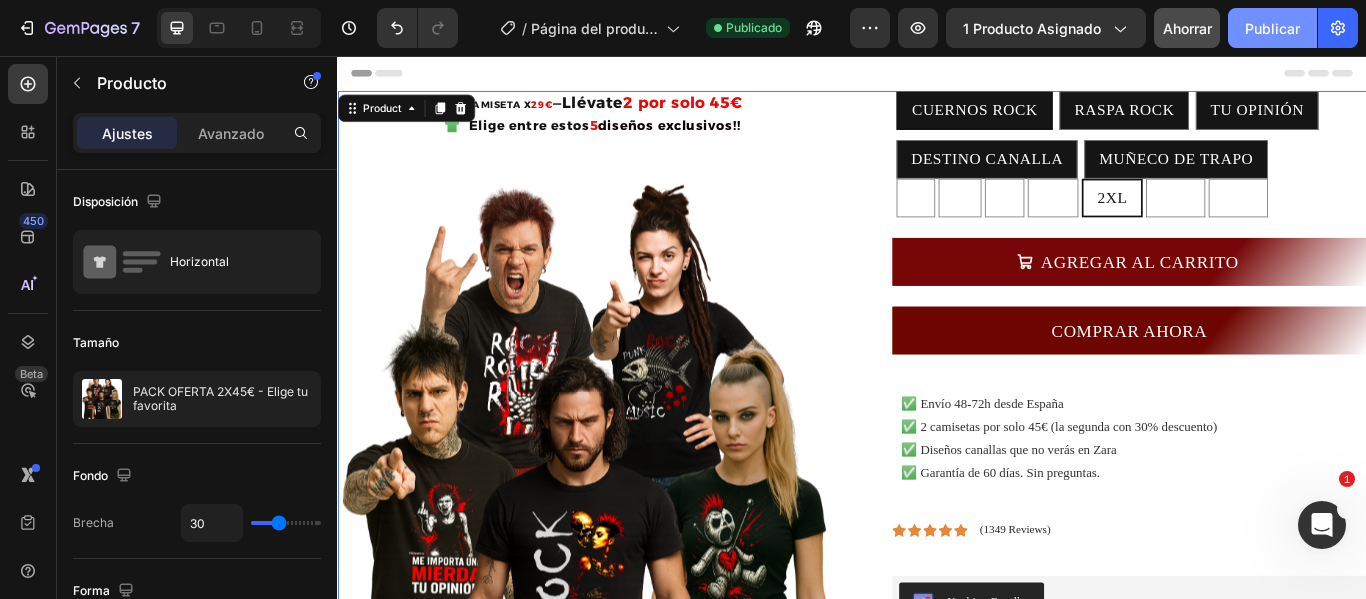 click on "Publicar" at bounding box center [1272, 28] 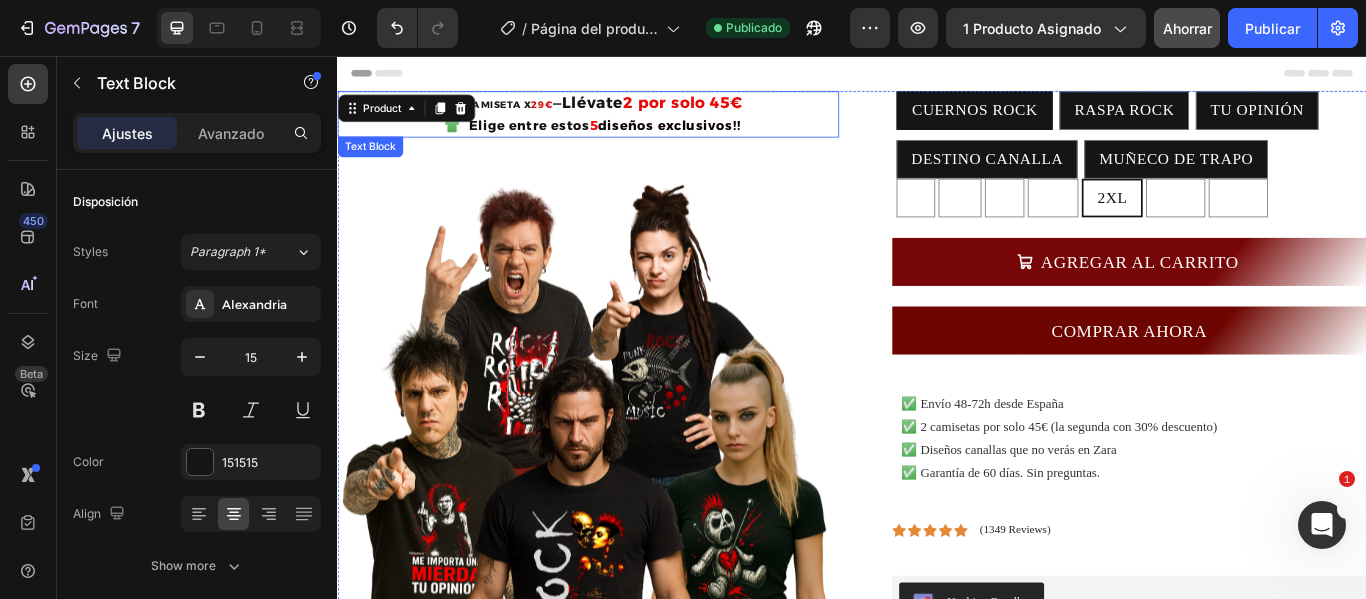 click on "🔥   1 CAMISETA X  29€  —  Llévate  2 por solo 45€    👕     Elige entre estos  5  diseños exclusivos!!" at bounding box center (629, 124) 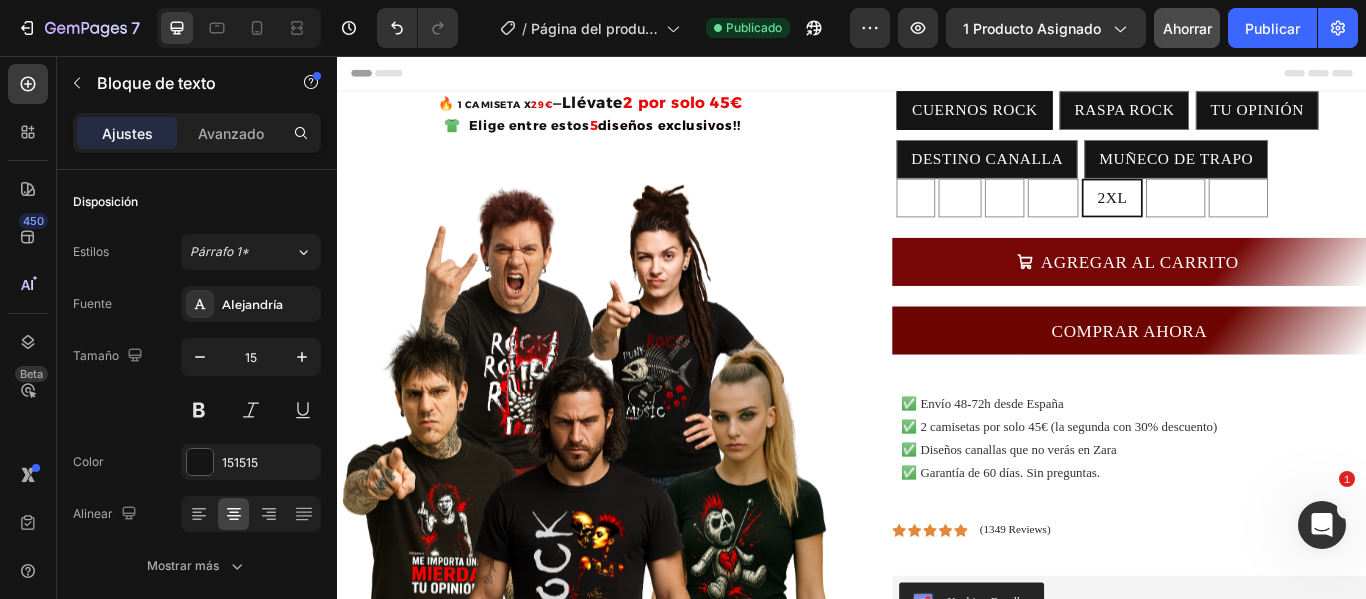 click on "Header" at bounding box center (937, 76) 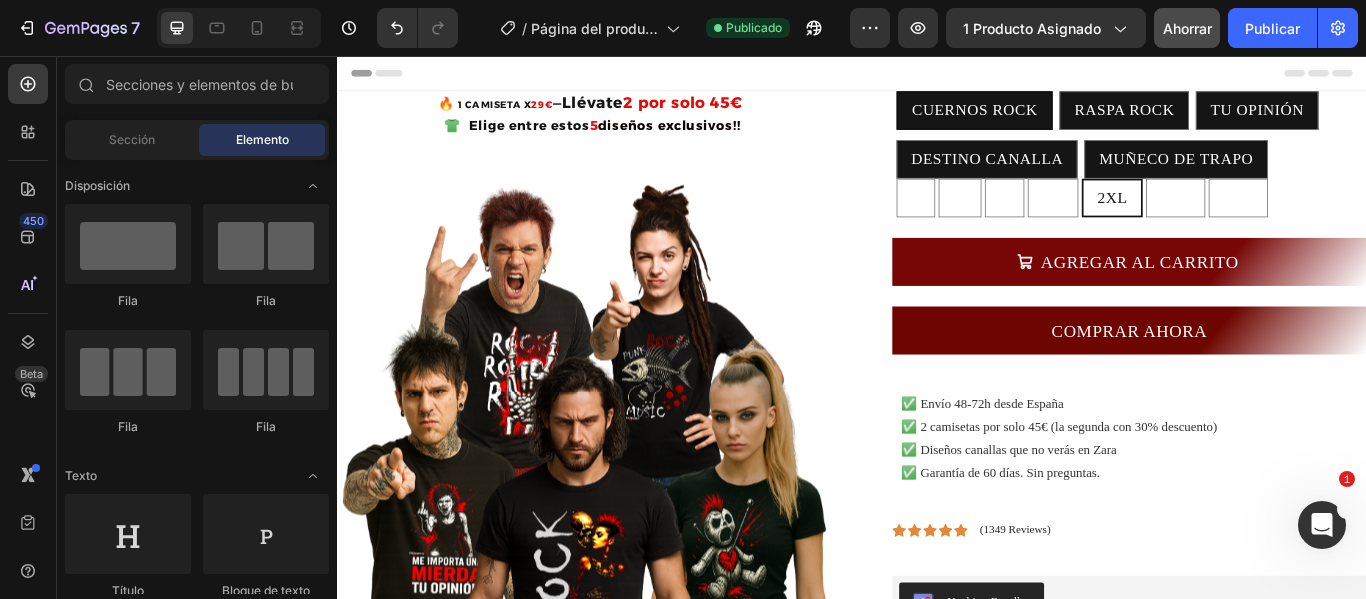 click on "Header" at bounding box center [937, 76] 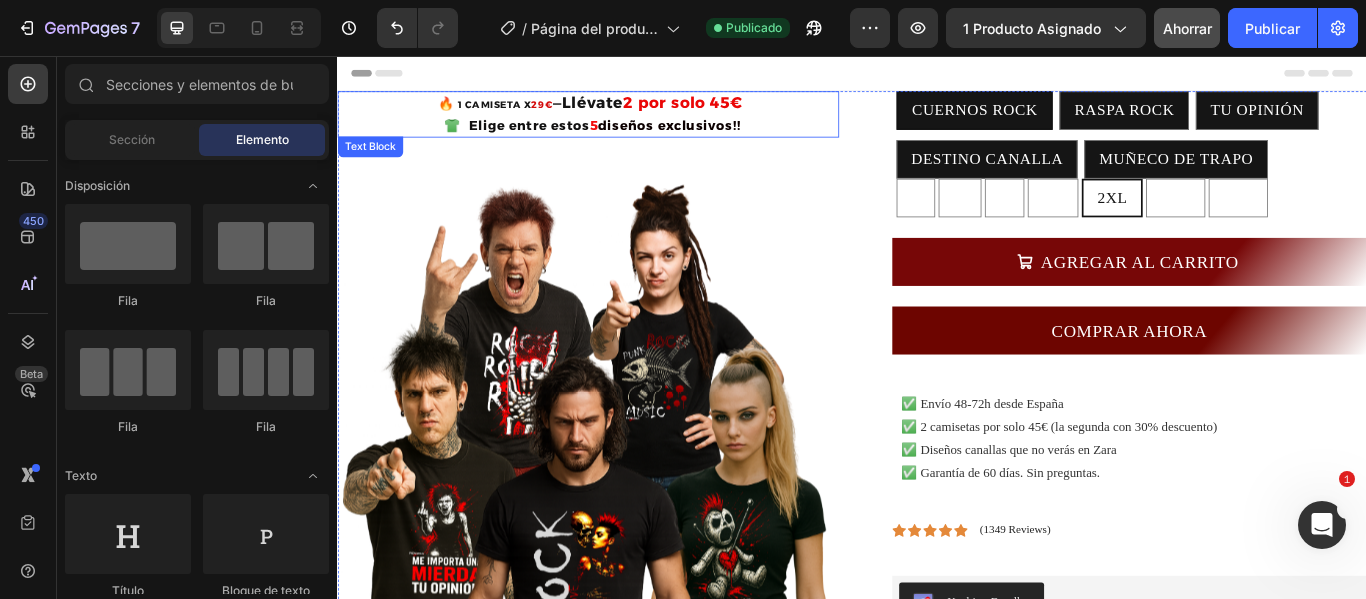 click on "Llévate" at bounding box center (635, 111) 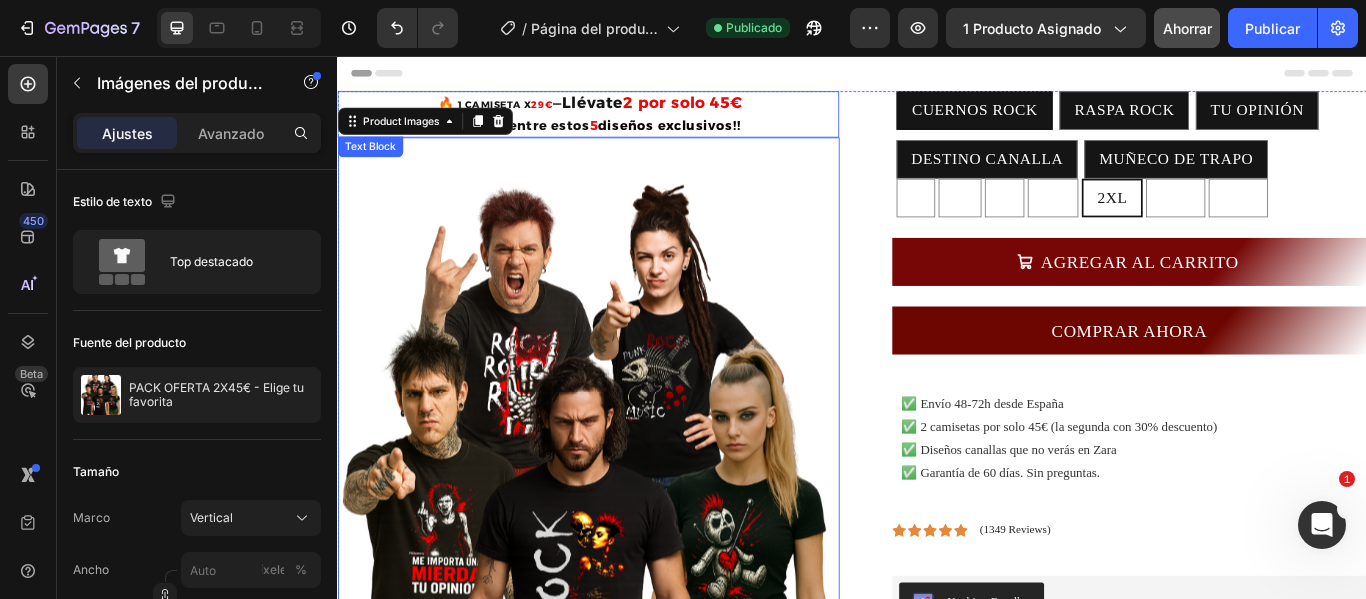 click on "Llévate" at bounding box center [635, 111] 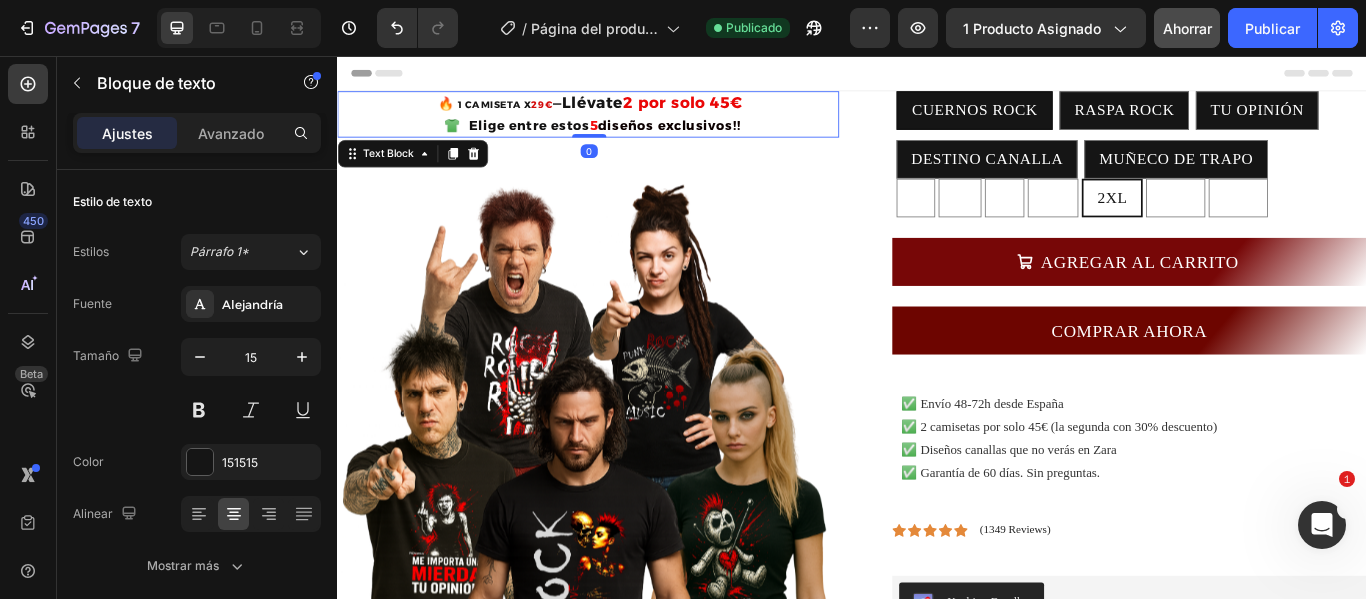drag, startPoint x: 630, startPoint y: 149, endPoint x: 629, endPoint y: 60, distance: 89.005615 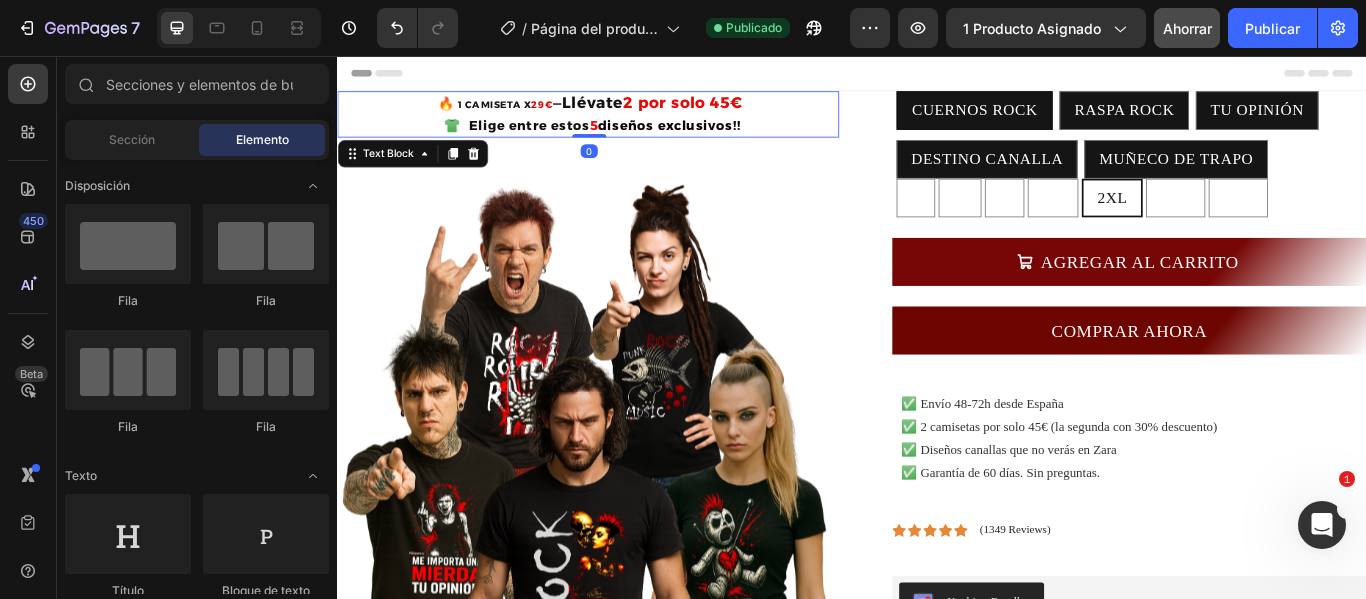 click on "Header" at bounding box center (937, 76) 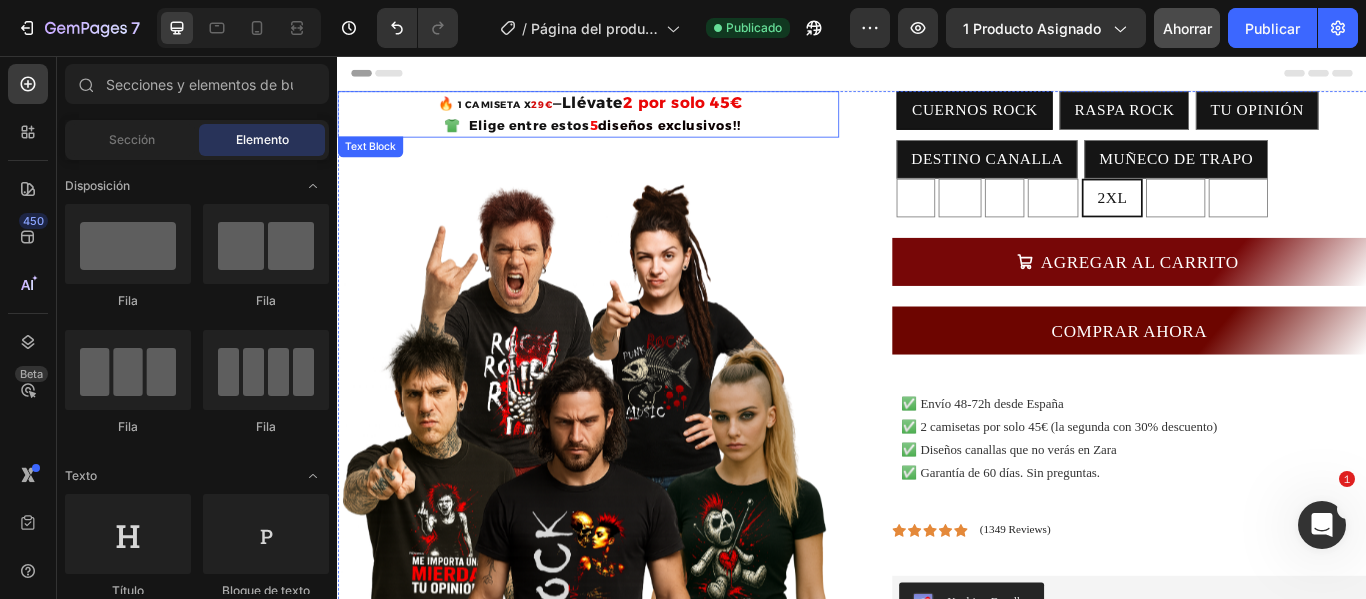 click on "1 CAMISETA X" at bounding box center (520, 113) 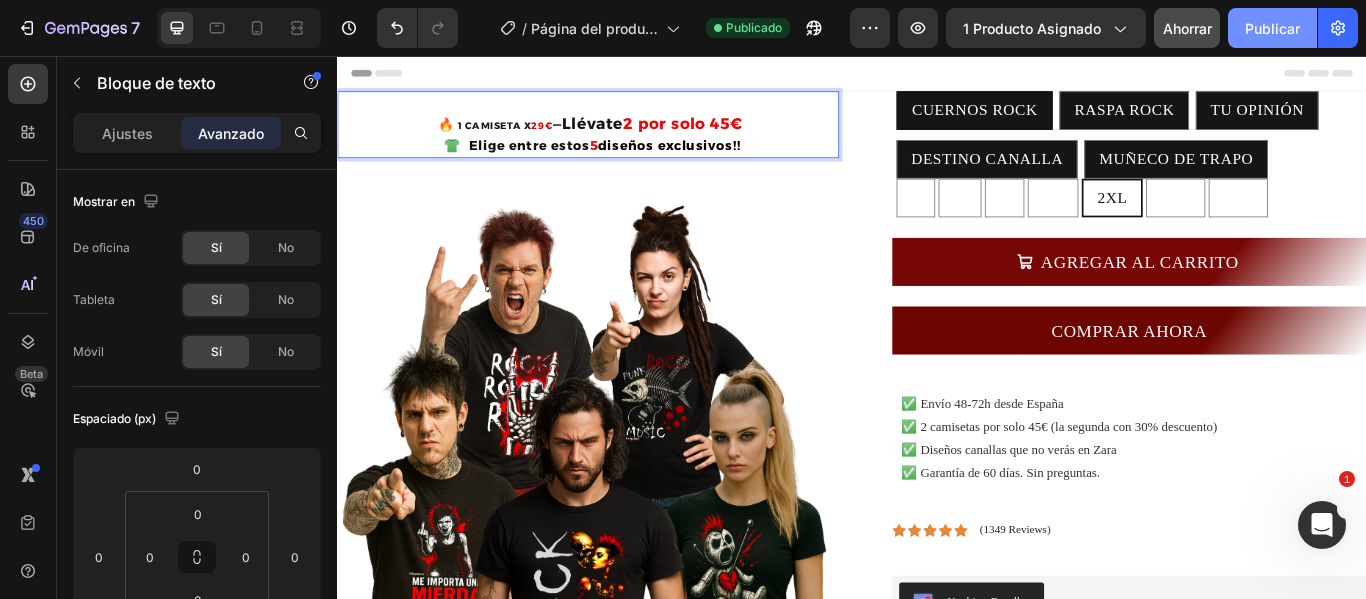 click on "Publicar" at bounding box center (1272, 28) 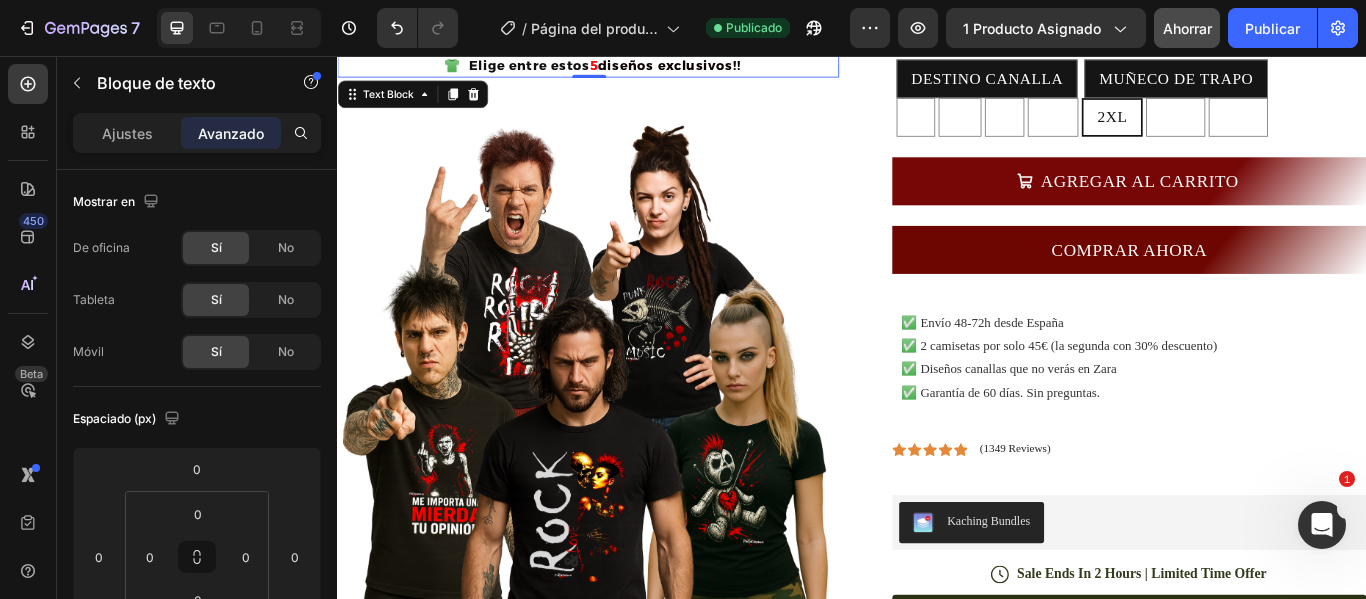 scroll, scrollTop: 0, scrollLeft: 0, axis: both 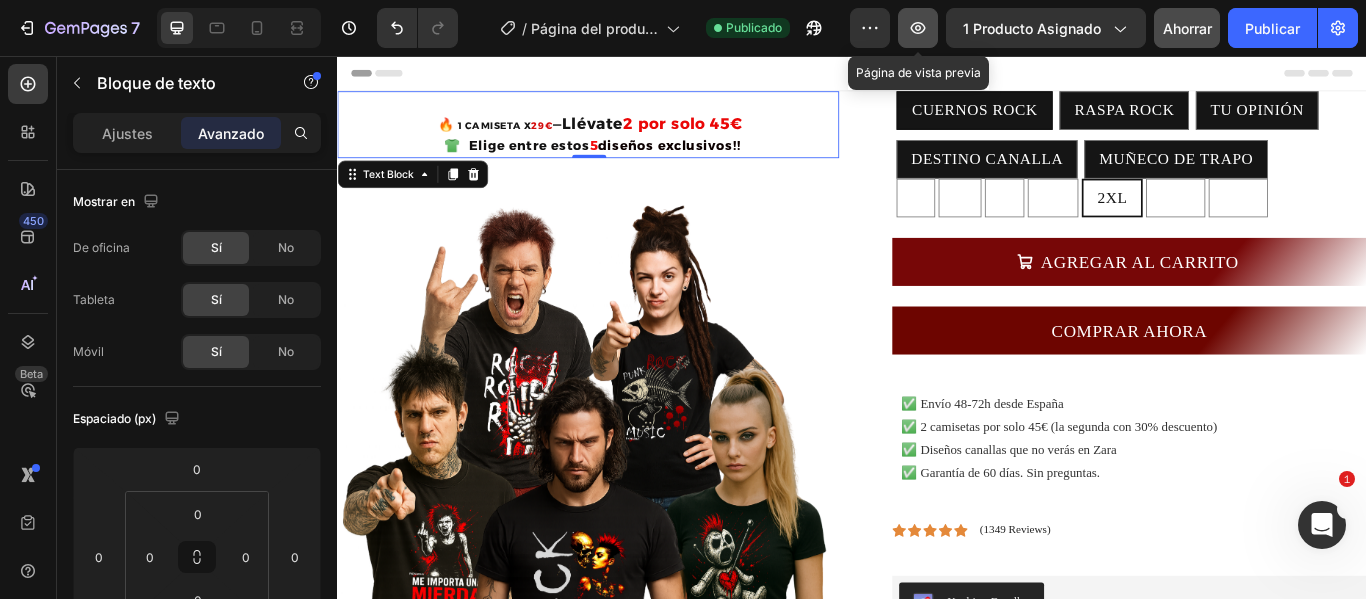 click 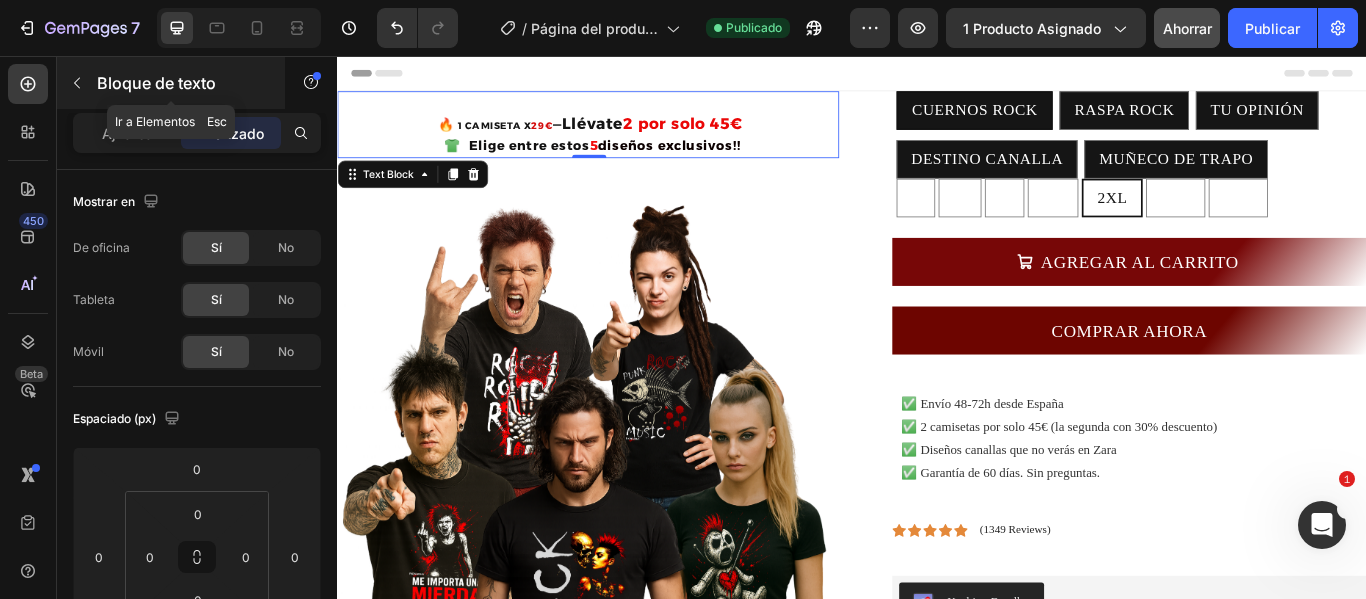 click at bounding box center (77, 83) 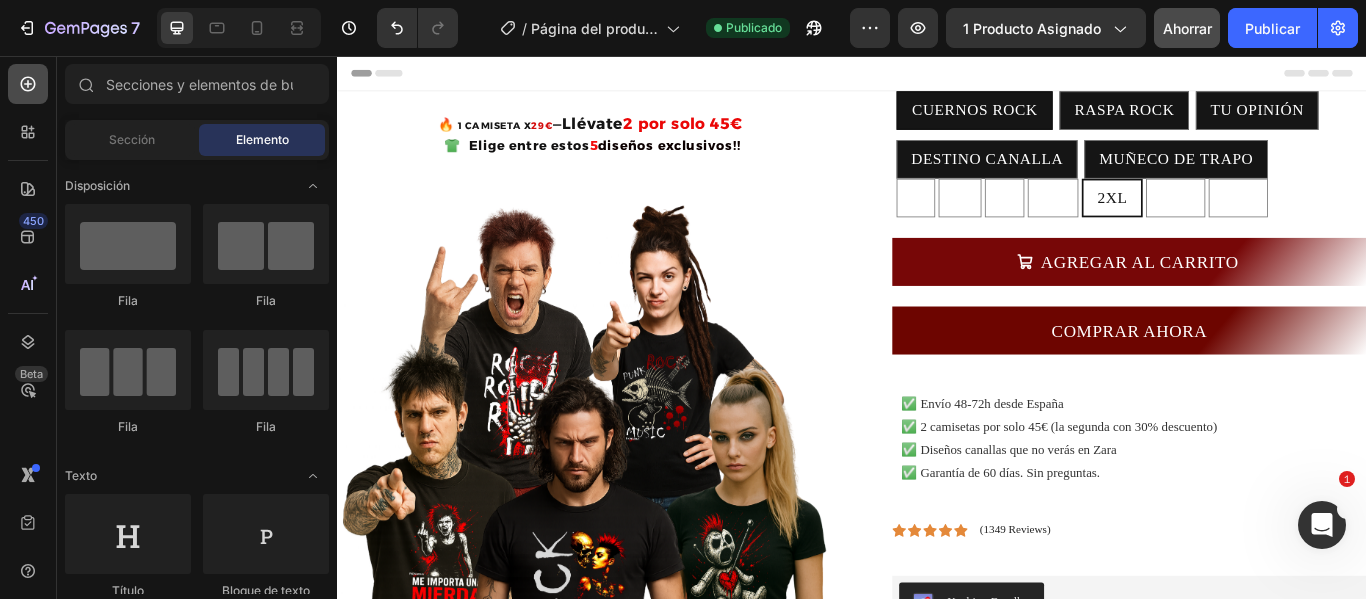 click 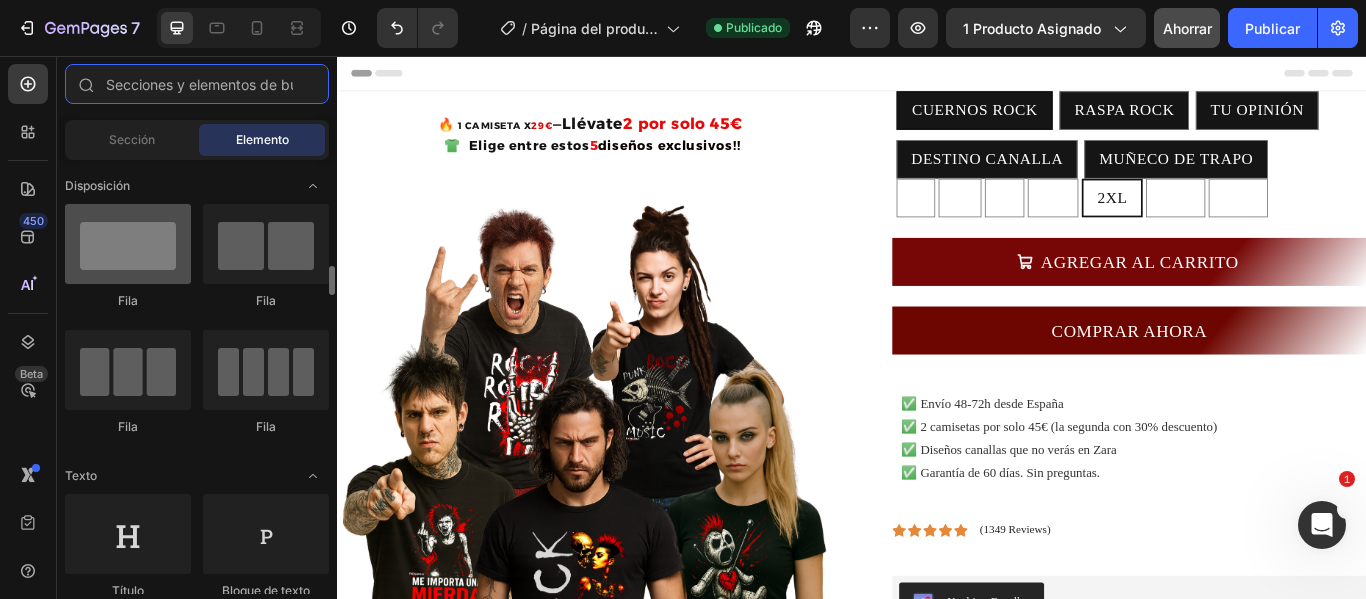 scroll, scrollTop: 100, scrollLeft: 0, axis: vertical 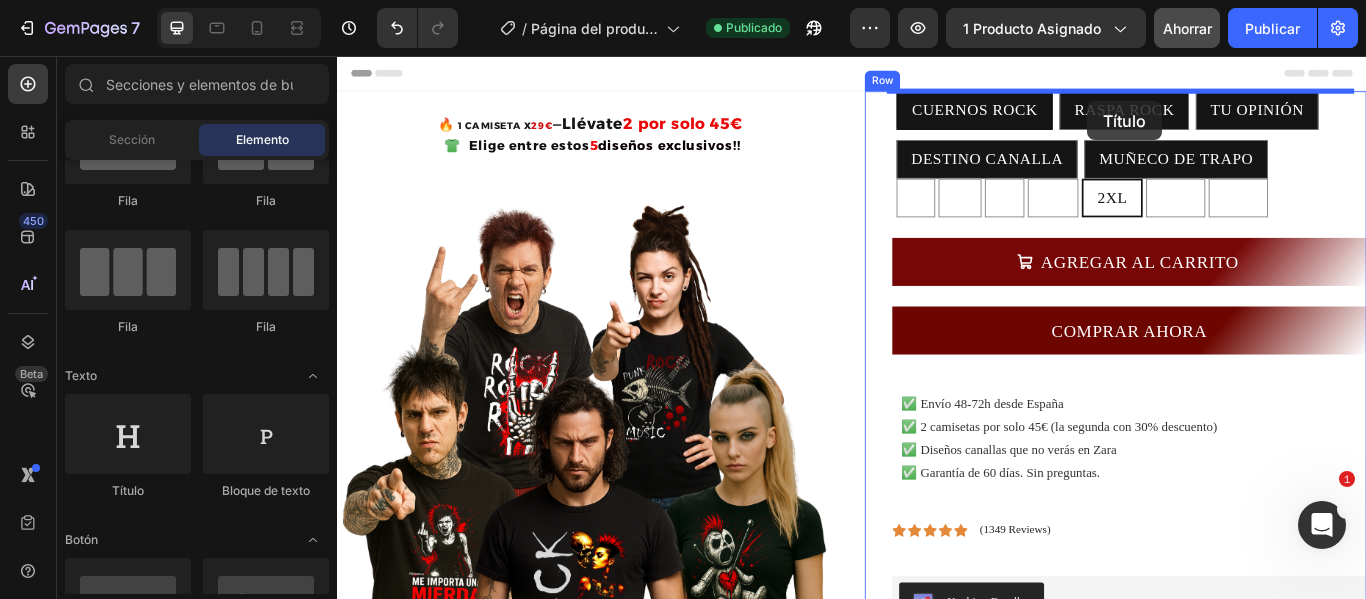 drag, startPoint x: 478, startPoint y: 501, endPoint x: 1212, endPoint y: 109, distance: 832.1178 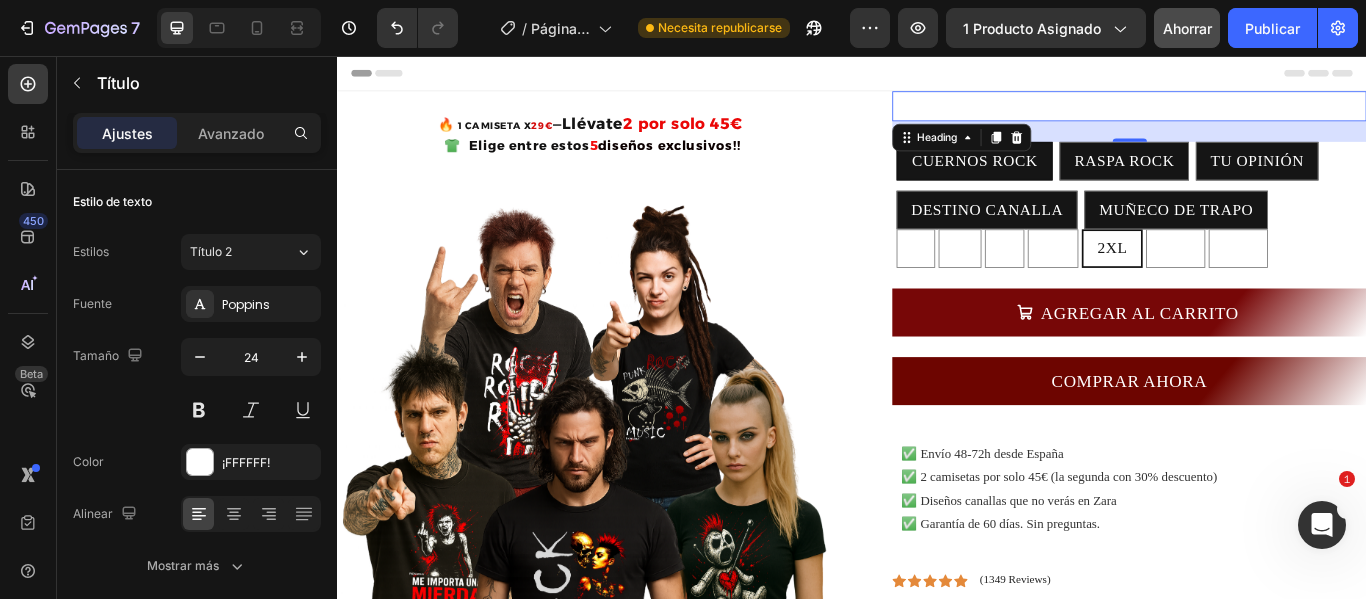 click on "24" at bounding box center (1260, 144) 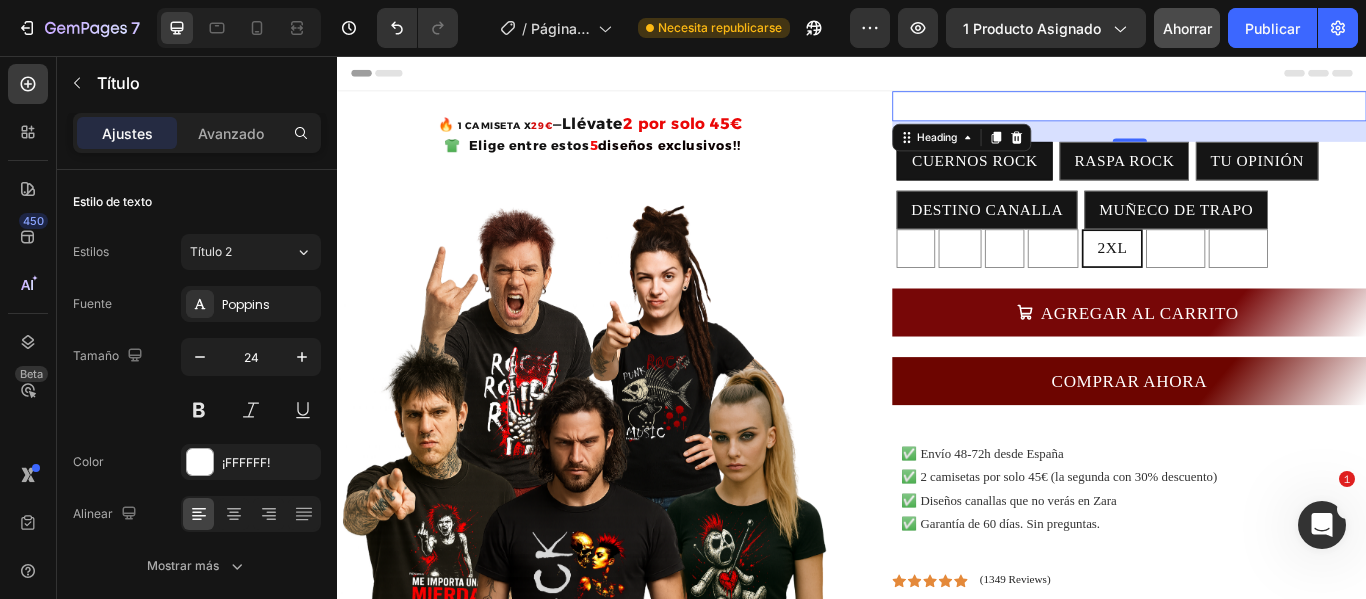 click on "24" at bounding box center [1260, 144] 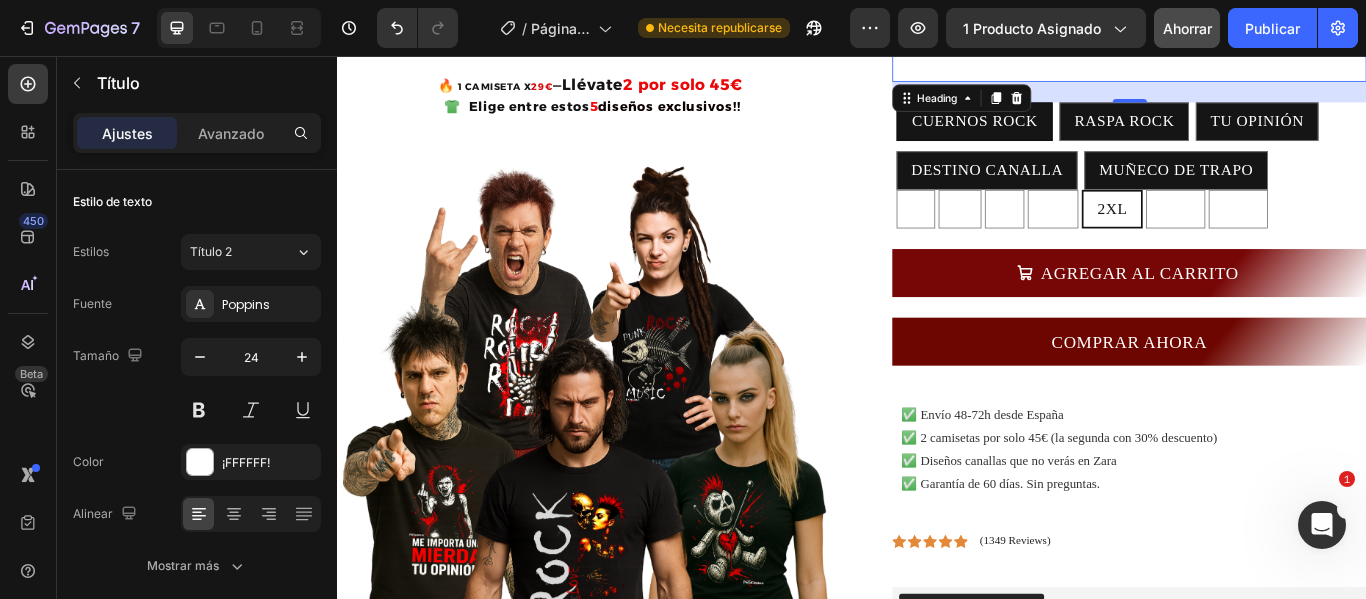 scroll, scrollTop: 0, scrollLeft: 0, axis: both 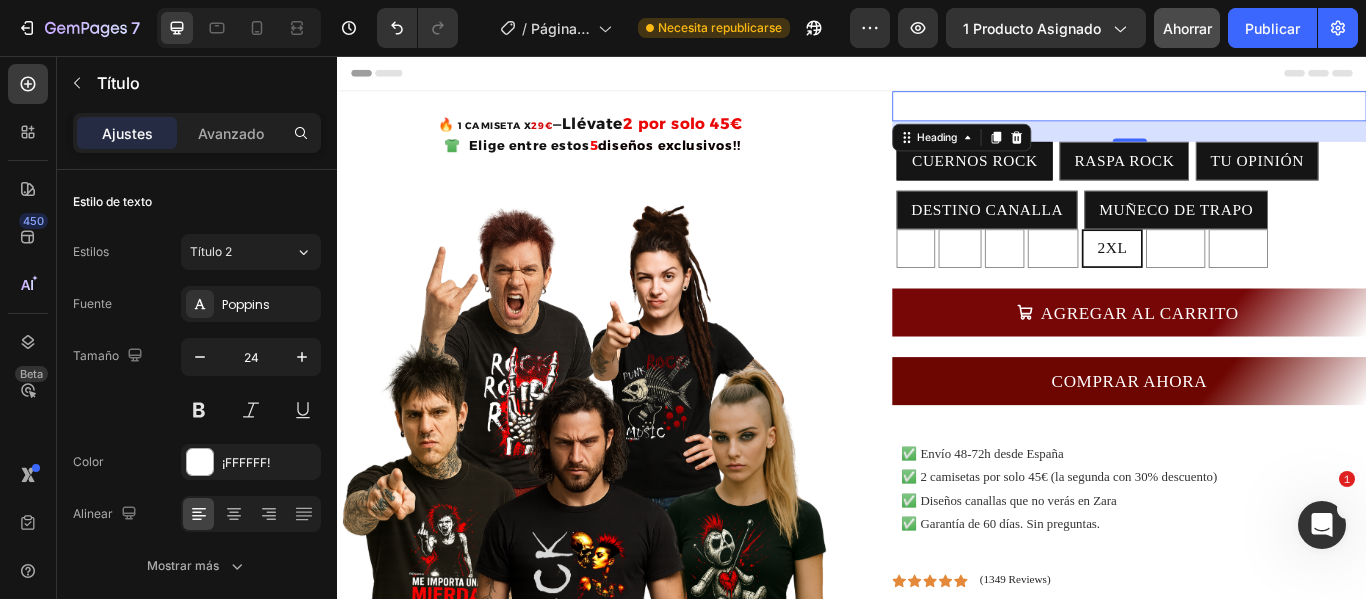 click on "24" at bounding box center (1260, 144) 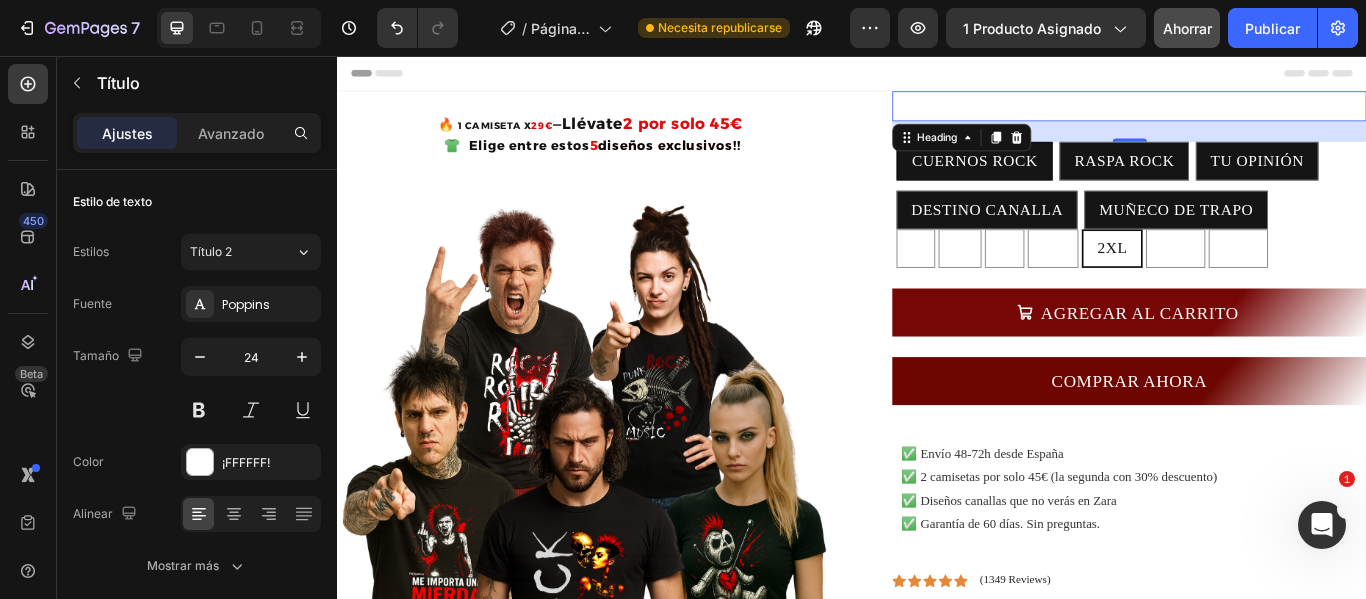 click on "Your heading text goes here" at bounding box center [1260, 114] 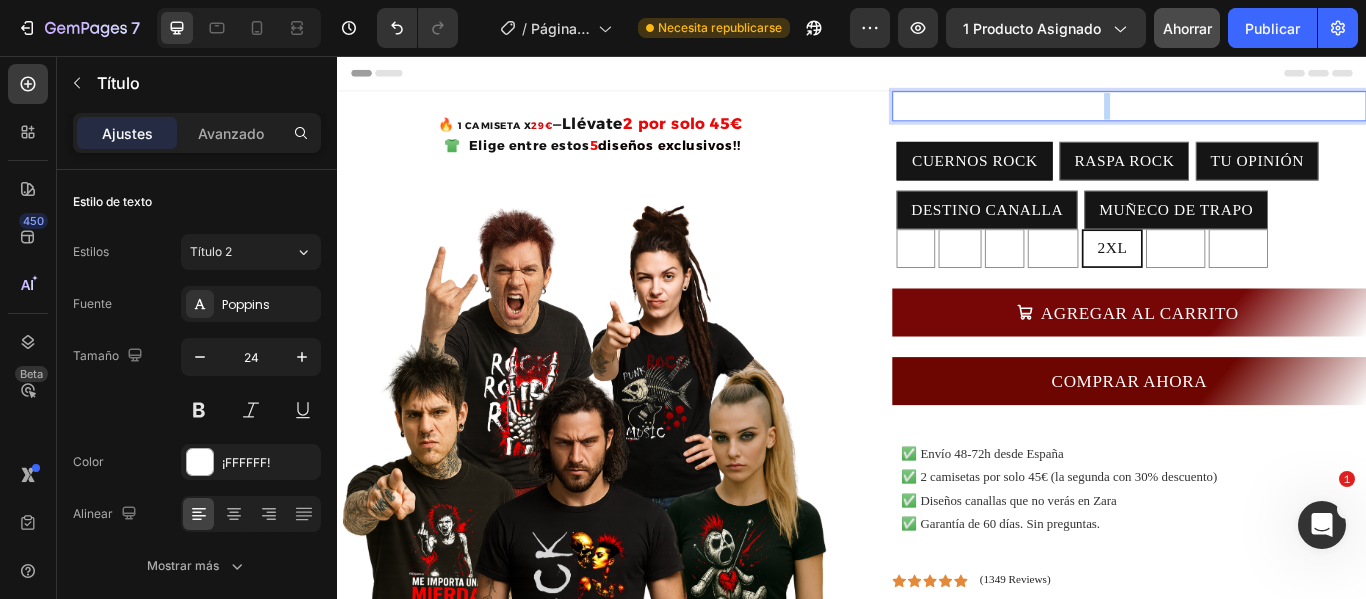 click on "Your heading text goes here" at bounding box center [1260, 114] 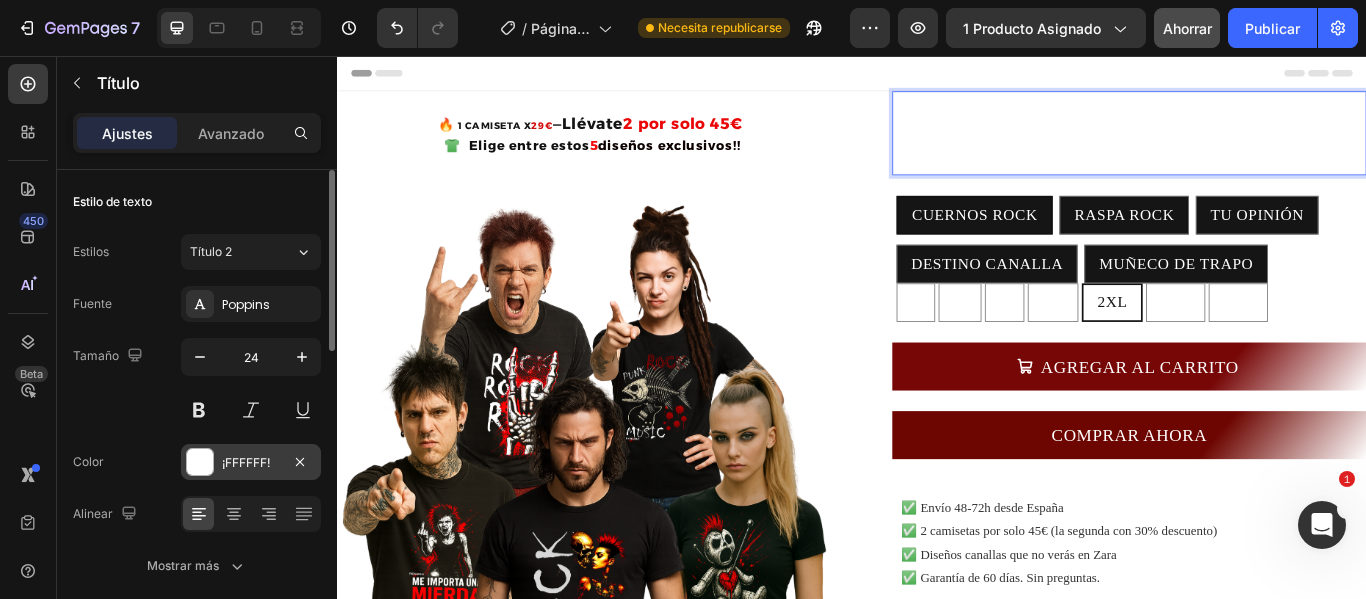 click at bounding box center (200, 462) 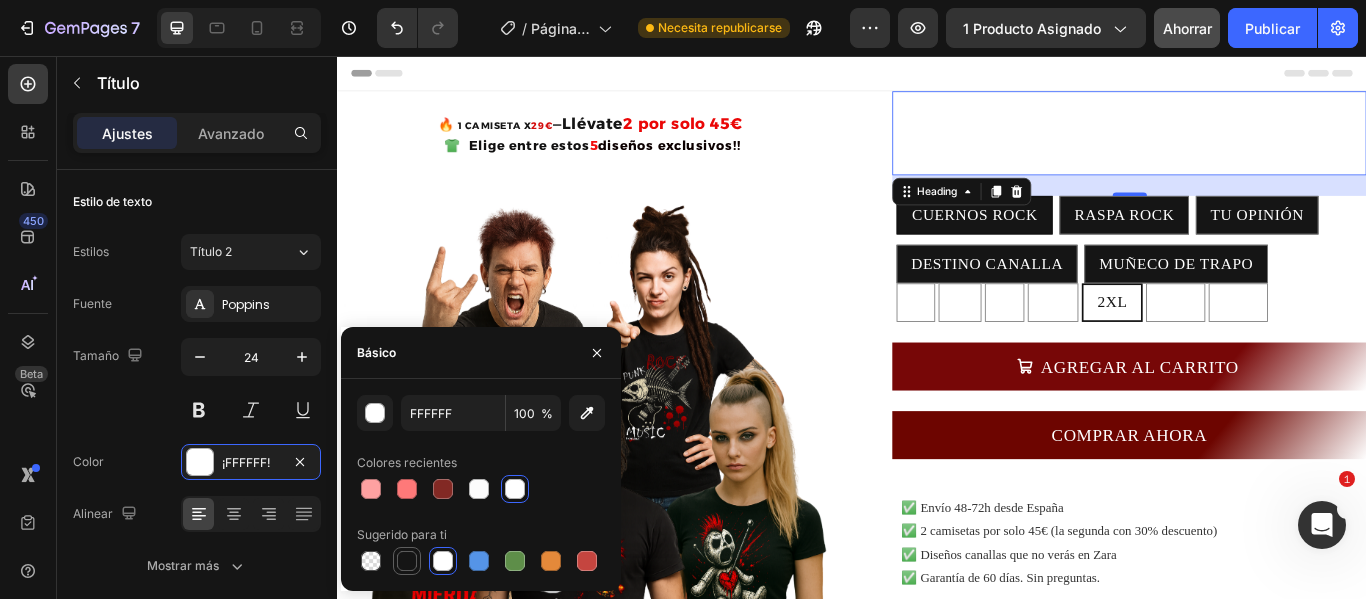click at bounding box center [407, 561] 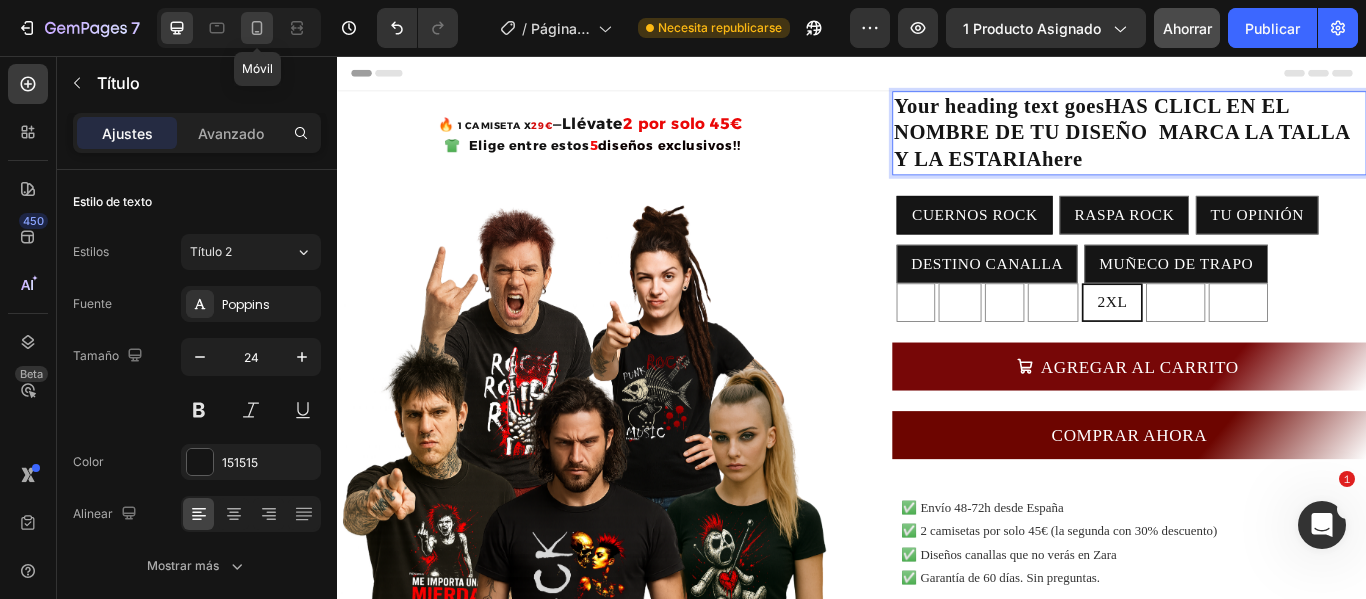 click 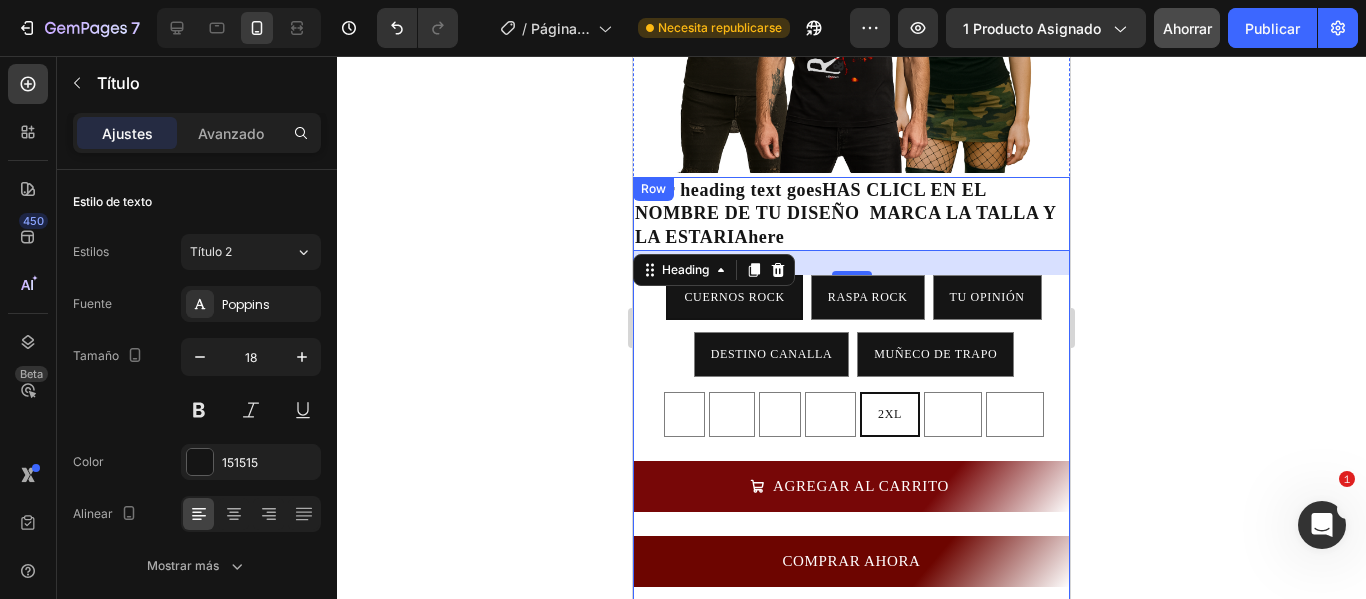 scroll, scrollTop: 207, scrollLeft: 0, axis: vertical 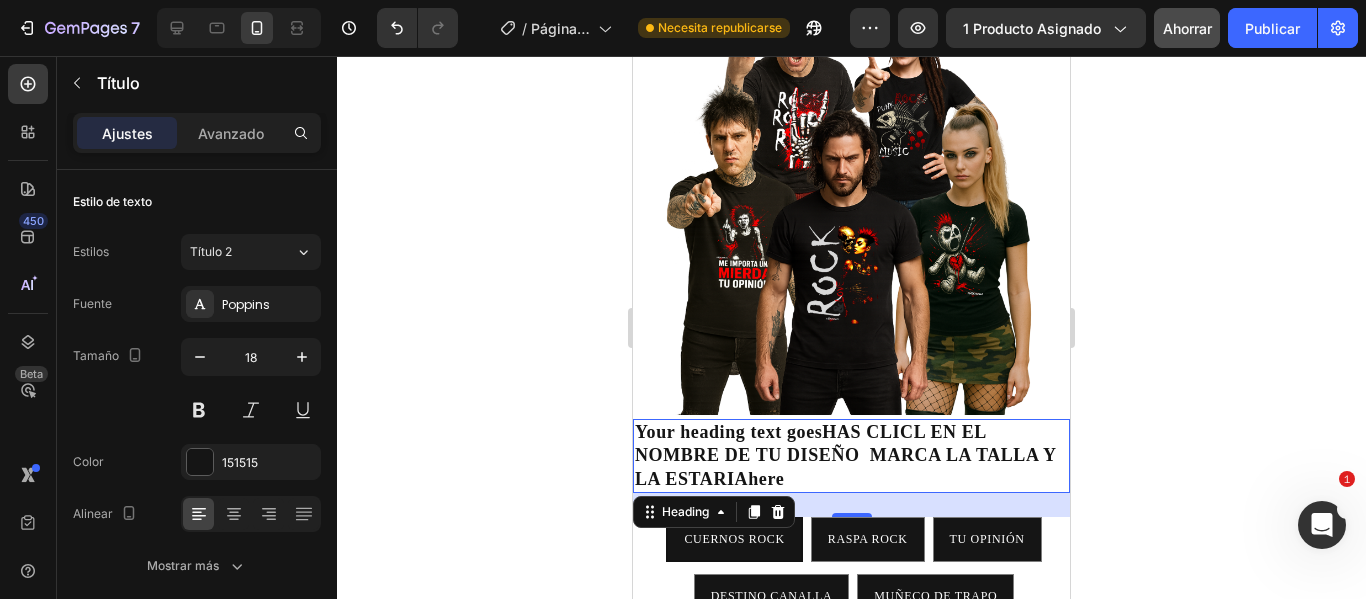 click 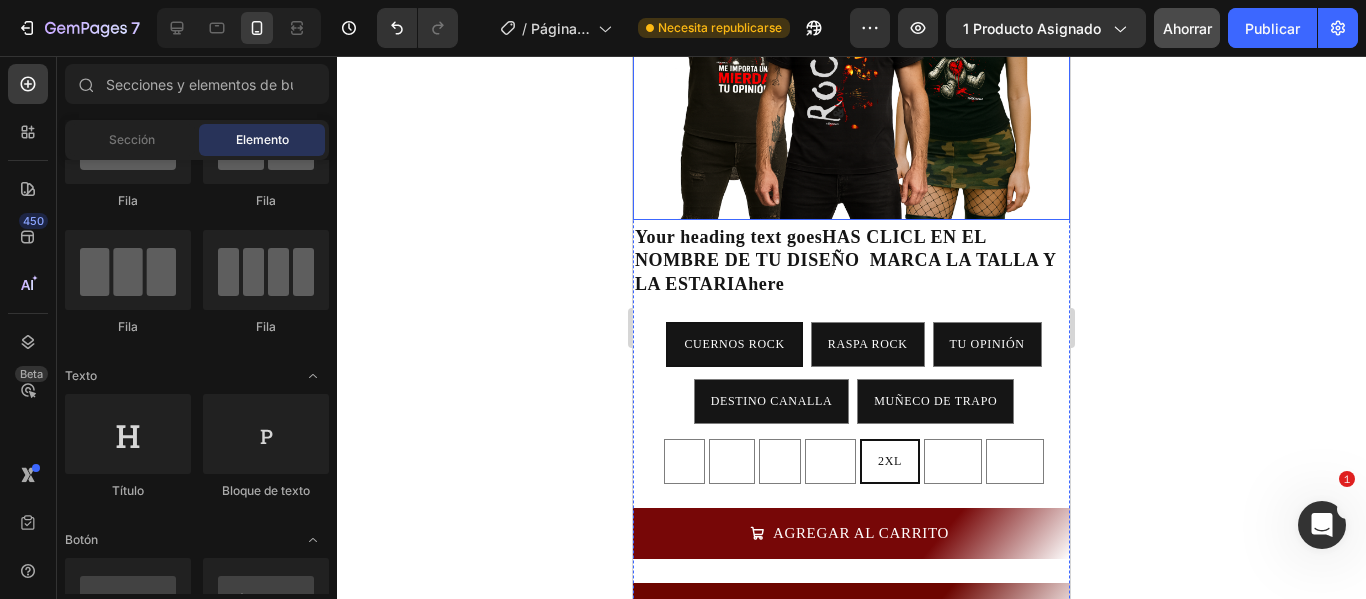 scroll, scrollTop: 407, scrollLeft: 0, axis: vertical 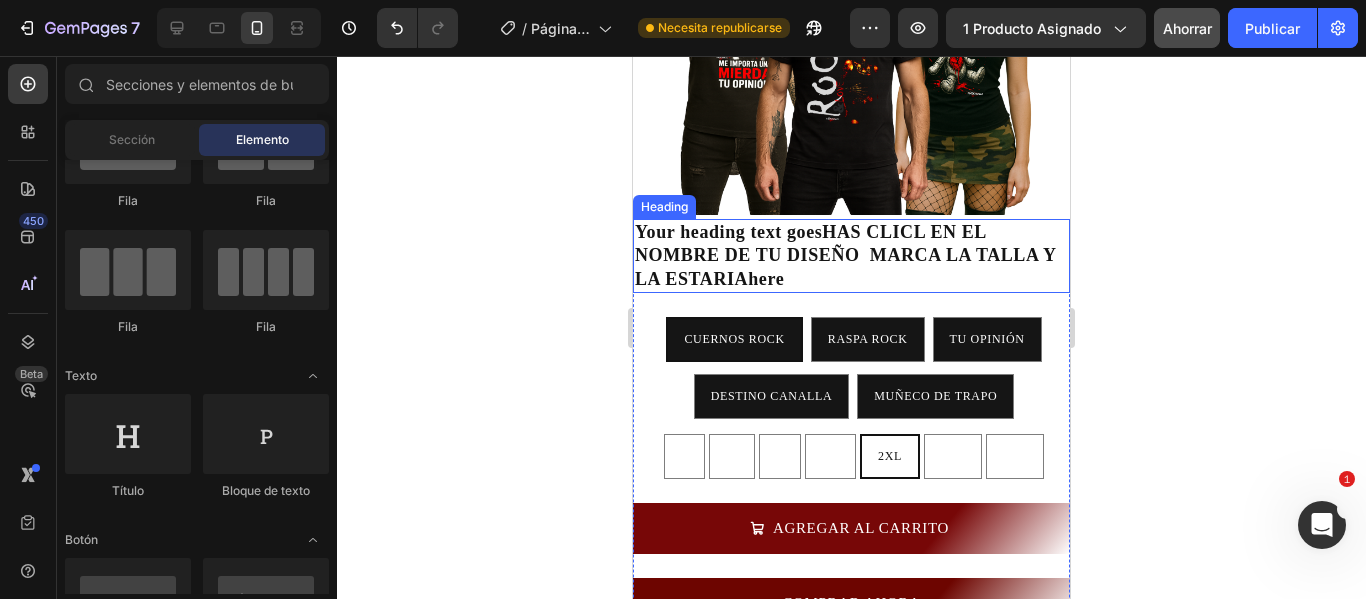 click on "Your heading text goesHAS CLICL EN EL NOMBRE DE TU DISEÑO  MARCA LA TALLA Y LA ESTARIAhere" at bounding box center [851, 256] 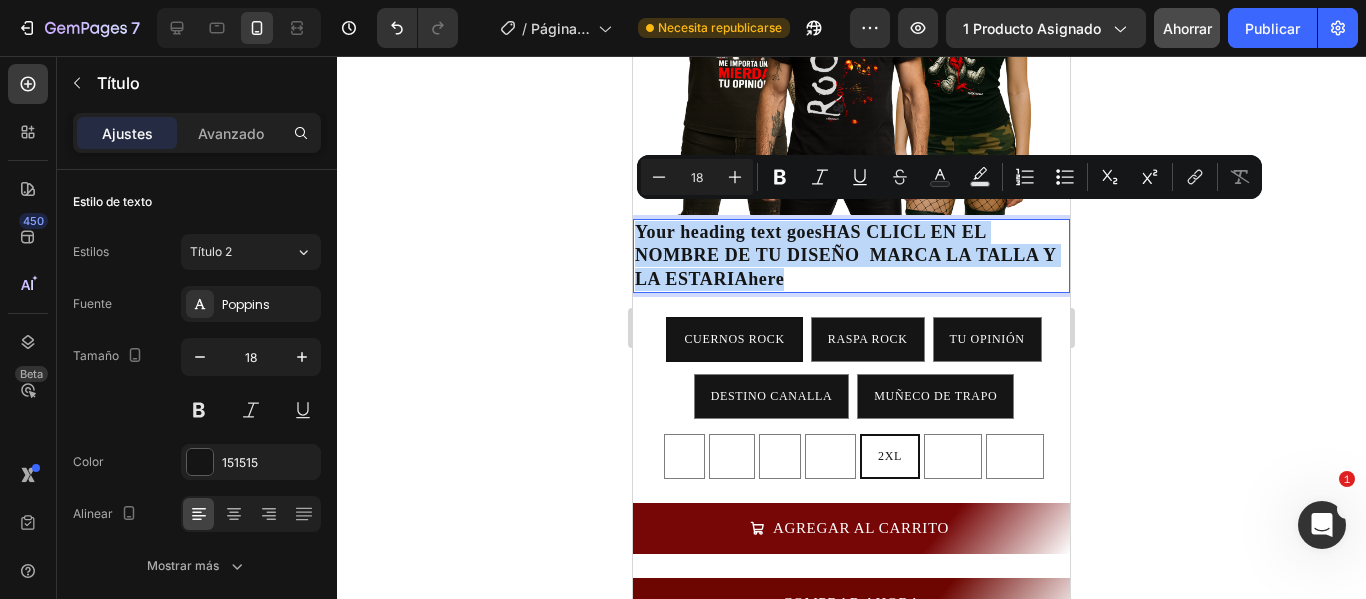 drag, startPoint x: 819, startPoint y: 268, endPoint x: 633, endPoint y: 225, distance: 190.90573 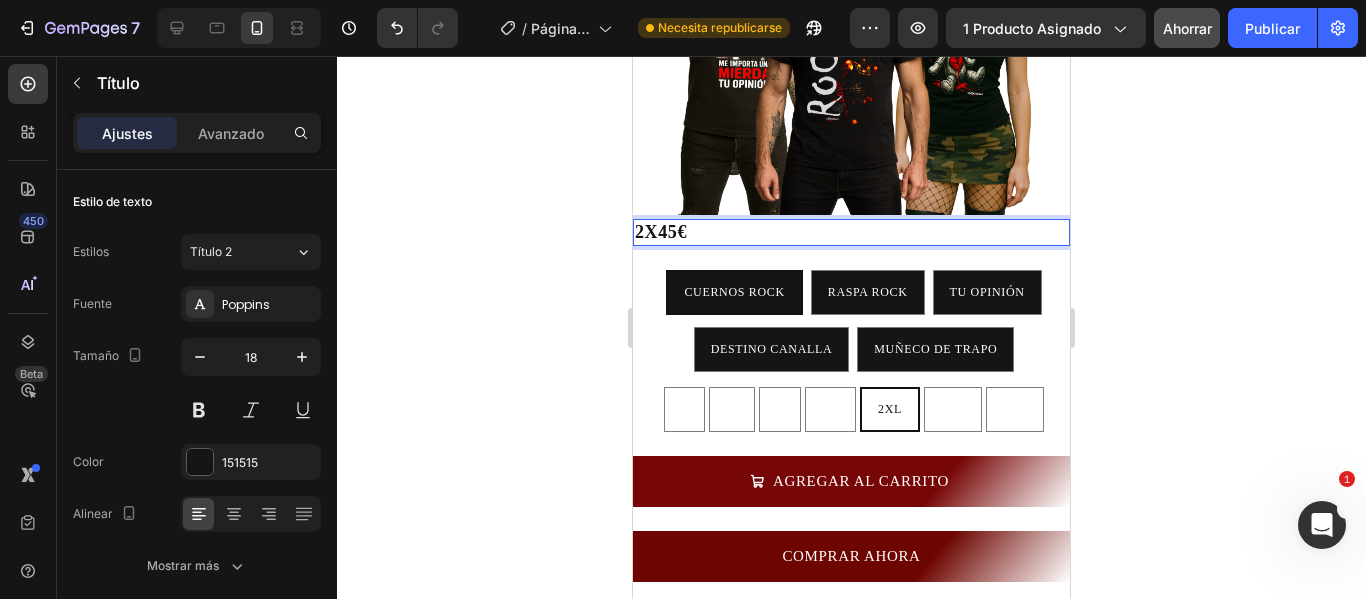 click 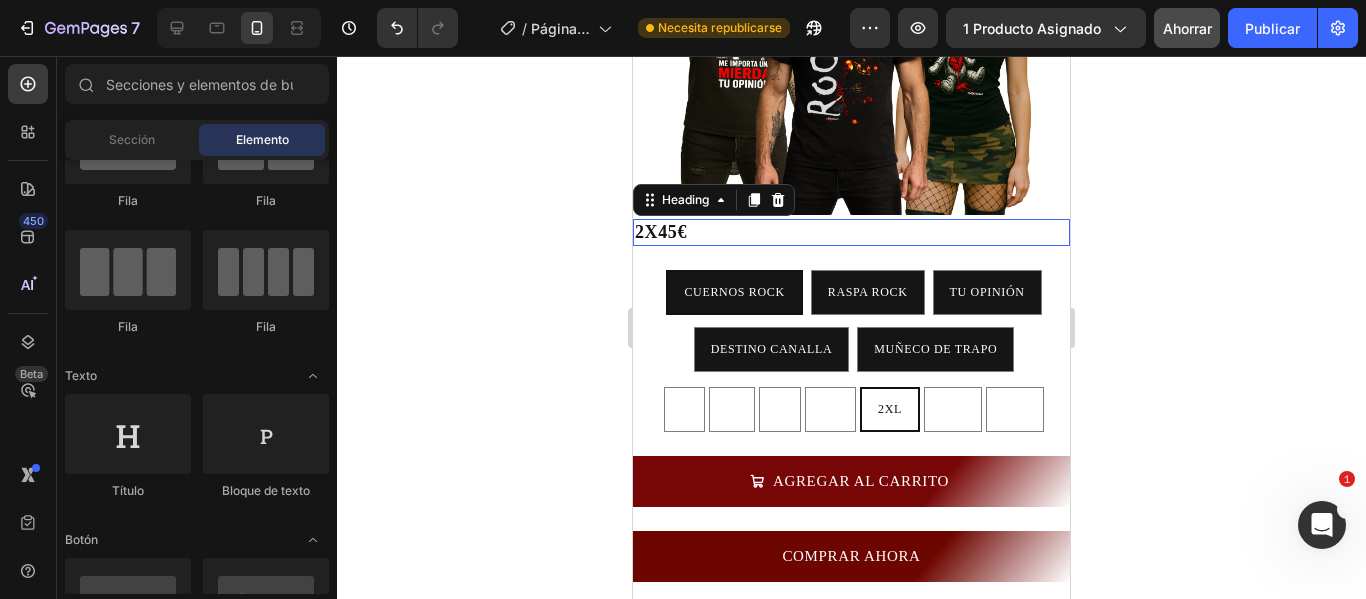click on "2X45€" at bounding box center [851, 232] 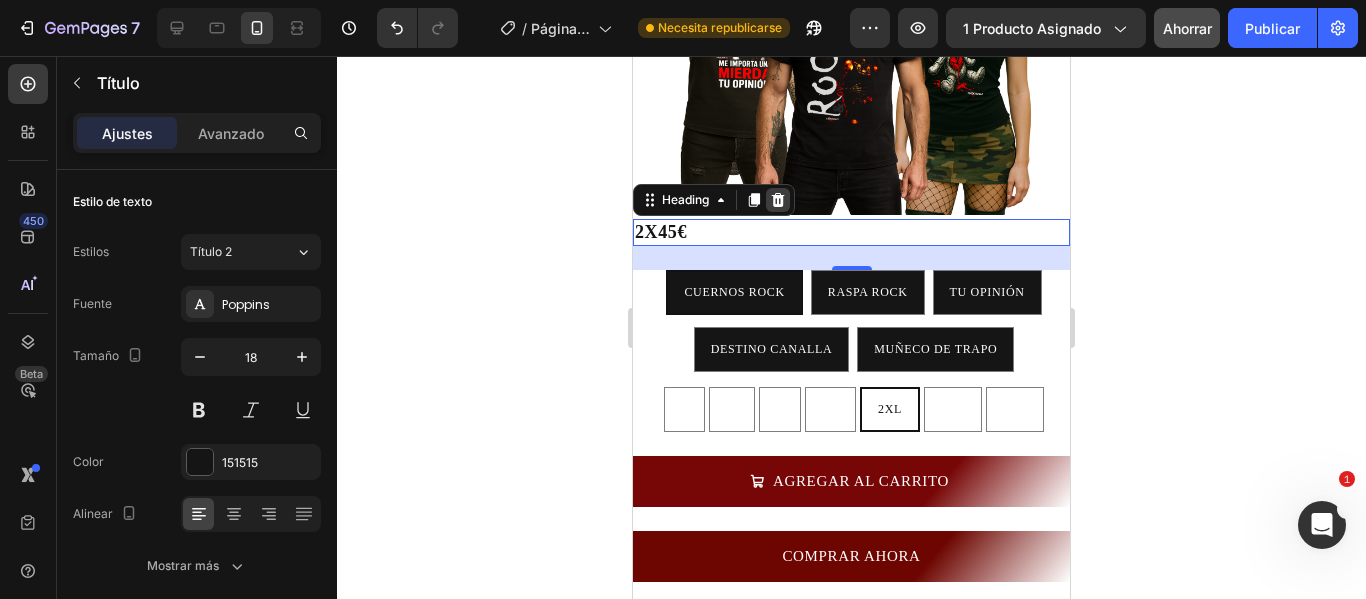 click 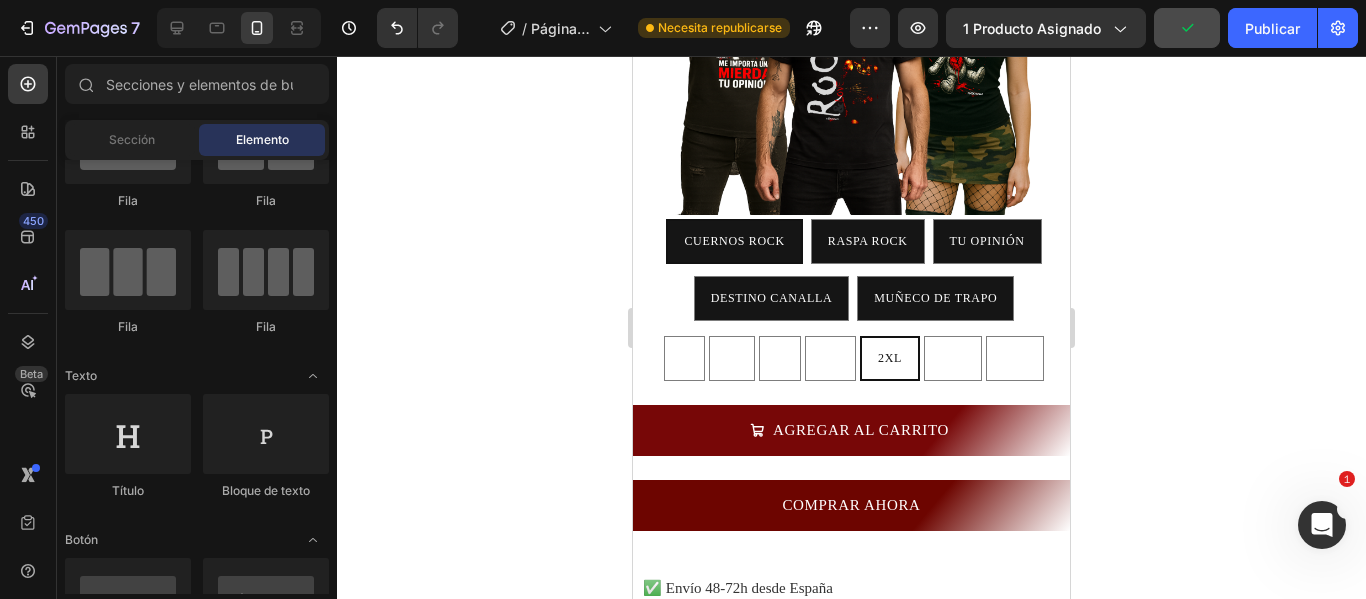 click 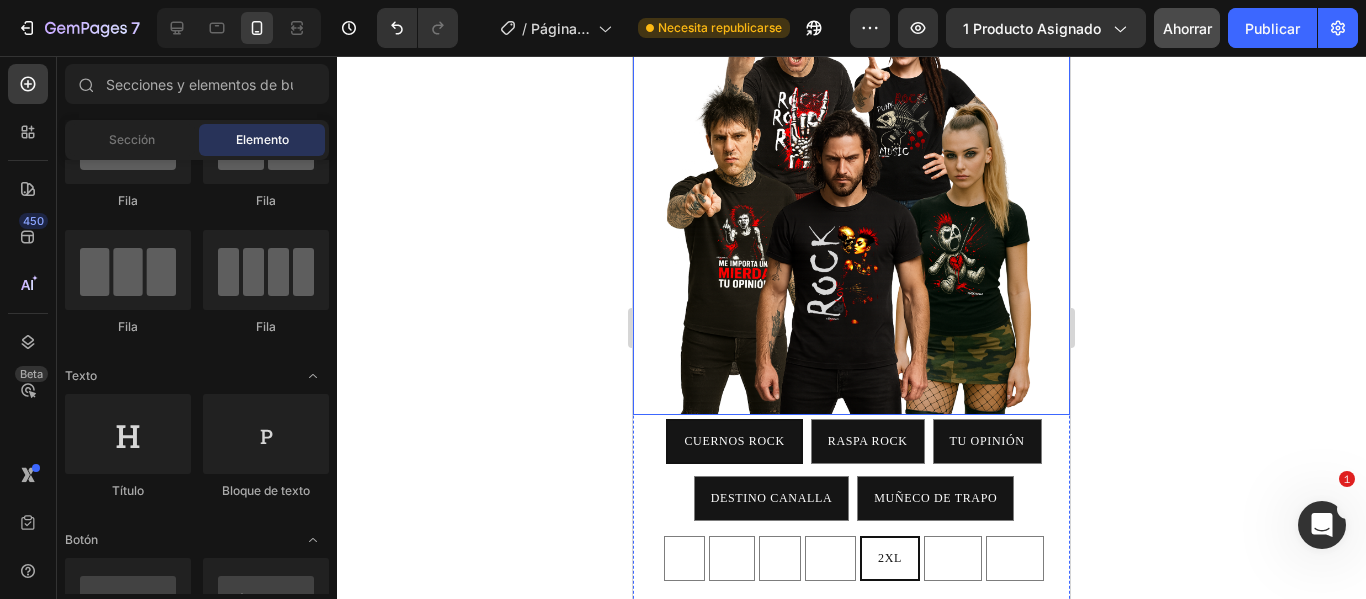 scroll, scrollTop: 0, scrollLeft: 0, axis: both 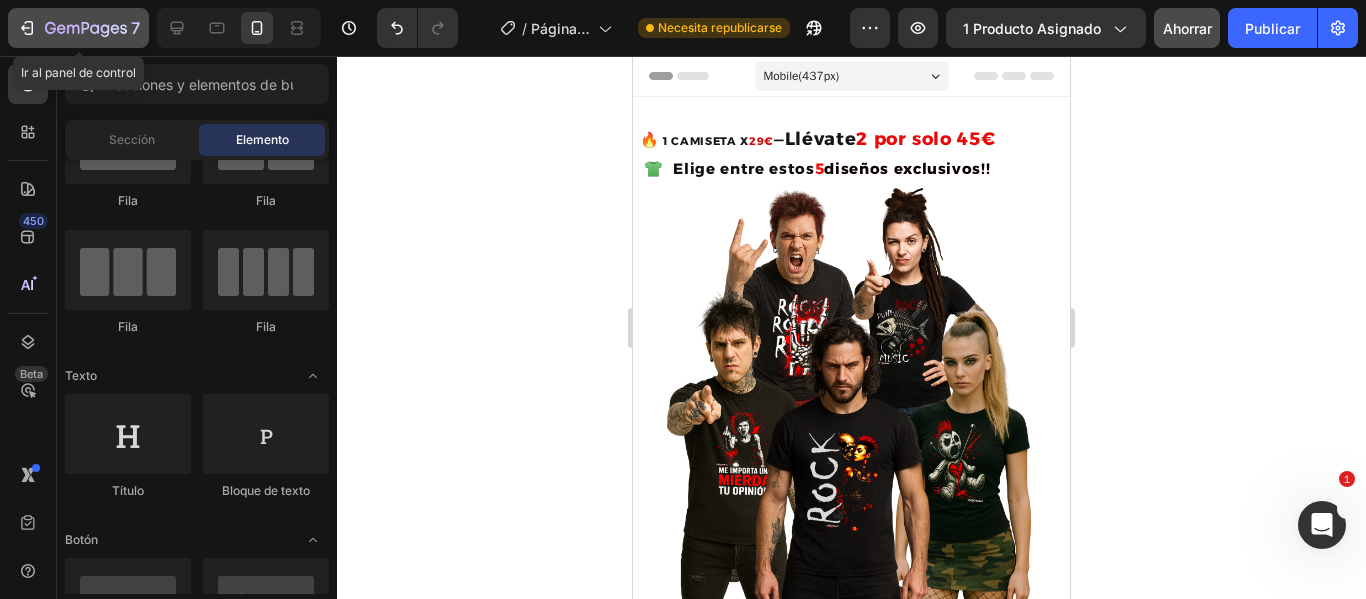 click 